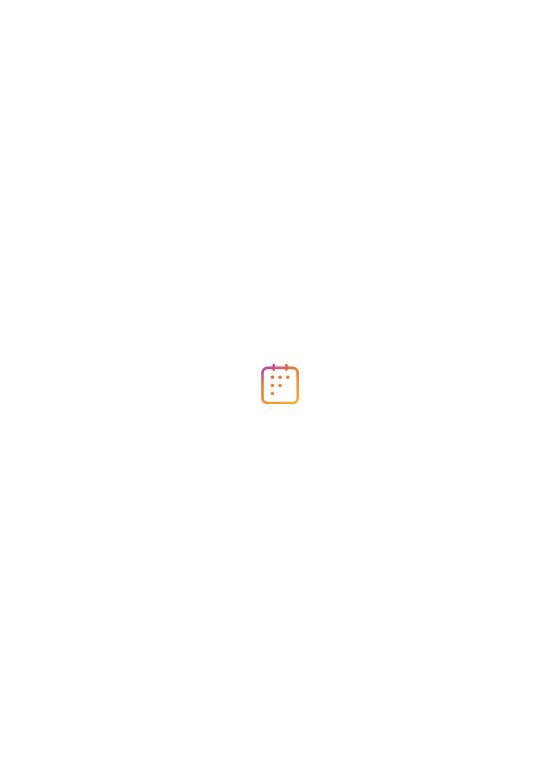 scroll, scrollTop: 0, scrollLeft: 0, axis: both 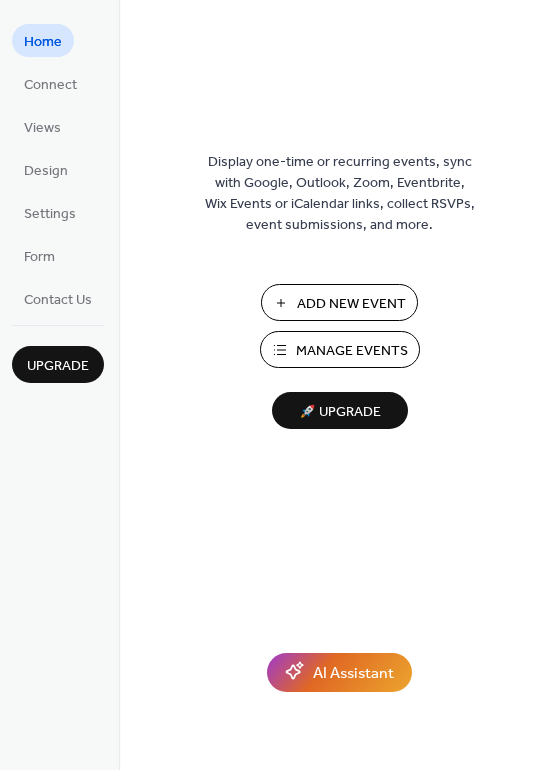 click on "Manage Events" at bounding box center [352, 351] 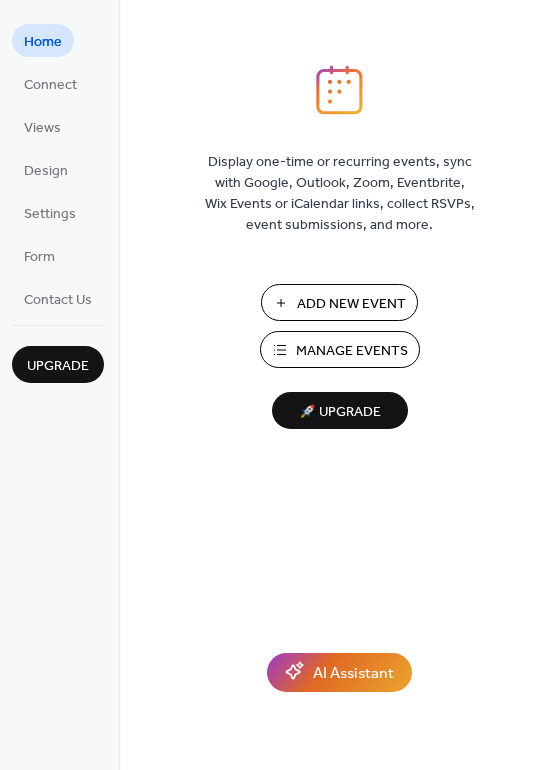 click on "Manage Events" at bounding box center [352, 351] 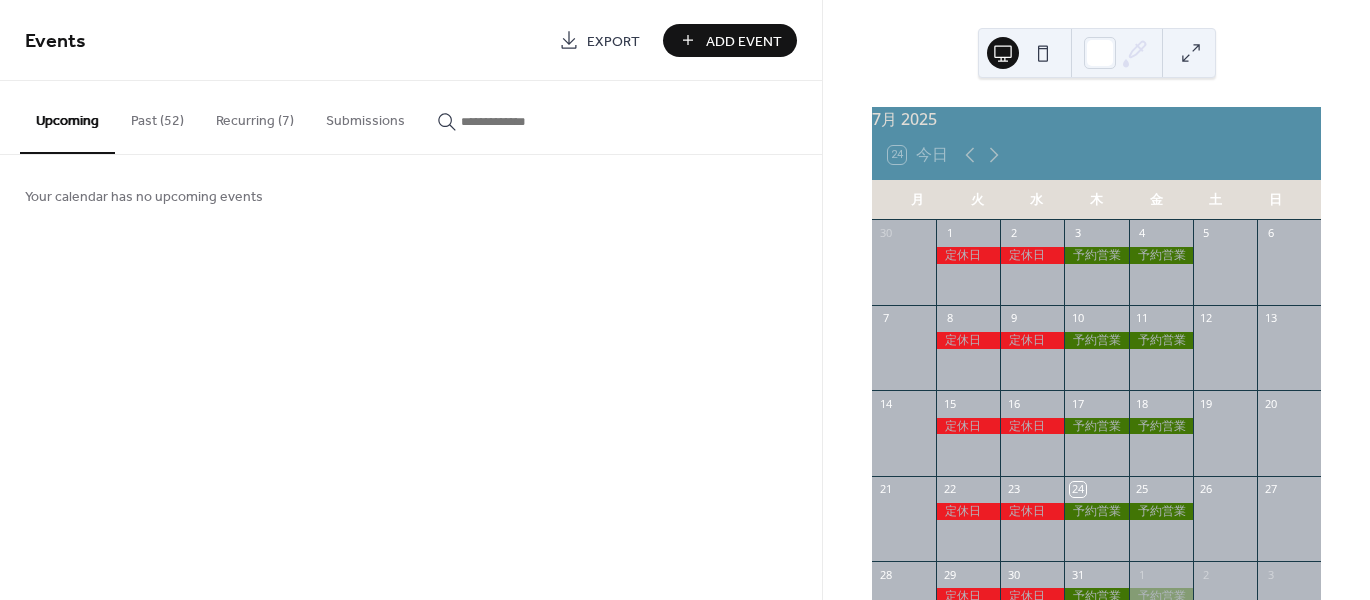 scroll, scrollTop: 0, scrollLeft: 0, axis: both 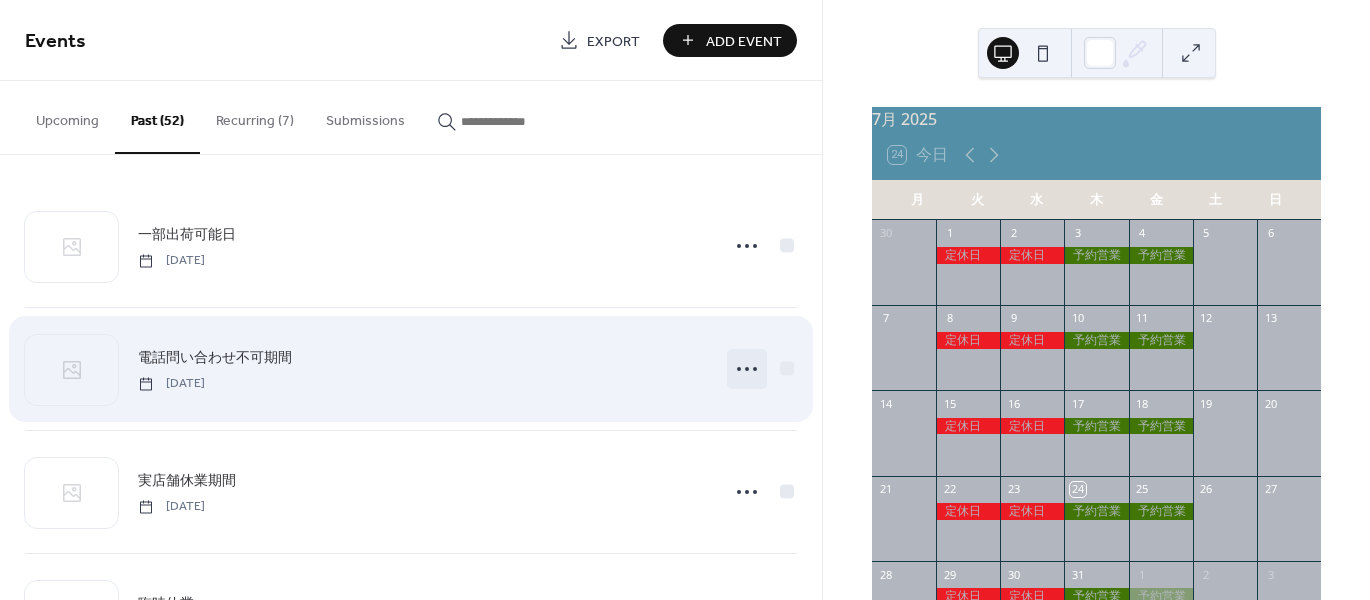 click 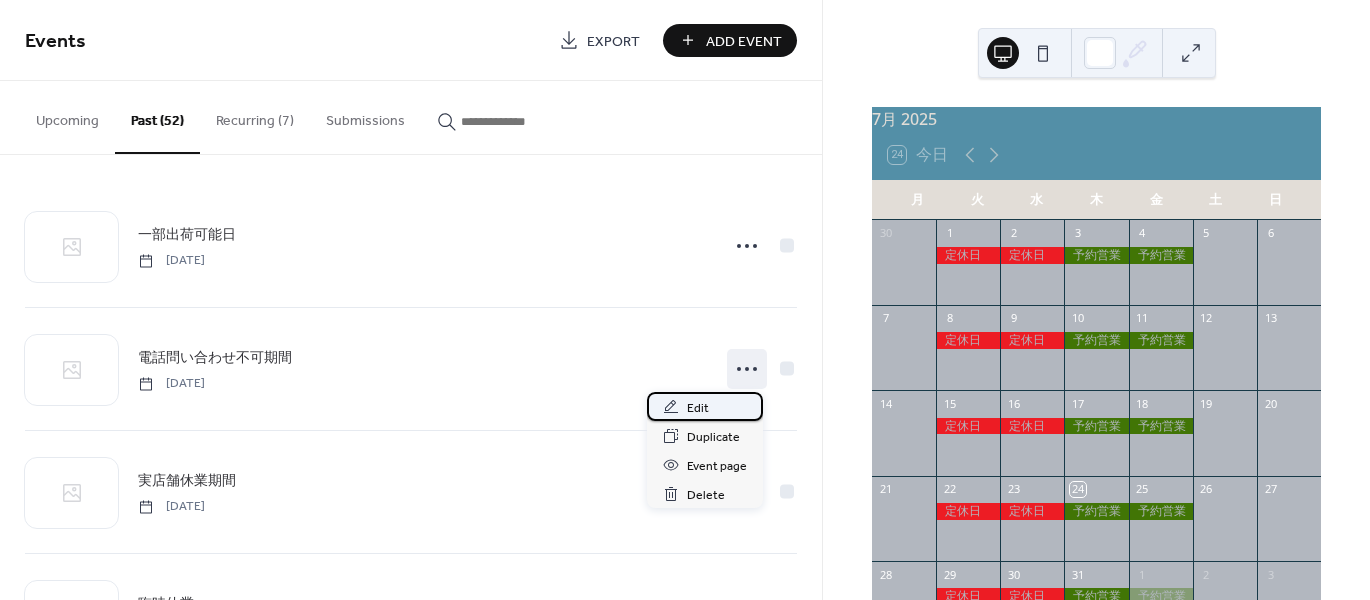 click on "Edit" at bounding box center (698, 408) 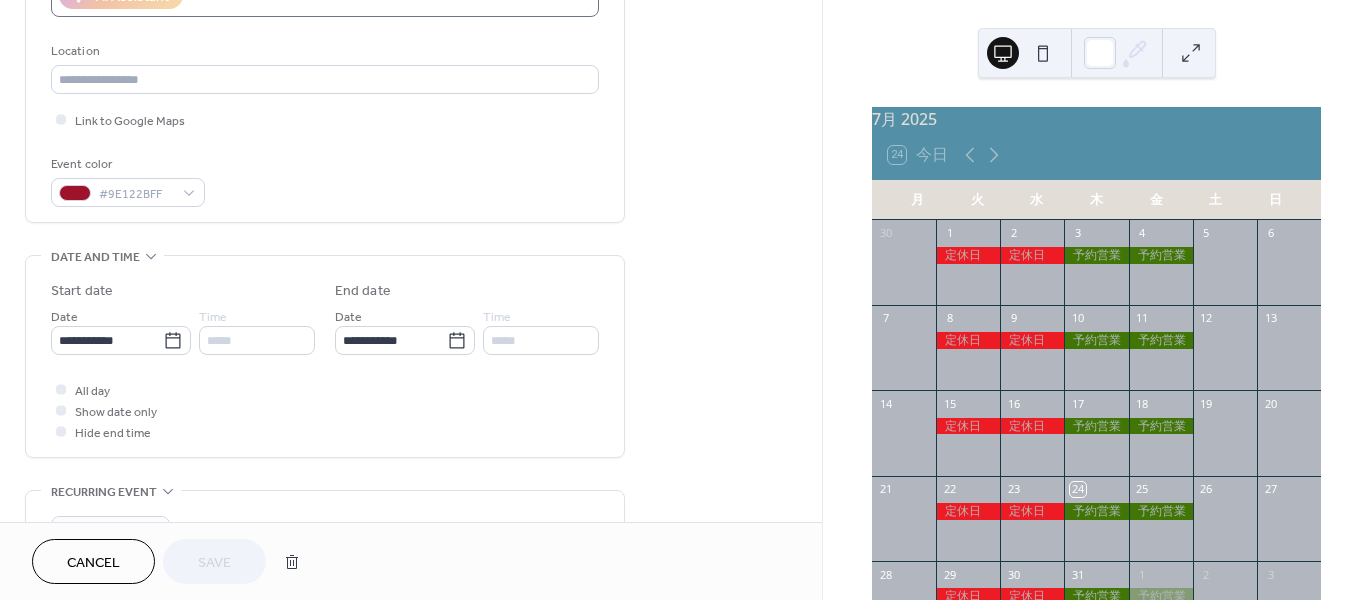 scroll, scrollTop: 400, scrollLeft: 0, axis: vertical 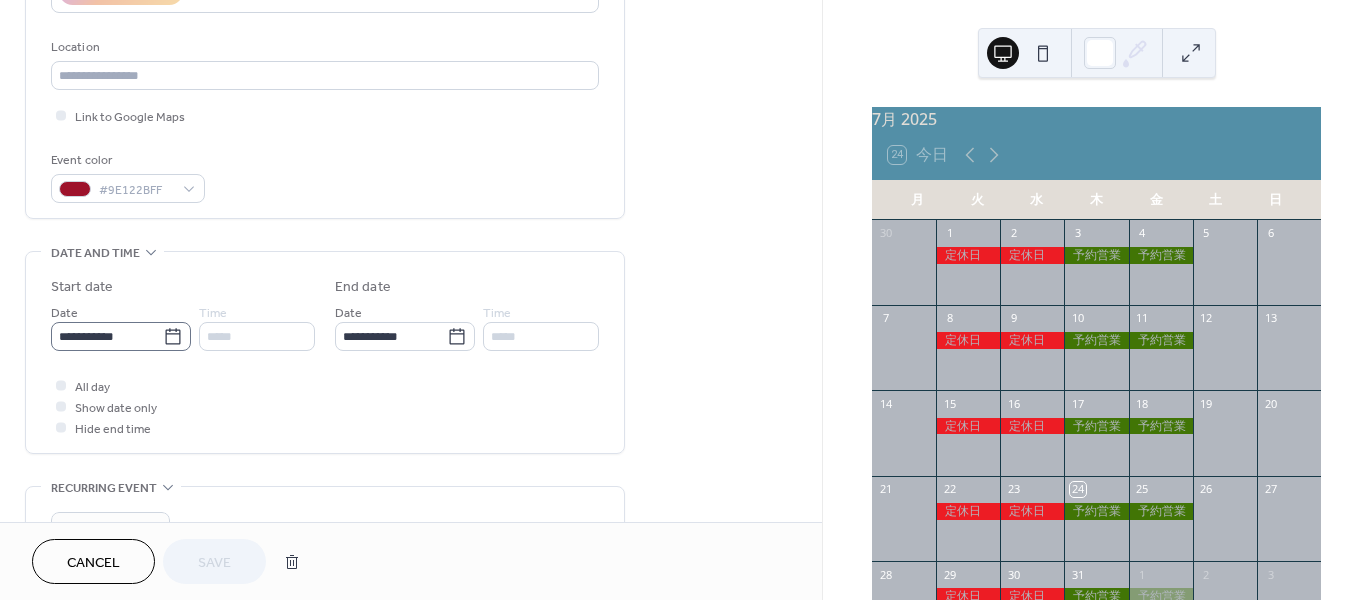 click 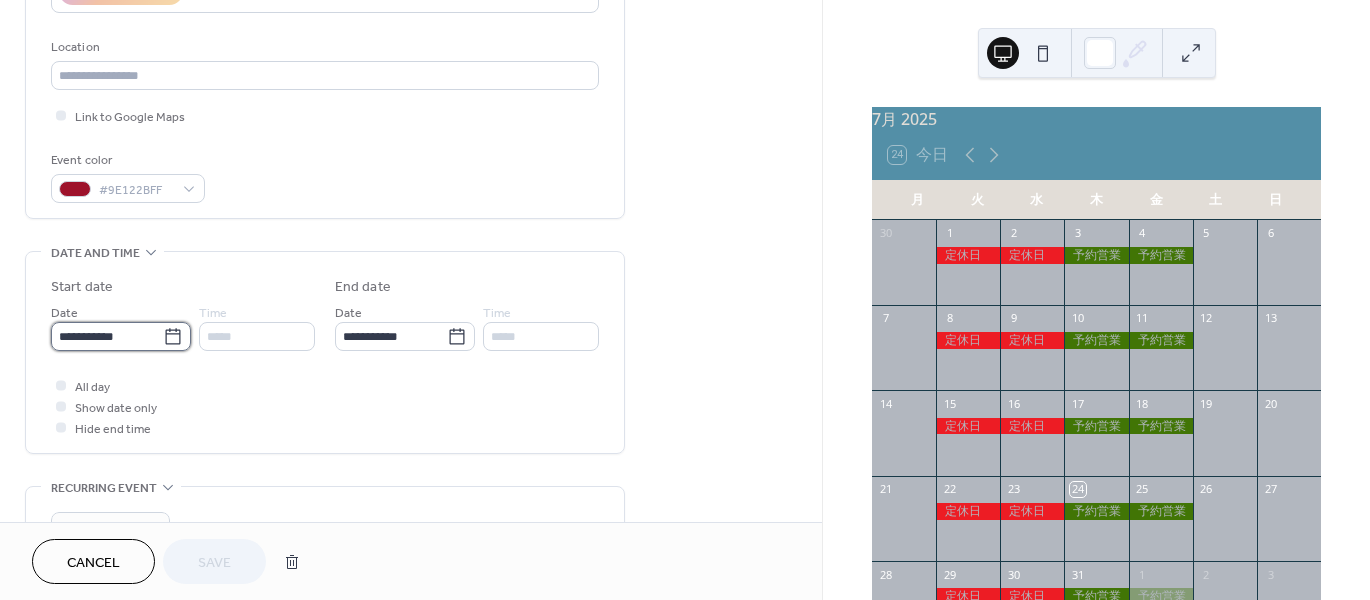 click on "**********" at bounding box center (107, 336) 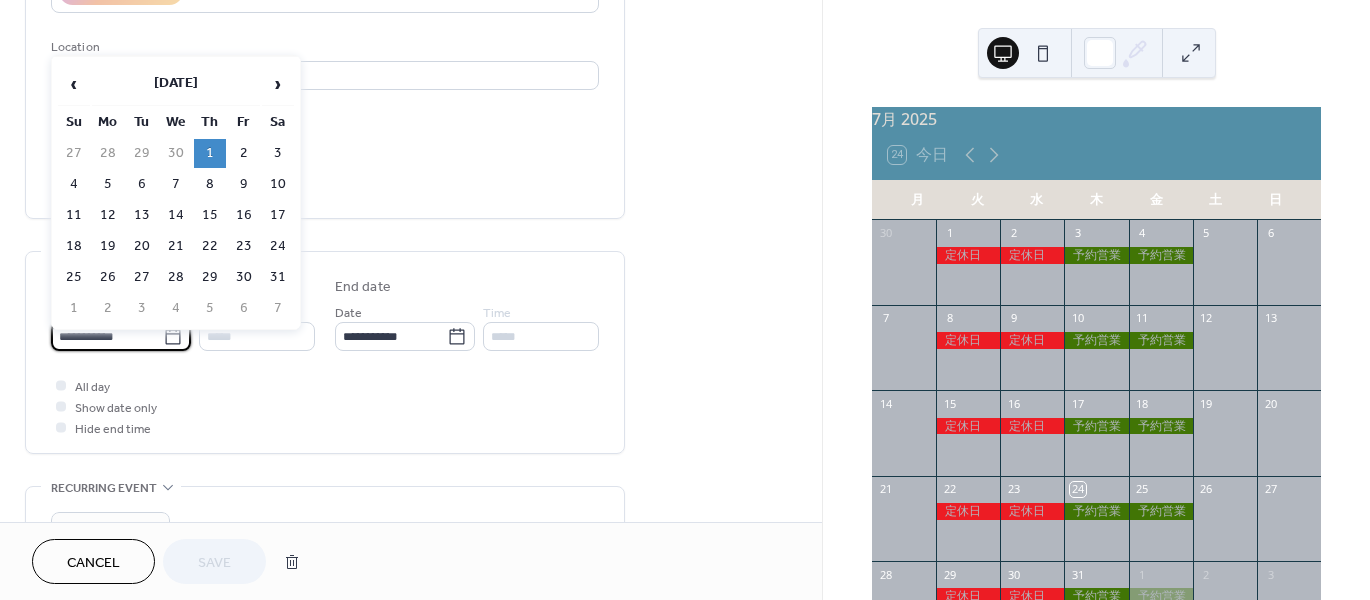 click on "Cancel" at bounding box center [93, 563] 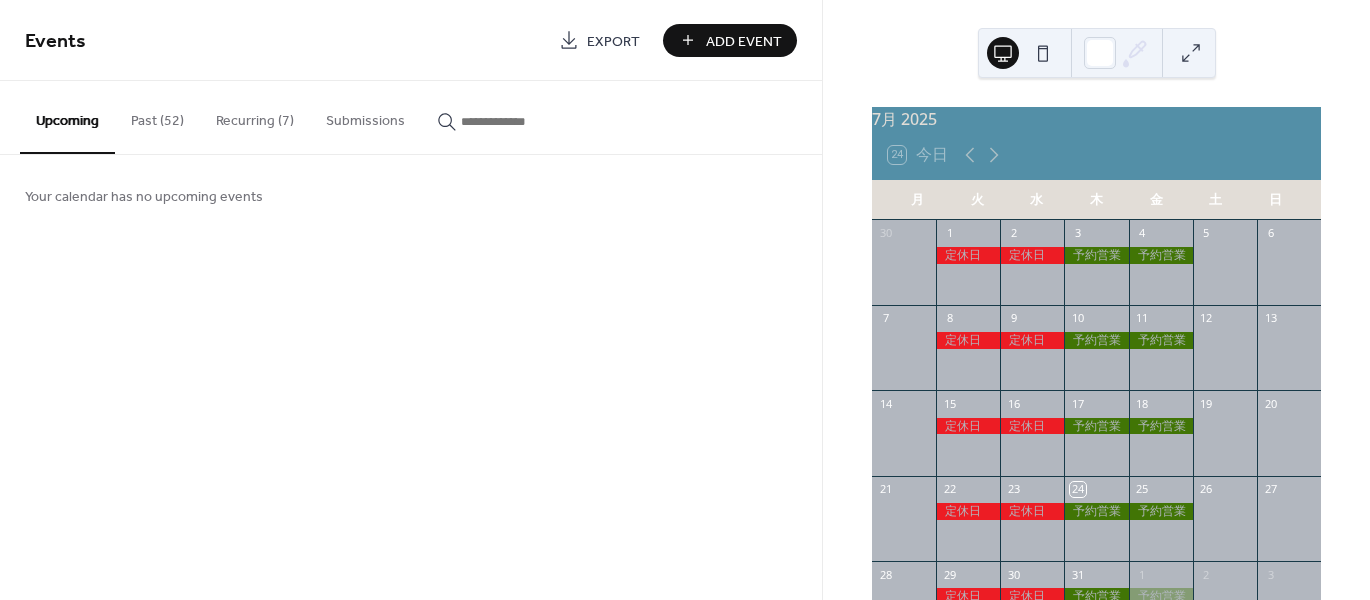 click on "Past (52)" at bounding box center [157, 116] 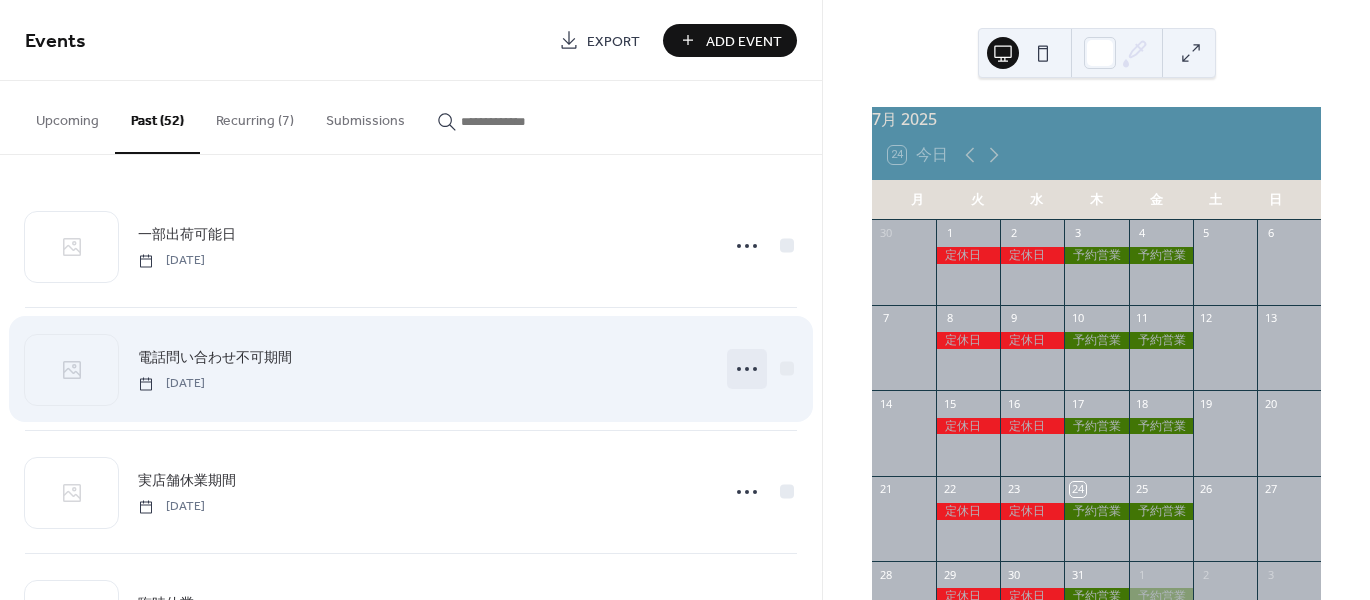 click 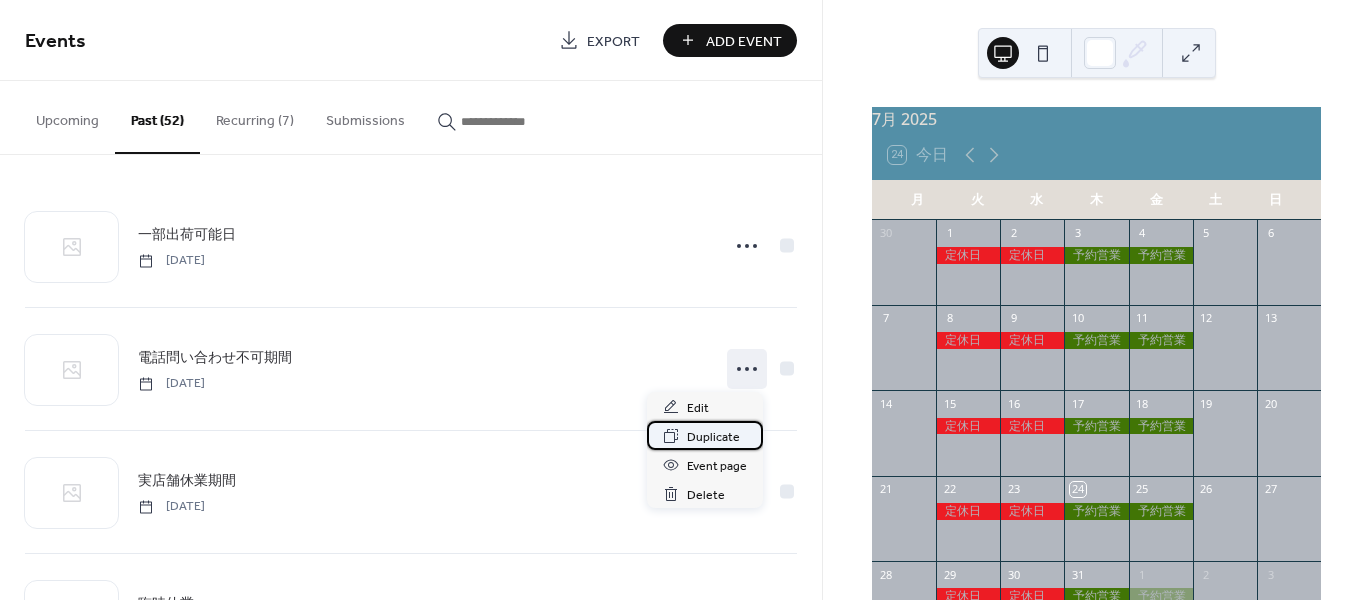 click on "Duplicate" at bounding box center [713, 437] 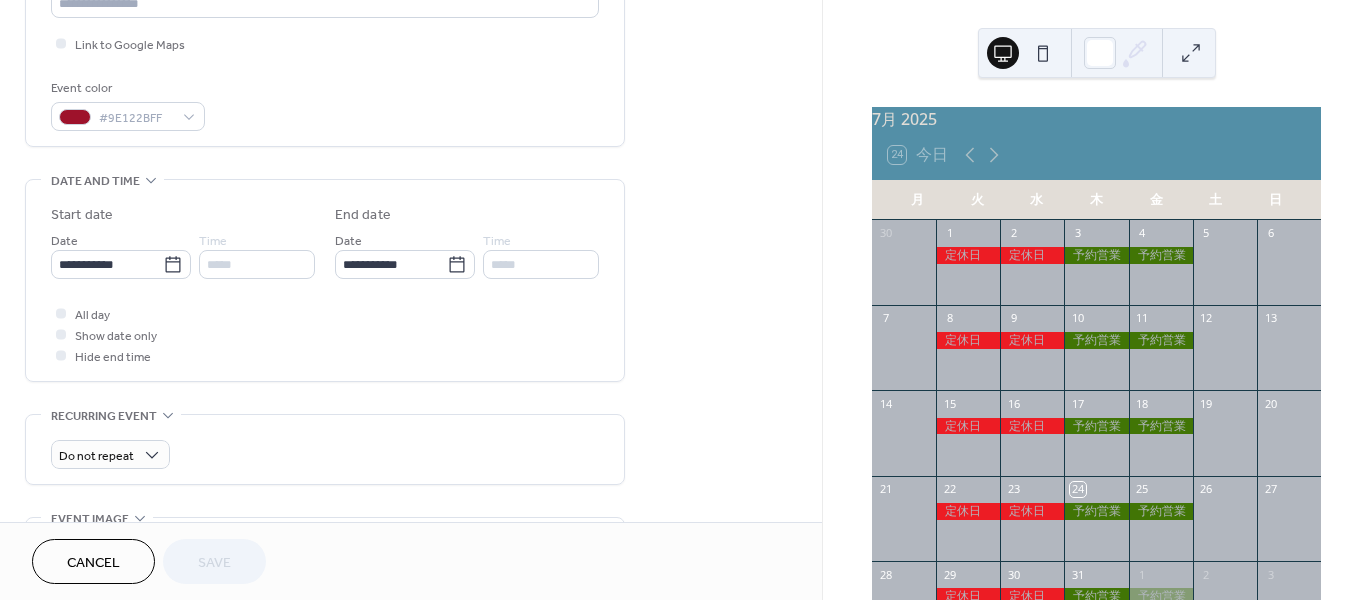 scroll, scrollTop: 500, scrollLeft: 0, axis: vertical 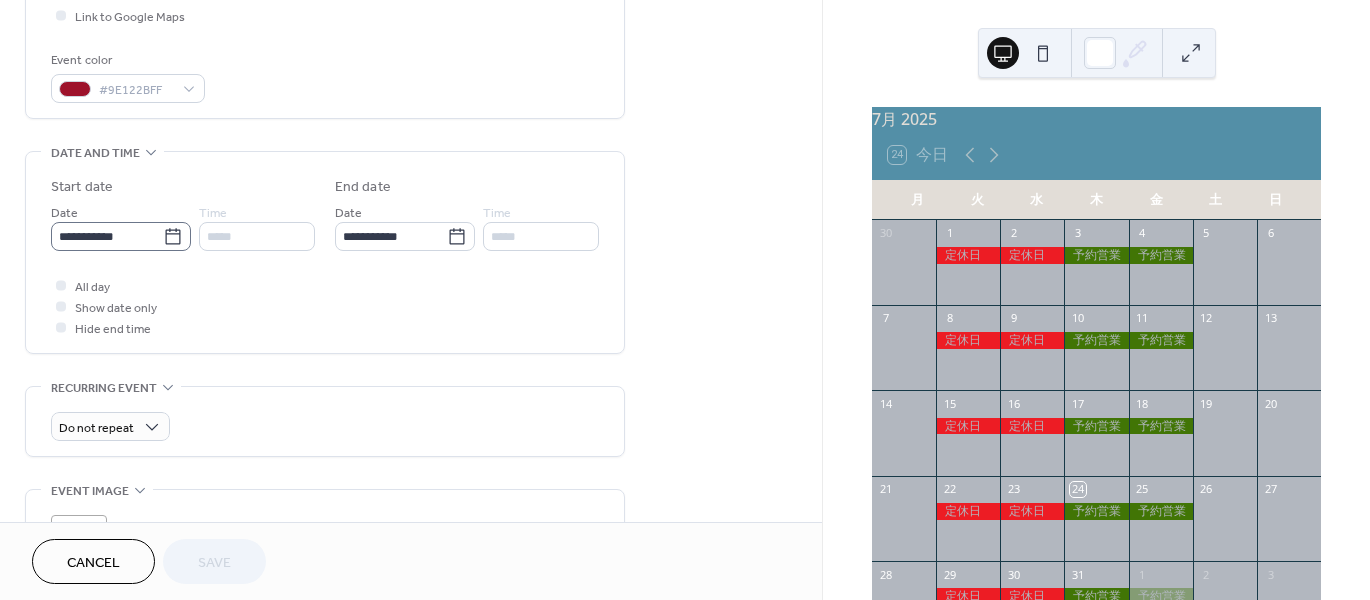 click 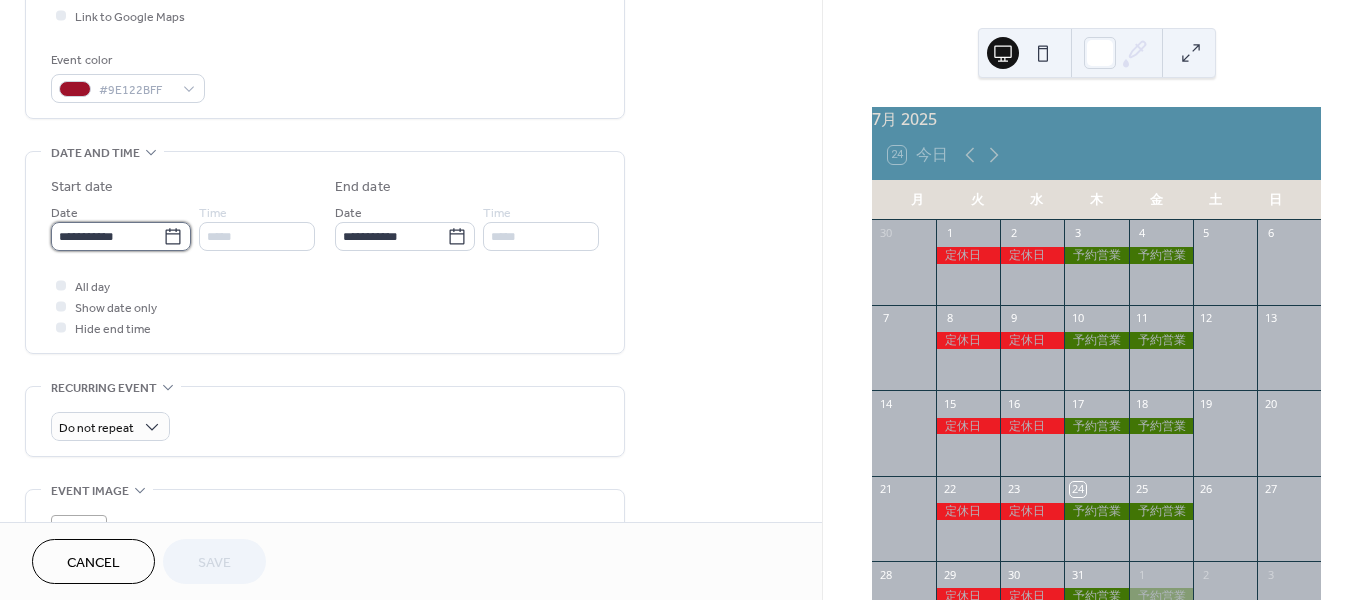 click on "**********" at bounding box center [107, 236] 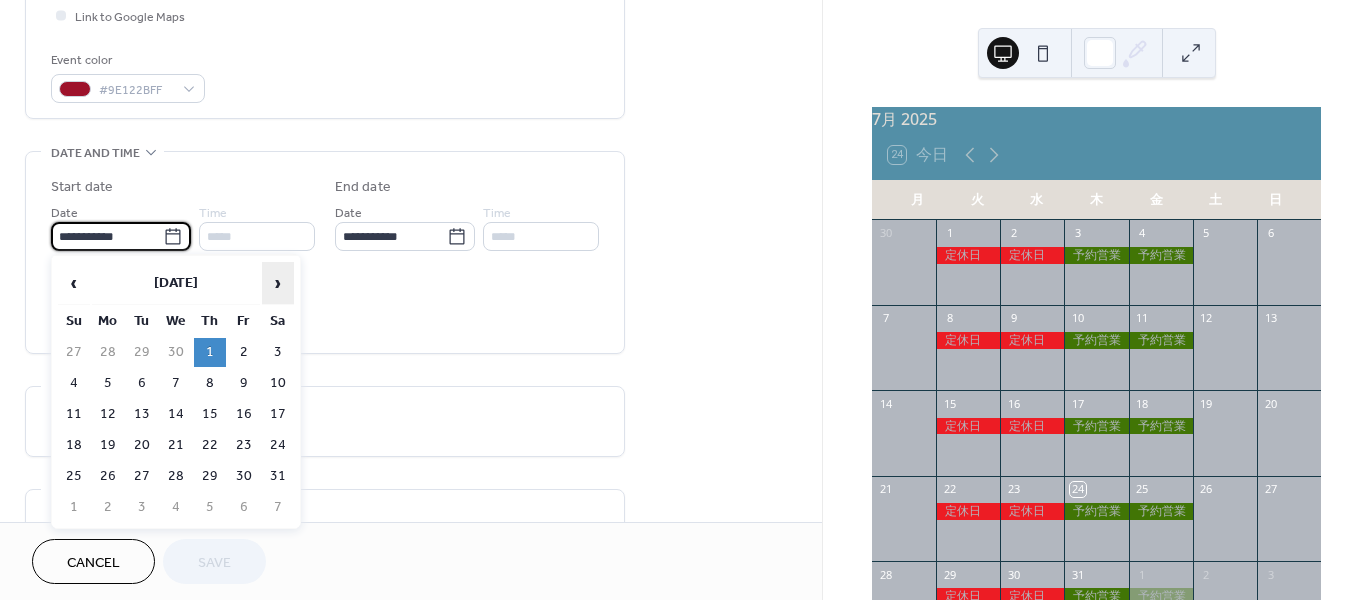 click on "›" at bounding box center (278, 283) 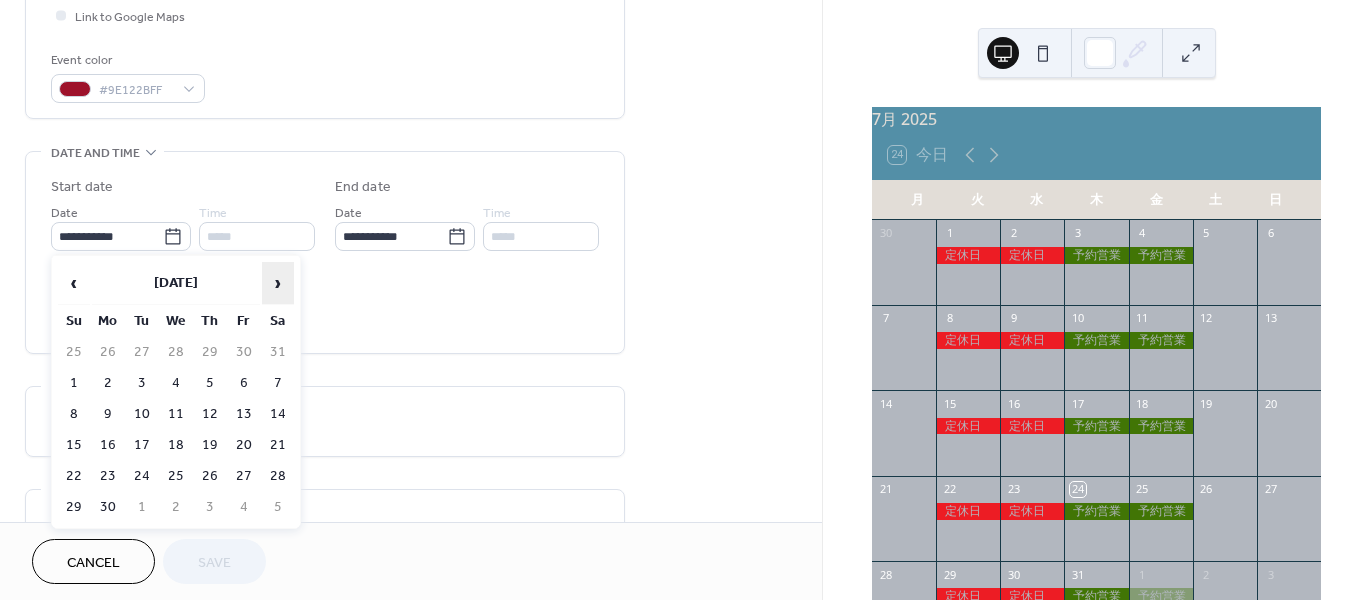 click on "›" at bounding box center [278, 283] 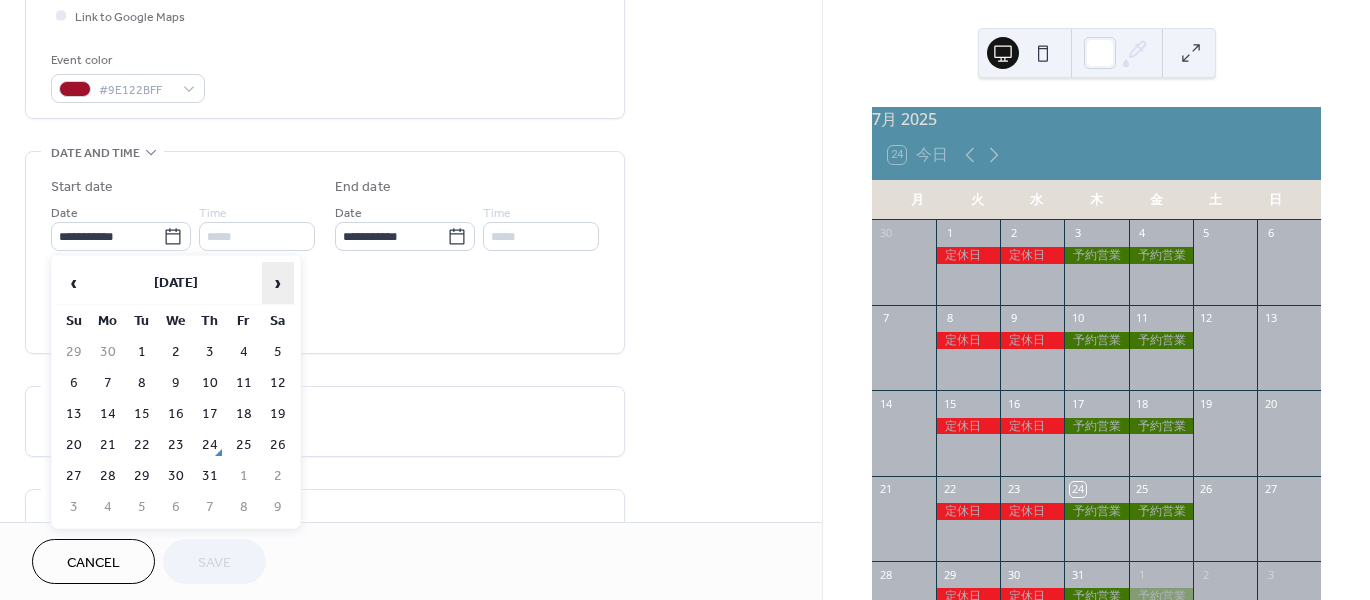 click on "›" at bounding box center (278, 283) 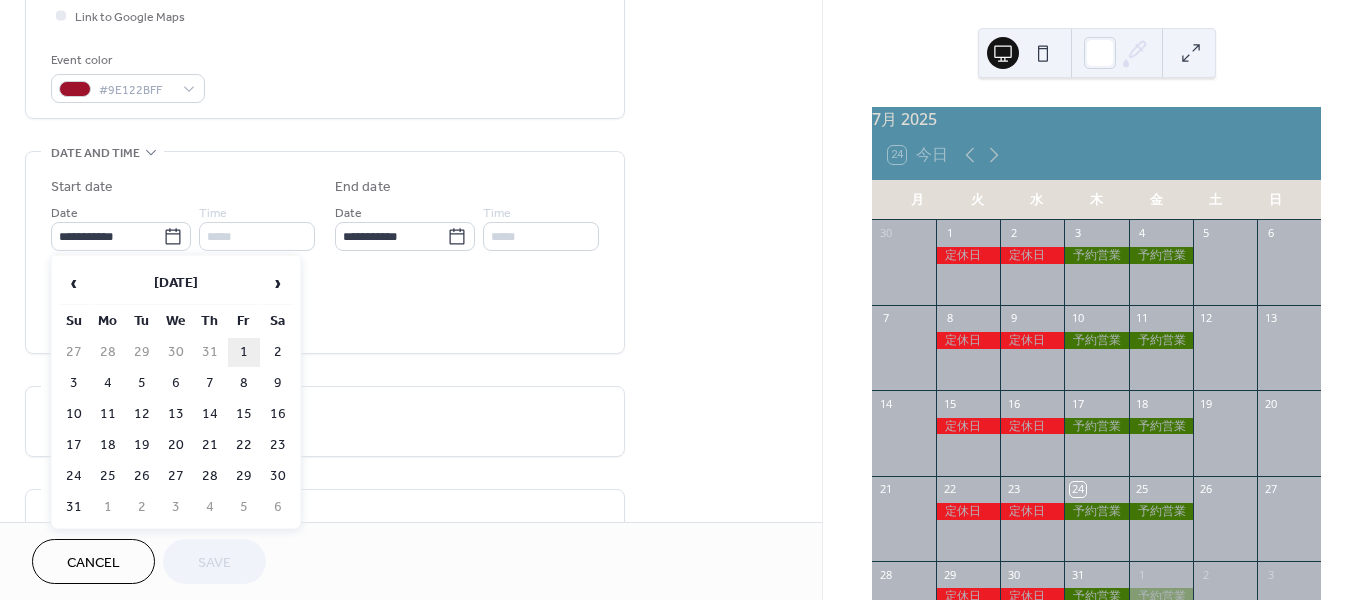 click on "1" at bounding box center (244, 352) 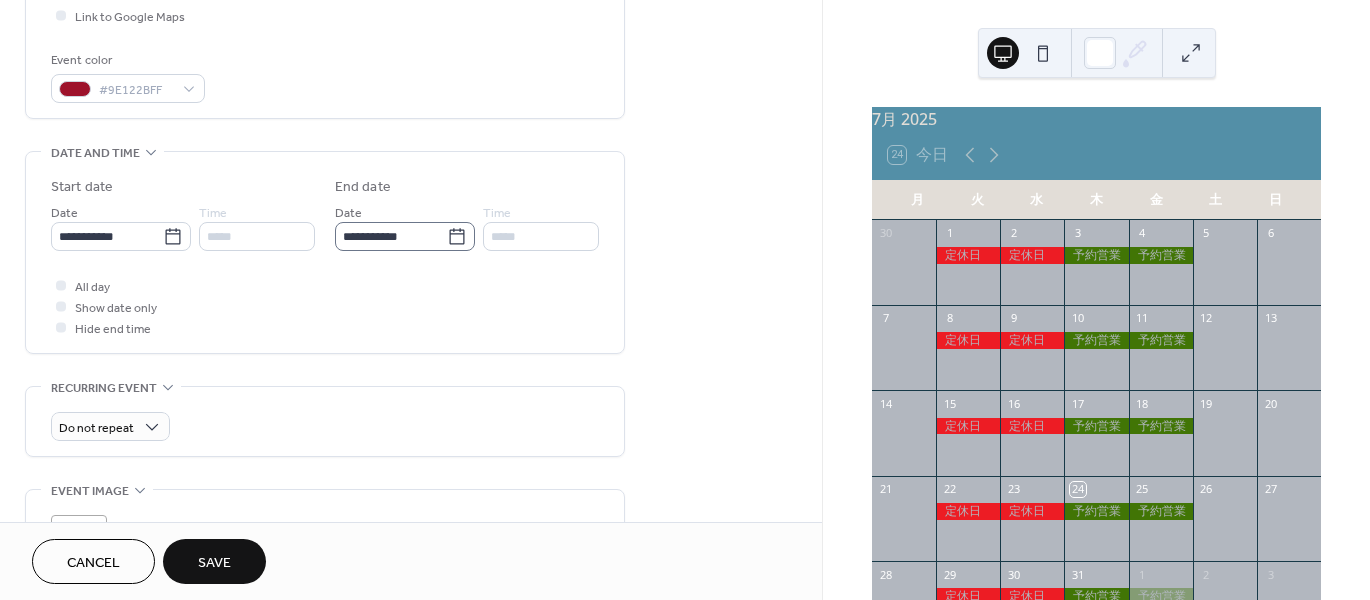 click 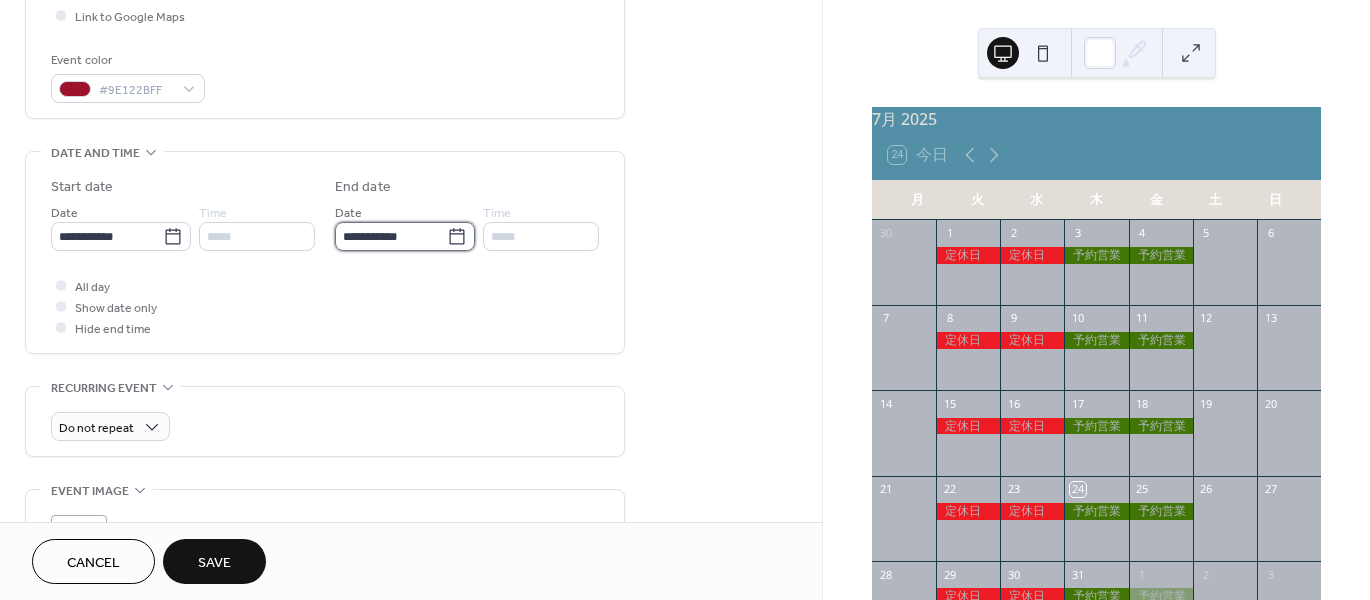 click on "**********" at bounding box center [391, 236] 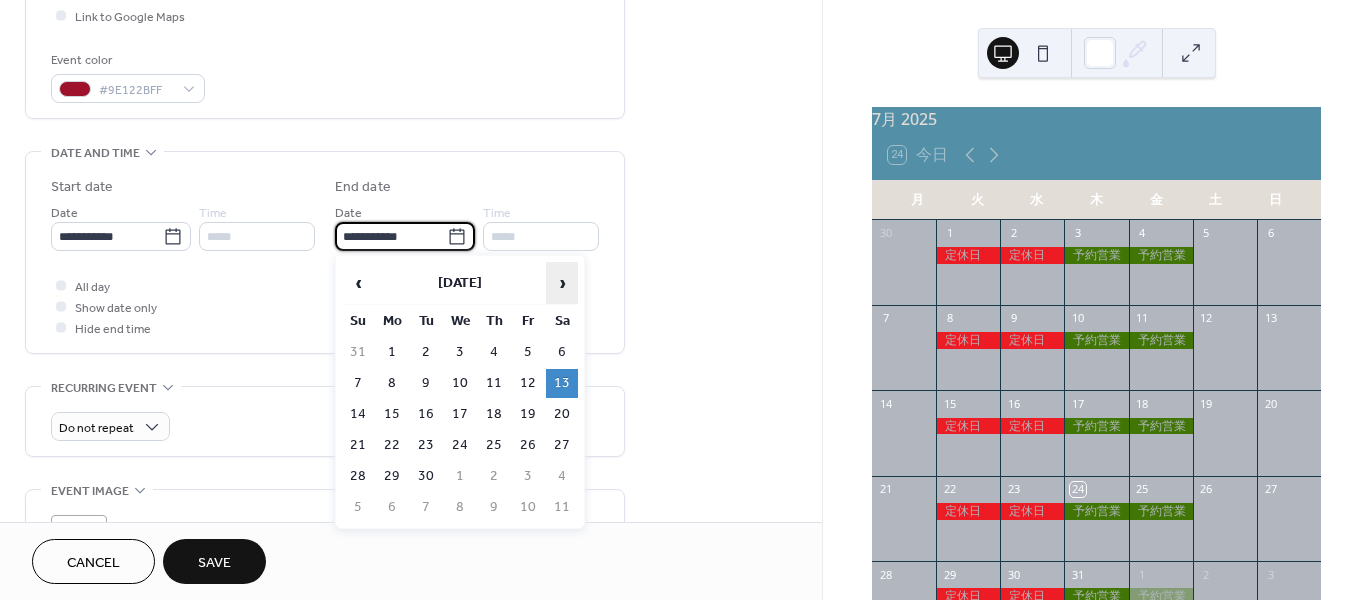click on "›" at bounding box center [562, 283] 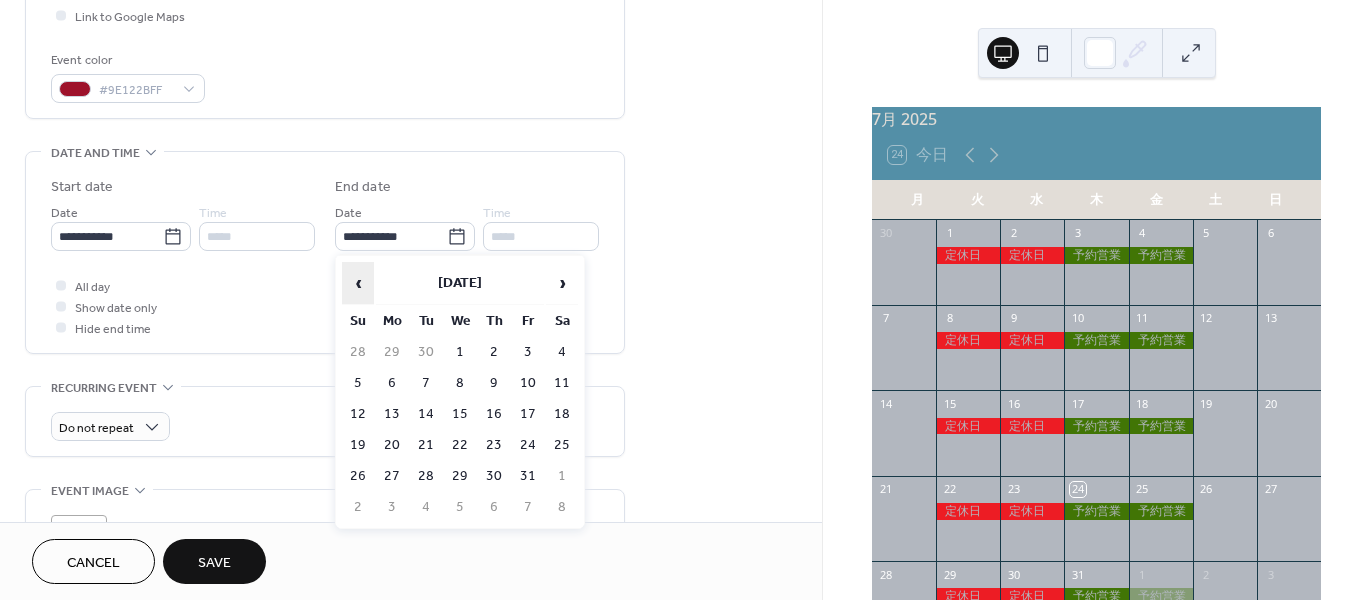 click on "‹" at bounding box center (358, 283) 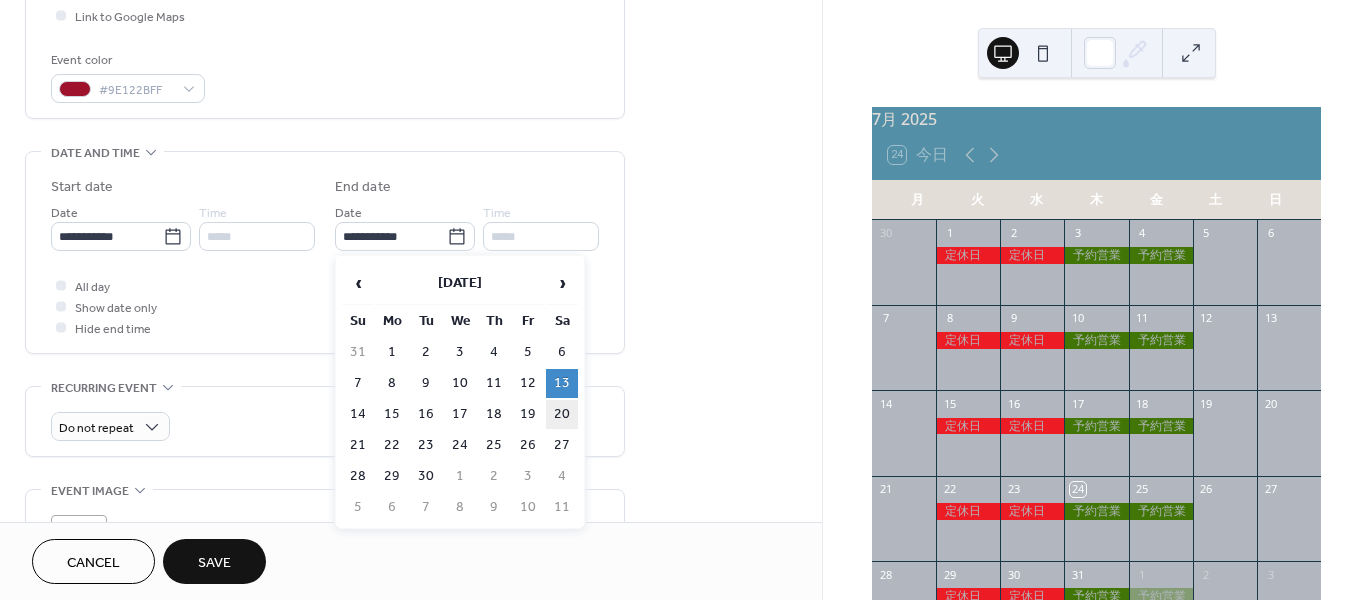 click on "20" at bounding box center [562, 414] 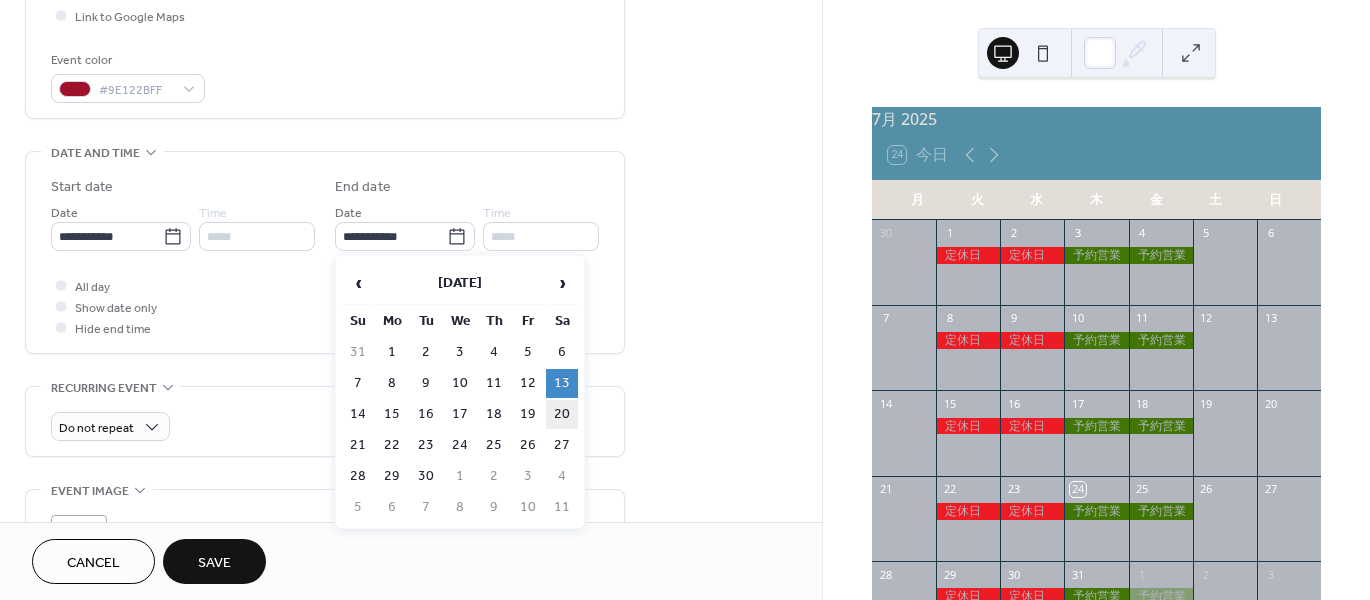type on "**********" 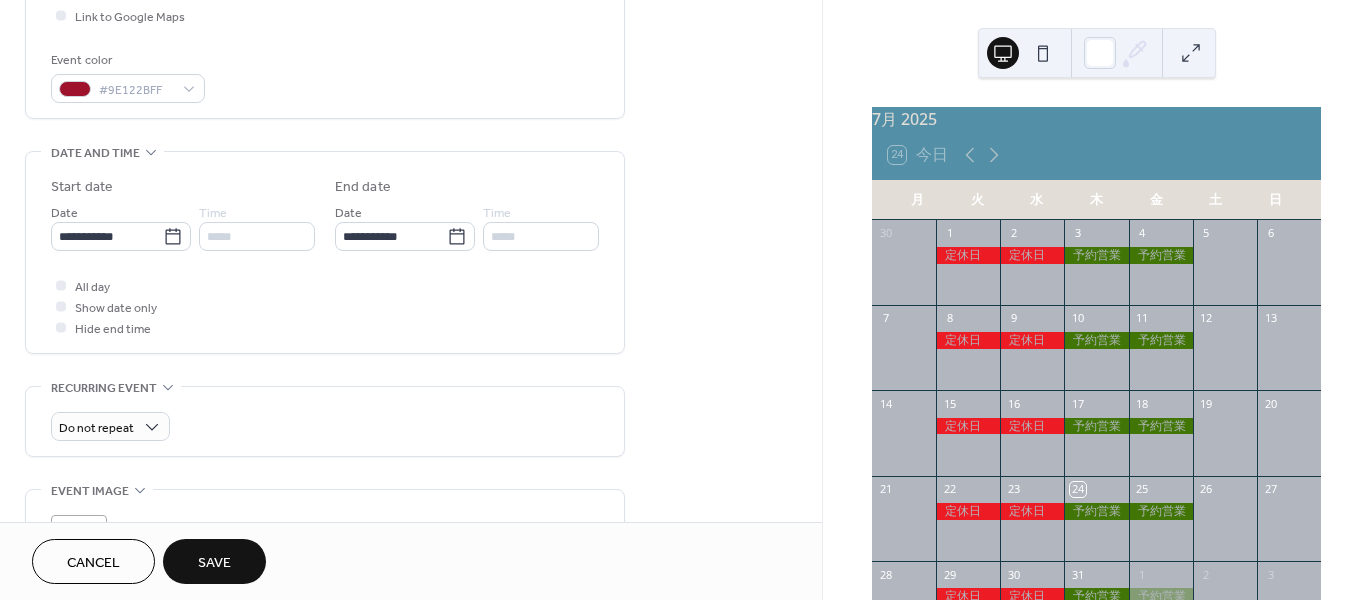 click on "Save" at bounding box center (214, 563) 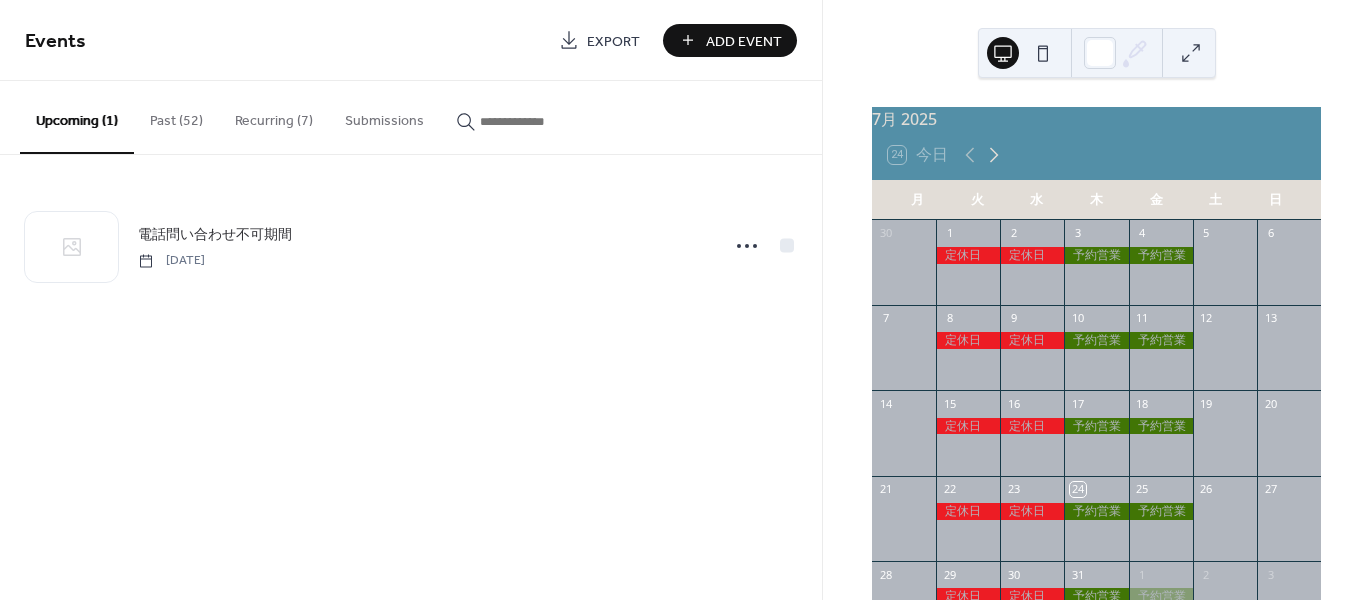 click 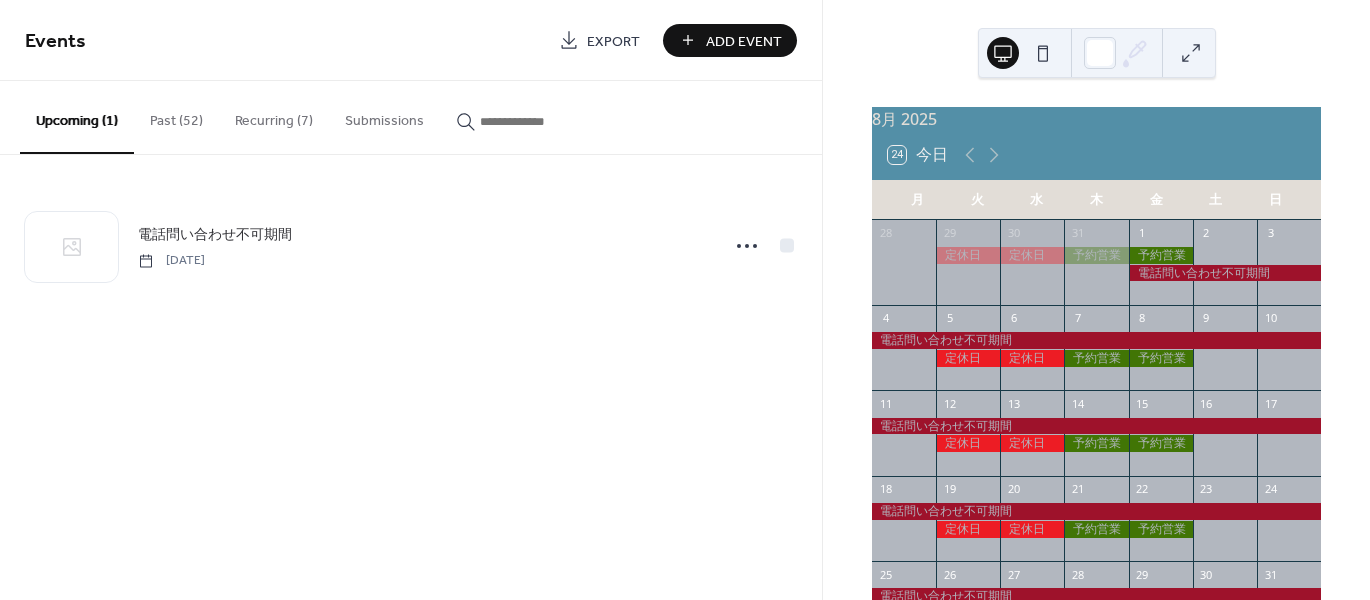 click on "Past (52)" at bounding box center (176, 116) 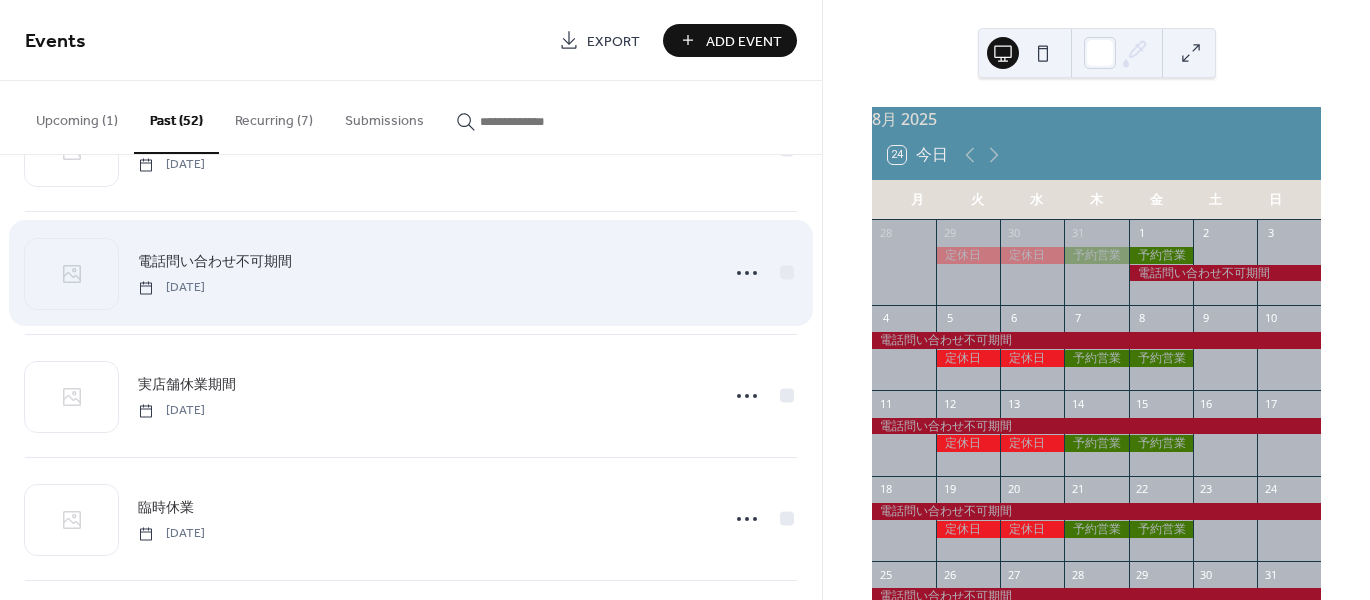 scroll, scrollTop: 100, scrollLeft: 0, axis: vertical 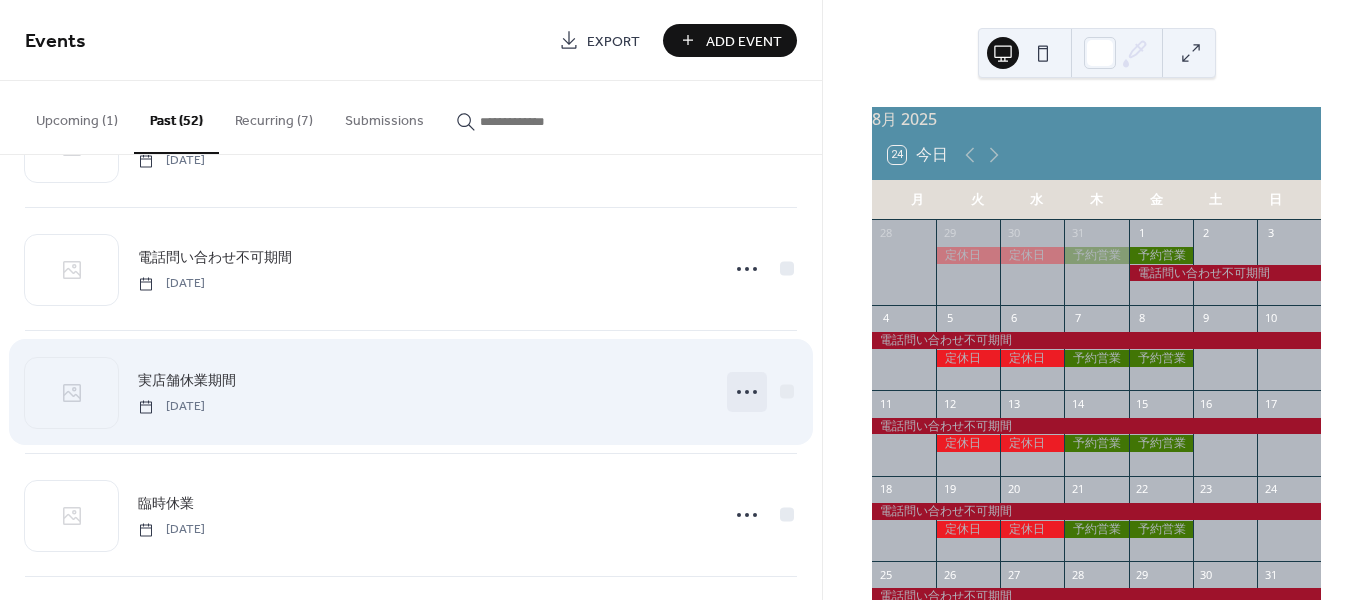 click 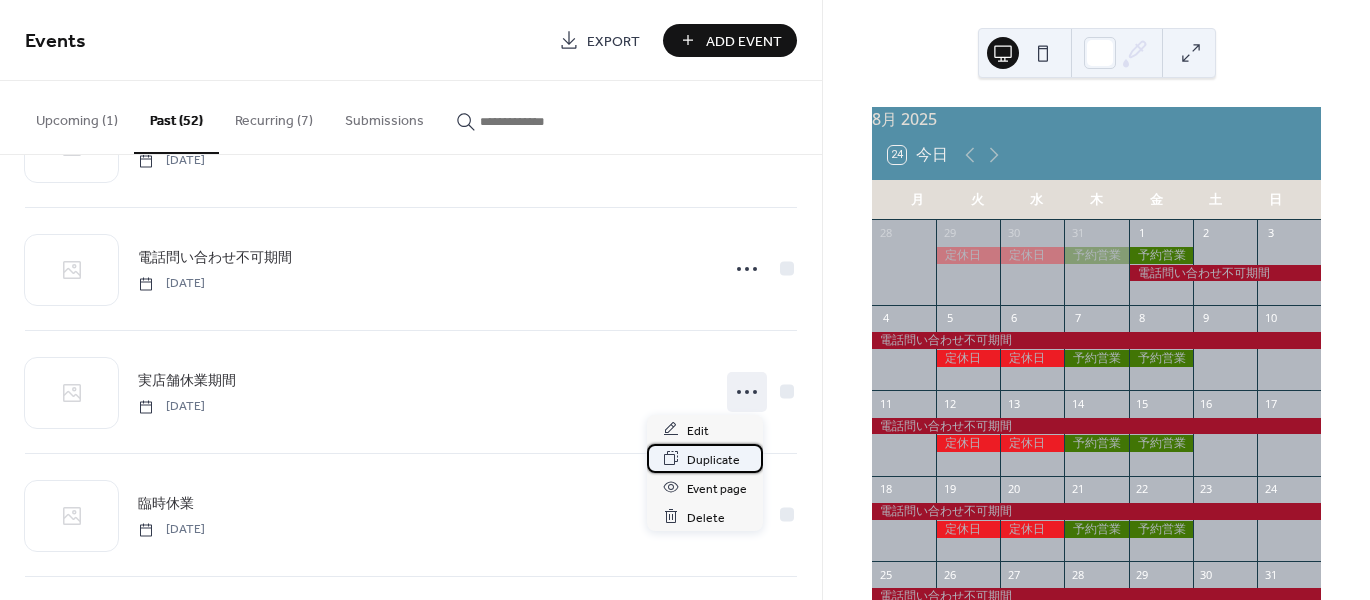click on "Duplicate" at bounding box center [713, 459] 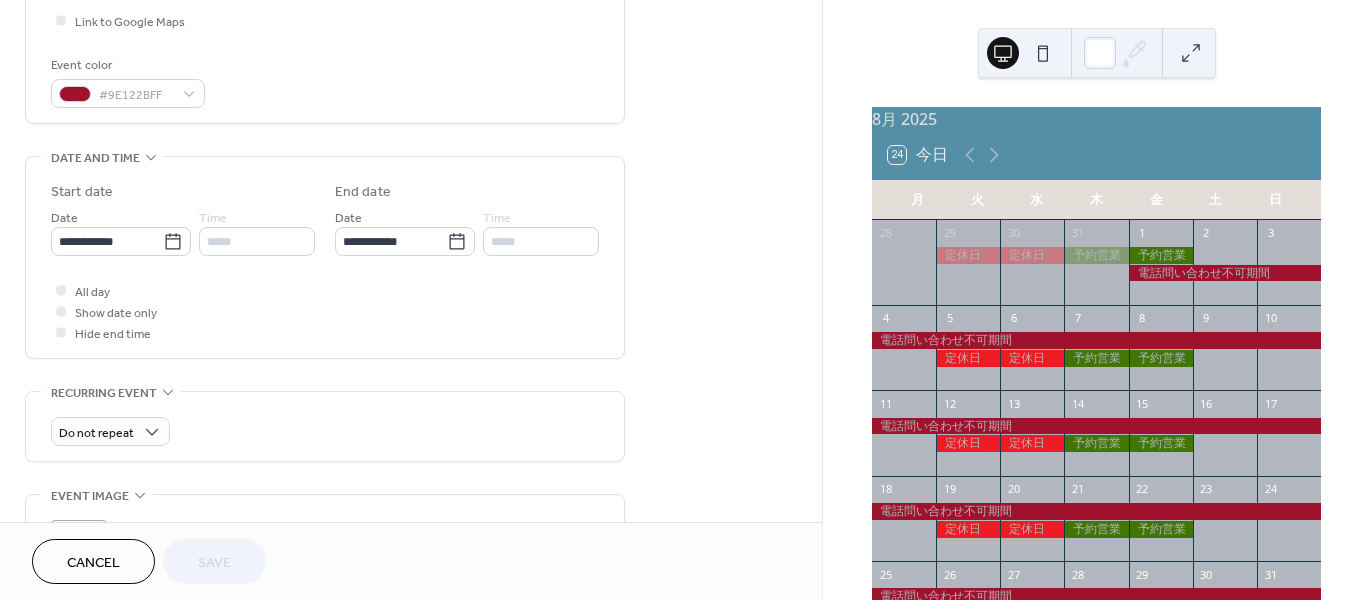 scroll, scrollTop: 500, scrollLeft: 0, axis: vertical 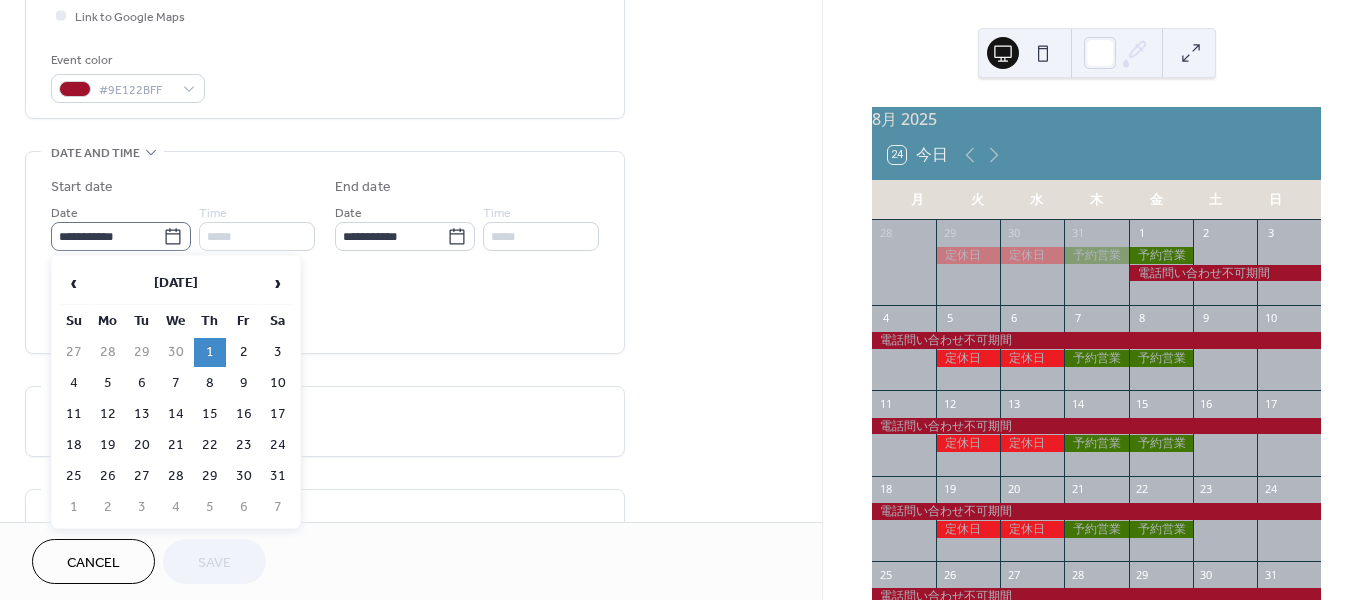 click 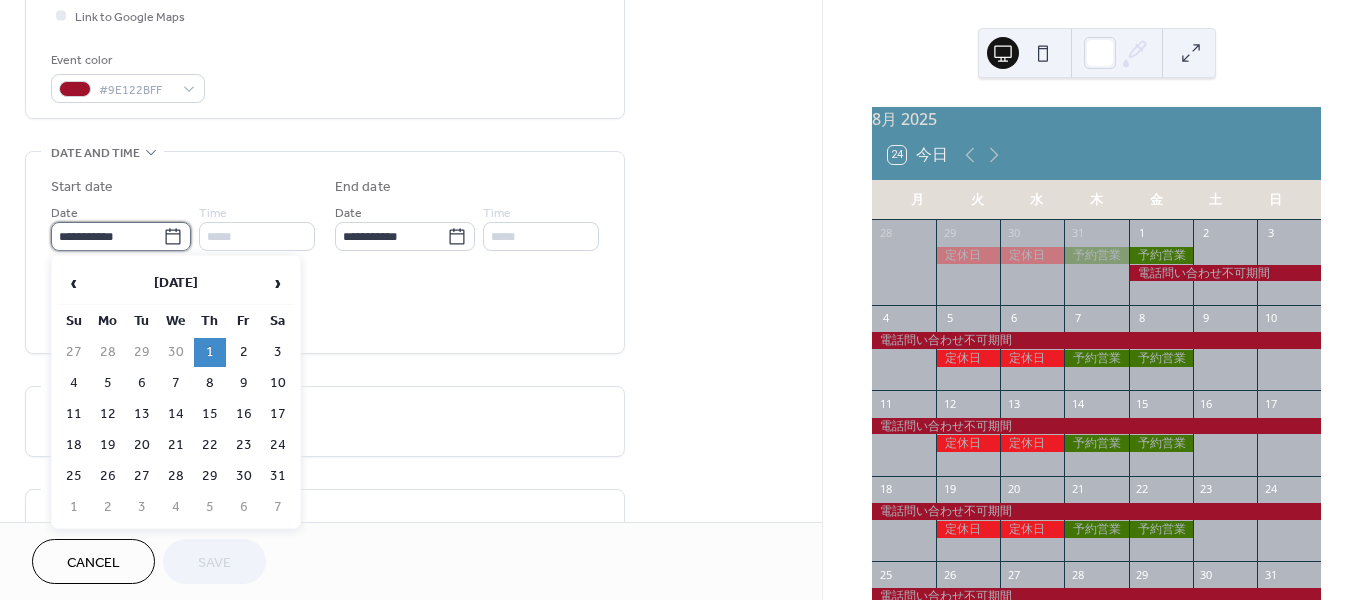 click on "**********" at bounding box center [107, 236] 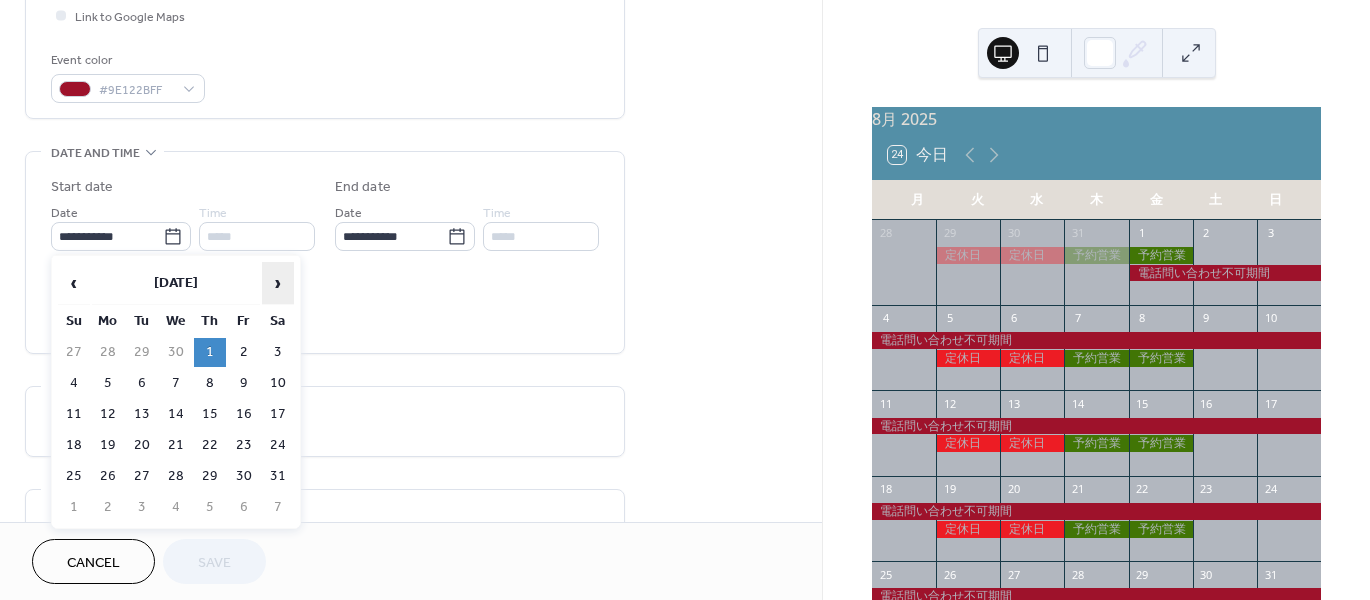 click on "›" at bounding box center (278, 283) 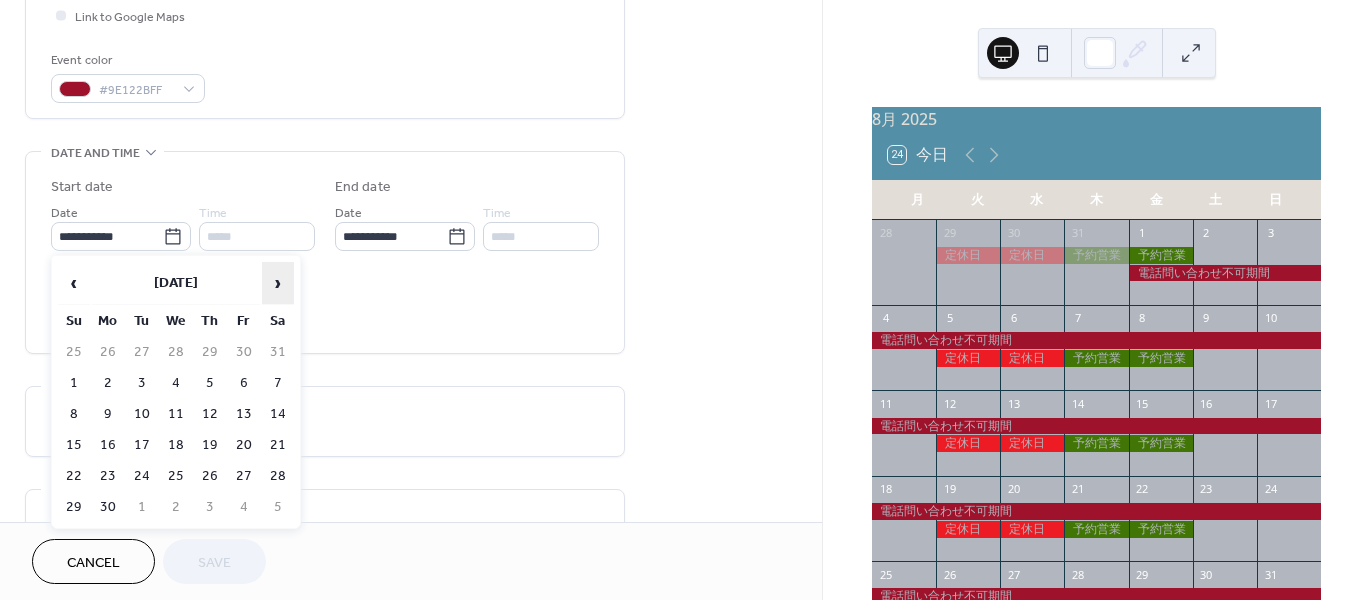 click on "›" at bounding box center (278, 283) 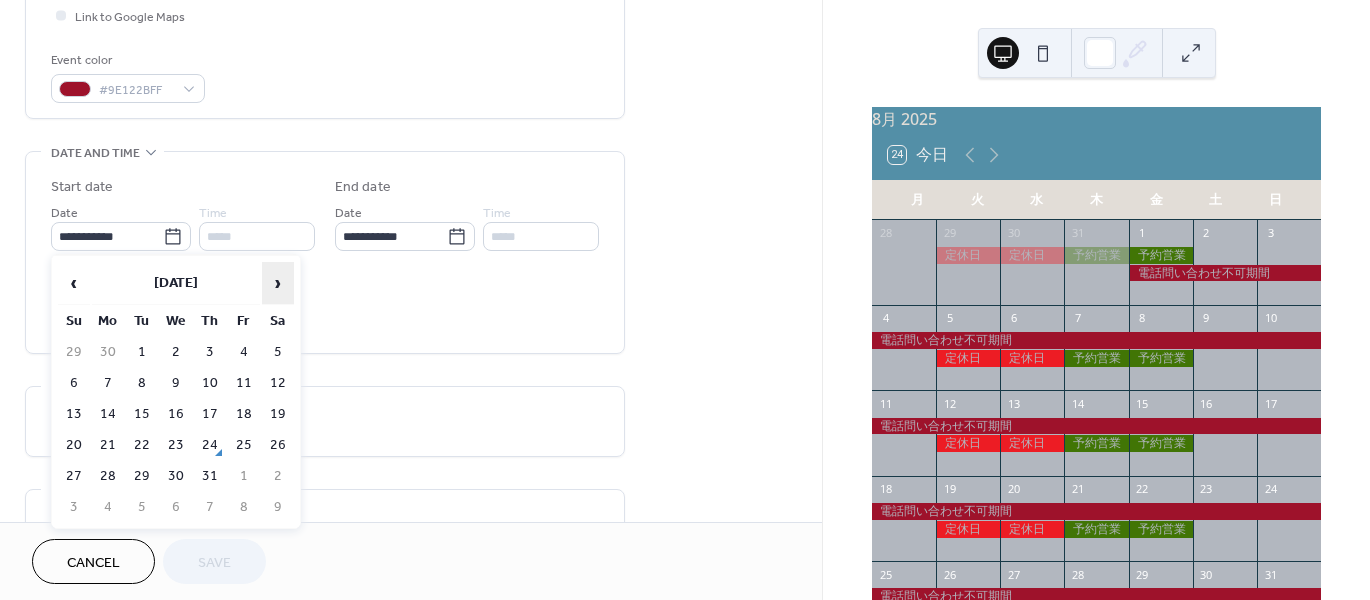 click on "›" at bounding box center [278, 283] 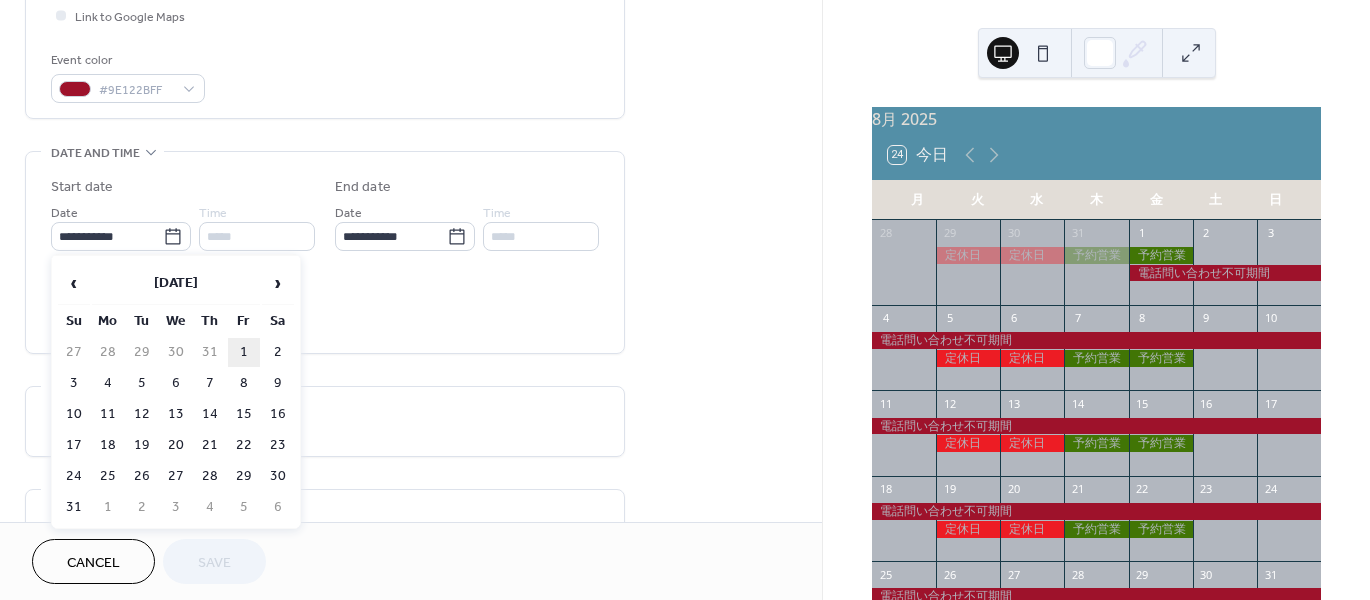 click on "1" at bounding box center [244, 352] 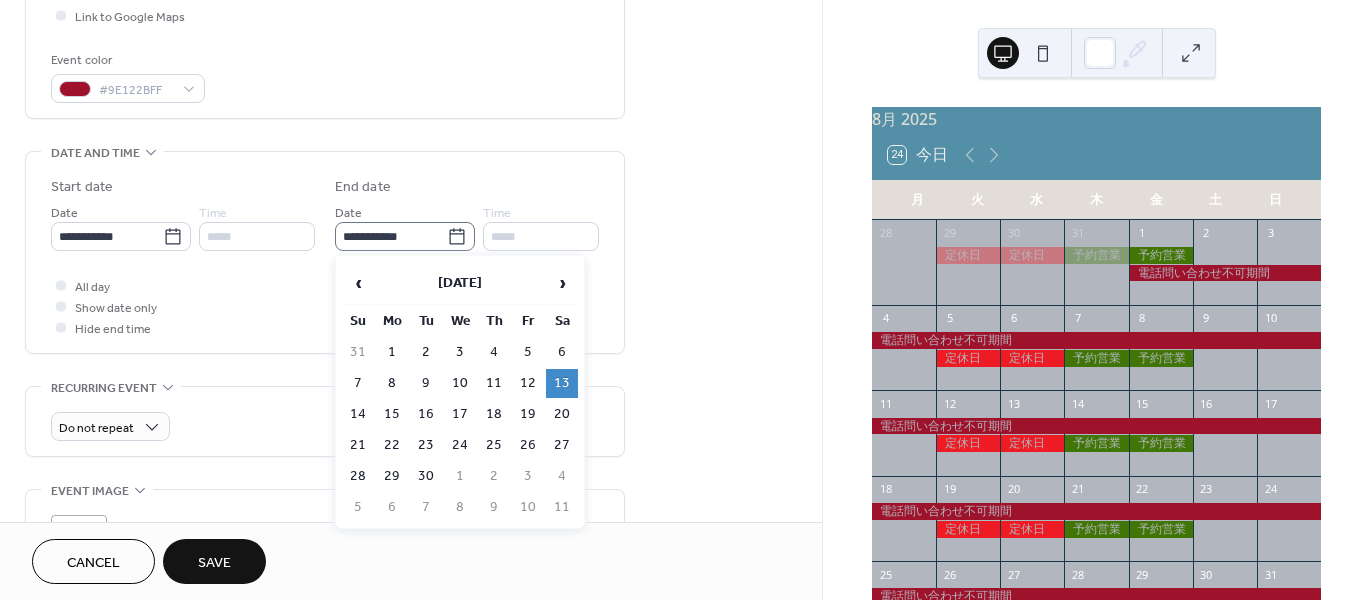 click 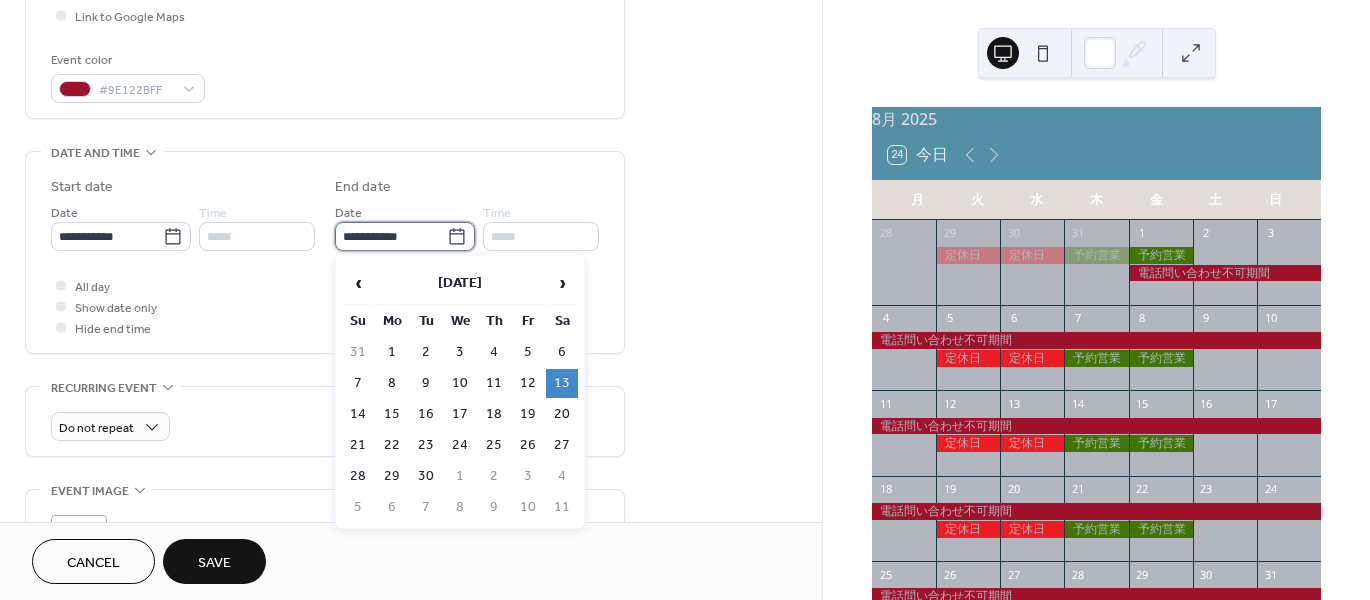 click on "**********" at bounding box center (391, 236) 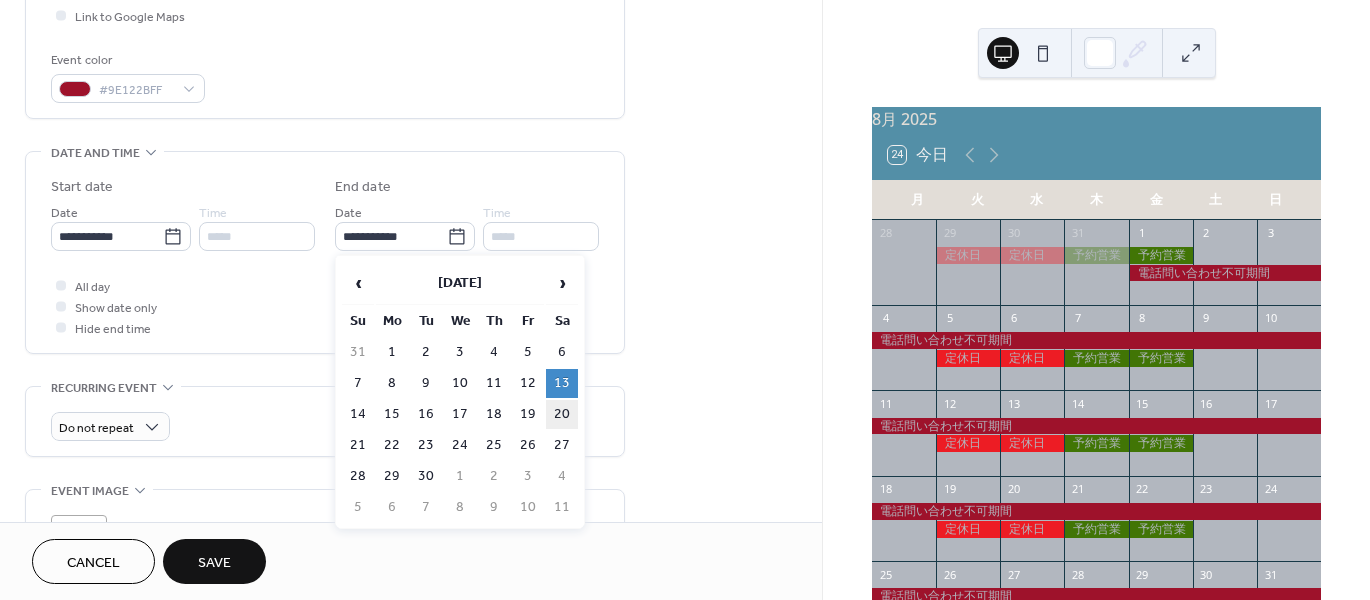 click on "20" at bounding box center (562, 414) 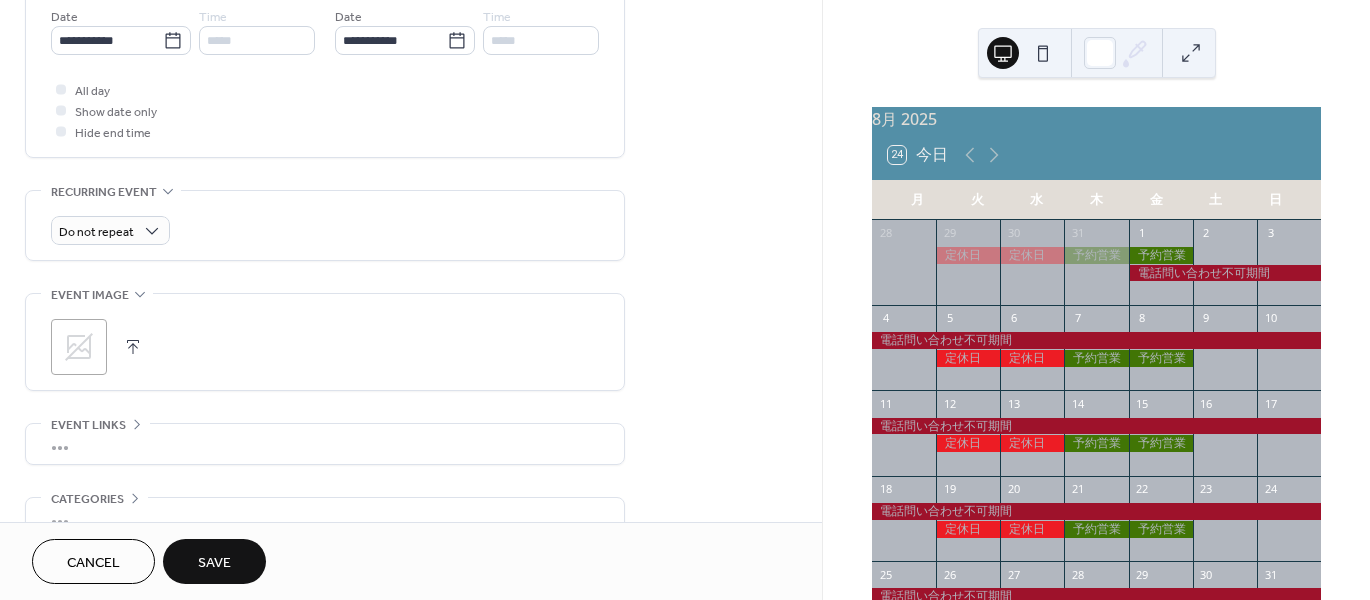 scroll, scrollTop: 700, scrollLeft: 0, axis: vertical 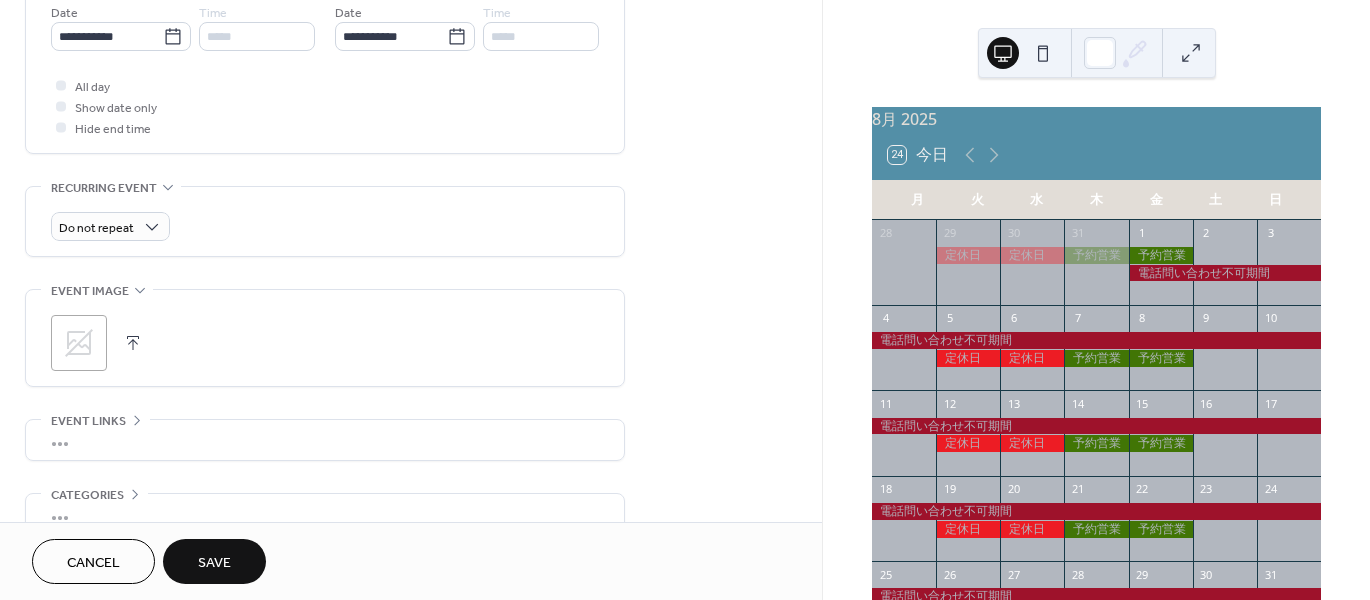 click on "Save" at bounding box center (214, 563) 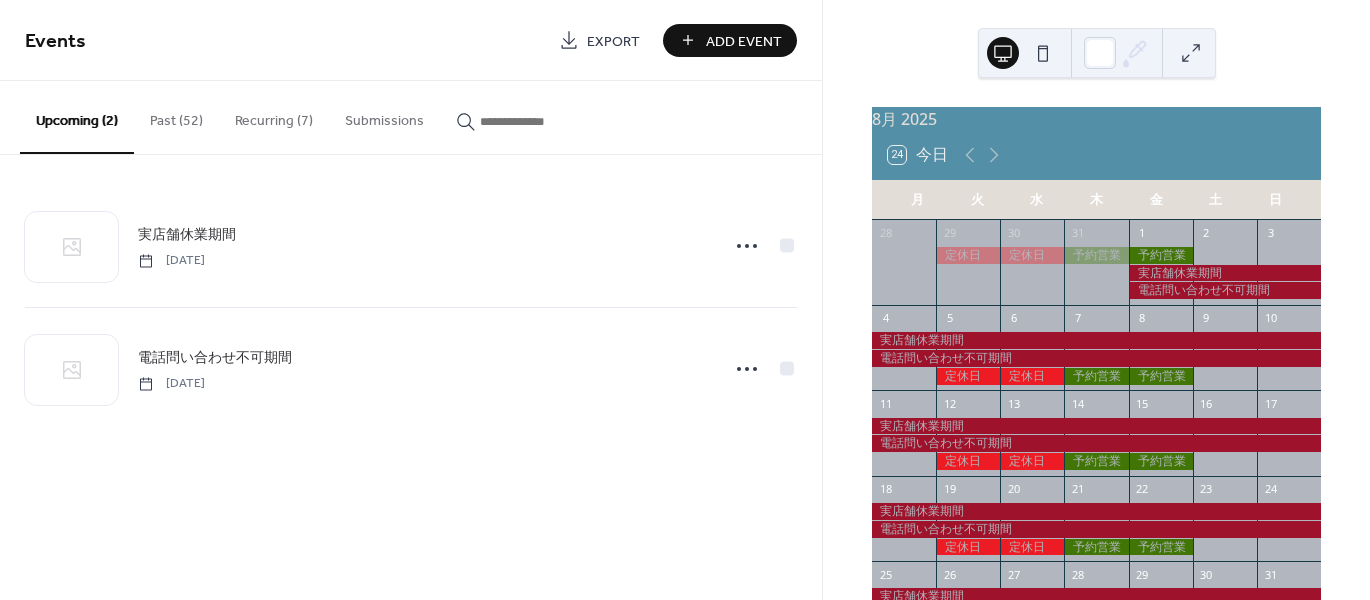 click on "Recurring (7)" at bounding box center [274, 116] 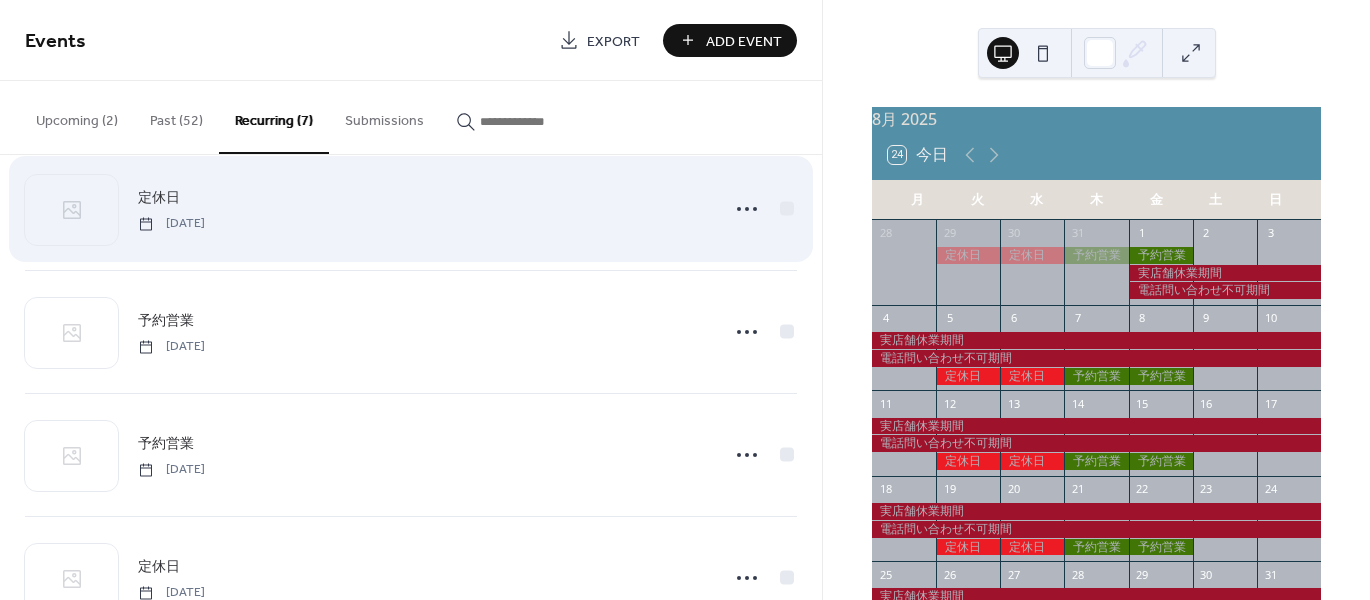 scroll, scrollTop: 0, scrollLeft: 0, axis: both 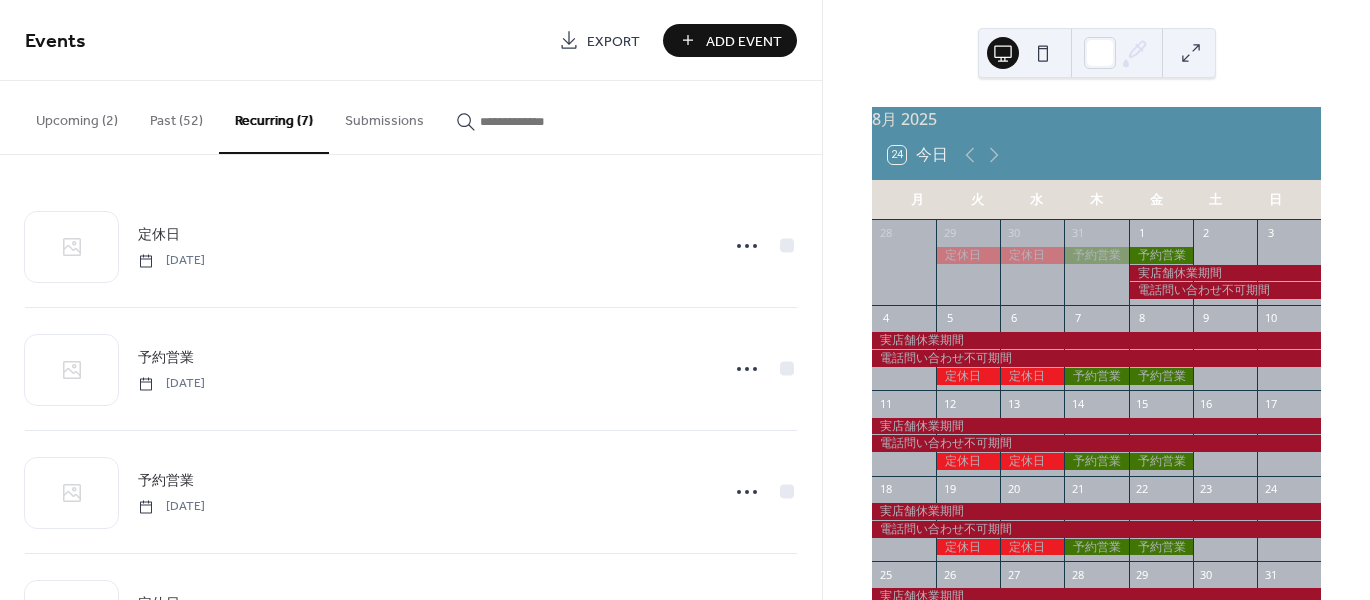click on "Past (52)" at bounding box center (176, 116) 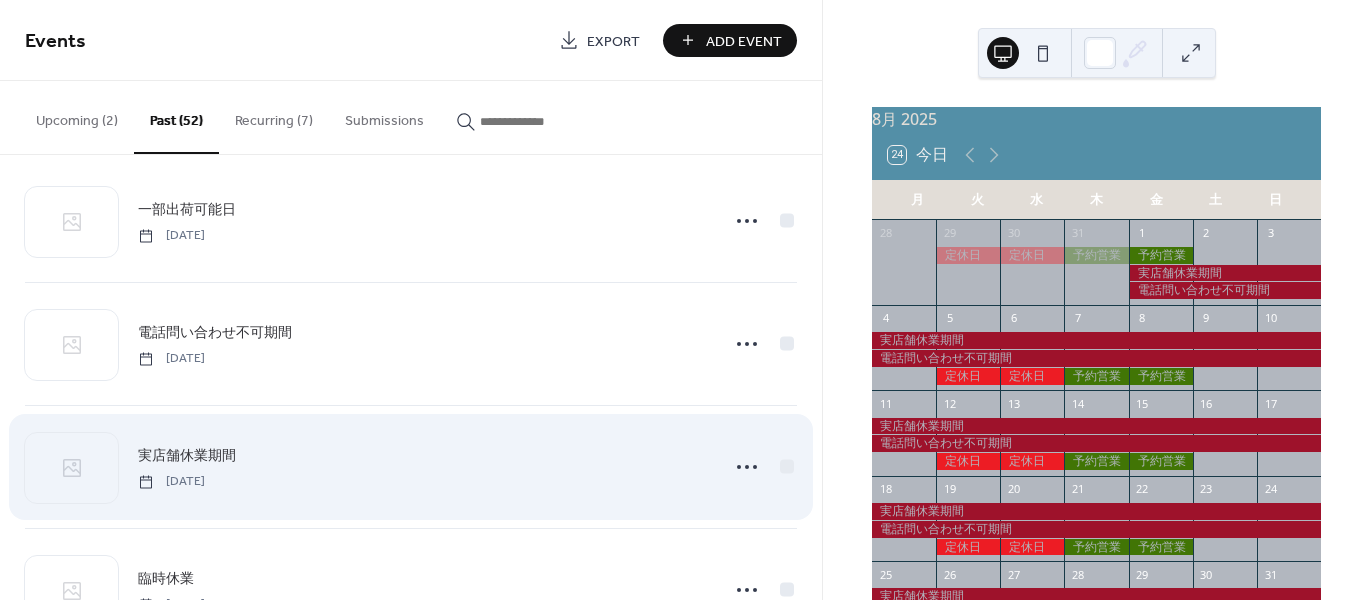scroll, scrollTop: 0, scrollLeft: 0, axis: both 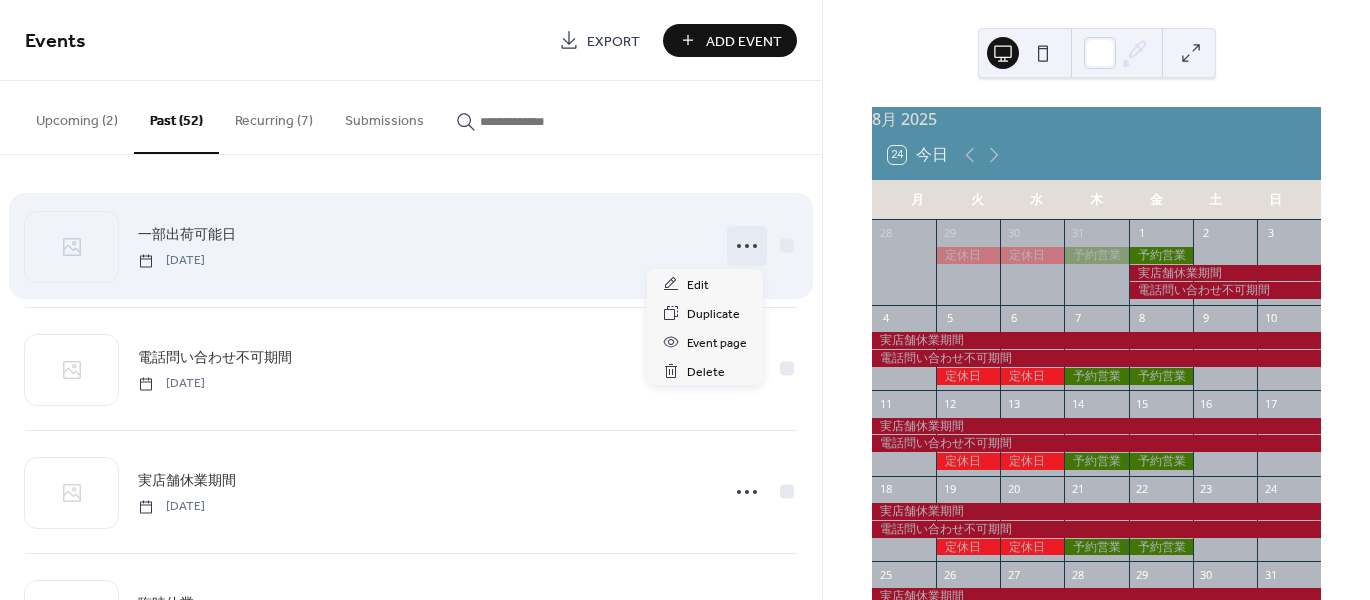click 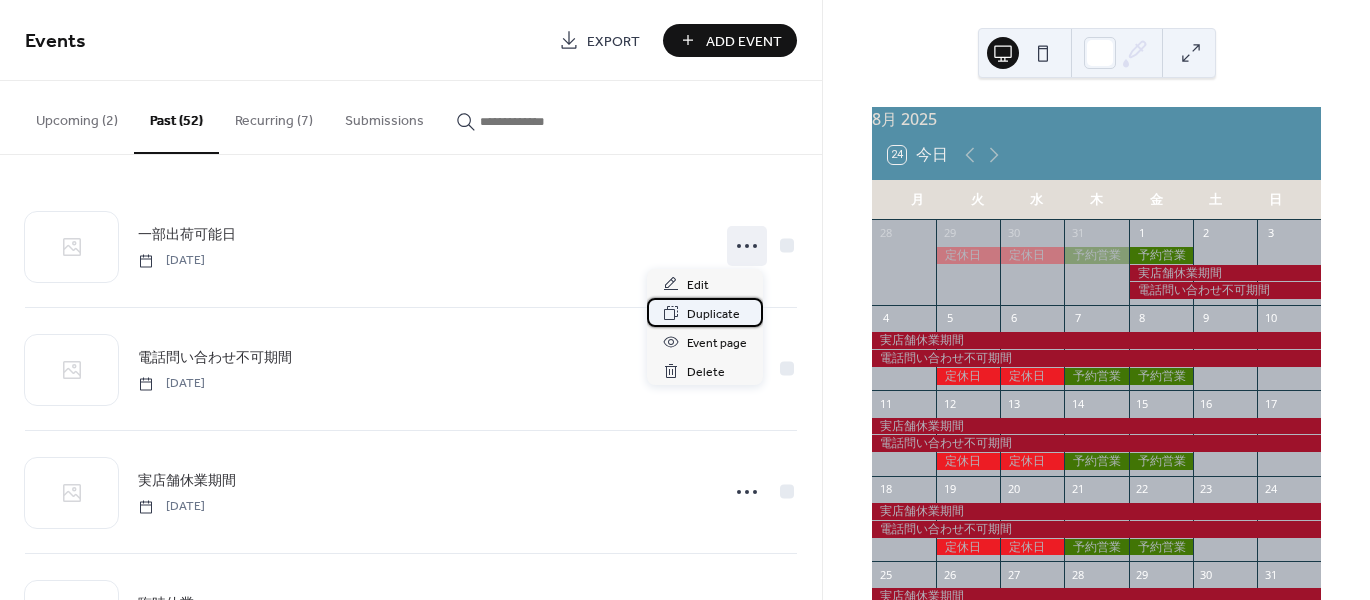 click on "Duplicate" at bounding box center (713, 314) 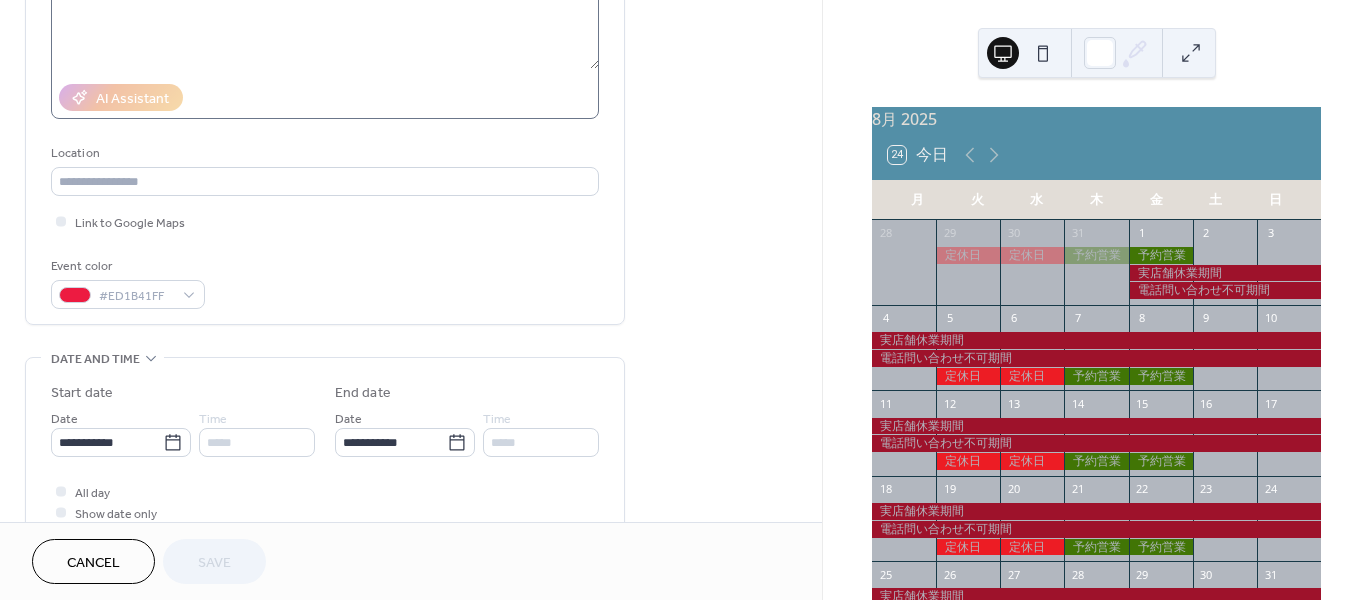 scroll, scrollTop: 300, scrollLeft: 0, axis: vertical 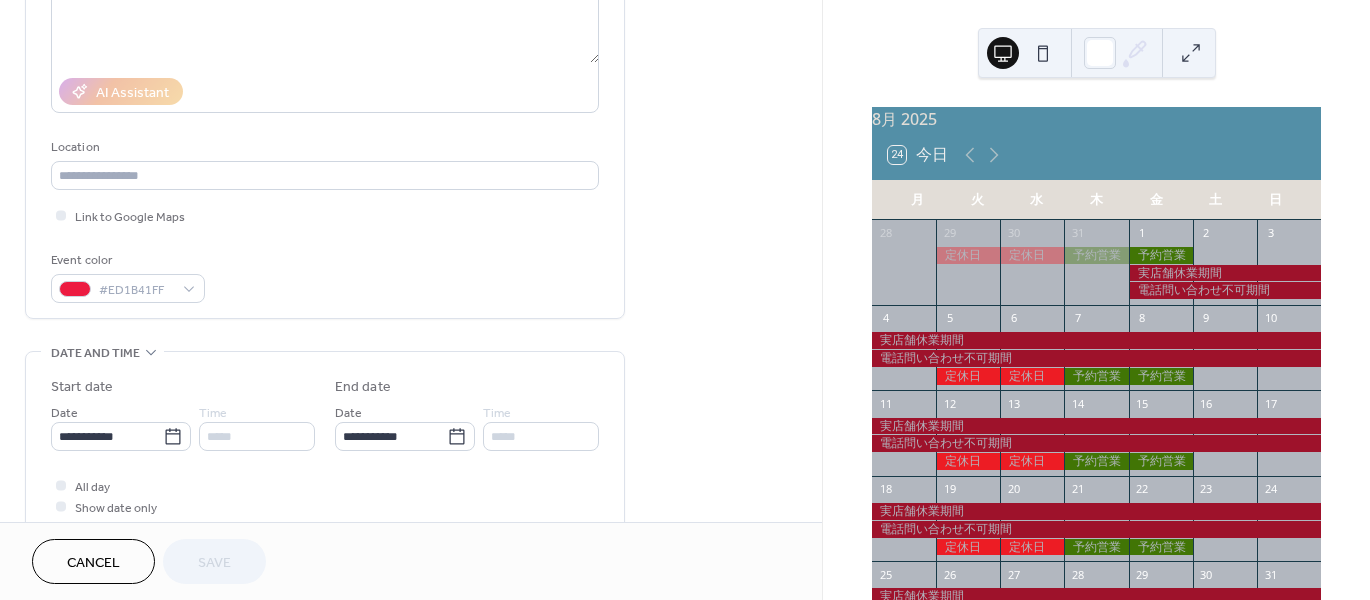 click on "Cancel" at bounding box center [93, 563] 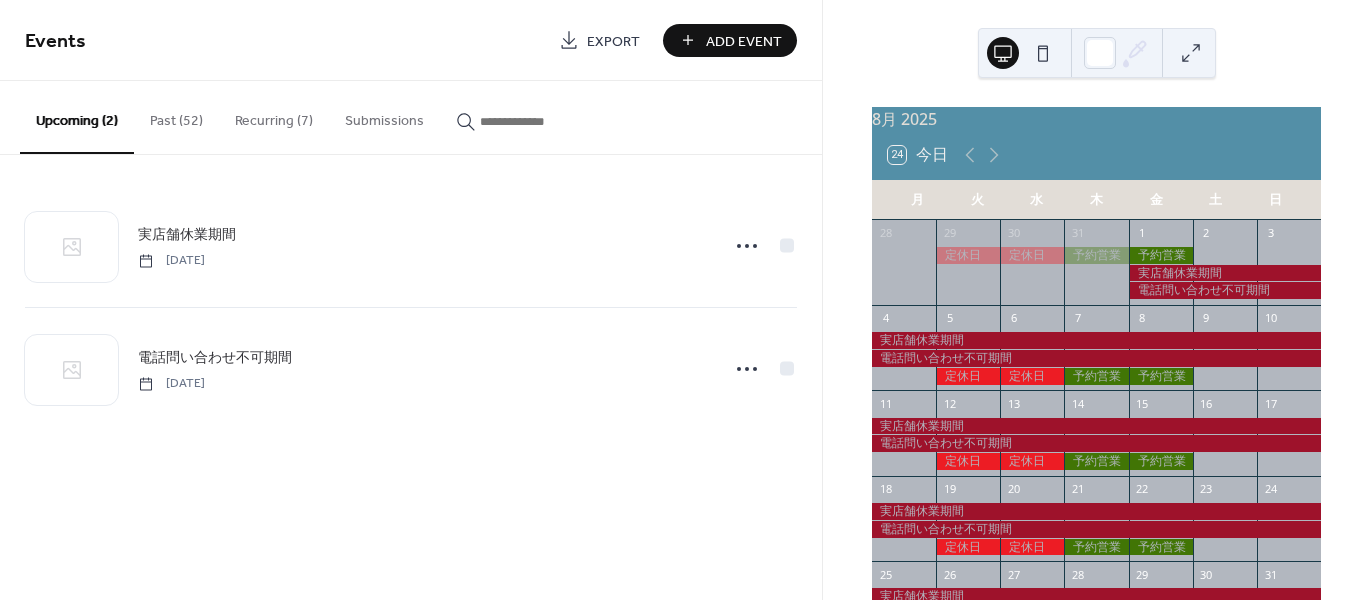 click on "Past (52)" at bounding box center (176, 116) 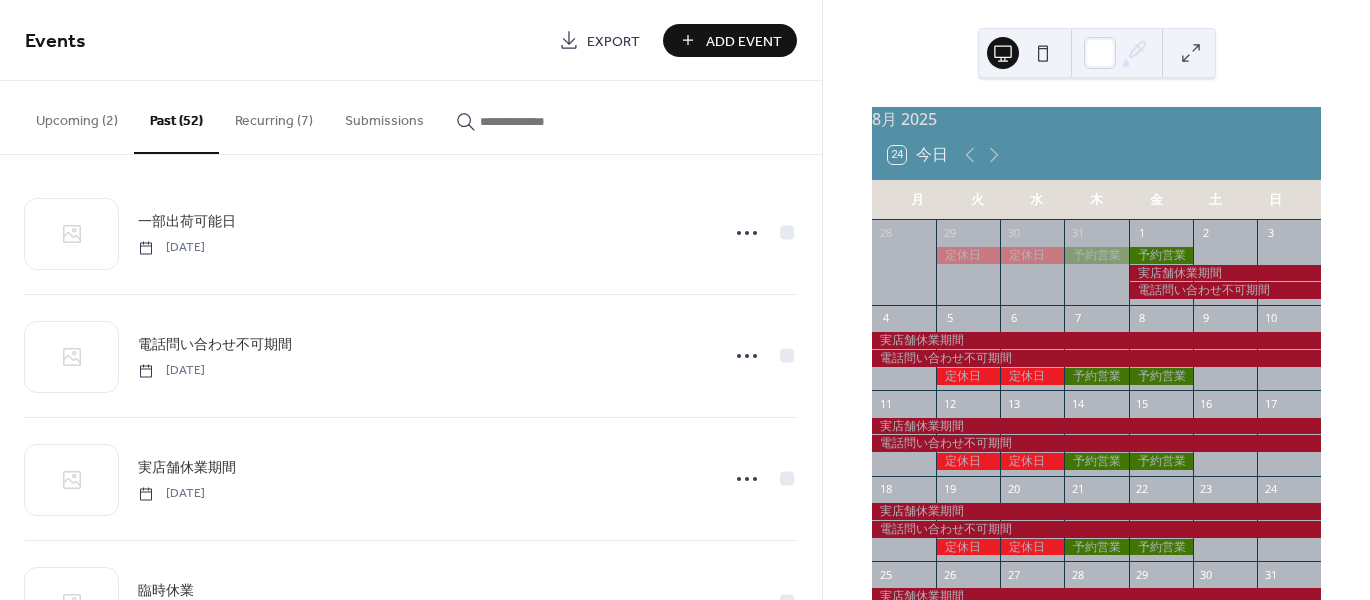 scroll, scrollTop: 0, scrollLeft: 0, axis: both 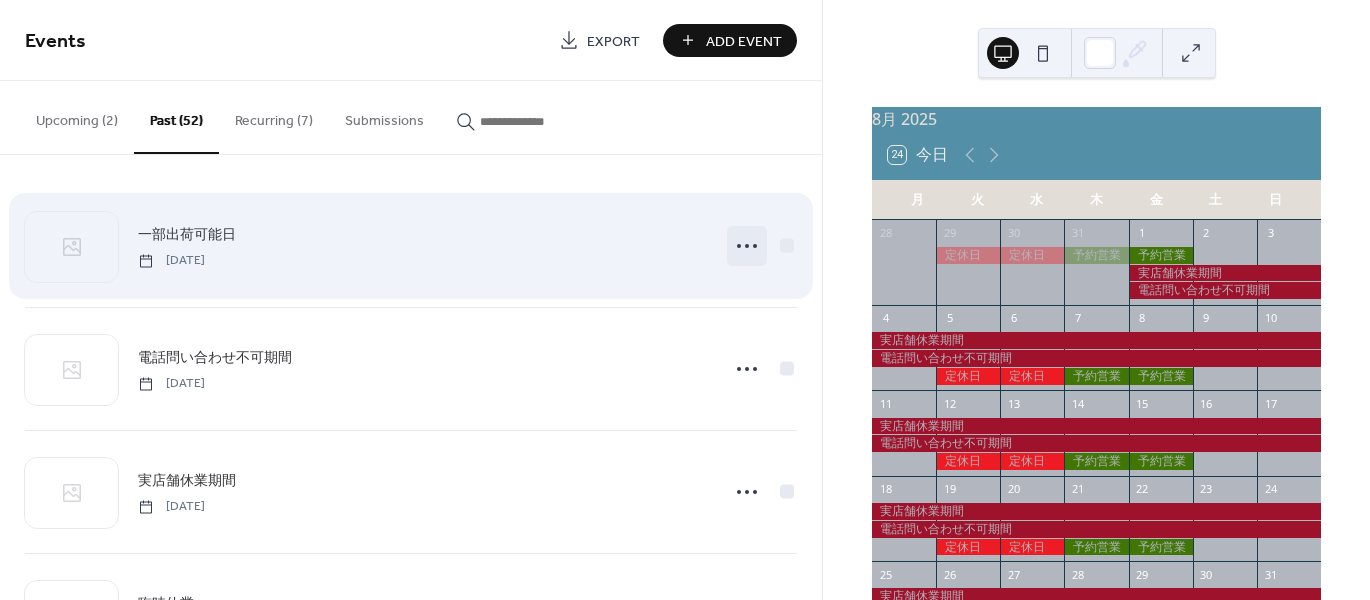click 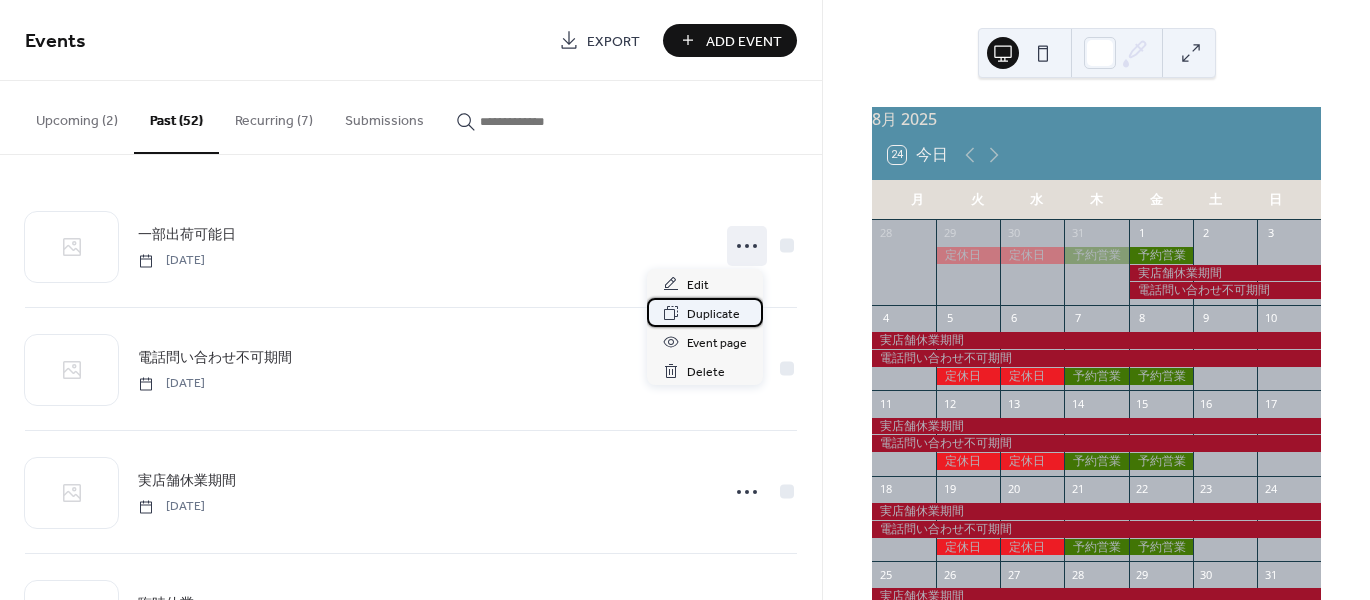 click on "Duplicate" at bounding box center (713, 314) 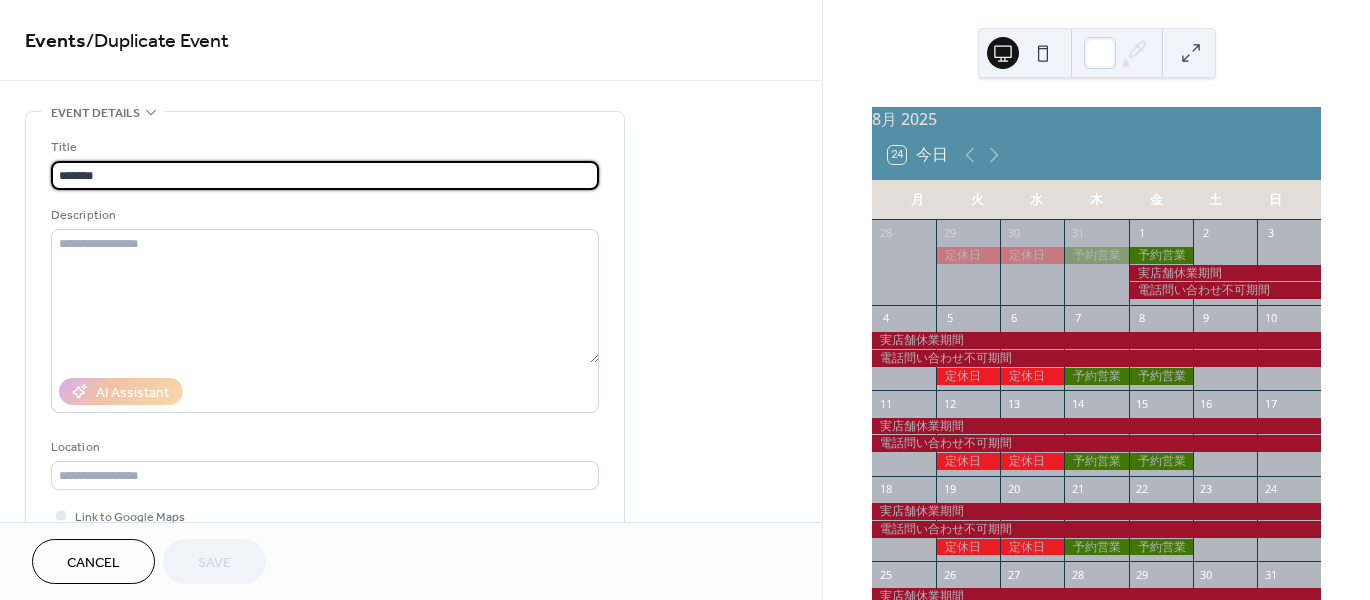 scroll, scrollTop: 1, scrollLeft: 0, axis: vertical 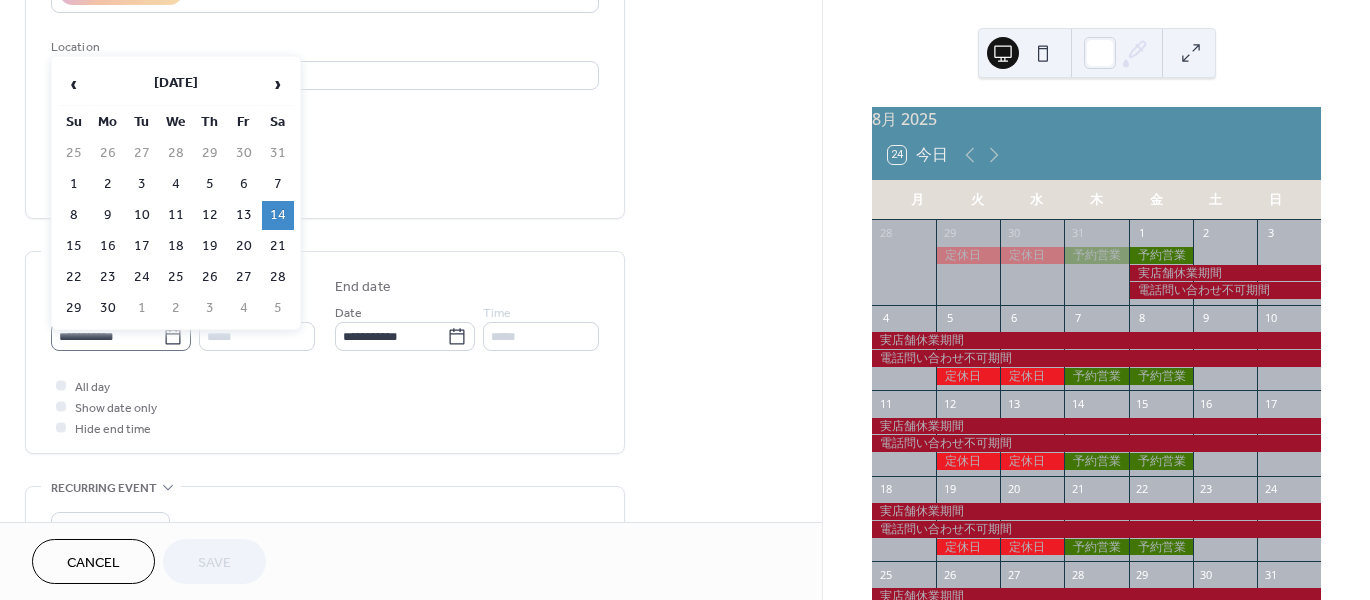 drag, startPoint x: 170, startPoint y: 330, endPoint x: 183, endPoint y: 338, distance: 15.264338 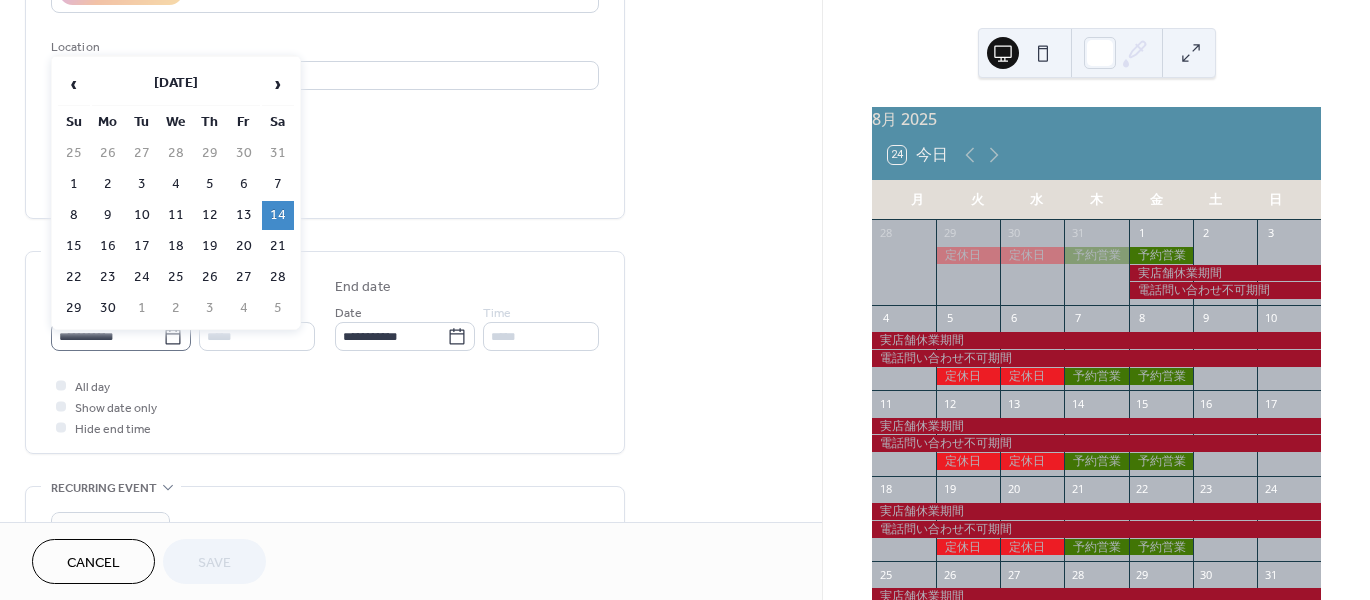 click 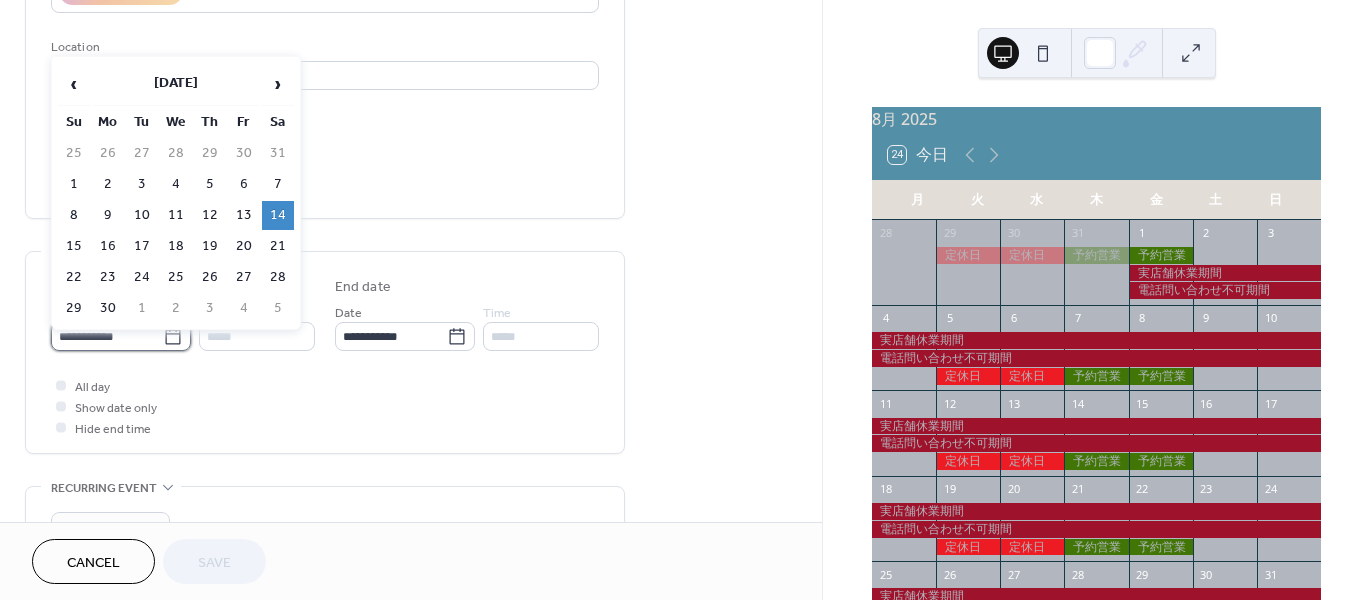 click on "**********" at bounding box center [107, 336] 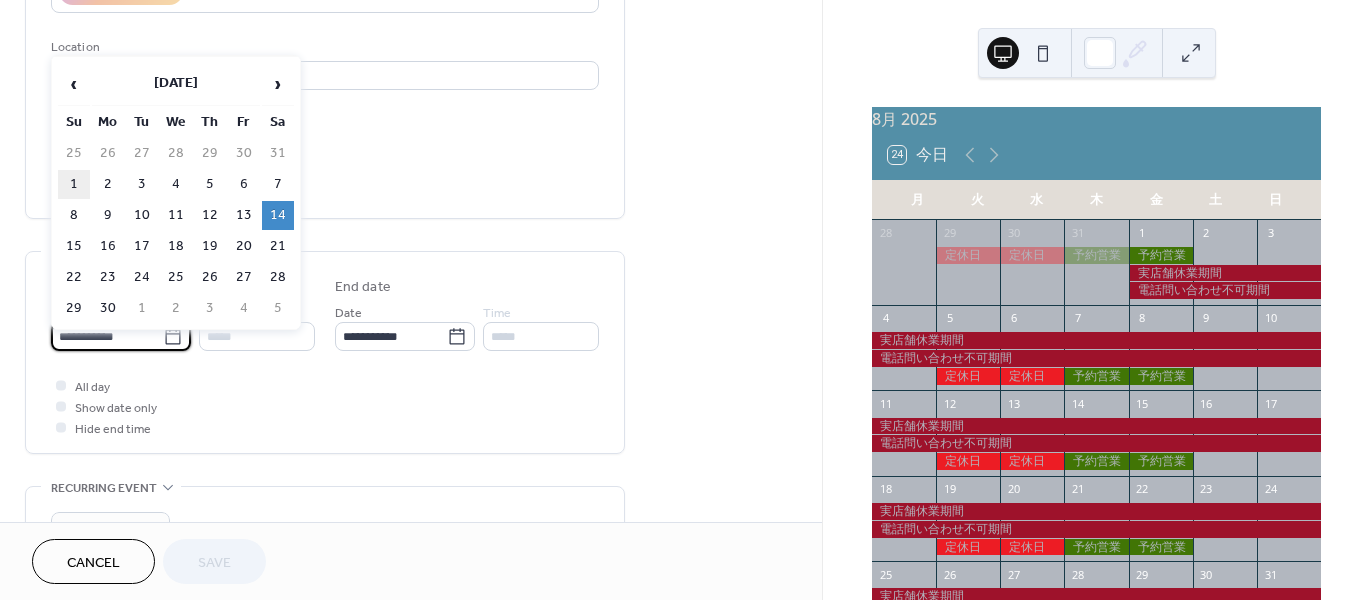 click on "1" at bounding box center (74, 184) 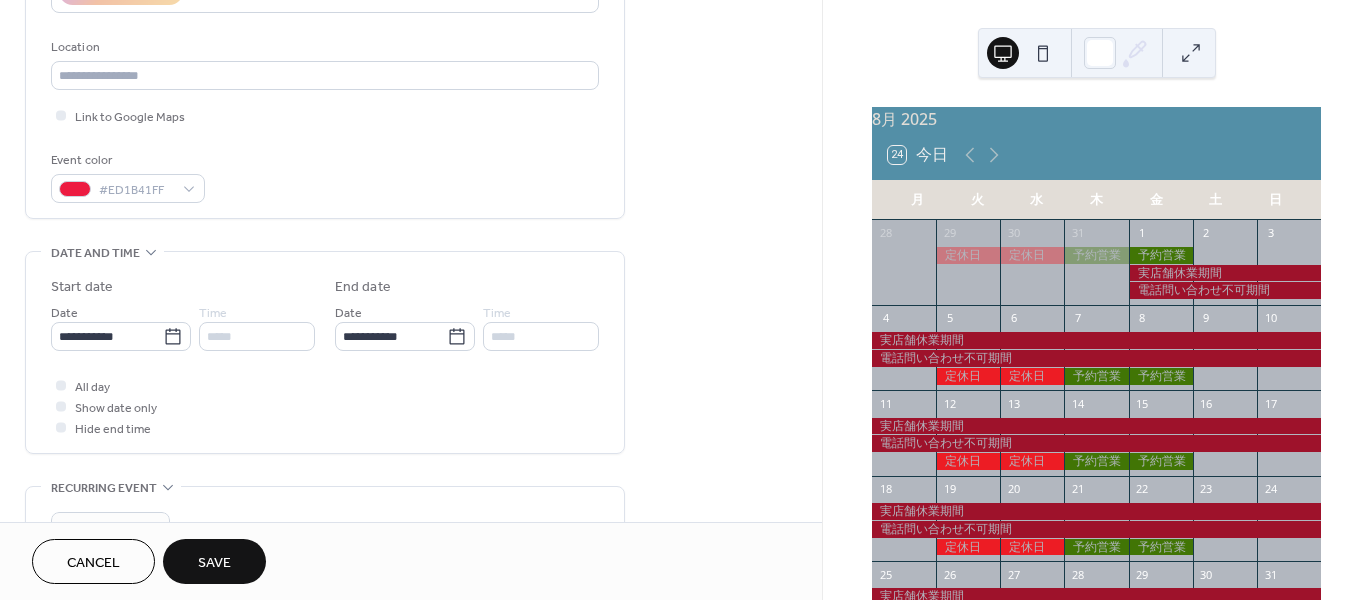 click at bounding box center (61, 406) 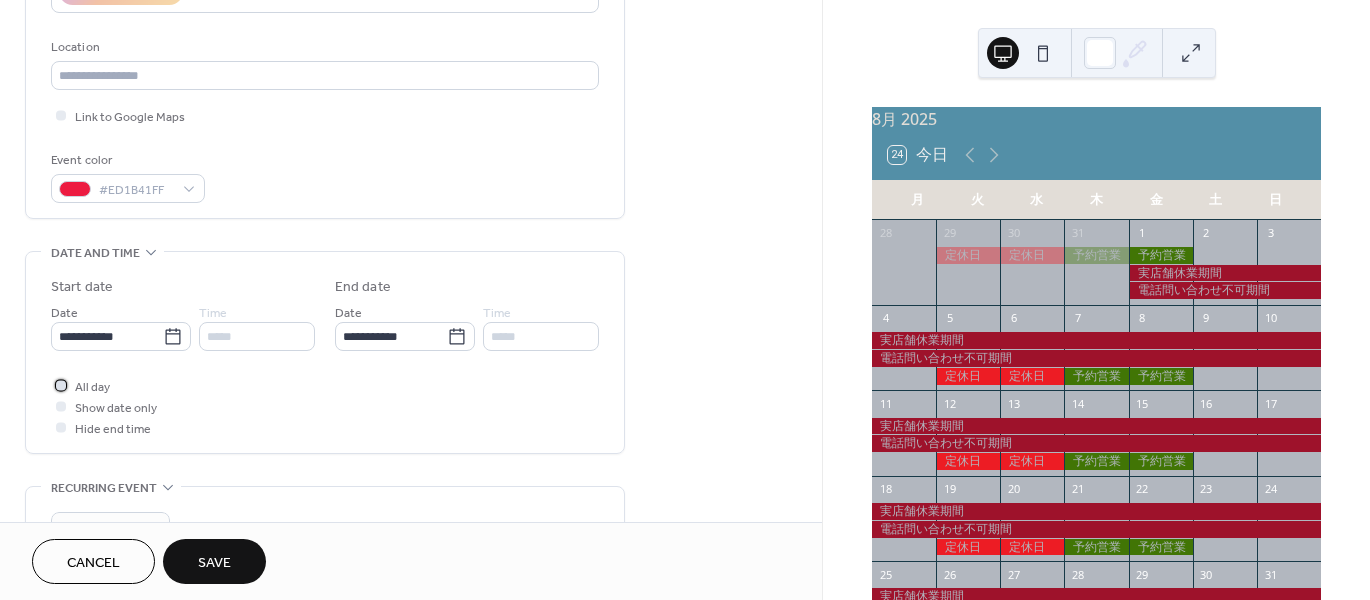 click 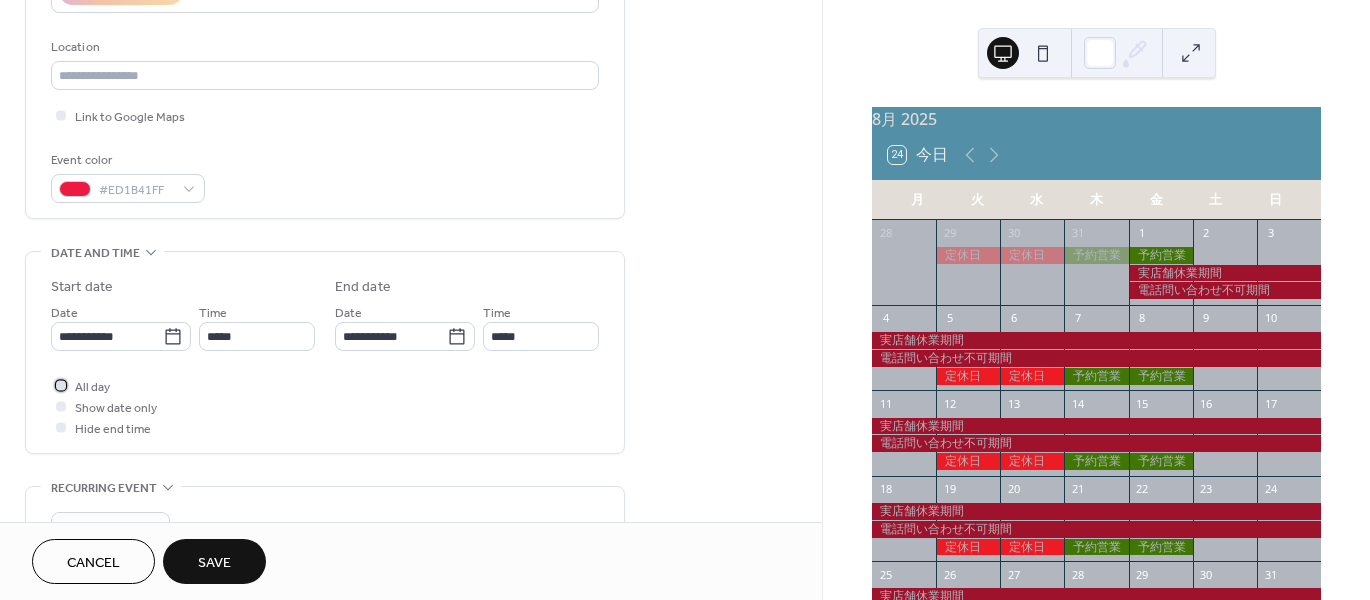 click at bounding box center (61, 385) 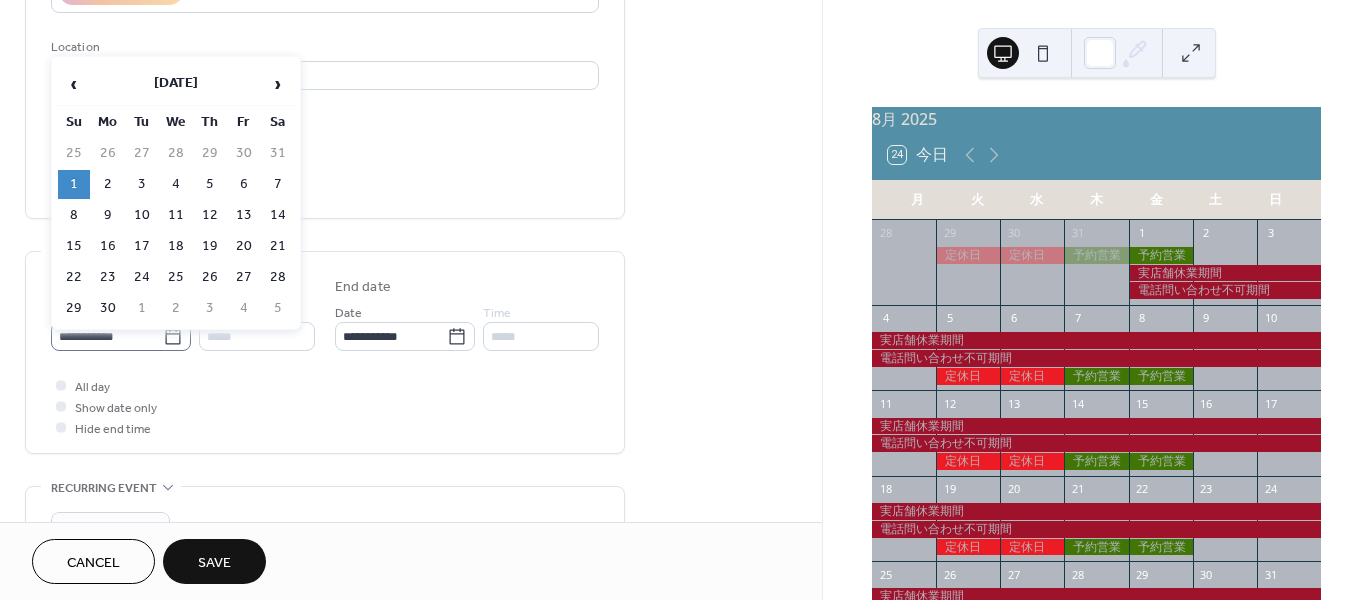 click 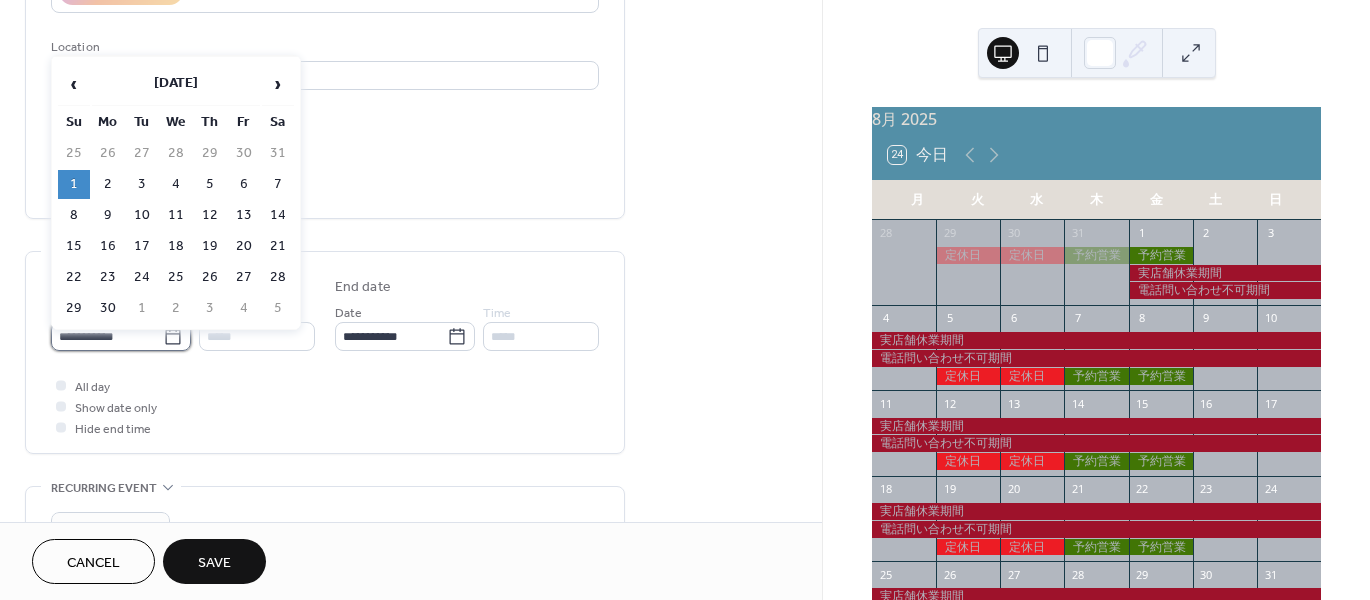 click on "**********" at bounding box center [107, 336] 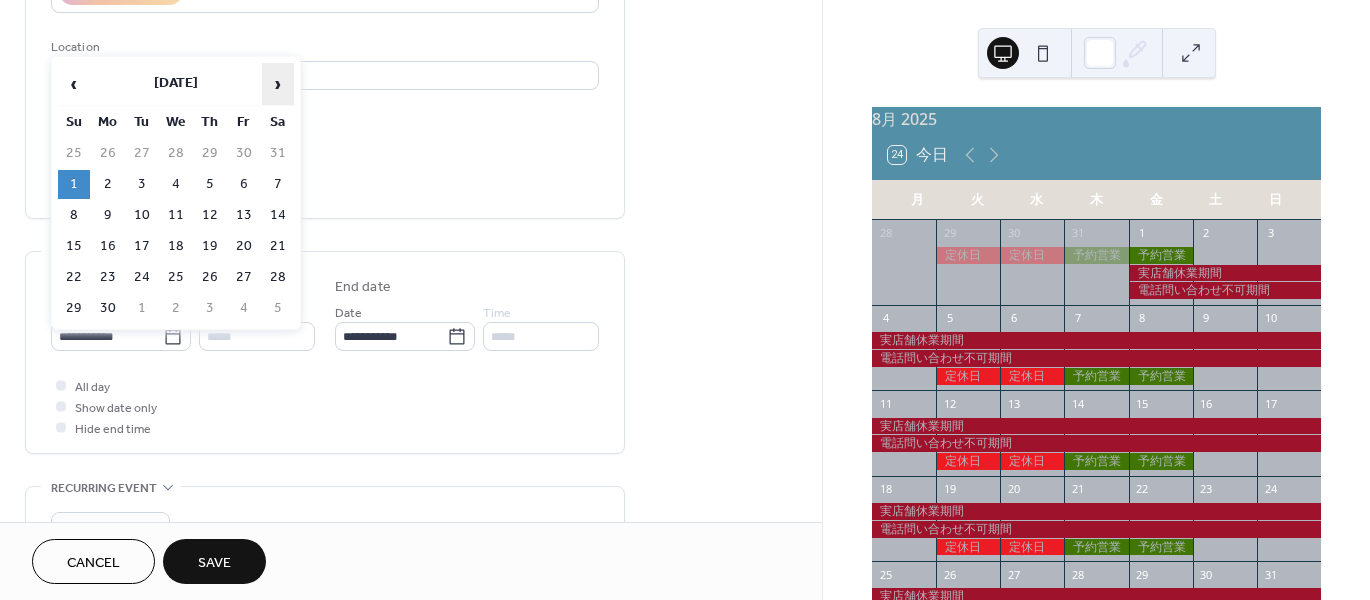 click on "›" at bounding box center [278, 84] 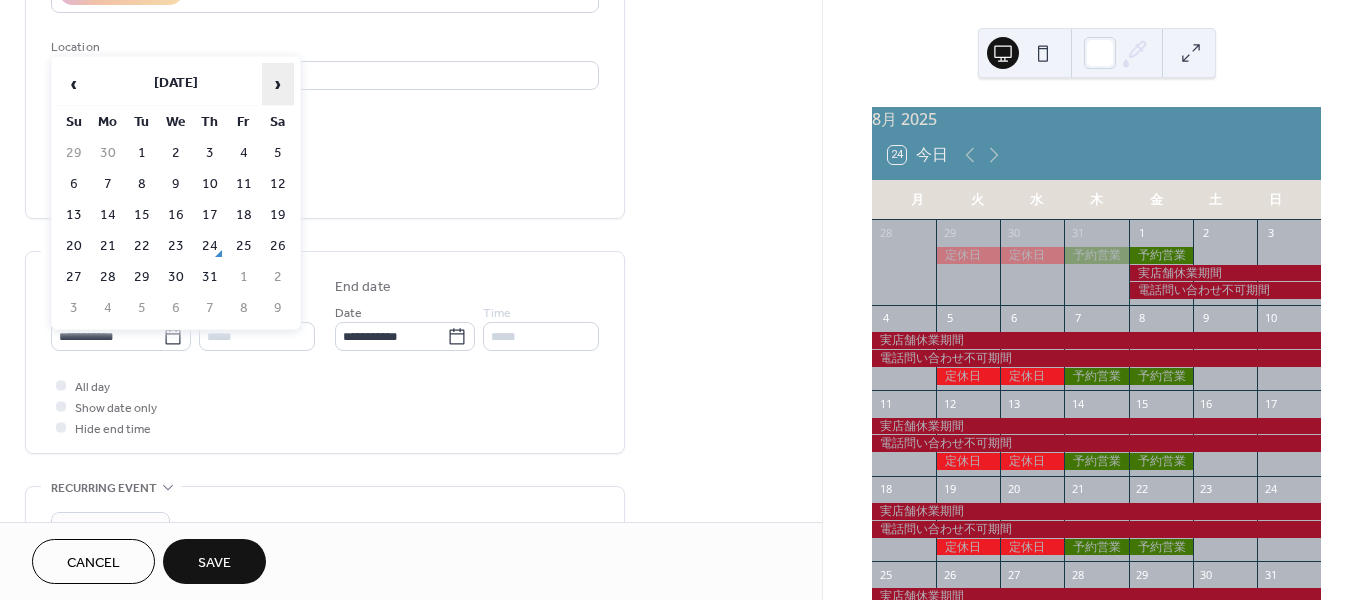 click on "›" at bounding box center (278, 84) 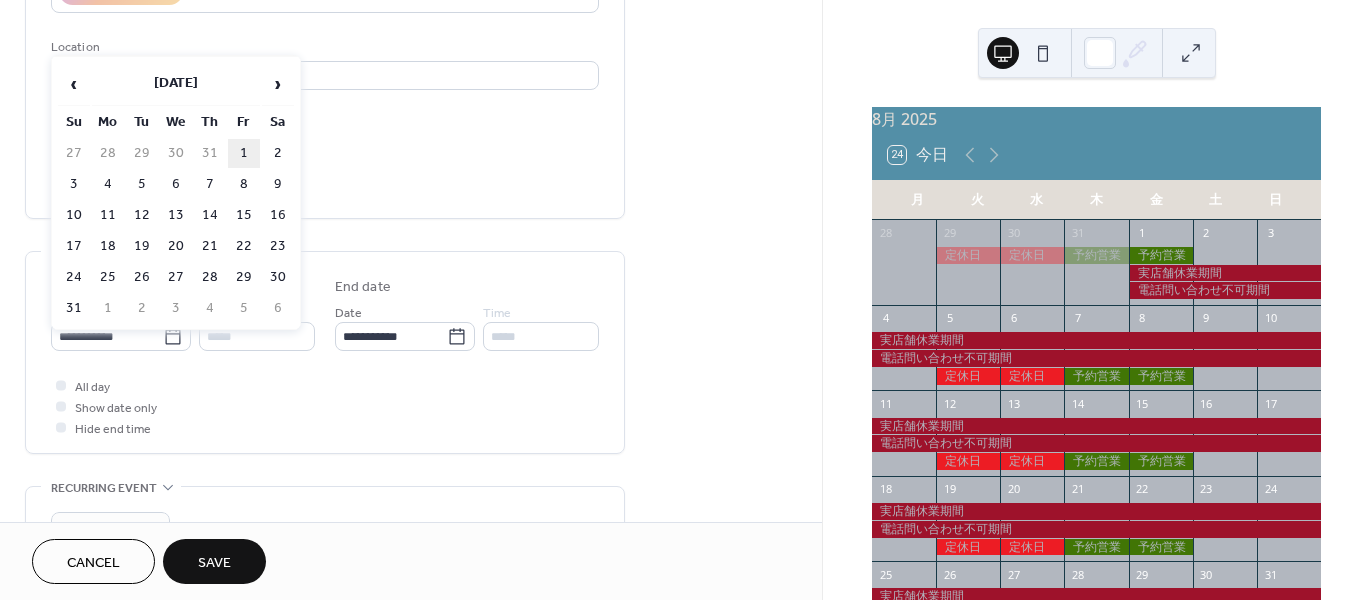 click on "1" at bounding box center [244, 153] 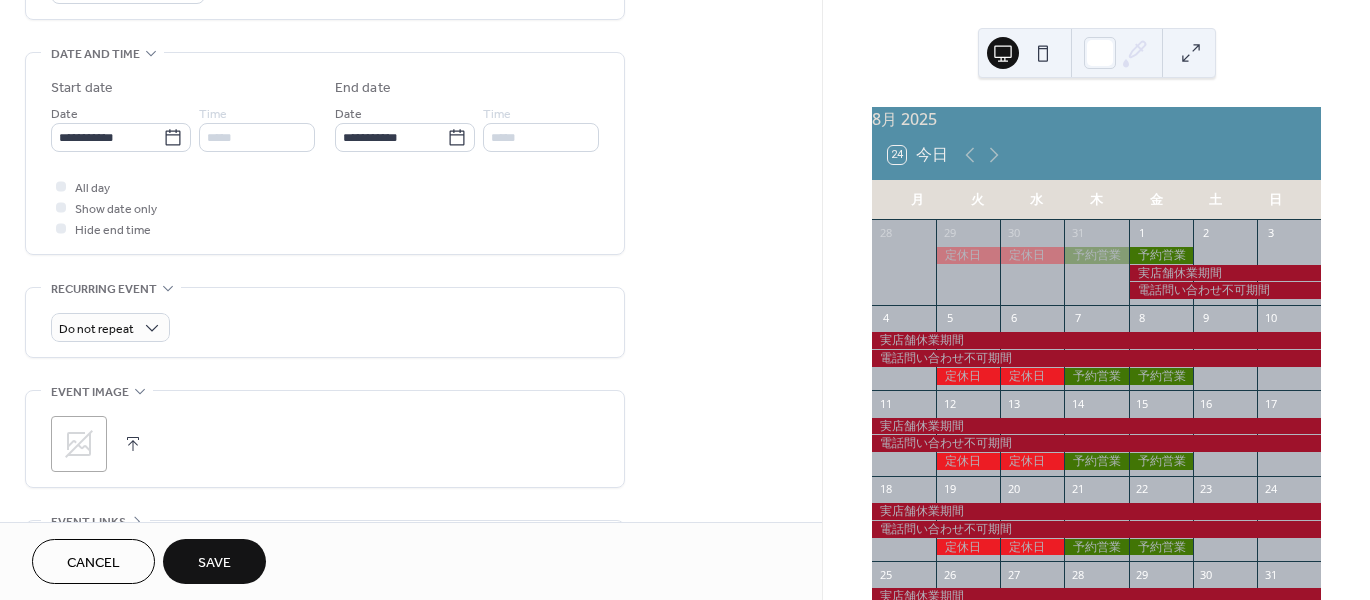 scroll, scrollTop: 600, scrollLeft: 0, axis: vertical 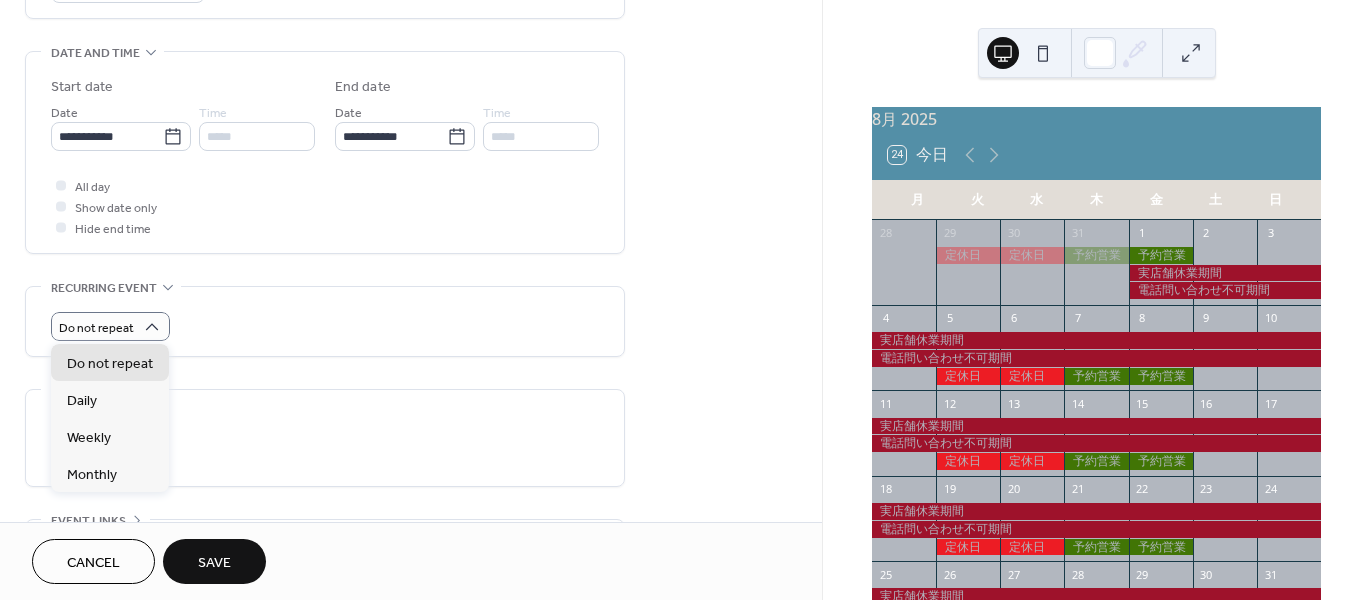 click on "**********" at bounding box center (411, 120) 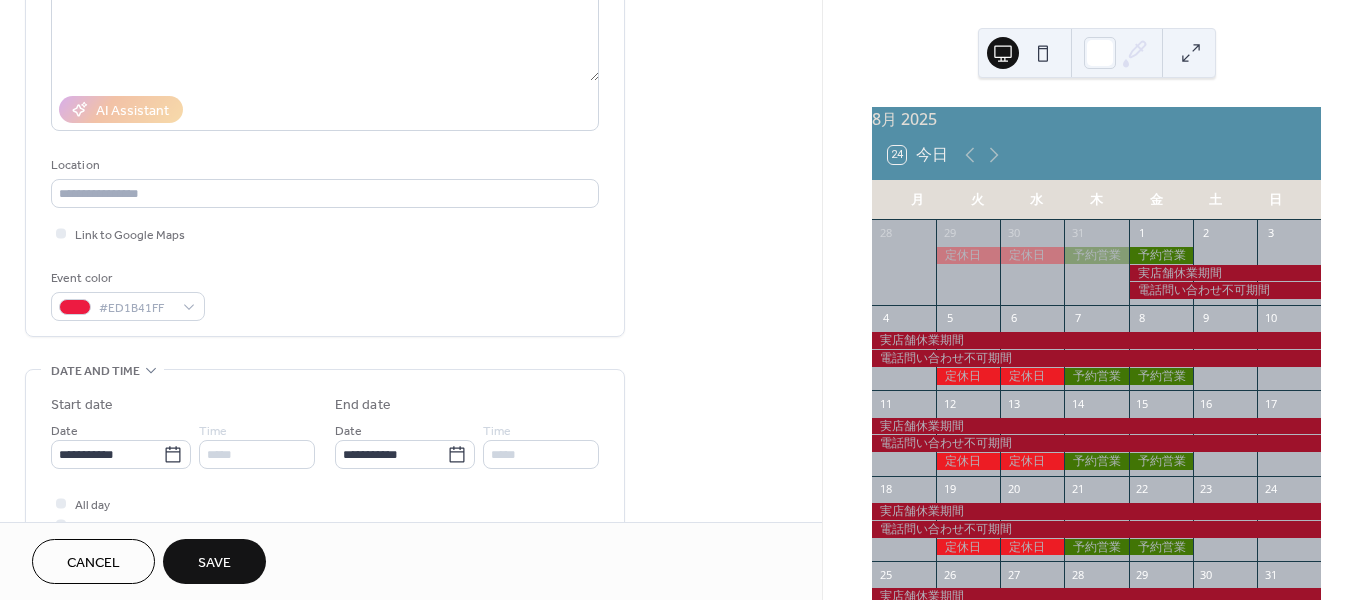 scroll, scrollTop: 304, scrollLeft: 0, axis: vertical 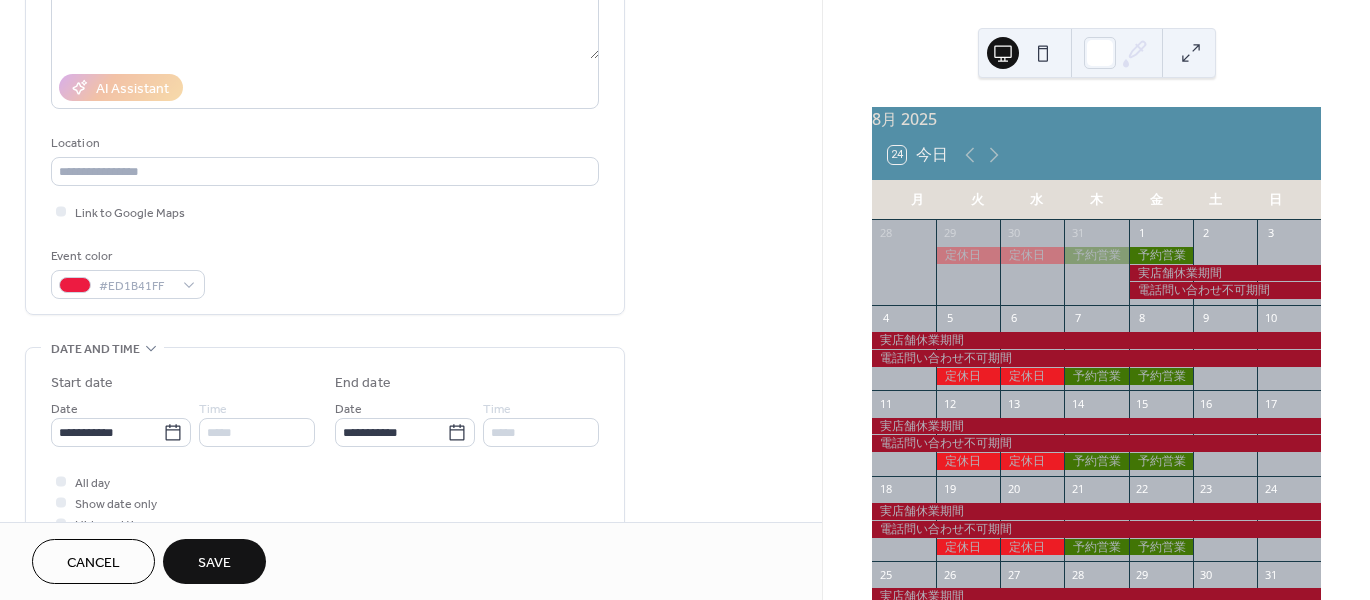 click on "Save" at bounding box center (214, 563) 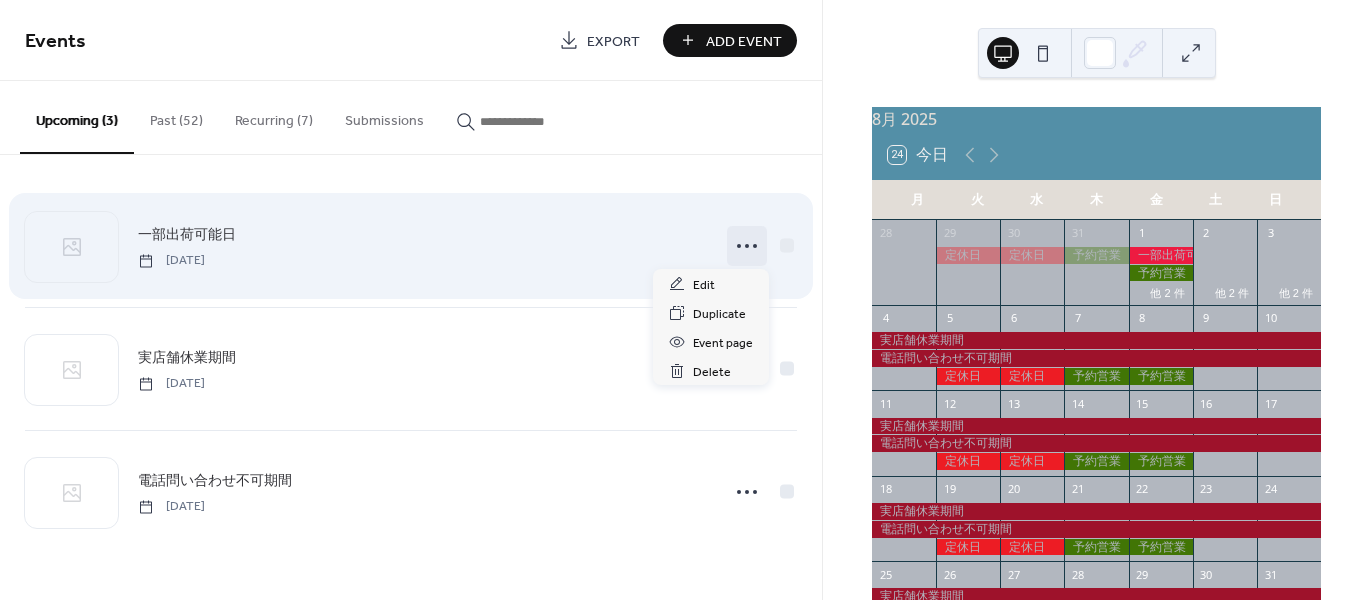 click 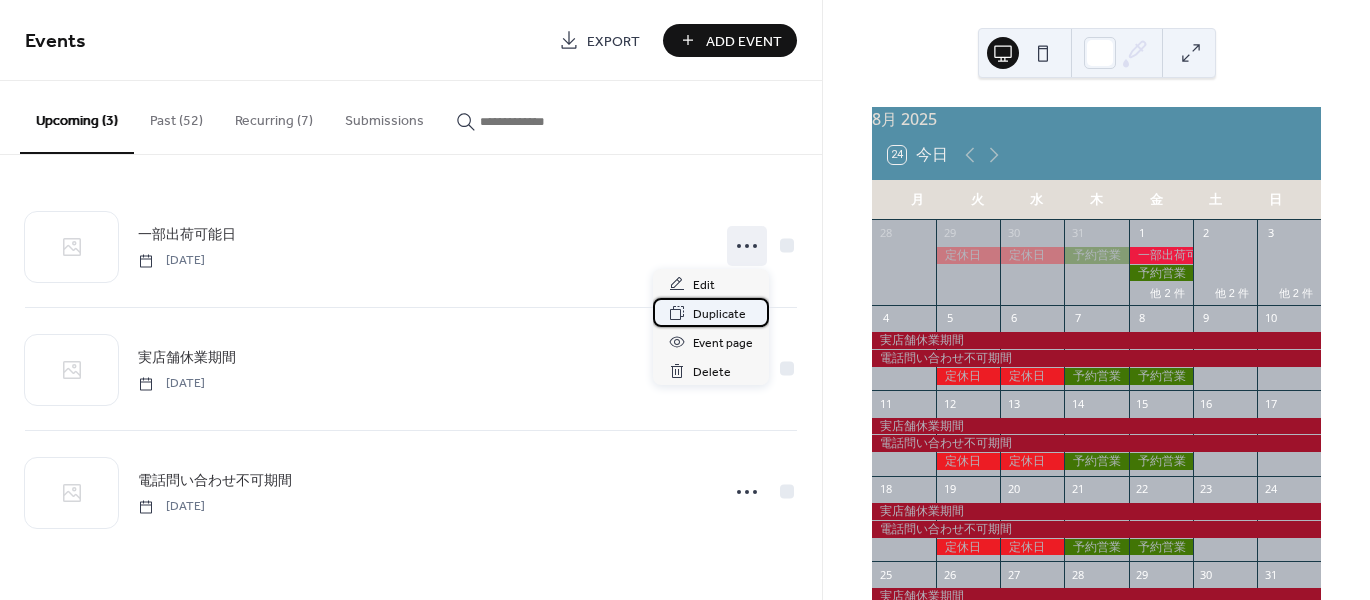 click on "Duplicate" at bounding box center [719, 314] 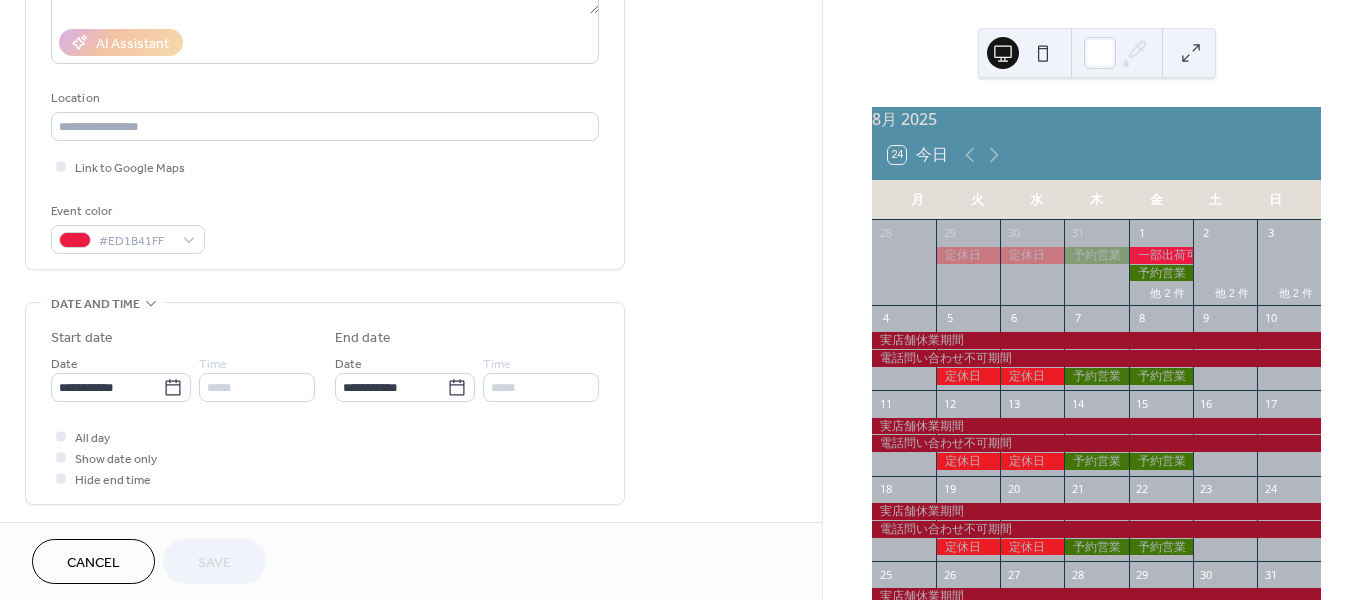 scroll, scrollTop: 304, scrollLeft: 0, axis: vertical 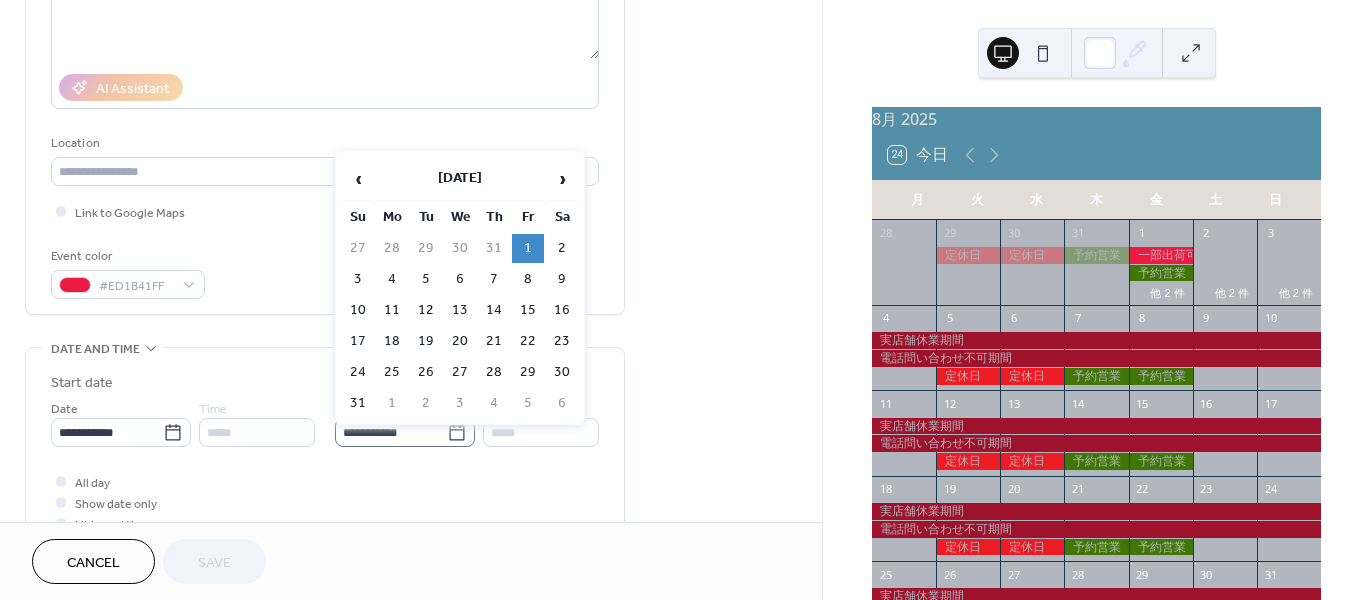 click 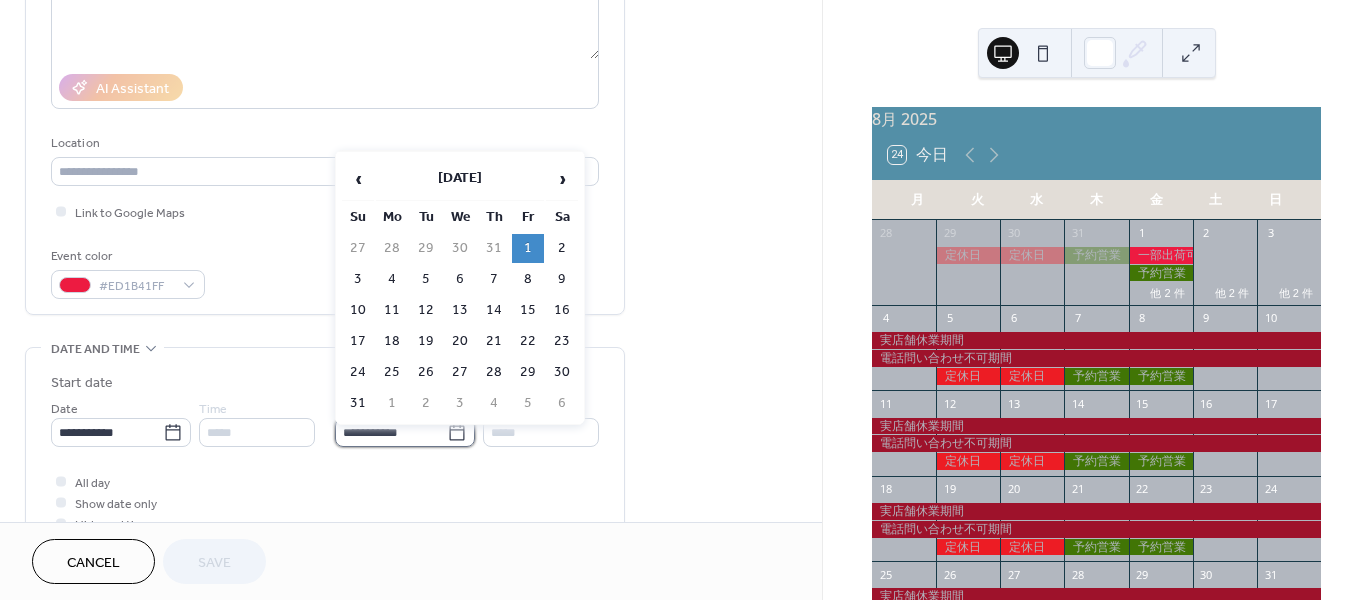 click on "**********" at bounding box center (391, 432) 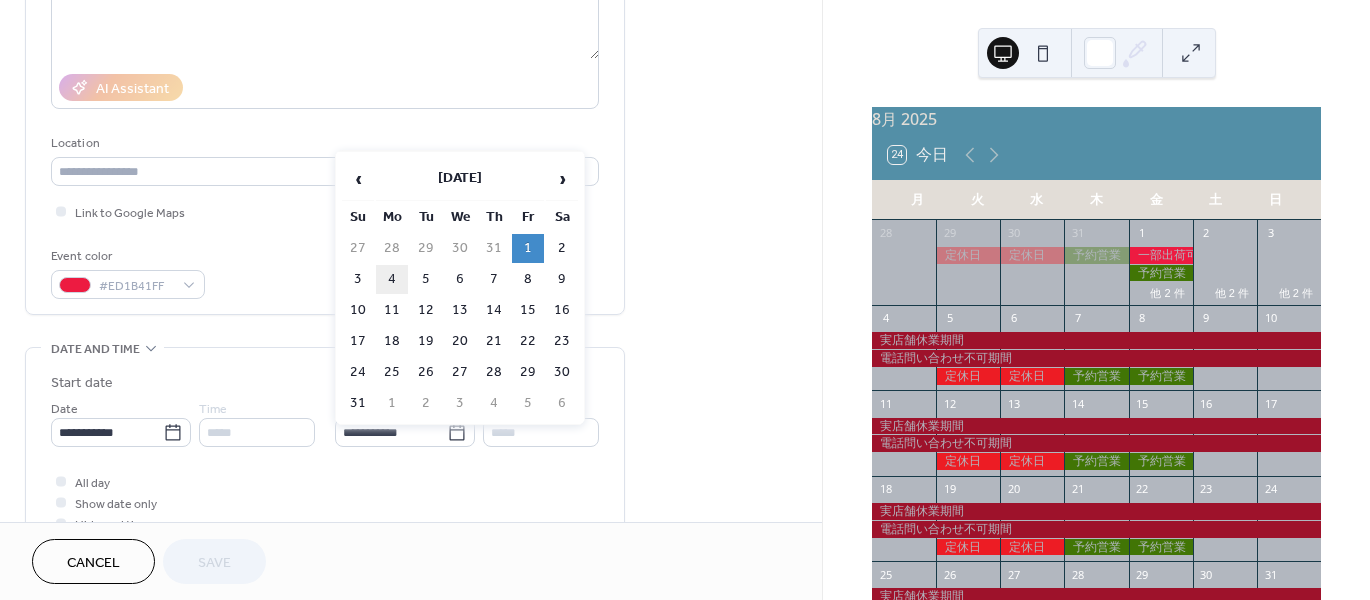 click on "4" at bounding box center [392, 279] 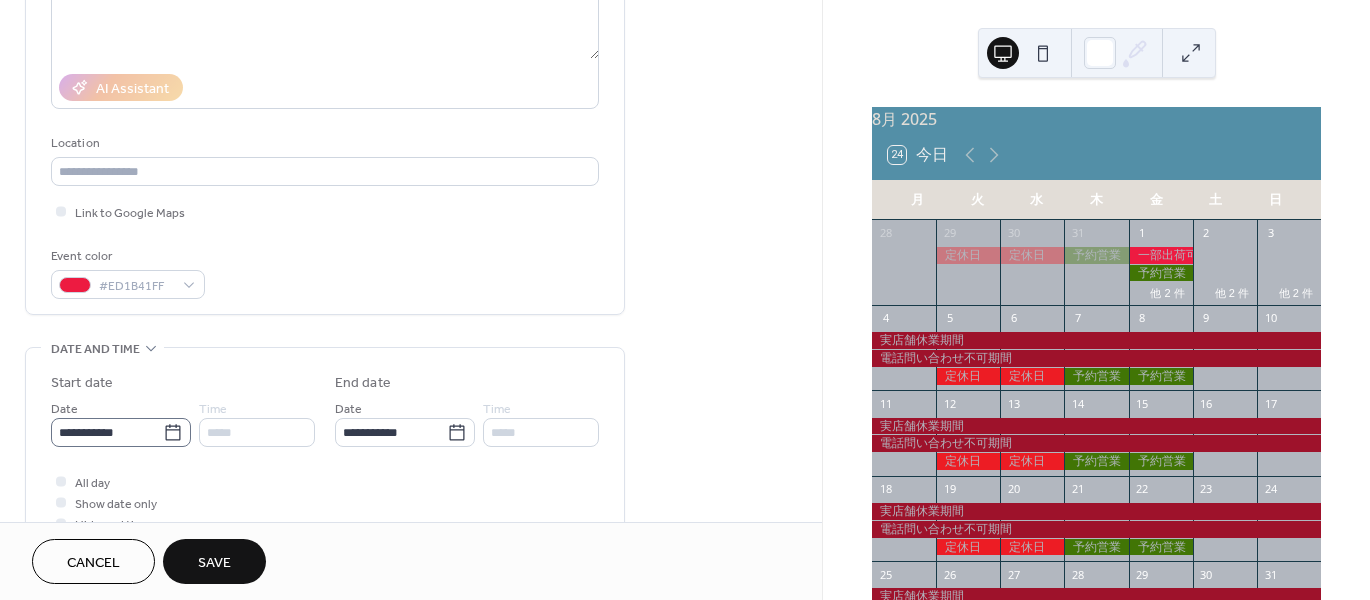 click 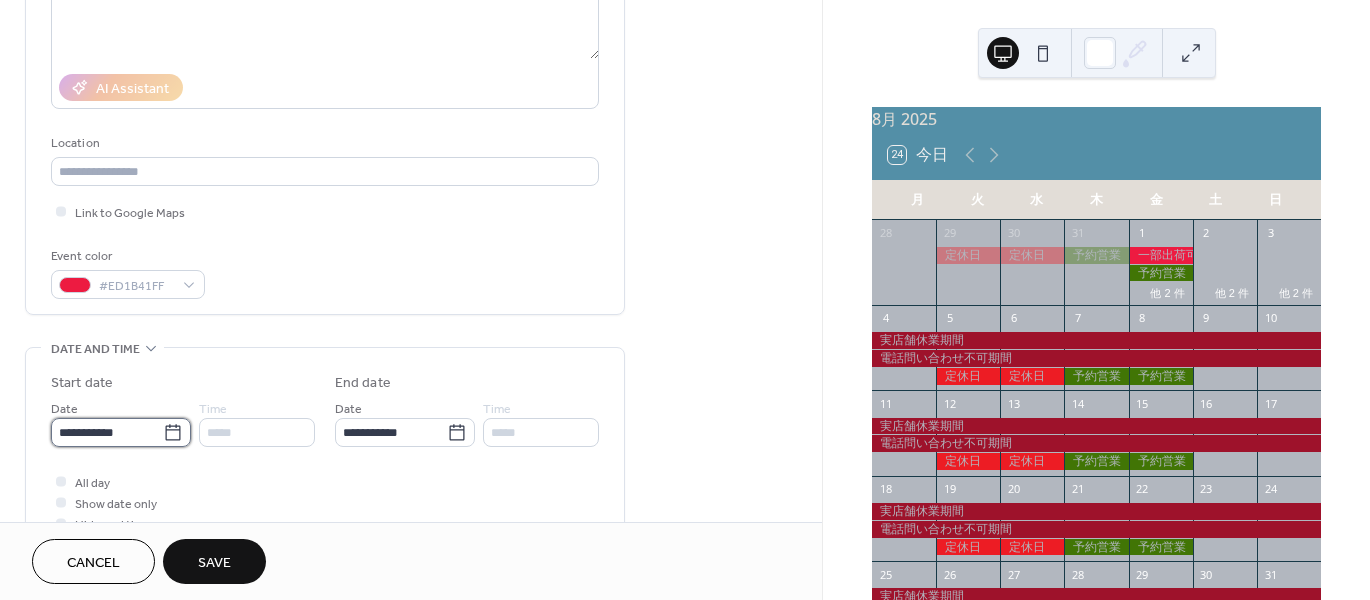 click on "**********" at bounding box center [107, 432] 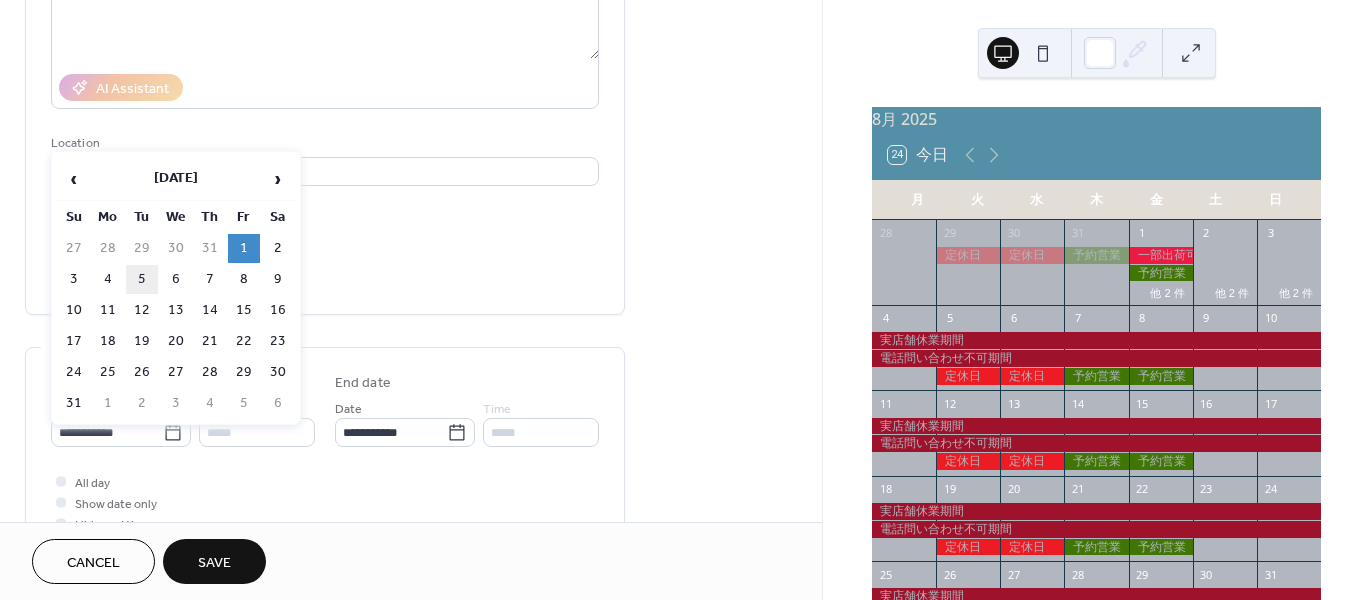 click on "5" at bounding box center (142, 279) 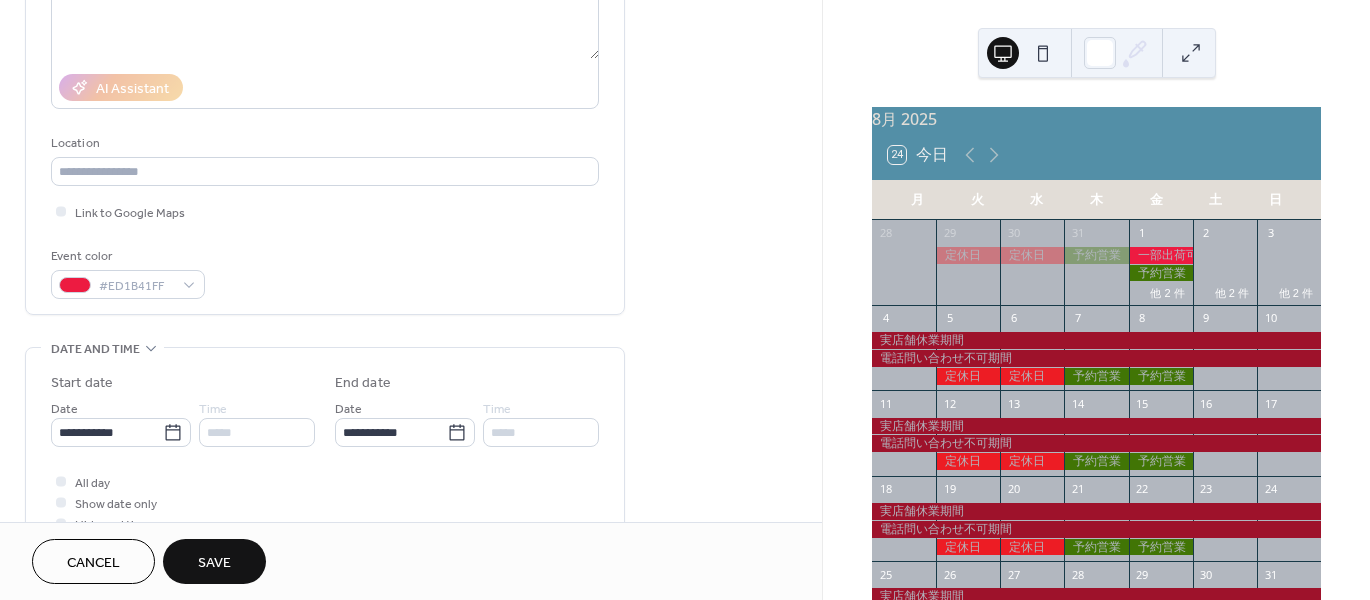 click on "Save" at bounding box center (214, 563) 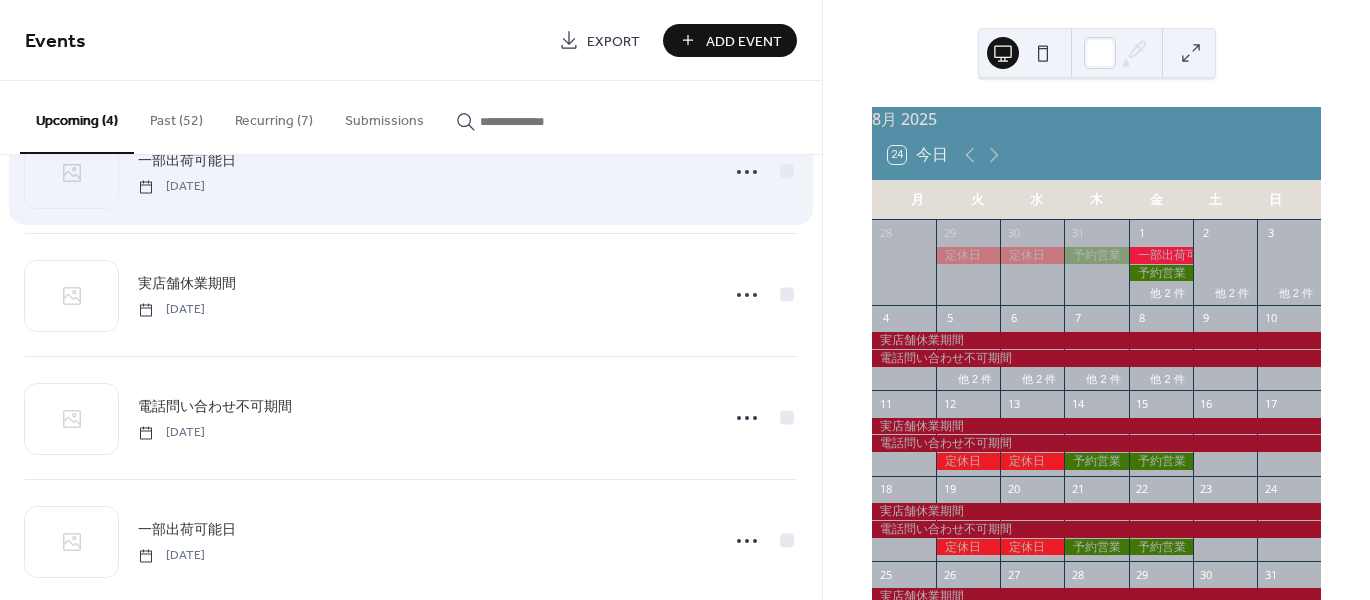 scroll, scrollTop: 0, scrollLeft: 0, axis: both 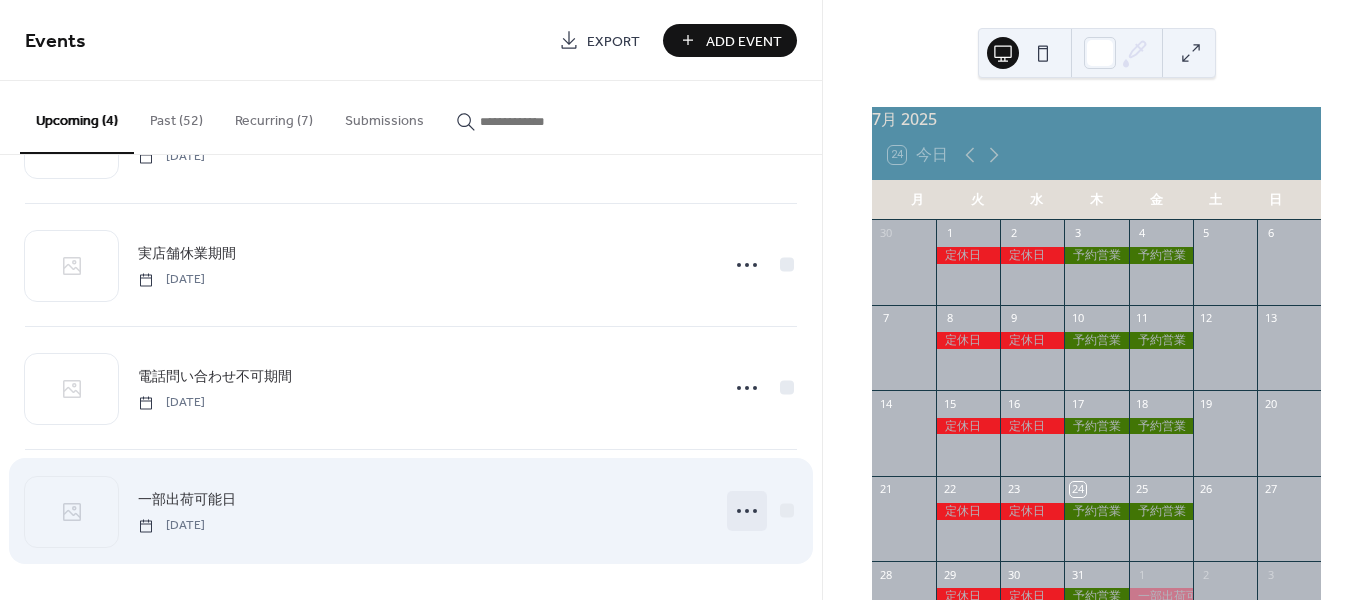 click 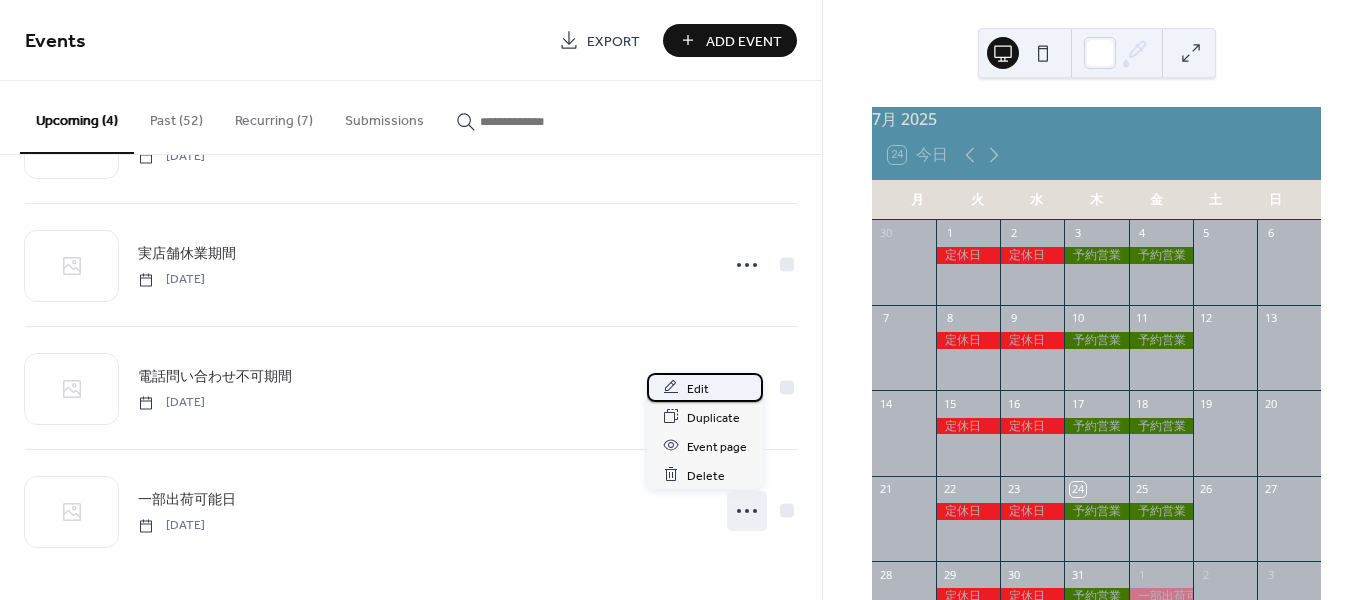 click on "Edit" at bounding box center [698, 388] 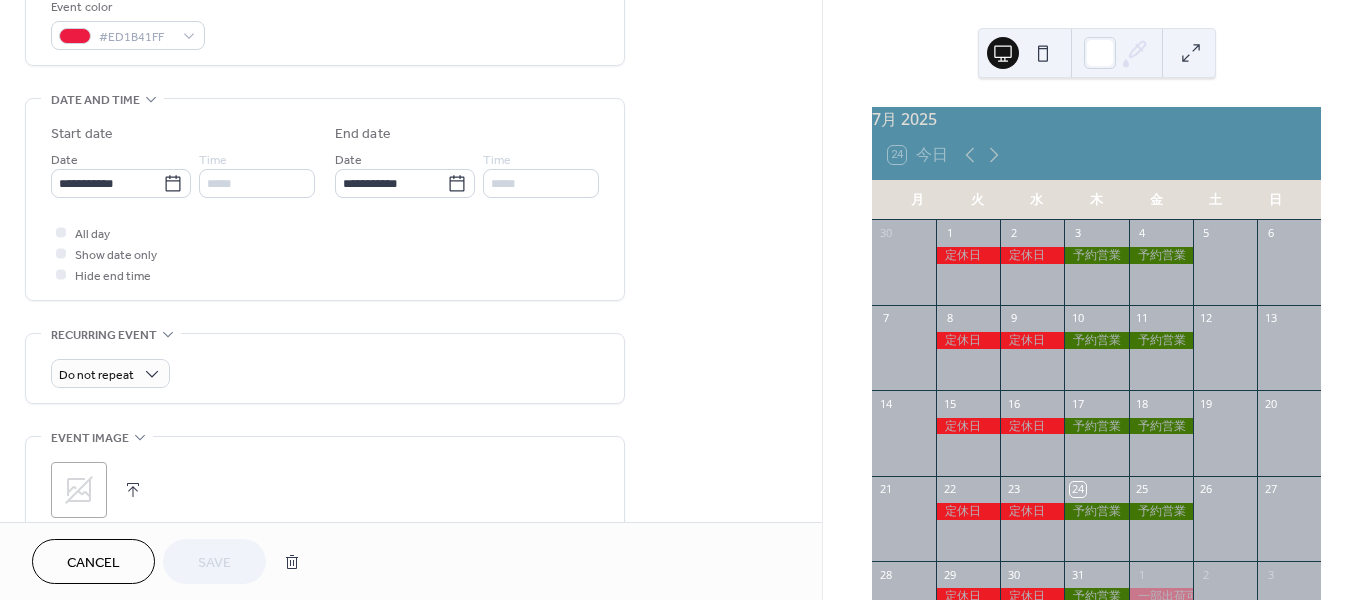 scroll, scrollTop: 600, scrollLeft: 0, axis: vertical 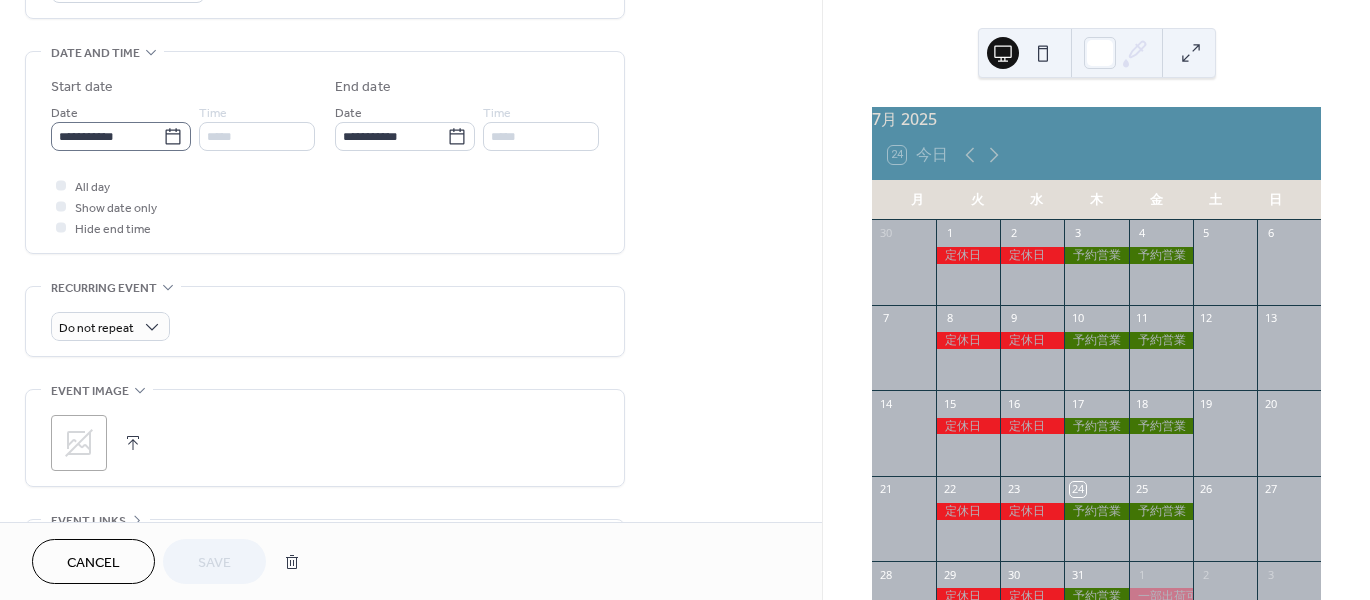 click 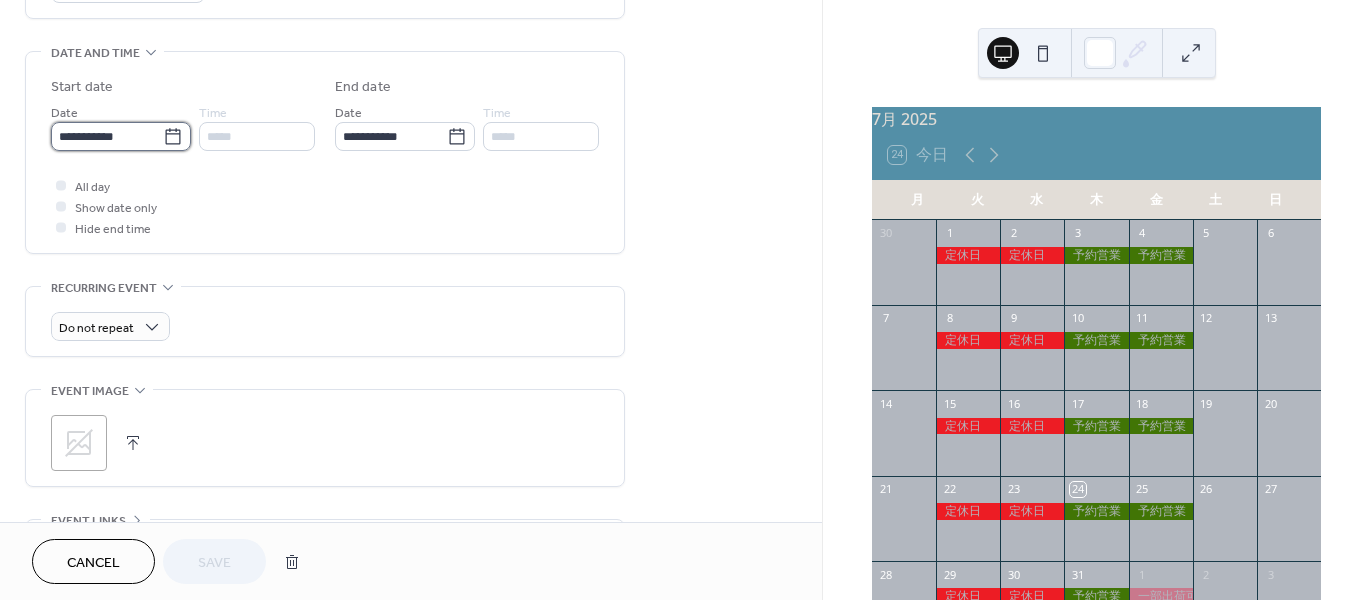 click on "**********" at bounding box center [107, 136] 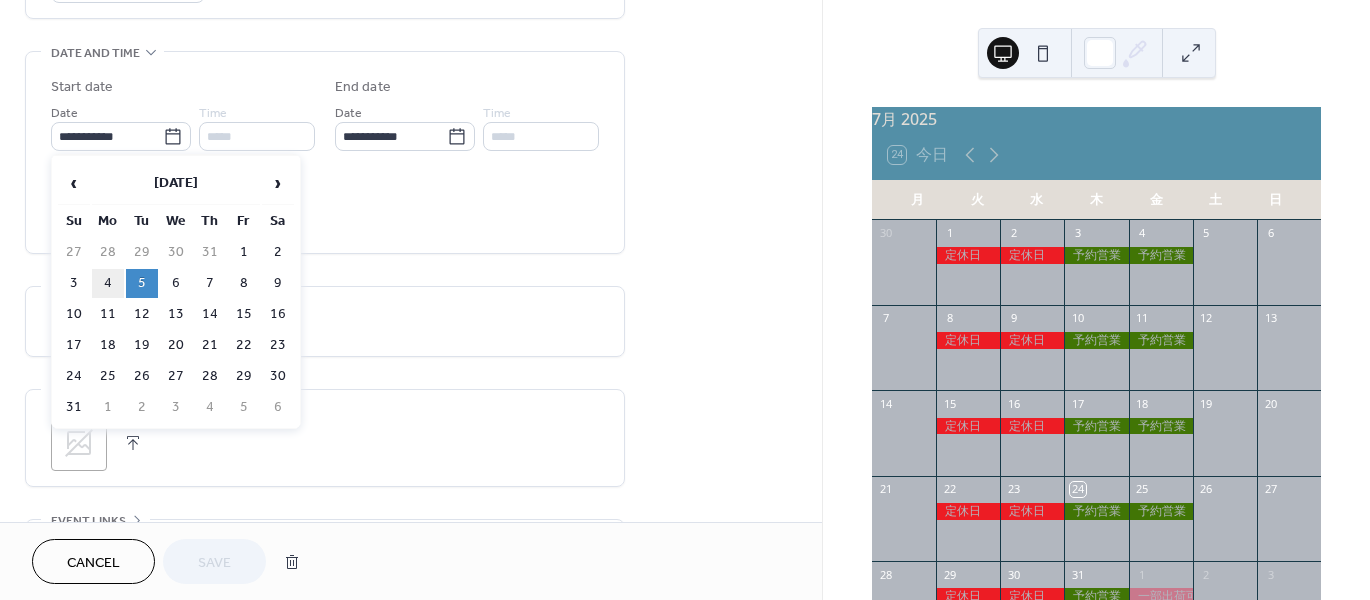 click on "4" at bounding box center (108, 283) 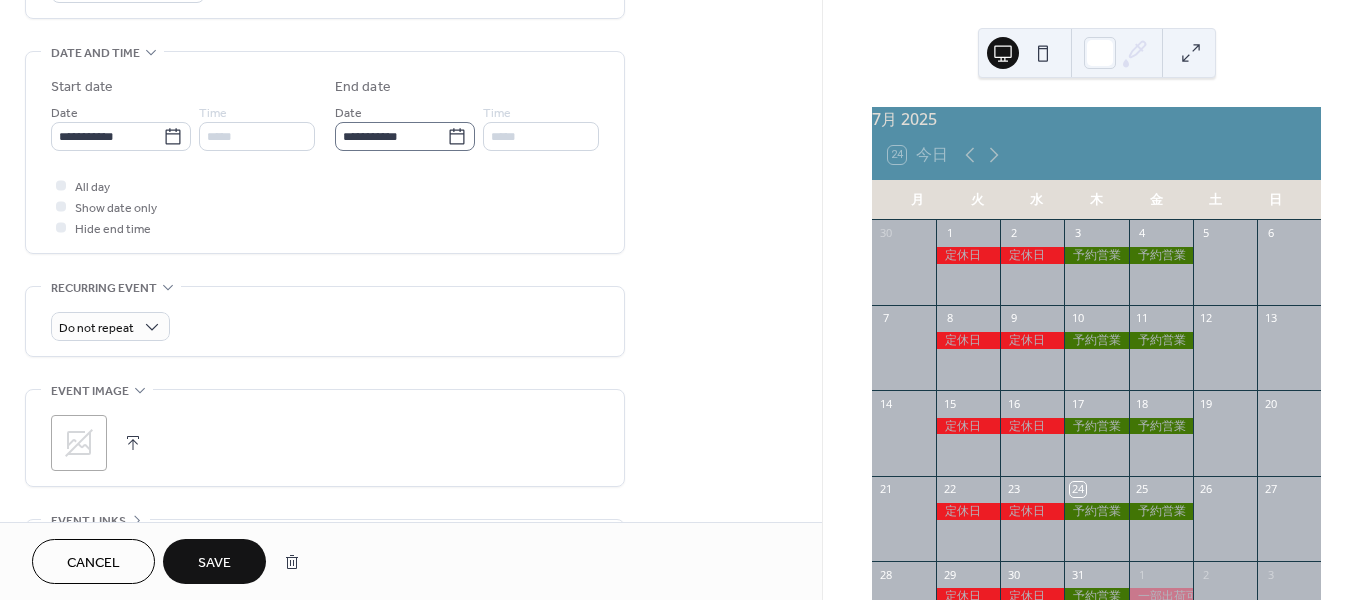 click 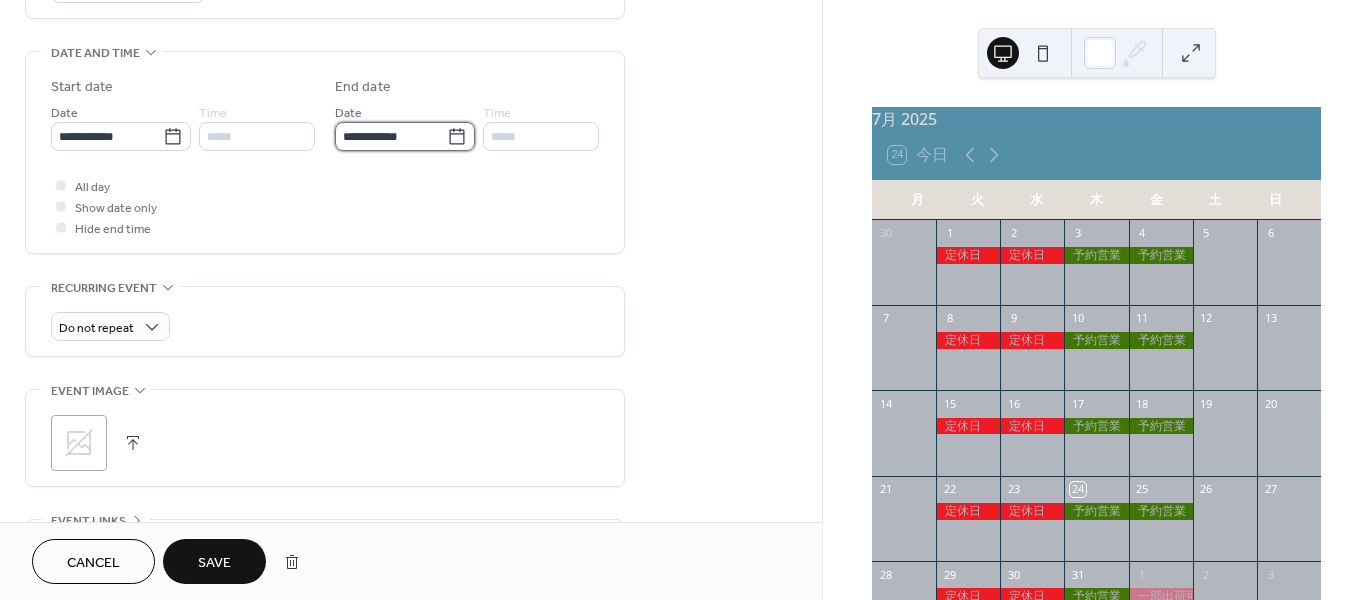 click on "**********" at bounding box center (391, 136) 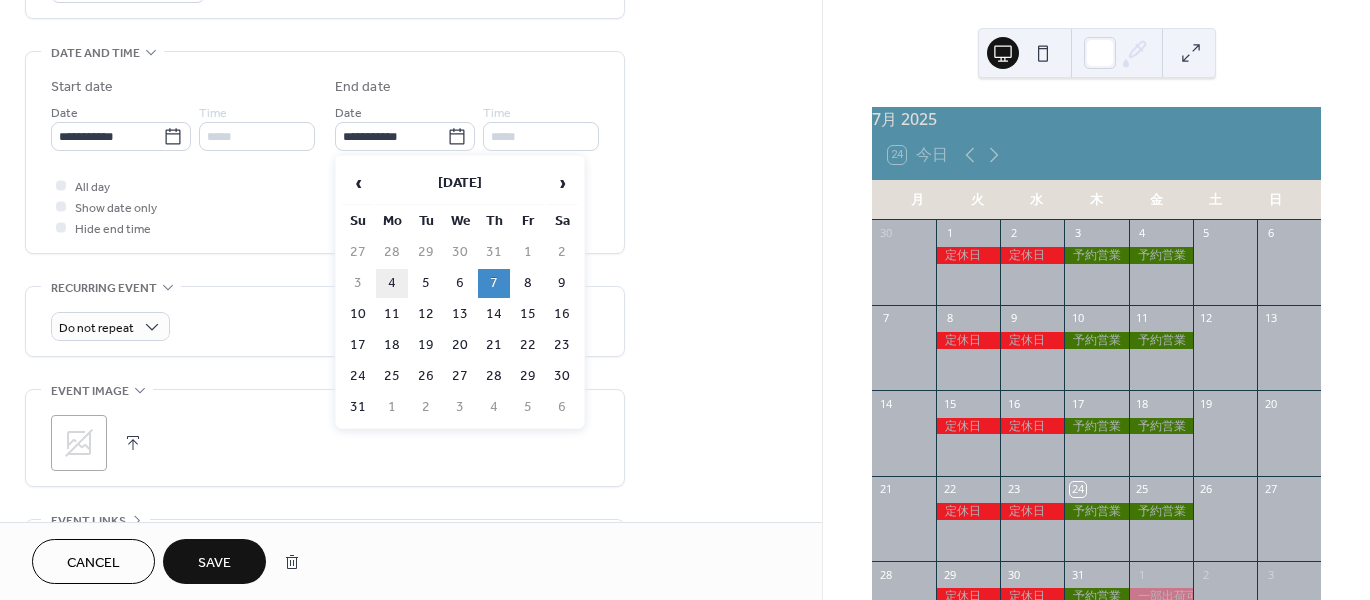 click on "4" at bounding box center [392, 283] 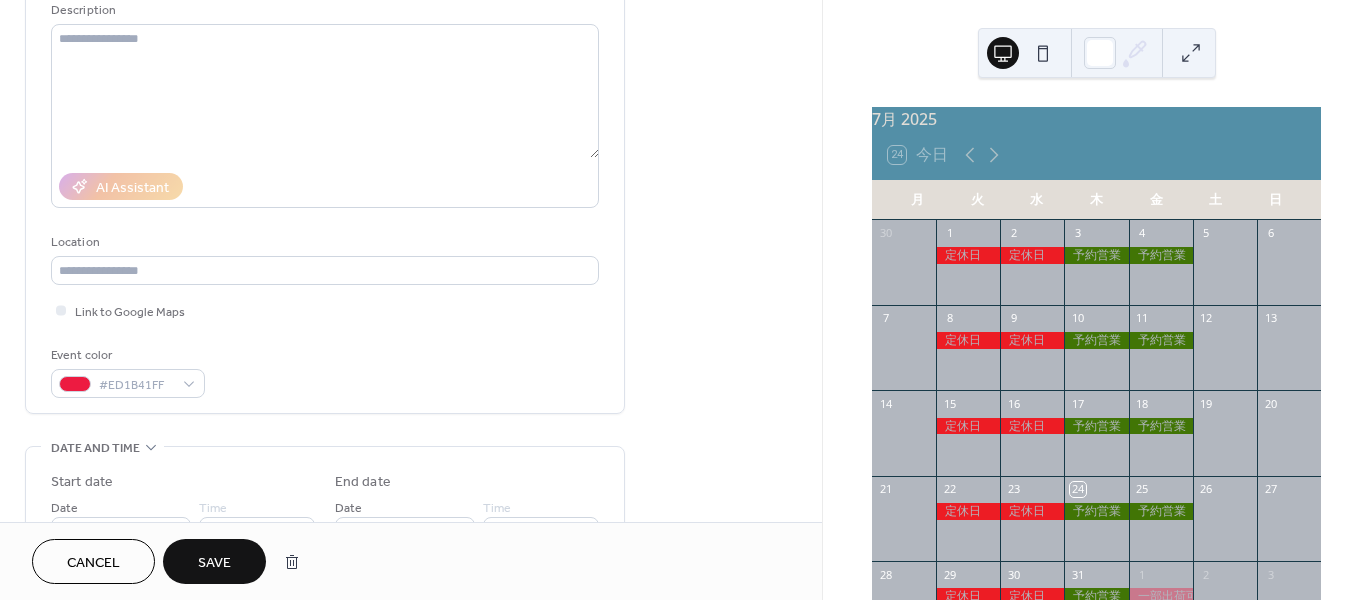 scroll, scrollTop: 200, scrollLeft: 0, axis: vertical 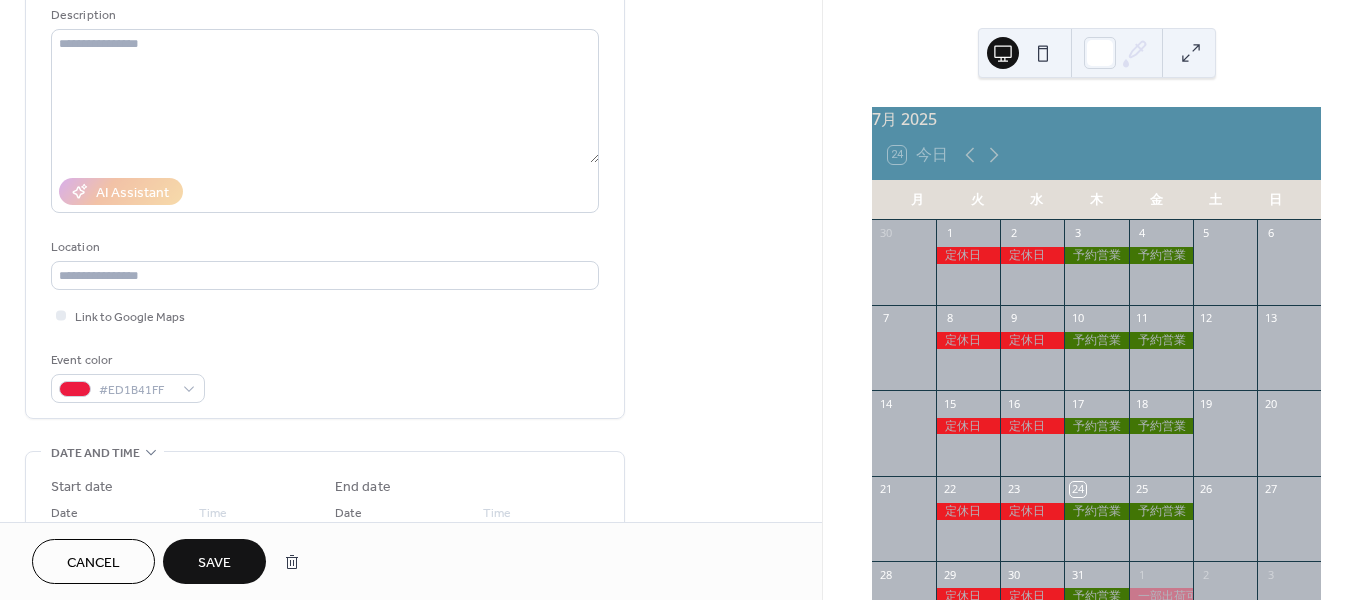click on "Save" at bounding box center [214, 563] 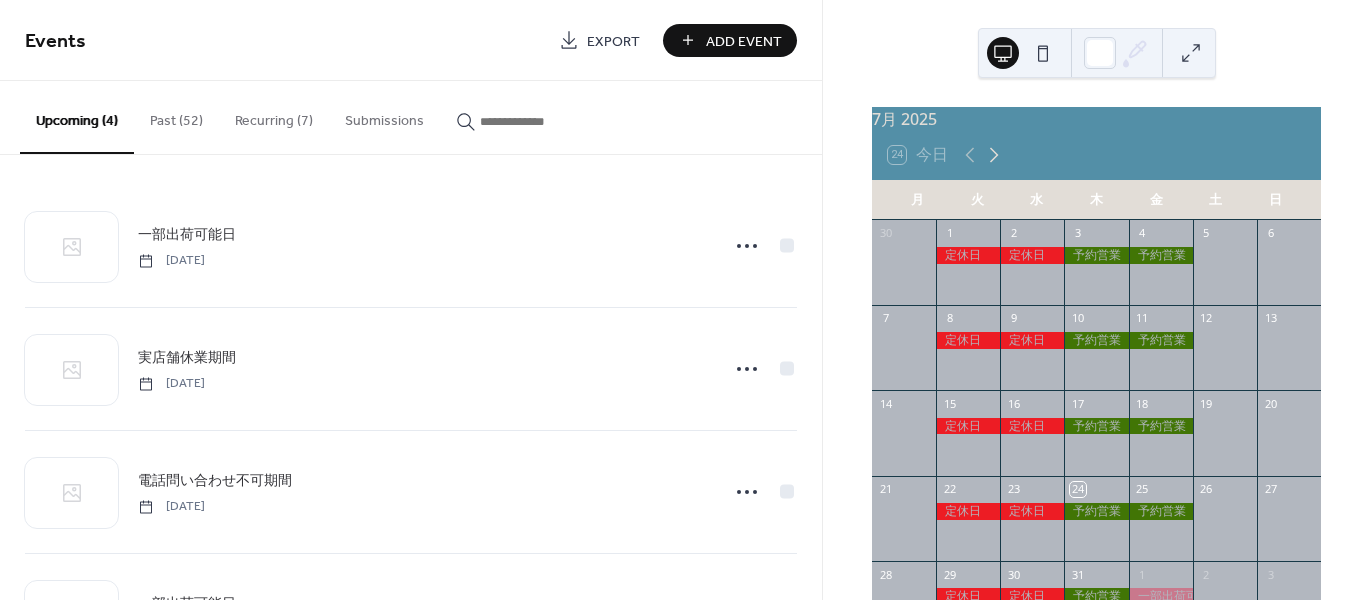 click 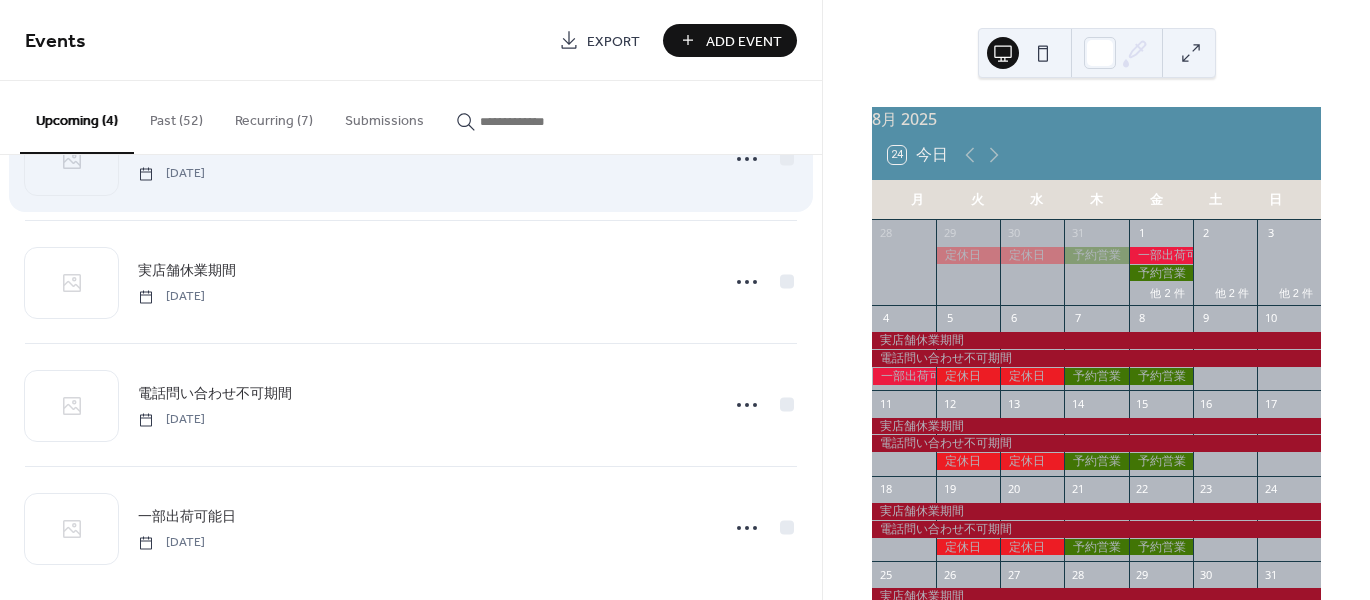 scroll, scrollTop: 104, scrollLeft: 0, axis: vertical 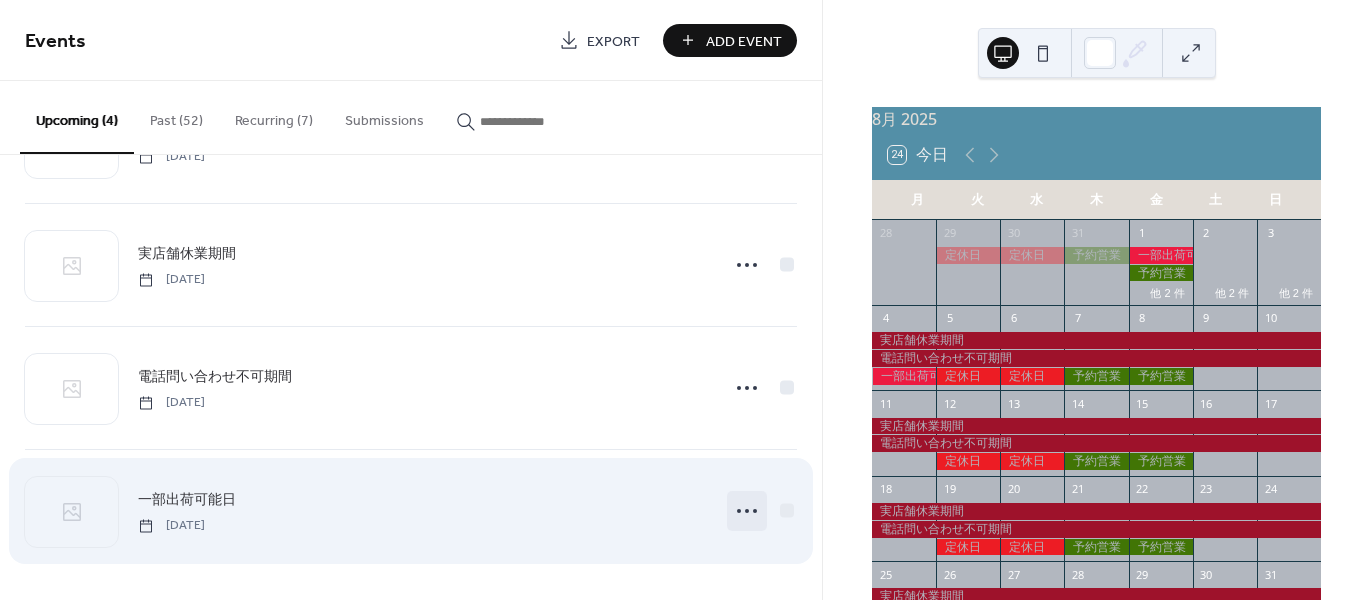 click 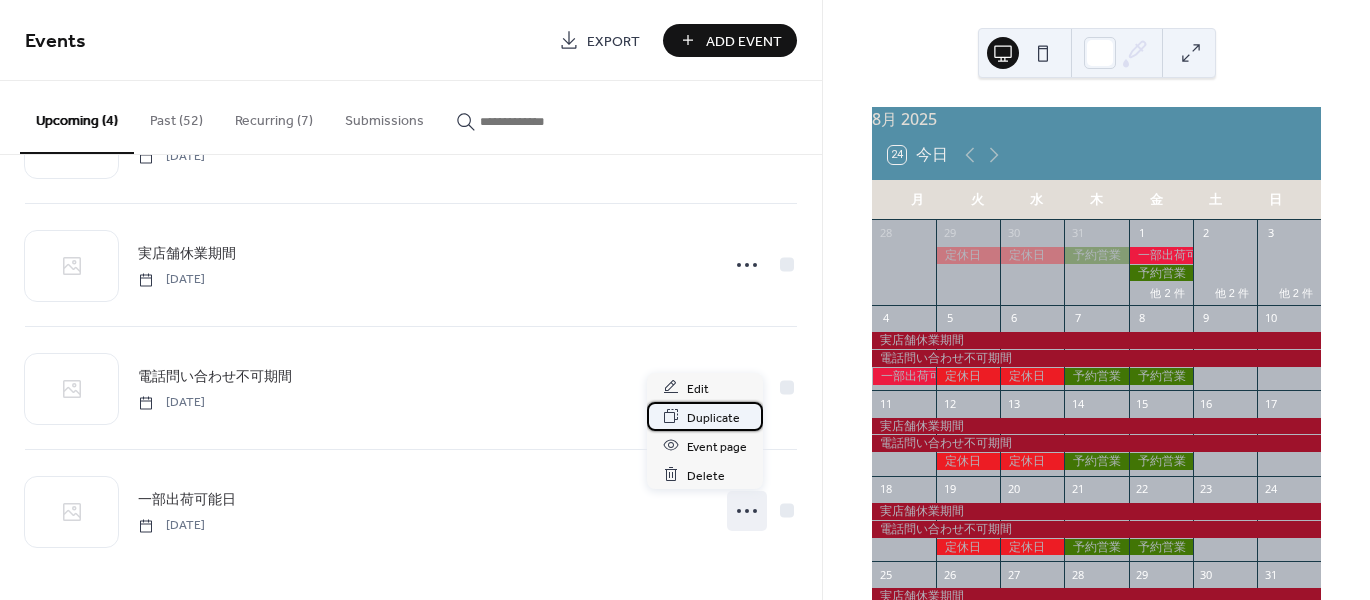 click on "Duplicate" at bounding box center [713, 417] 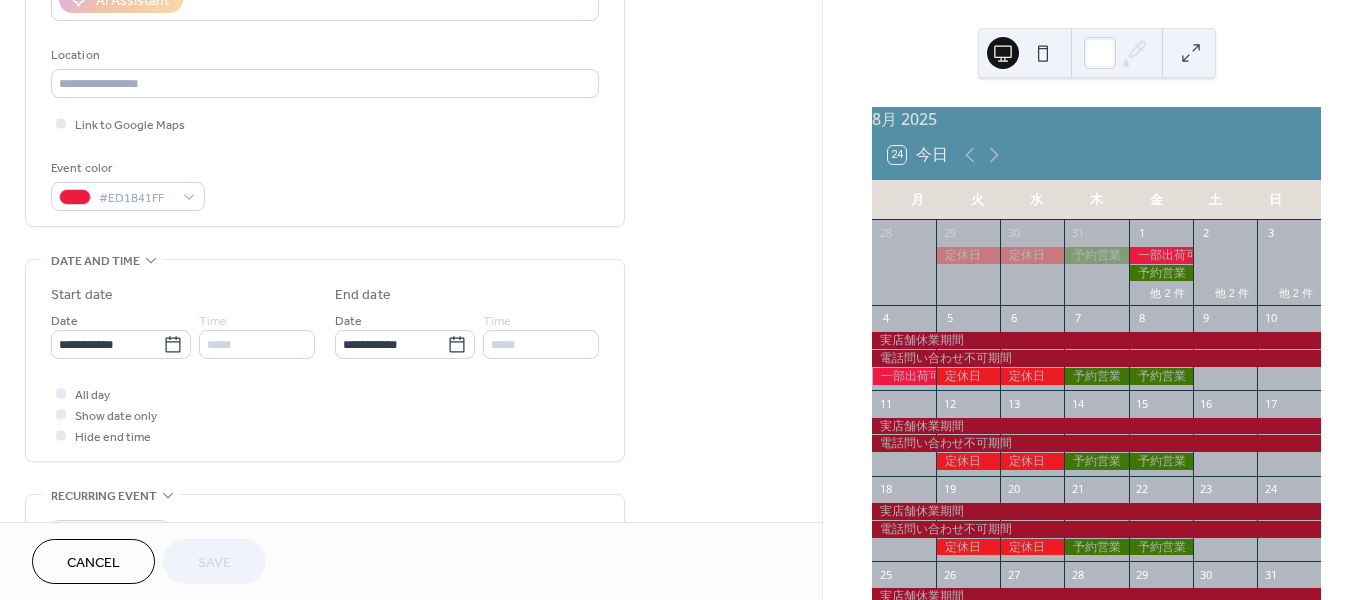 scroll, scrollTop: 400, scrollLeft: 0, axis: vertical 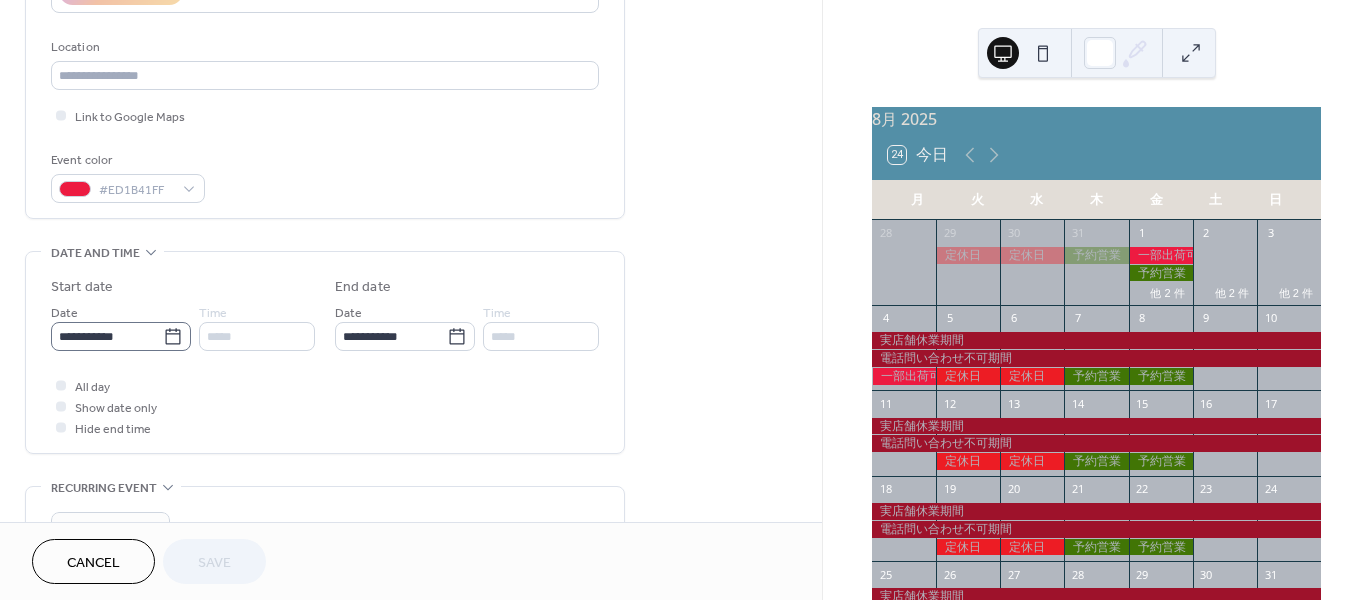 click 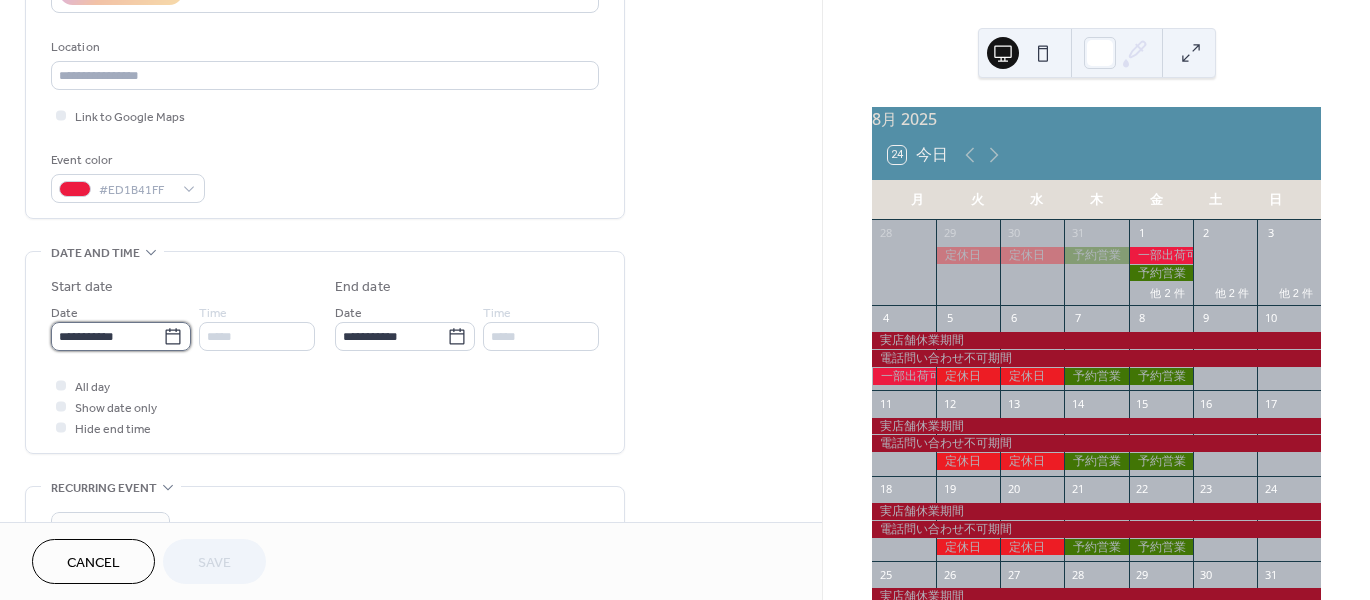 click on "**********" at bounding box center (107, 336) 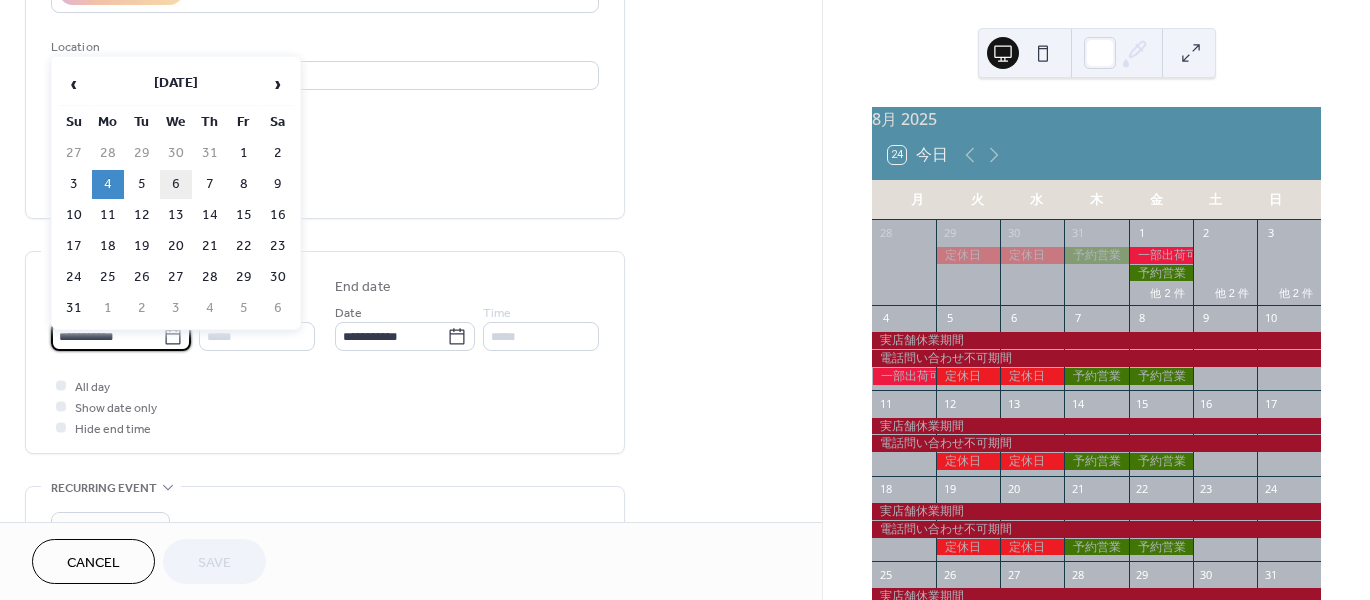 click on "6" at bounding box center (176, 184) 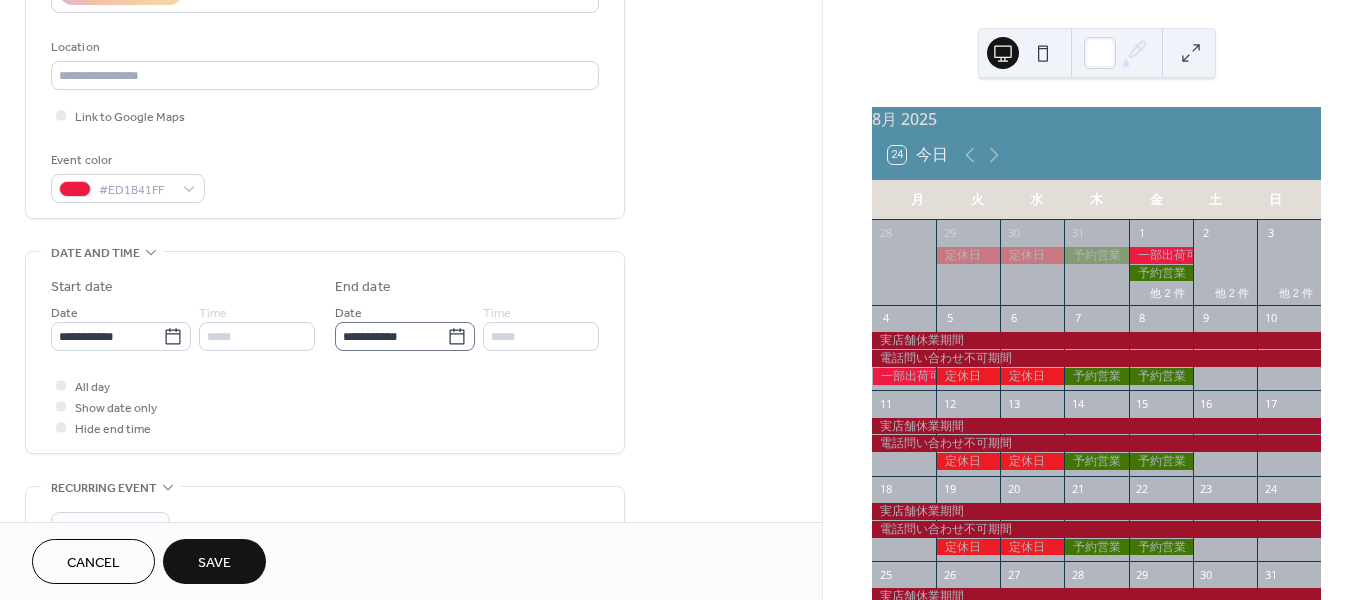 click 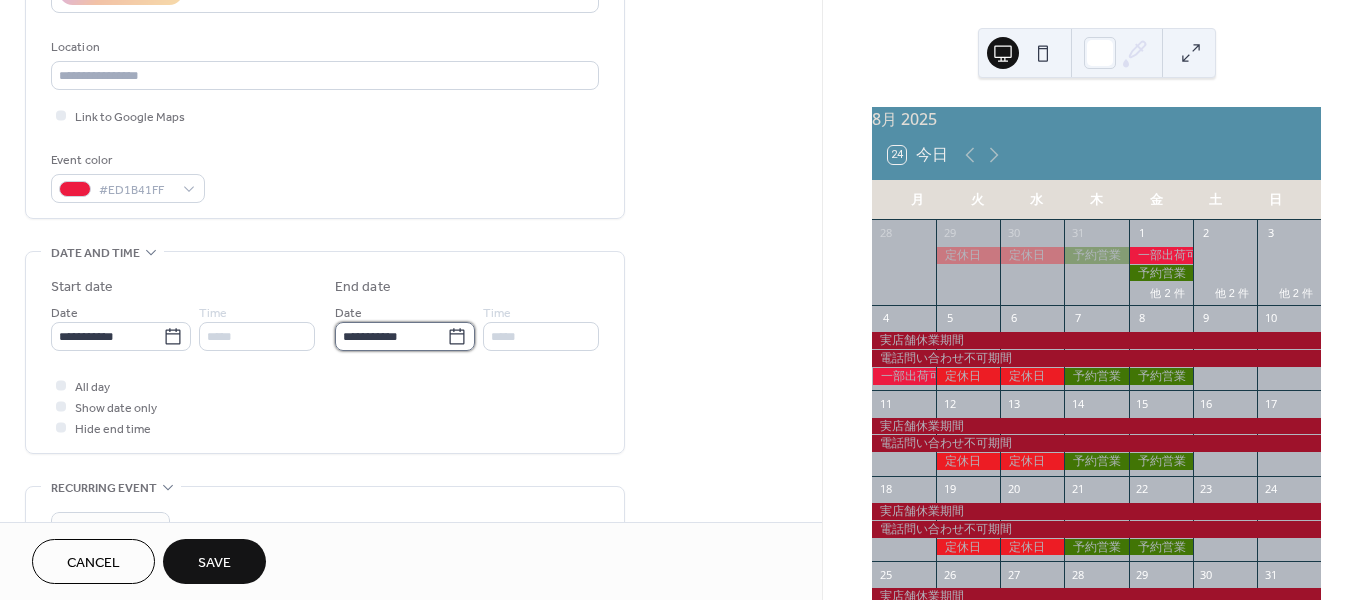 click on "**********" at bounding box center (391, 336) 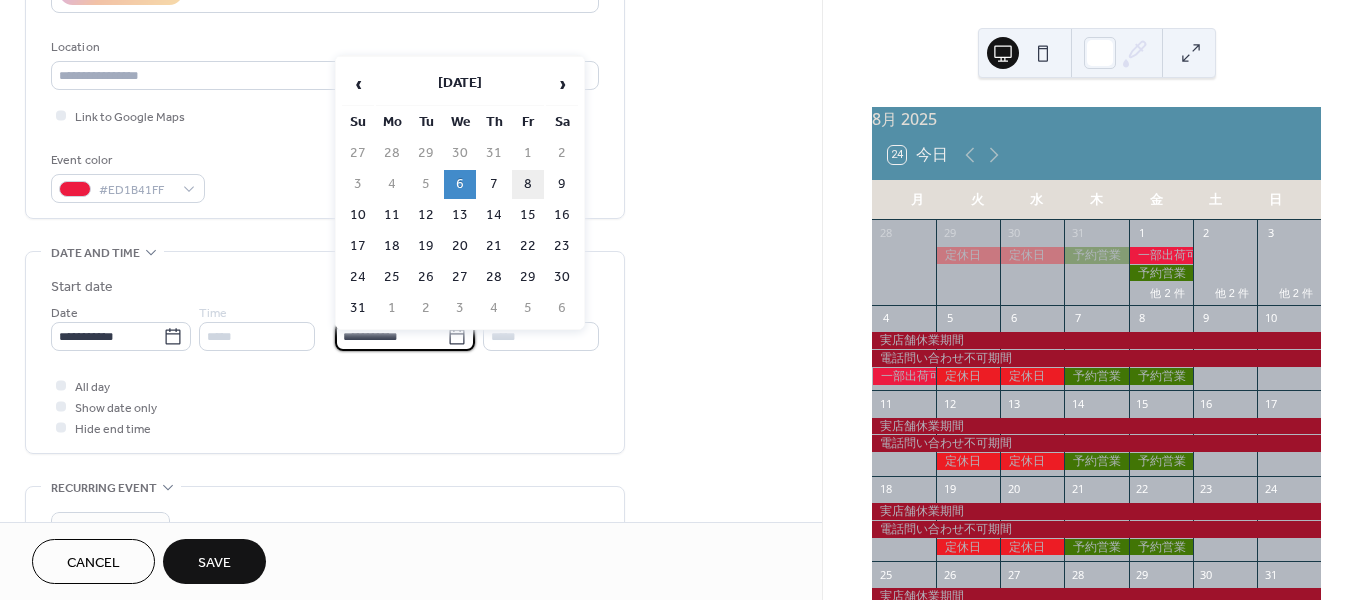 click on "8" at bounding box center [528, 184] 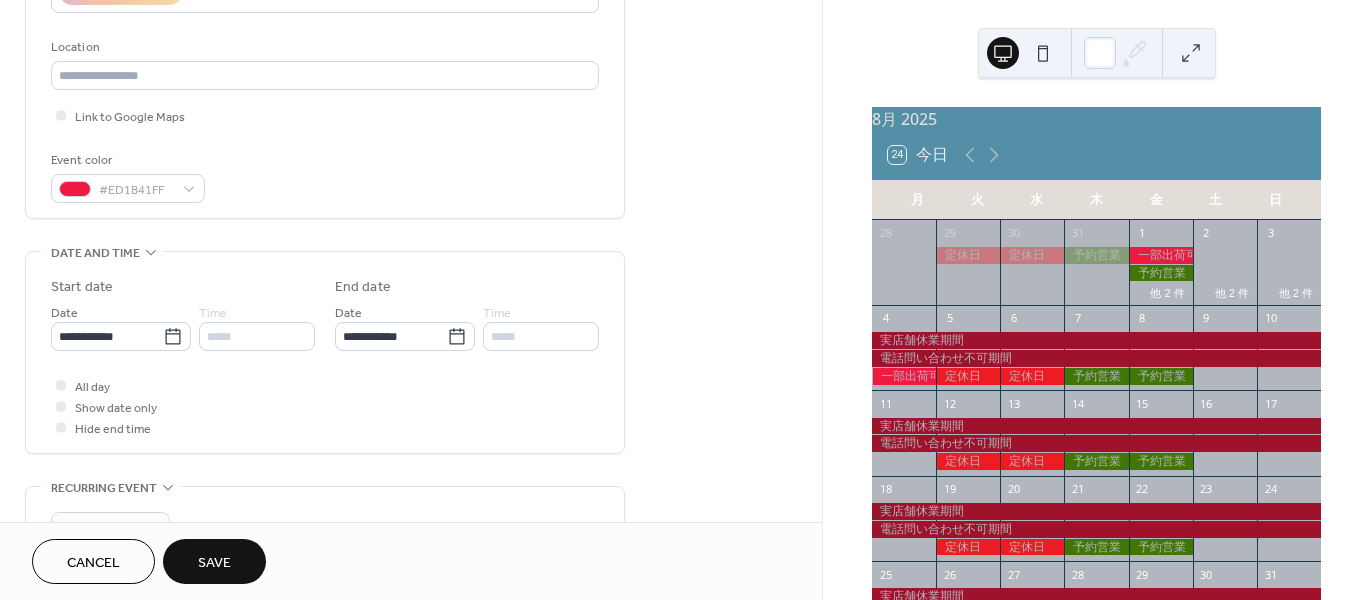 click on "Save" at bounding box center [214, 563] 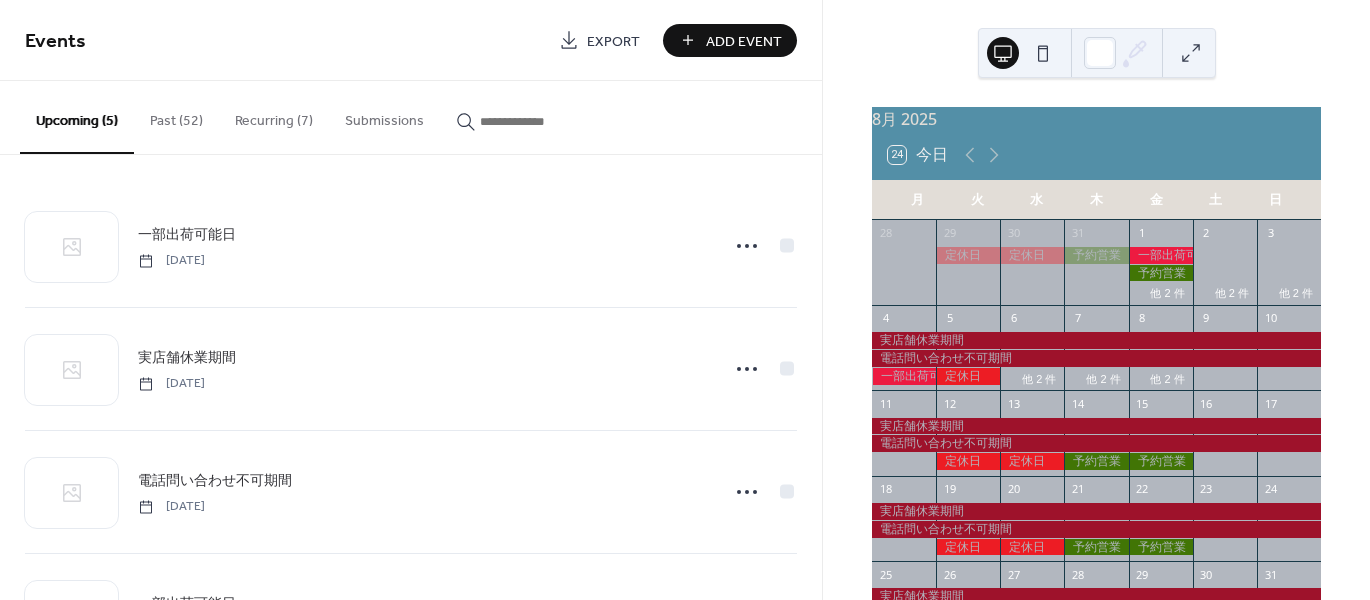 click on "Recurring (7)" at bounding box center (274, 116) 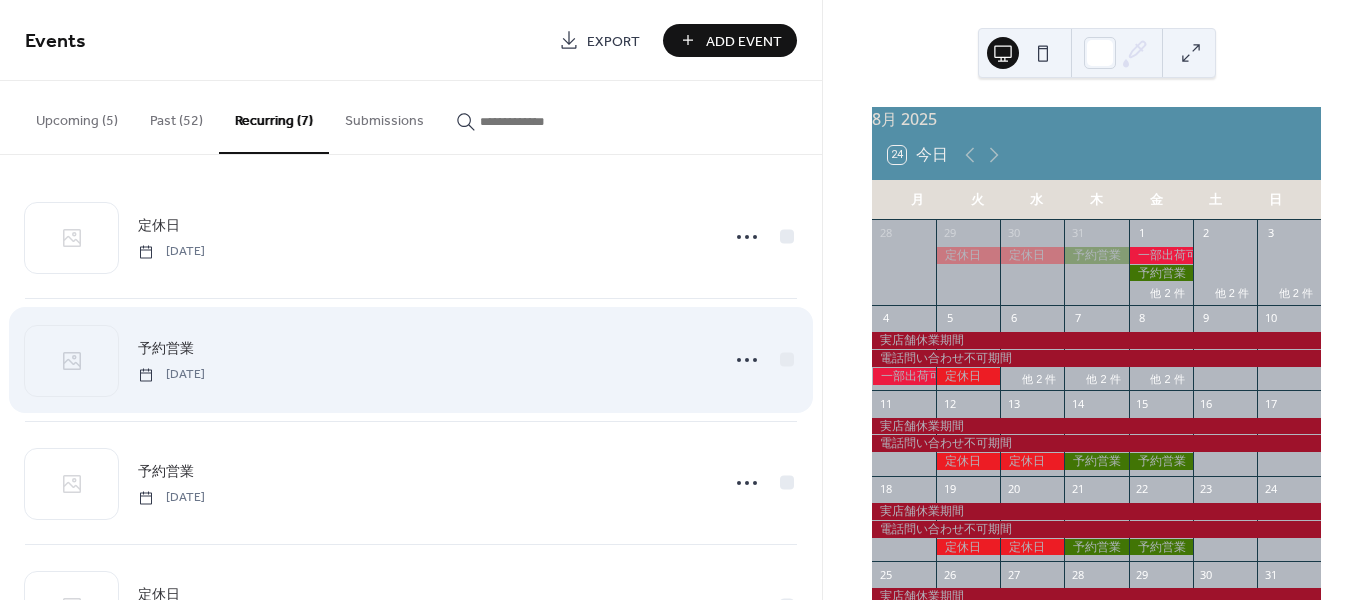 scroll, scrollTop: 0, scrollLeft: 0, axis: both 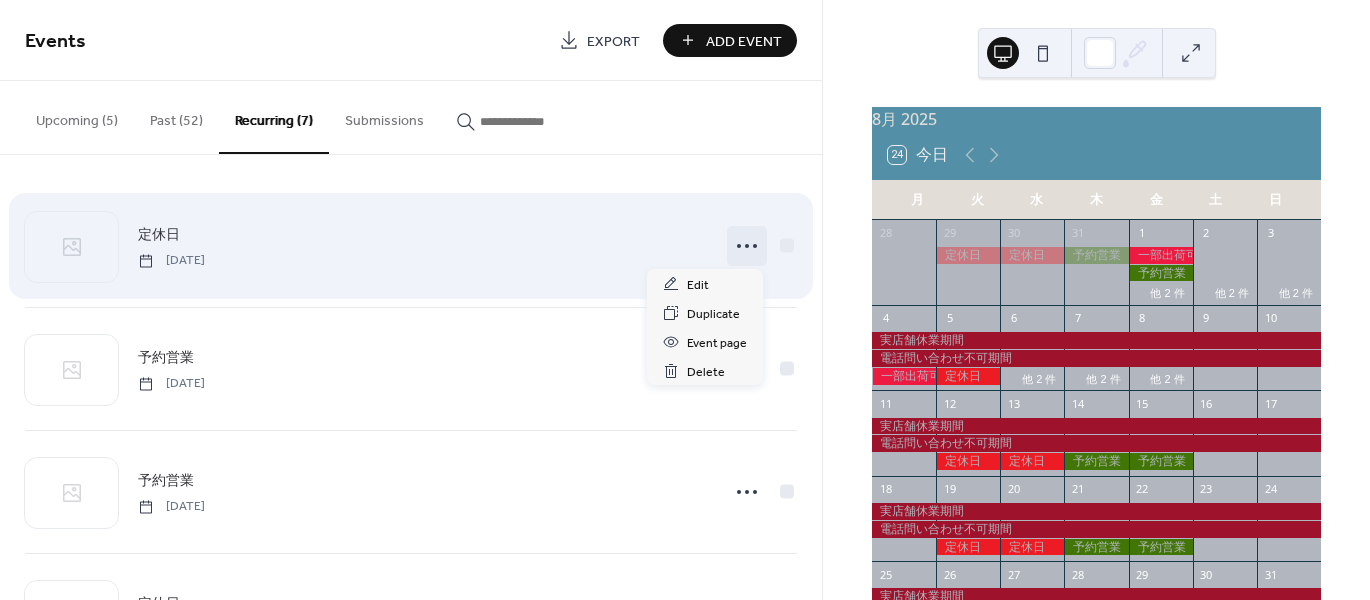 click 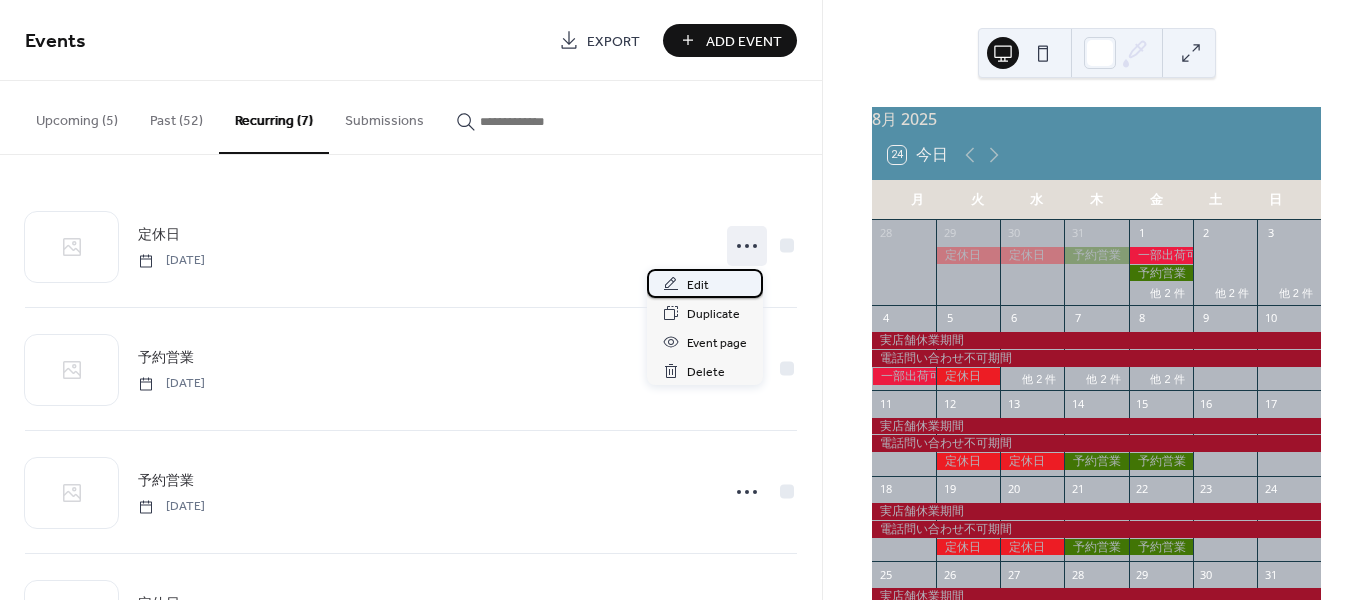 click on "Edit" at bounding box center [698, 285] 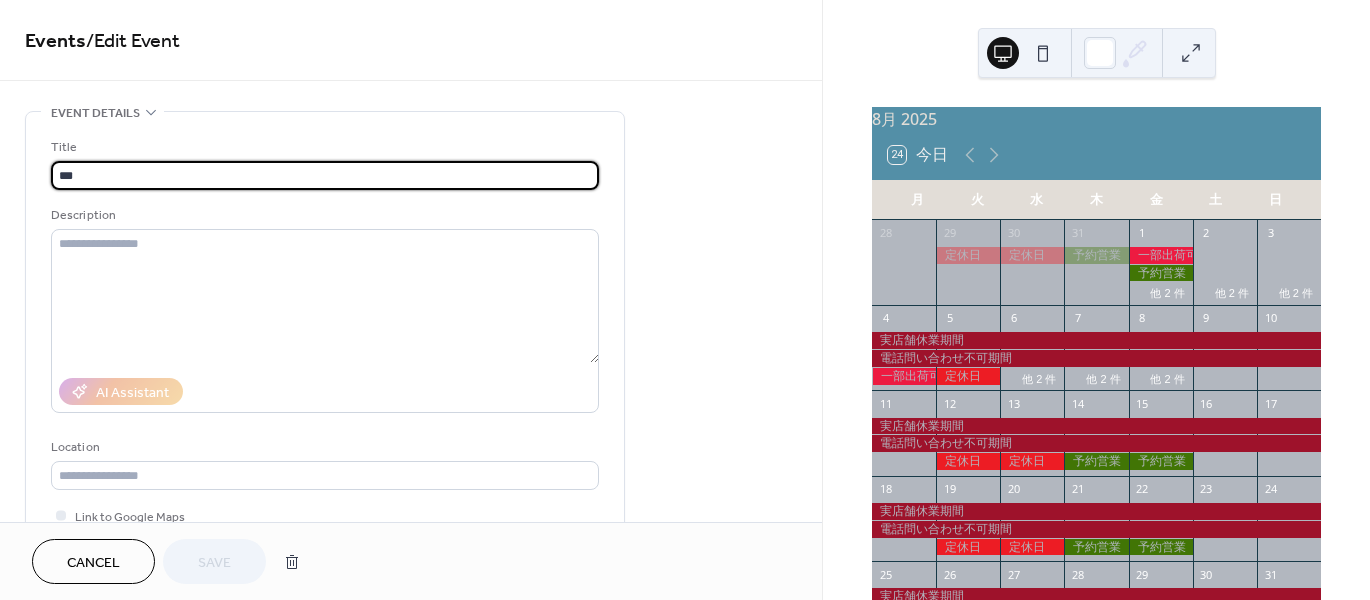 type on "**********" 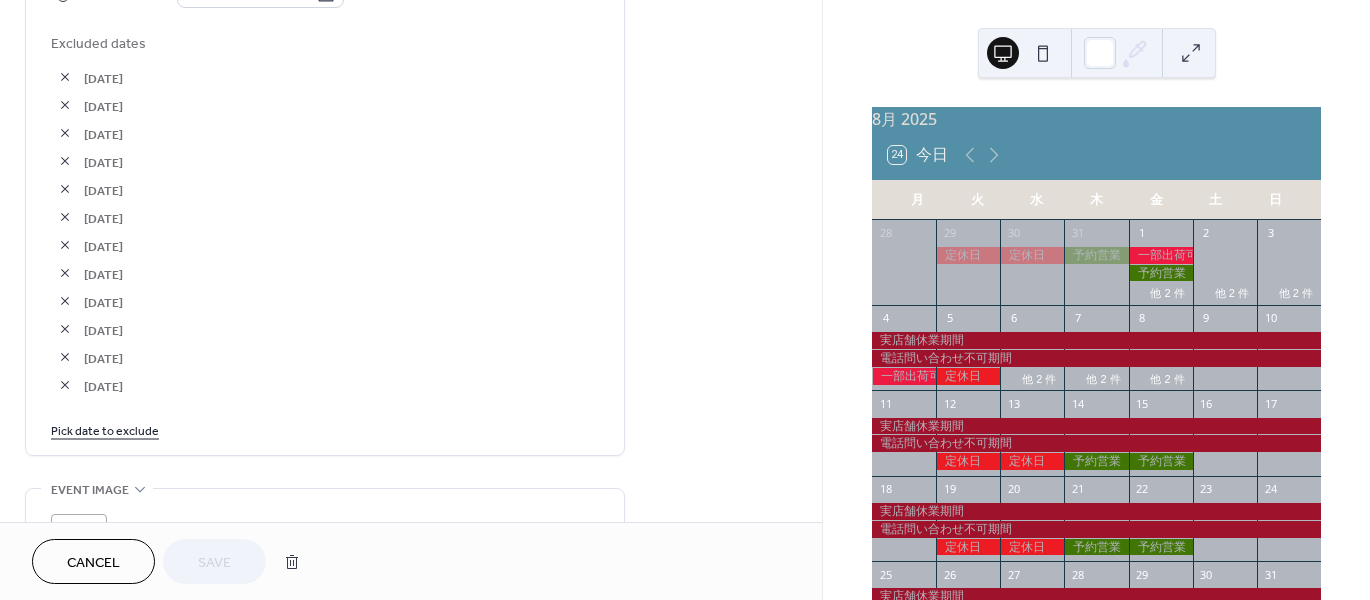 scroll, scrollTop: 1200, scrollLeft: 0, axis: vertical 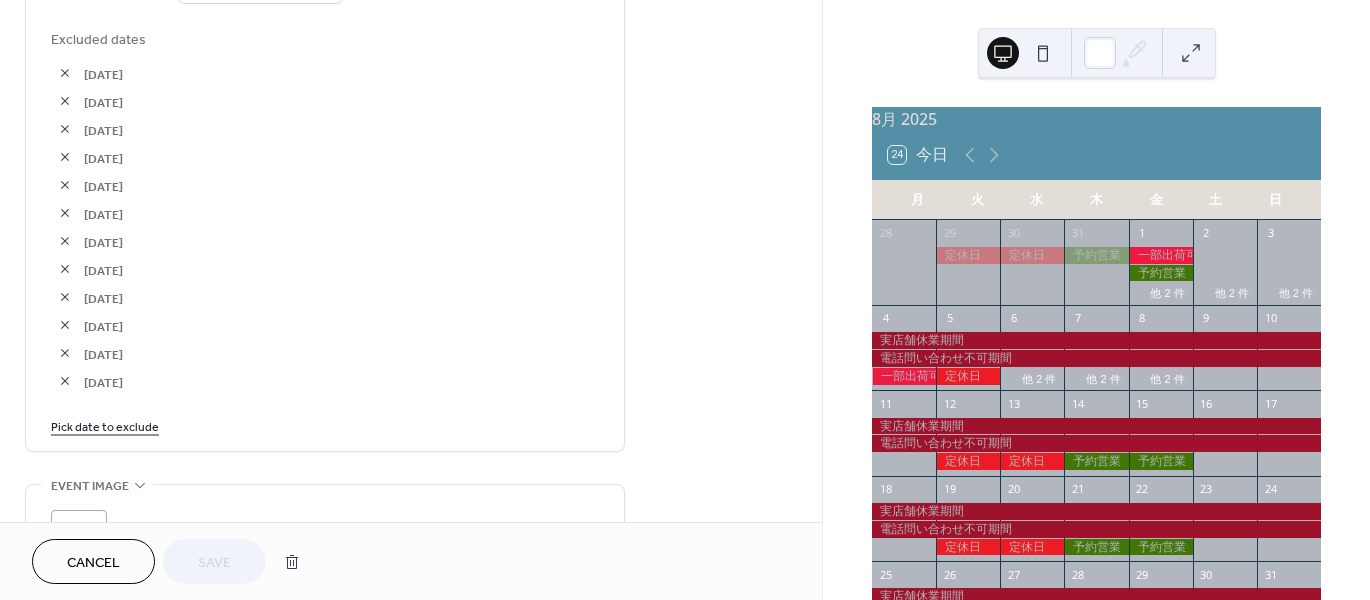 click on "Pick date to exclude" at bounding box center (105, 425) 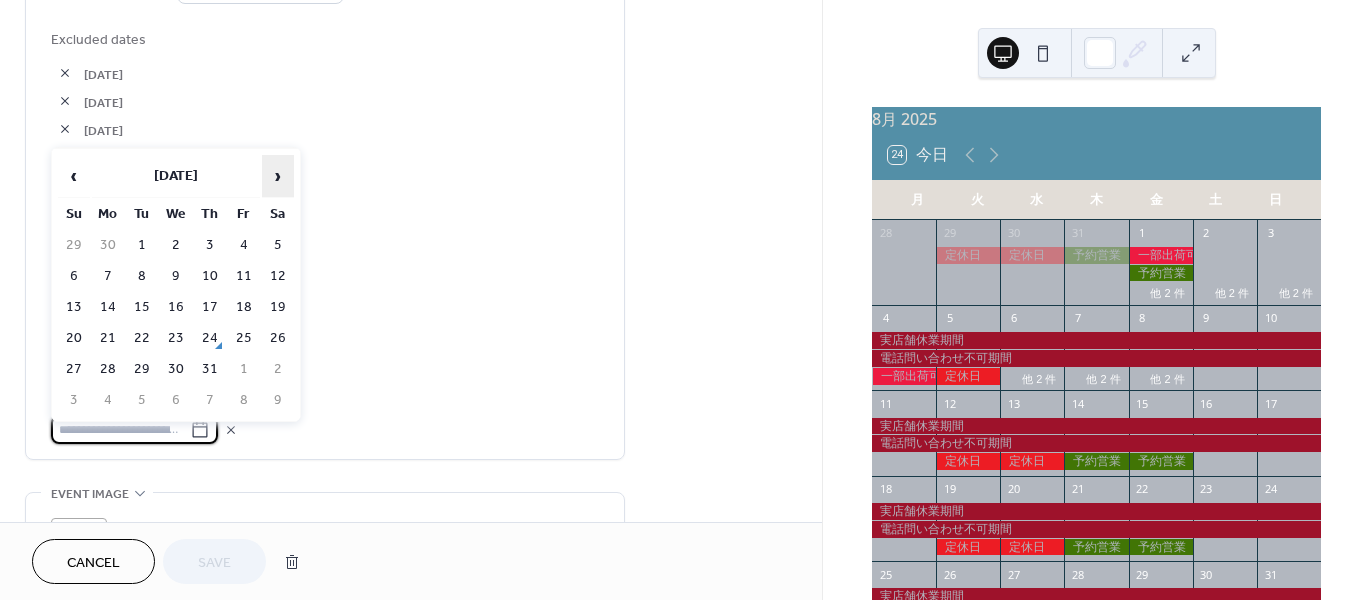 click on "›" at bounding box center [278, 176] 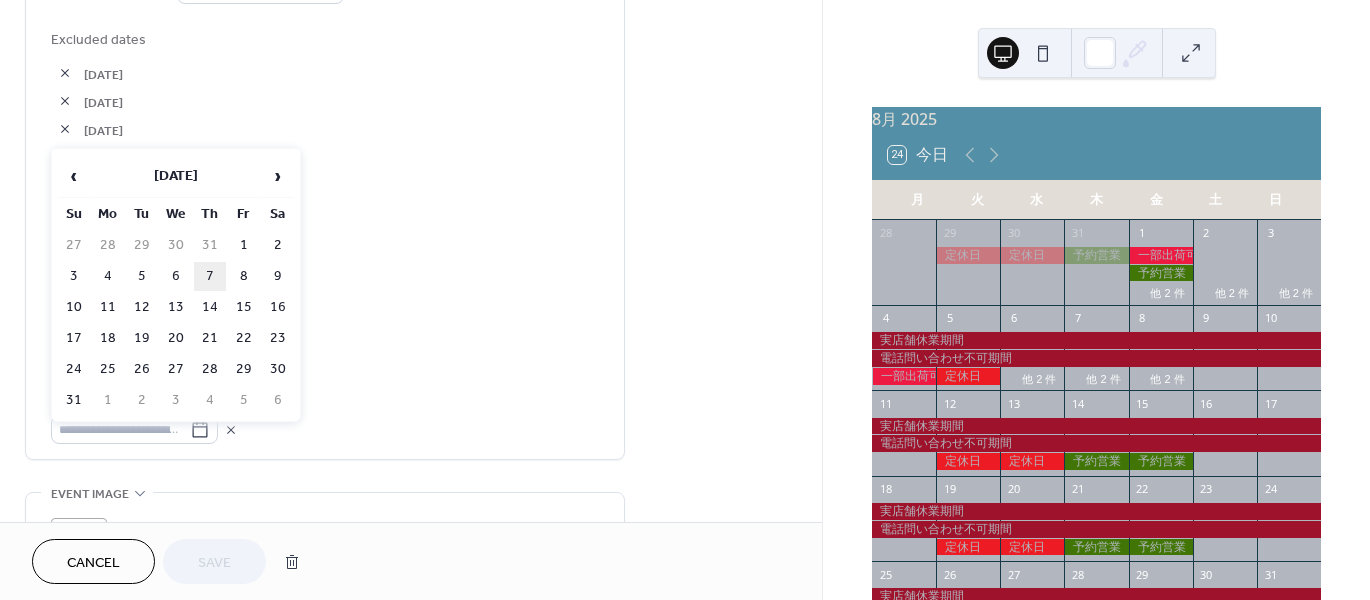 click on "7" at bounding box center (210, 276) 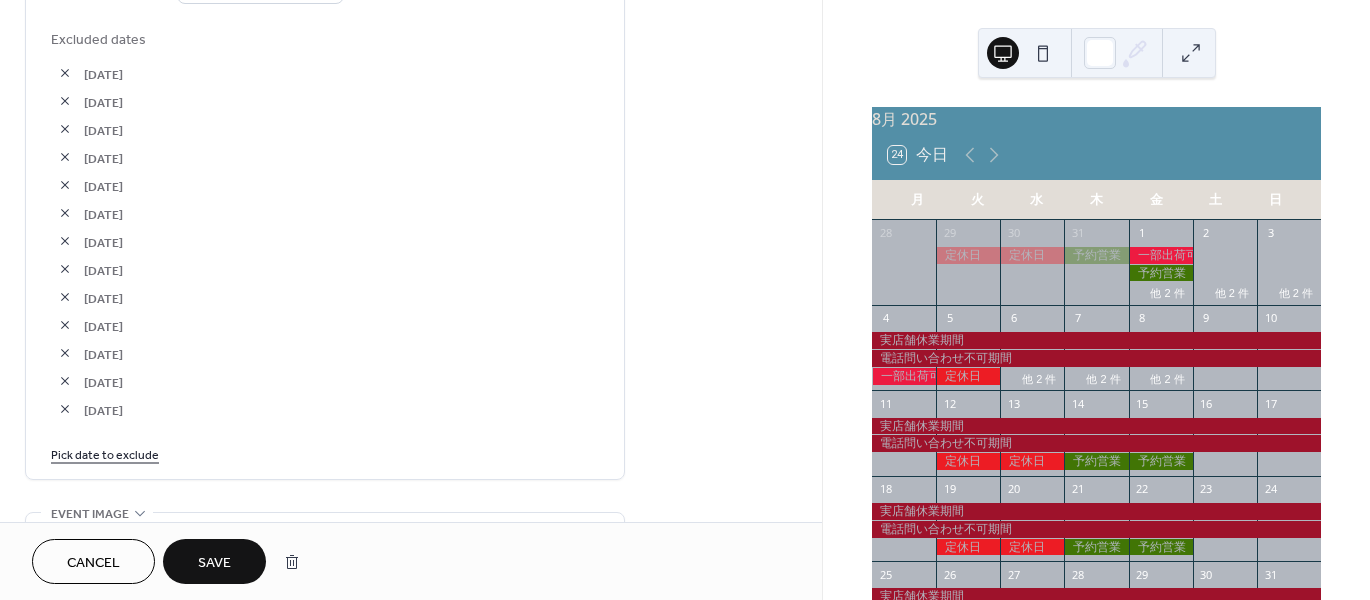 click on "Pick date to exclude" at bounding box center (105, 453) 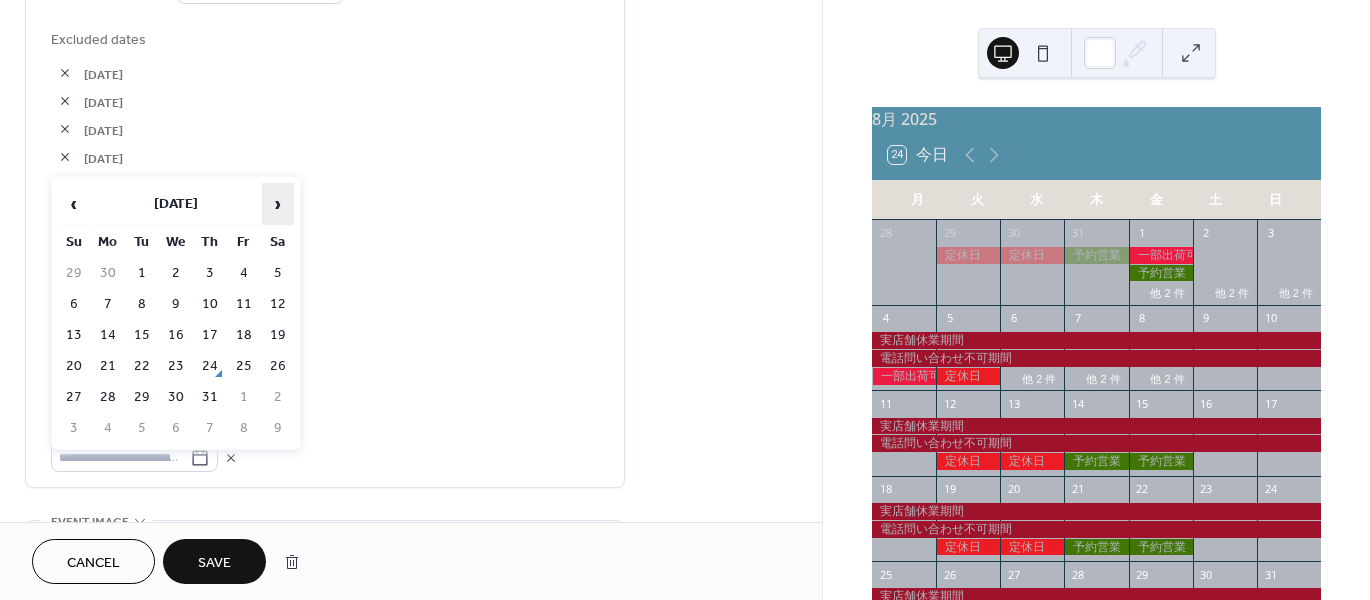 click on "›" at bounding box center (278, 204) 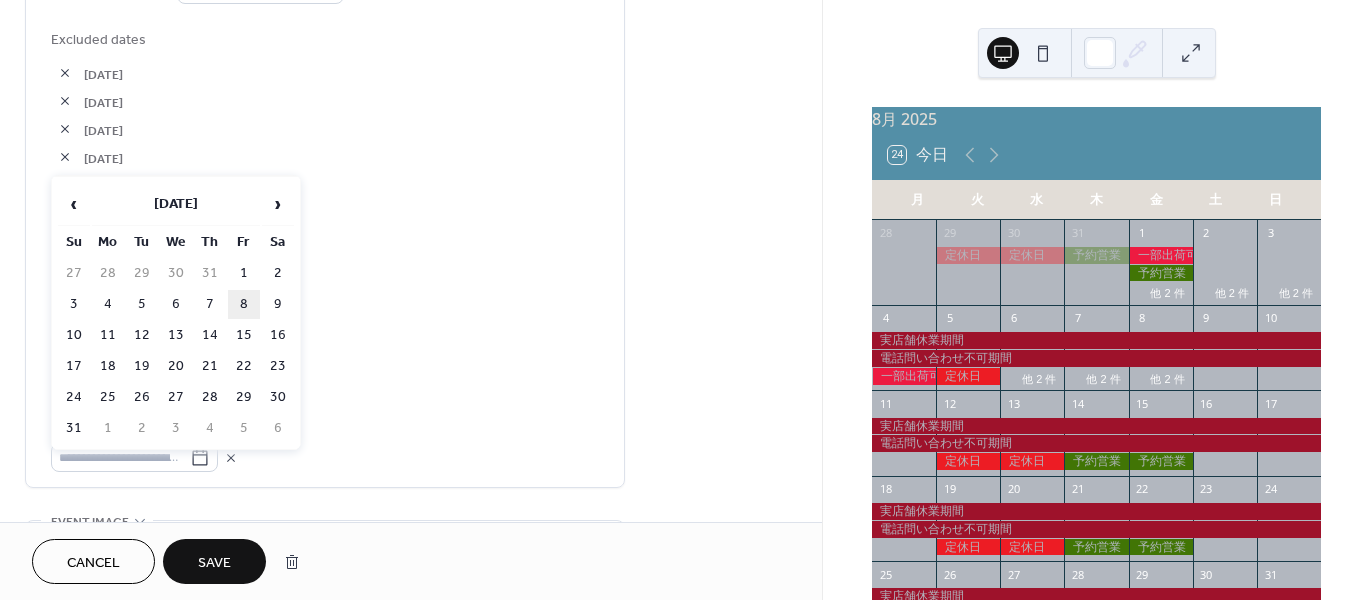 click on "8" at bounding box center (244, 304) 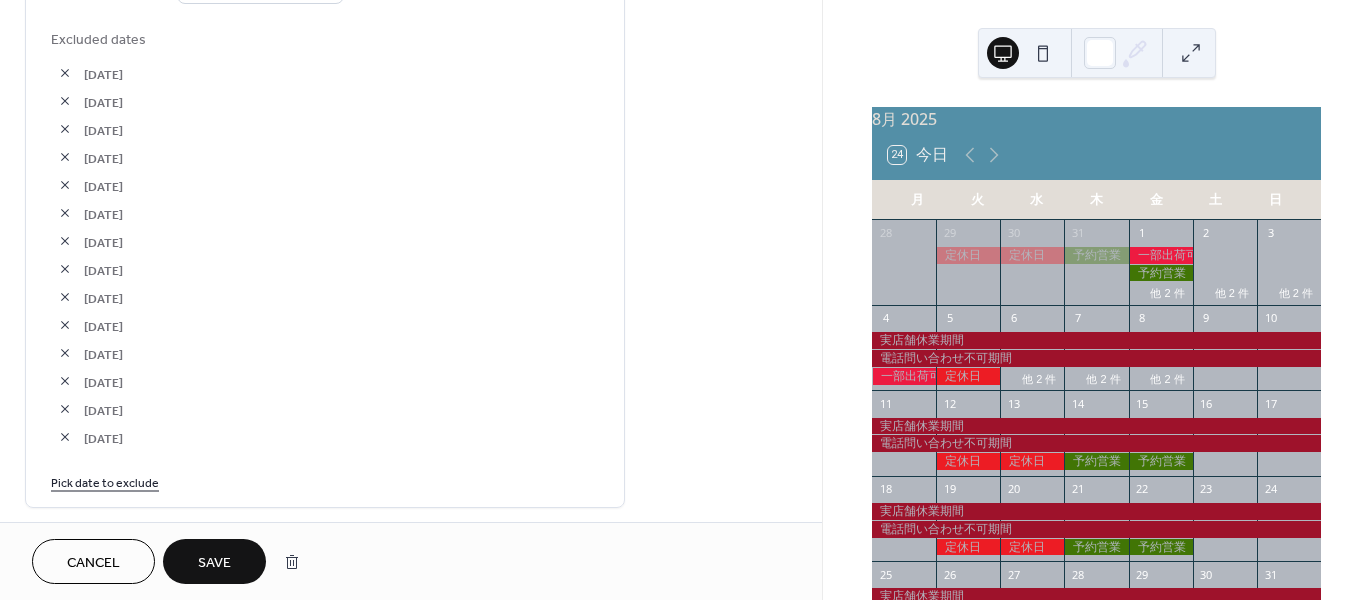click on "Pick date to exclude" at bounding box center [105, 481] 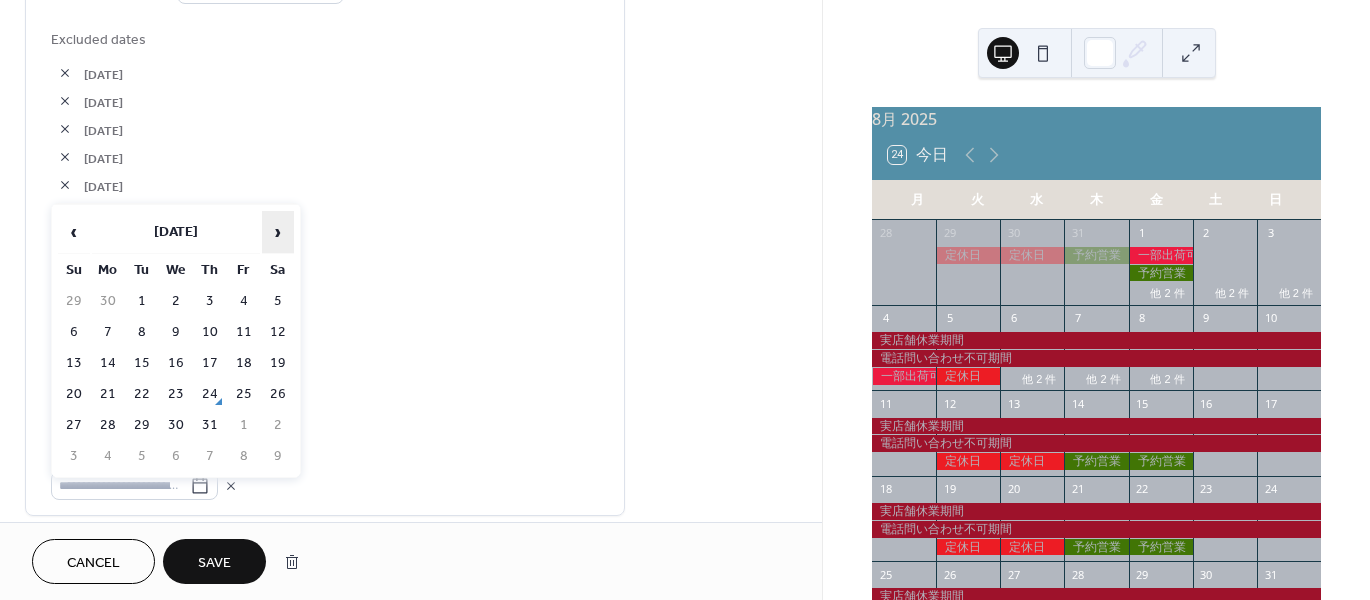 click on "›" at bounding box center (278, 232) 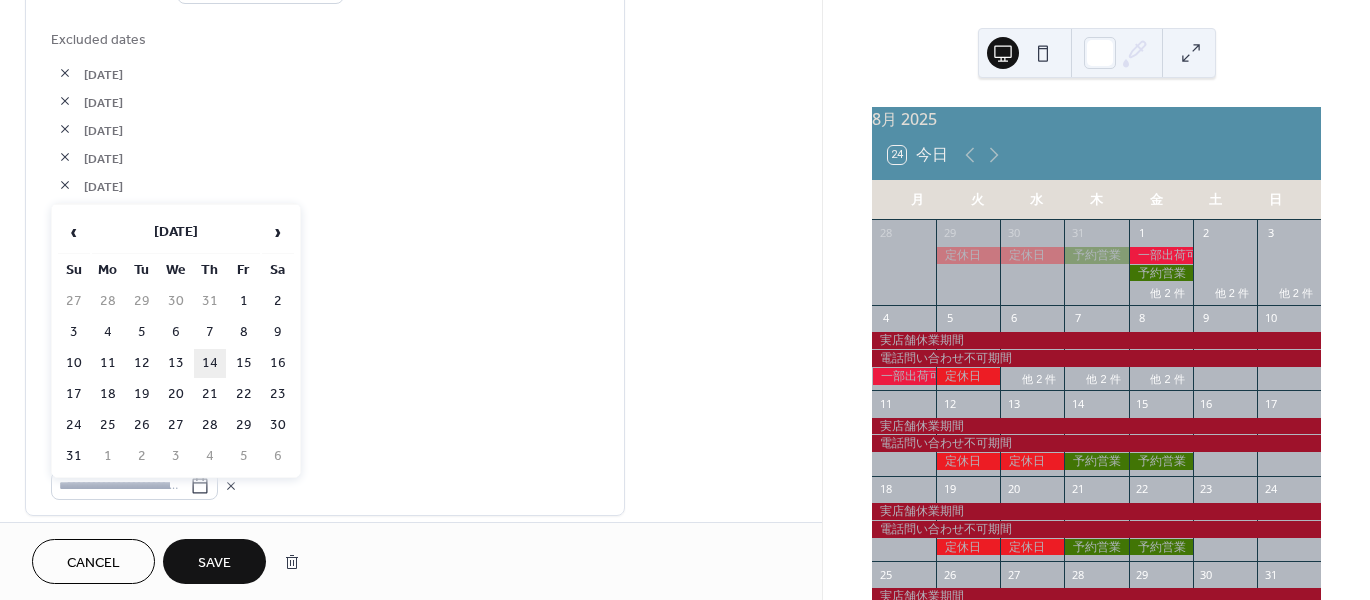 click on "14" at bounding box center (210, 363) 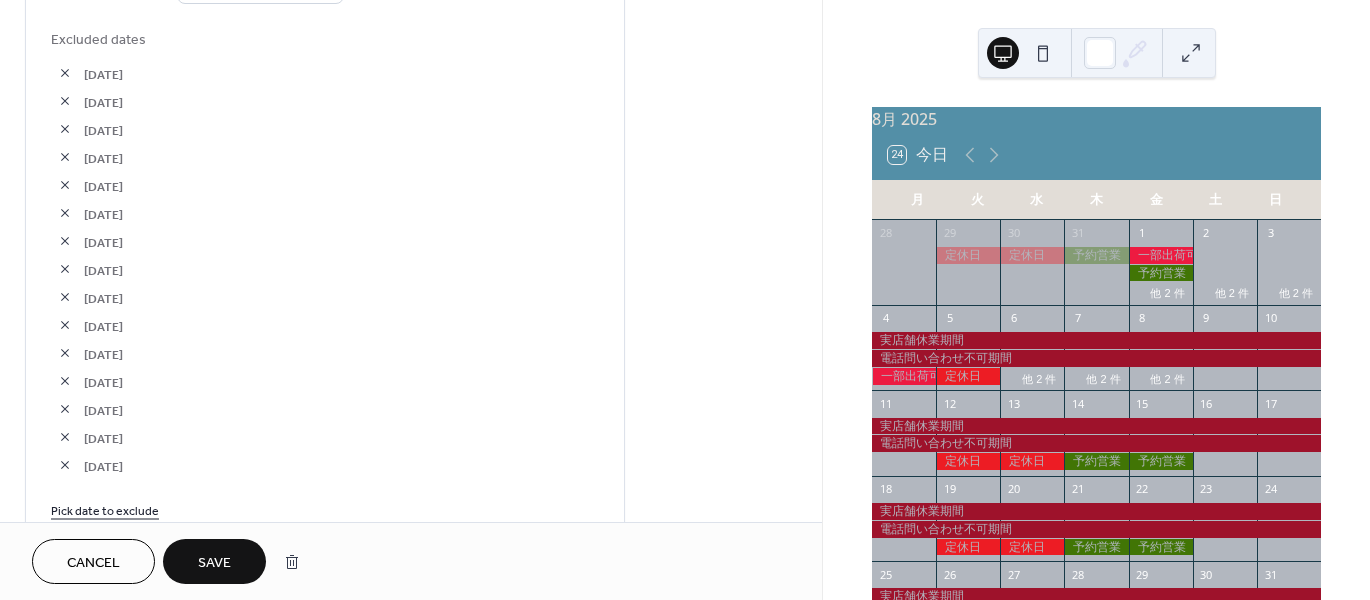 click on "Pick date to exclude" at bounding box center (105, 509) 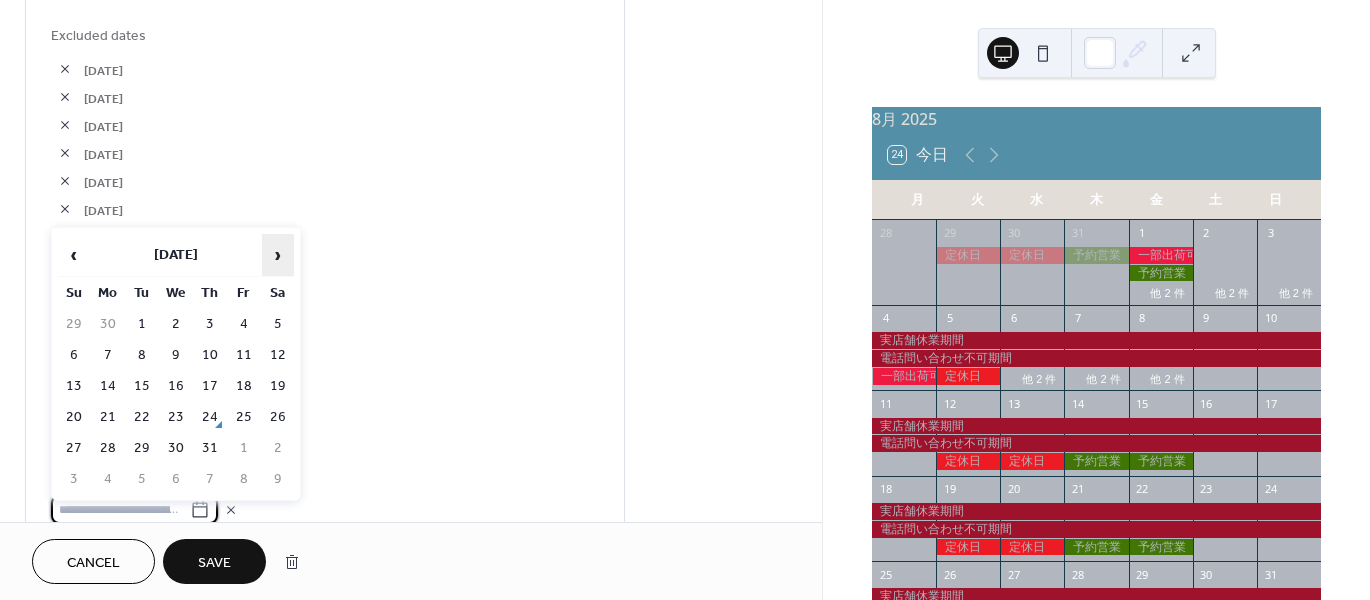 click on "›" at bounding box center (278, 255) 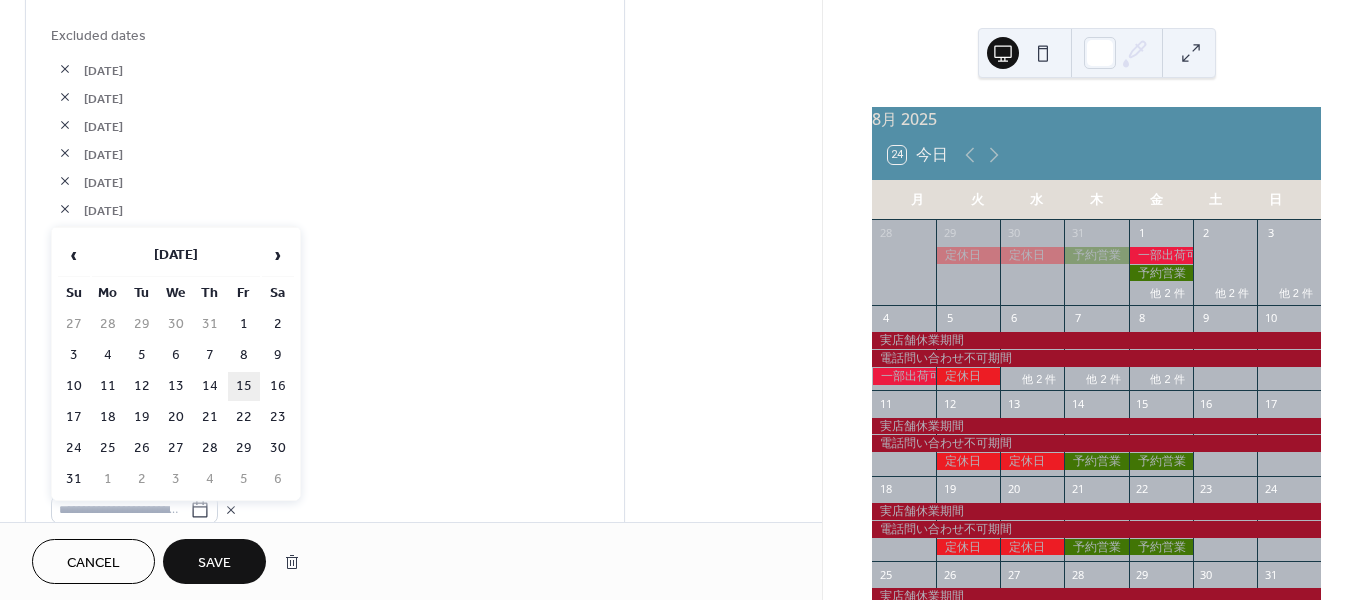 click on "15" at bounding box center (244, 386) 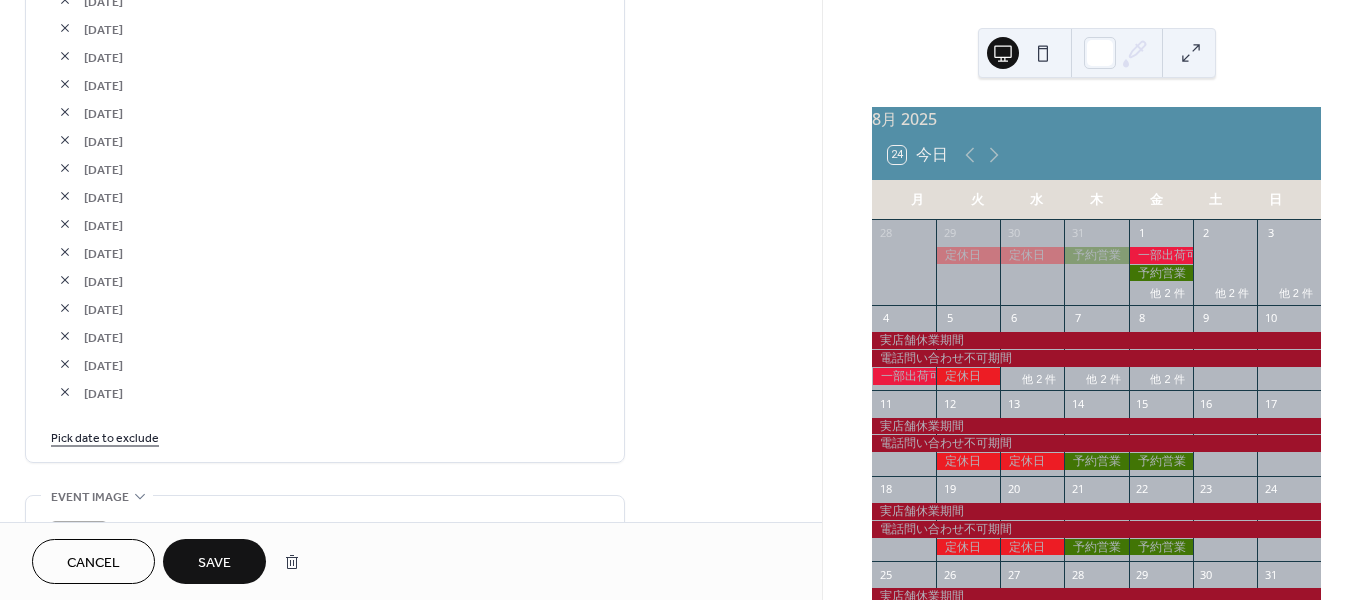 scroll, scrollTop: 1304, scrollLeft: 0, axis: vertical 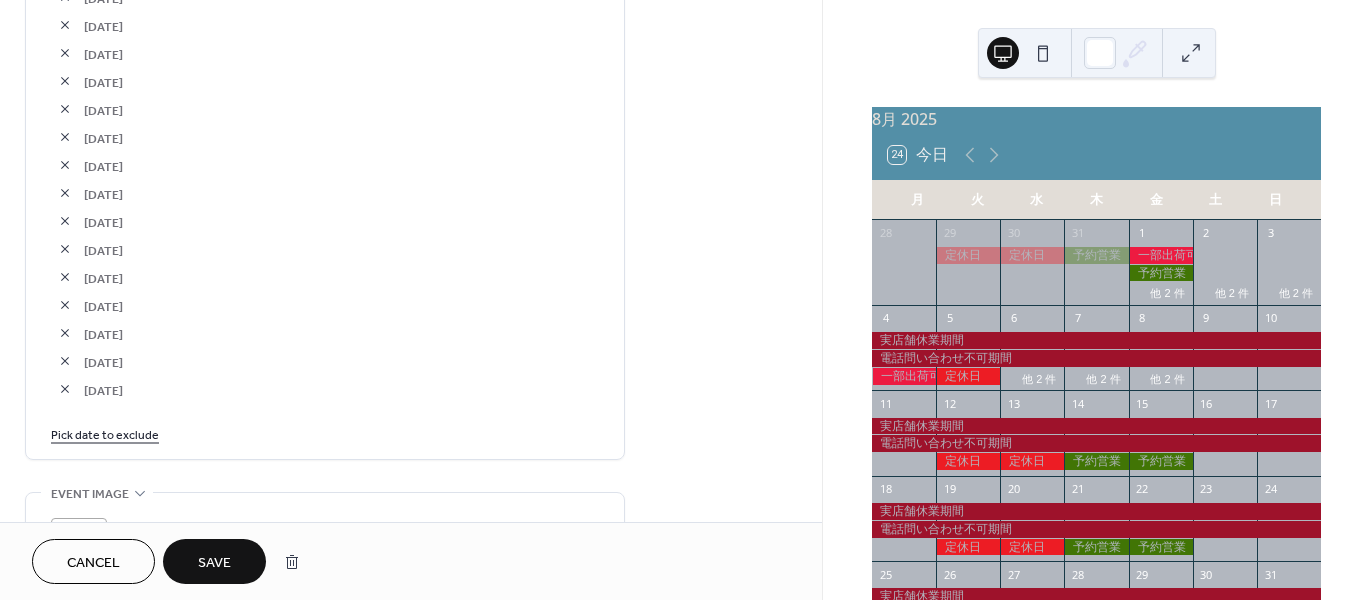 click on "Pick date to exclude" at bounding box center (105, 433) 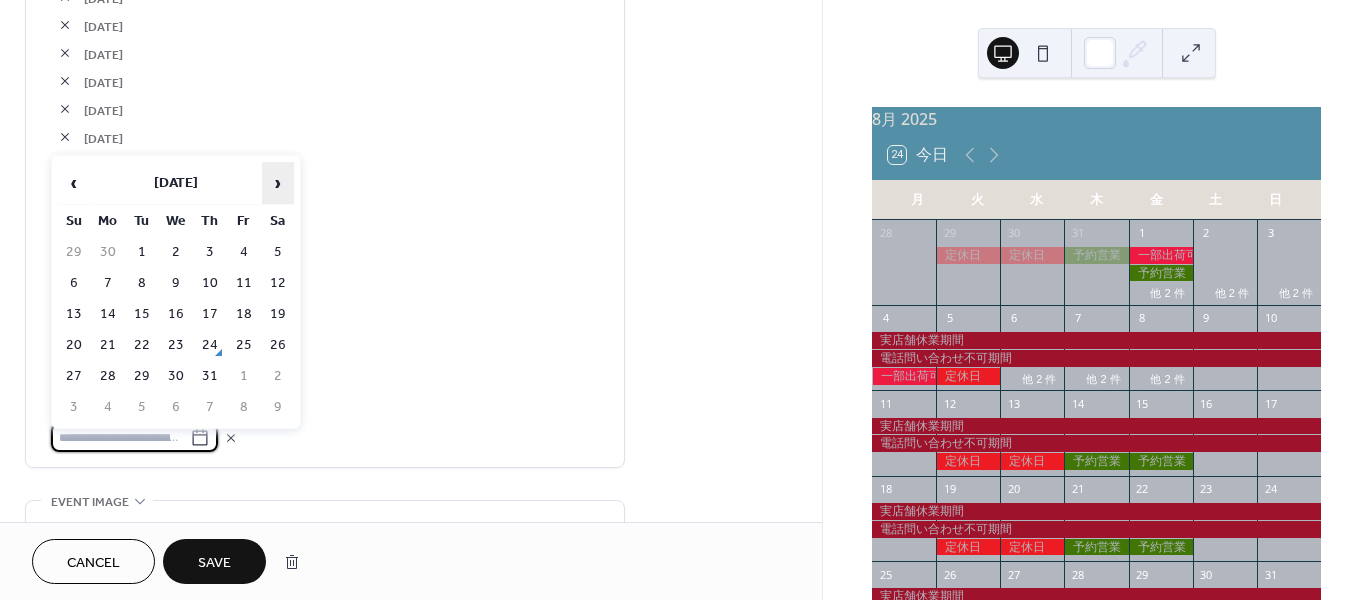 click on "›" at bounding box center (278, 183) 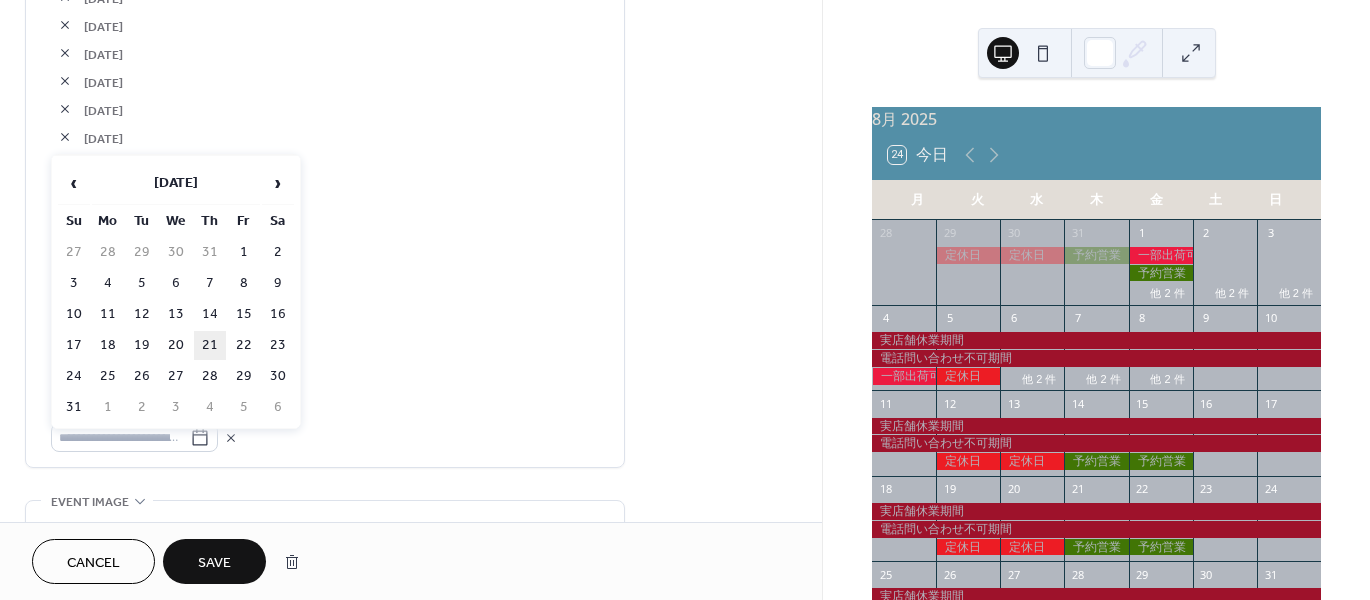 click on "21" at bounding box center (210, 345) 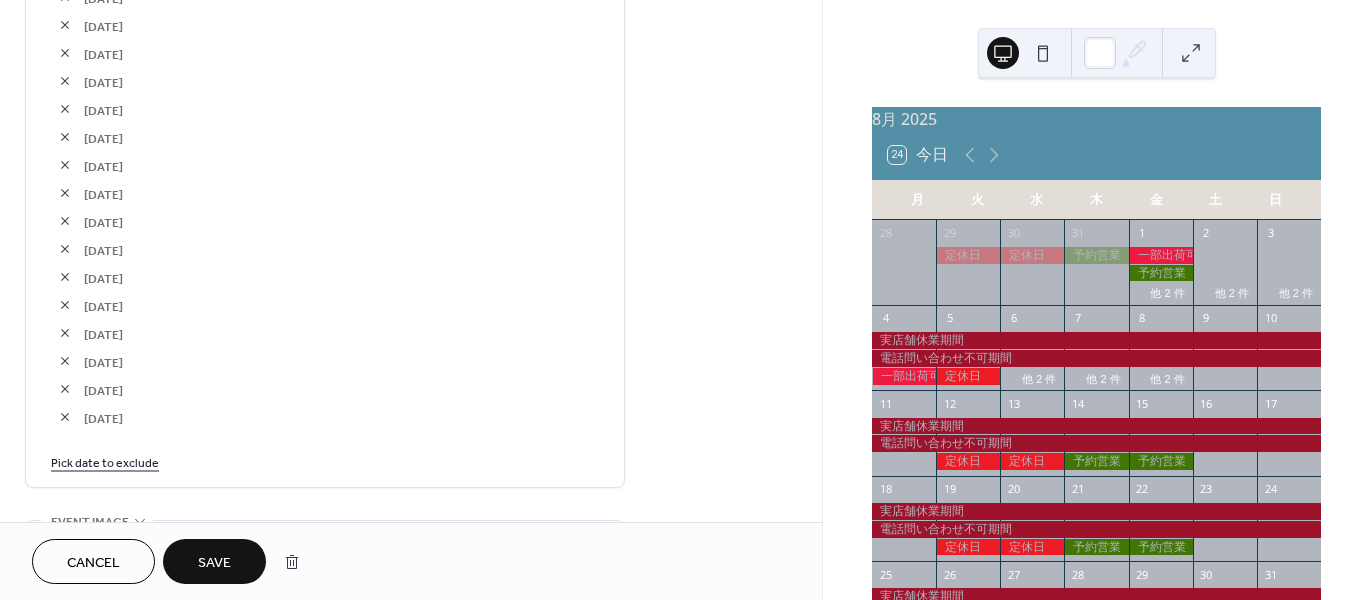 click on "Pick date to exclude" at bounding box center [105, 461] 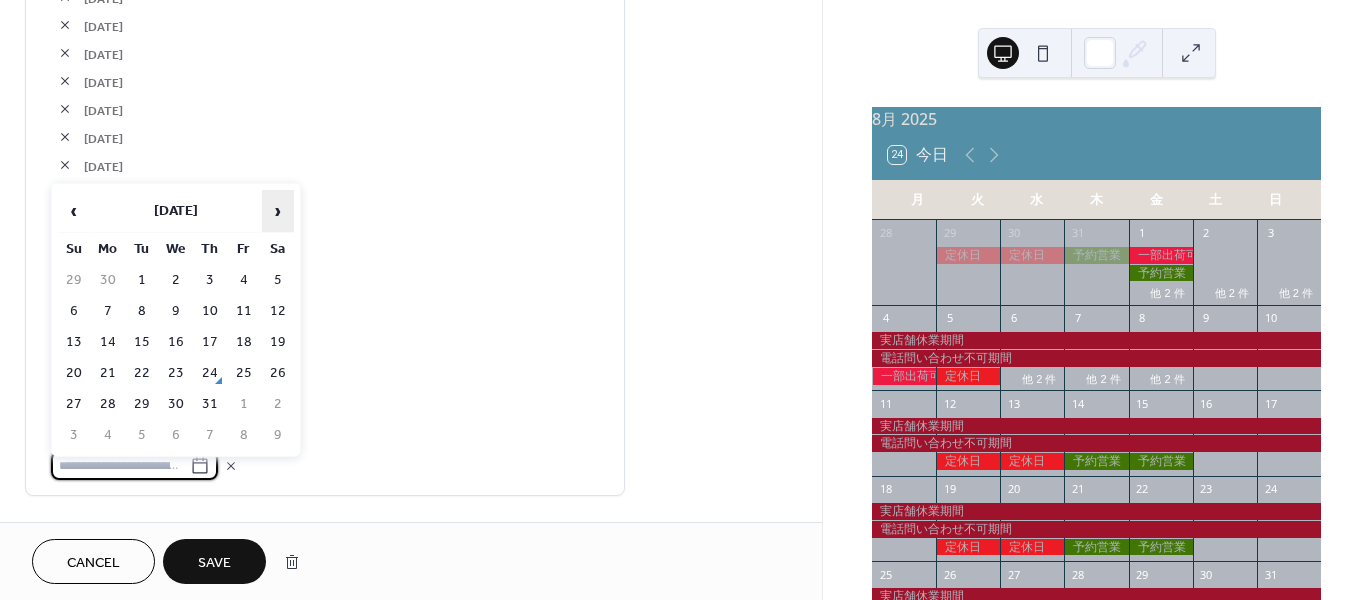 click on "›" at bounding box center [278, 211] 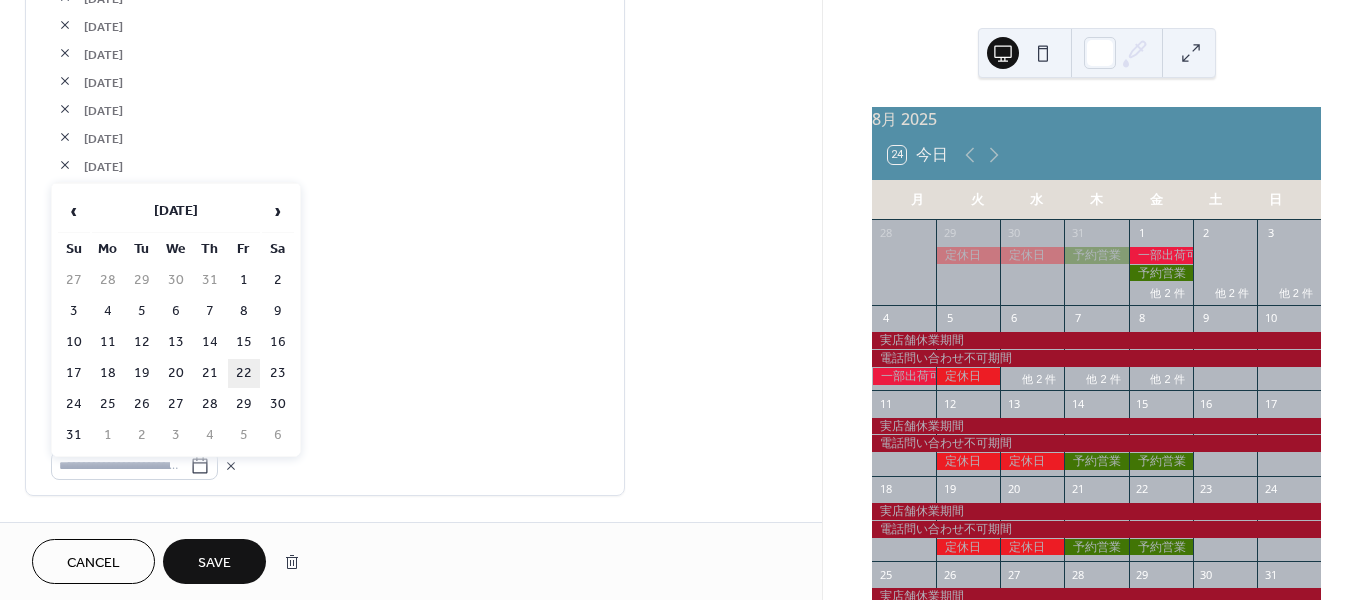 click on "22" at bounding box center [244, 373] 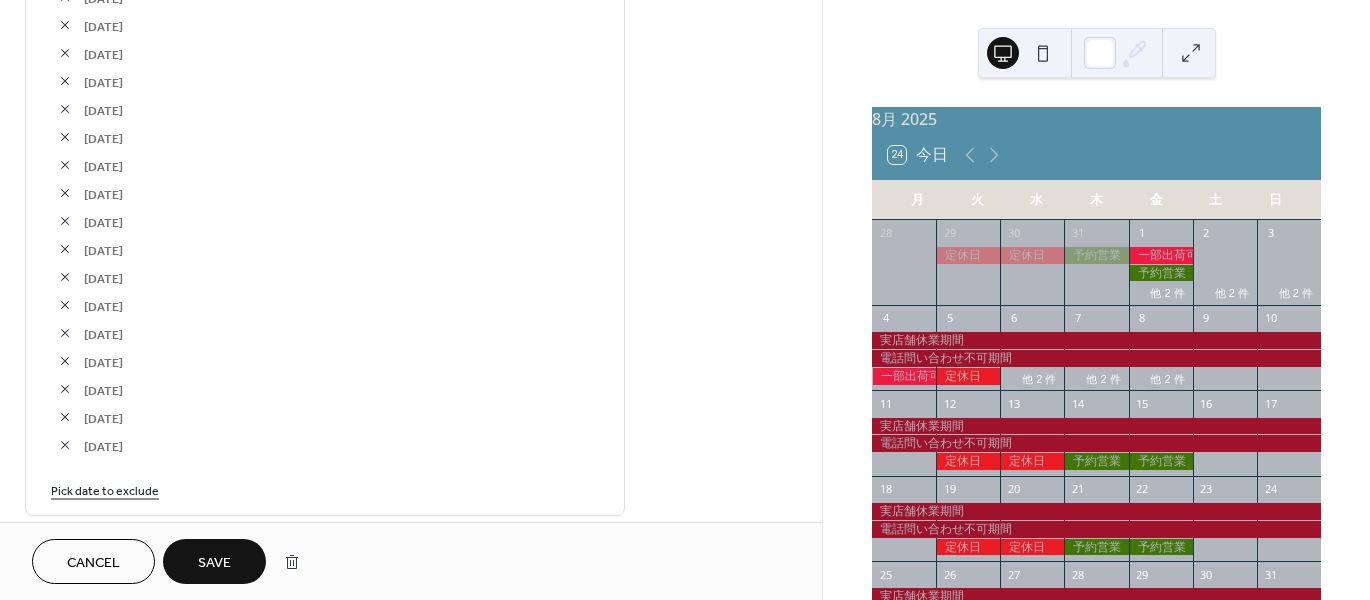 click on "Pick date to exclude" at bounding box center (105, 489) 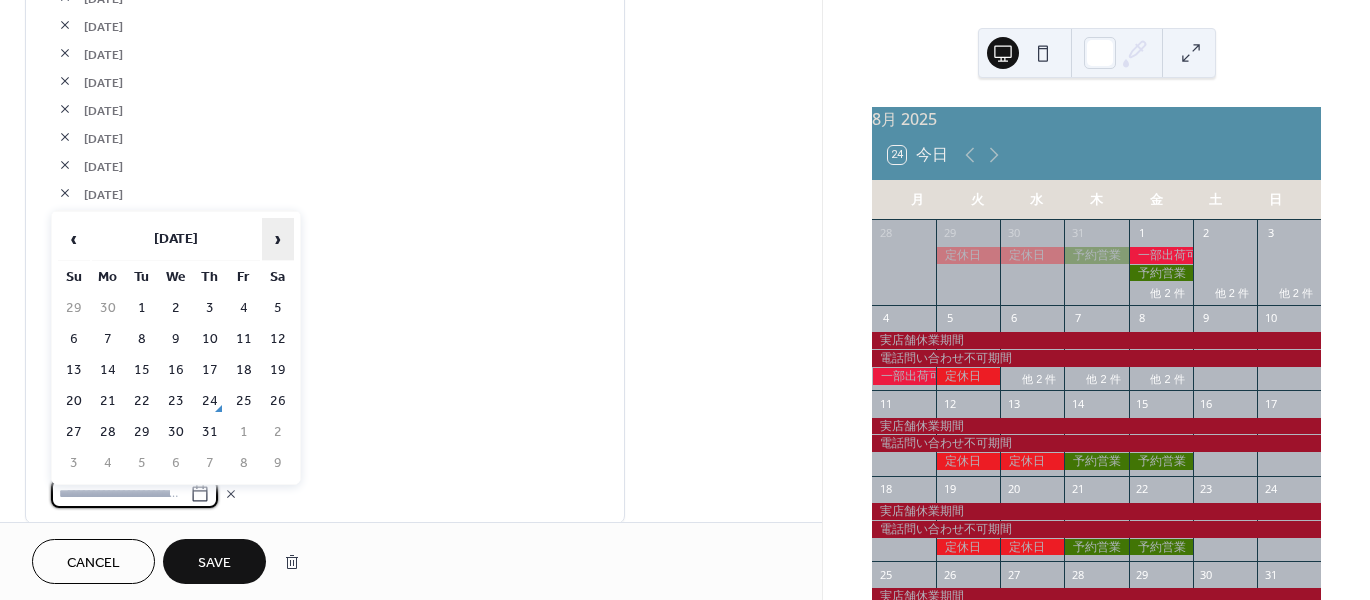 click on "›" at bounding box center (278, 239) 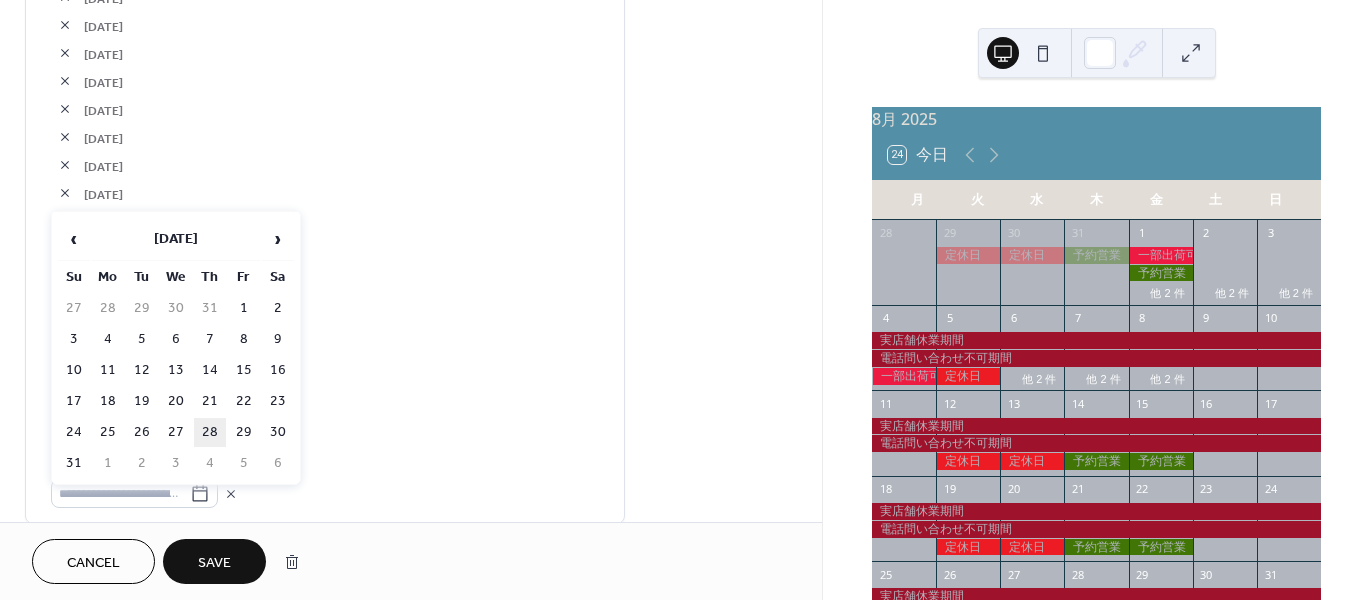 click on "28" at bounding box center (210, 432) 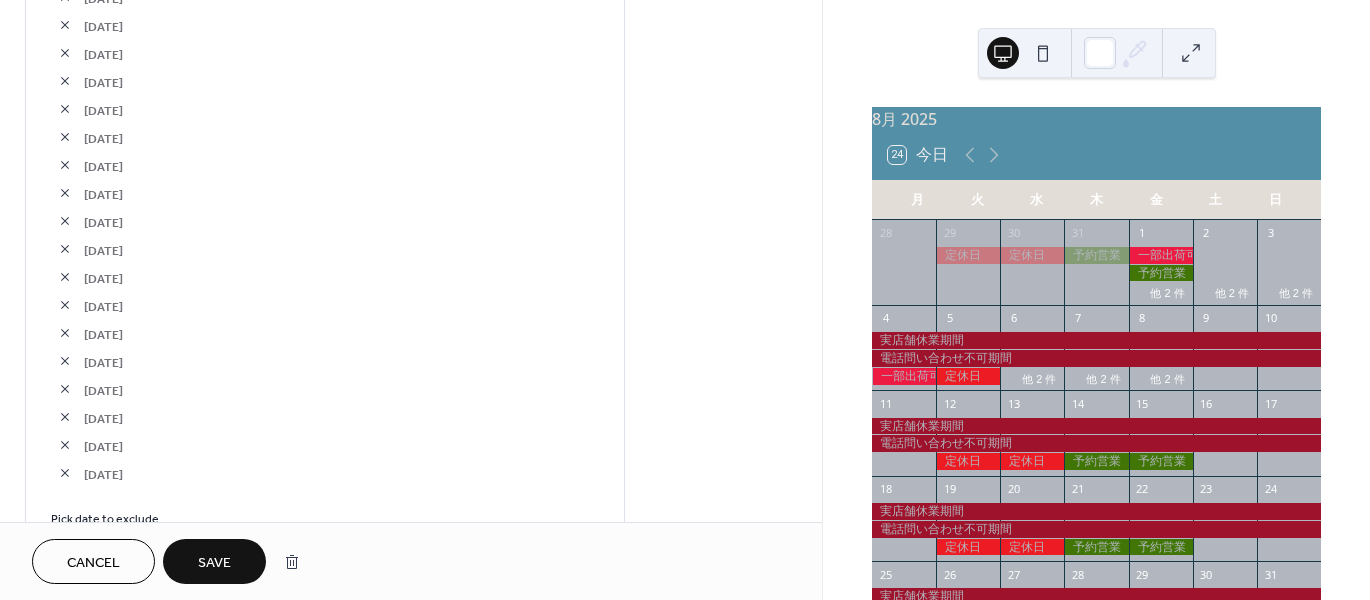 click on "Pick date to exclude" at bounding box center (105, 517) 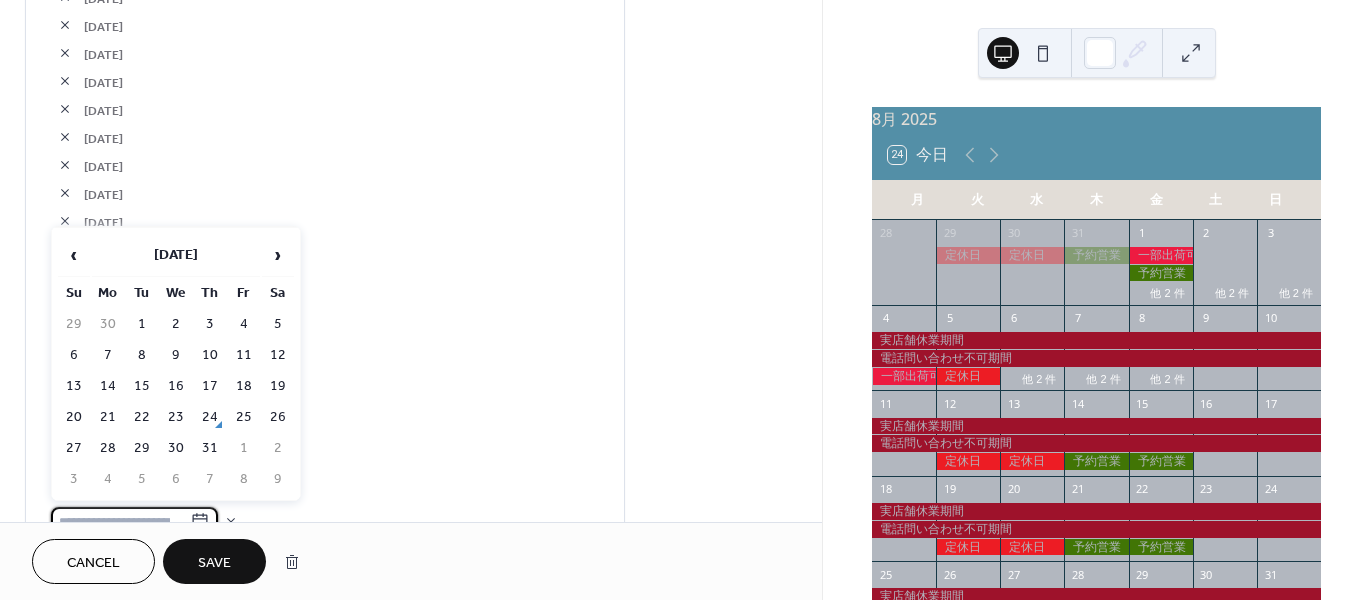 scroll, scrollTop: 1316, scrollLeft: 0, axis: vertical 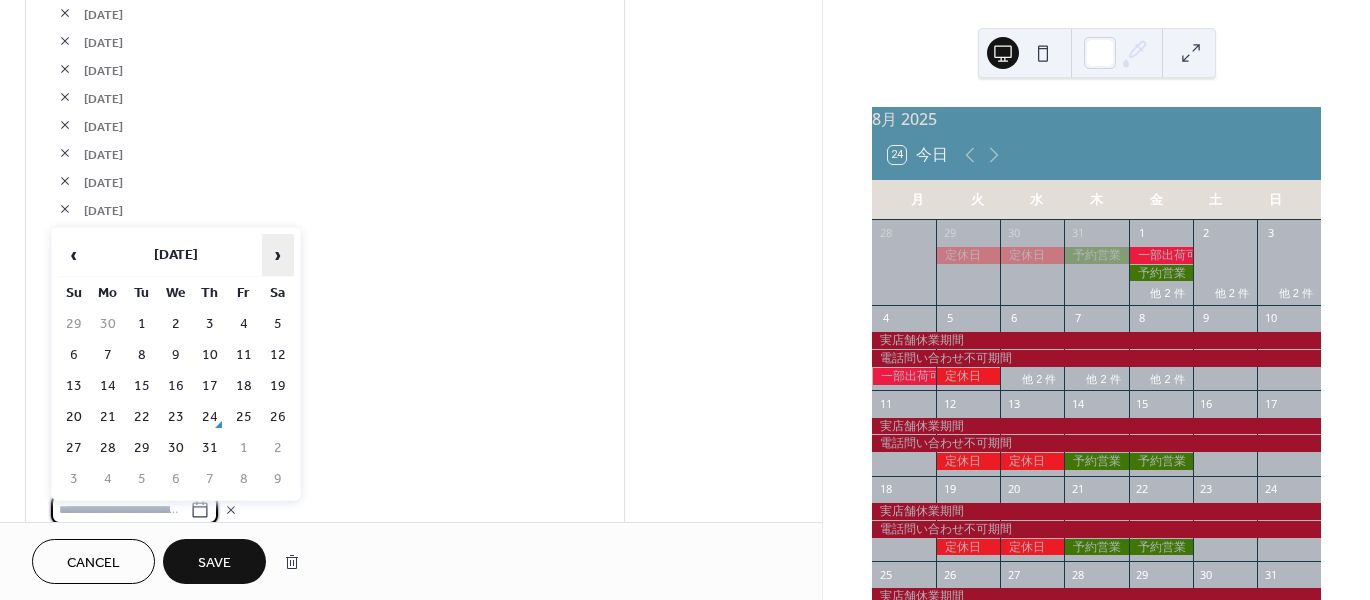 click on "›" at bounding box center (278, 255) 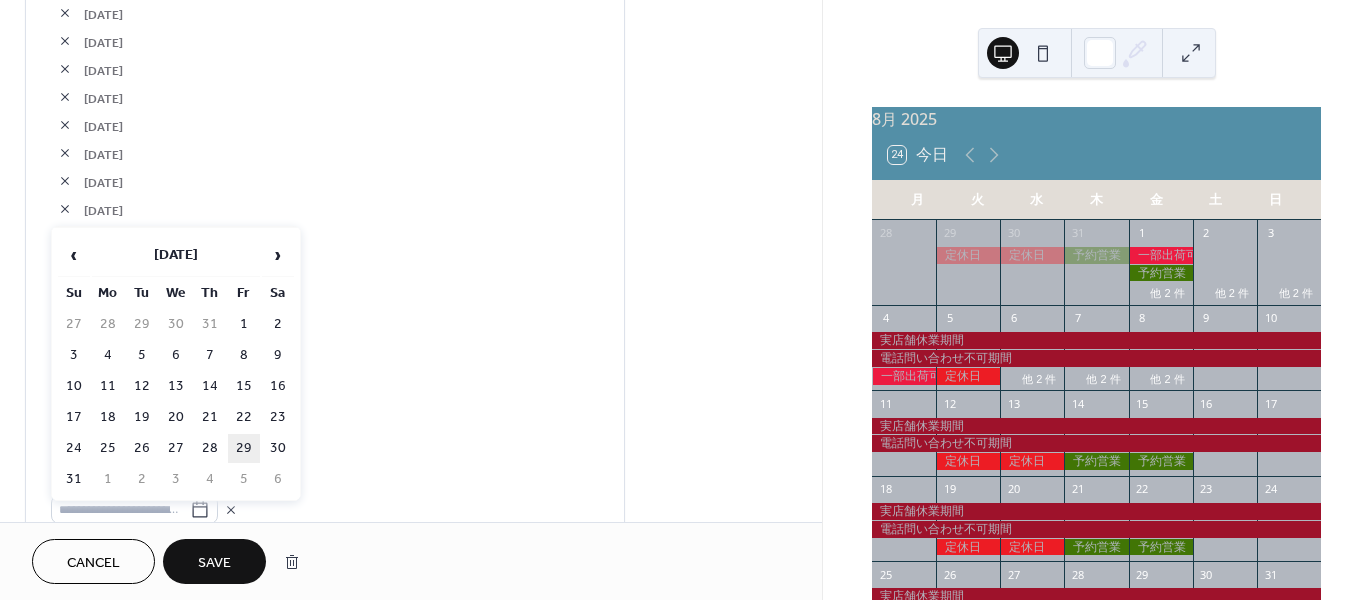 click on "29" at bounding box center [244, 448] 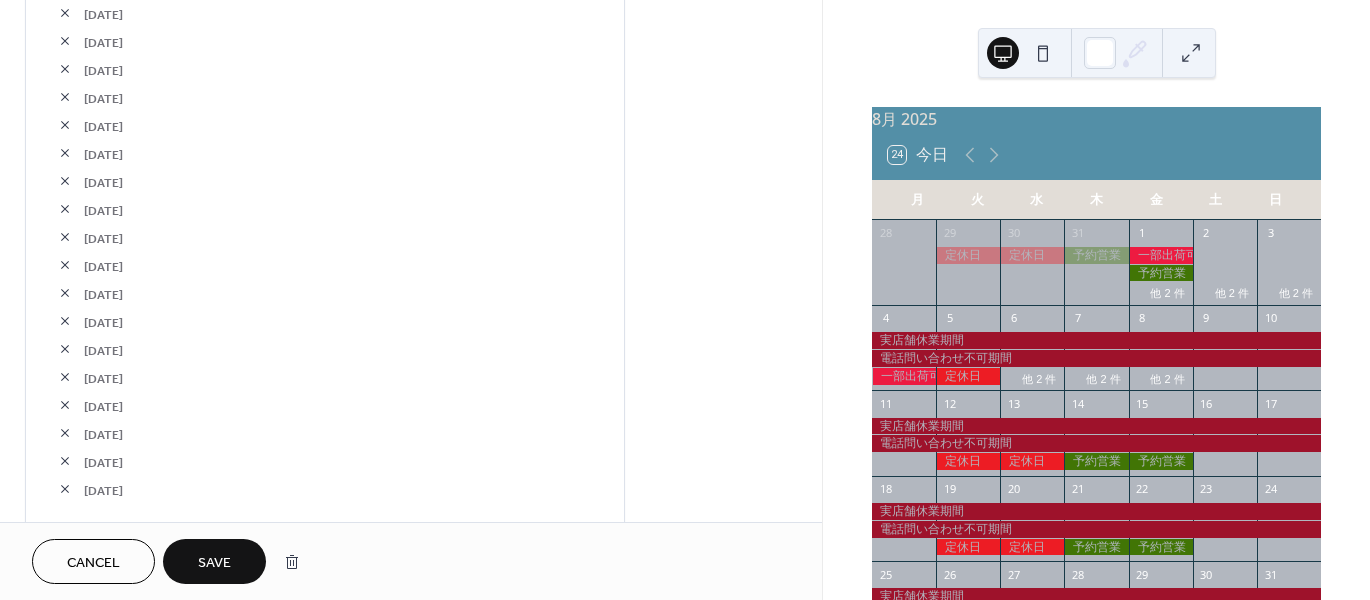 click at bounding box center (65, 293) 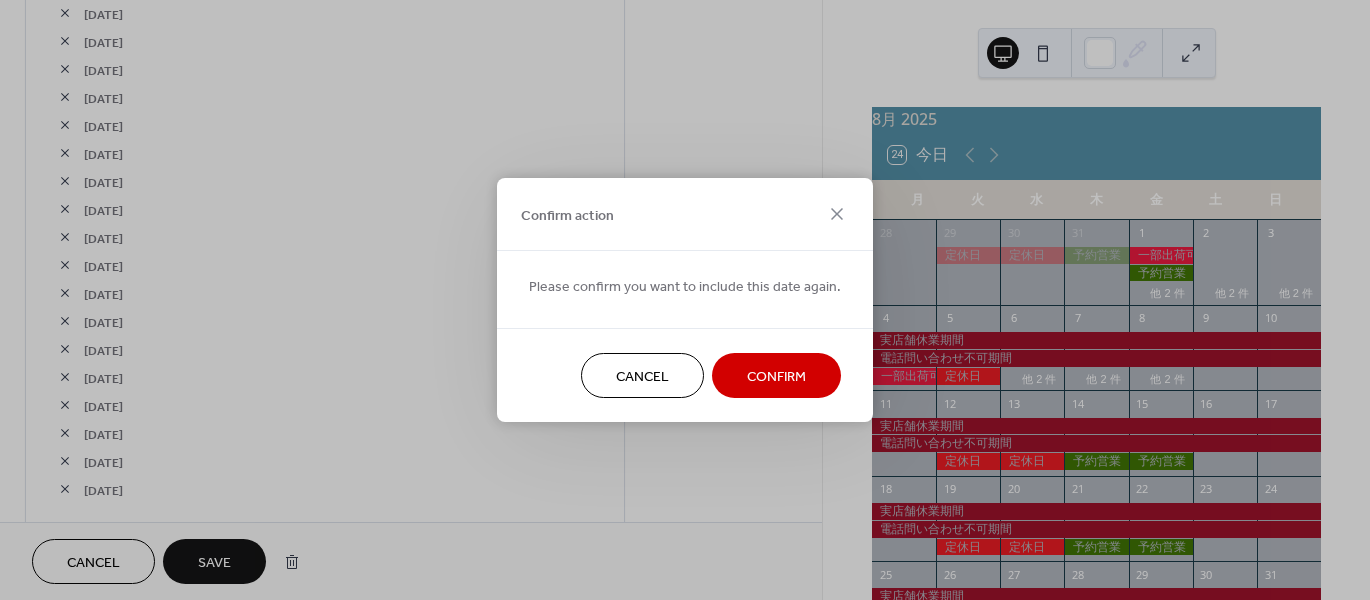 click on "Confirm" at bounding box center [776, 377] 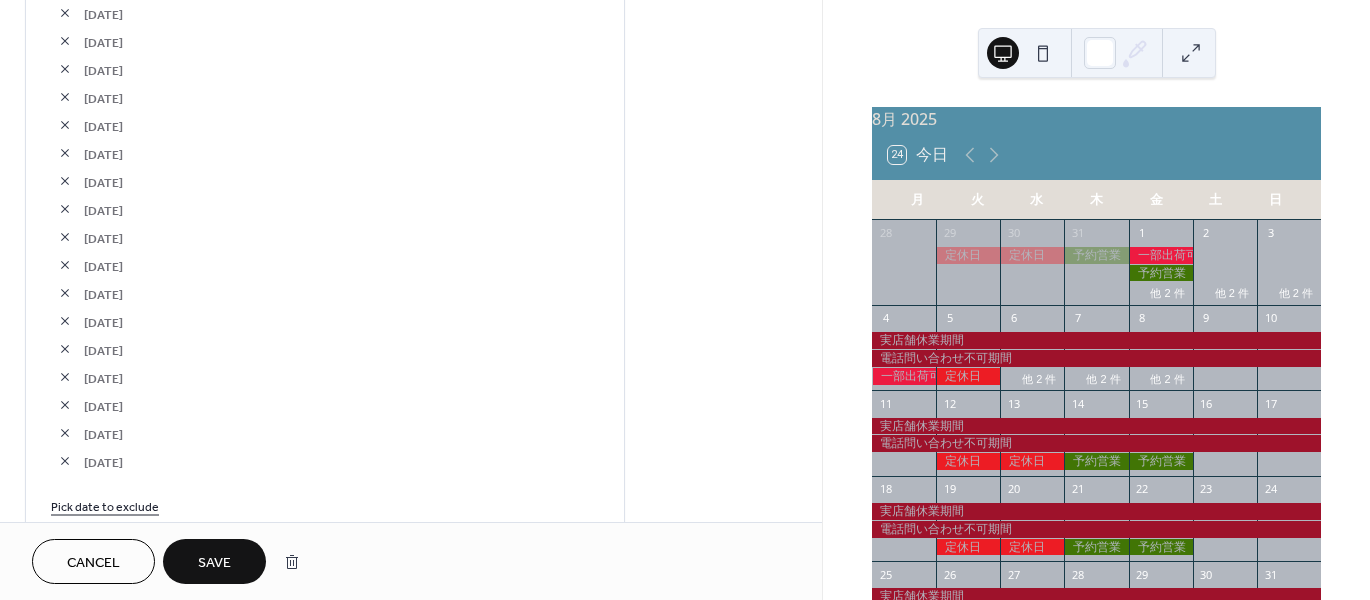 click at bounding box center (65, 293) 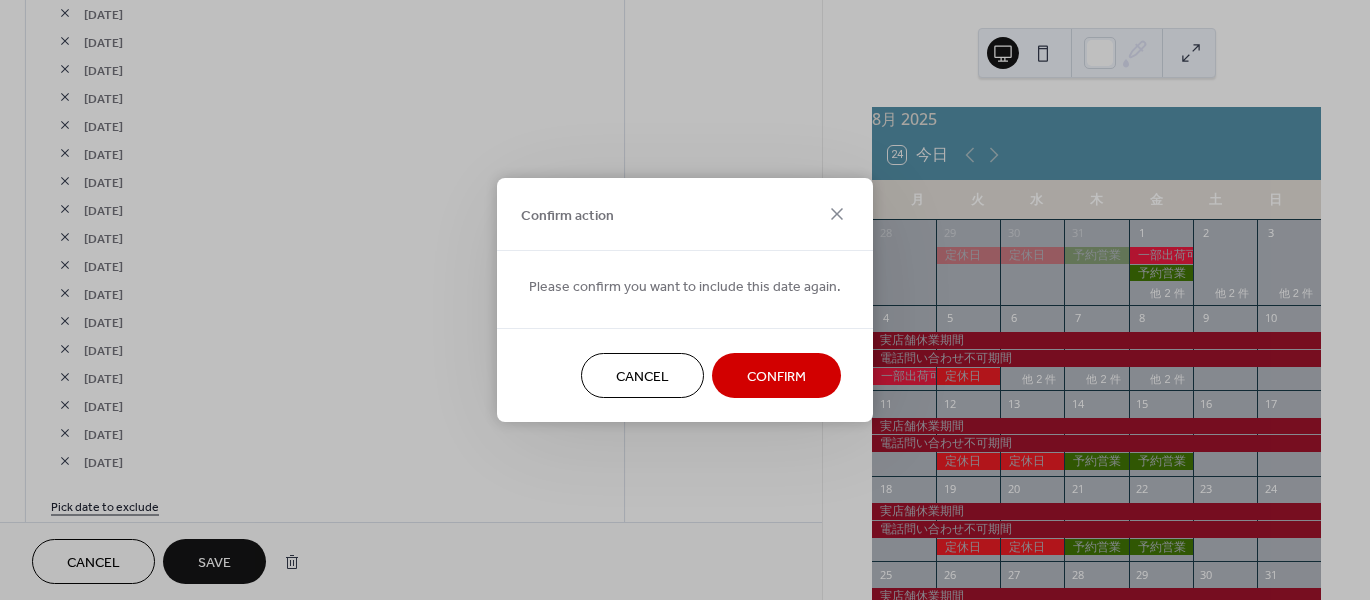 click on "Confirm" at bounding box center (776, 377) 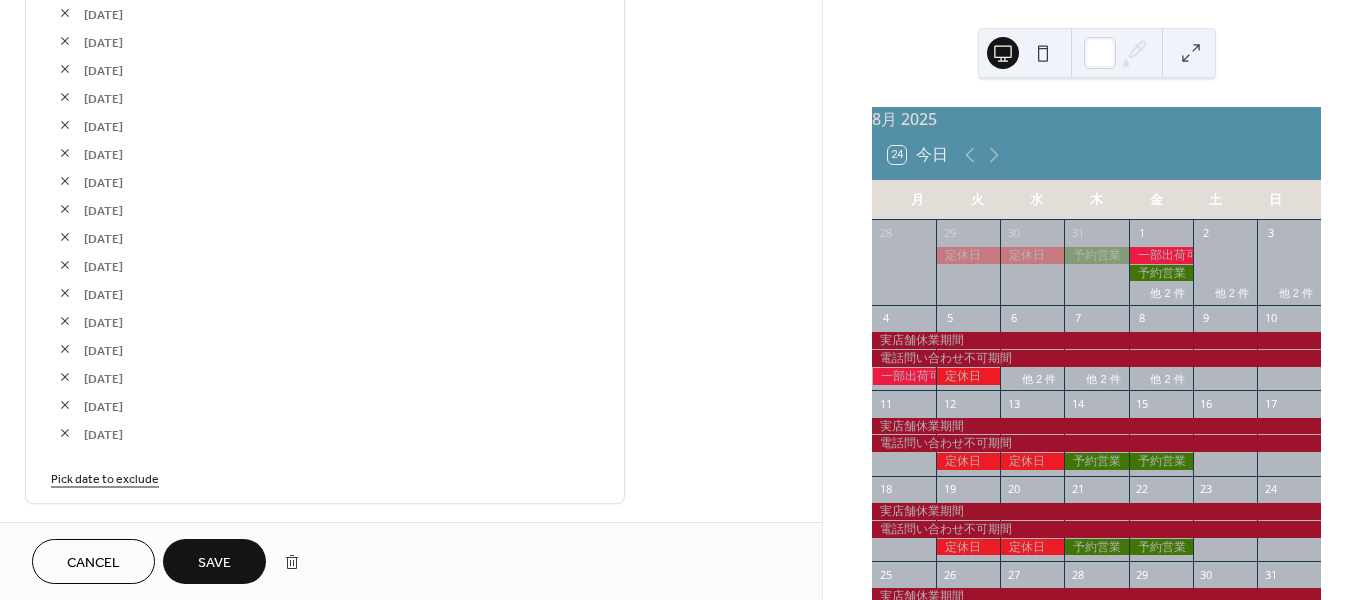 click at bounding box center [65, 293] 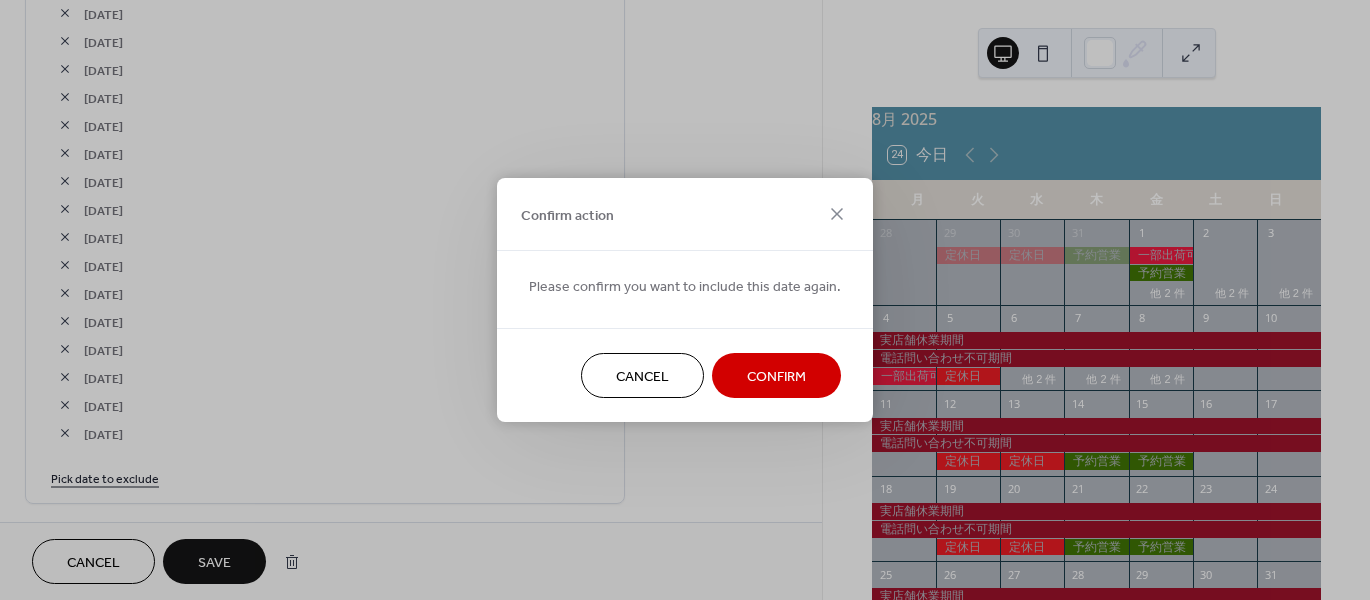 drag, startPoint x: 757, startPoint y: 374, endPoint x: 726, endPoint y: 374, distance: 31 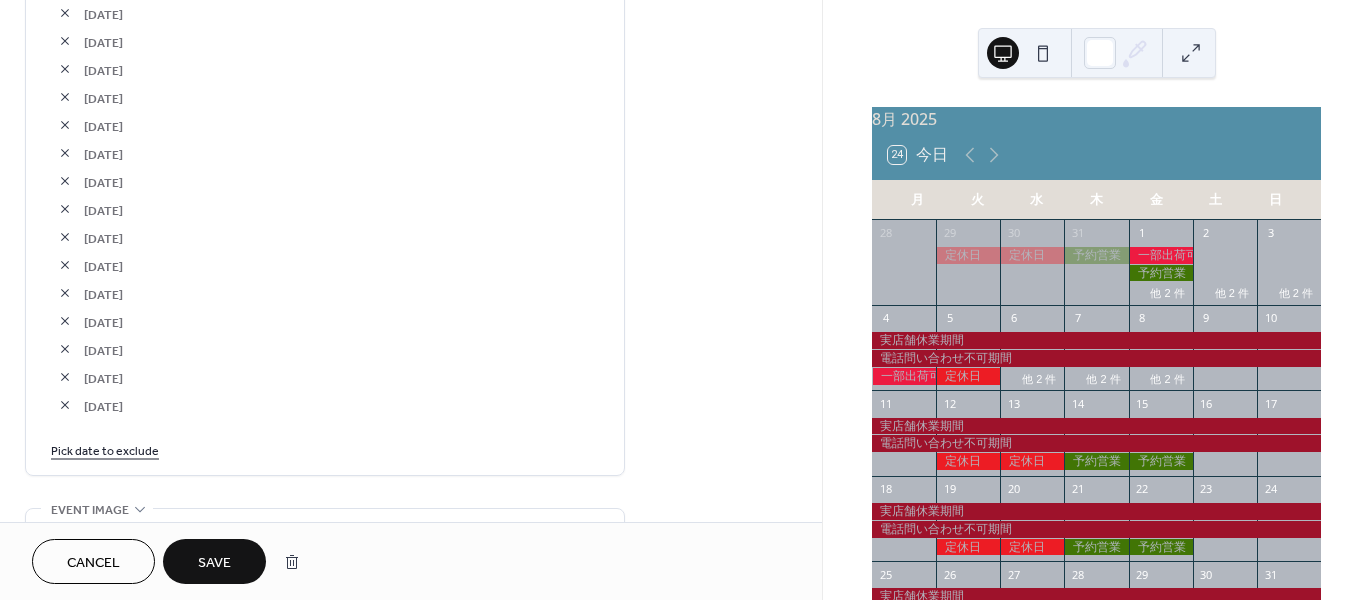 click at bounding box center (65, 293) 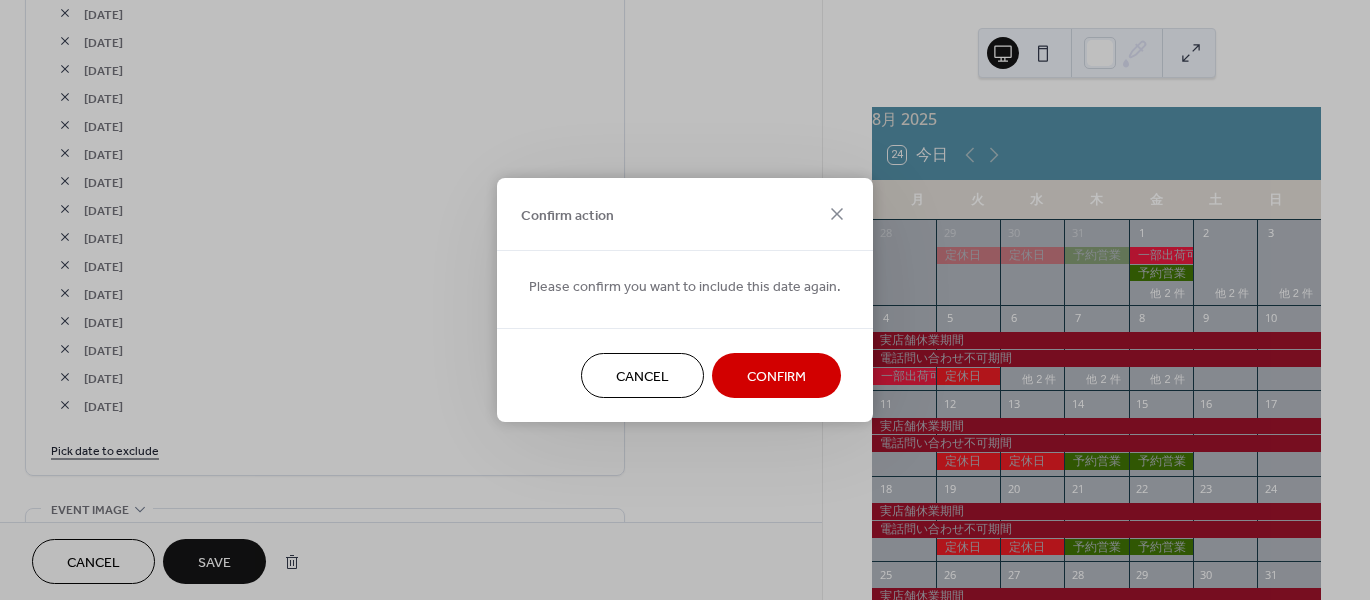 click on "Confirm" at bounding box center (776, 377) 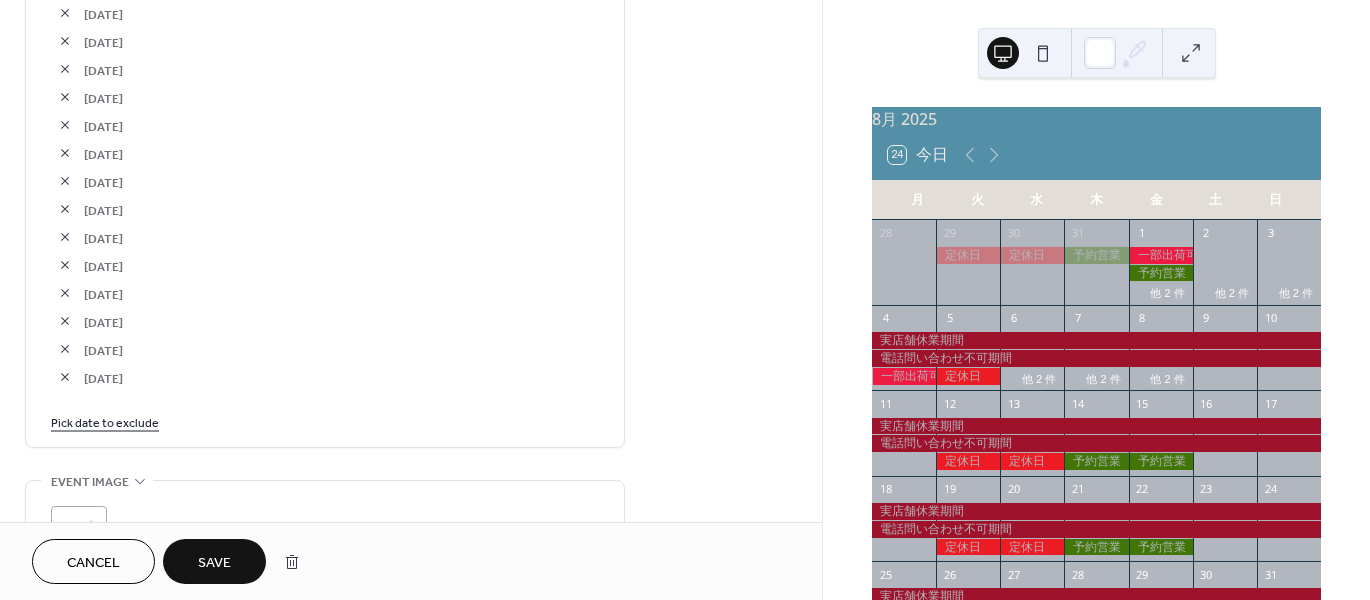 click at bounding box center [65, 293] 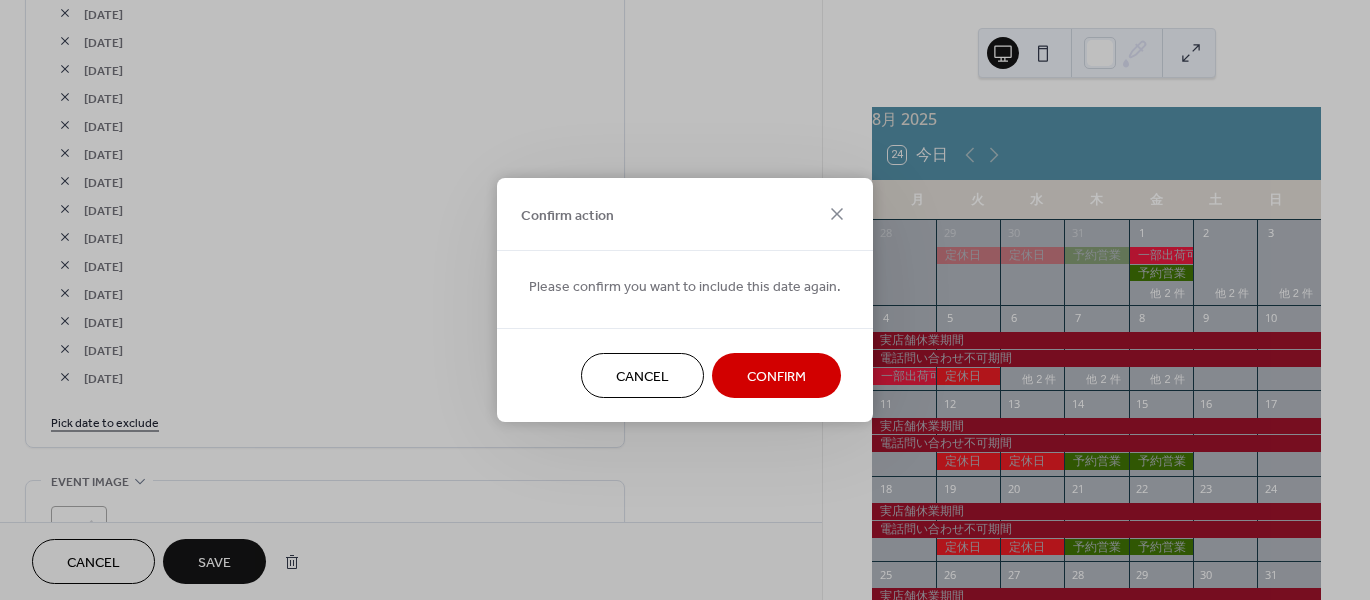 drag, startPoint x: 759, startPoint y: 374, endPoint x: 648, endPoint y: 366, distance: 111.28792 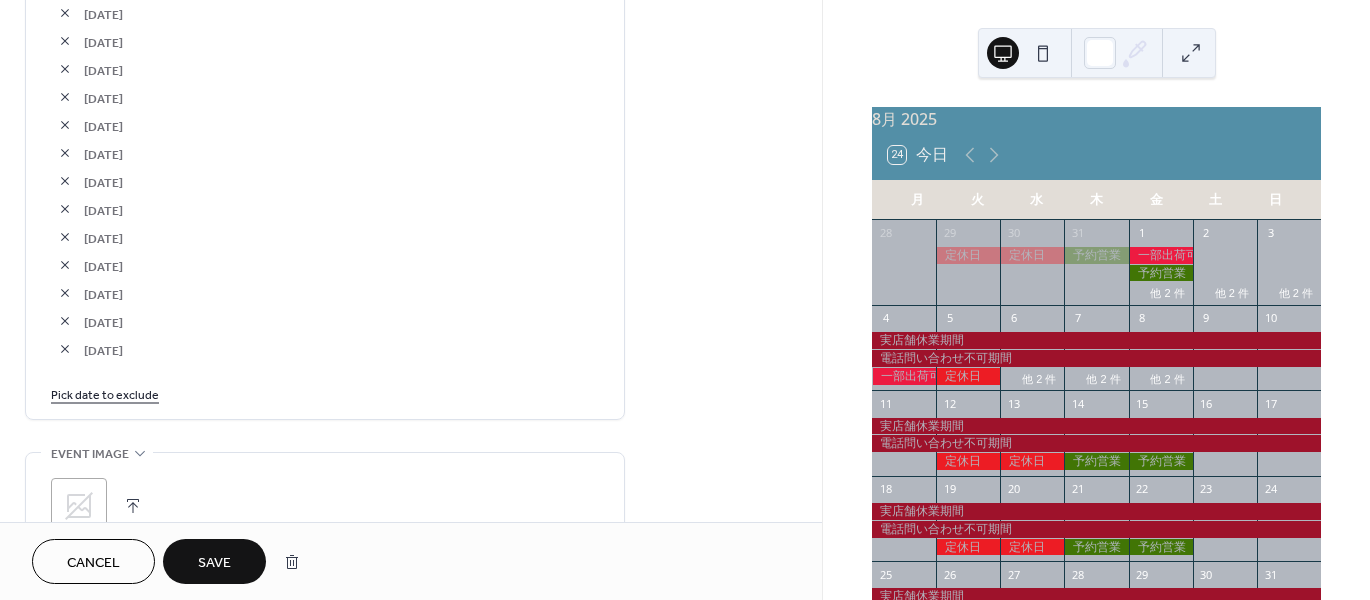 click at bounding box center [65, 293] 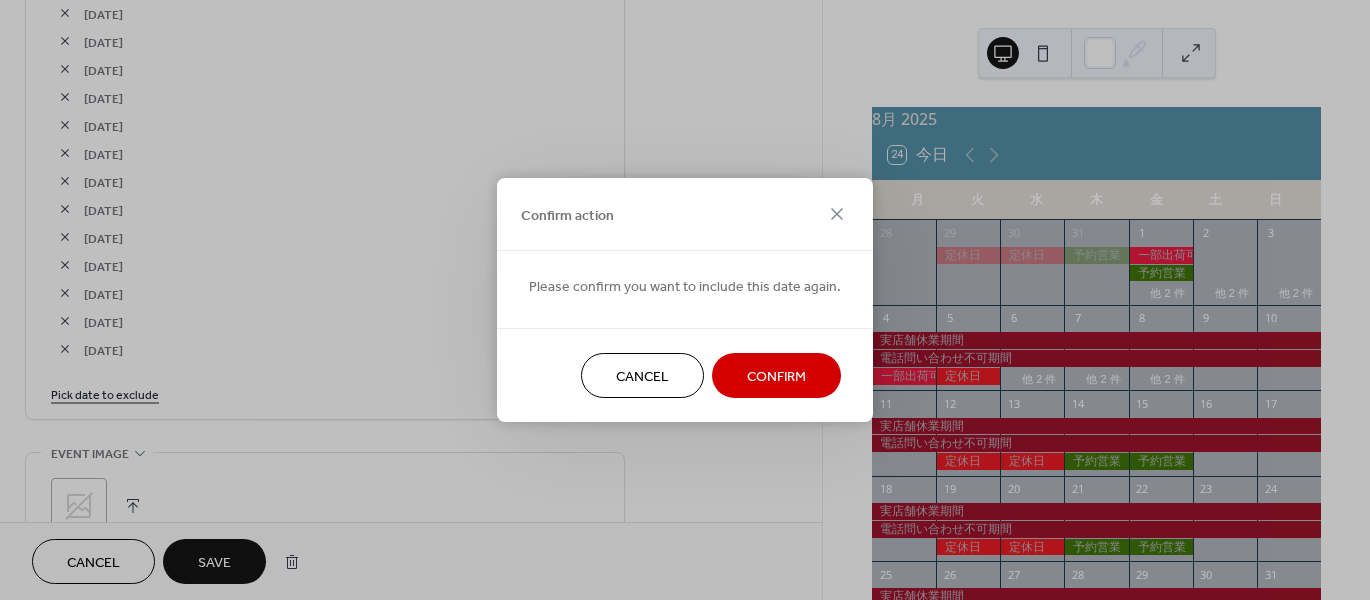 click on "Confirm" at bounding box center [776, 377] 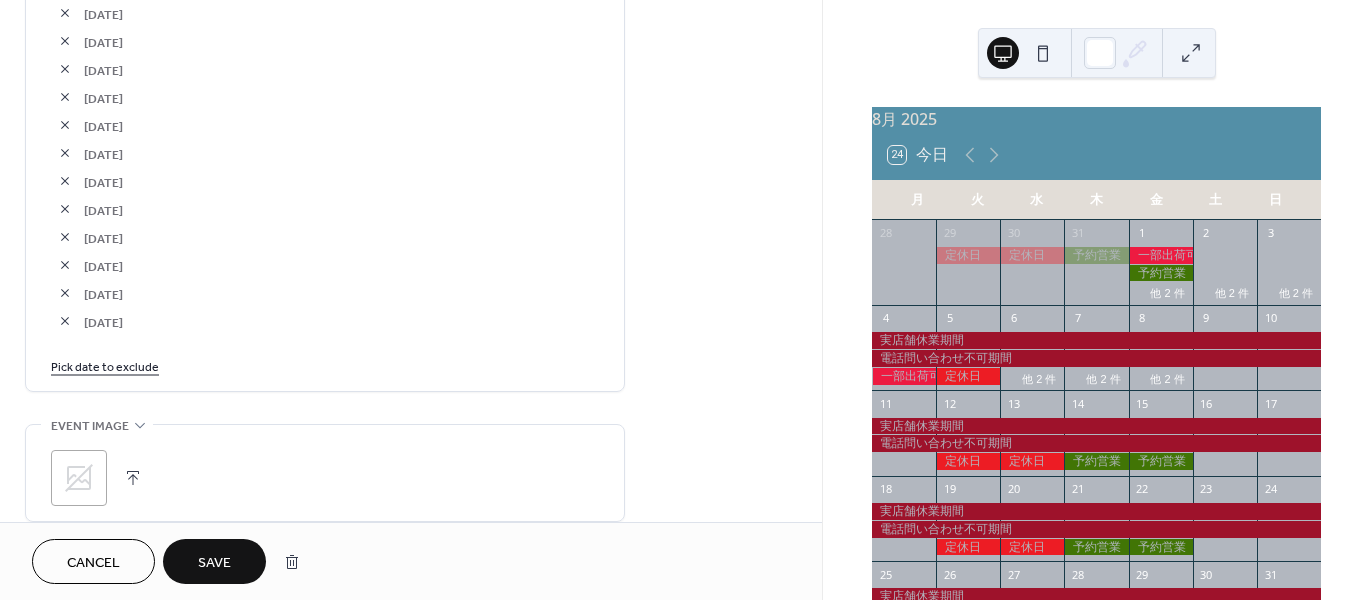click at bounding box center [65, 293] 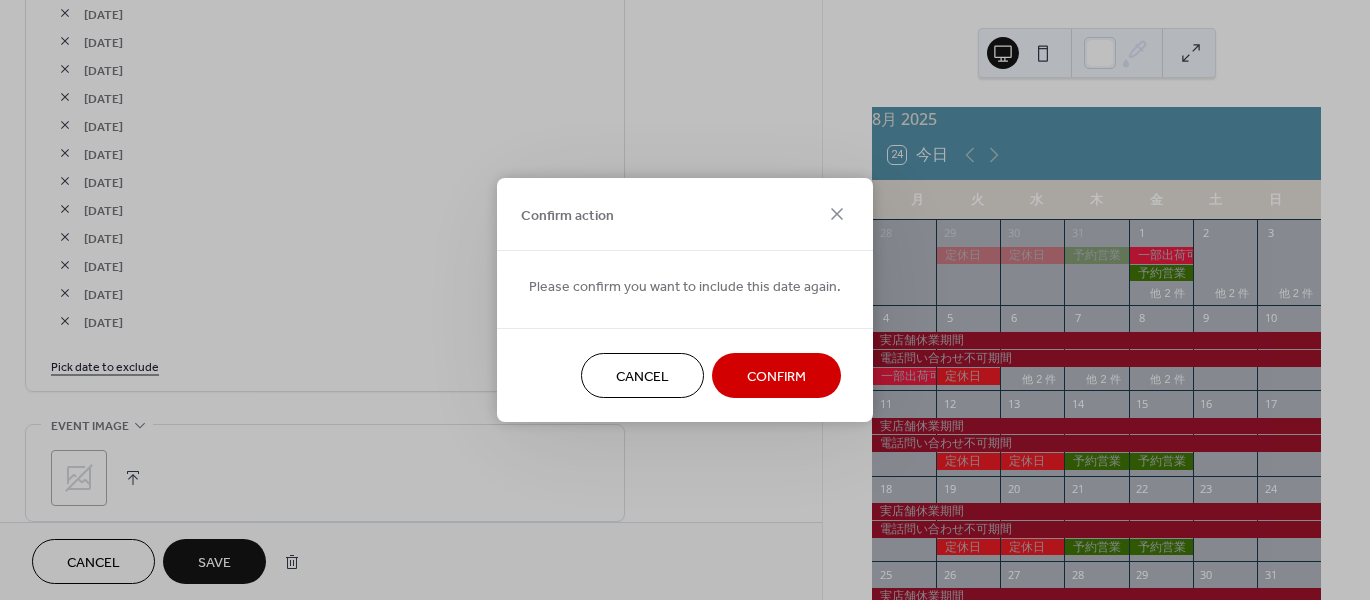 click on "Confirm" at bounding box center (776, 377) 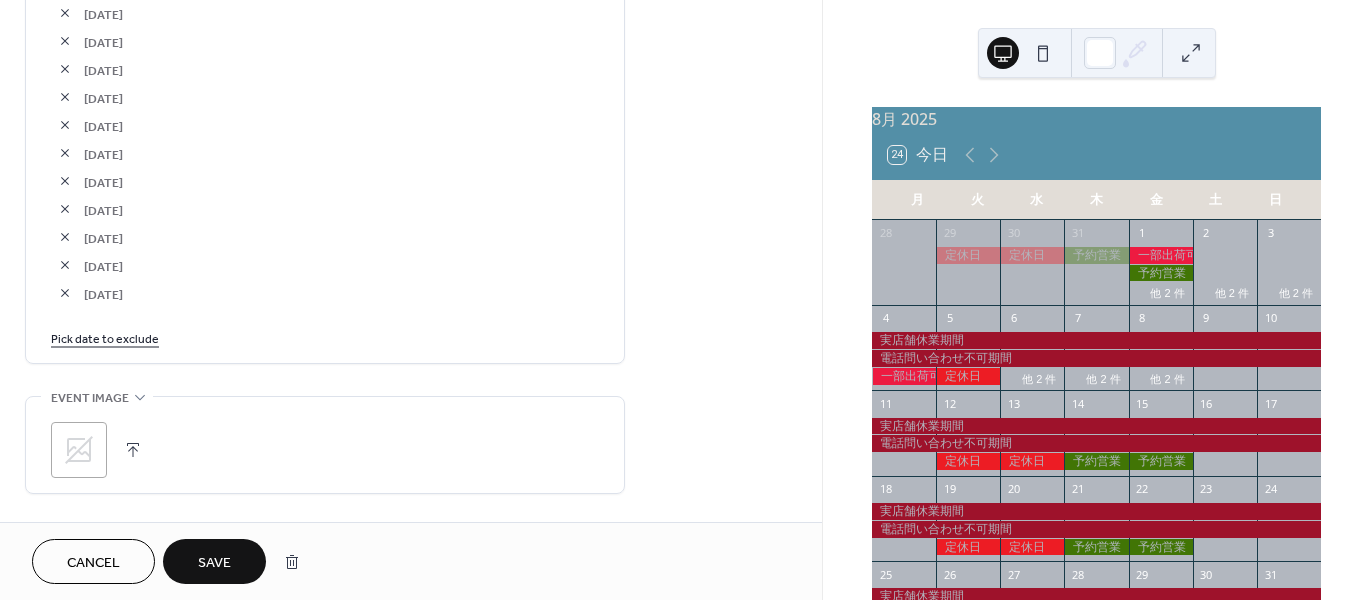 click at bounding box center (65, 293) 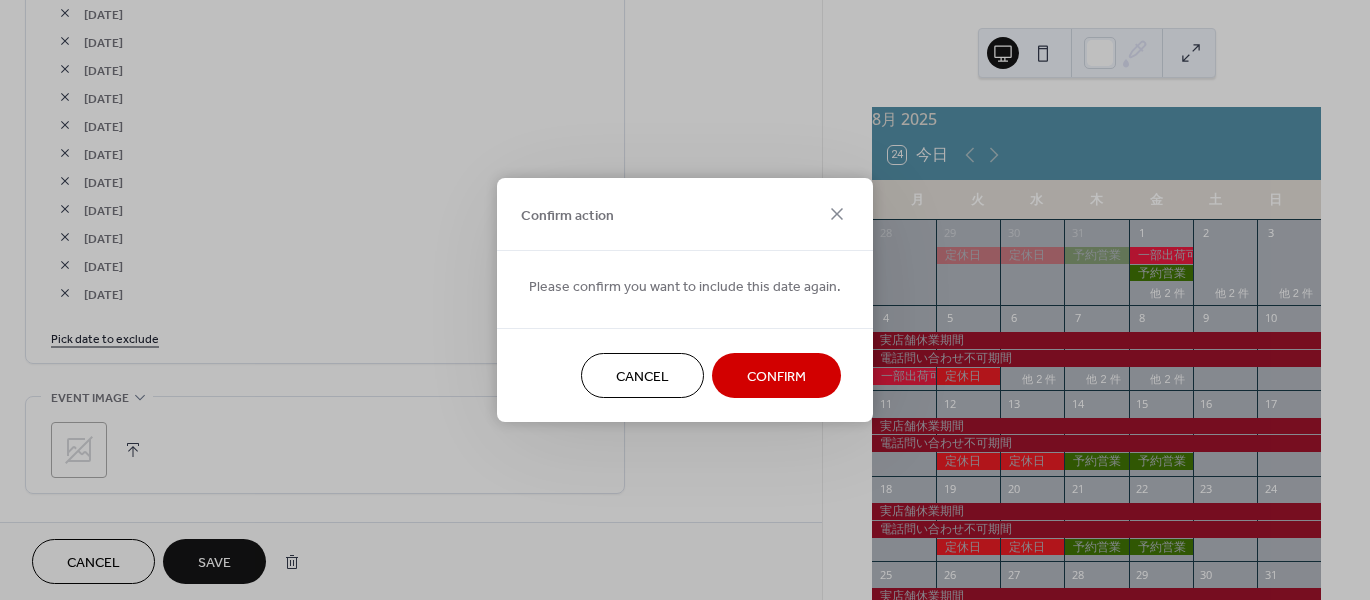 click on "Confirm" at bounding box center [776, 377] 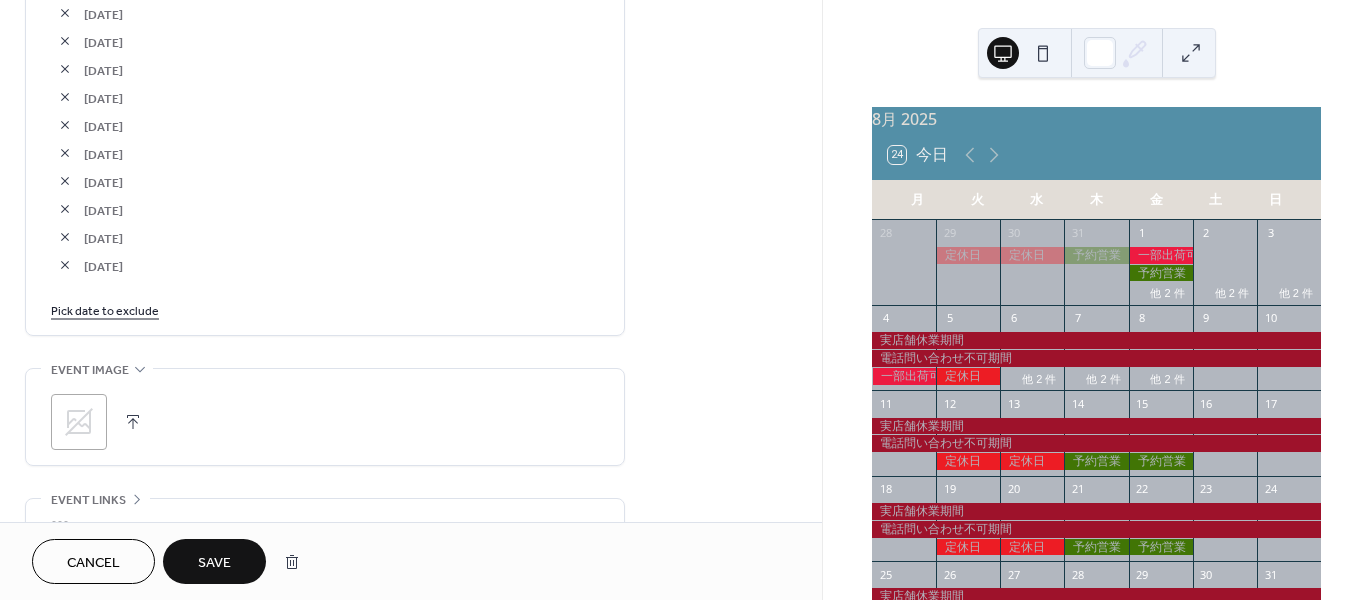 click on "Pick date to exclude" at bounding box center [105, 309] 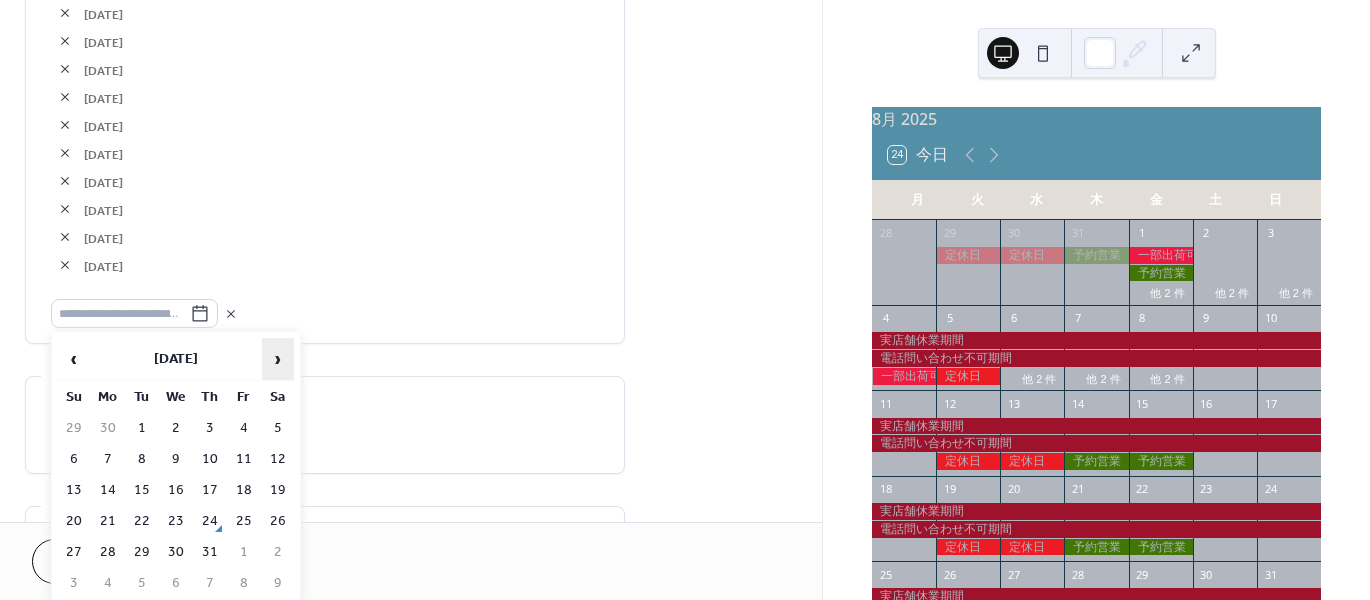 click on "›" at bounding box center (278, 359) 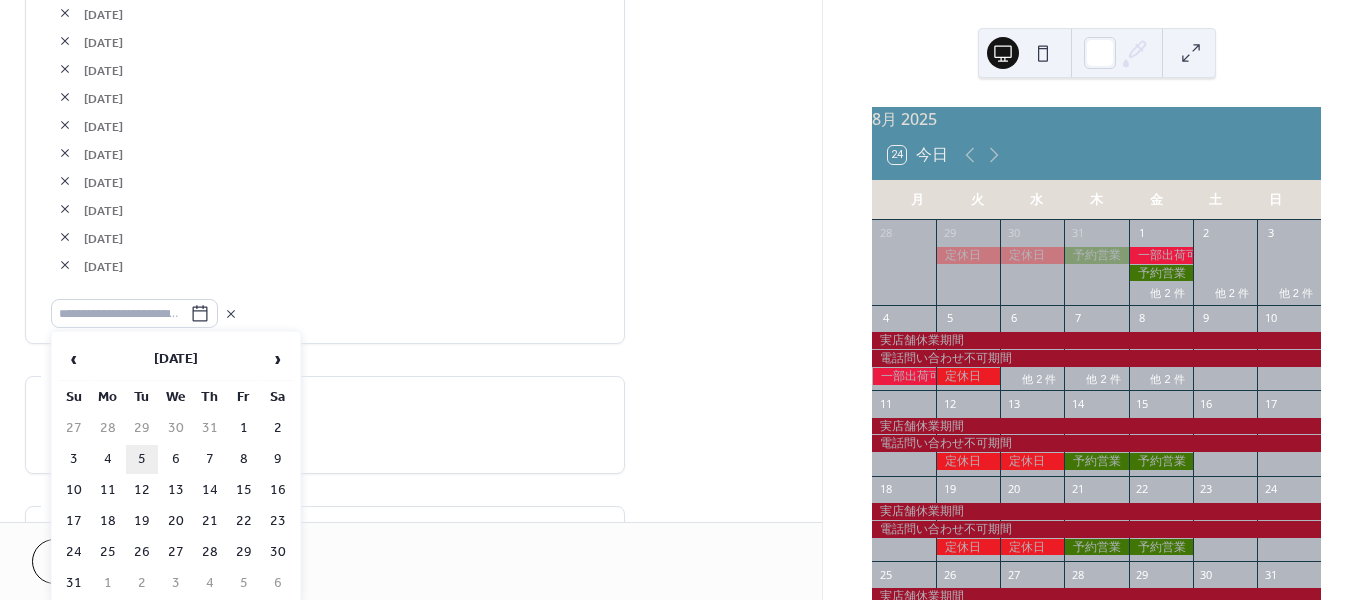 click on "5" at bounding box center [142, 459] 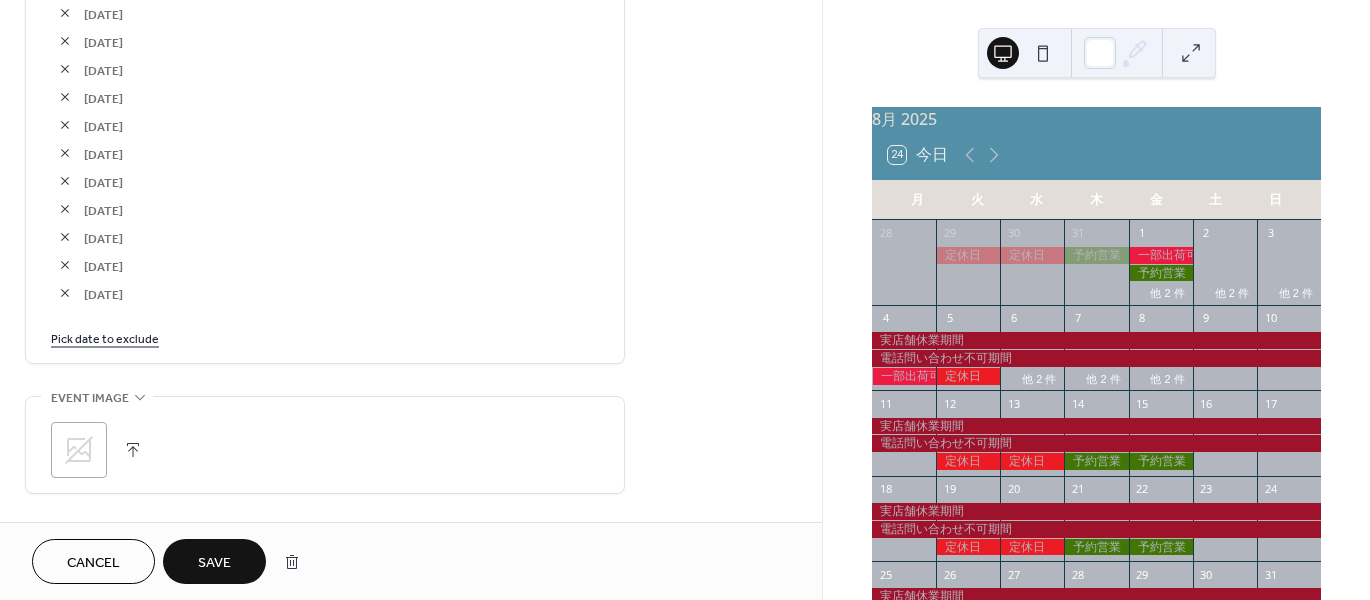 click on "Pick date to exclude" at bounding box center (105, 337) 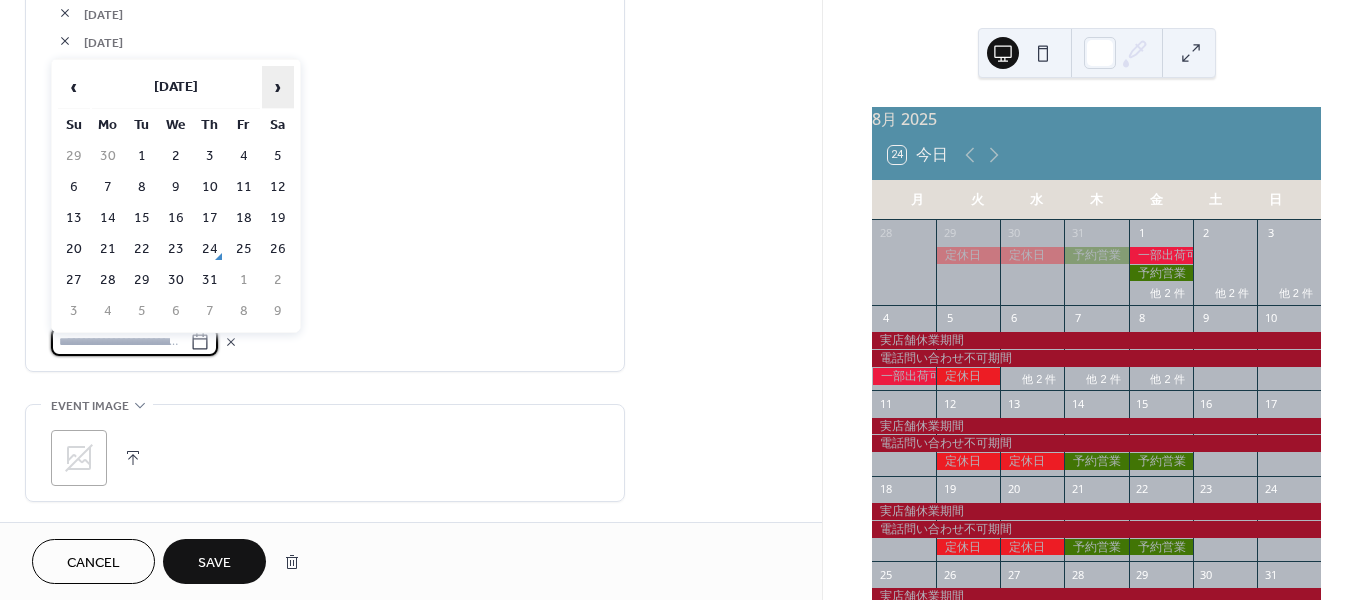 click on "›" at bounding box center (278, 87) 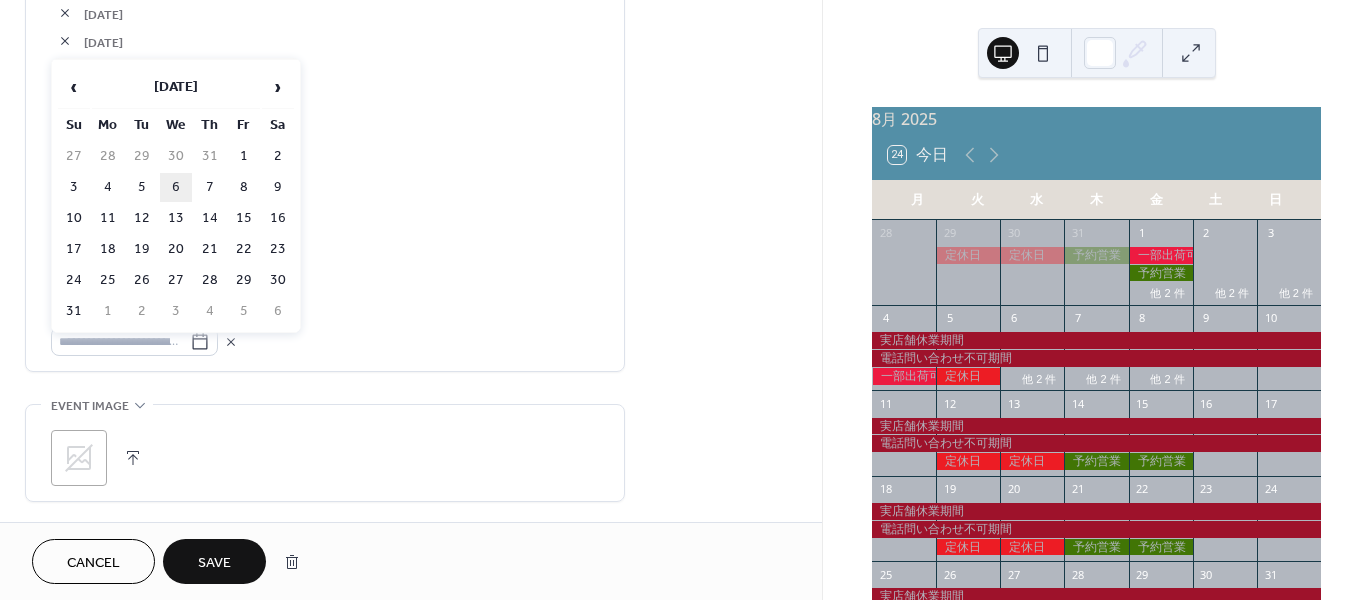 click on "6" at bounding box center [176, 187] 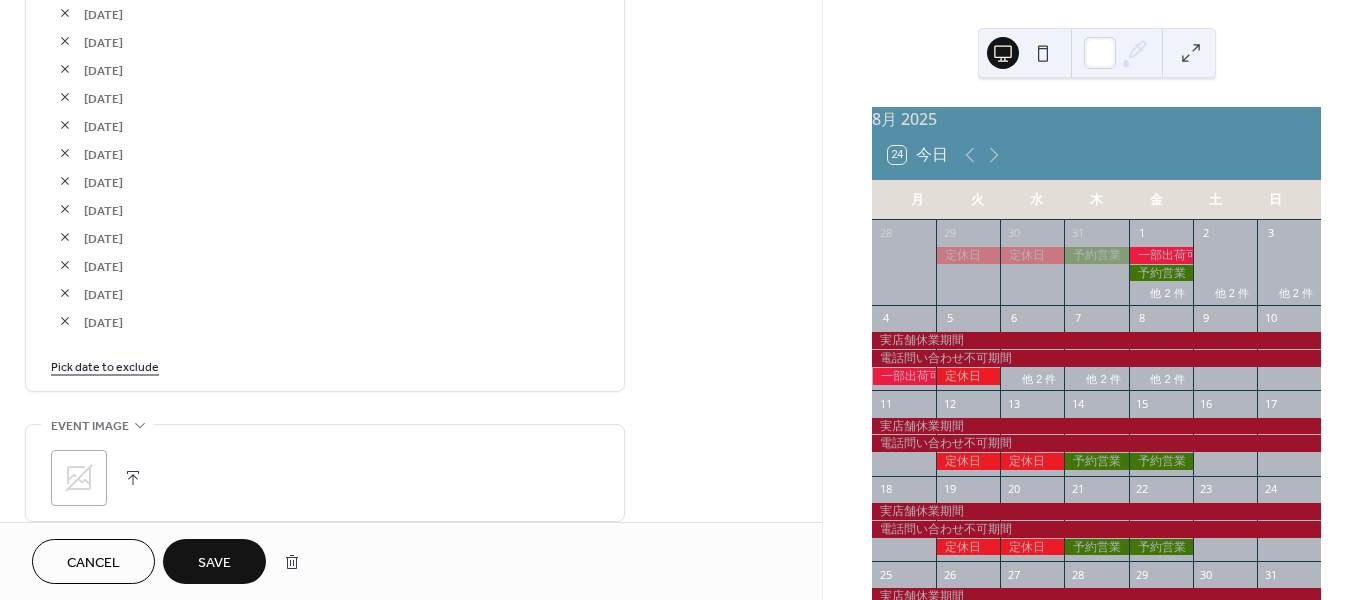 click on "Pick date to exclude" at bounding box center [105, 365] 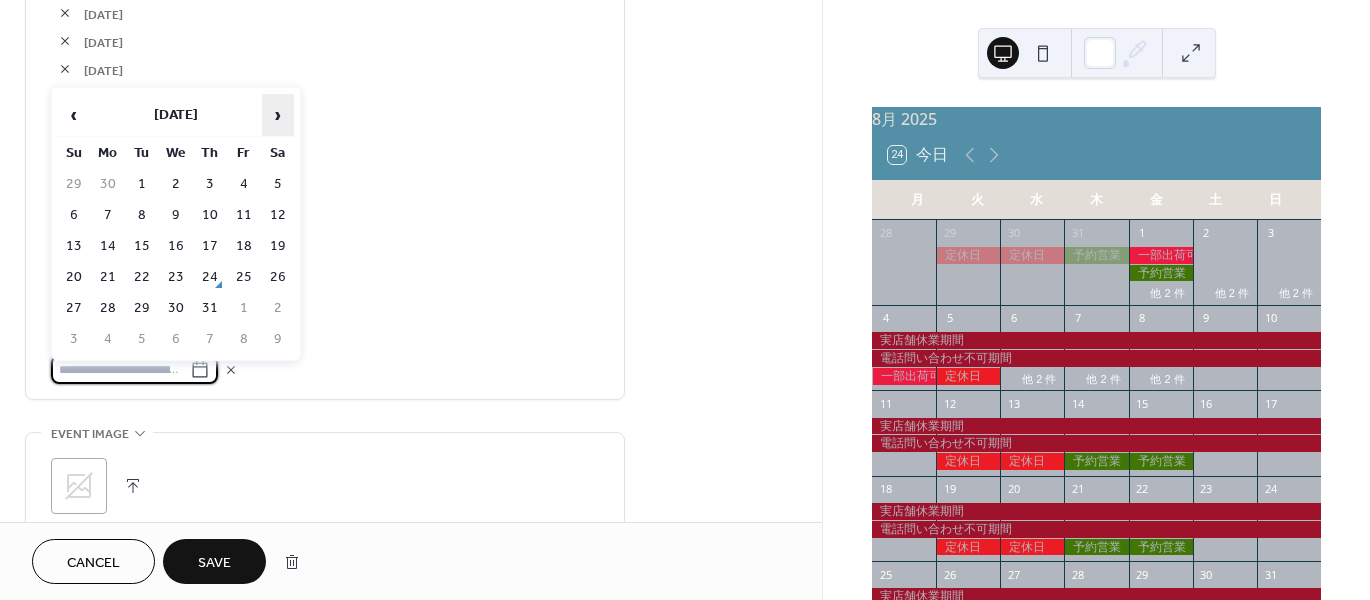 click on "›" at bounding box center (278, 115) 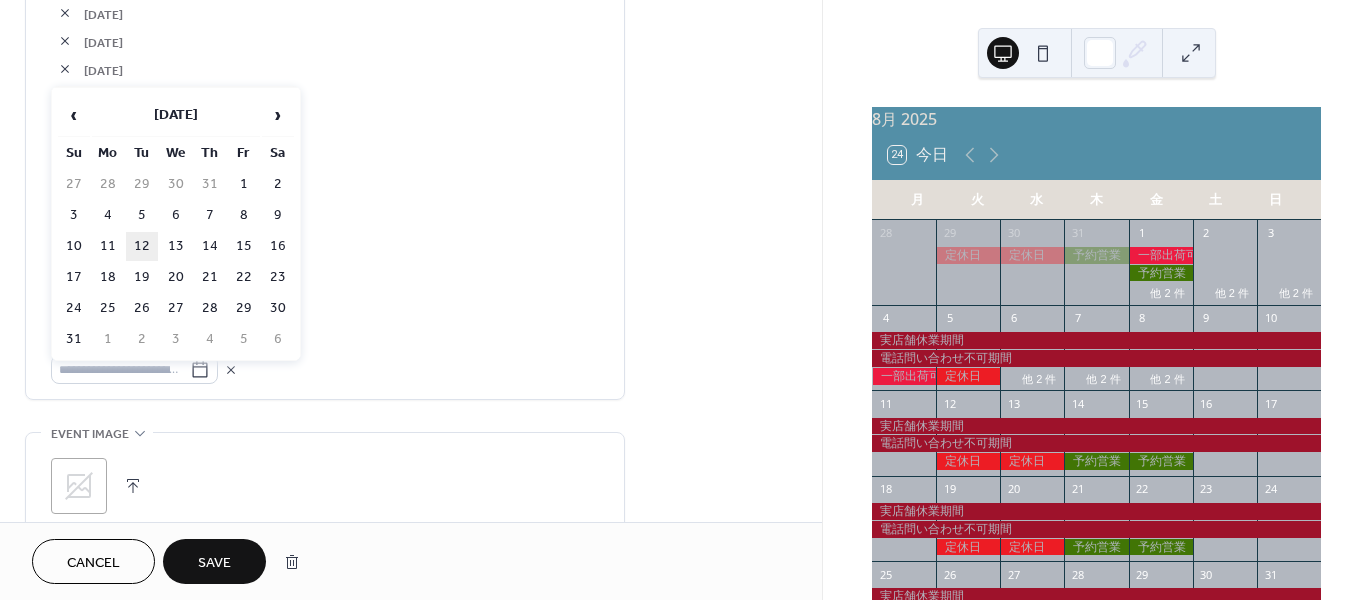 click on "12" at bounding box center [142, 246] 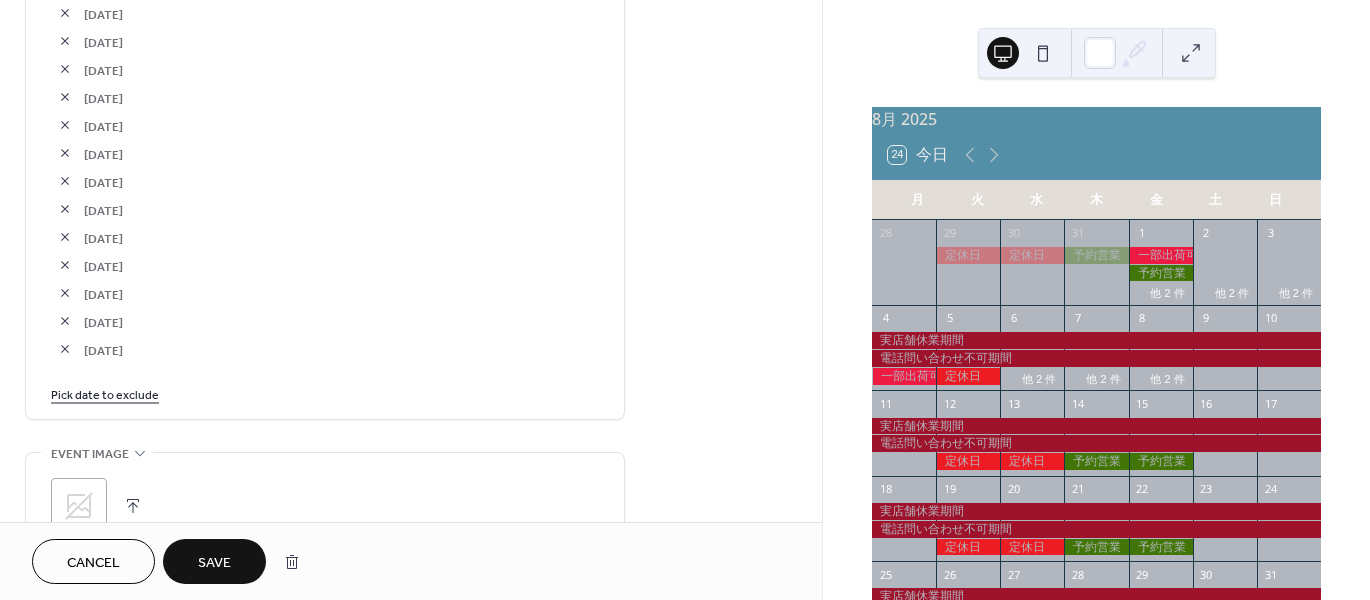 click on "Pick date to exclude" at bounding box center [105, 393] 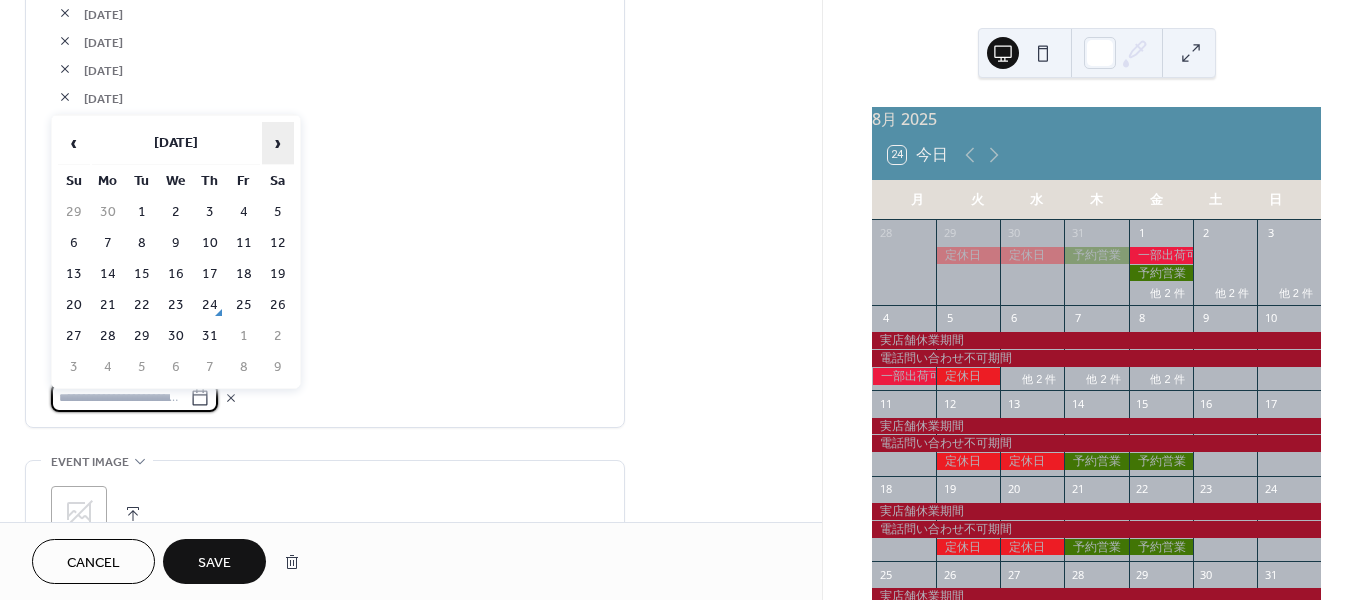 click on "›" at bounding box center [278, 143] 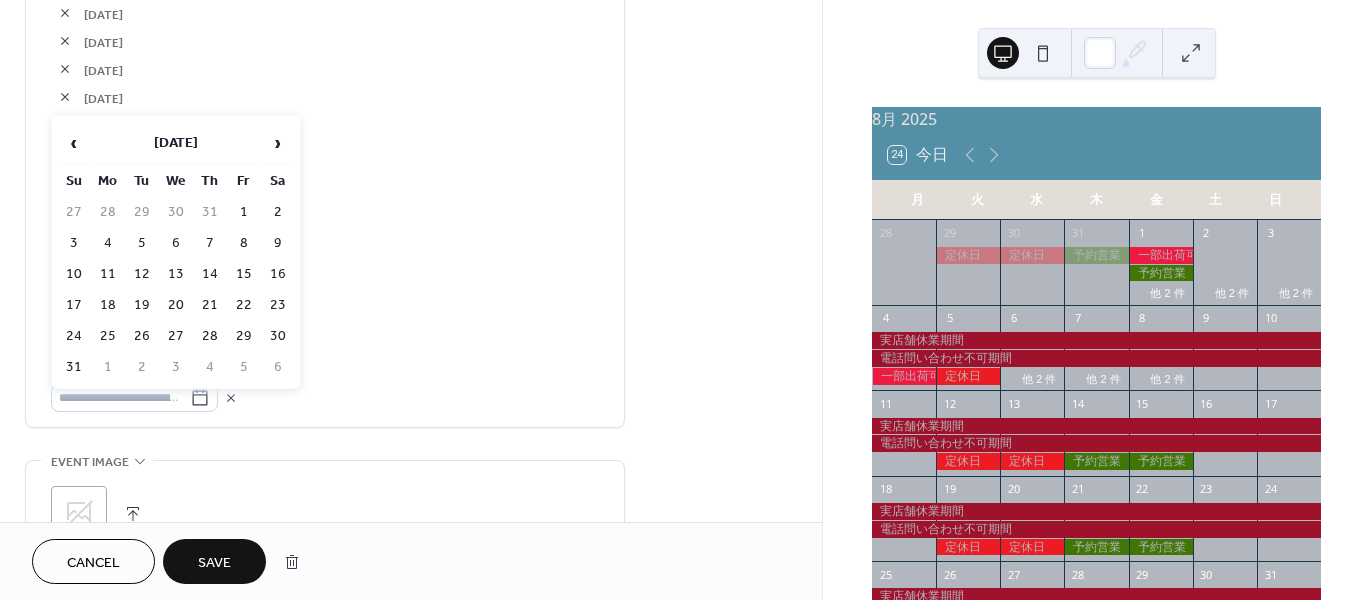 click on "13" at bounding box center [176, 274] 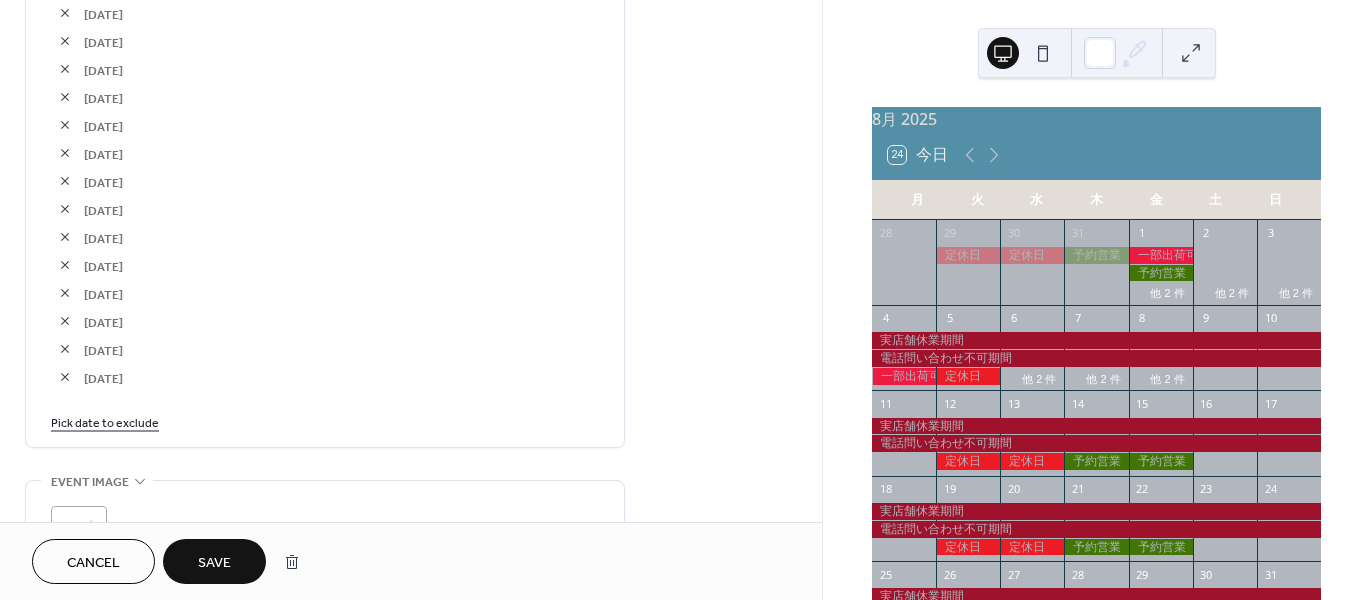 click on "Pick date to exclude" at bounding box center [105, 421] 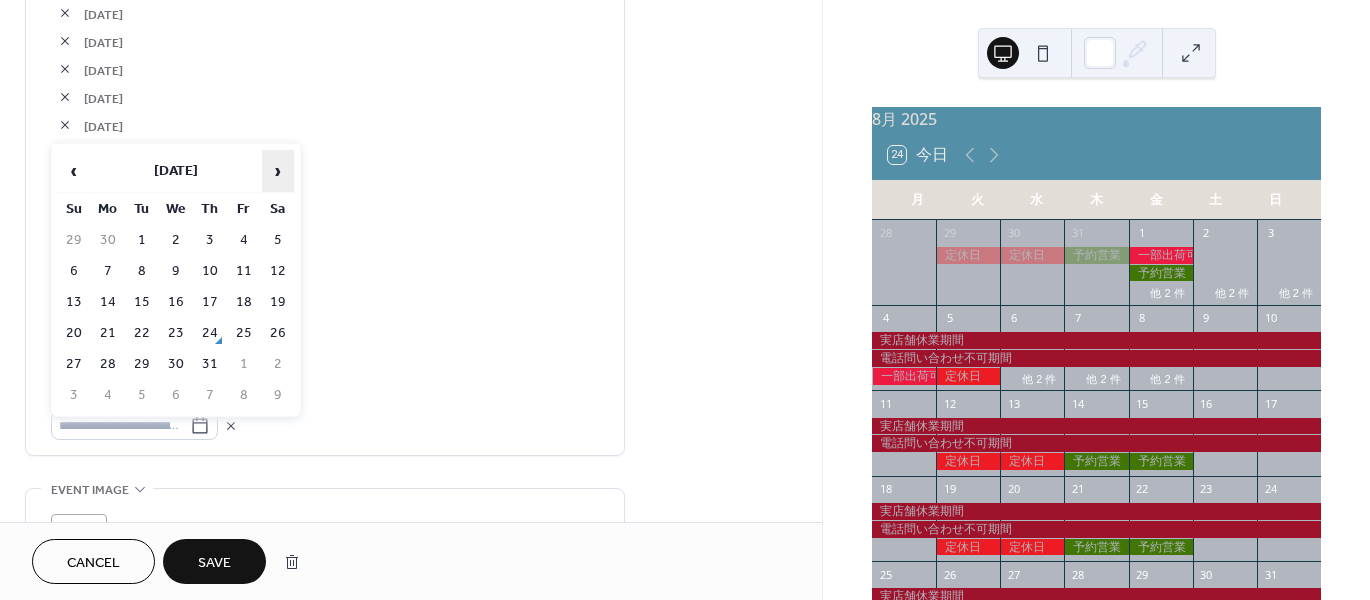 click on "›" at bounding box center [278, 171] 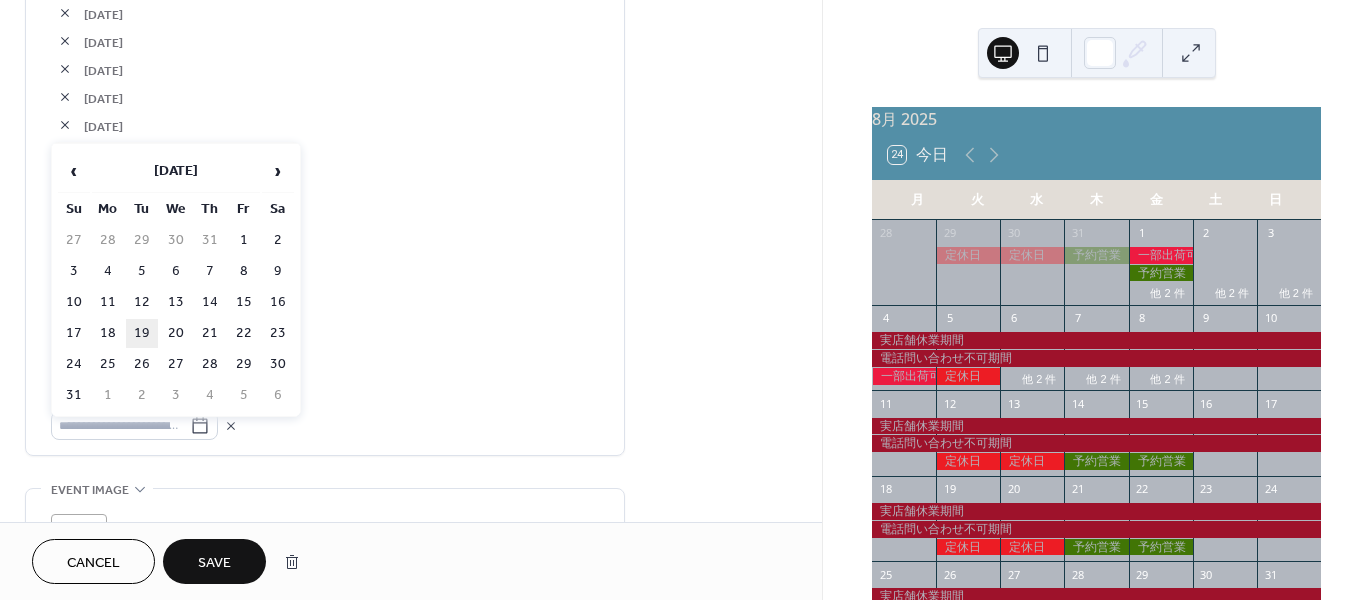 click on "19" at bounding box center [142, 333] 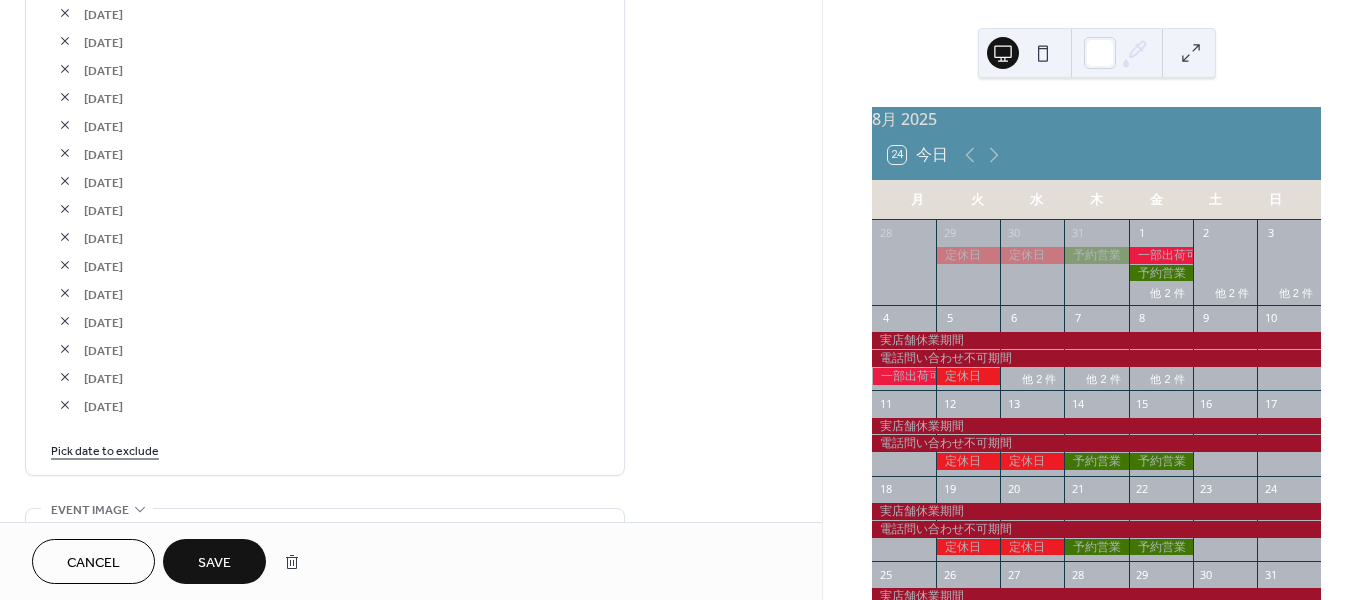 click on "Pick date to exclude" at bounding box center [105, 449] 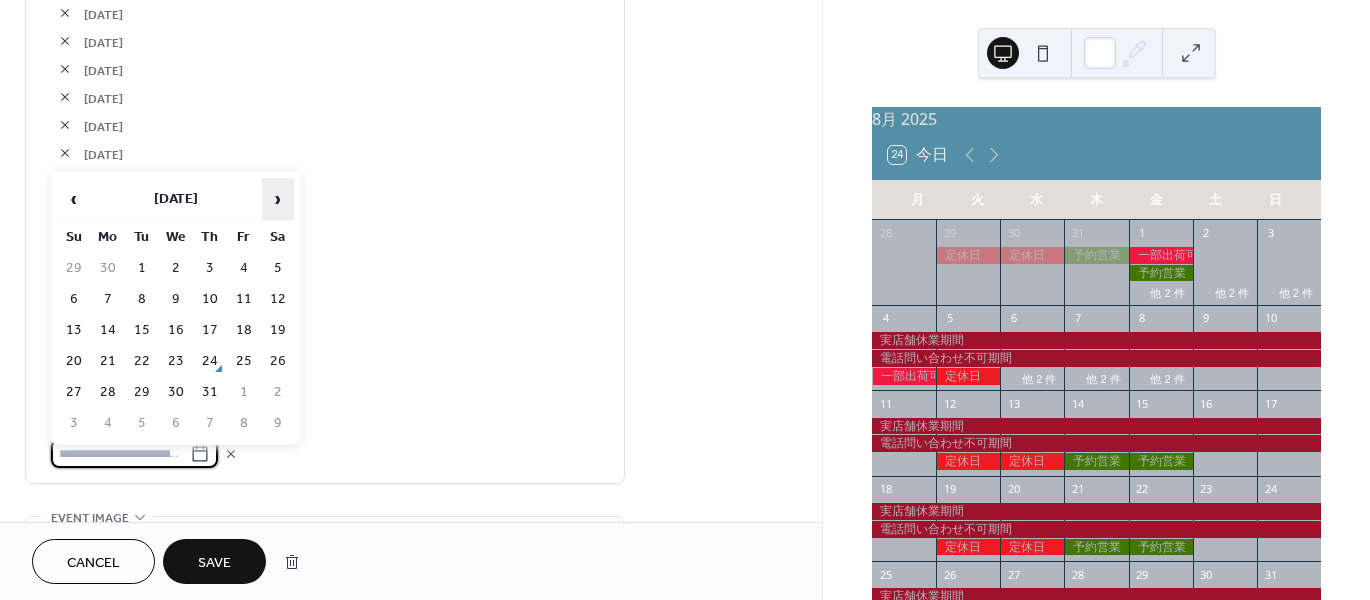 click on "›" at bounding box center [278, 199] 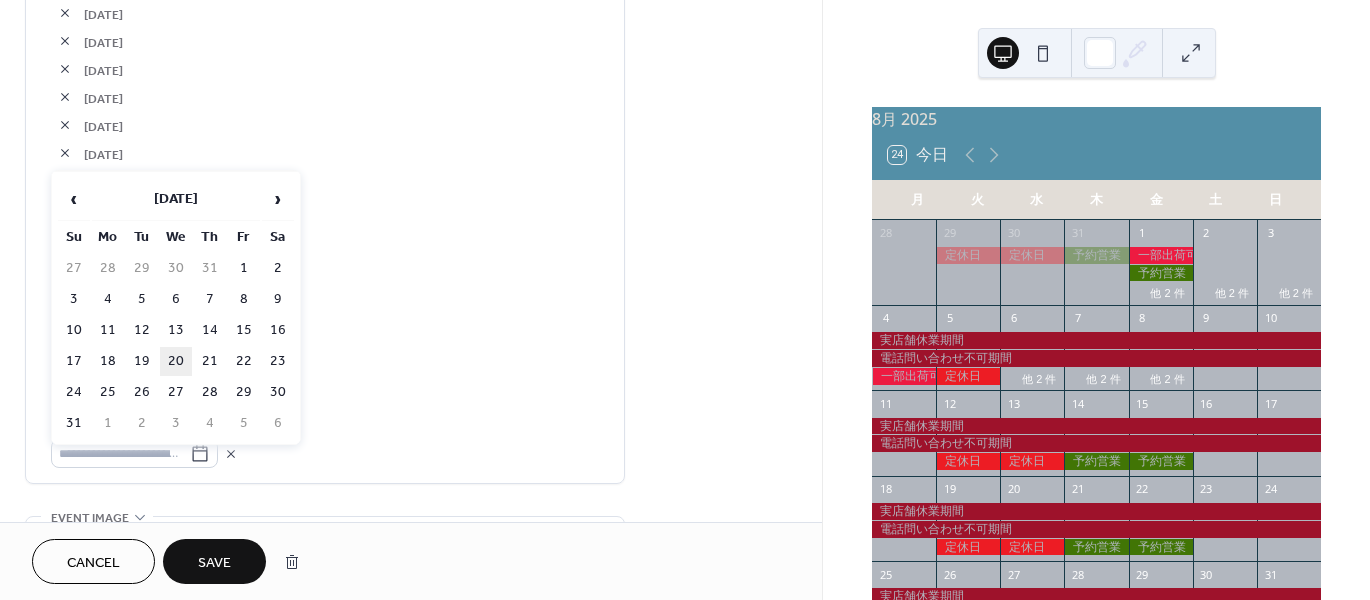 click on "20" at bounding box center (176, 361) 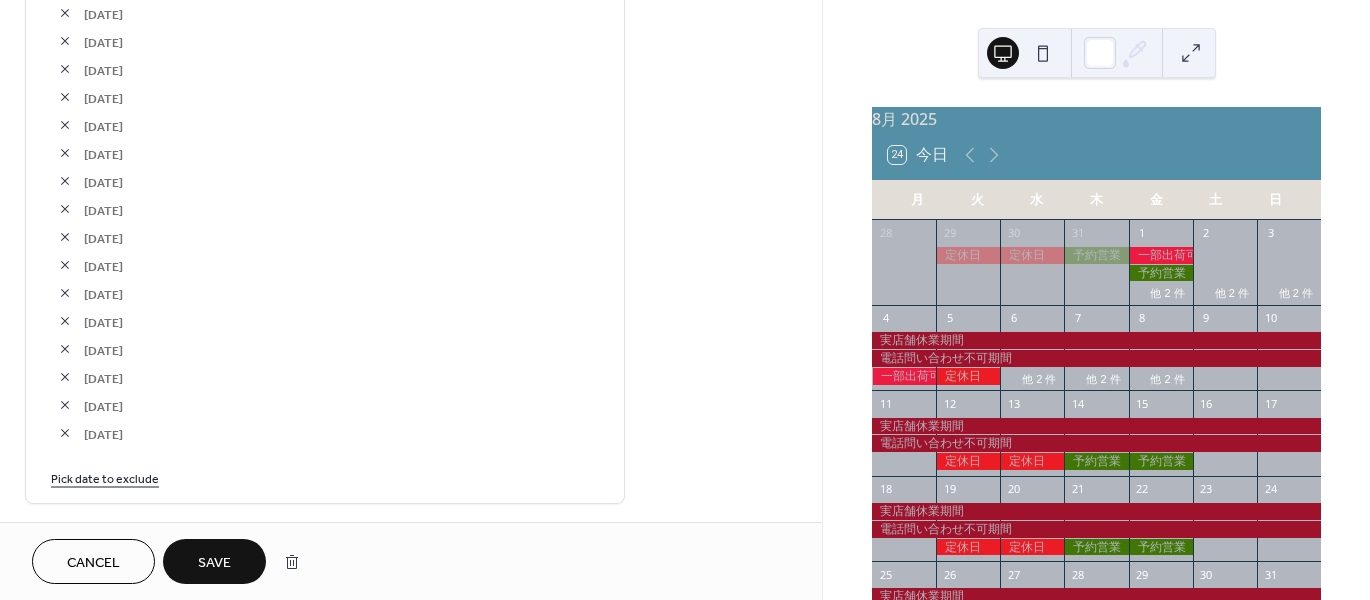 click on "Pick date to exclude" at bounding box center (105, 477) 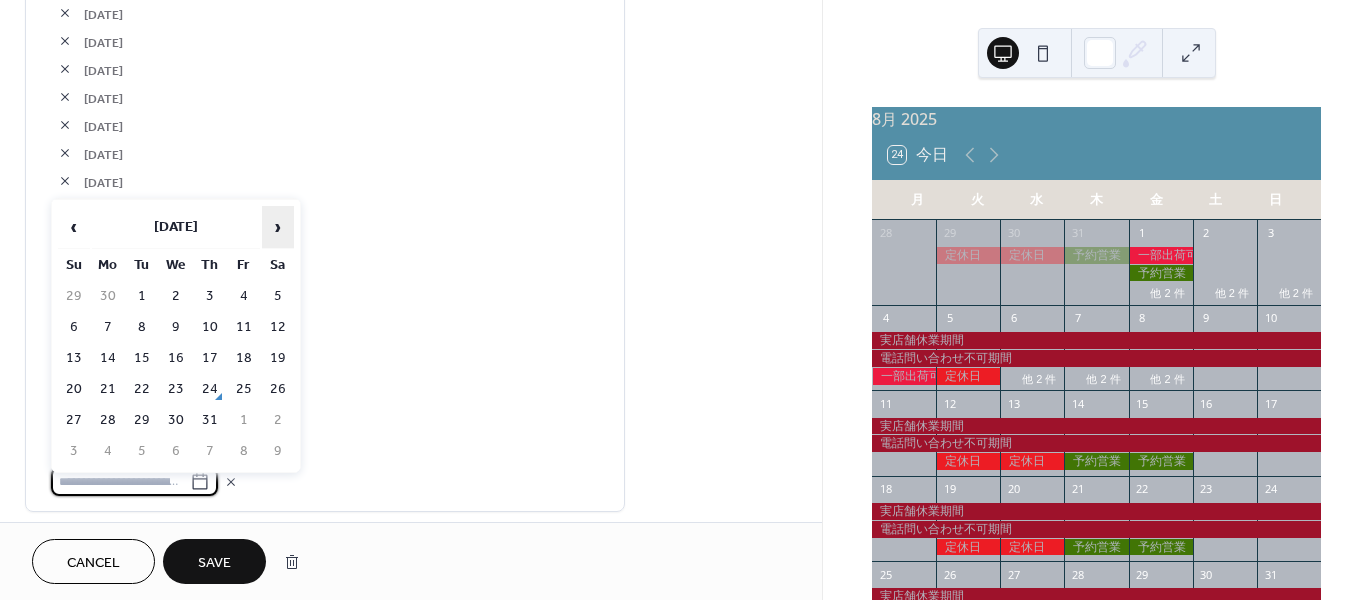 click on "›" at bounding box center [278, 227] 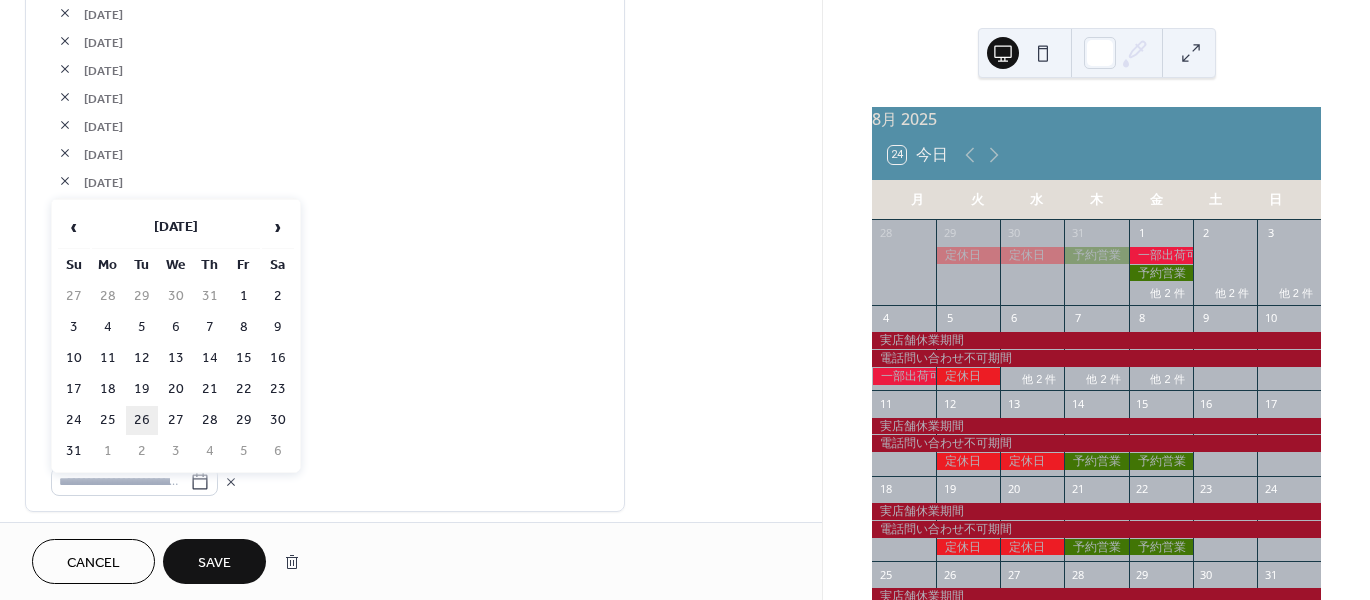 click on "26" at bounding box center (142, 420) 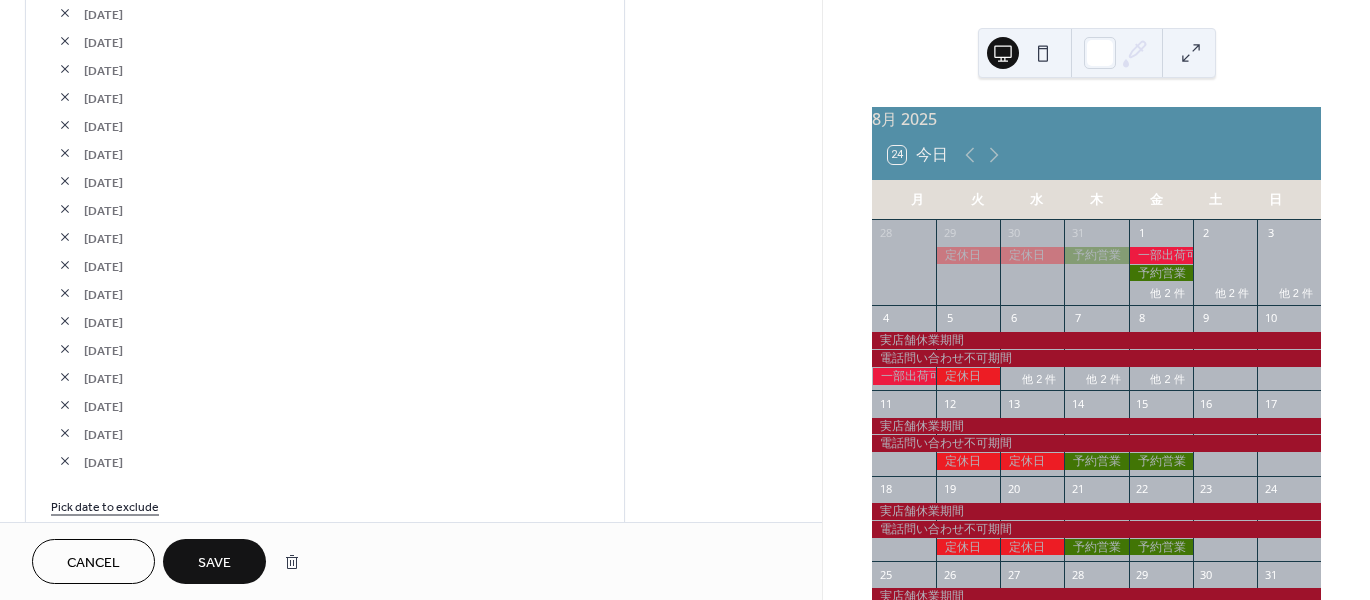 click on "Pick date to exclude" at bounding box center (105, 505) 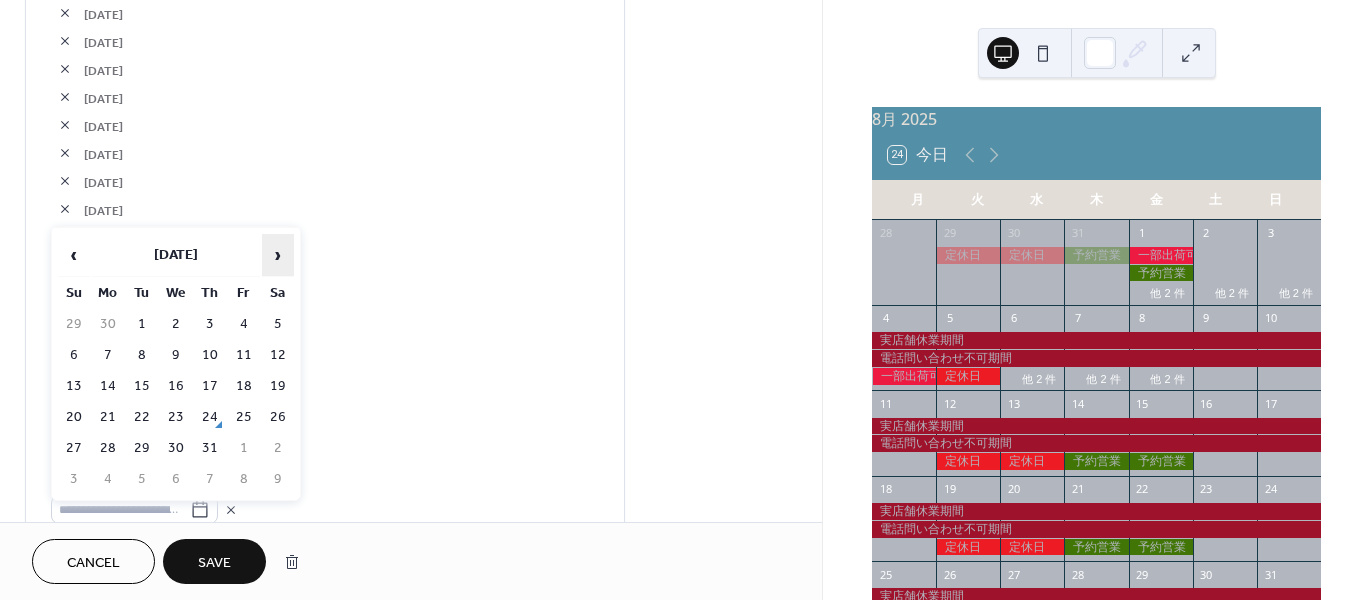 click on "›" at bounding box center (278, 255) 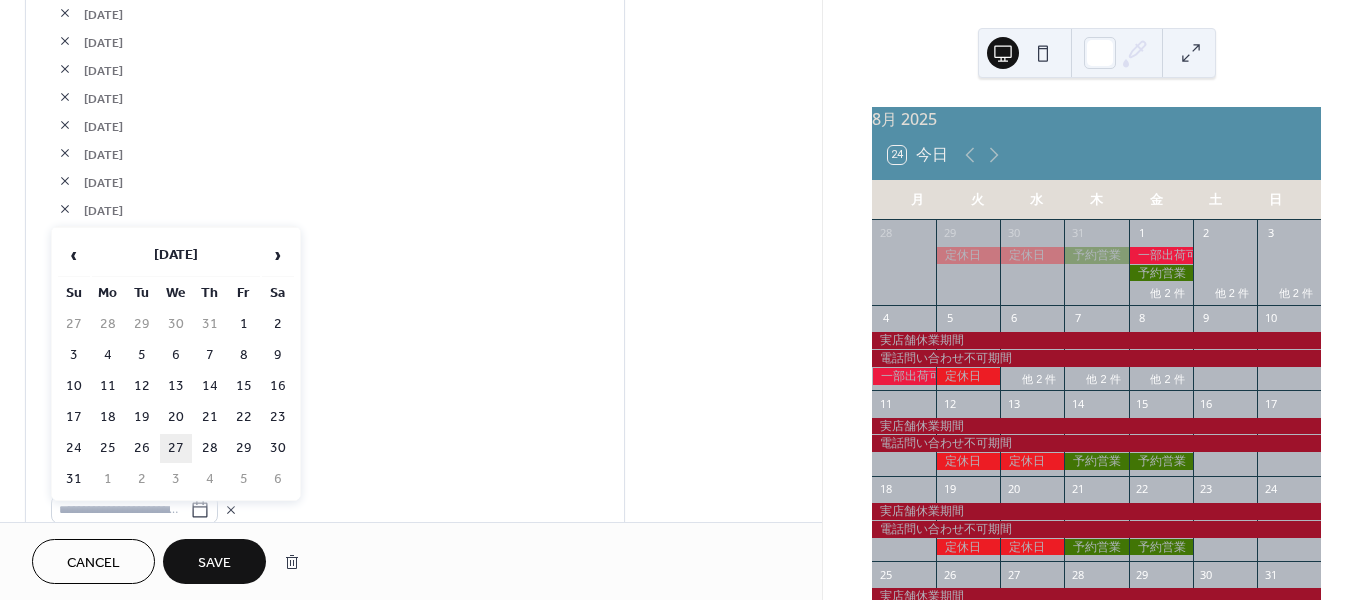 click on "27" at bounding box center [176, 448] 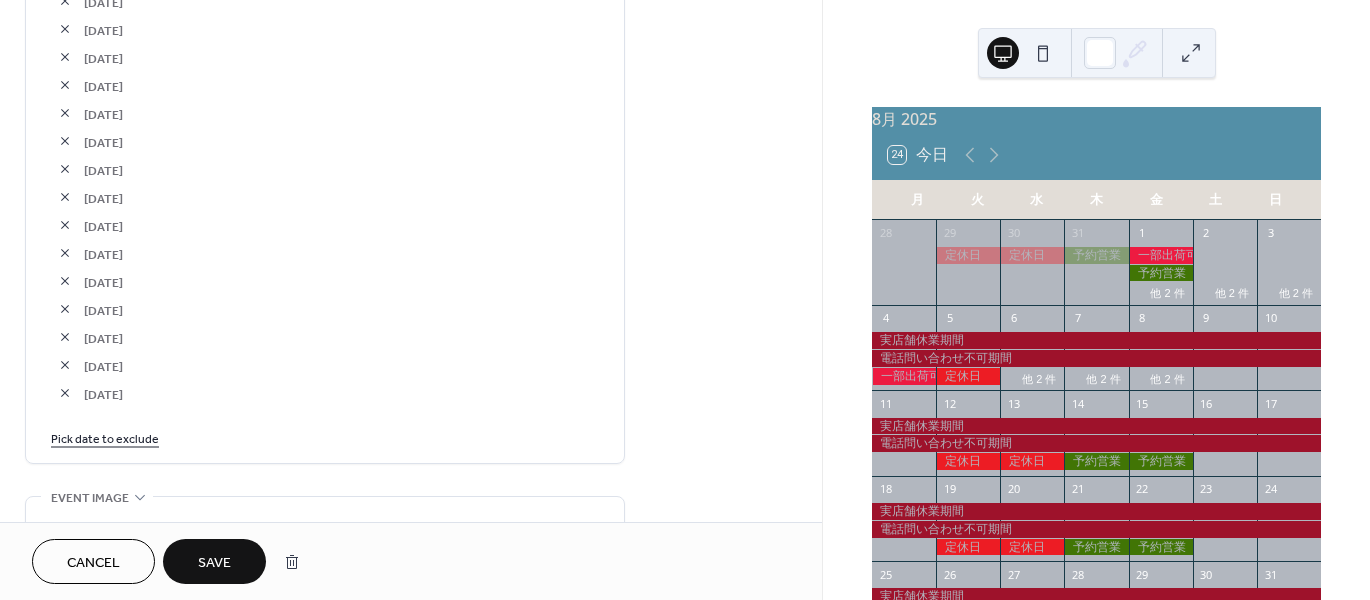 scroll, scrollTop: 1416, scrollLeft: 0, axis: vertical 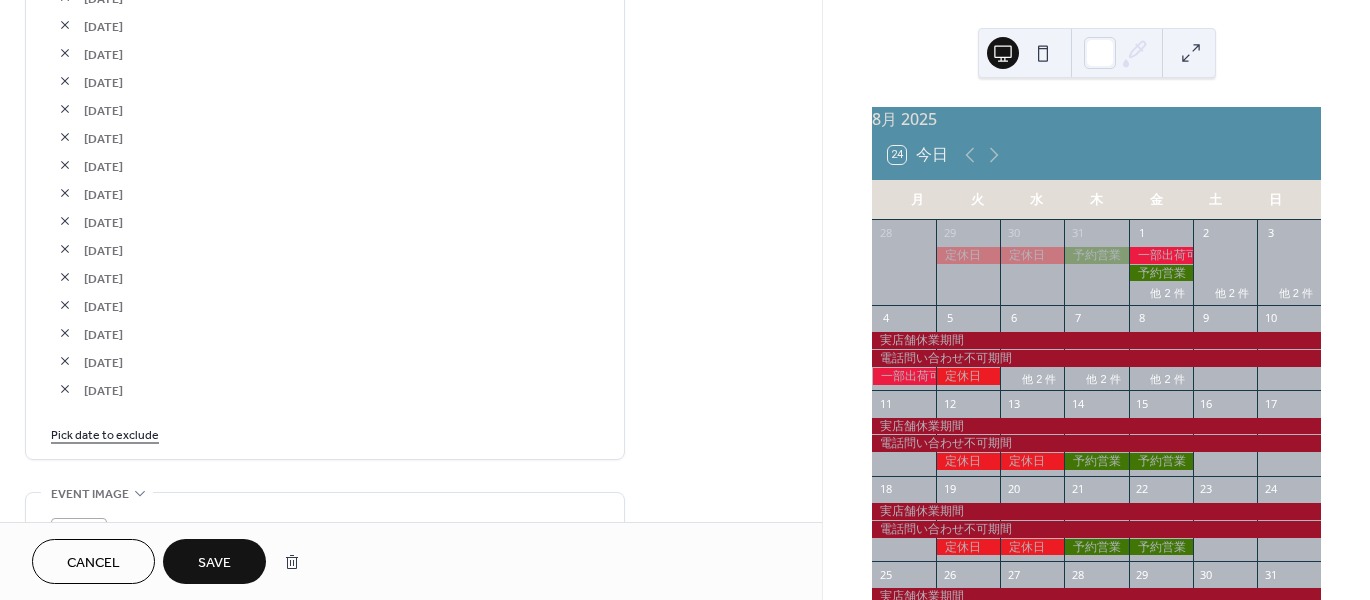 click on "Pick date to exclude" at bounding box center (105, 433) 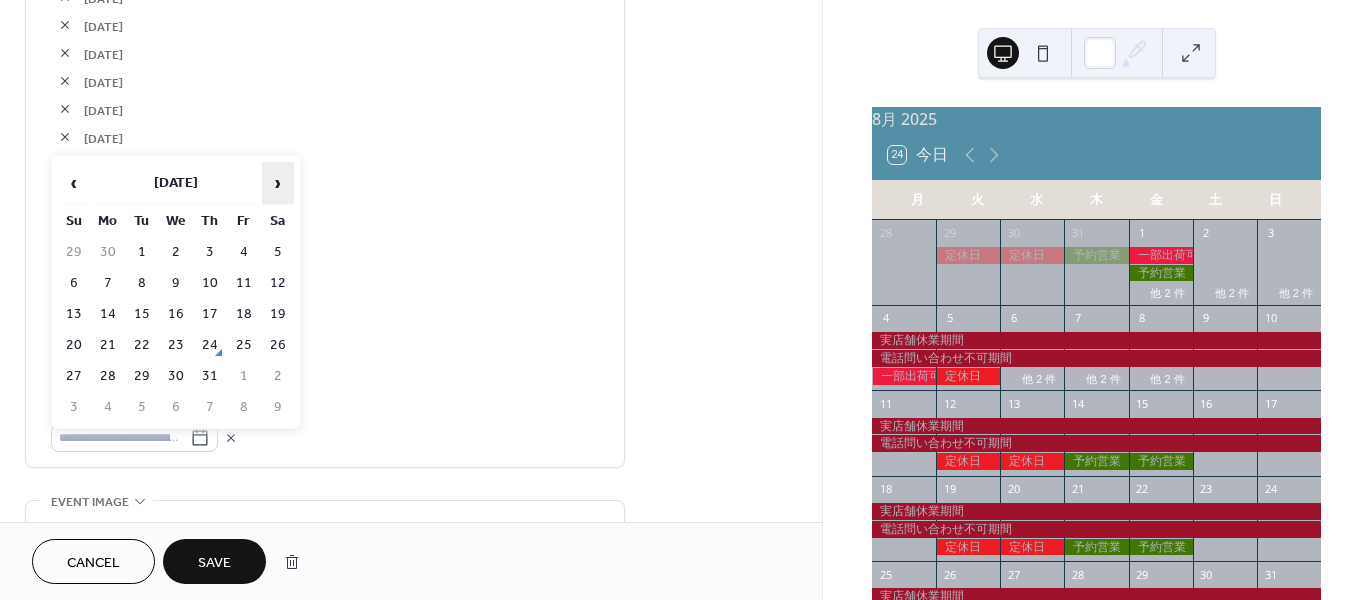click on "›" at bounding box center [278, 183] 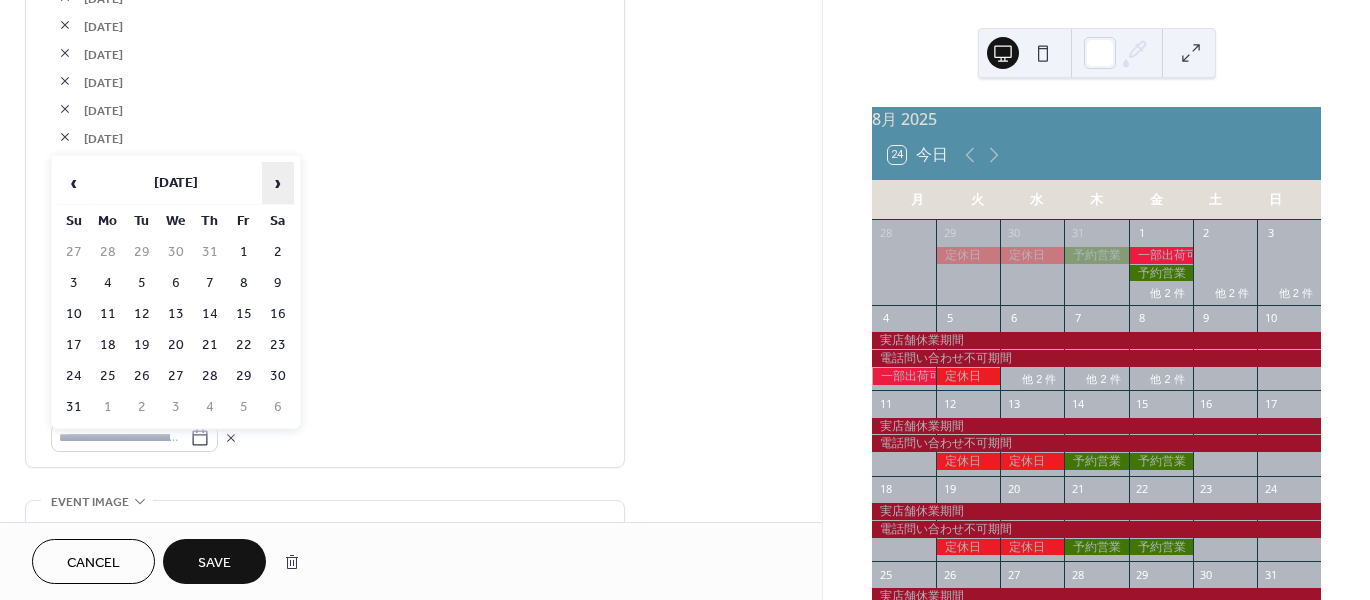 click on "›" at bounding box center (278, 183) 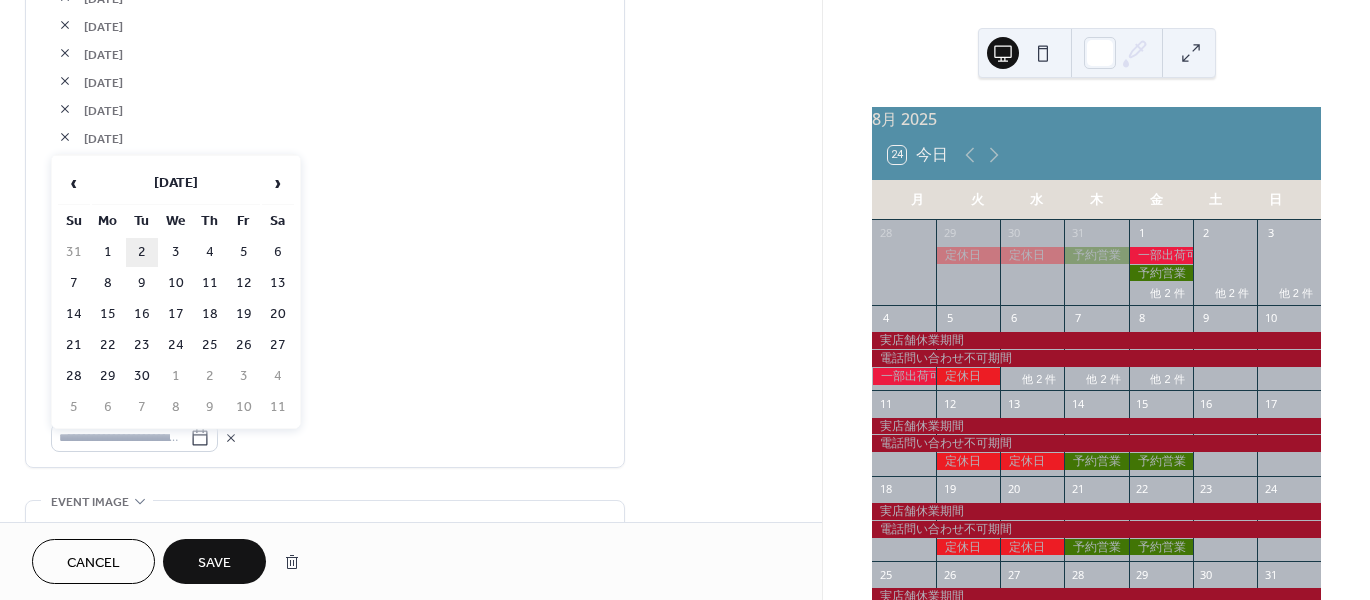 click on "2" at bounding box center (142, 252) 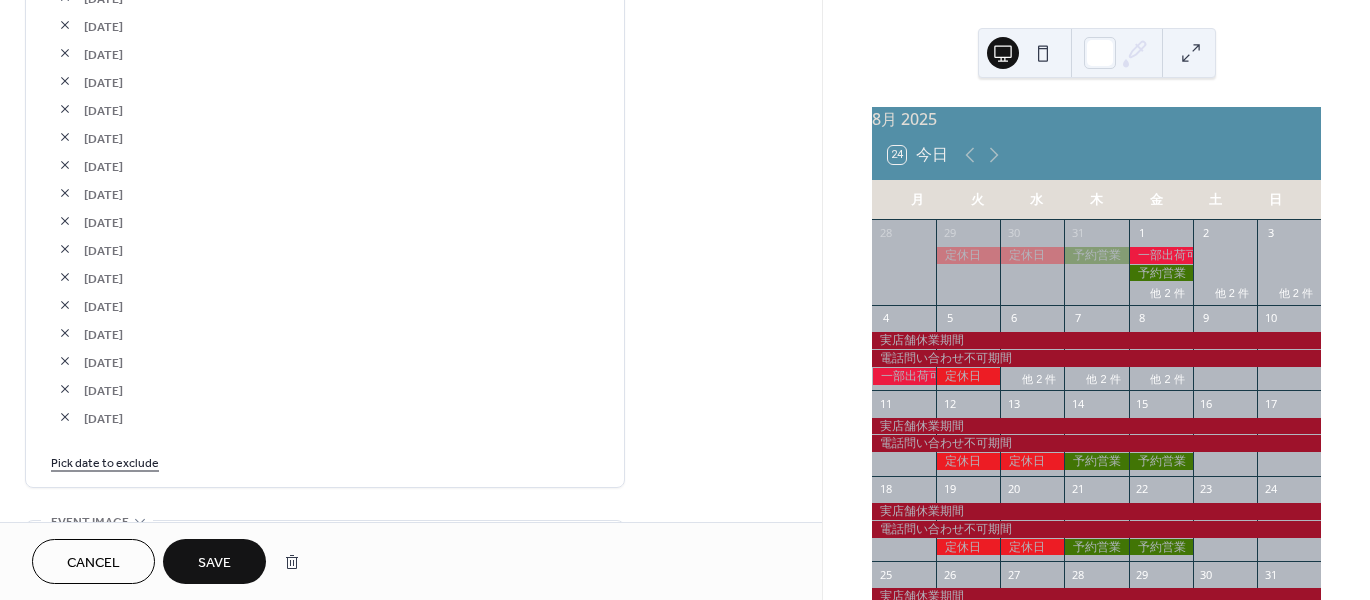 click on "Pick date to exclude" at bounding box center (105, 461) 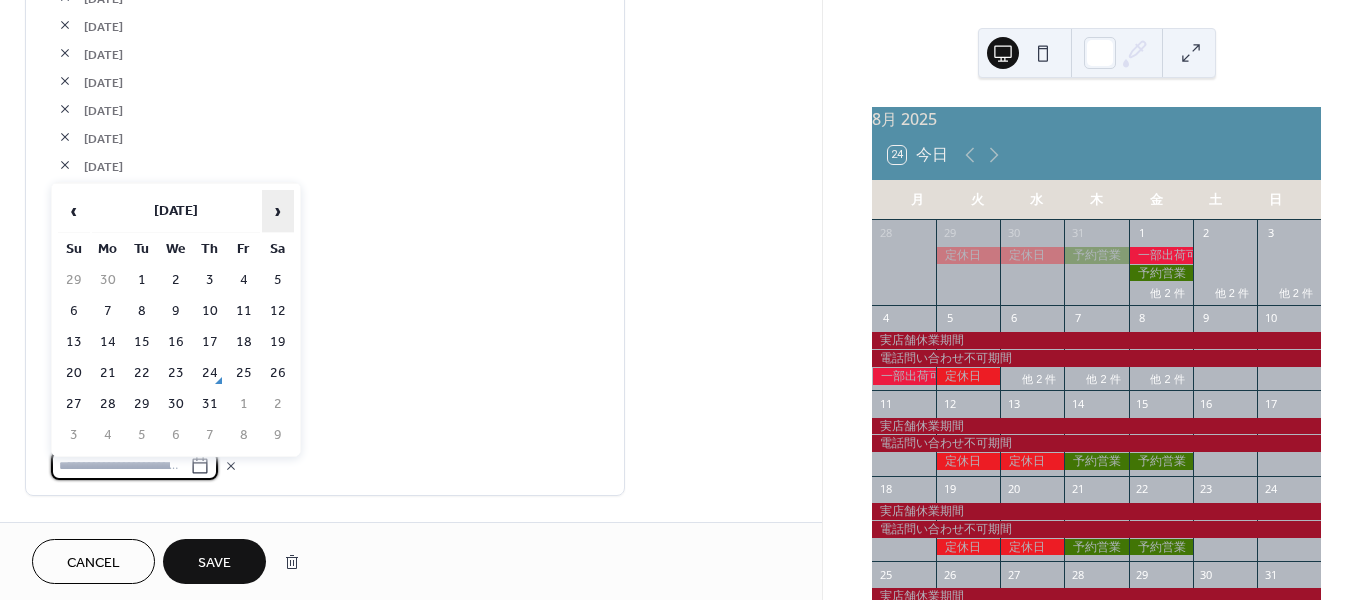 click on "›" at bounding box center (278, 211) 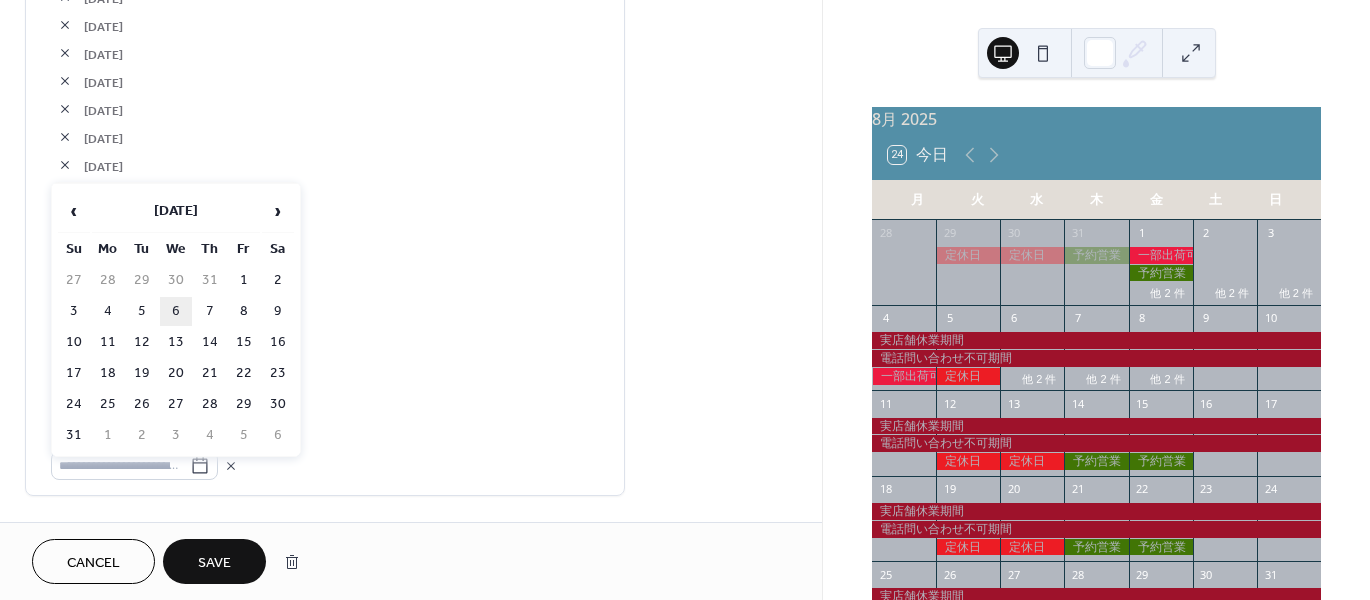 click on "6" at bounding box center [176, 311] 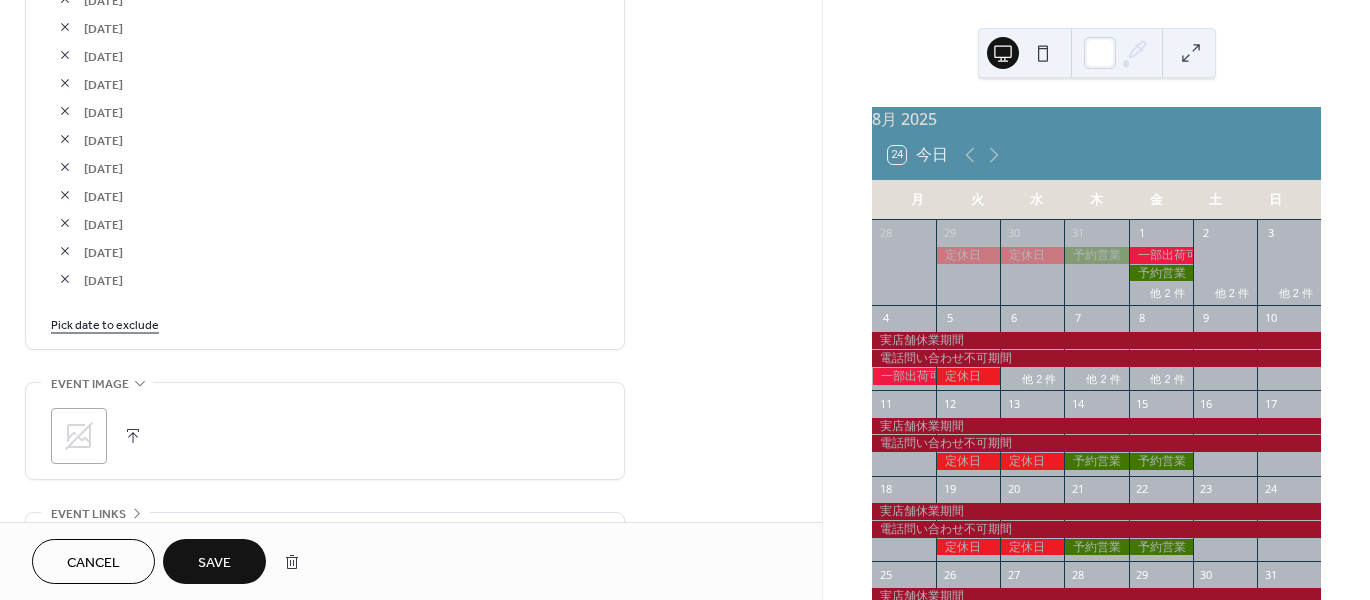 scroll, scrollTop: 1551, scrollLeft: 0, axis: vertical 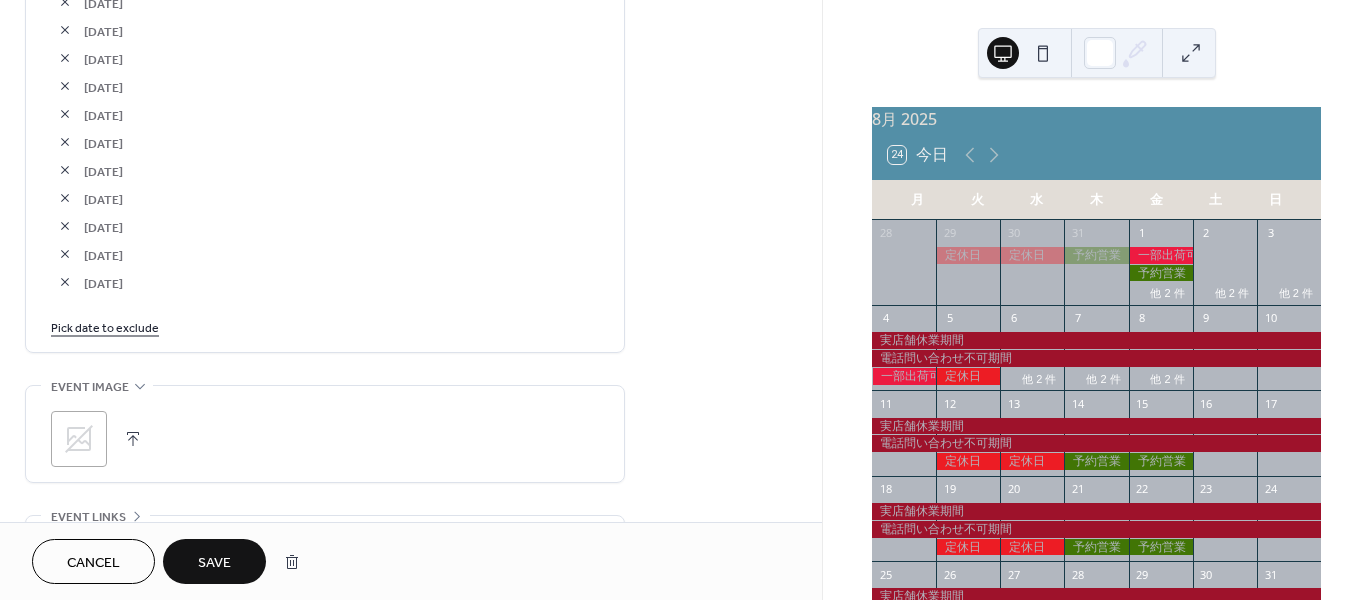 click on "Pick date to exclude" at bounding box center [105, 326] 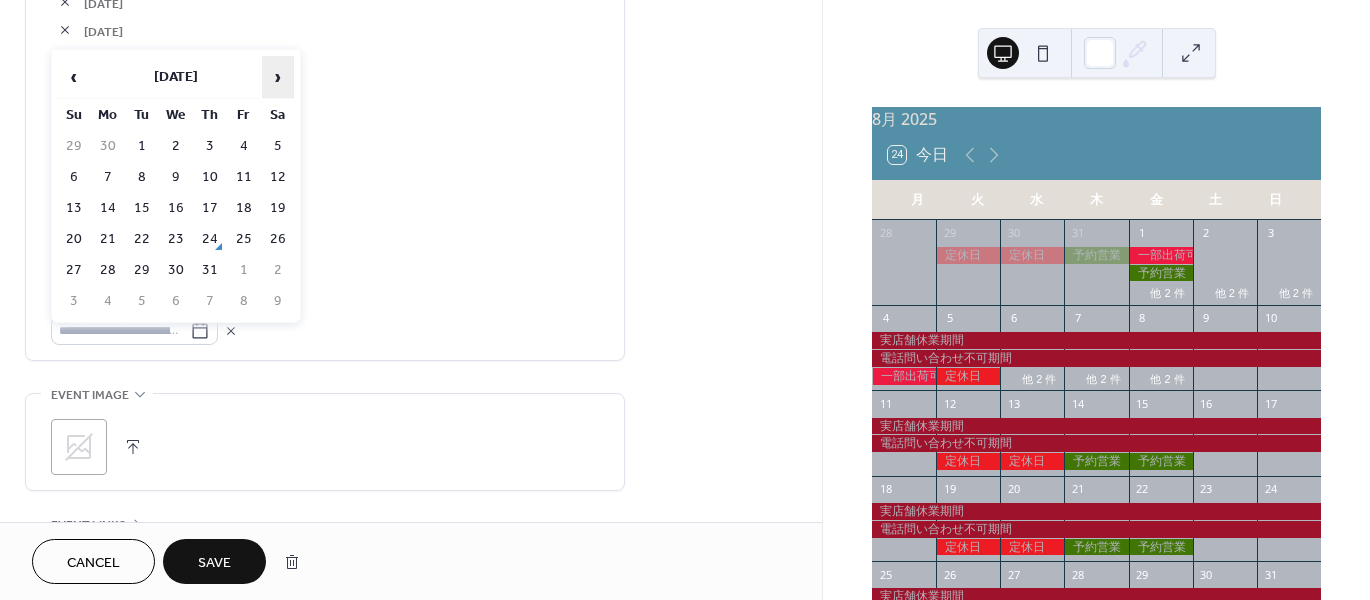 click on "›" at bounding box center (278, 77) 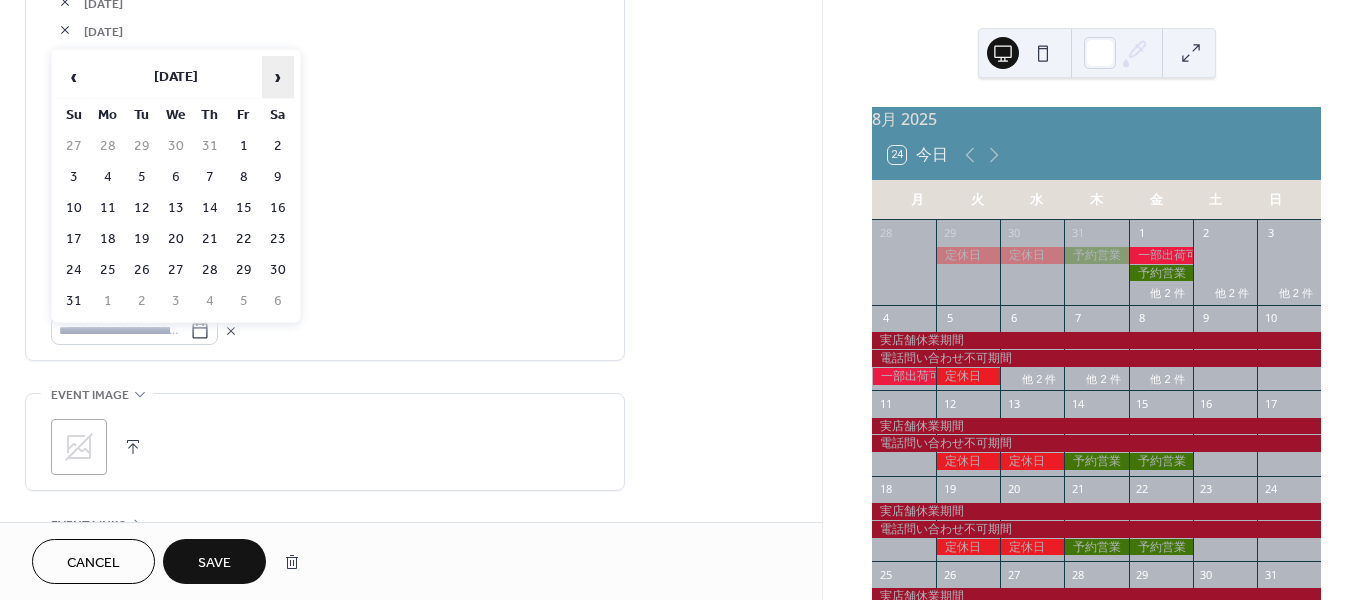 click on "›" at bounding box center [278, 77] 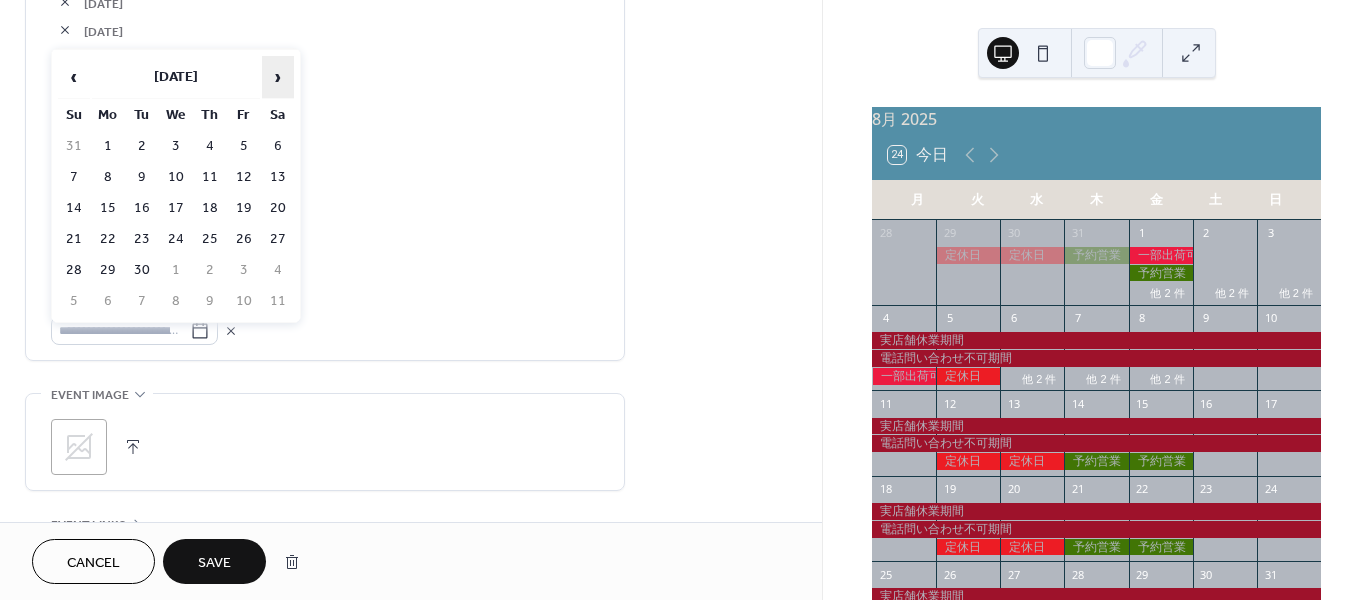 click on "›" at bounding box center [278, 77] 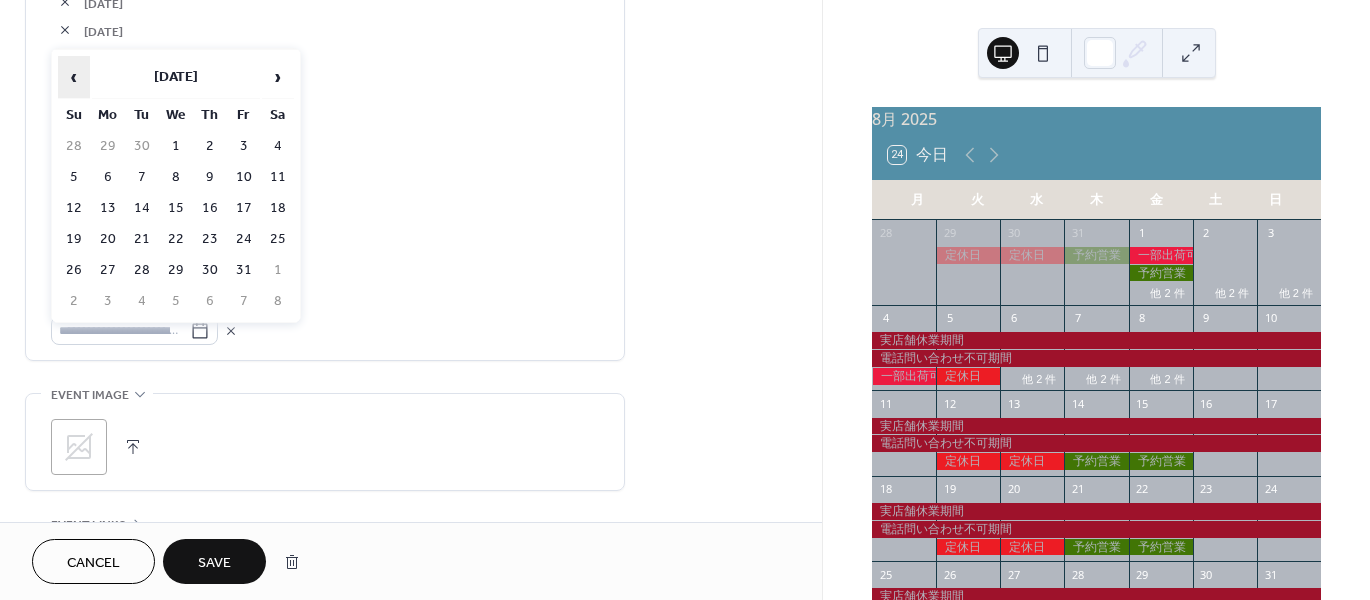 click on "‹" at bounding box center (74, 77) 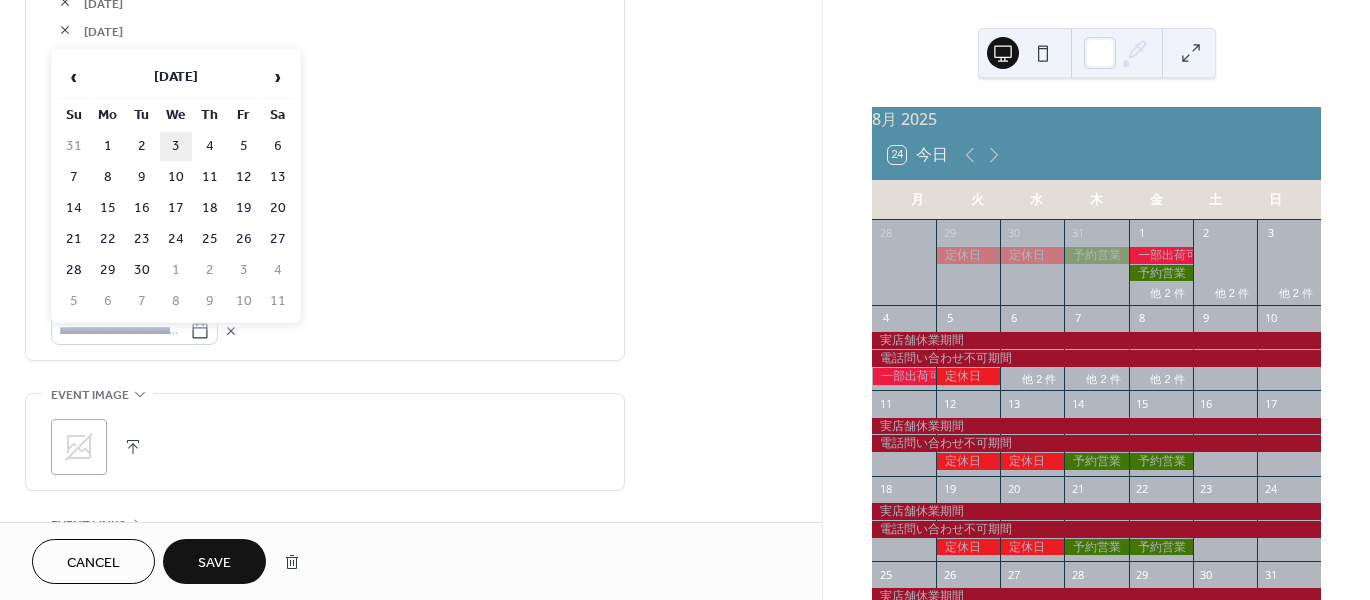 click on "3" at bounding box center [176, 146] 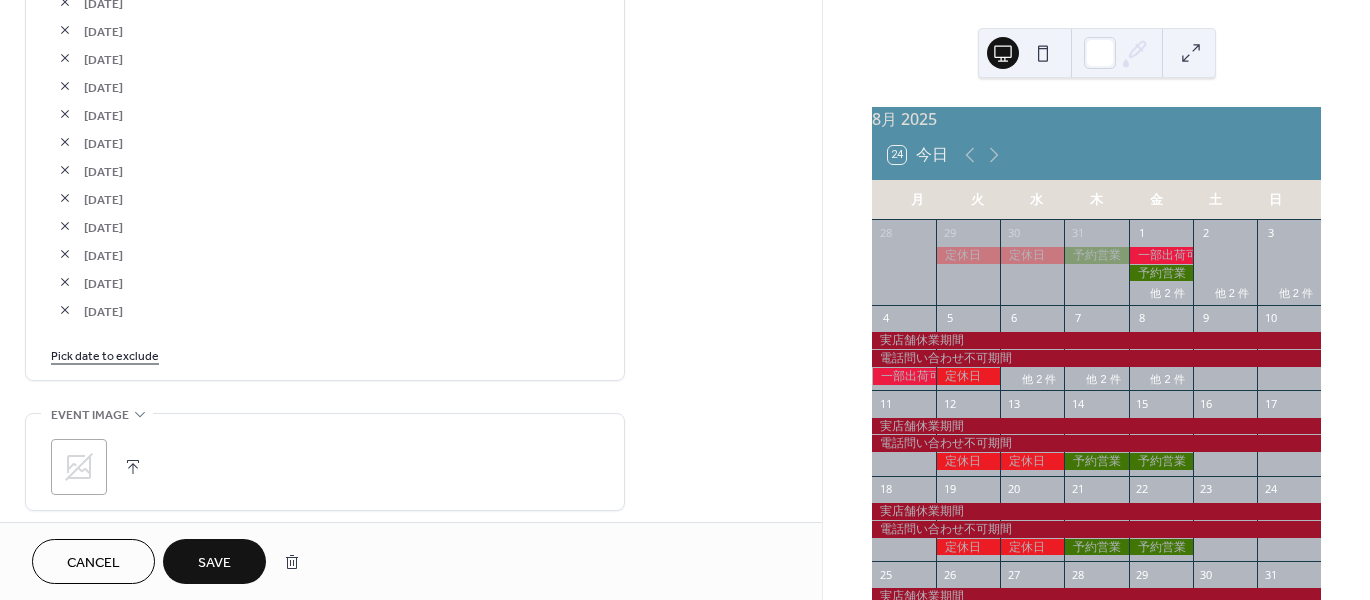 click on "Pick date to exclude" at bounding box center (105, 354) 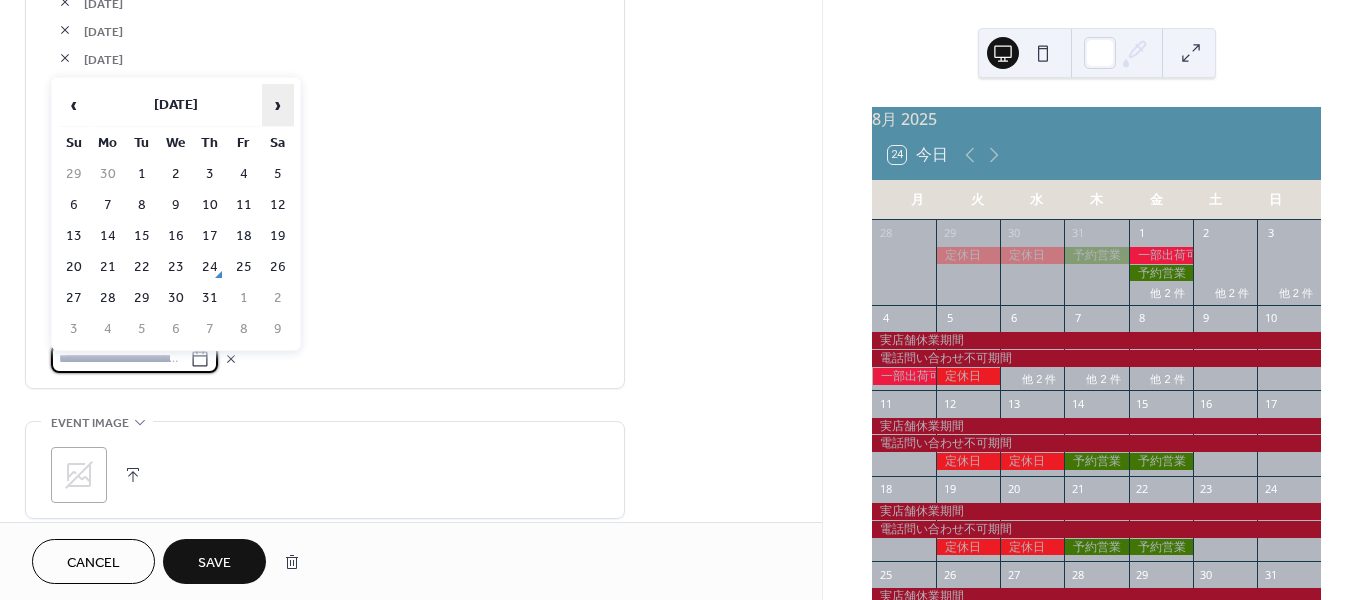 click on "›" at bounding box center (278, 105) 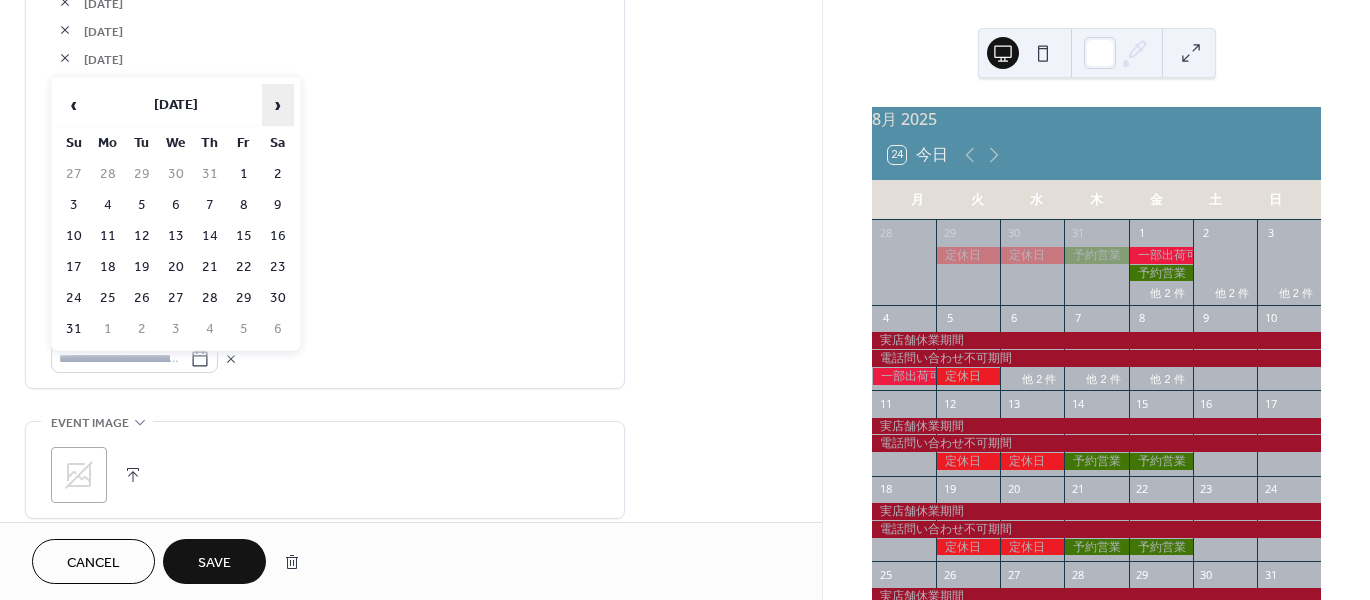 click on "›" at bounding box center (278, 105) 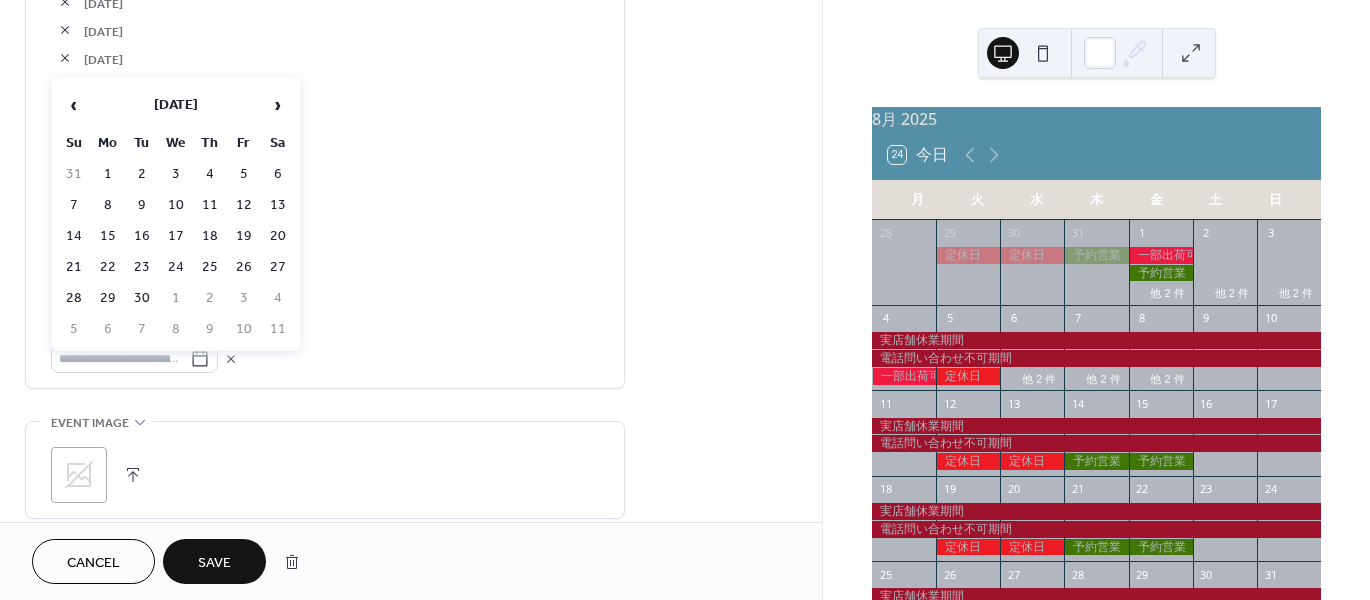 click on "9" at bounding box center (142, 205) 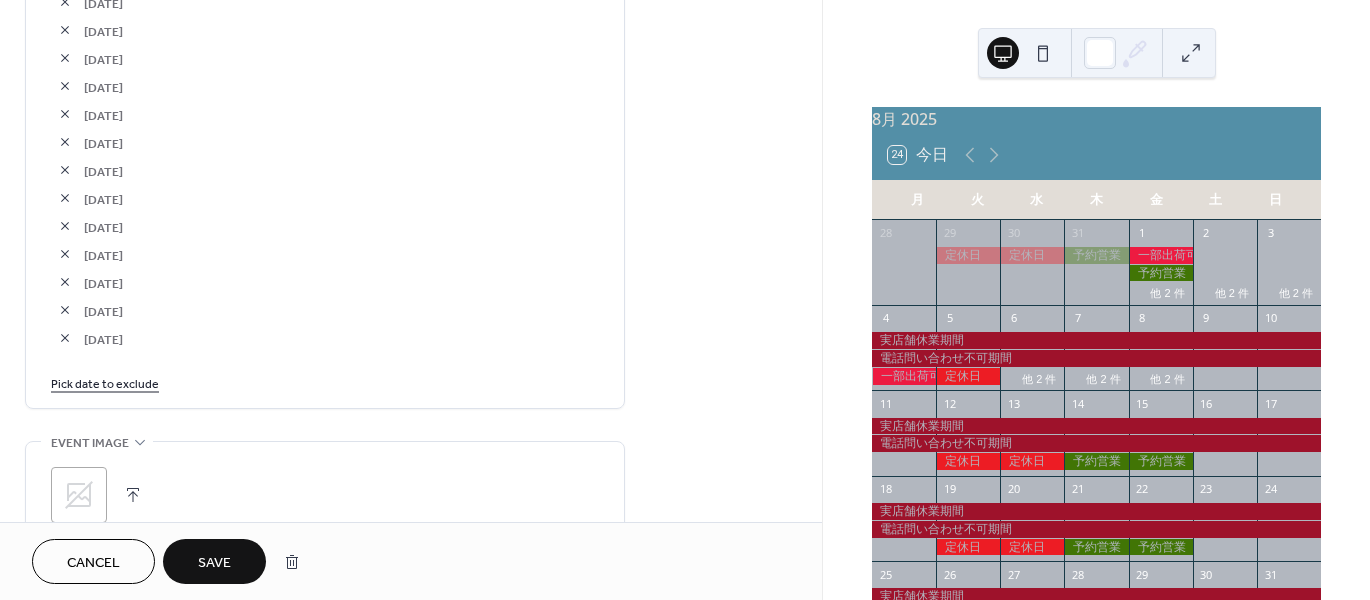 click on "Pick date to exclude" at bounding box center (105, 382) 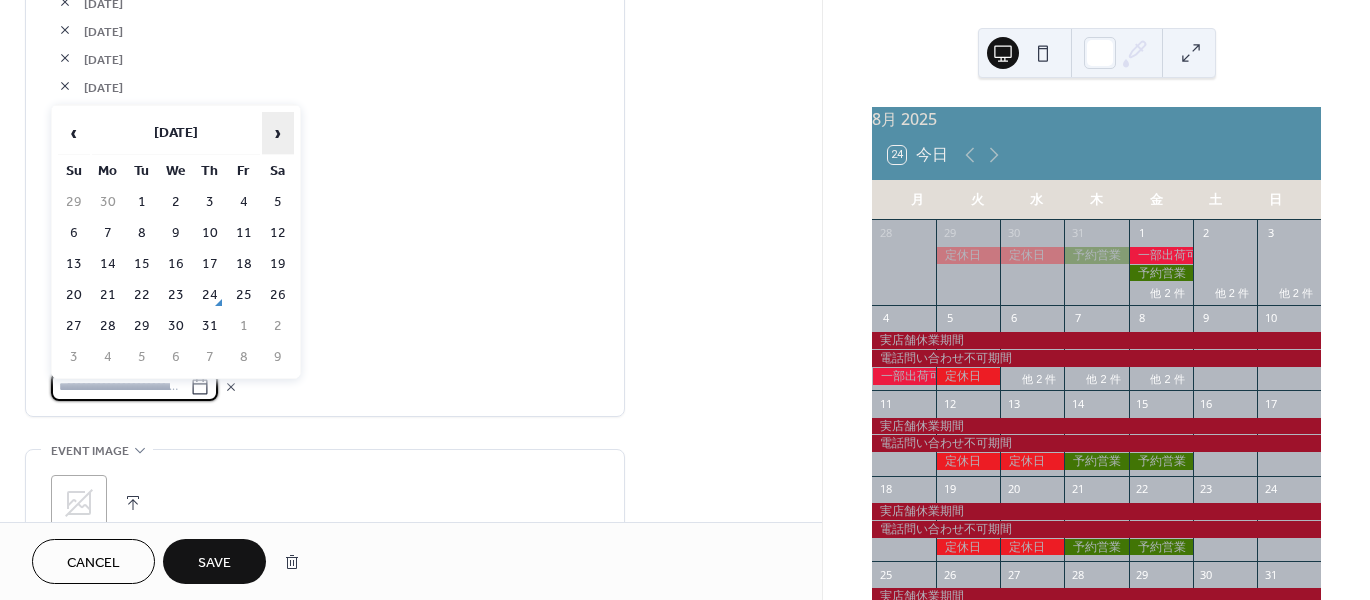 click on "›" at bounding box center (278, 133) 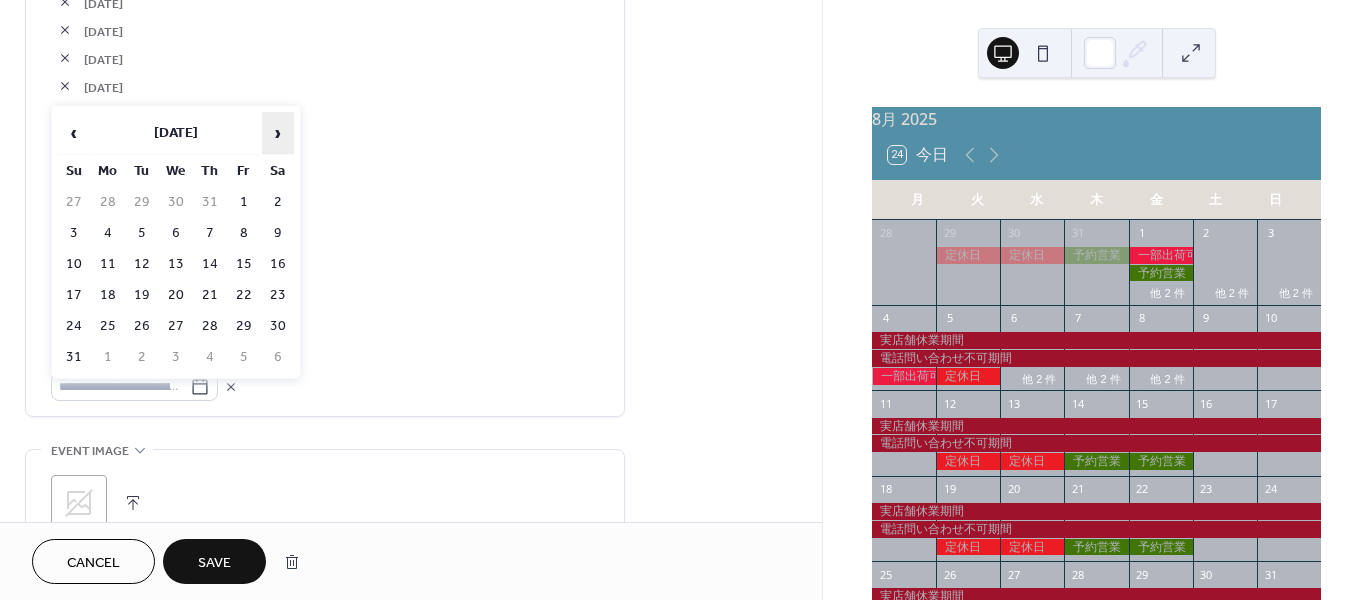 click on "›" at bounding box center (278, 133) 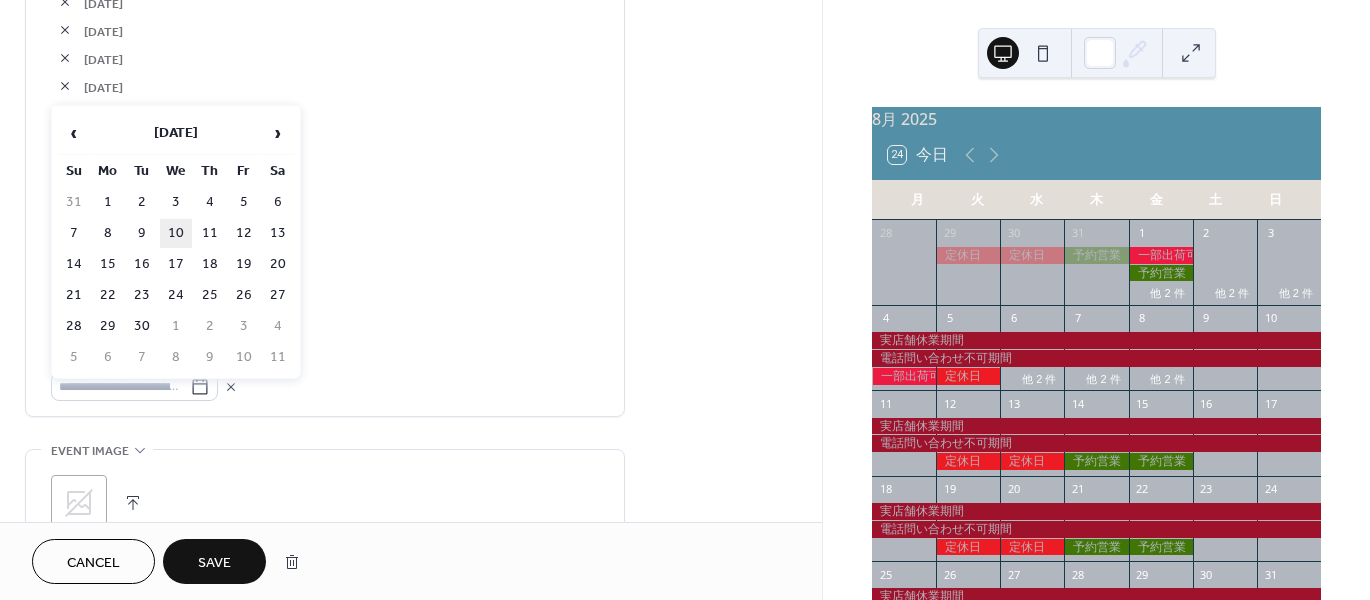 click on "10" at bounding box center (176, 233) 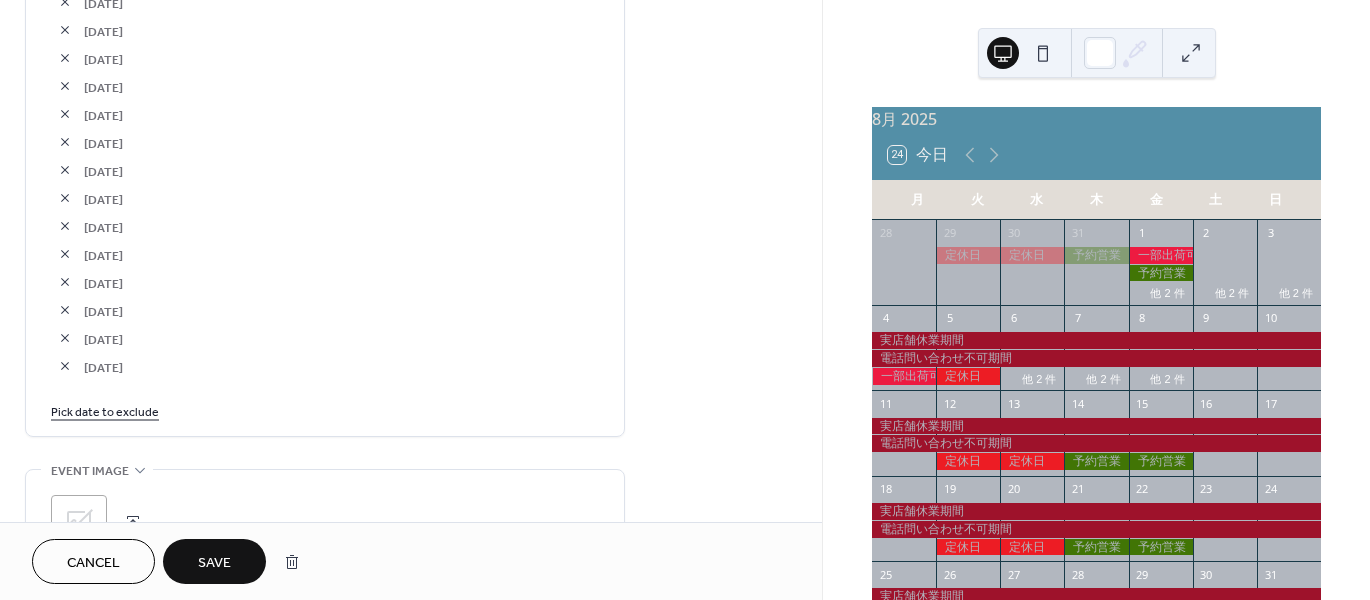 click on "Pick date to exclude" at bounding box center [105, 410] 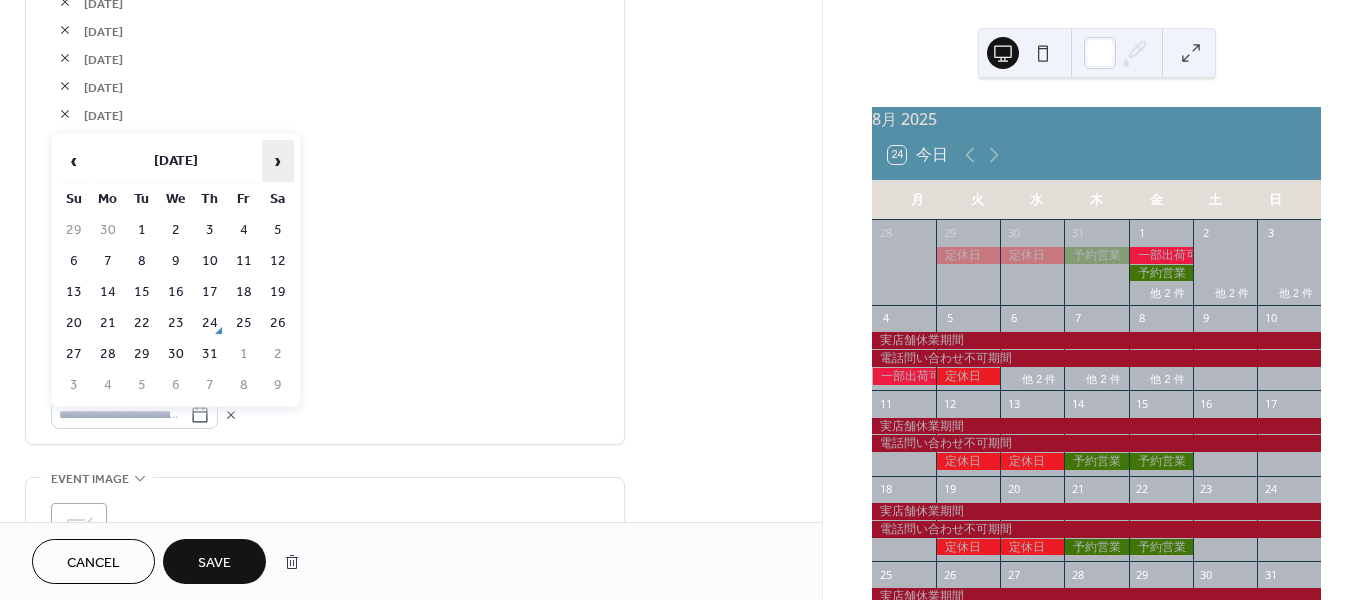 click on "›" at bounding box center (278, 161) 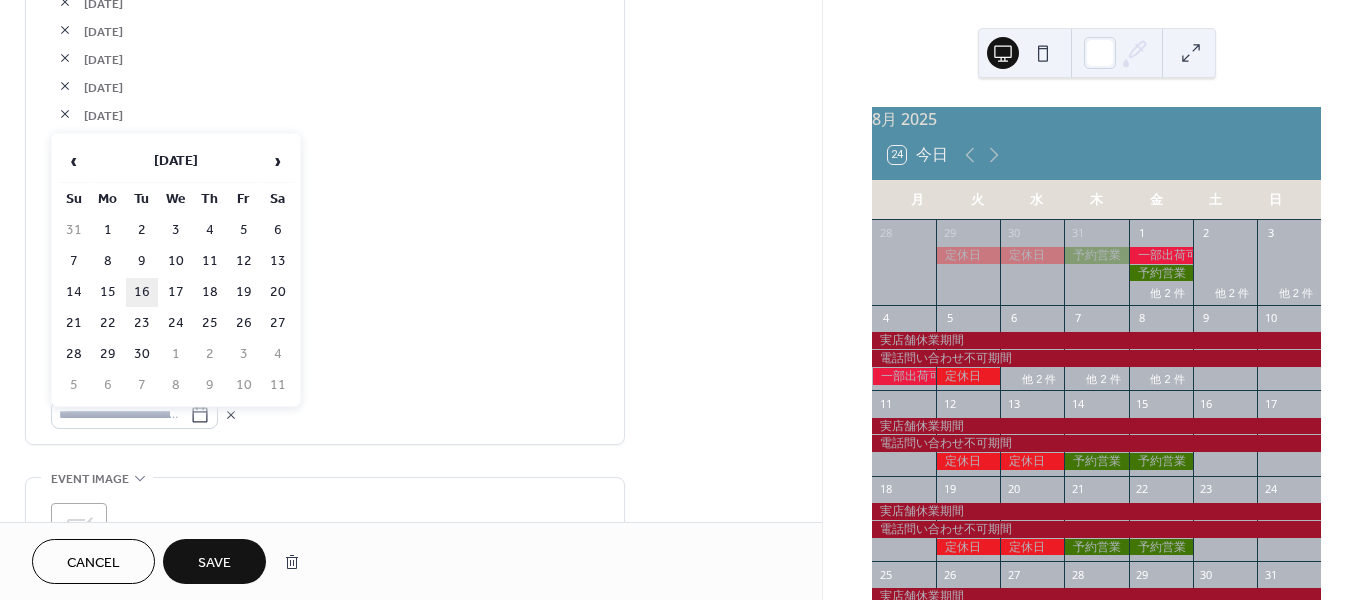 click on "16" at bounding box center [142, 292] 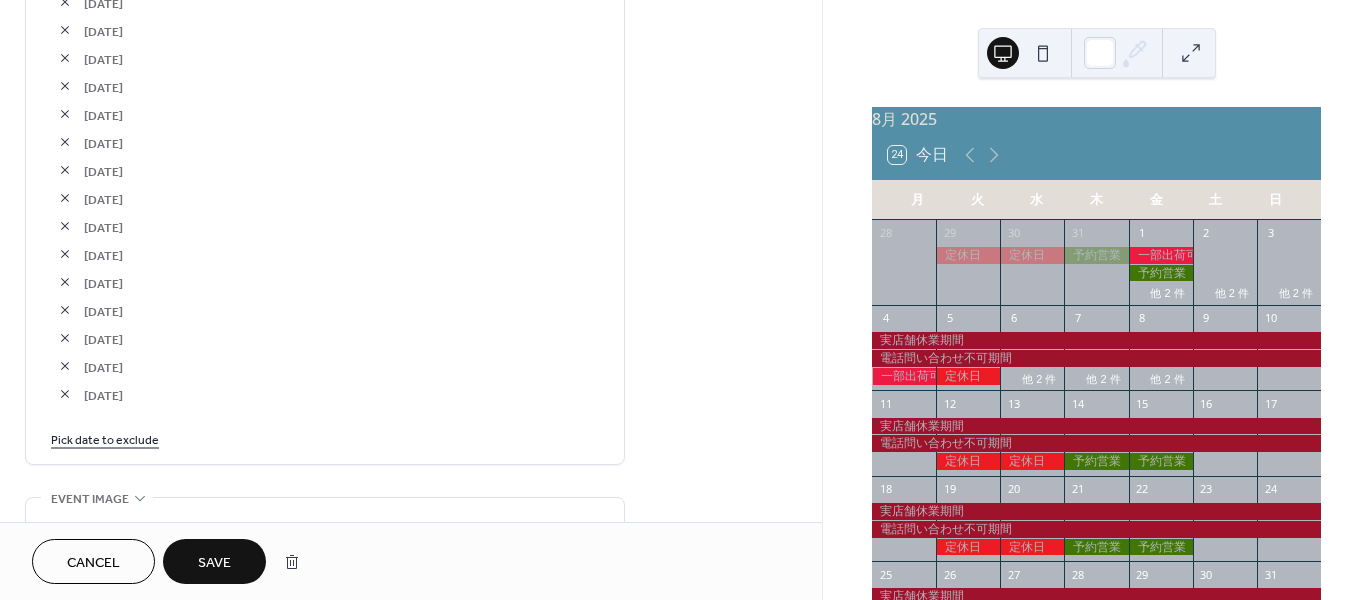 click on "Pick date to exclude" at bounding box center (105, 438) 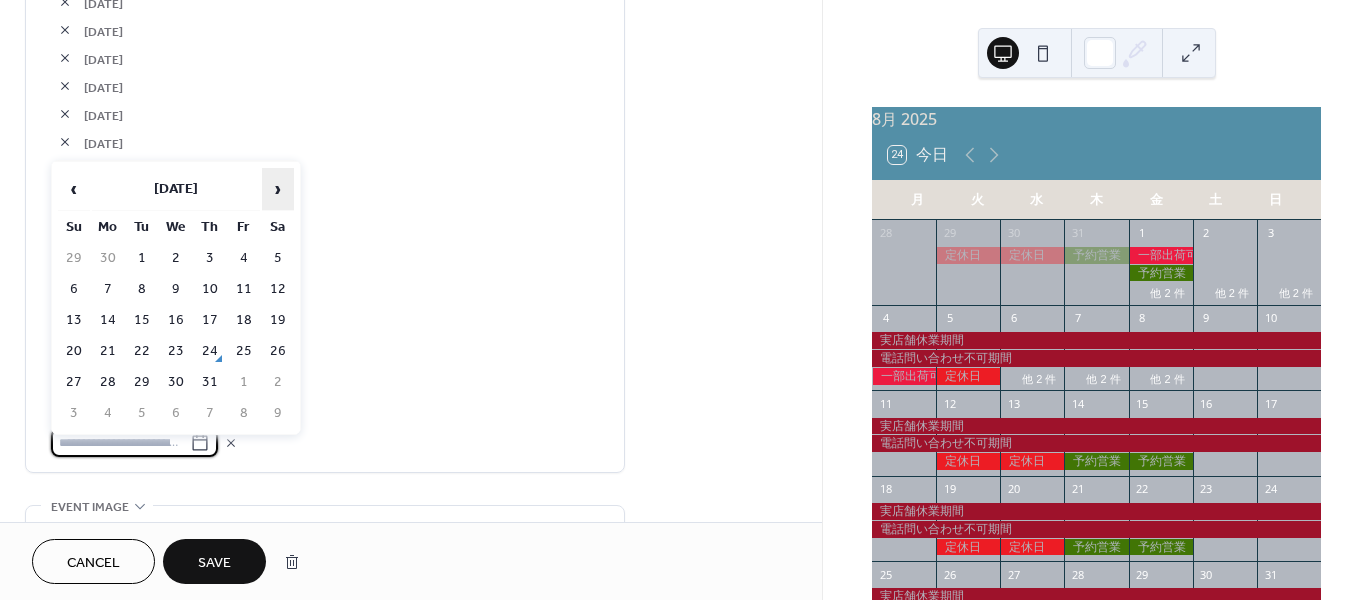 click on "›" at bounding box center (278, 189) 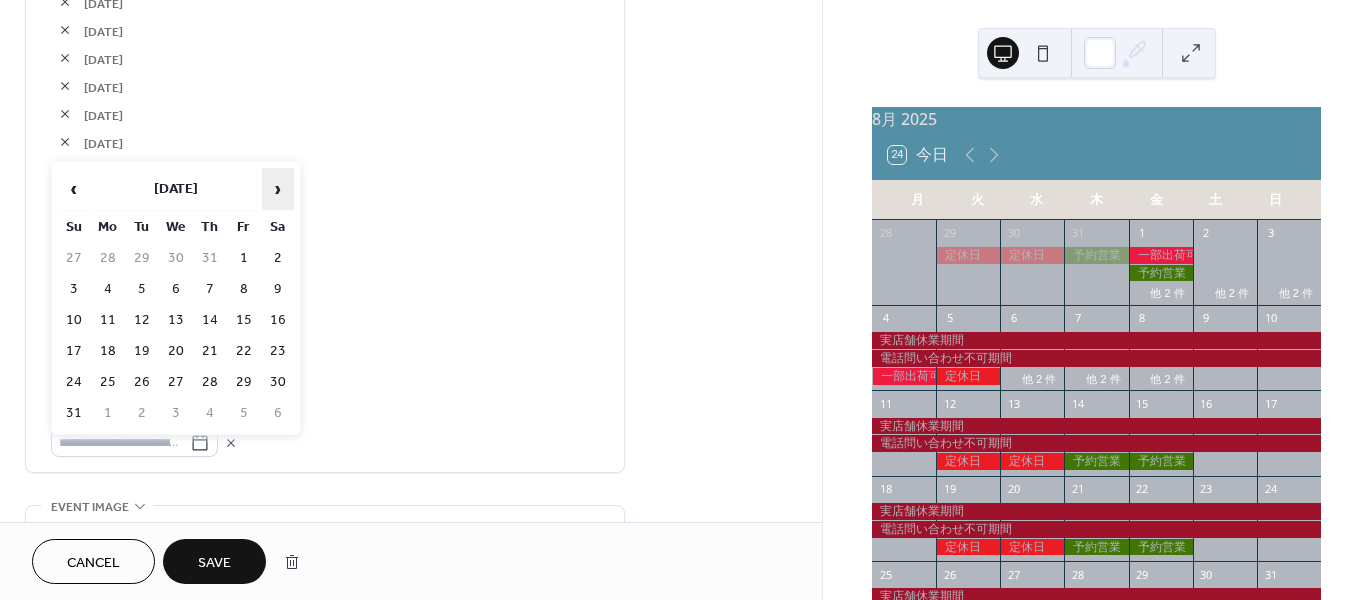 click on "›" at bounding box center (278, 189) 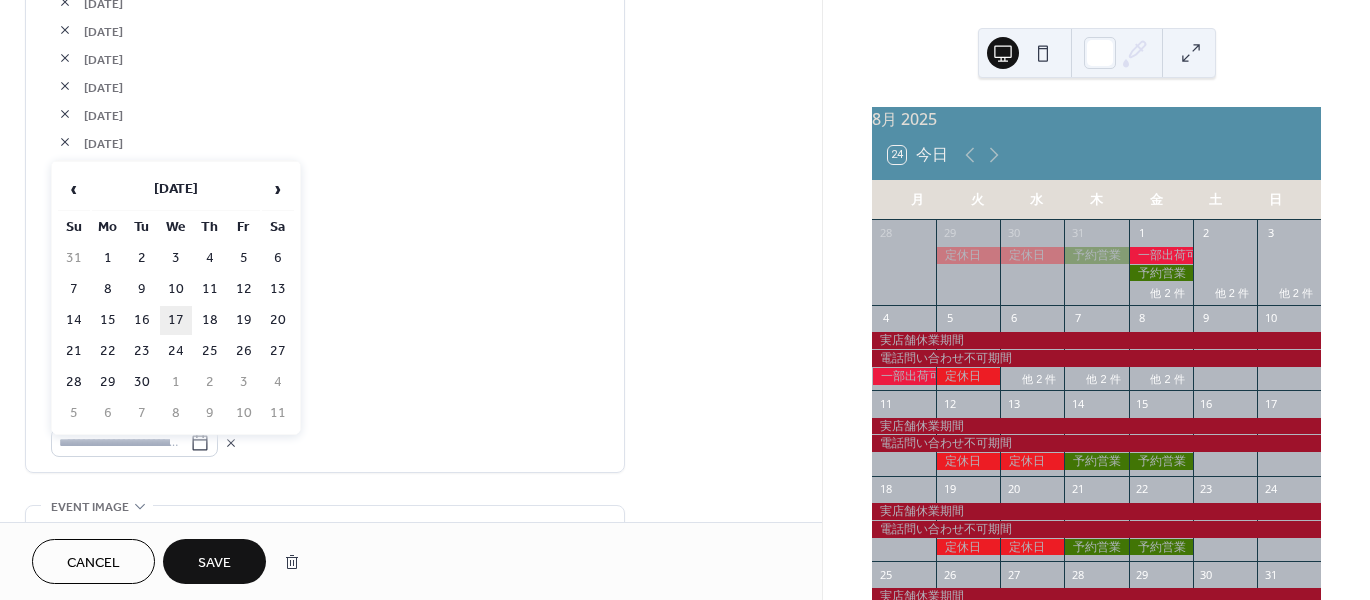 click on "17" at bounding box center (176, 320) 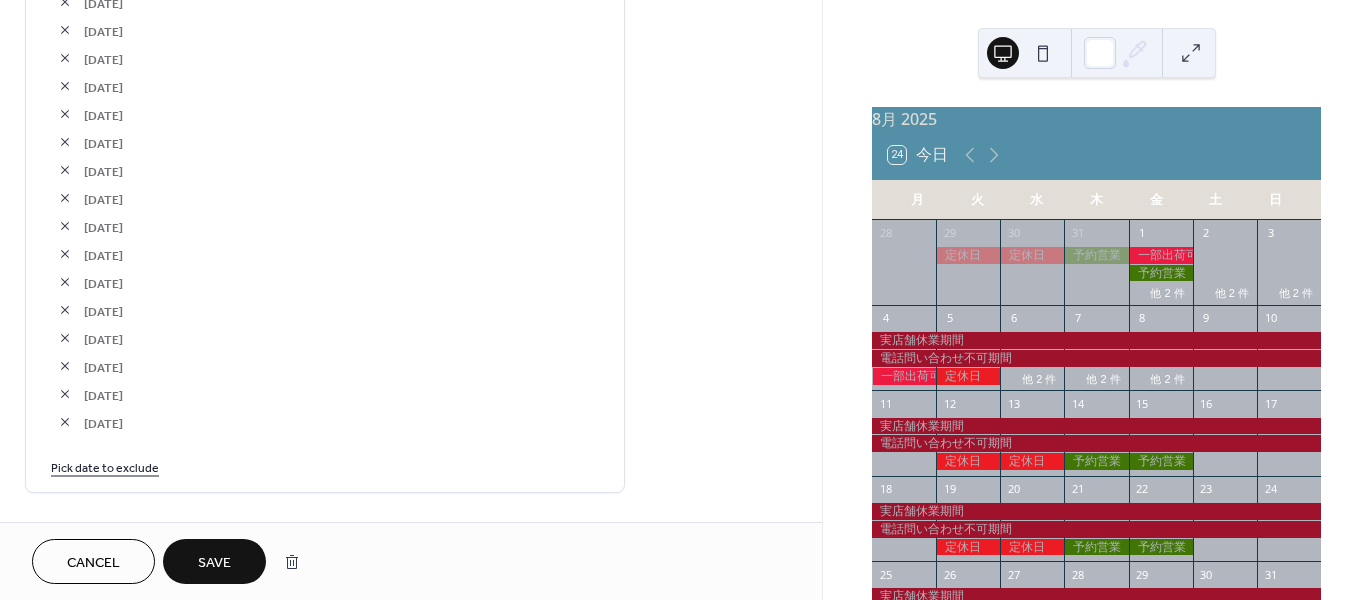 click on "Save" at bounding box center (214, 563) 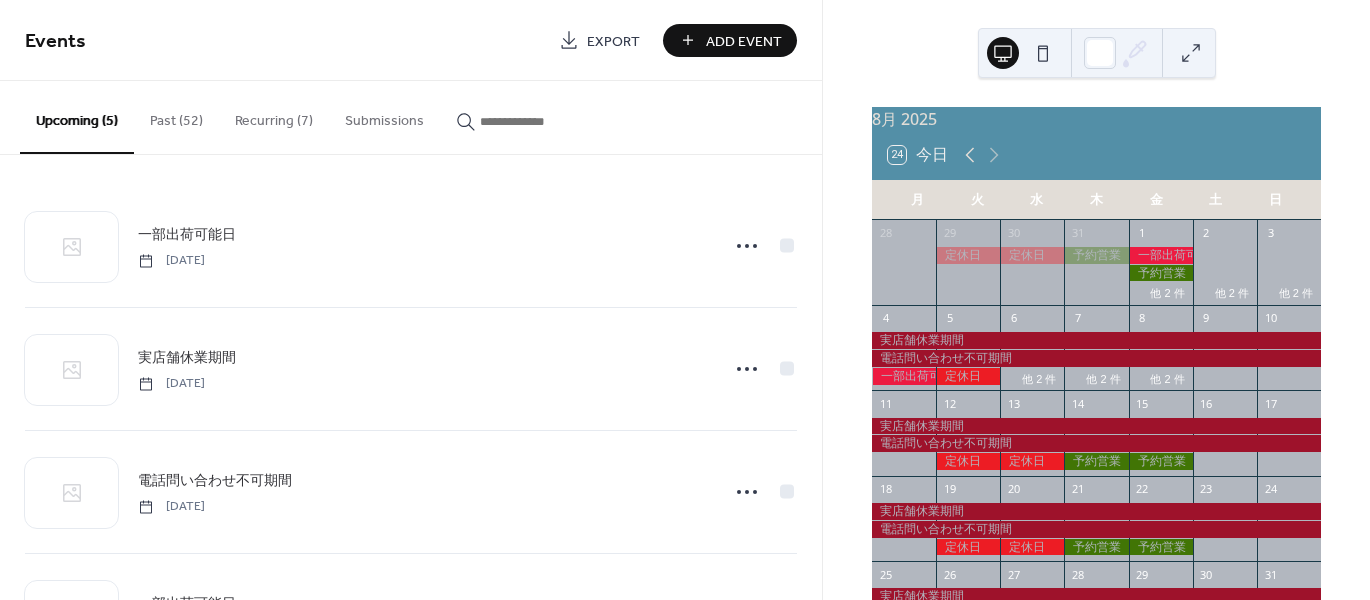 click 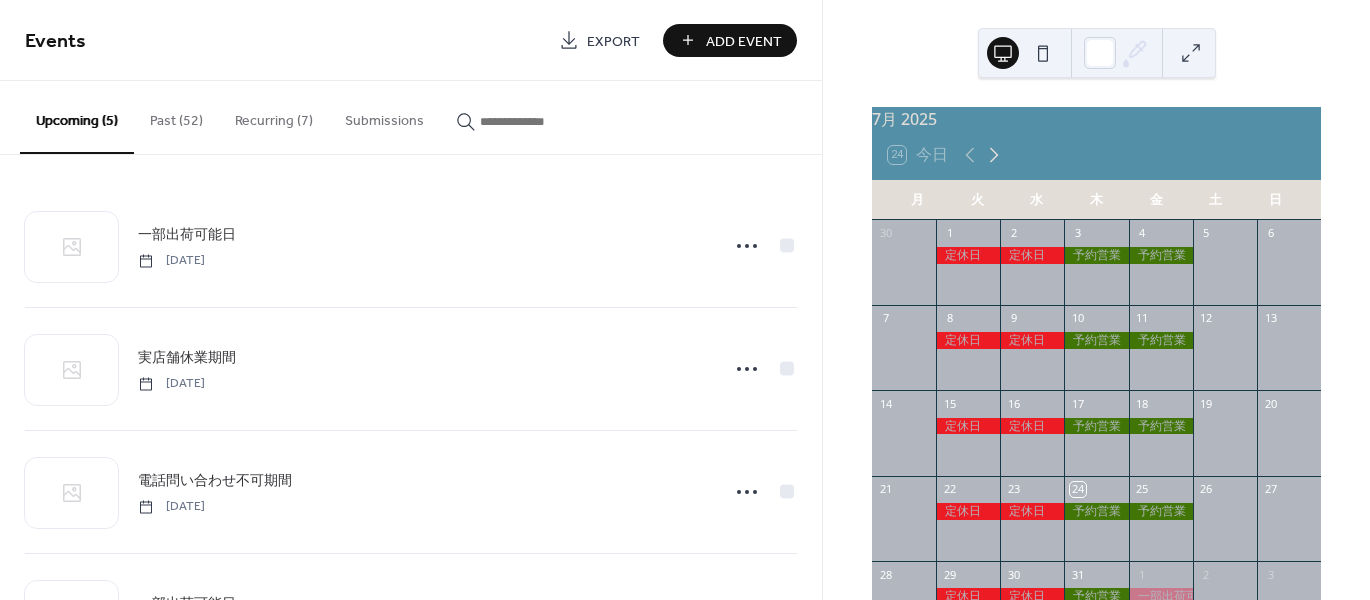 click 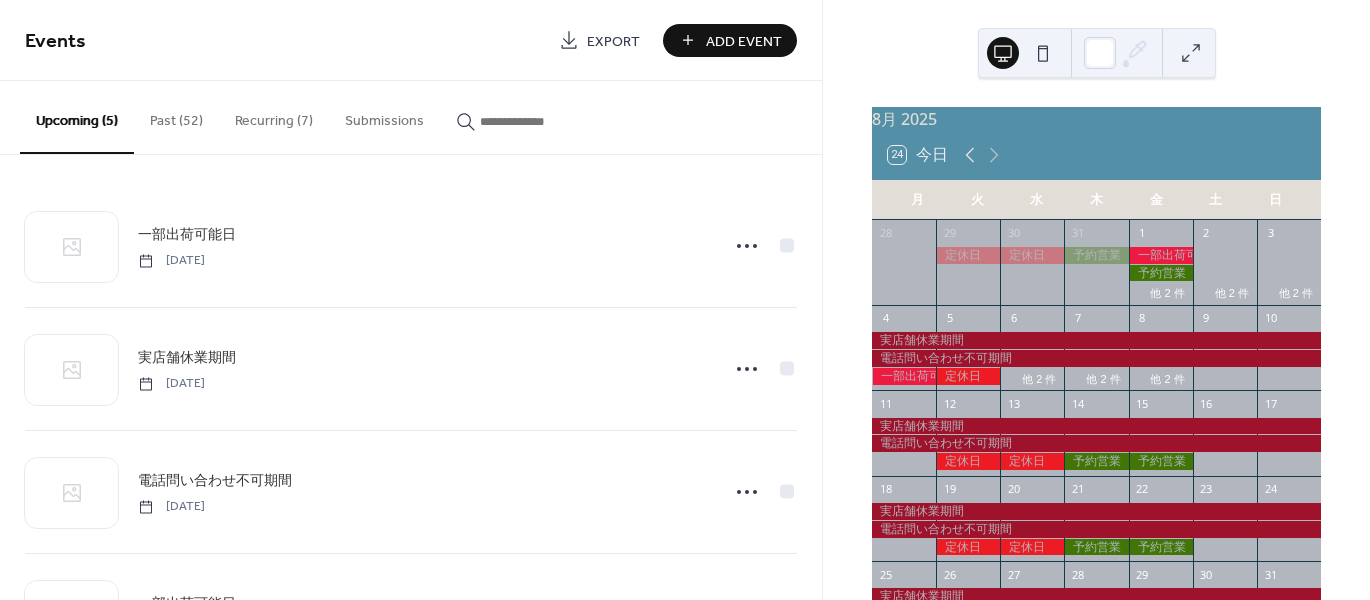 click 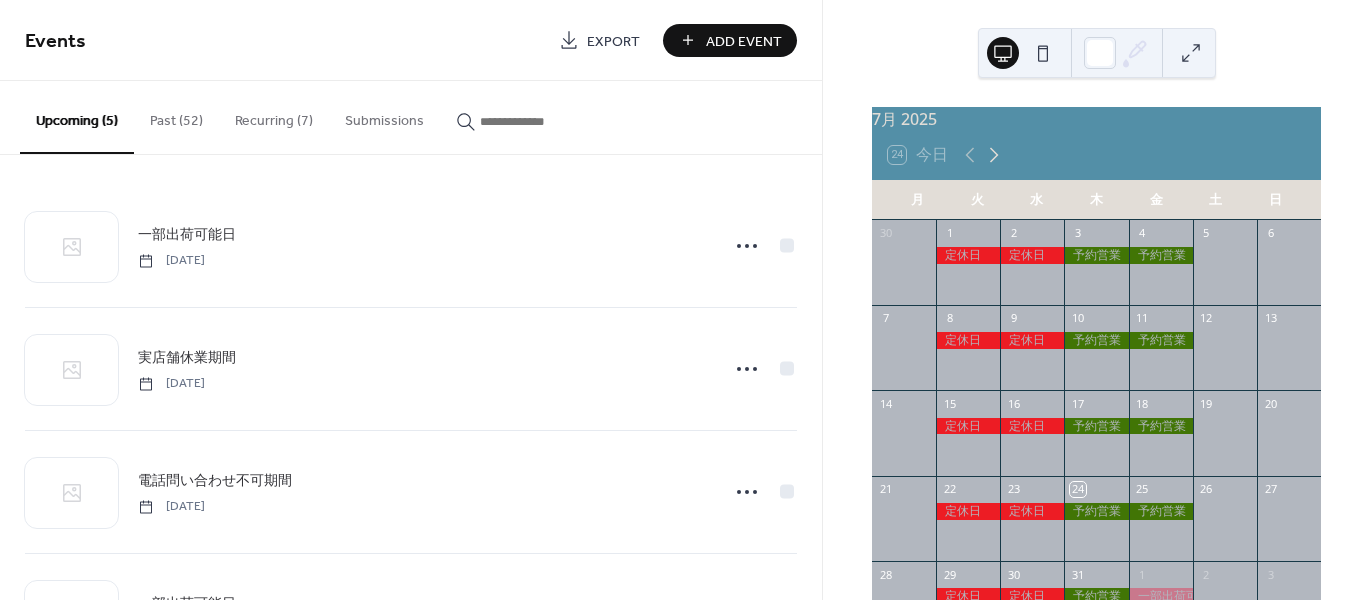 click 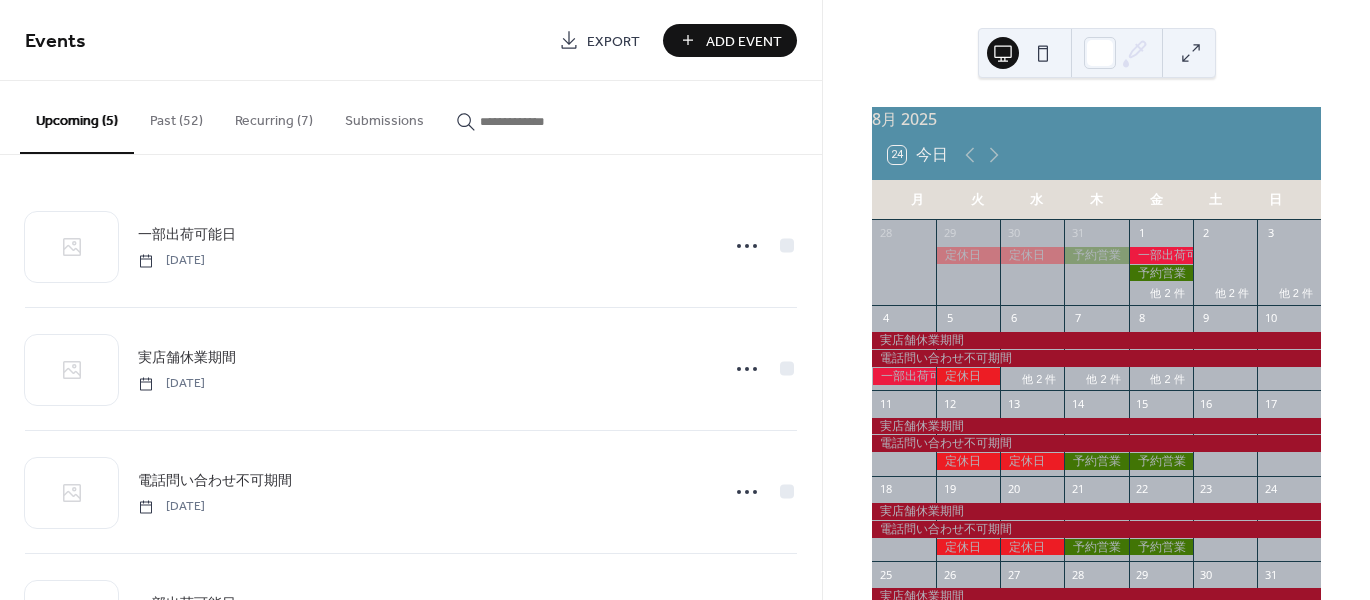 click on "Recurring (7)" at bounding box center (274, 116) 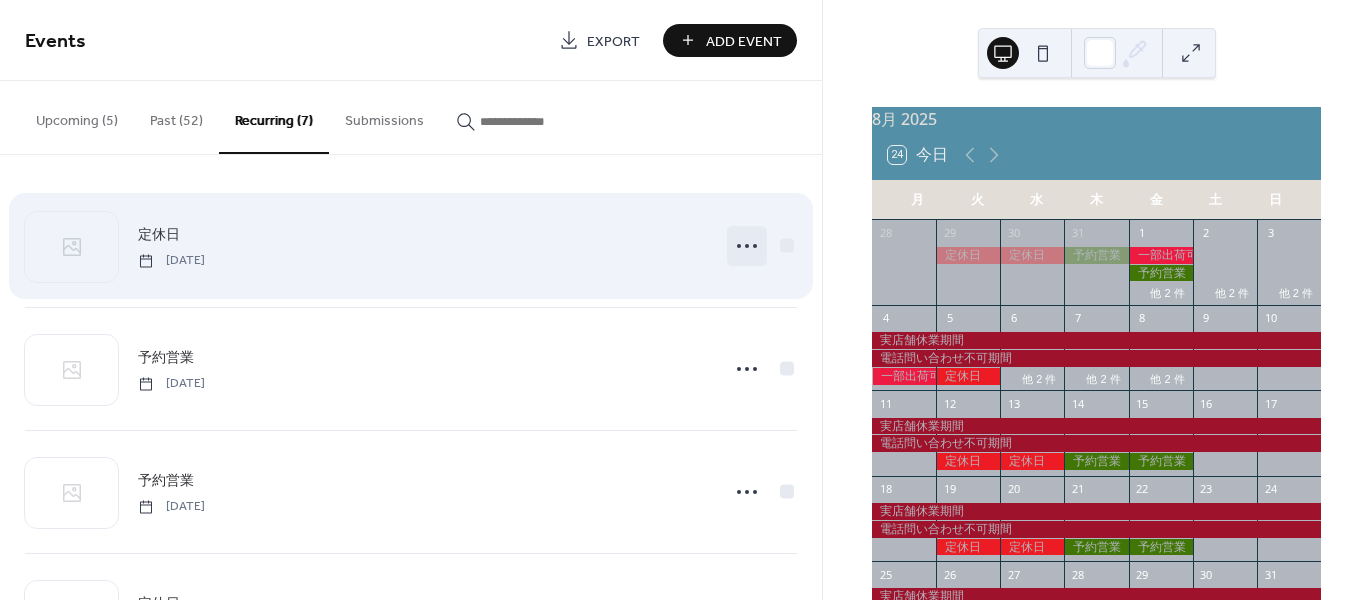click 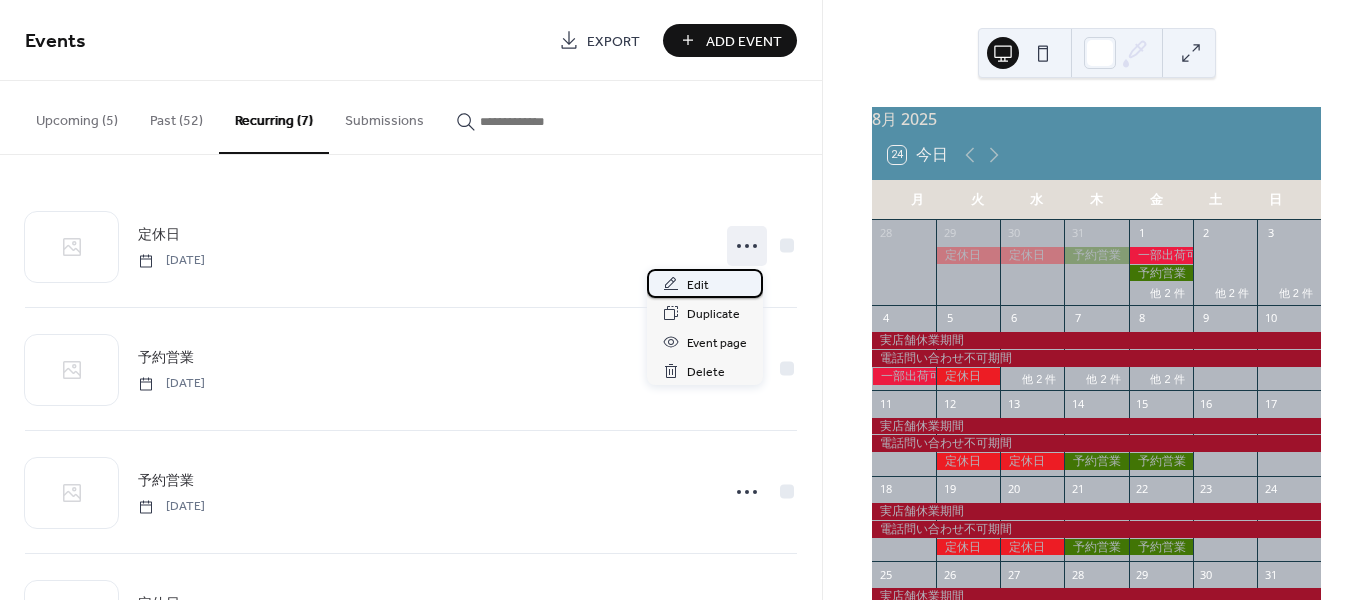 click on "Edit" at bounding box center [698, 285] 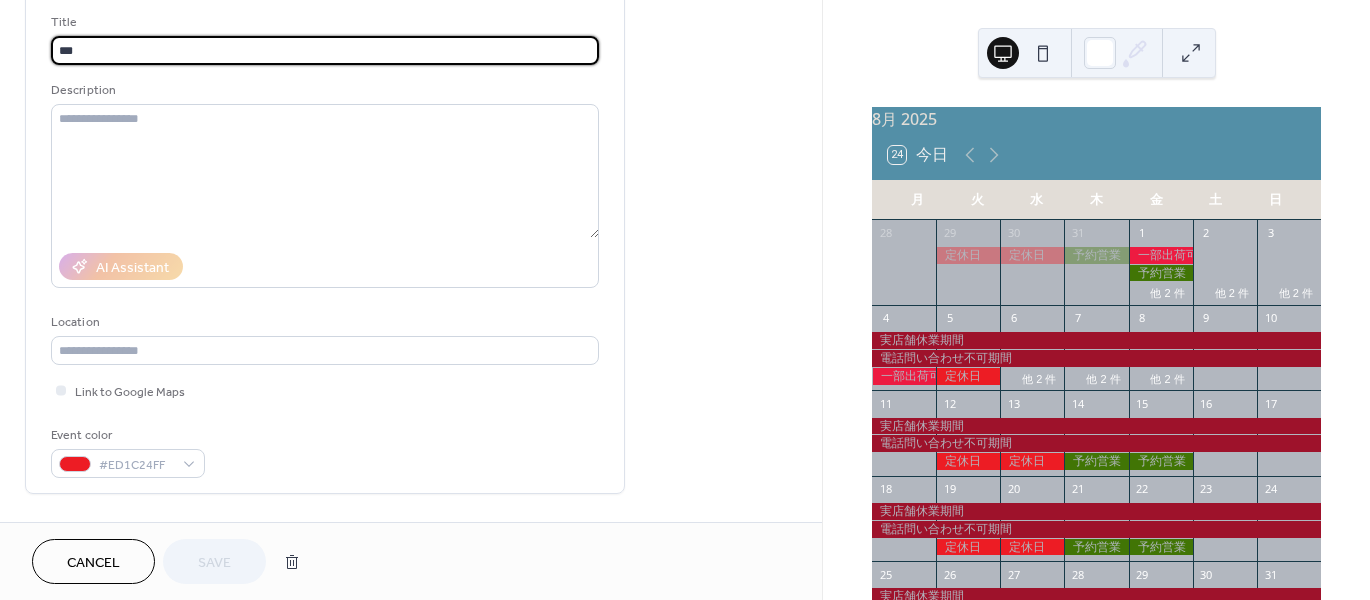 scroll, scrollTop: 0, scrollLeft: 0, axis: both 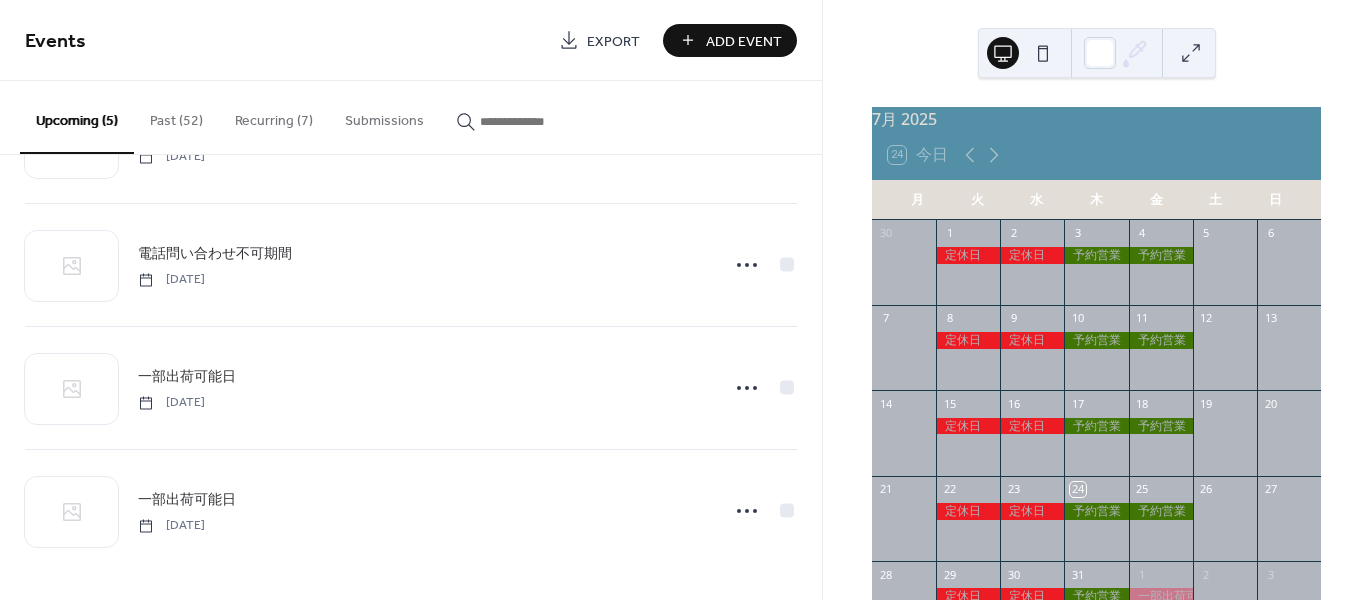 click on "Recurring (7)" at bounding box center (274, 116) 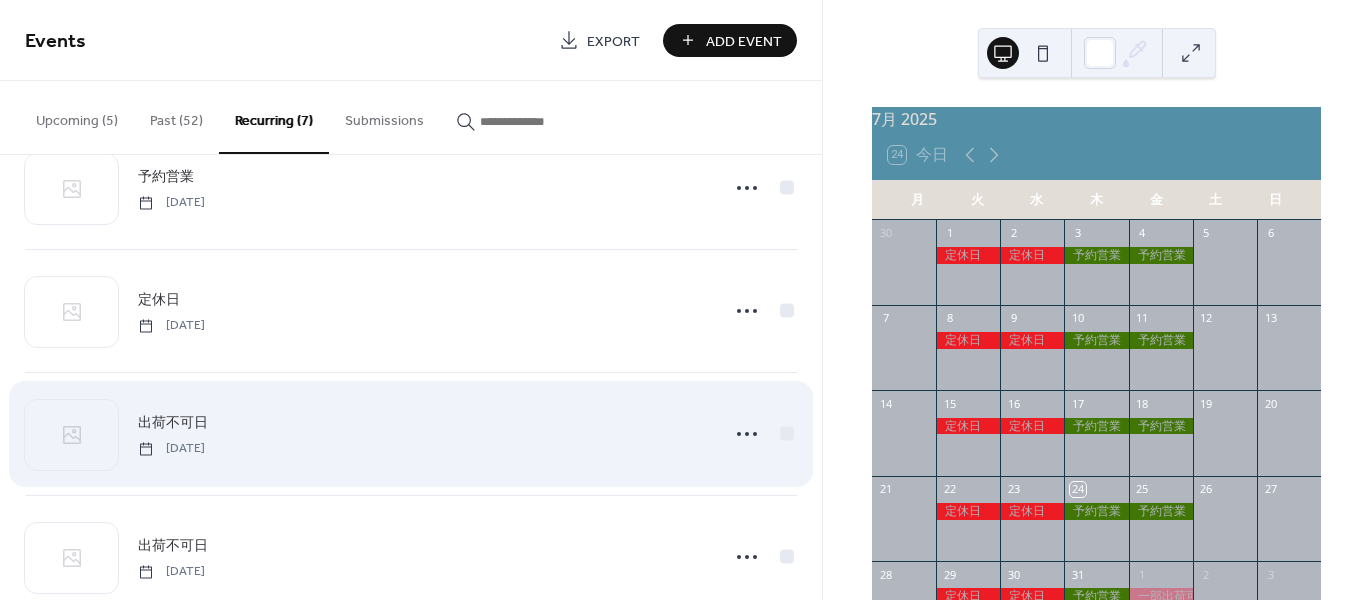 scroll, scrollTop: 300, scrollLeft: 0, axis: vertical 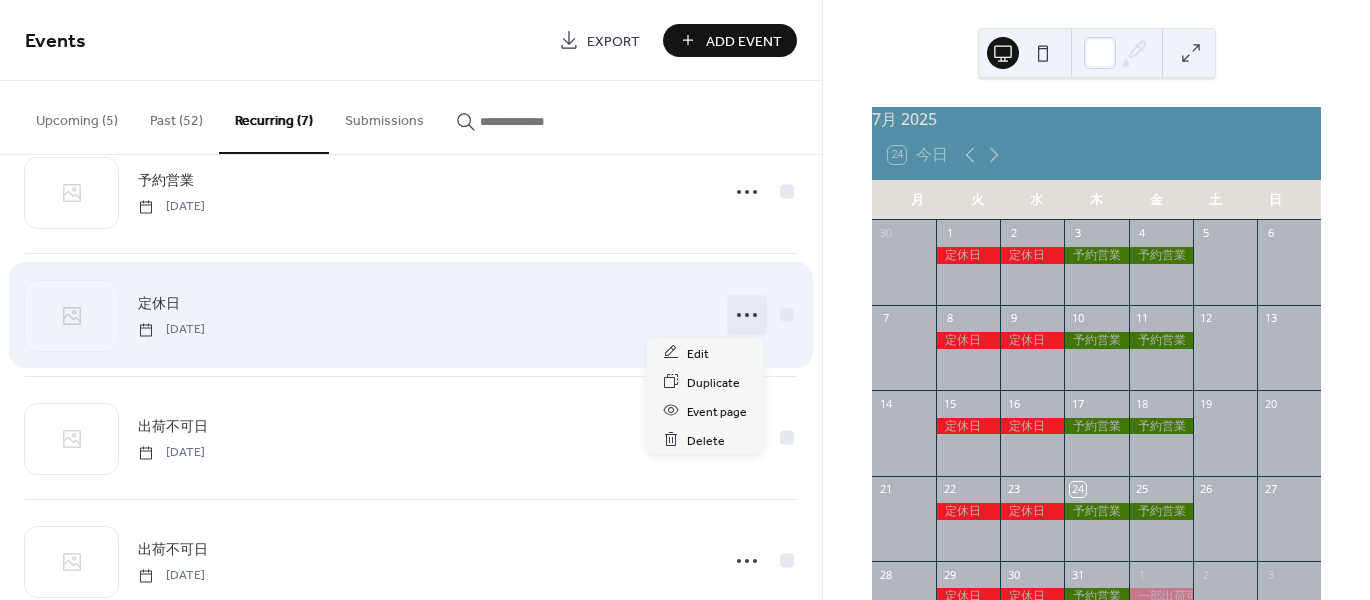 click 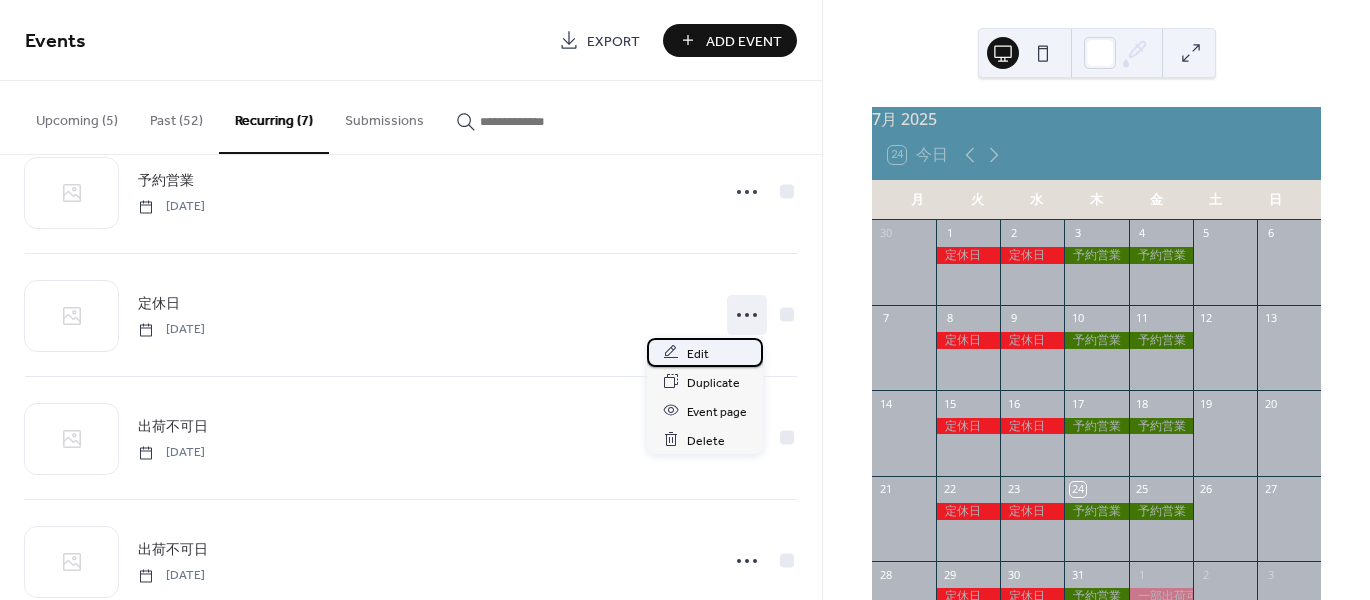 click on "Edit" at bounding box center [705, 352] 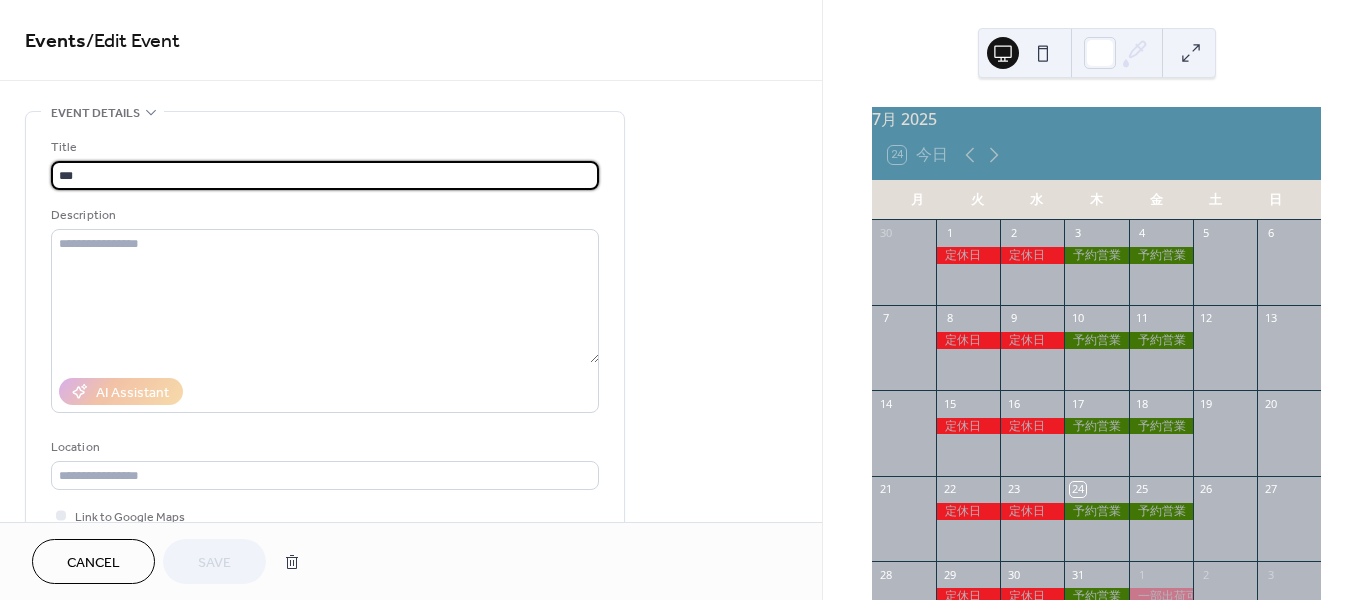 click on "**********" at bounding box center [411, 300] 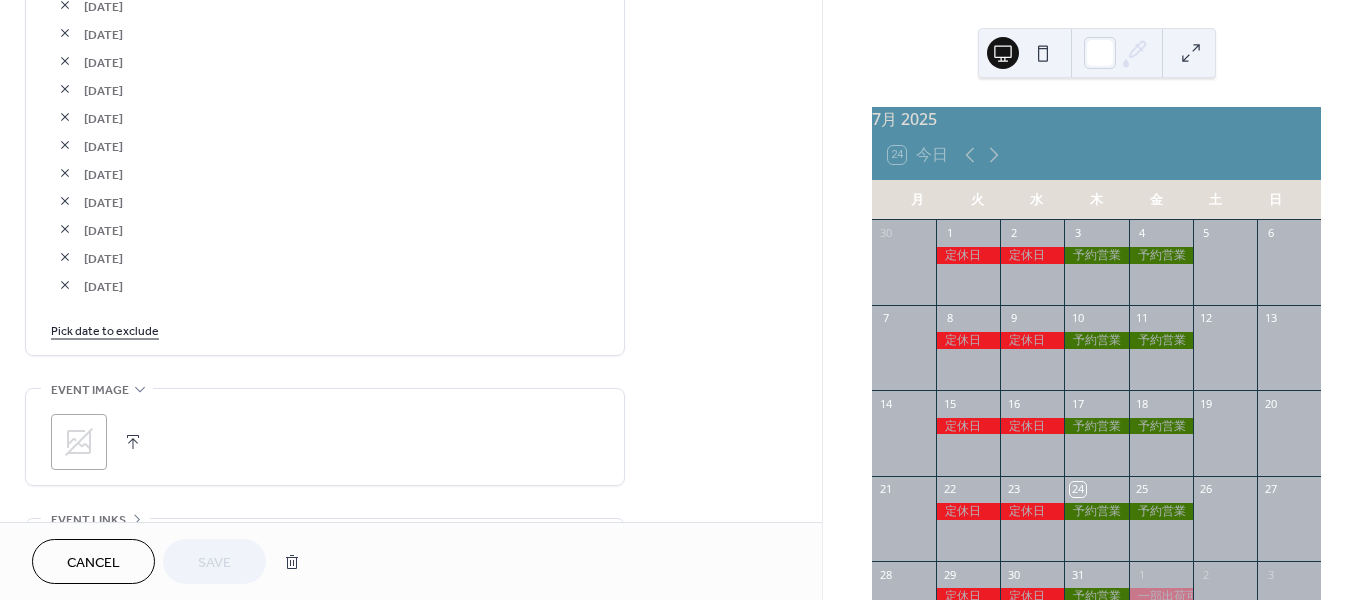 scroll, scrollTop: 1300, scrollLeft: 0, axis: vertical 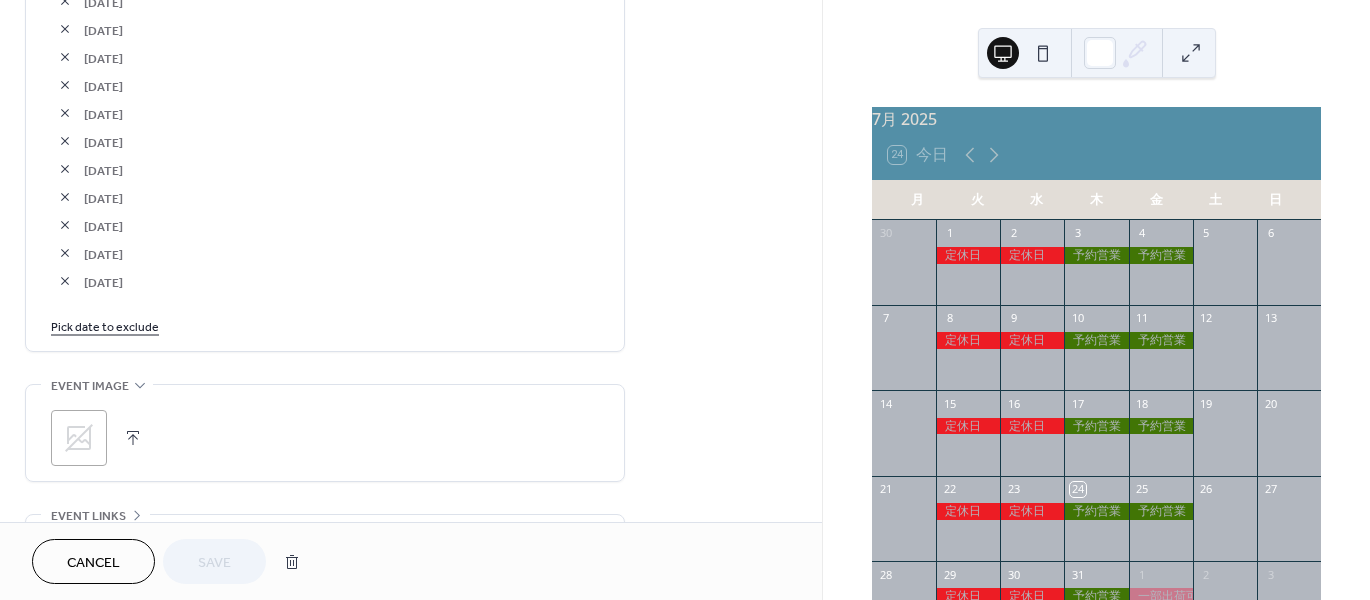 click on "Pick date to exclude" at bounding box center (105, 325) 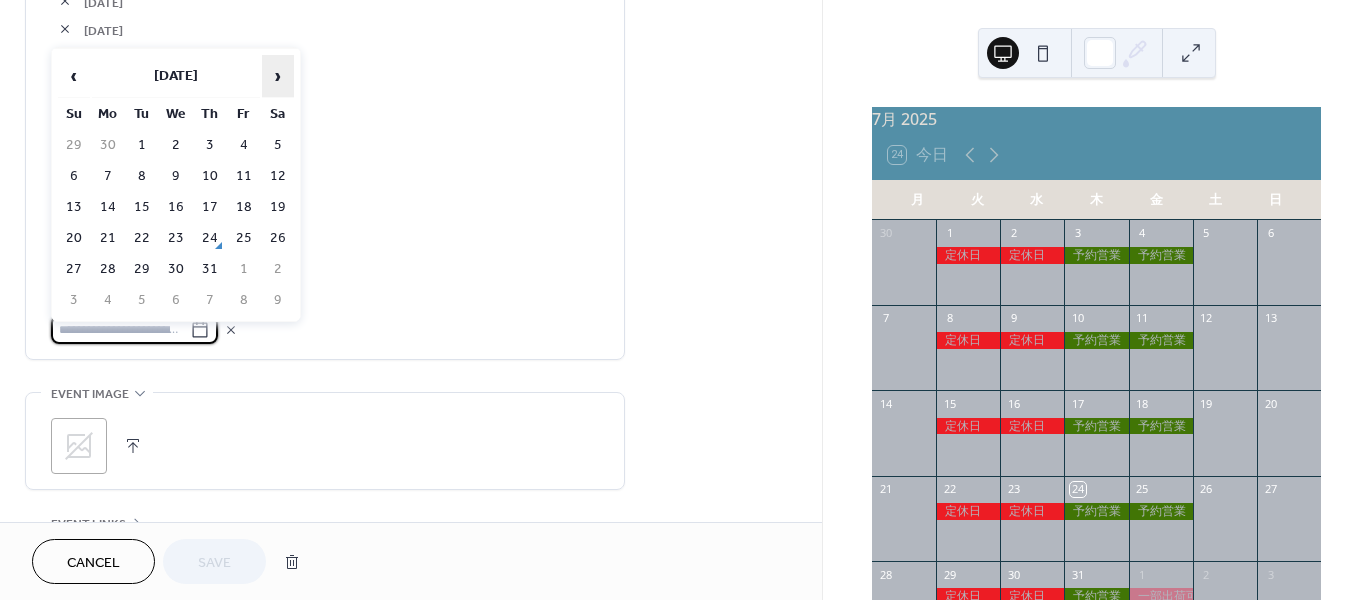 click on "›" at bounding box center [278, 76] 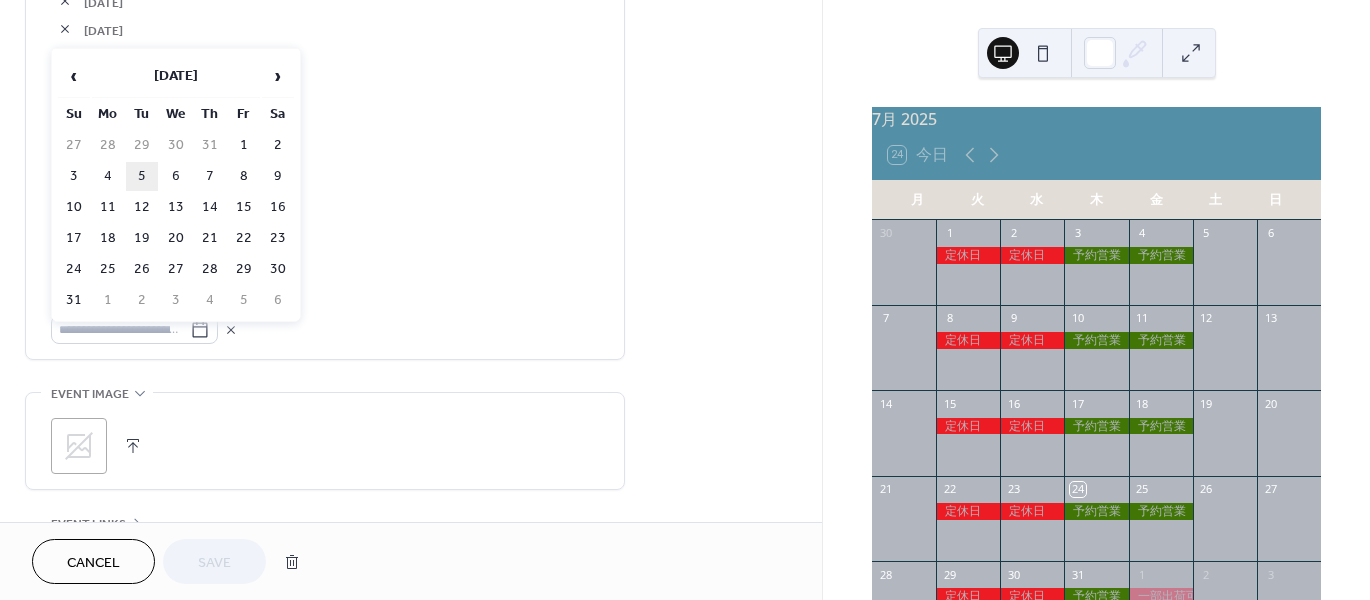 click on "5" at bounding box center [142, 176] 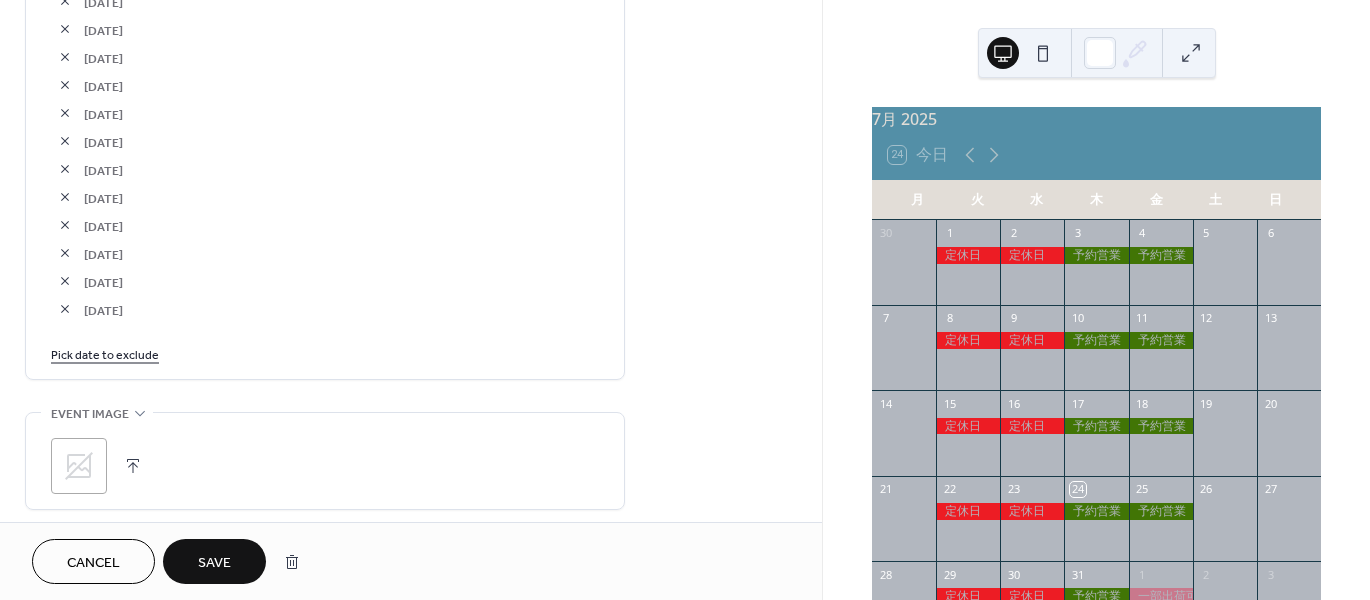 click on "Pick date to exclude" at bounding box center (105, 353) 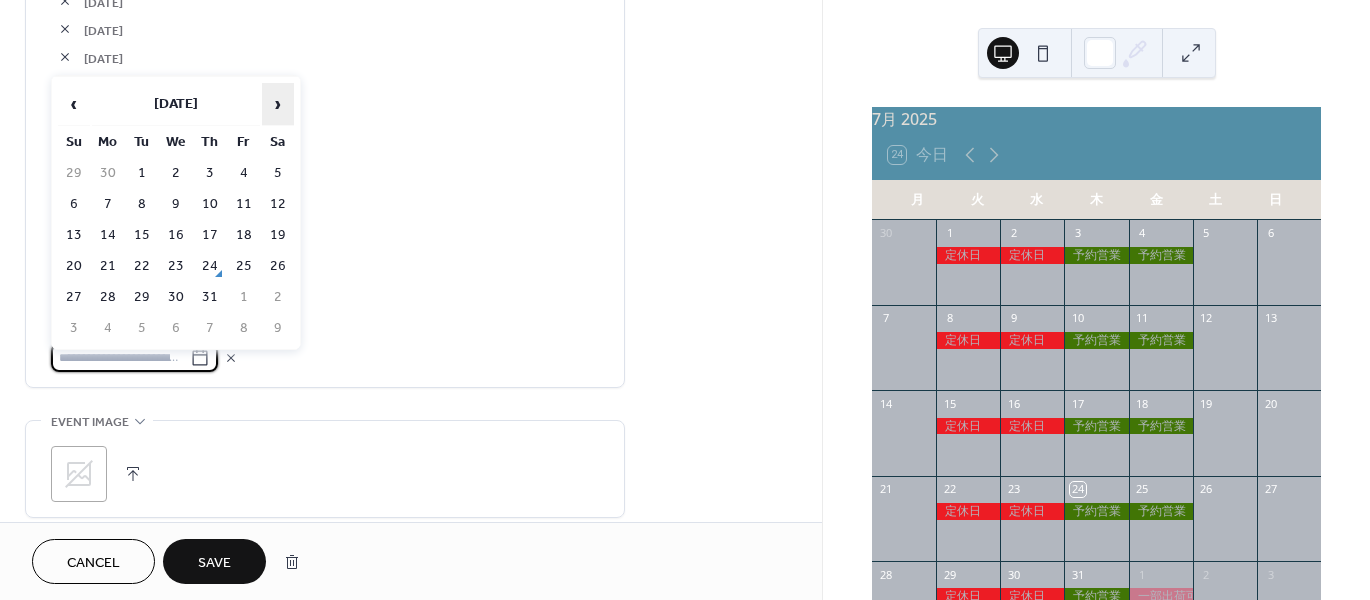 click on "›" at bounding box center (278, 104) 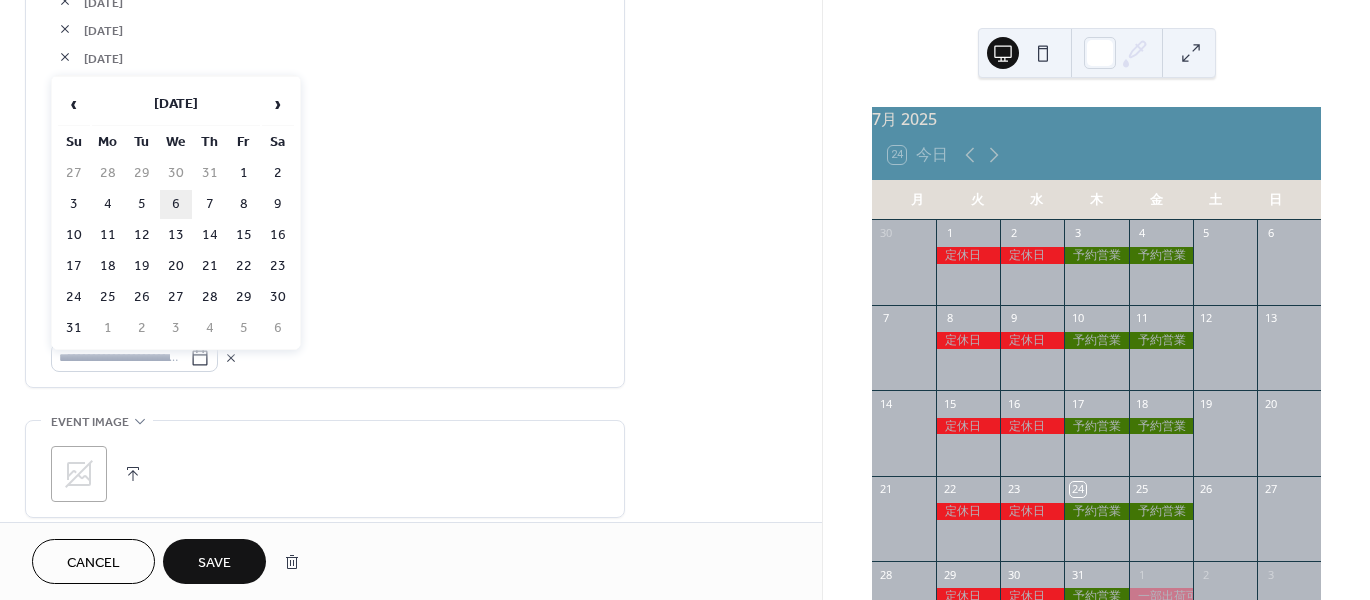 click on "6" at bounding box center [176, 204] 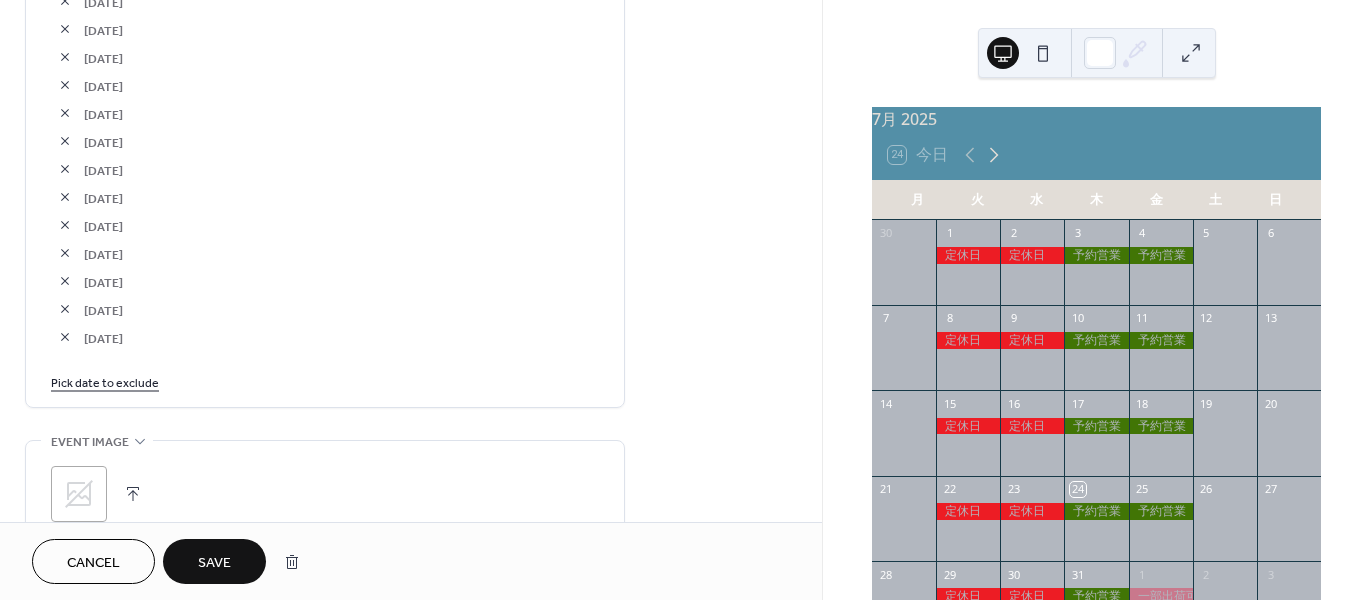 click 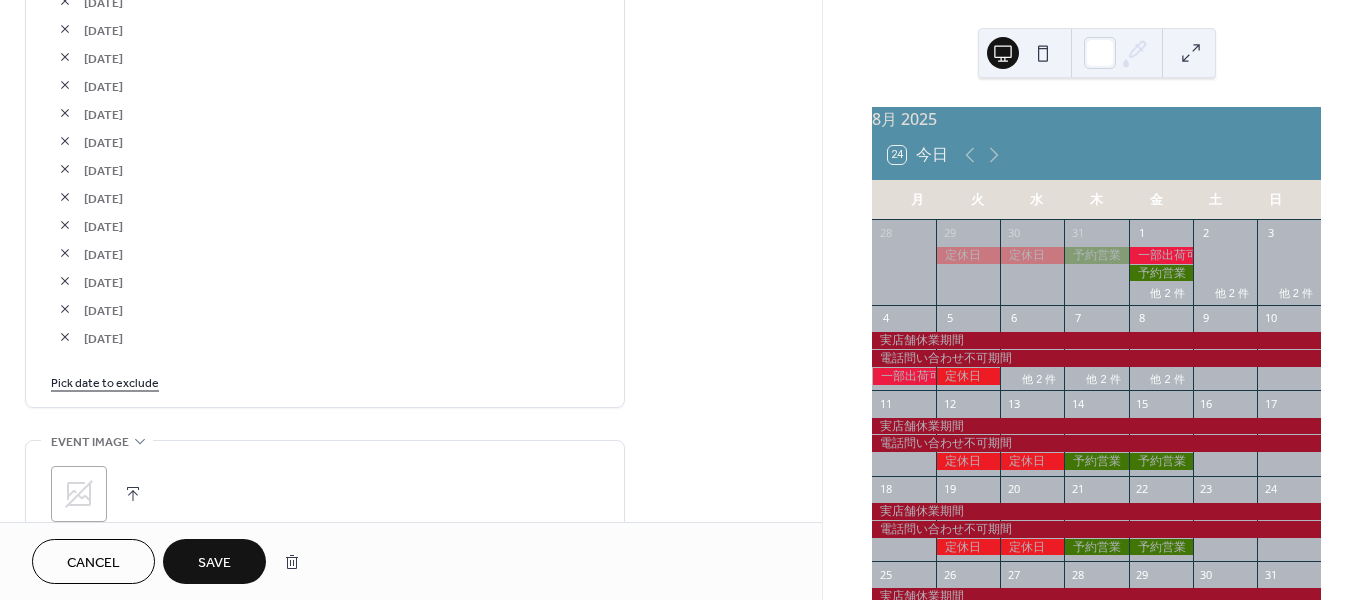 click on "Pick date to exclude" at bounding box center (105, 381) 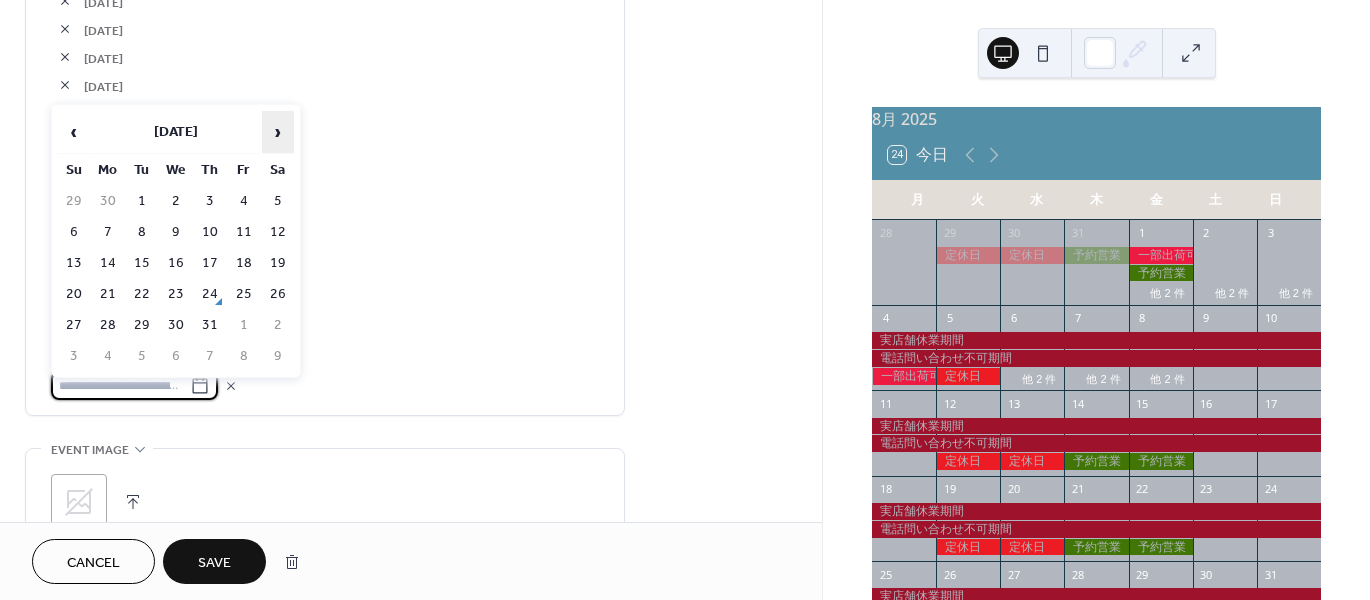 click on "›" at bounding box center [278, 132] 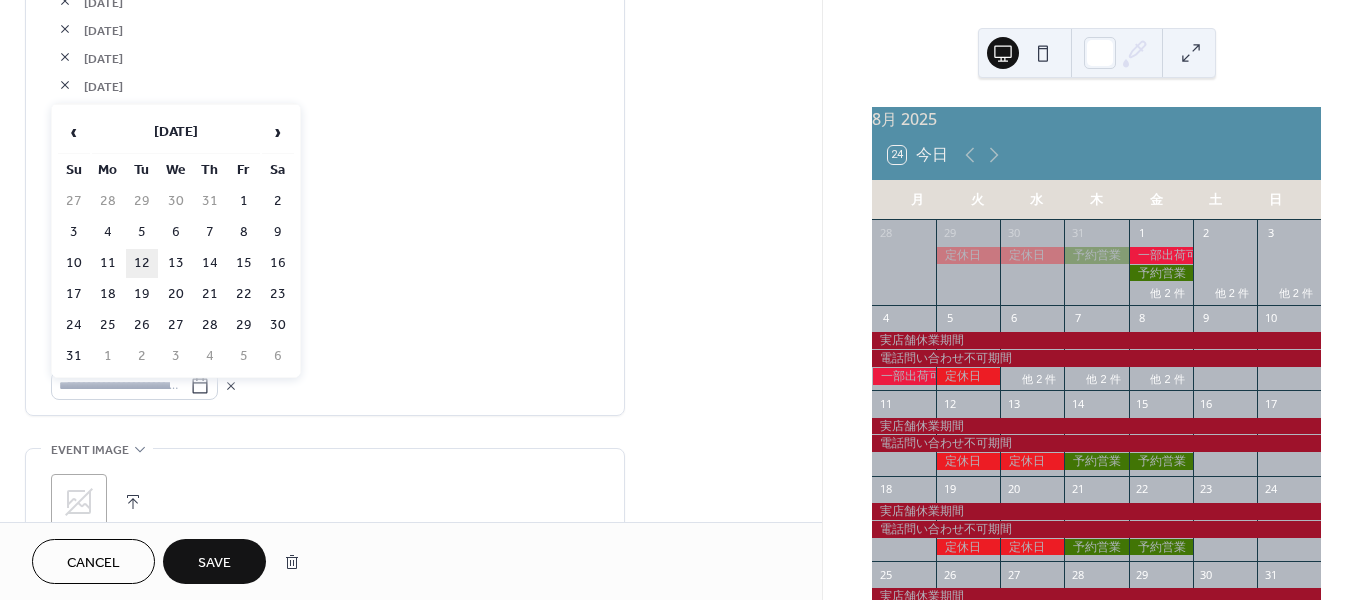click on "12" at bounding box center (142, 263) 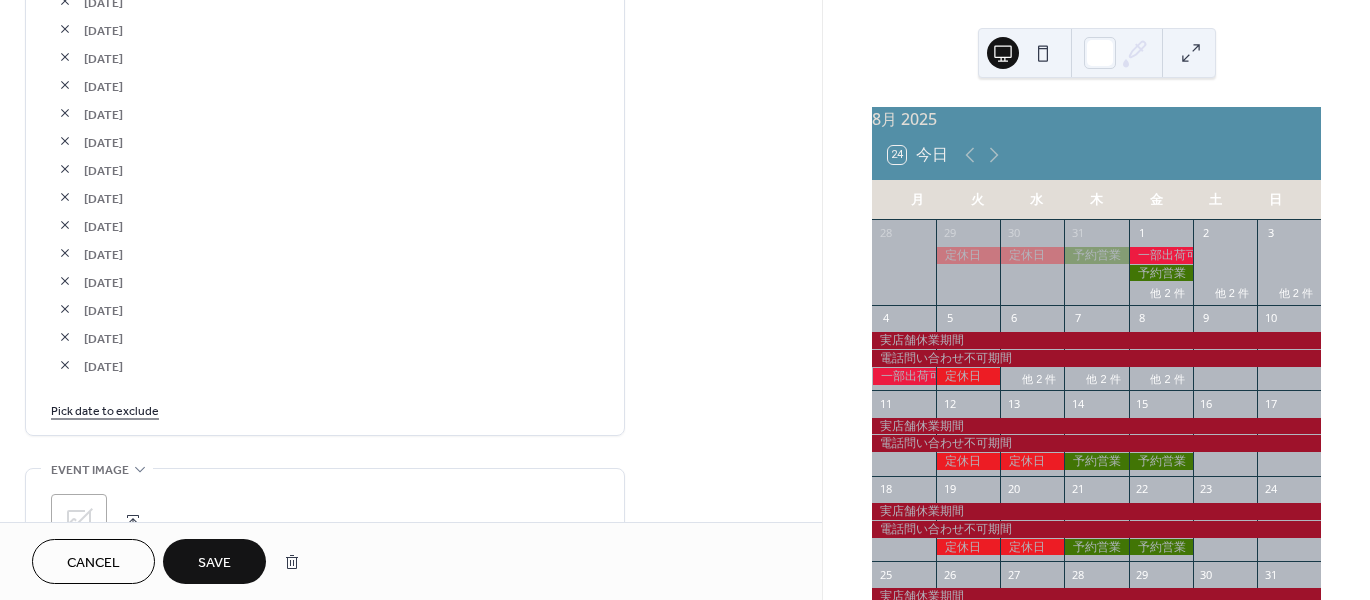 click on "Pick date to exclude" at bounding box center (105, 409) 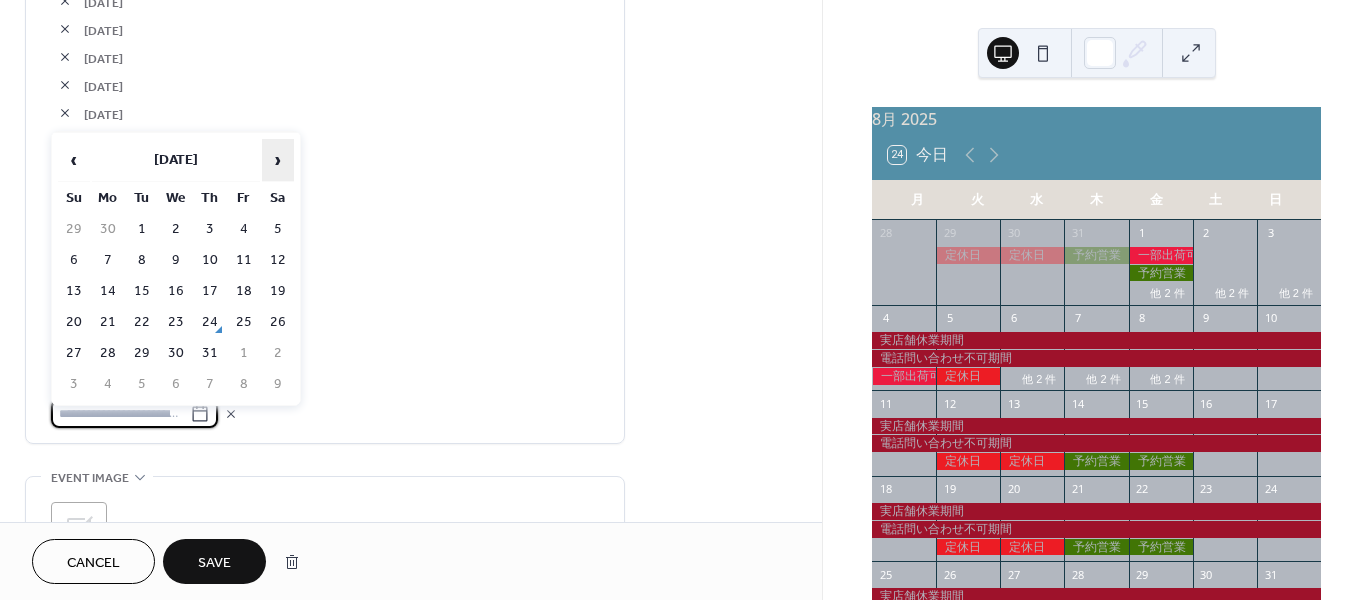 click on "›" at bounding box center [278, 160] 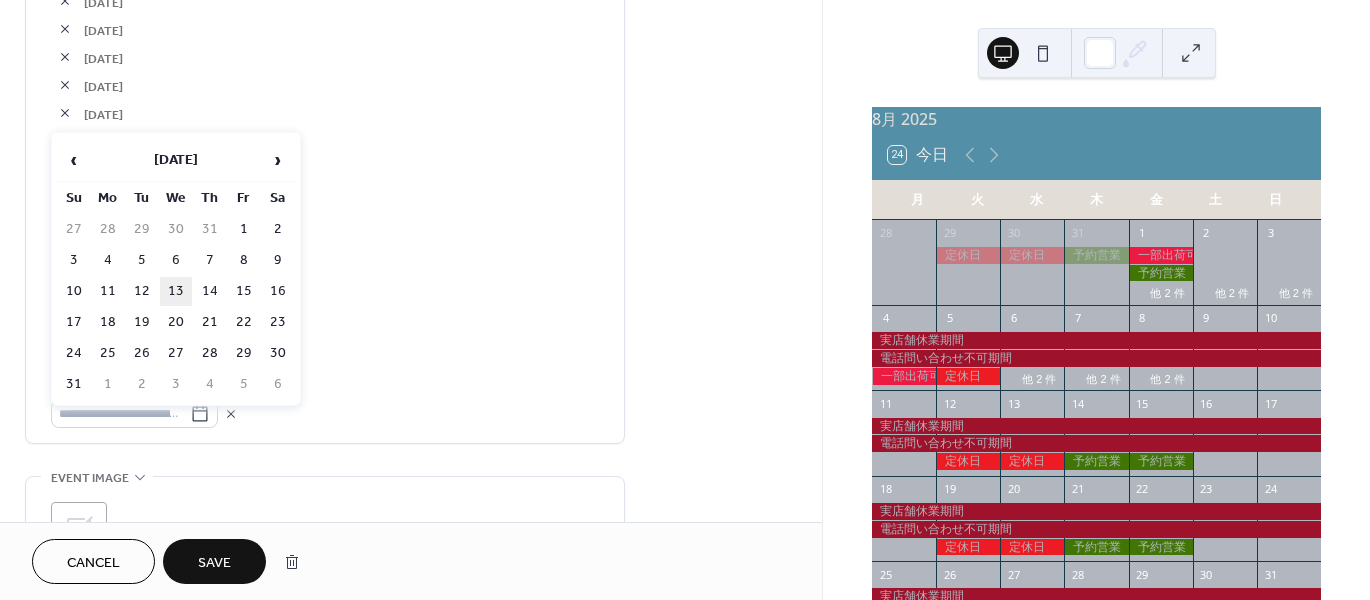 click on "13" at bounding box center [176, 291] 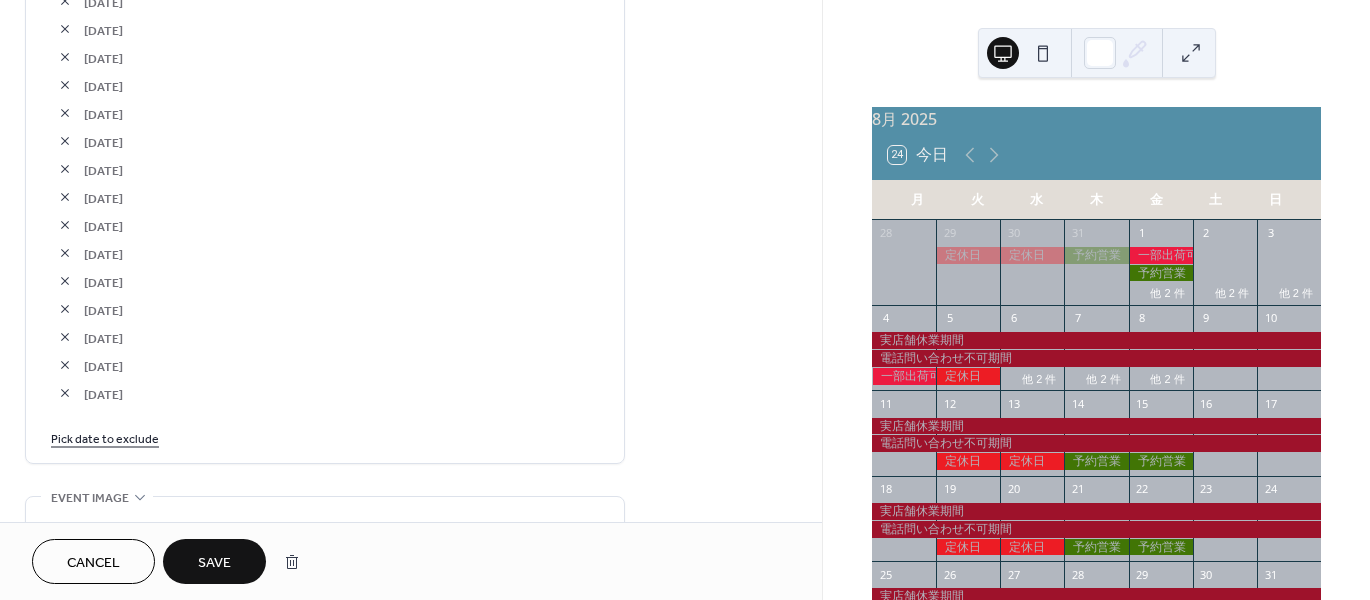 click on "Pick date to exclude" at bounding box center (105, 437) 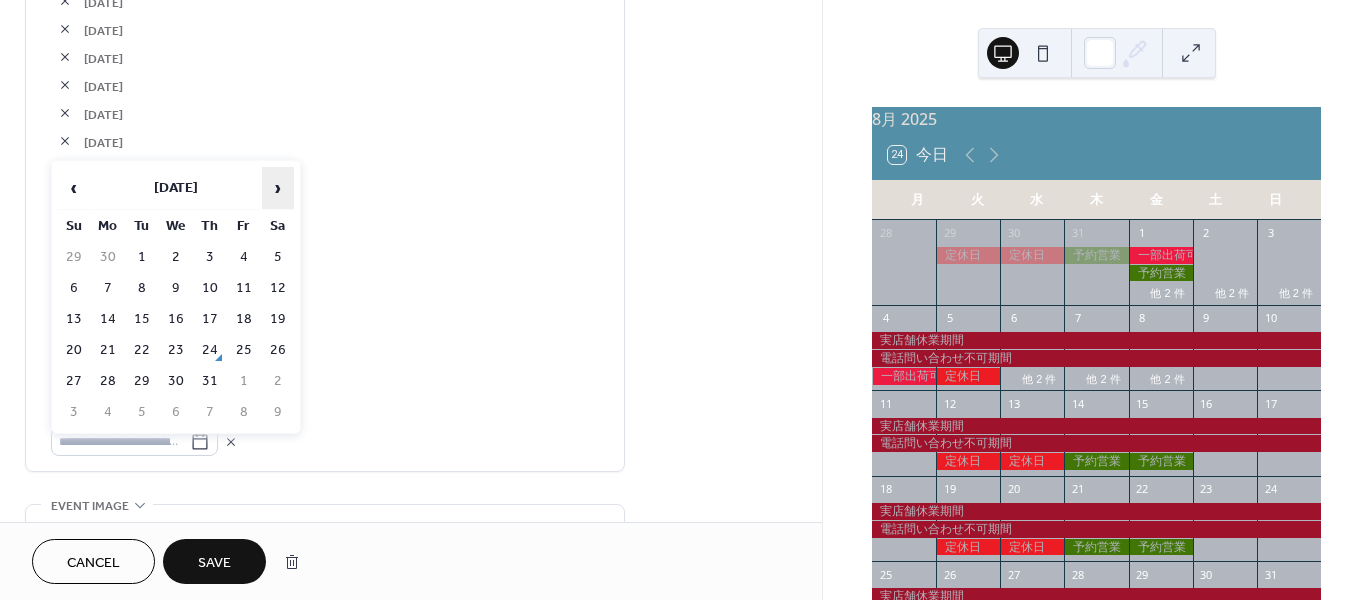 click on "›" at bounding box center (278, 188) 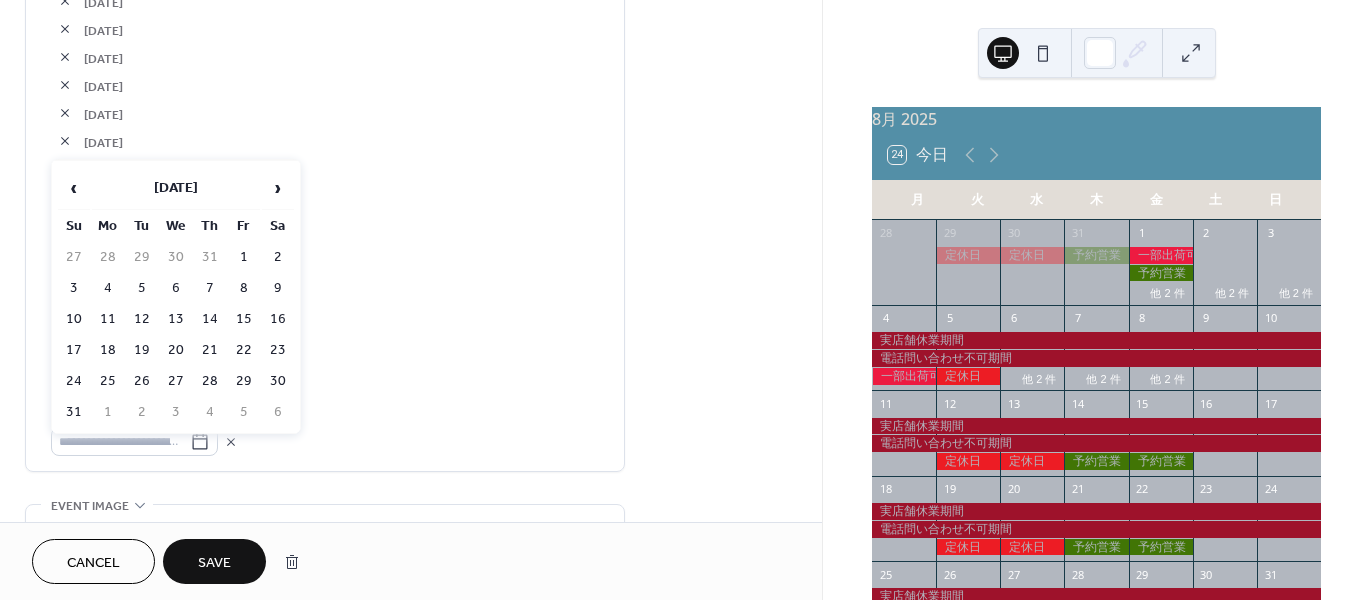 click on "19" at bounding box center [142, 350] 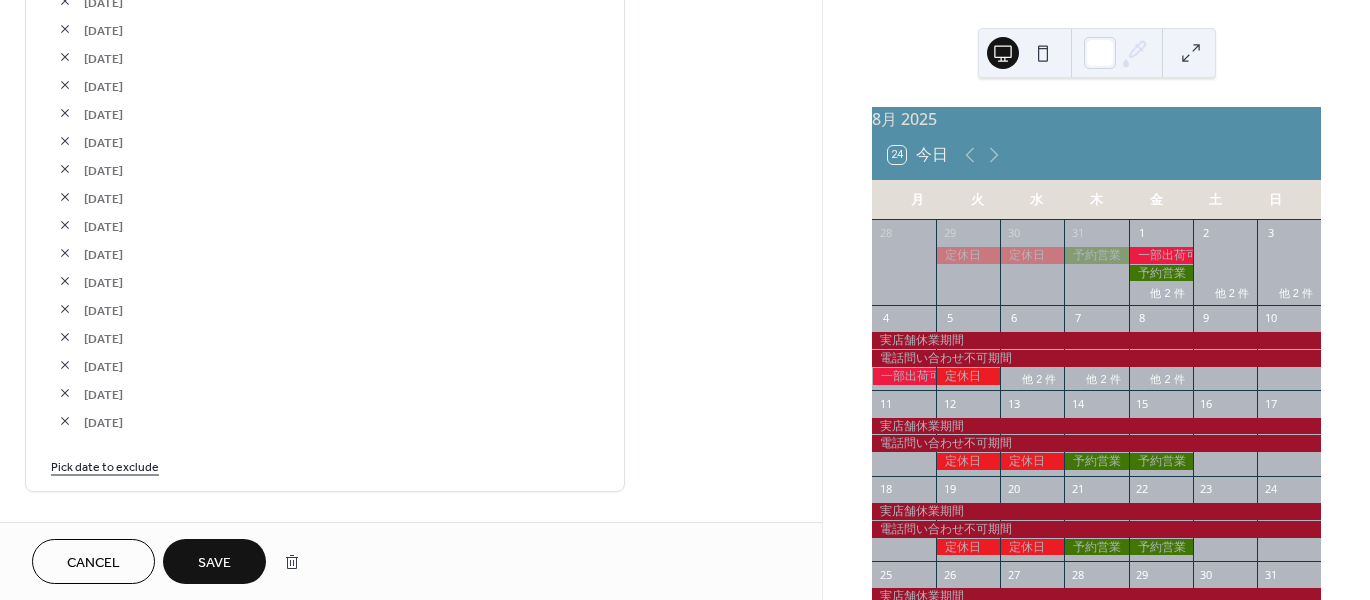 click on "Pick date to exclude" at bounding box center (105, 465) 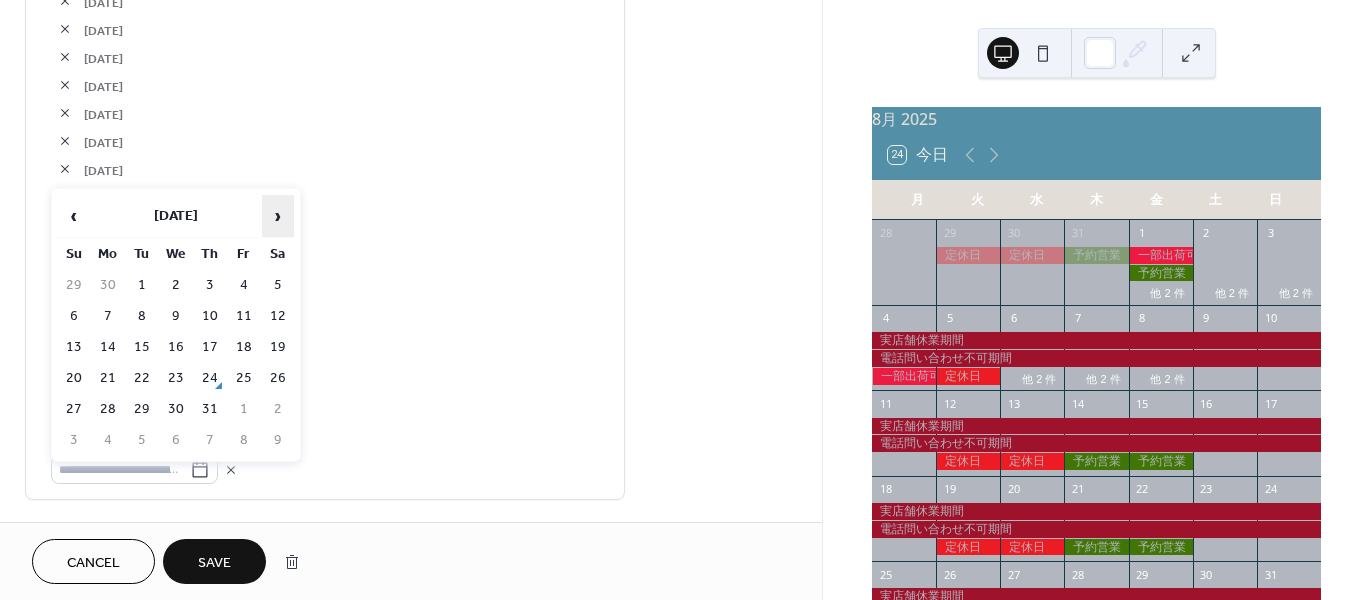 click on "›" at bounding box center [278, 216] 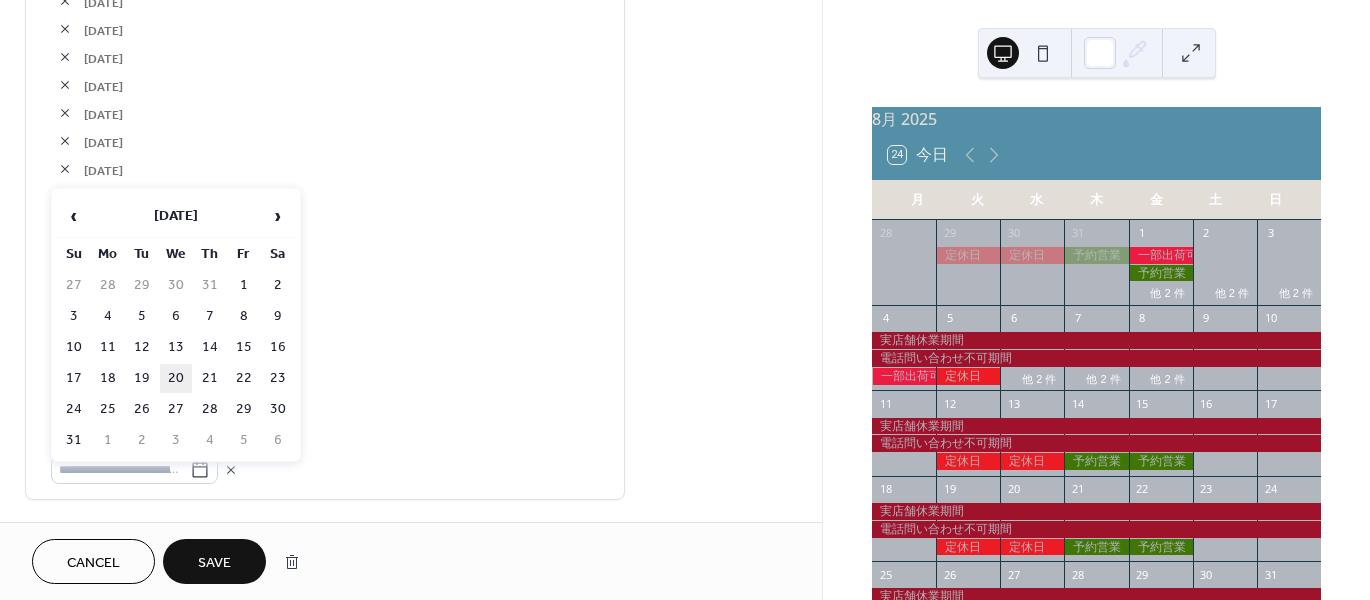 click on "20" at bounding box center [176, 378] 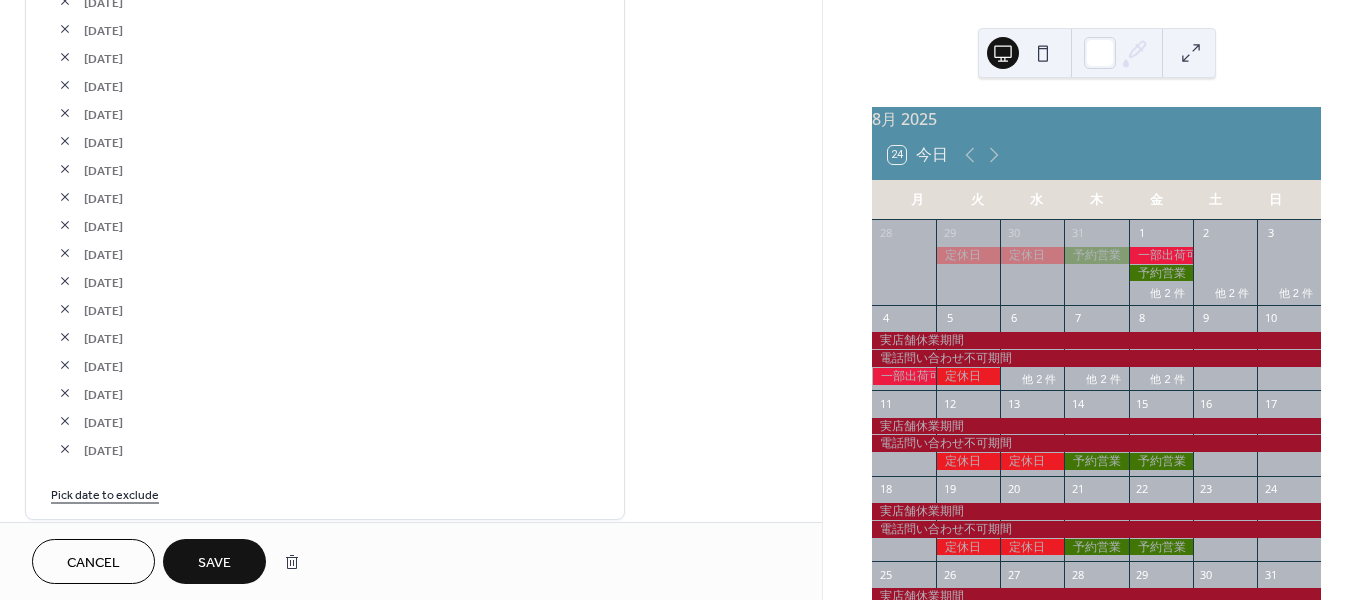 click on "Pick date to exclude" at bounding box center (105, 493) 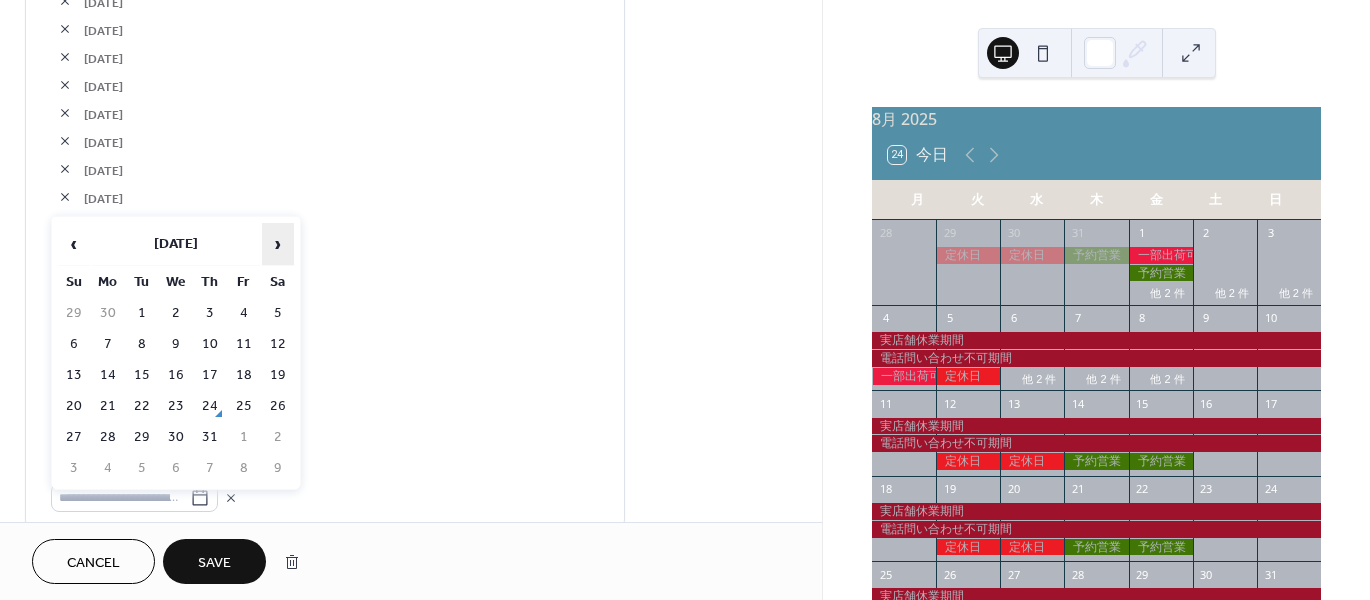 click on "›" at bounding box center [278, 244] 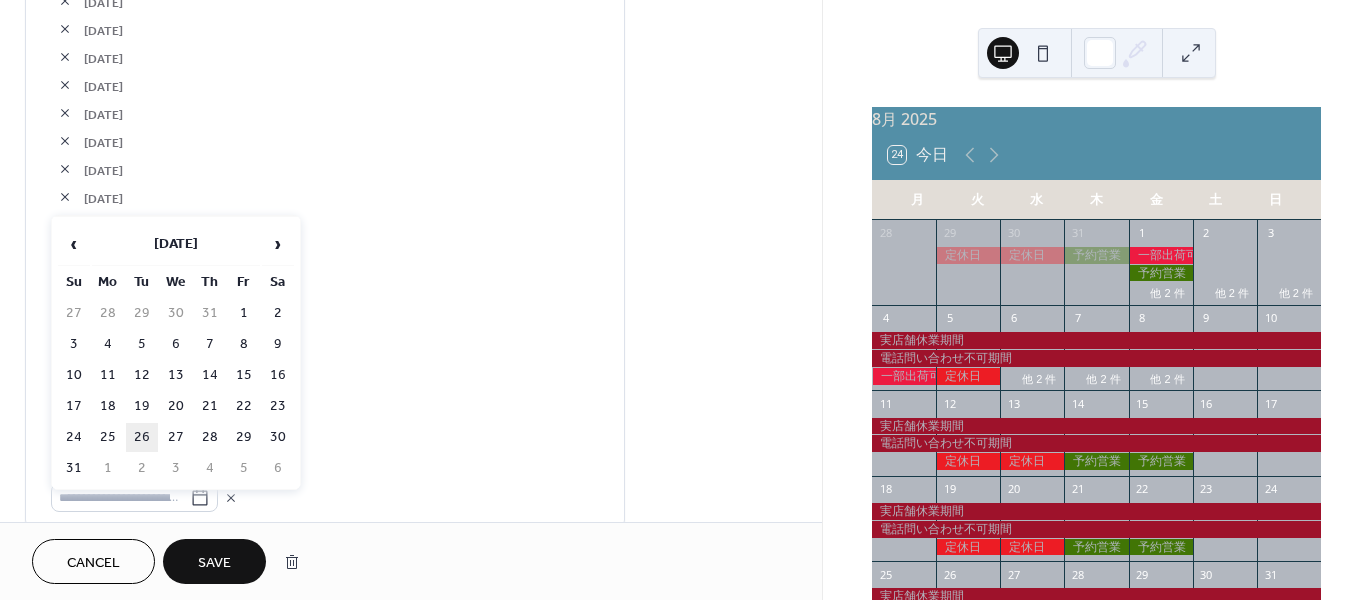 click on "26" at bounding box center (142, 437) 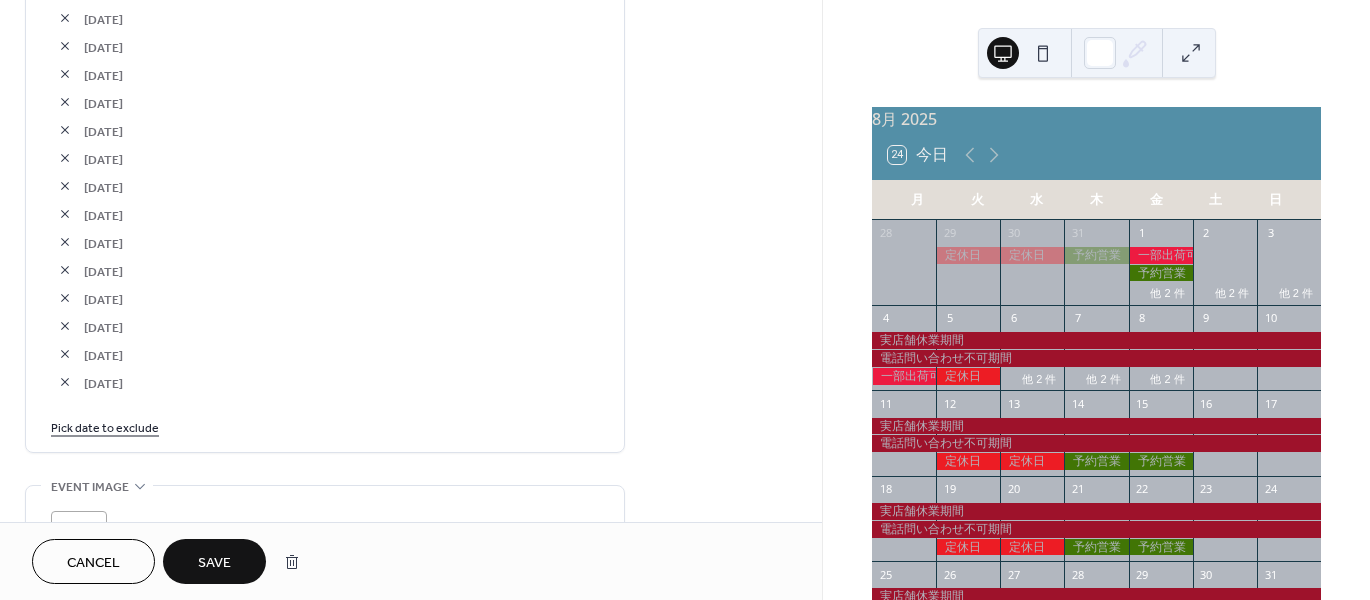 scroll, scrollTop: 1400, scrollLeft: 0, axis: vertical 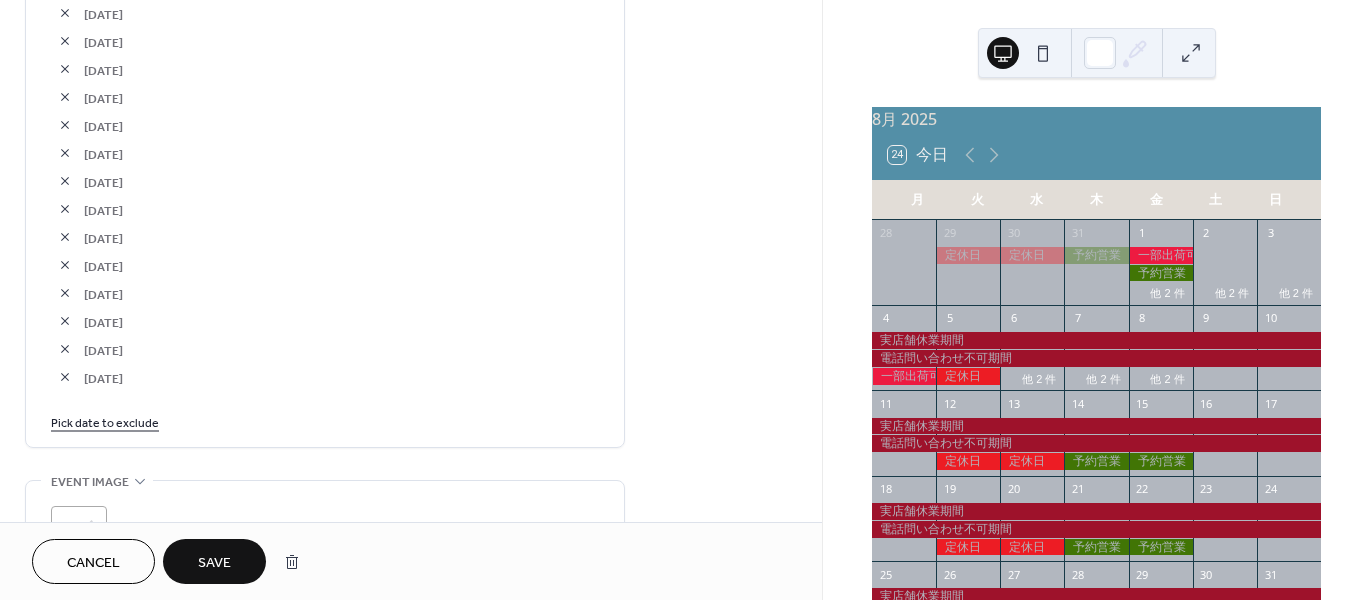 click on "Pick date to exclude" at bounding box center [105, 421] 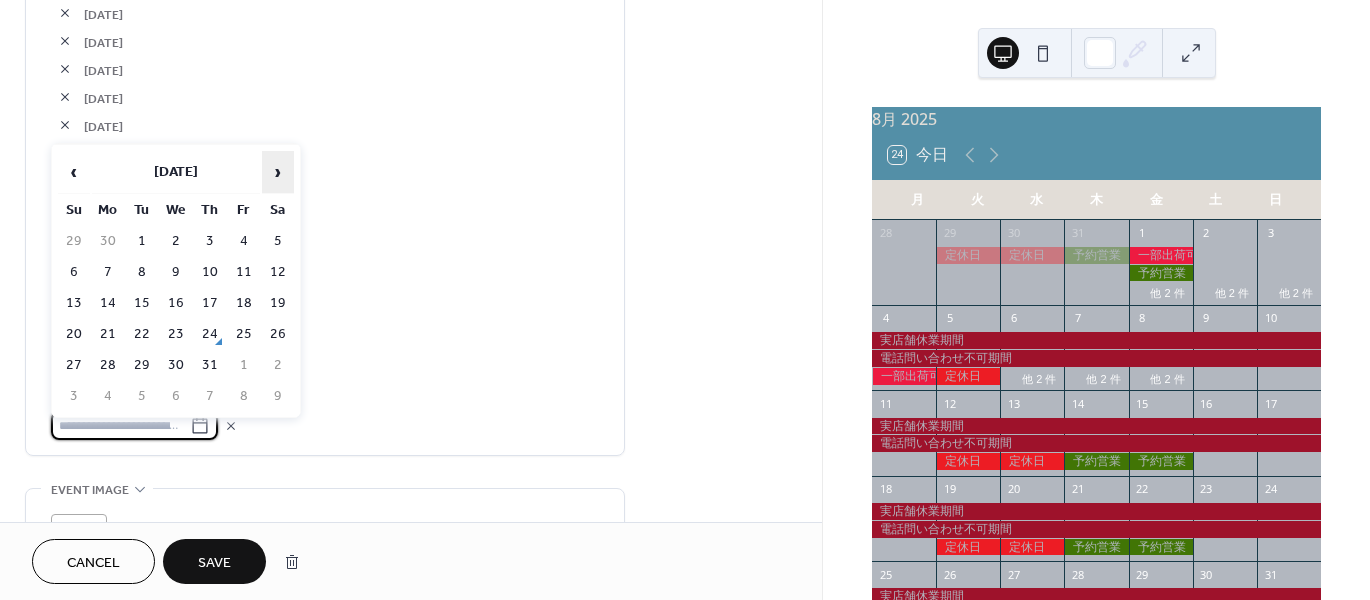 click on "›" at bounding box center [278, 172] 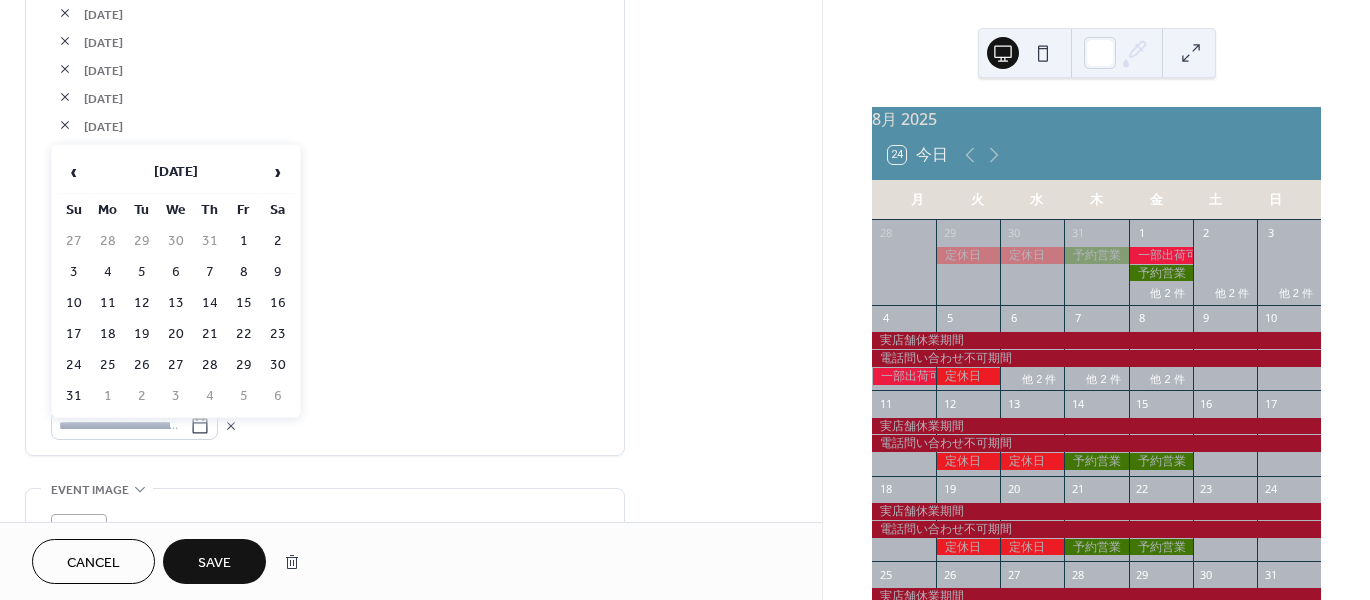 click on "27" at bounding box center [176, 365] 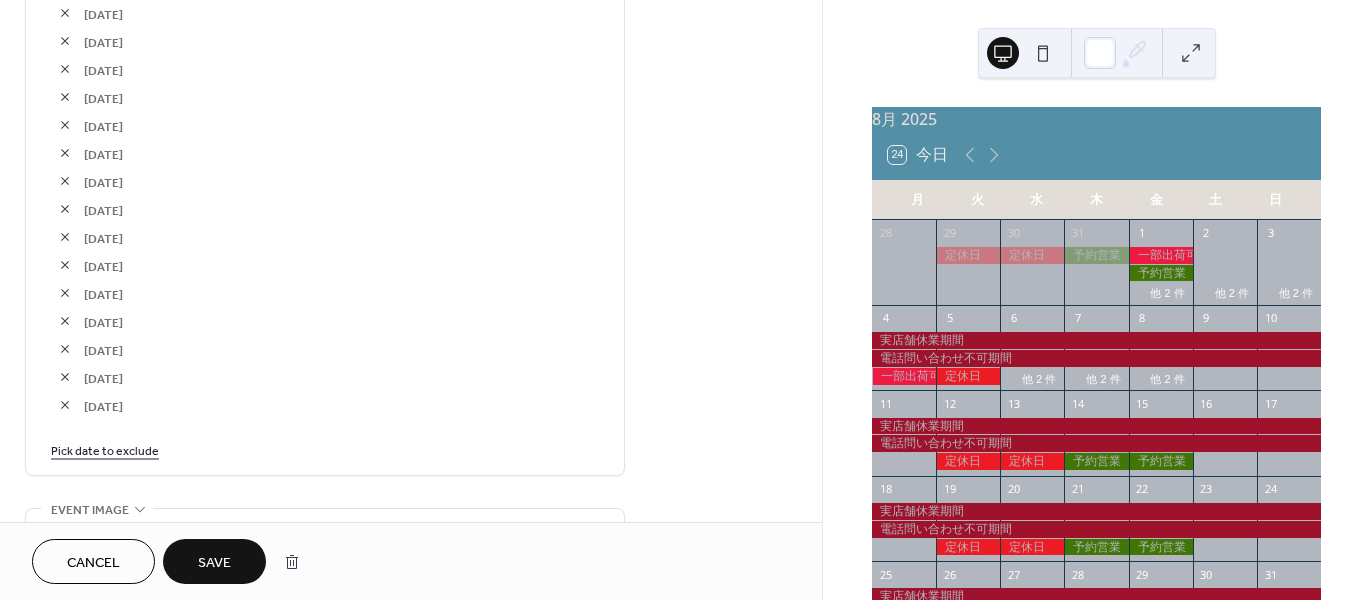 click on "Pick date to exclude" at bounding box center (105, 449) 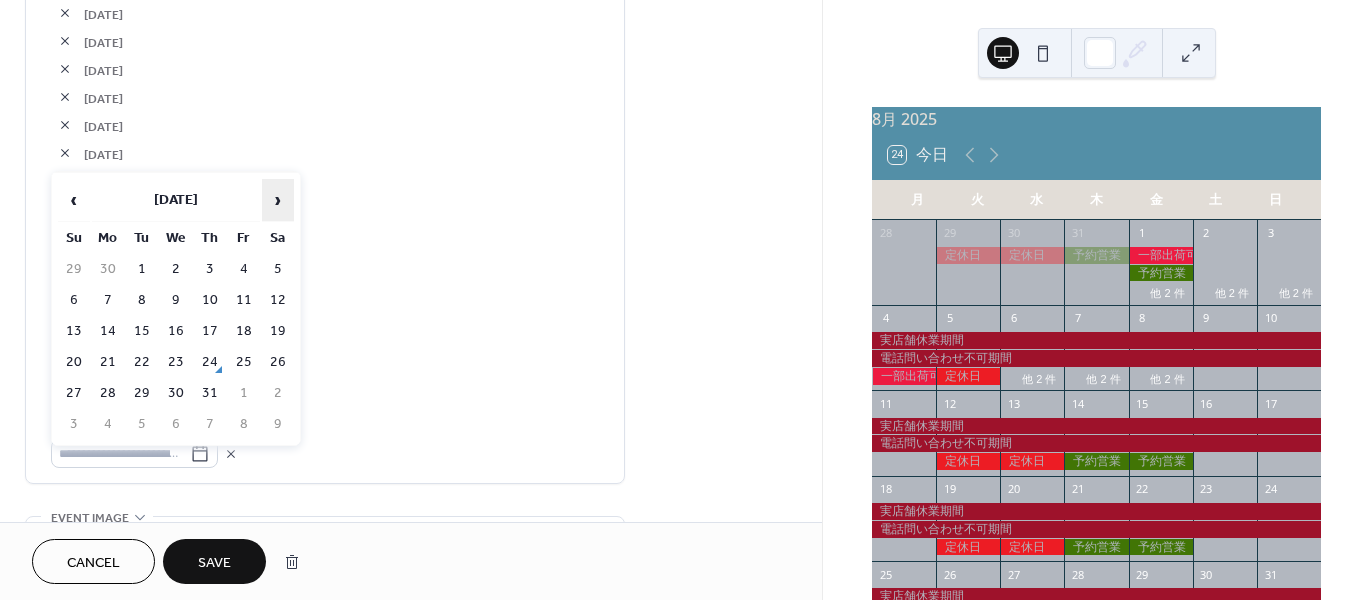 click on "›" at bounding box center [278, 200] 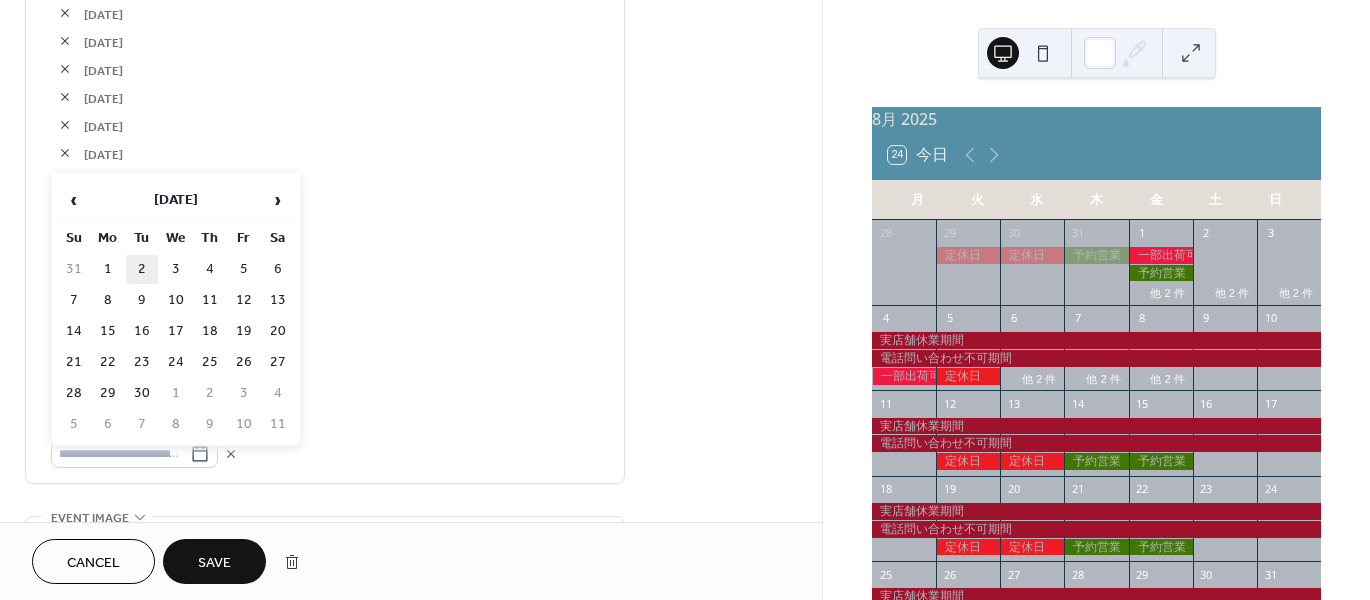 click on "2" at bounding box center (142, 269) 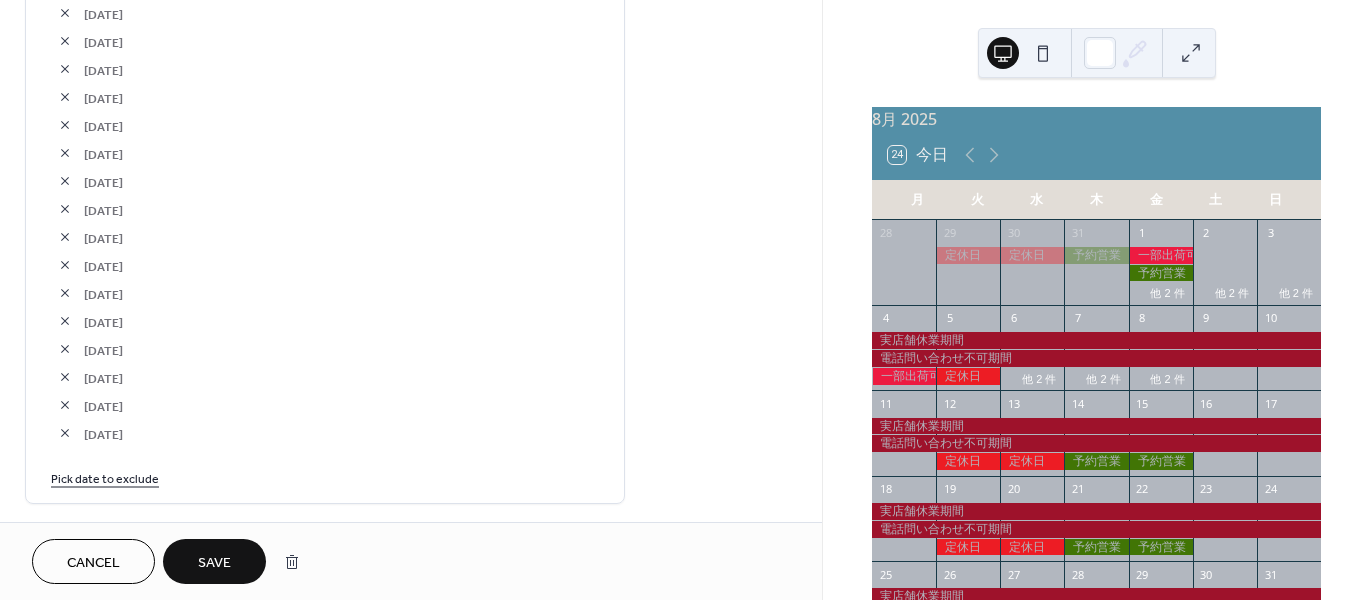 click on "Pick date to exclude" at bounding box center (105, 477) 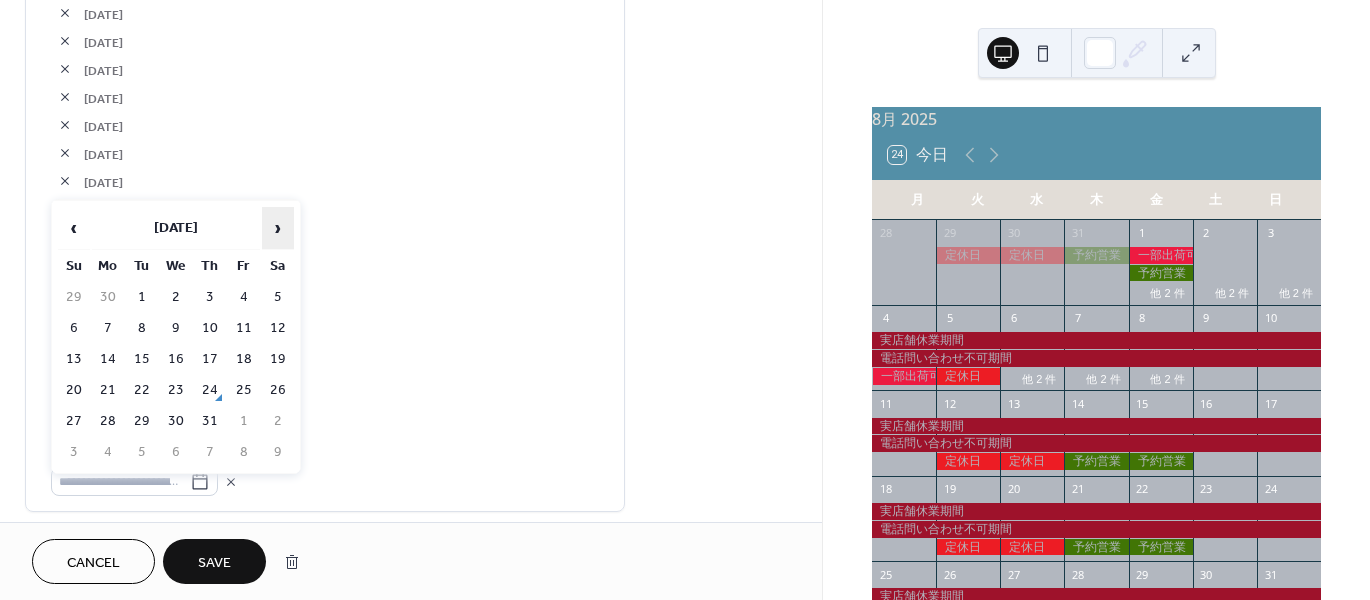 click on "›" at bounding box center (278, 228) 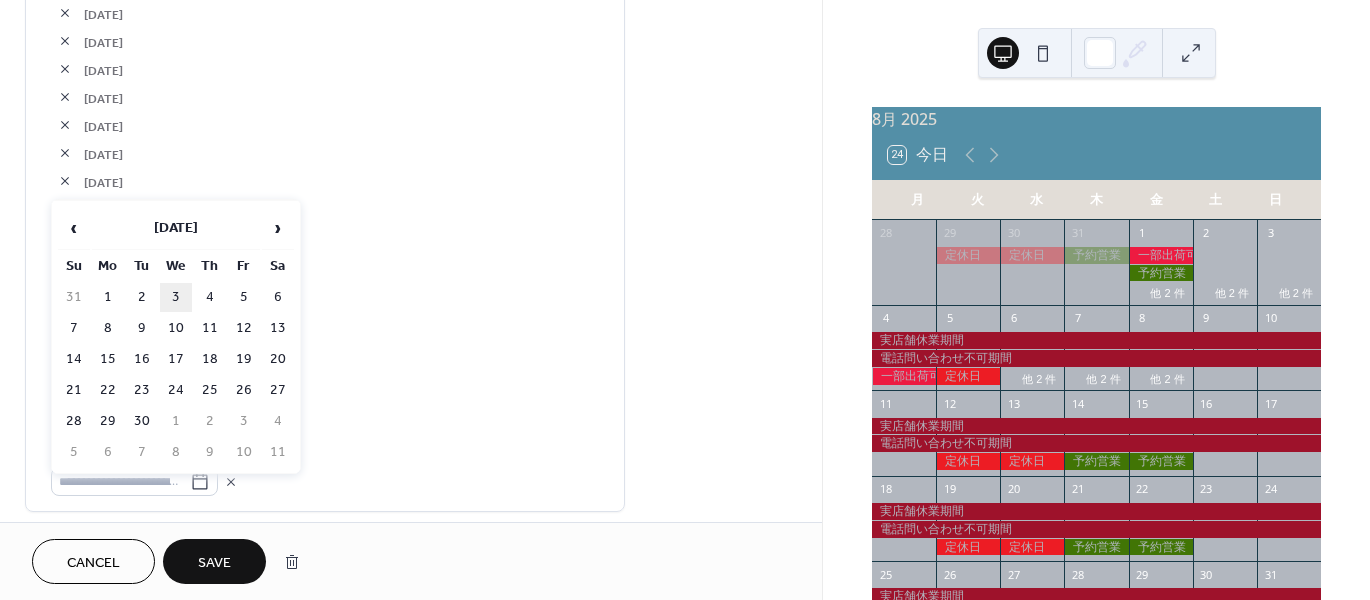 click on "3" at bounding box center (176, 297) 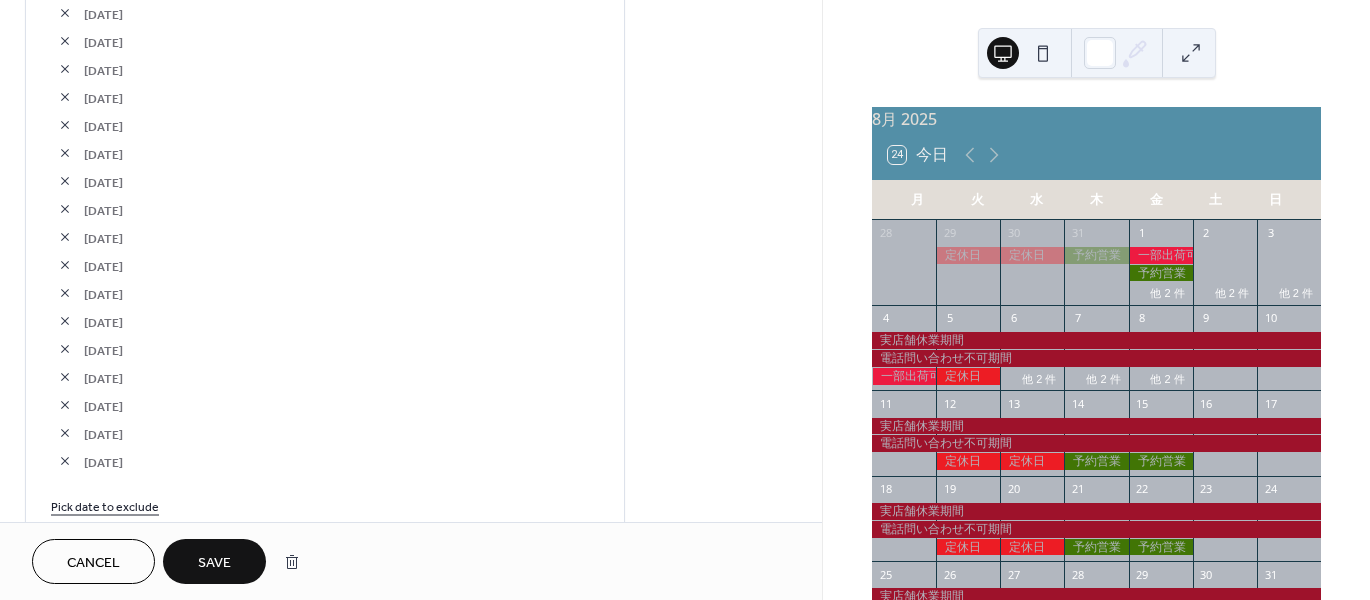 click on "Pick date to exclude" at bounding box center (105, 505) 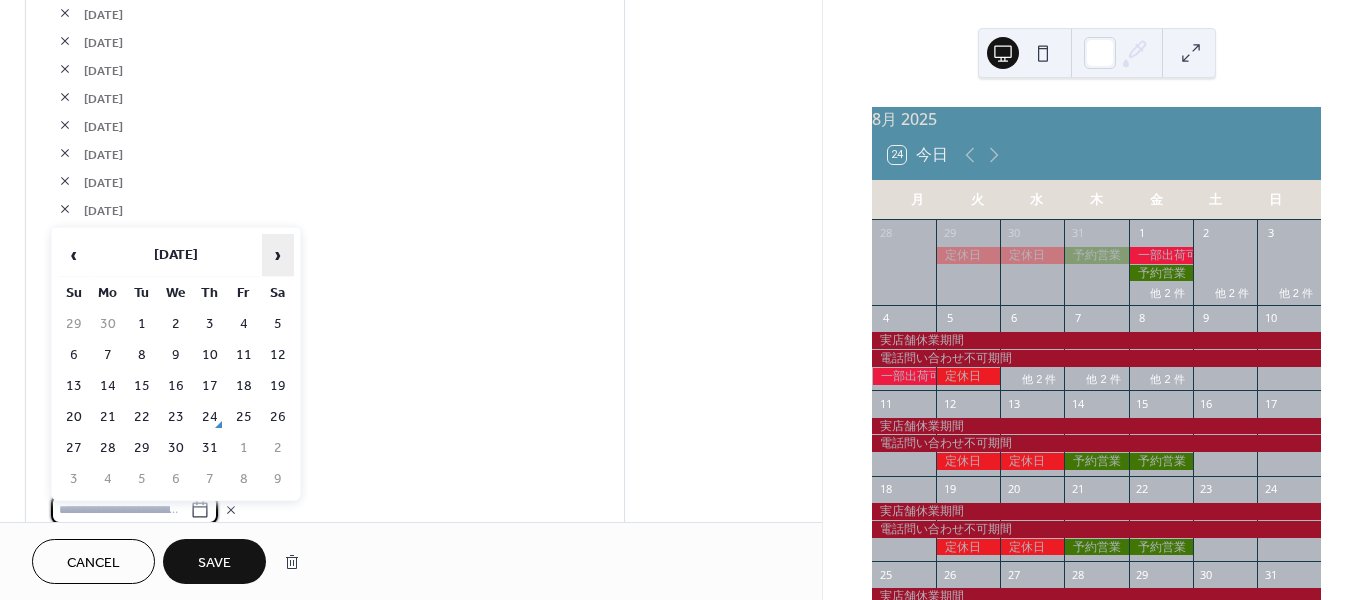 click on "›" at bounding box center (278, 255) 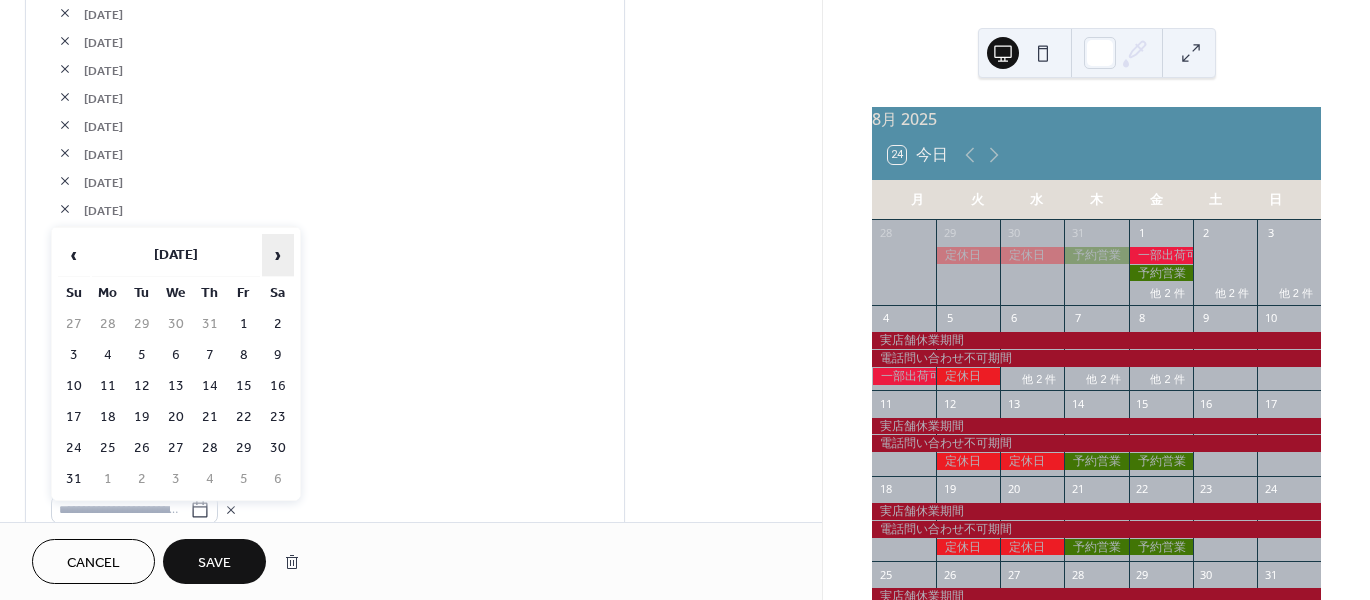 click on "›" at bounding box center [278, 255] 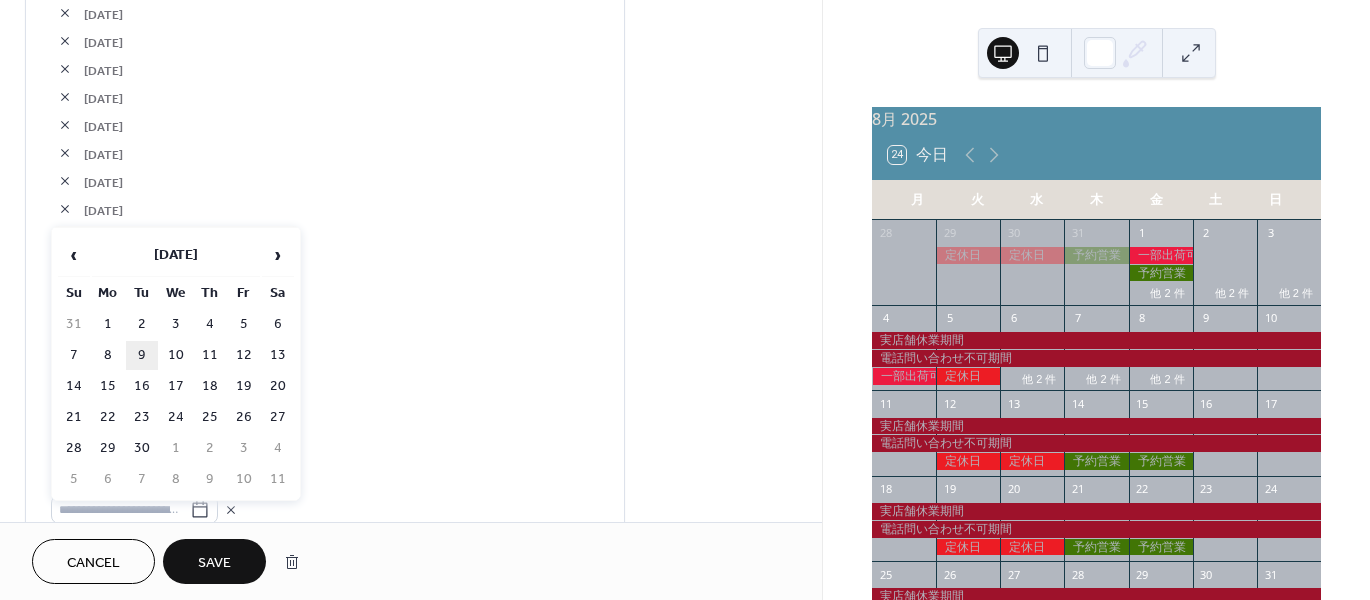 click on "9" at bounding box center [142, 355] 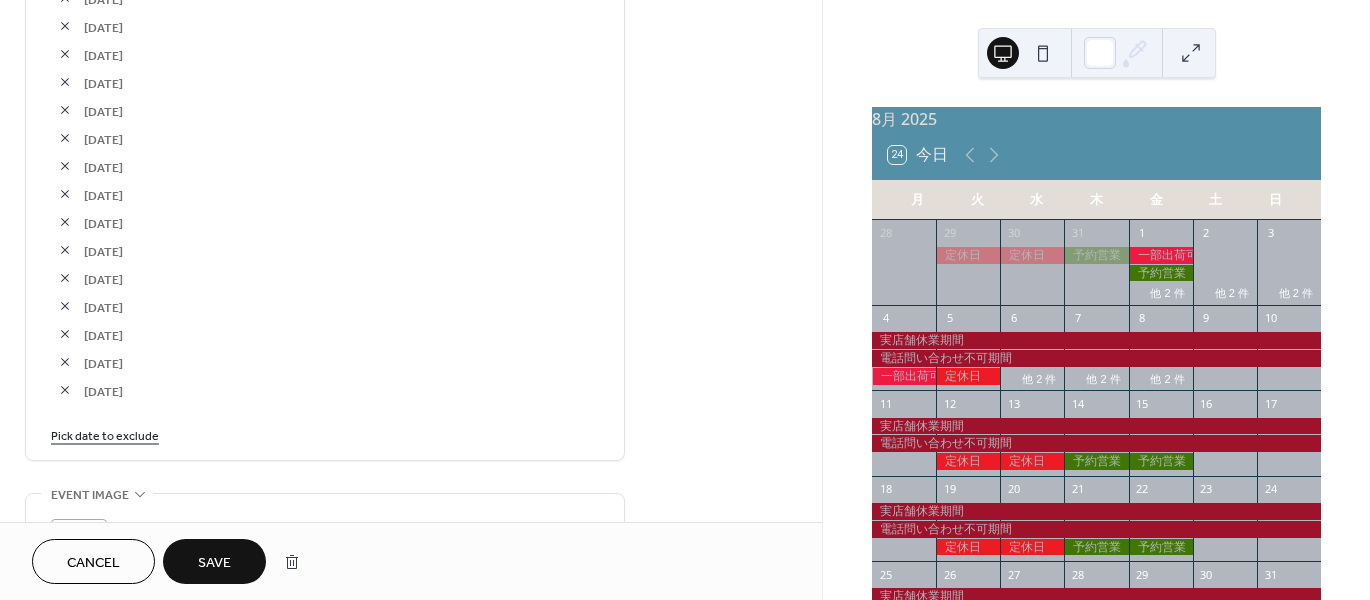 scroll, scrollTop: 1500, scrollLeft: 0, axis: vertical 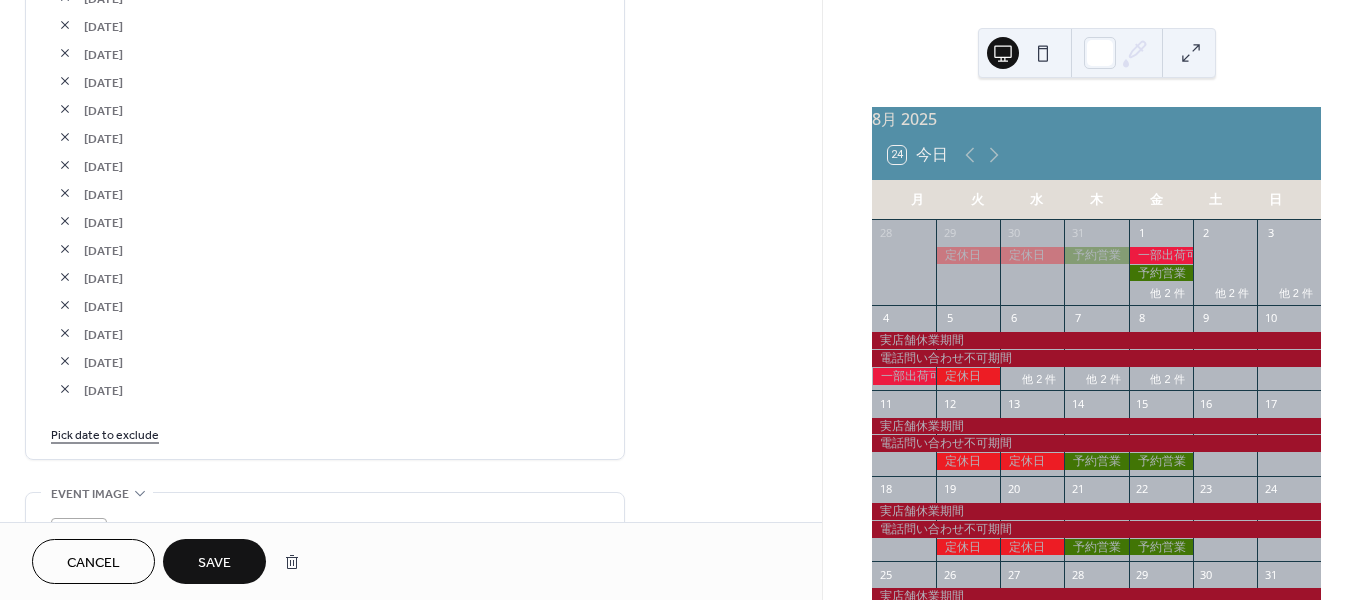 click on "Pick date to exclude" at bounding box center (105, 433) 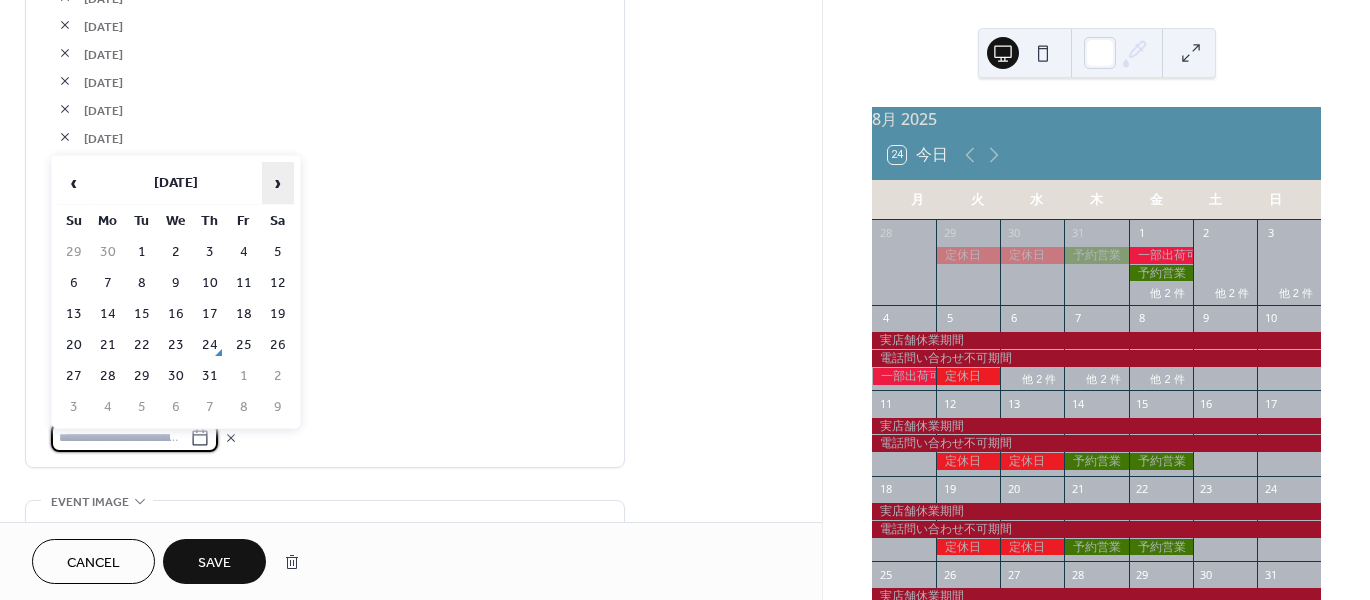 click on "›" at bounding box center (278, 183) 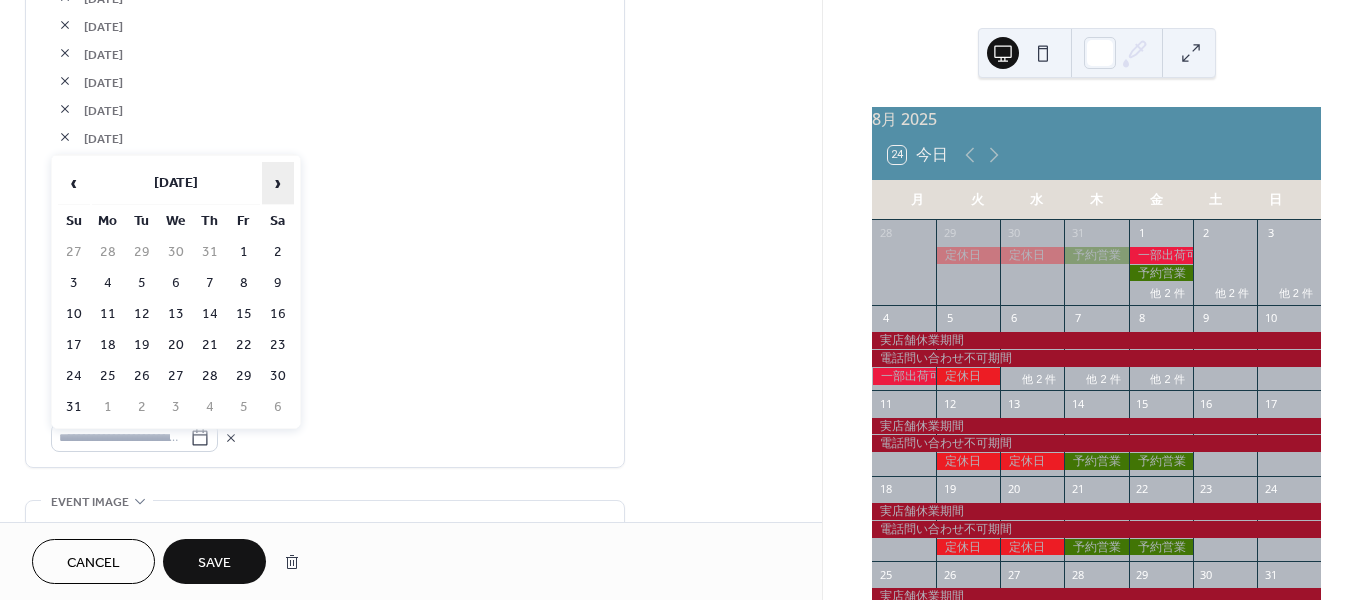 click on "›" at bounding box center (278, 183) 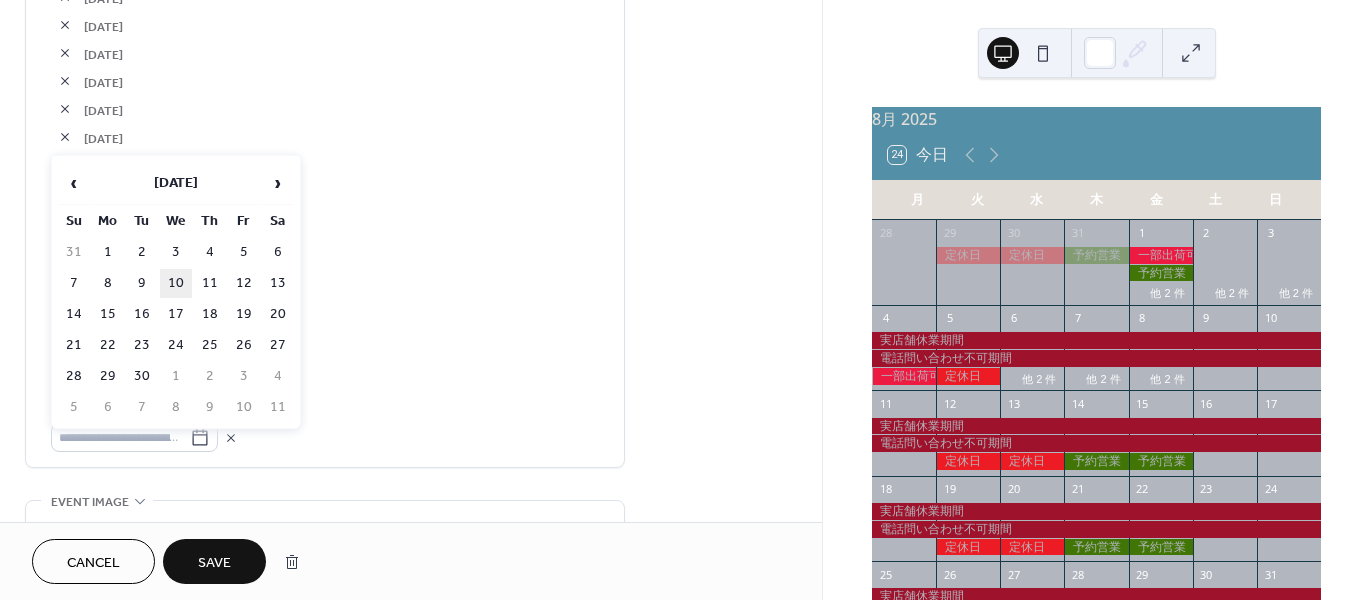 click on "10" at bounding box center (176, 283) 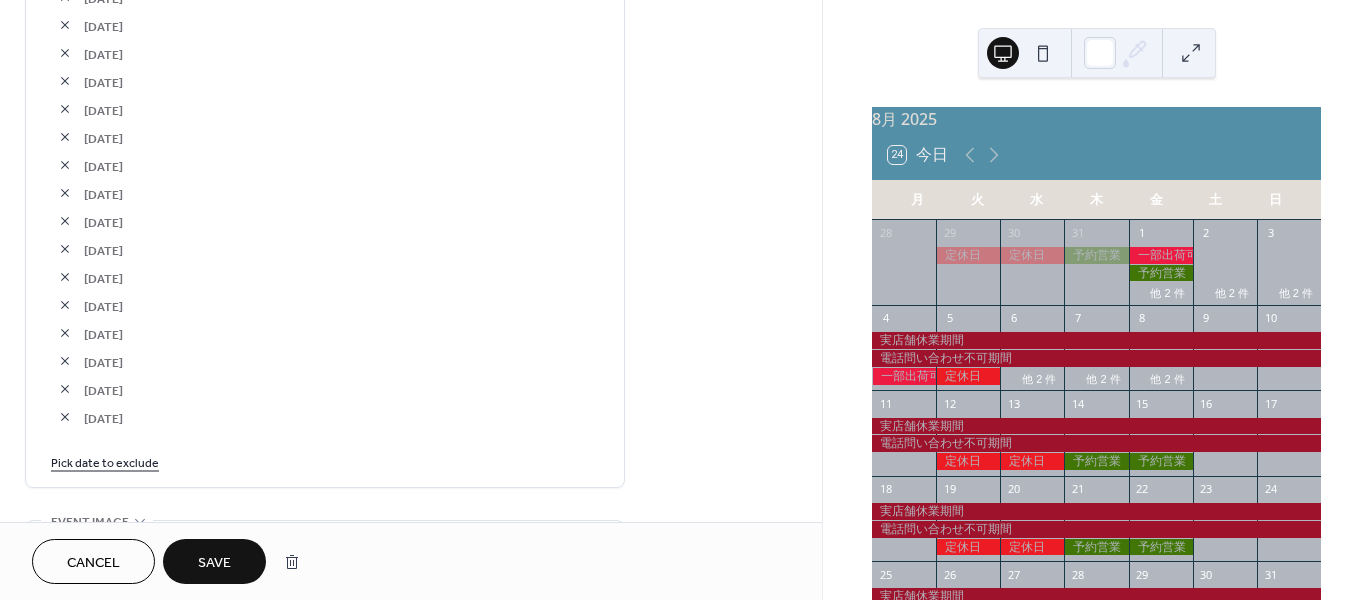 click on "Pick date to exclude" at bounding box center (105, 461) 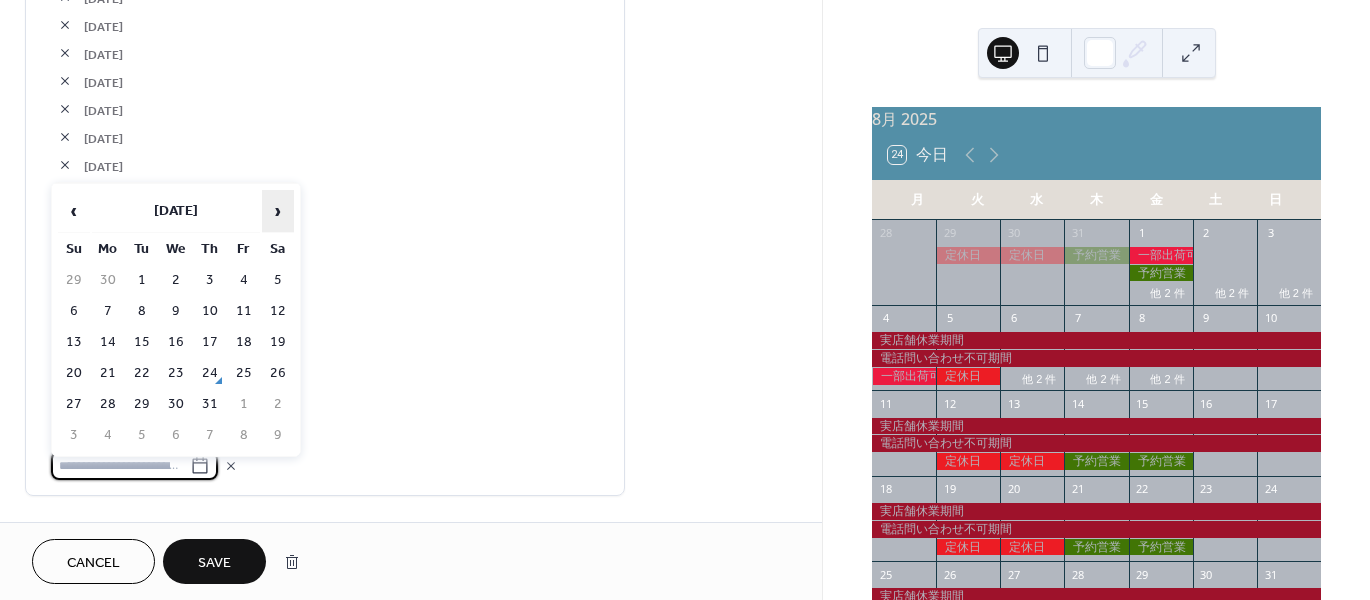 click on "›" at bounding box center [278, 211] 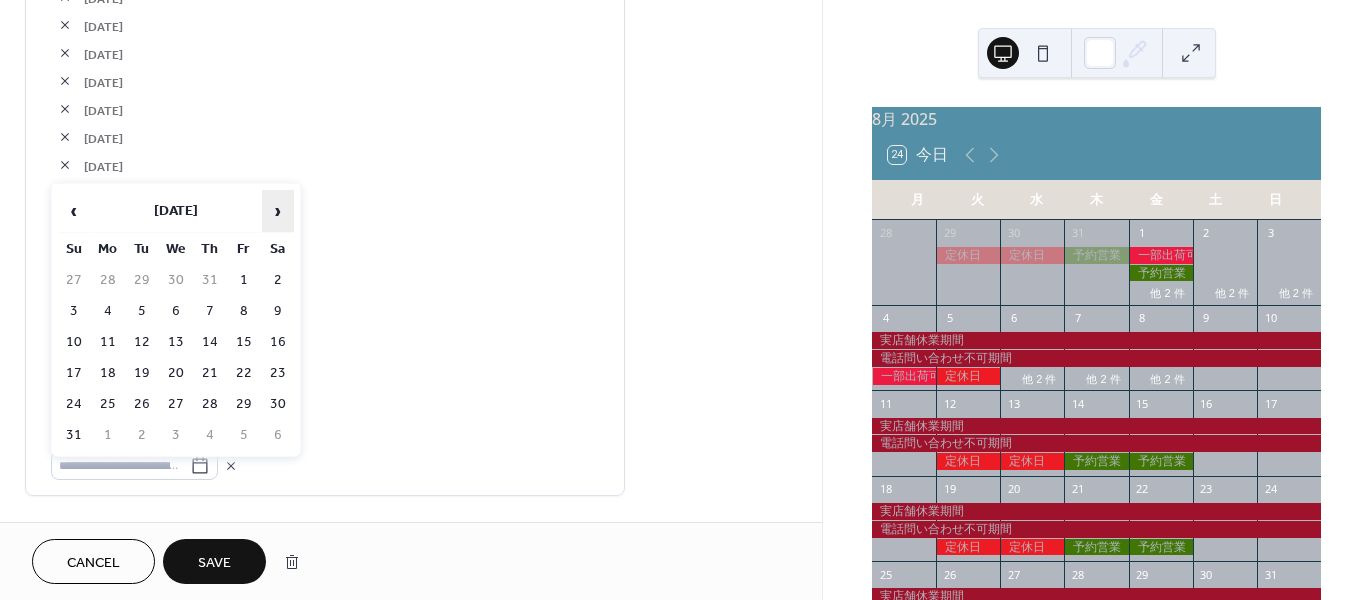 click on "›" at bounding box center [278, 211] 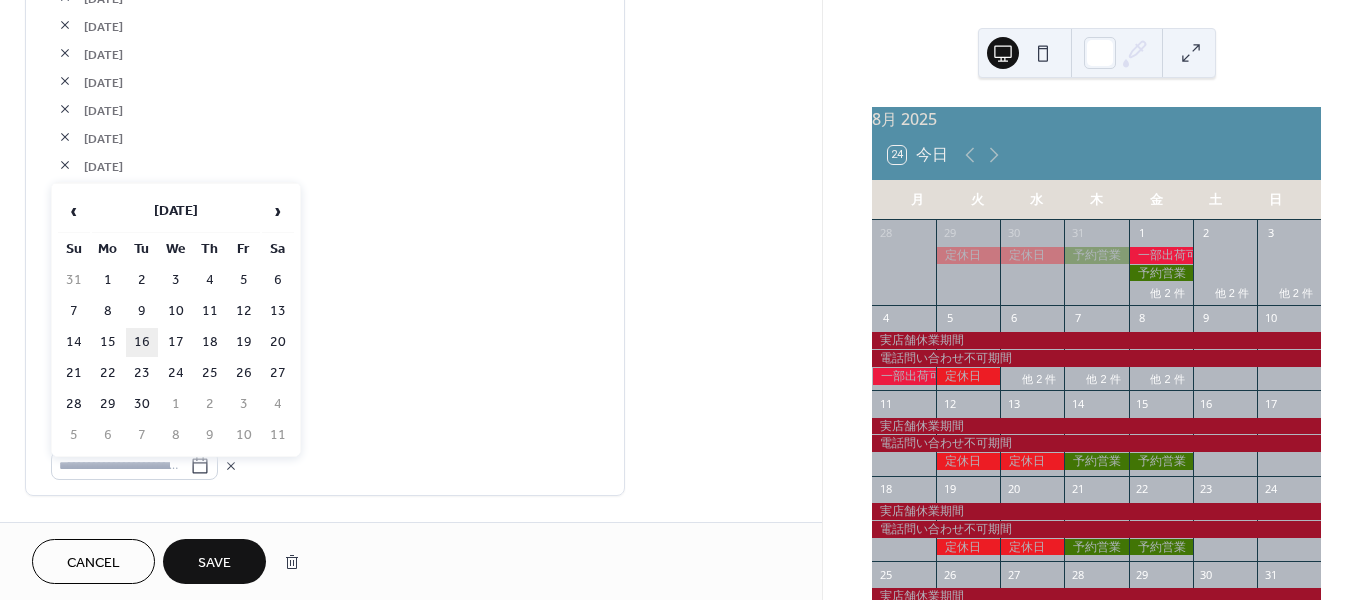 click on "16" at bounding box center [142, 342] 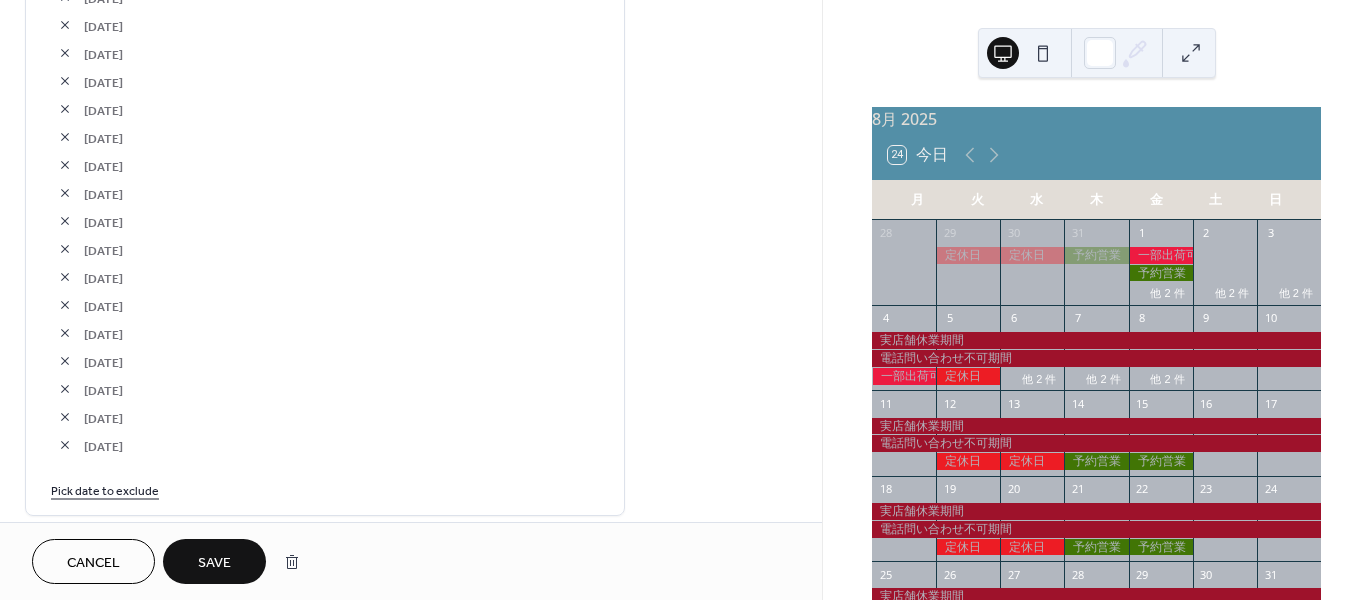 click on "Pick date to exclude" at bounding box center (105, 489) 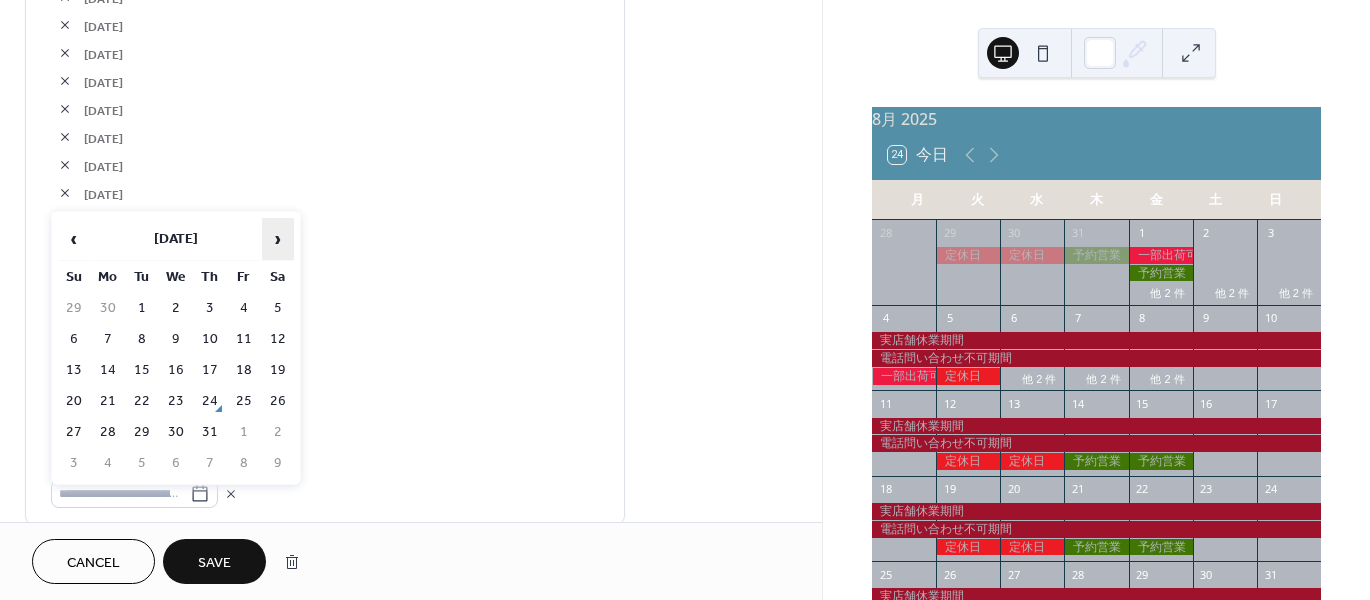 click on "›" at bounding box center (278, 239) 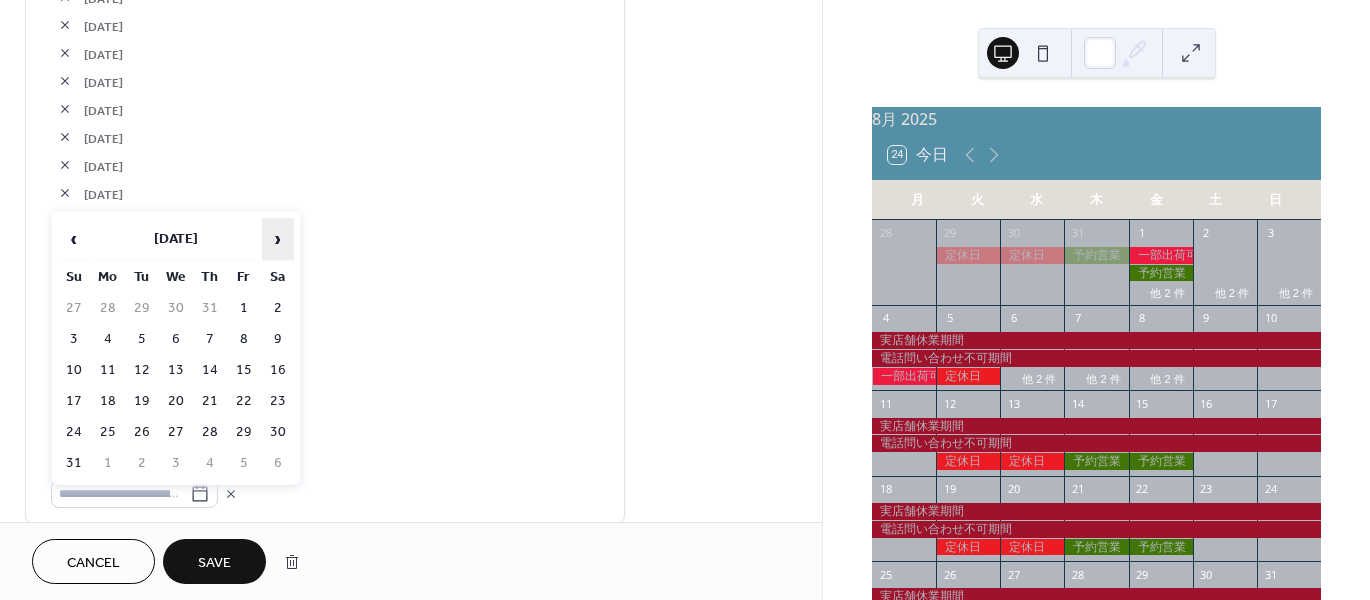 click on "›" at bounding box center (278, 239) 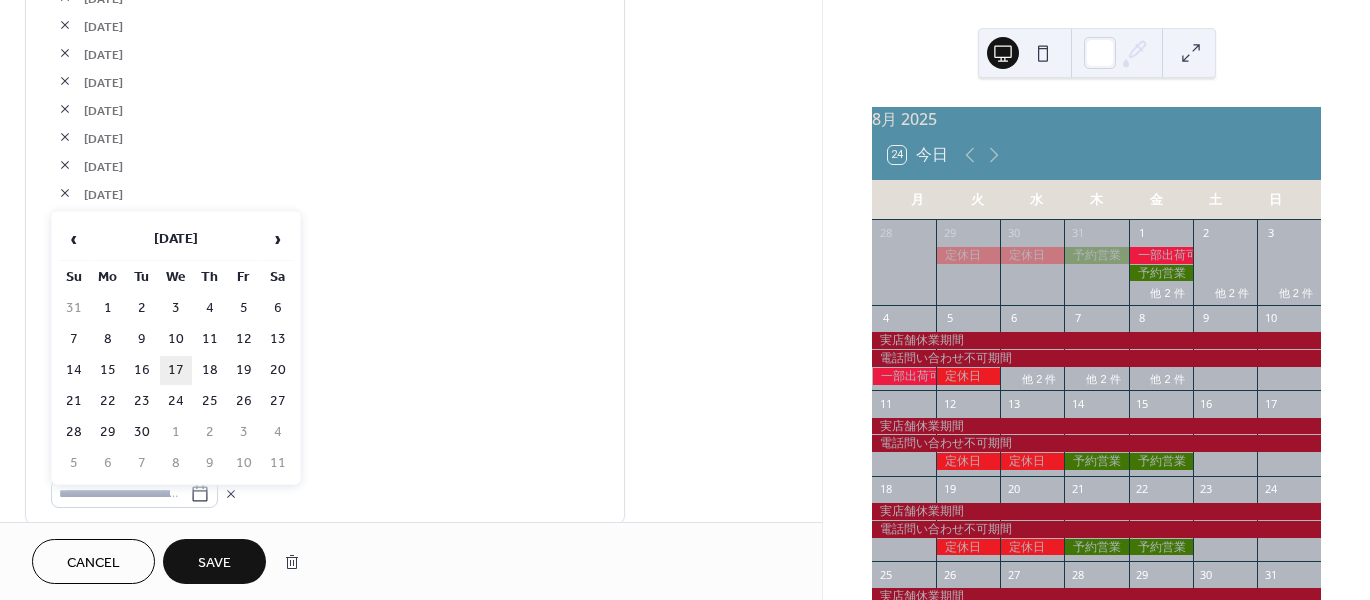 click on "17" at bounding box center [176, 370] 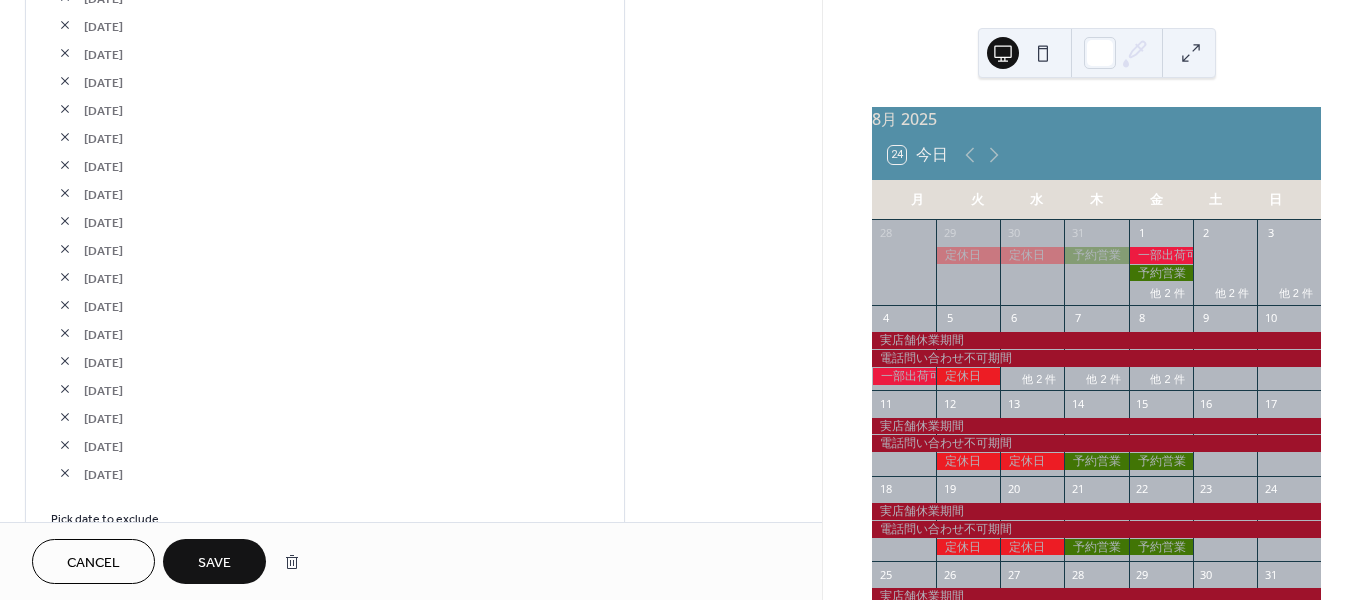 click on "Save" at bounding box center [214, 563] 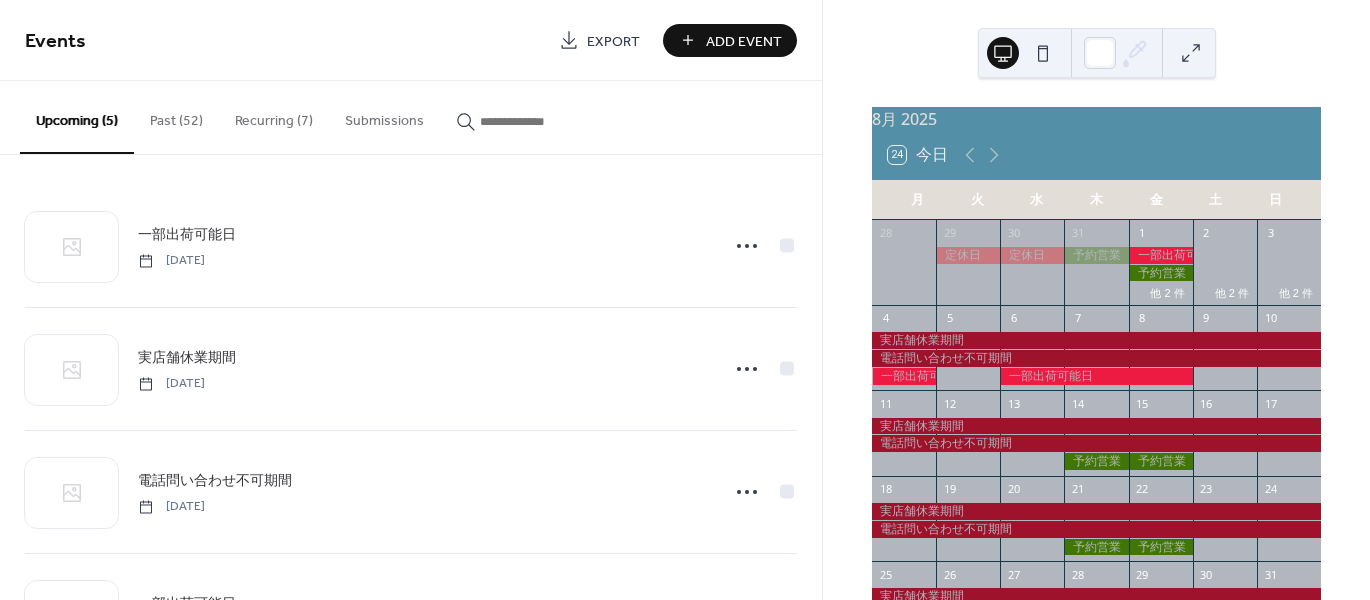 click on "Recurring (7)" at bounding box center [274, 116] 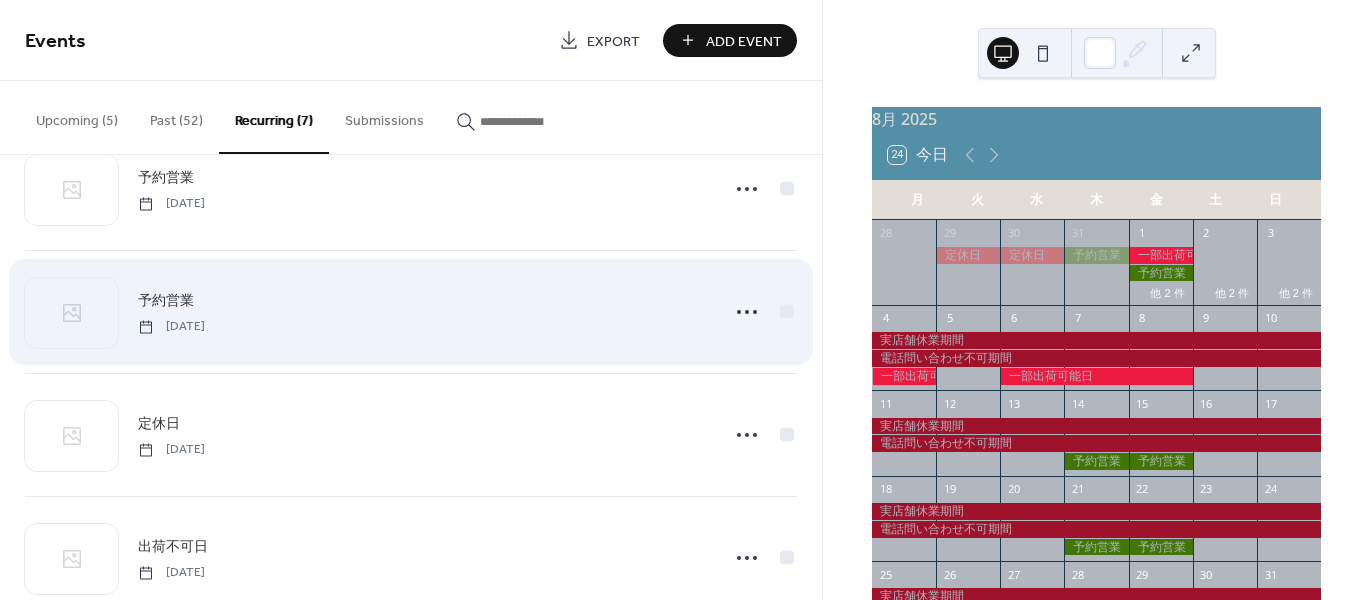 scroll, scrollTop: 200, scrollLeft: 0, axis: vertical 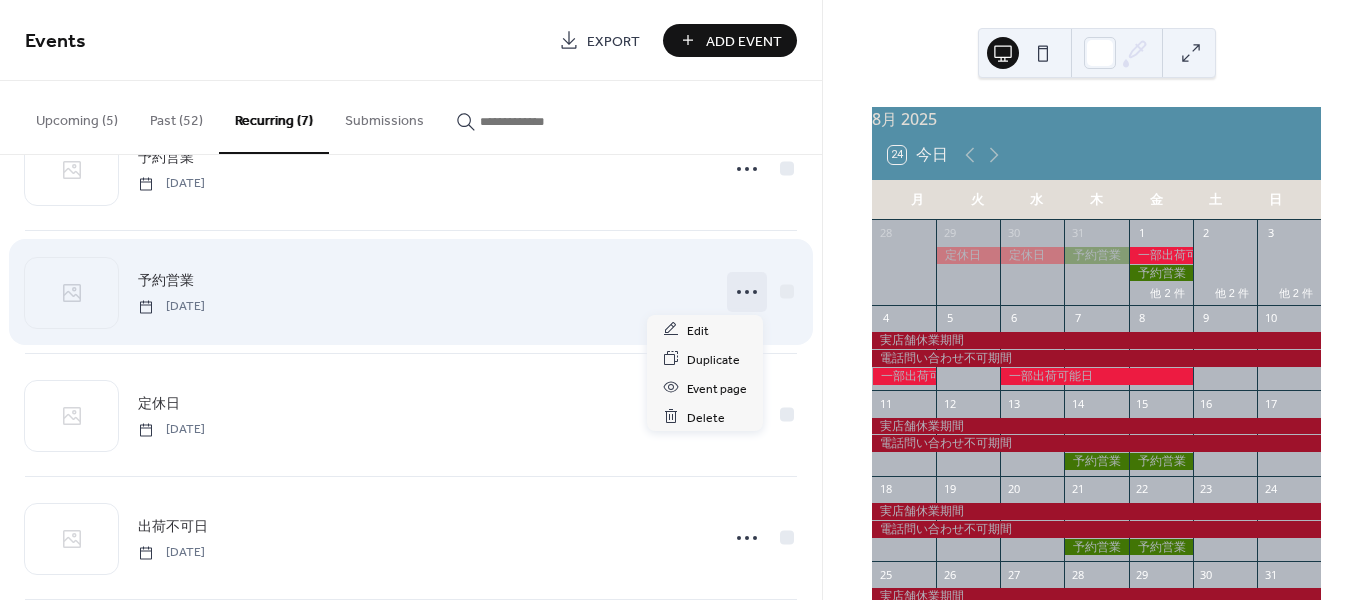click 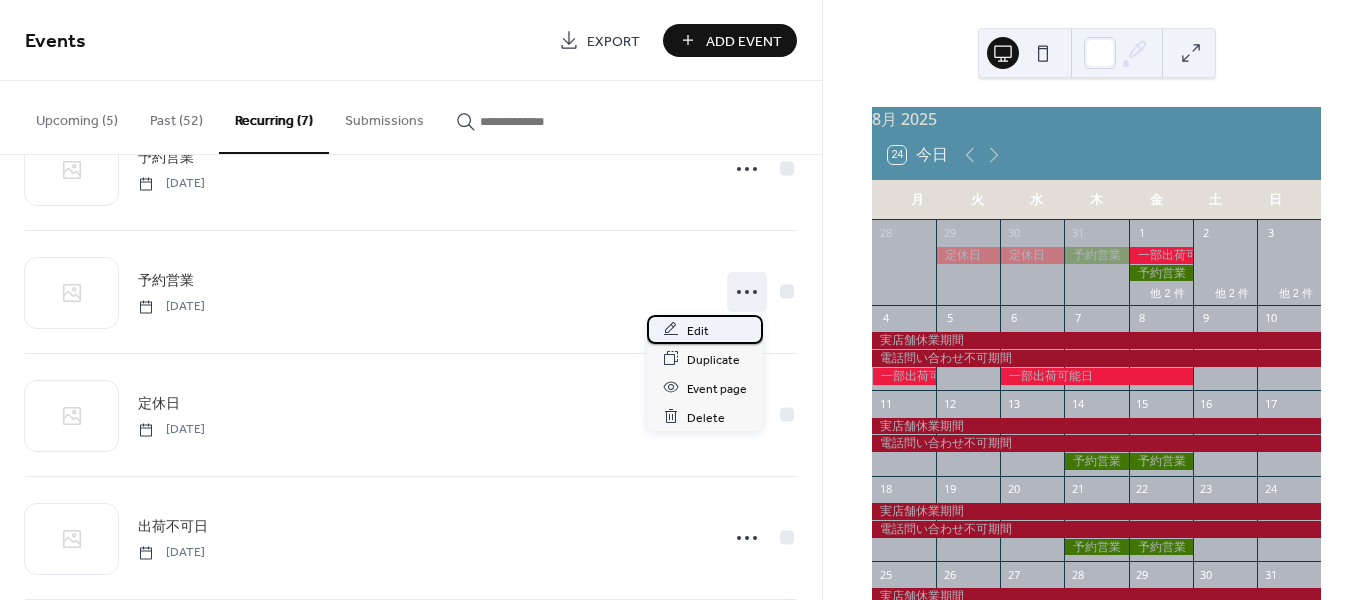 click on "Edit" at bounding box center (698, 330) 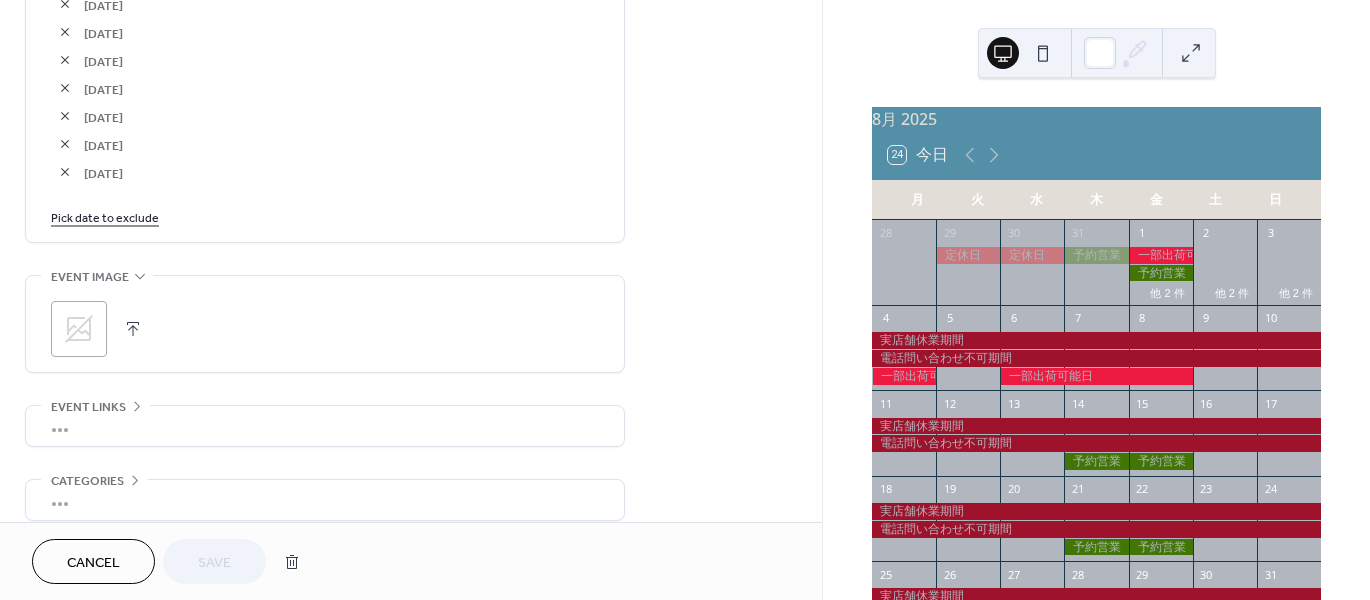 scroll, scrollTop: 1500, scrollLeft: 0, axis: vertical 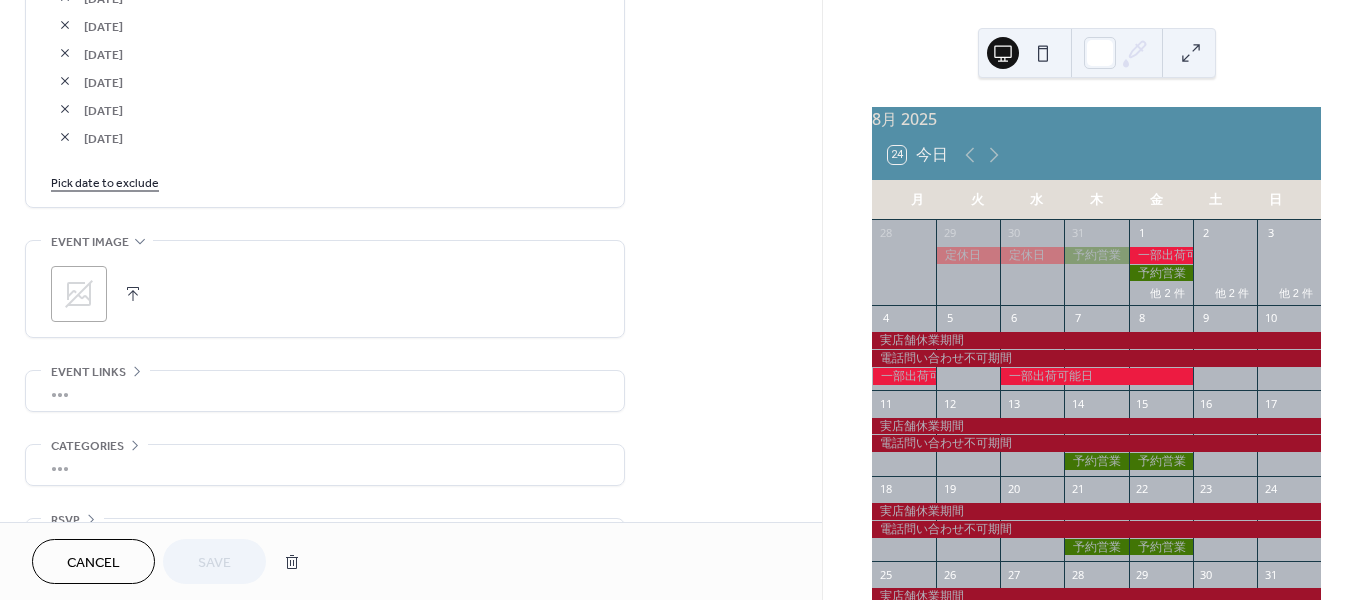 click on "Pick date to exclude" at bounding box center [105, 181] 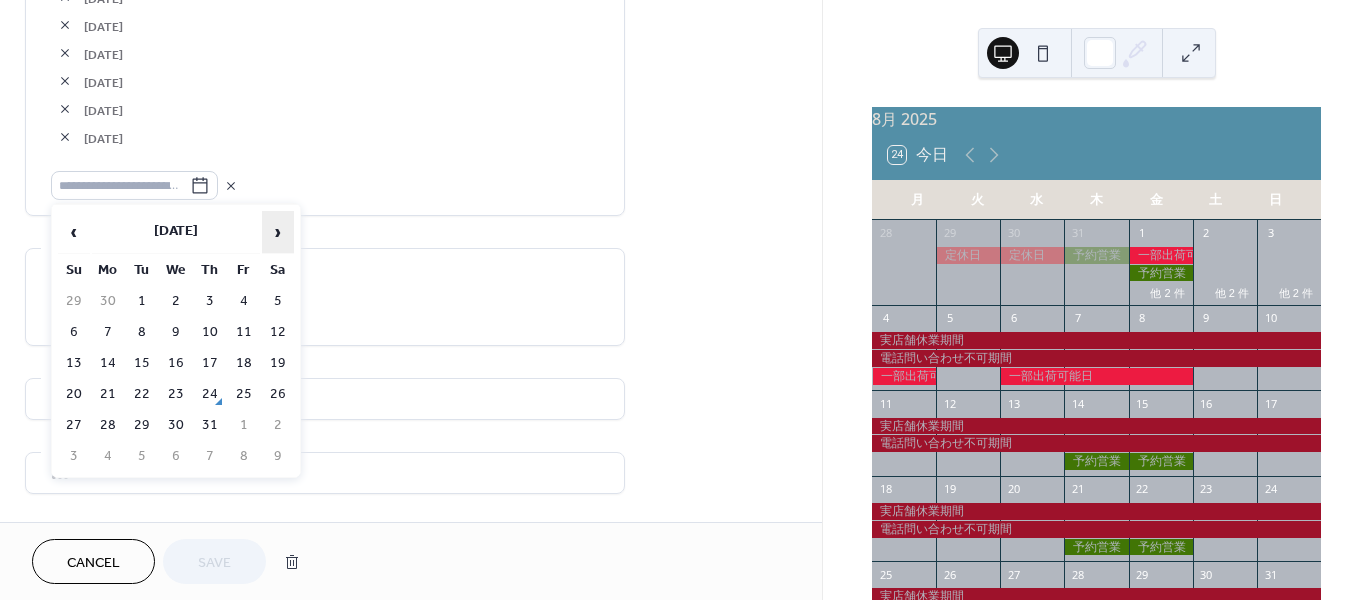 click on "›" at bounding box center [278, 232] 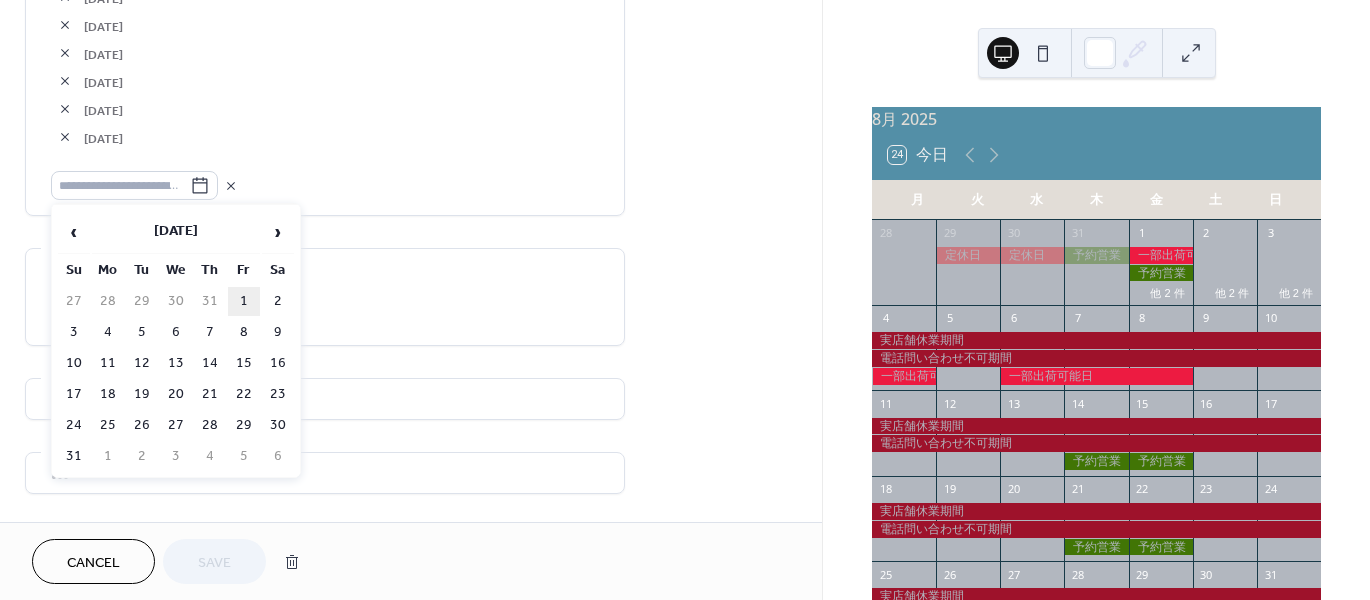 click on "1" at bounding box center [244, 301] 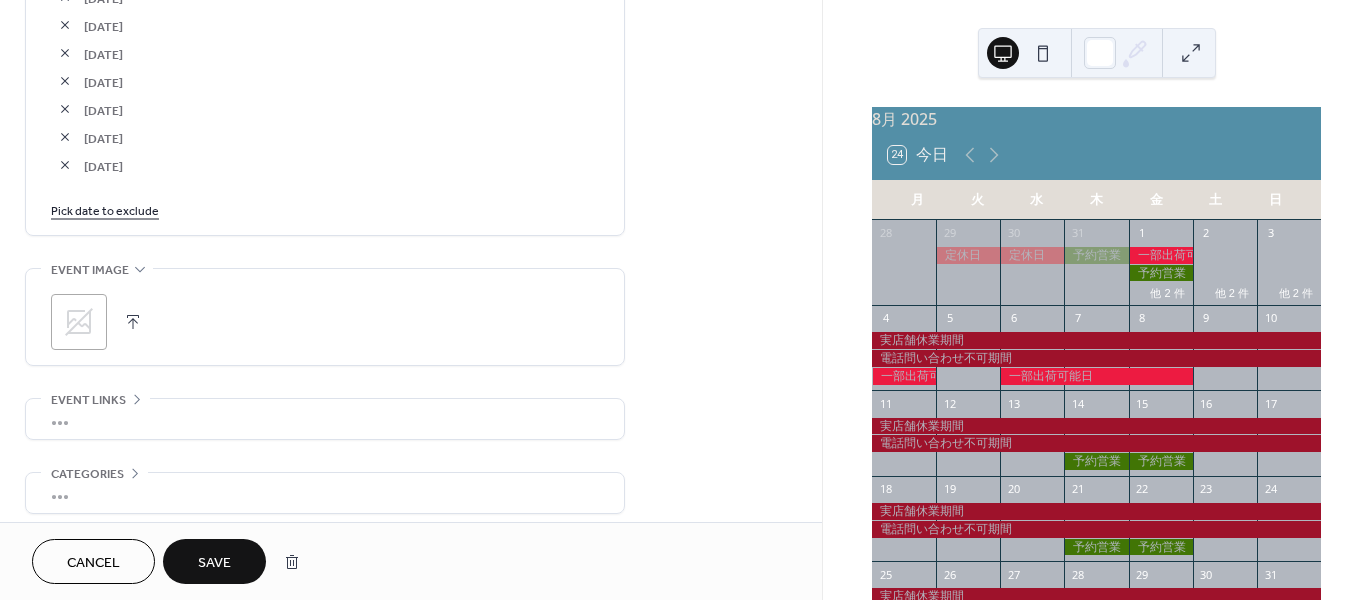 click on "Pick date to exclude" at bounding box center (105, 209) 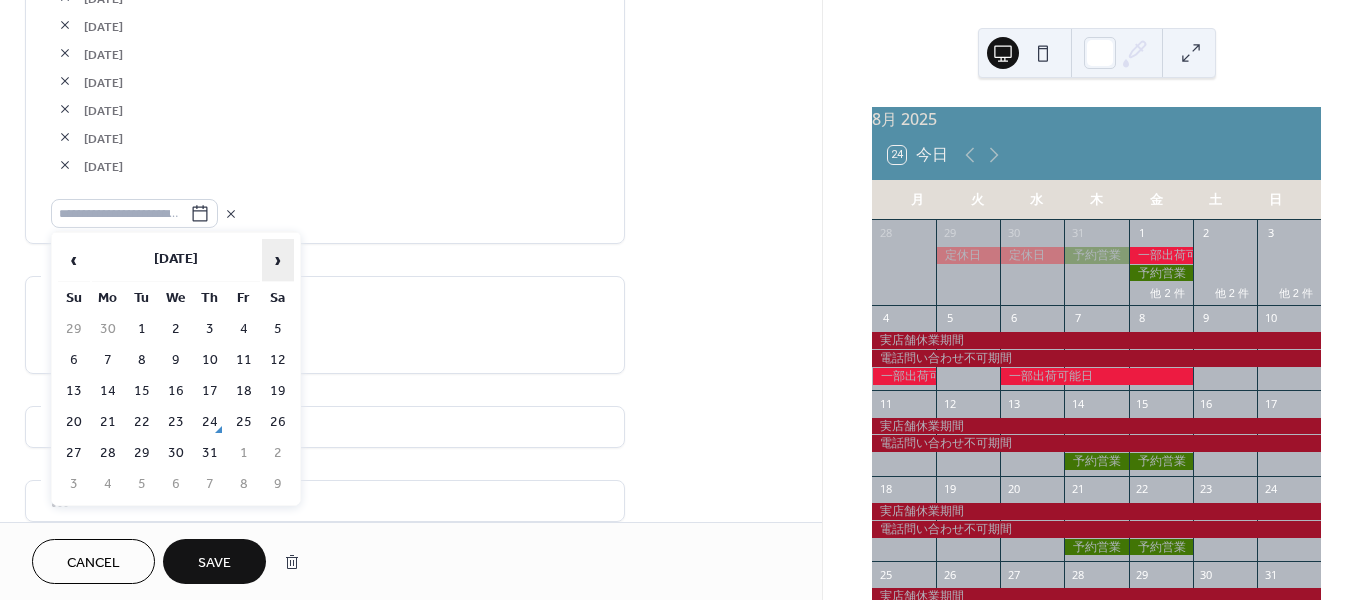 click on "›" at bounding box center [278, 260] 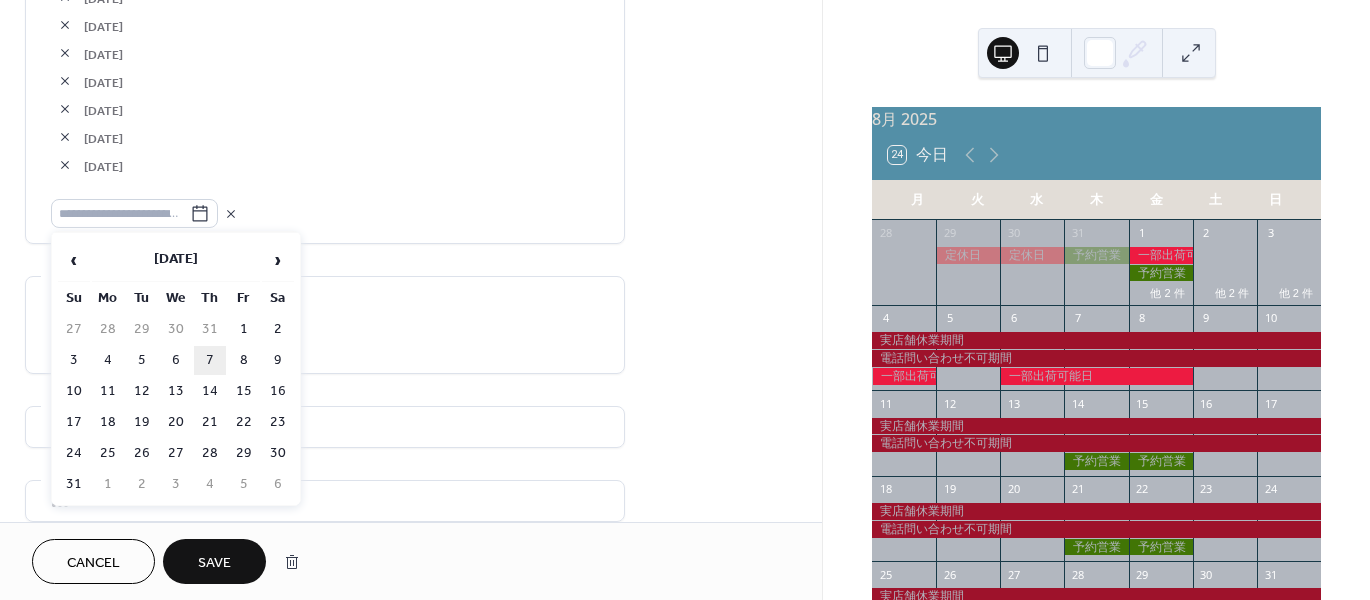 click on "7" at bounding box center [210, 360] 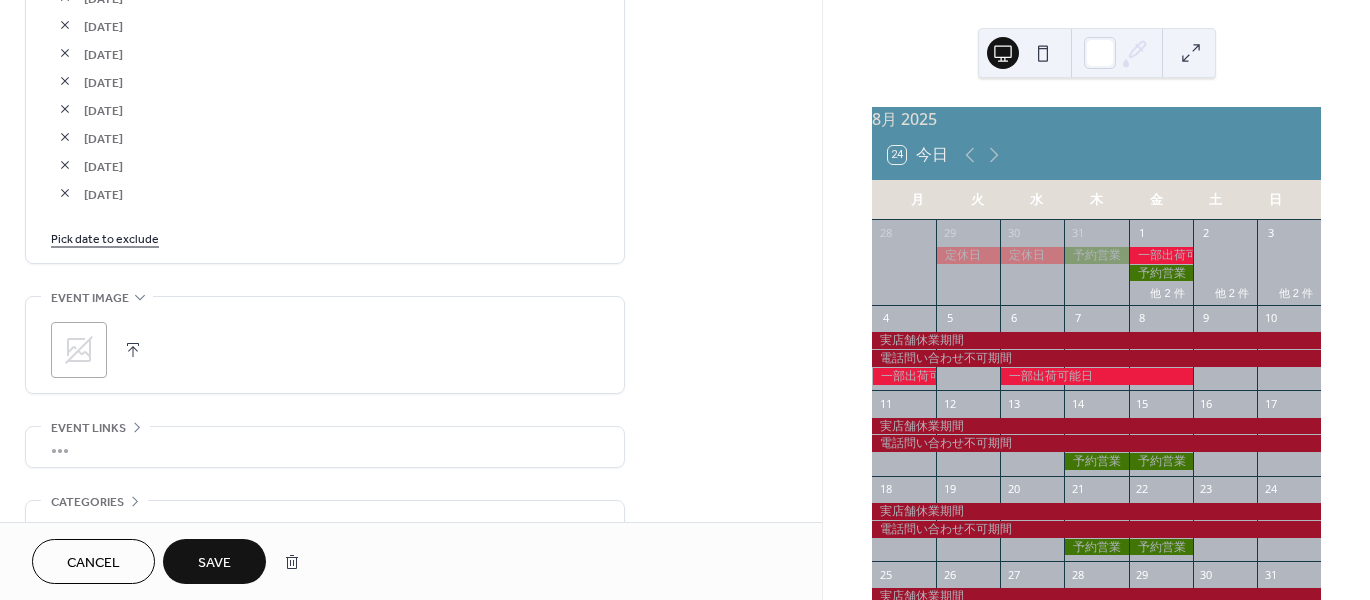 click on "Pick date to exclude" at bounding box center (105, 237) 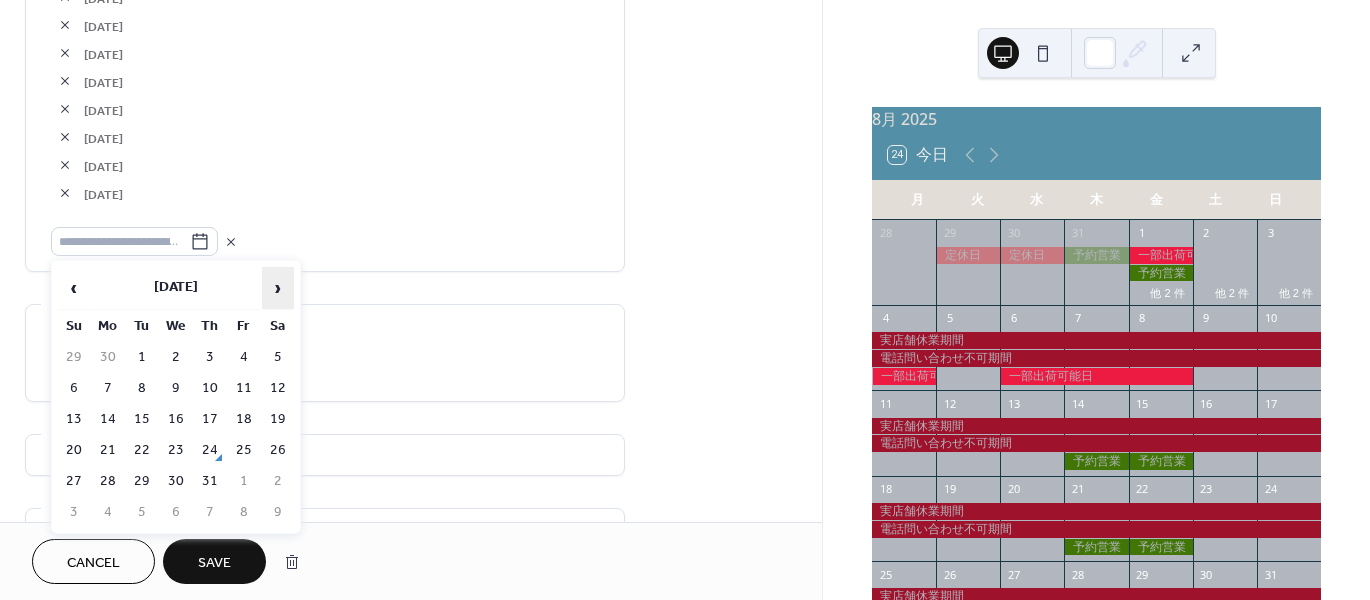 click on "›" at bounding box center (278, 288) 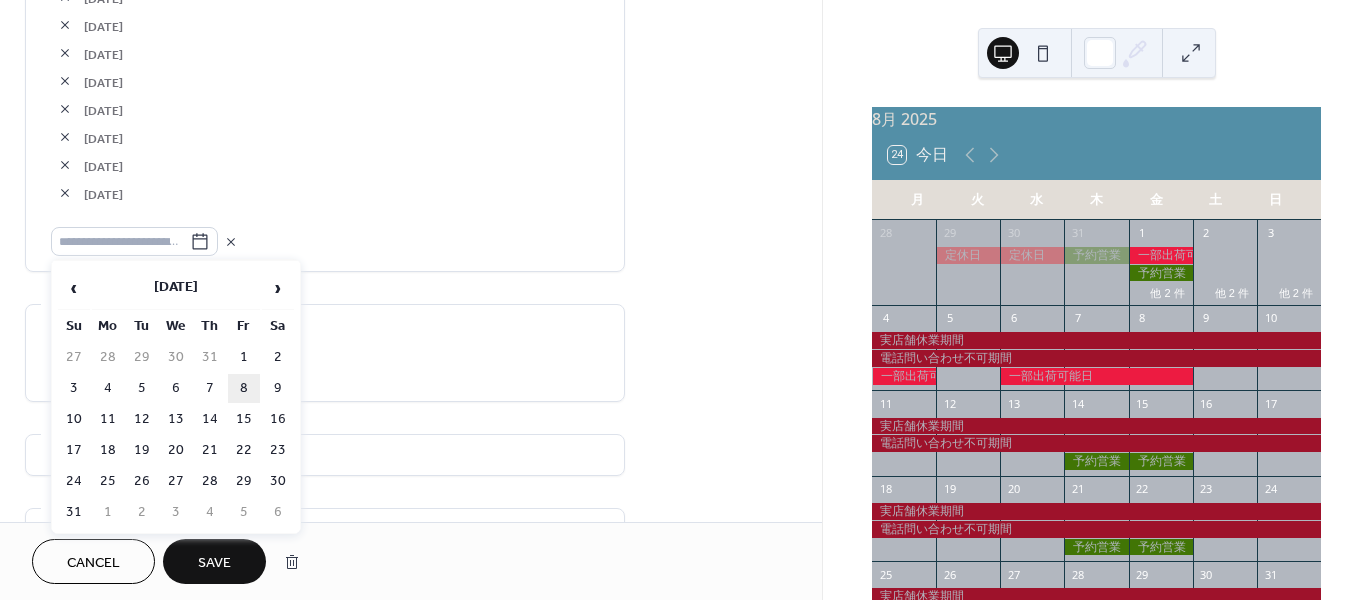 click on "8" at bounding box center (244, 388) 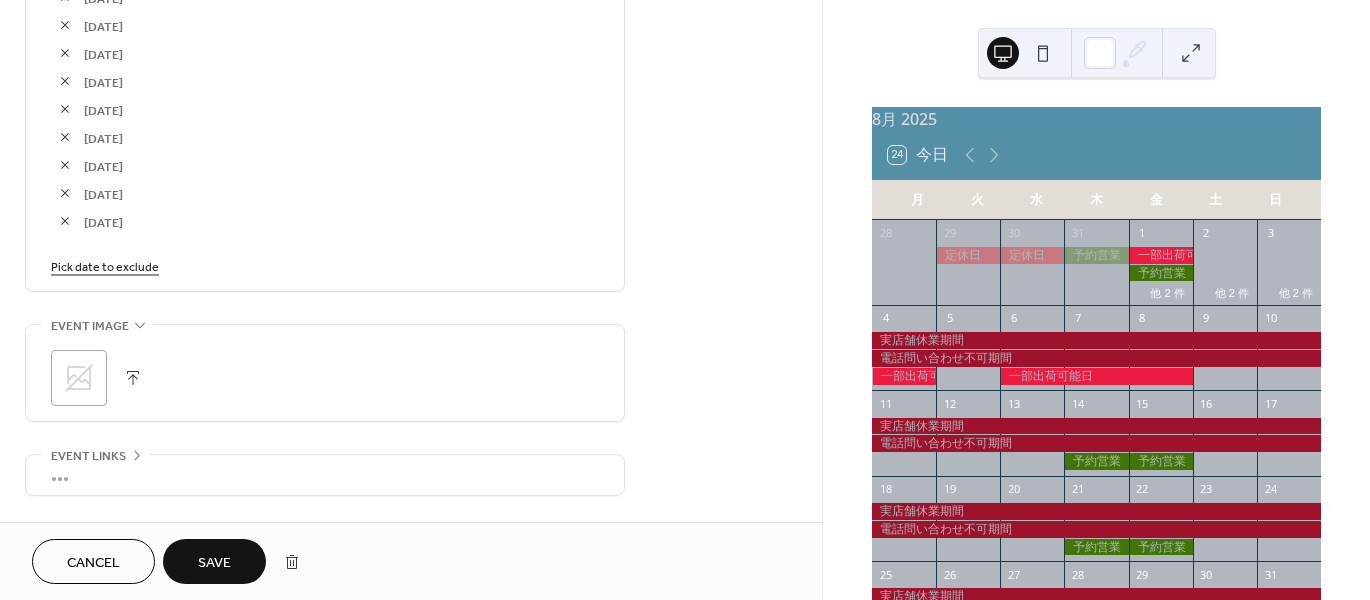 click on "Pick date to exclude" at bounding box center [105, 265] 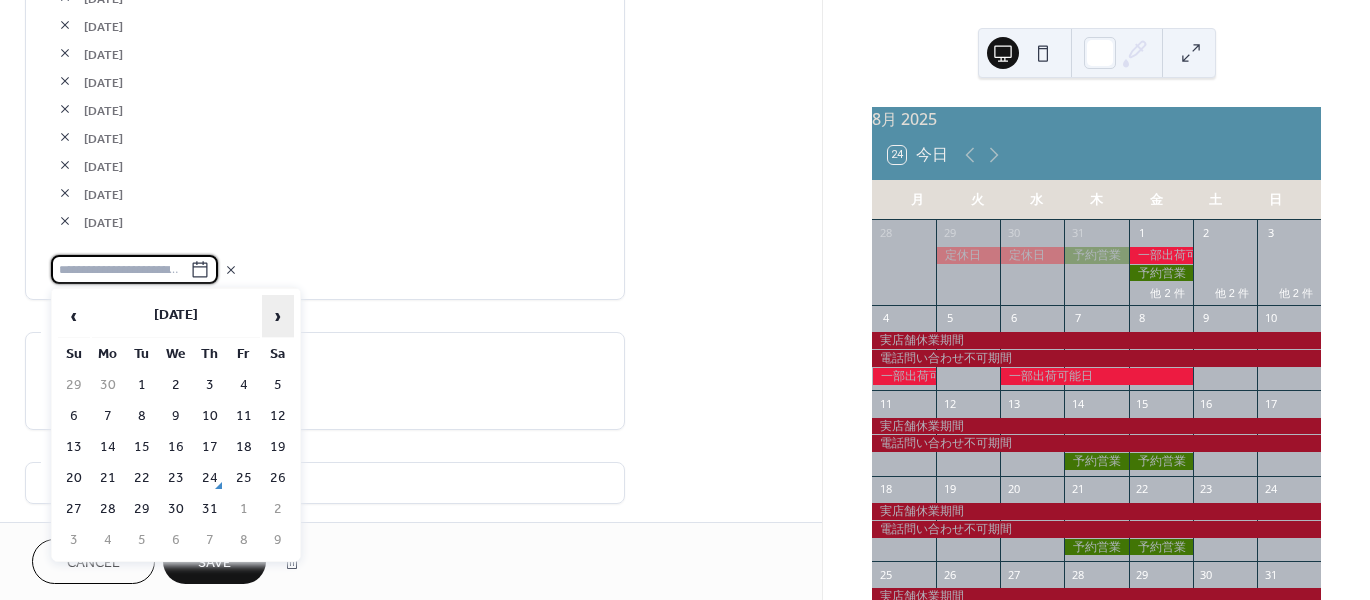 click on "›" at bounding box center [278, 316] 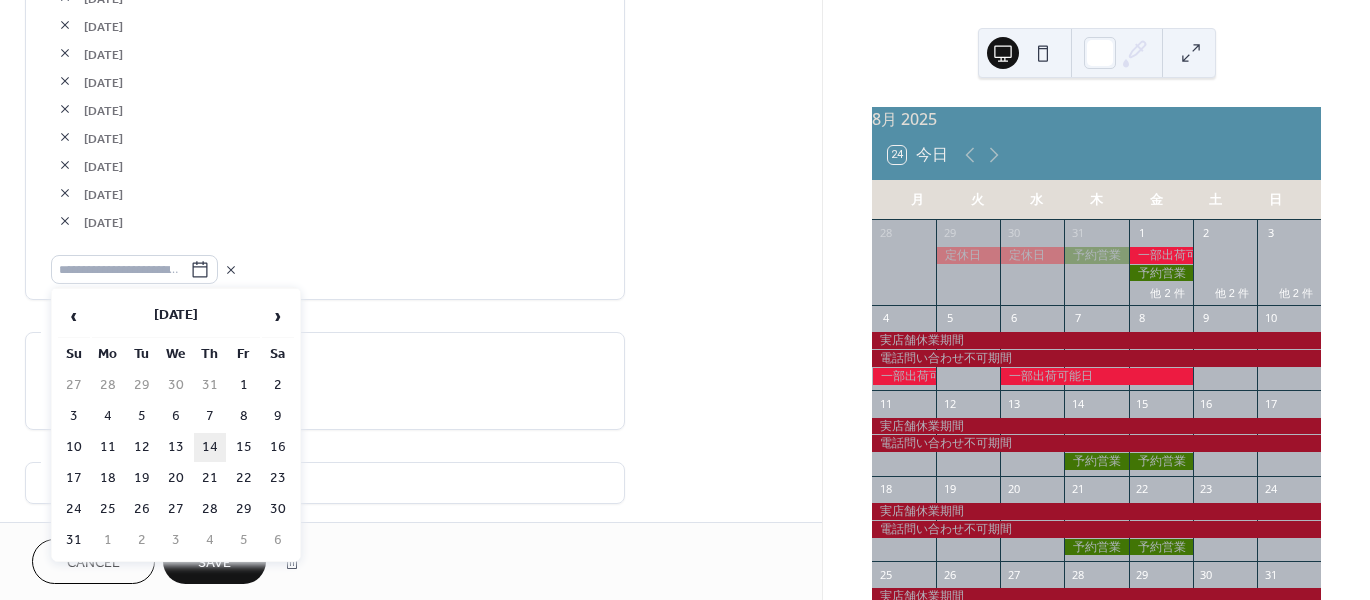 click on "14" at bounding box center (210, 447) 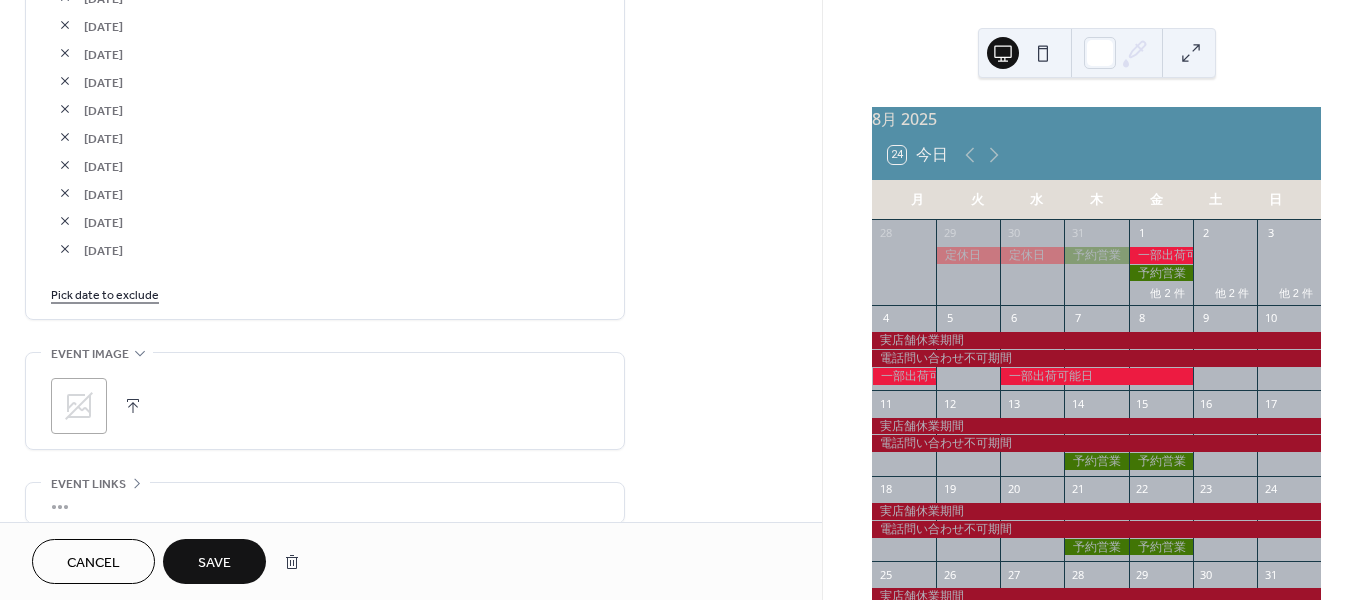 click on "Pick date to exclude" at bounding box center [105, 293] 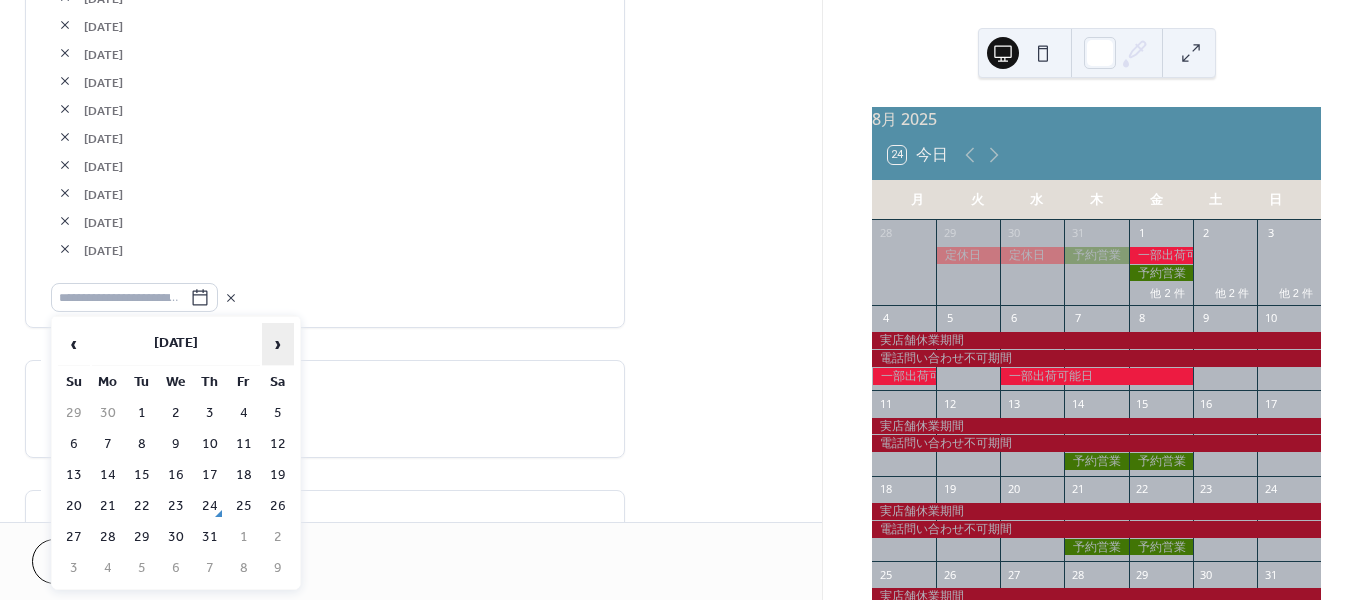 click on "›" at bounding box center [278, 344] 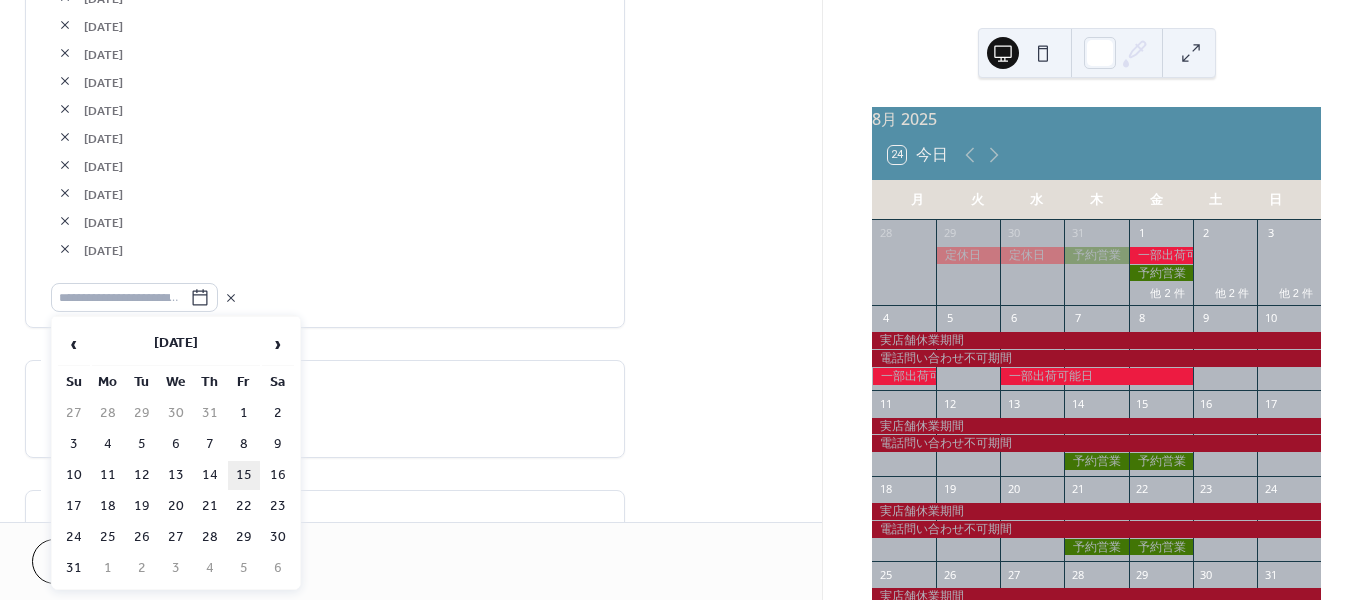 click on "15" at bounding box center (244, 475) 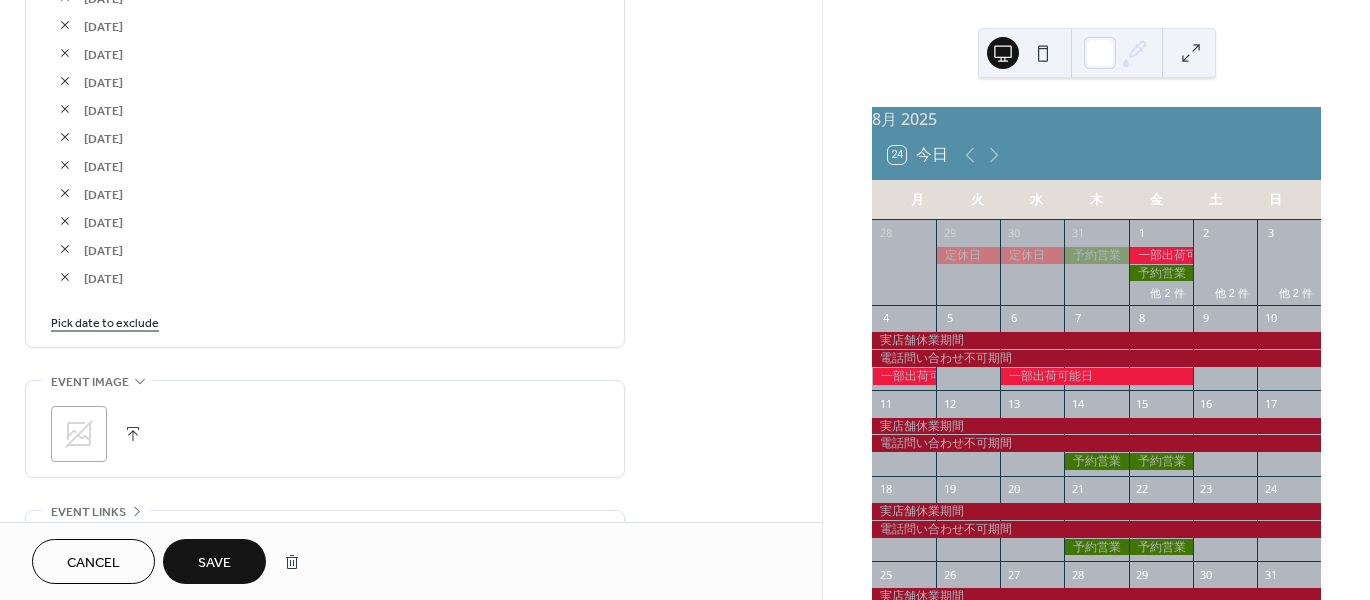 click on "Pick date to exclude" at bounding box center (105, 321) 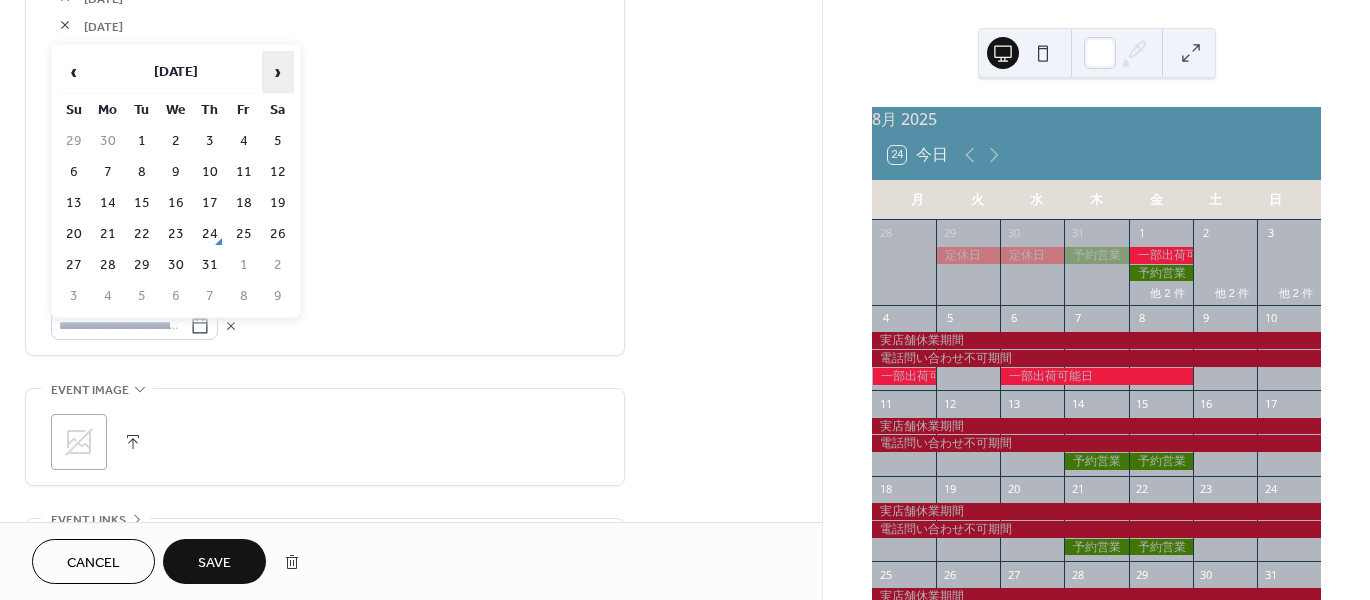 click on "›" at bounding box center [278, 72] 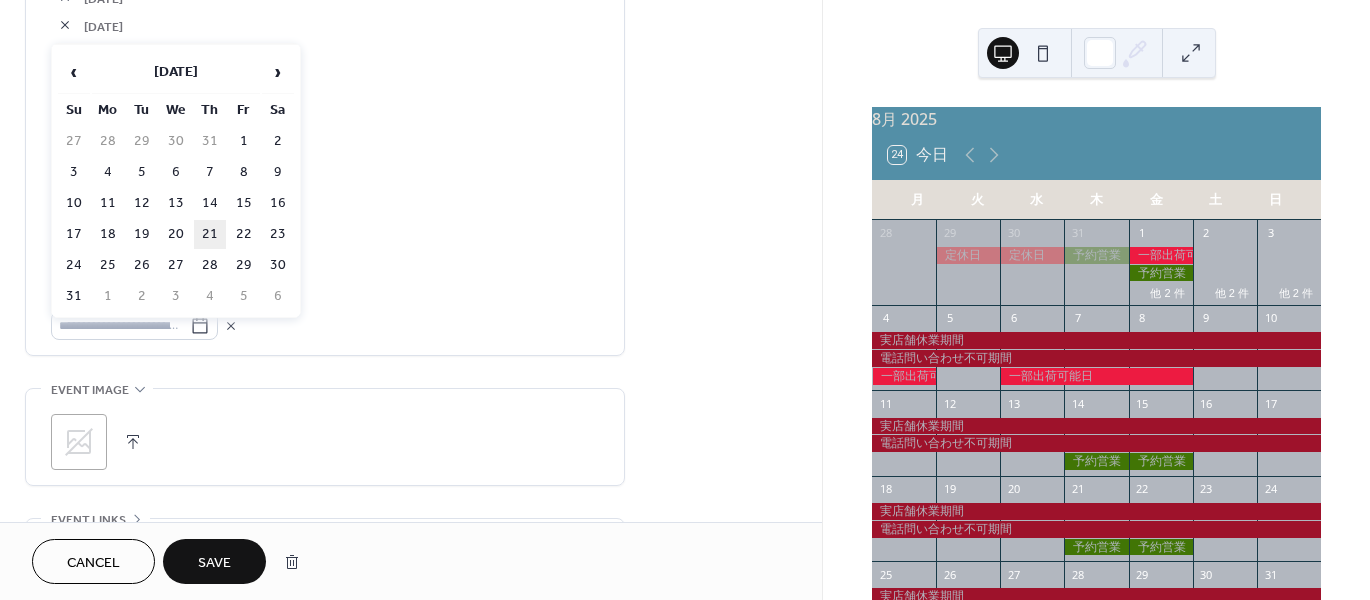 click on "21" at bounding box center (210, 234) 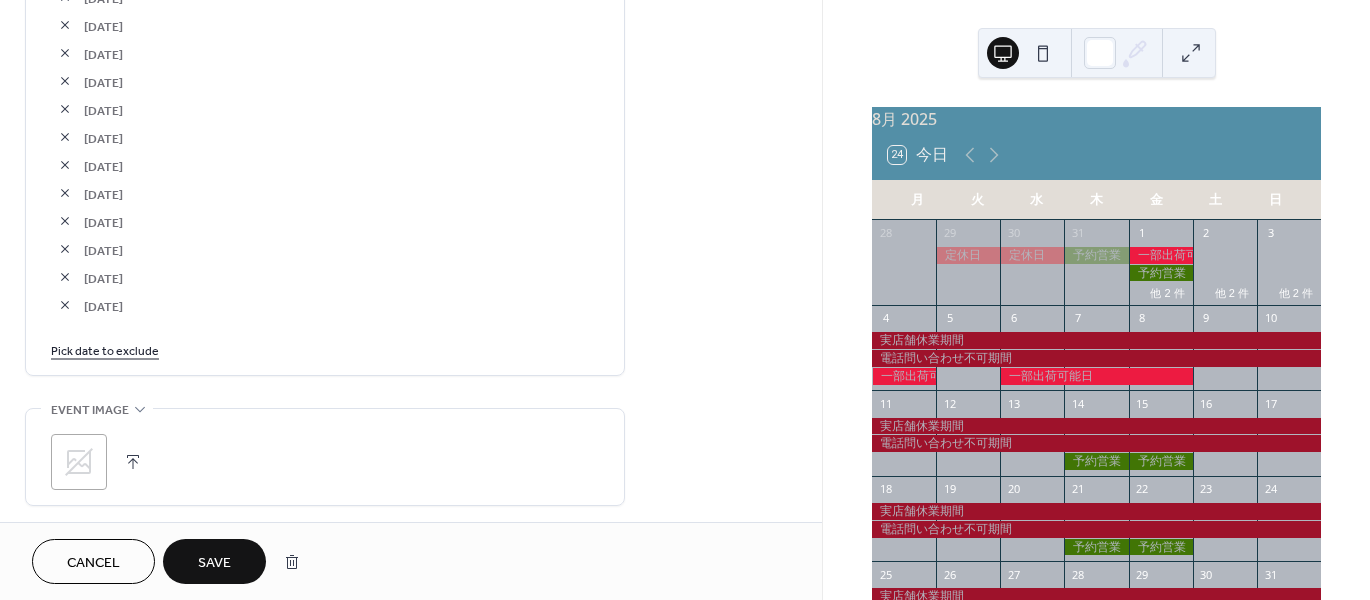 click on "Pick date to exclude" at bounding box center (105, 349) 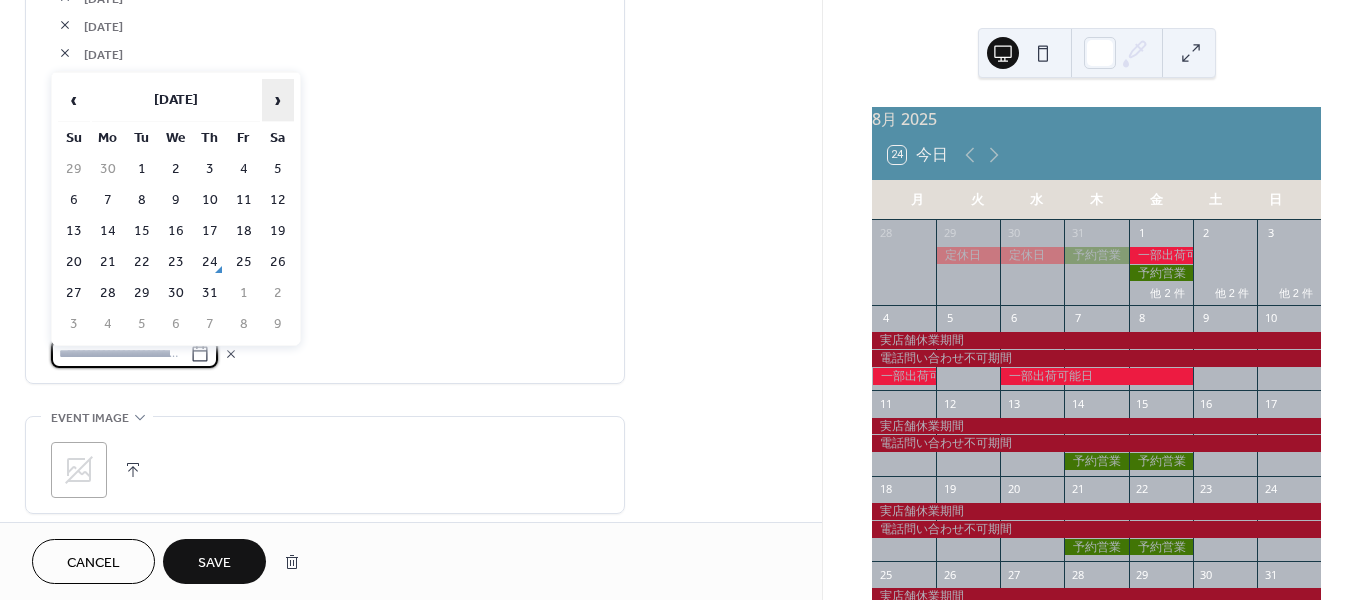 click on "›" at bounding box center [278, 100] 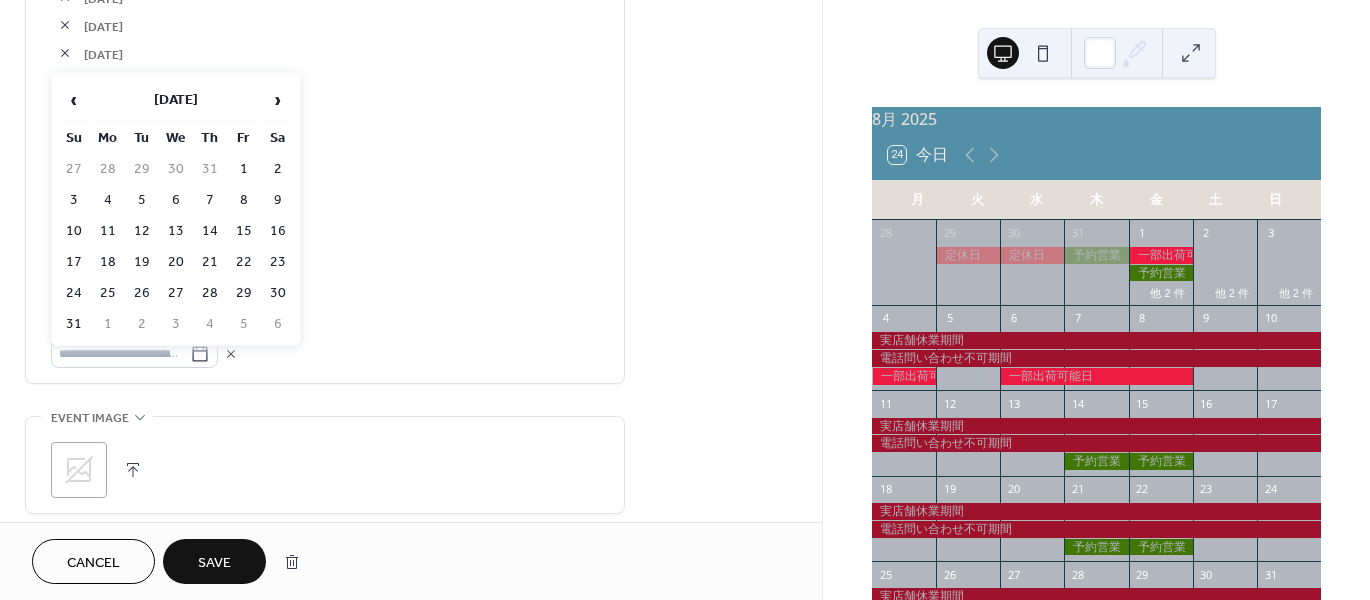 click on "22" at bounding box center (244, 262) 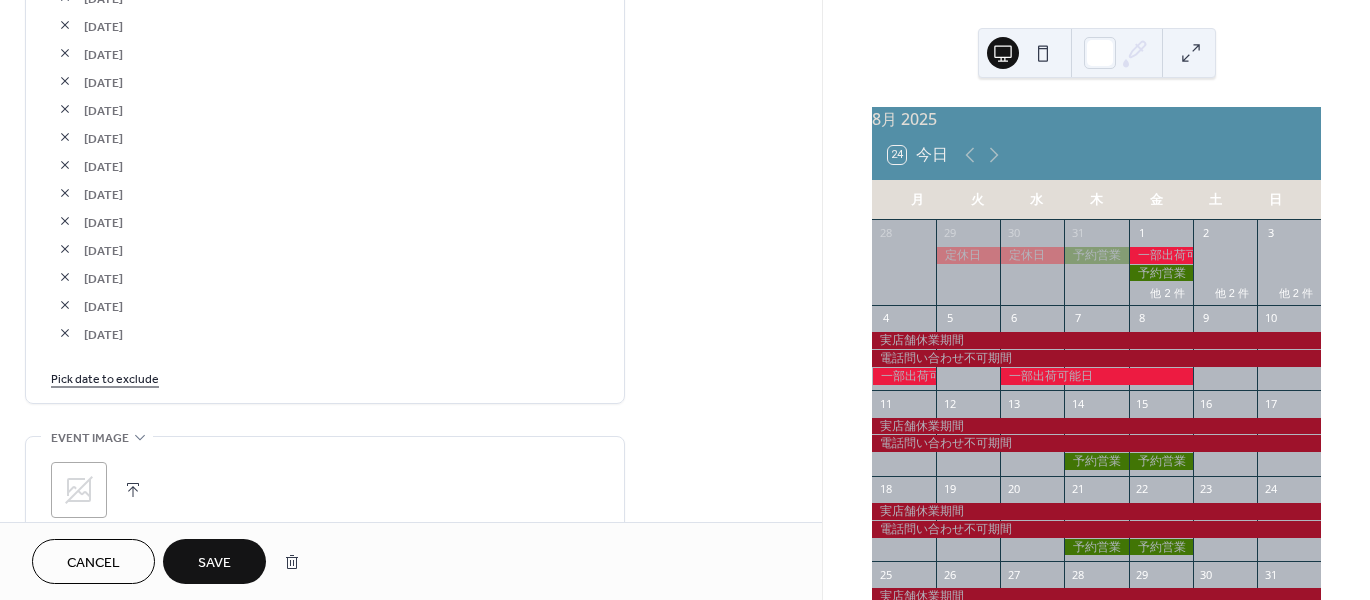 click on "Pick date to exclude" at bounding box center (105, 377) 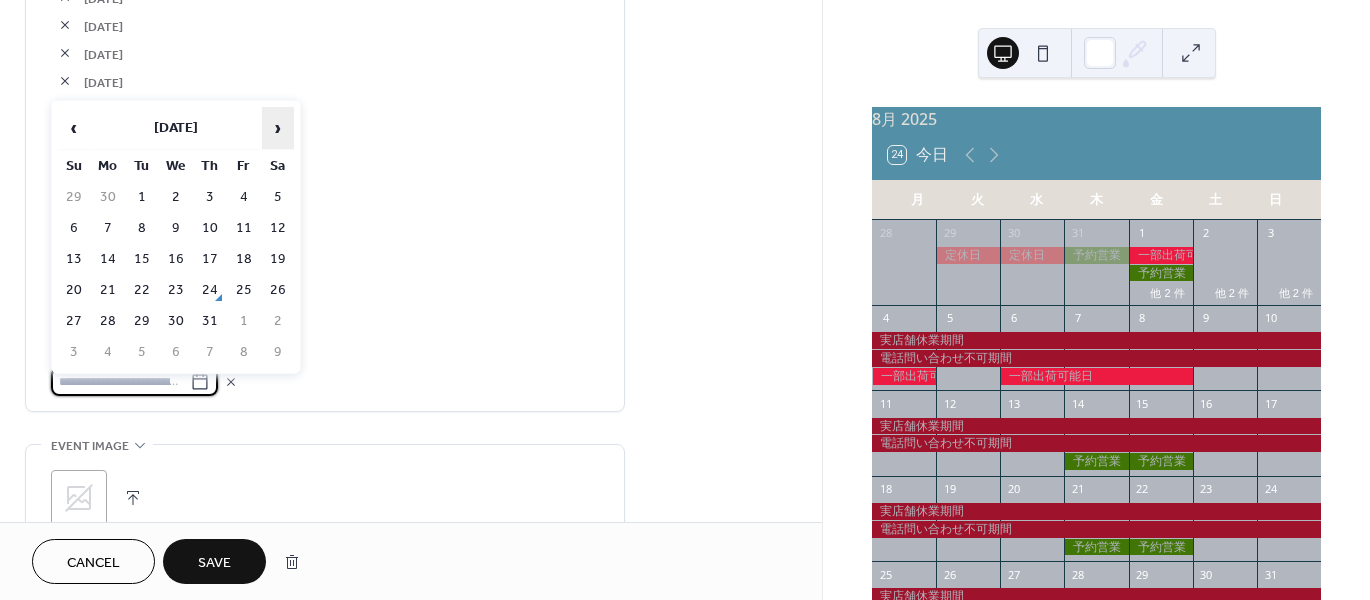 click on "›" at bounding box center (278, 128) 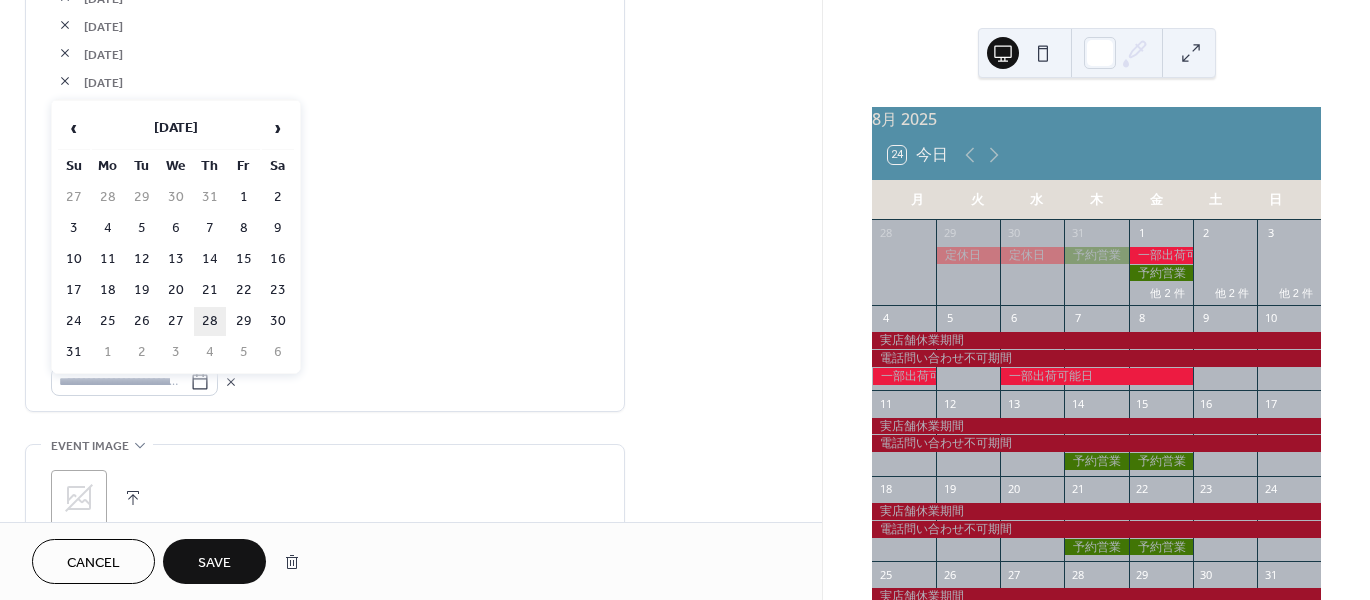 click on "28" at bounding box center (210, 321) 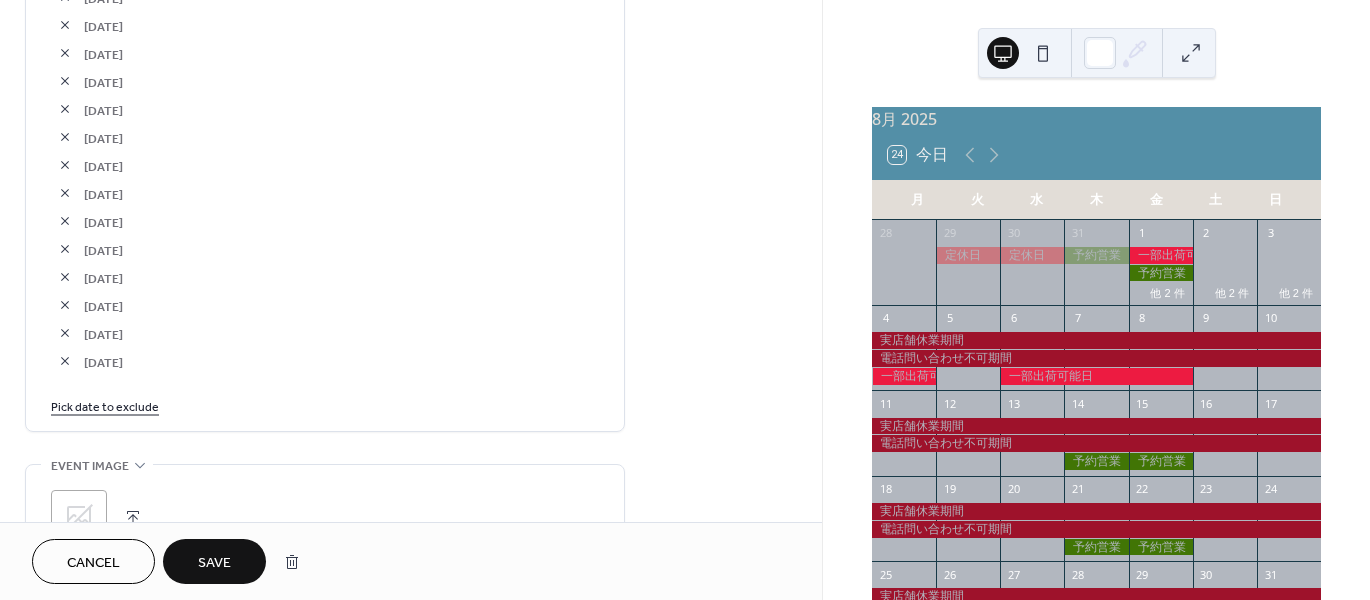 click on "Pick date to exclude" at bounding box center (105, 405) 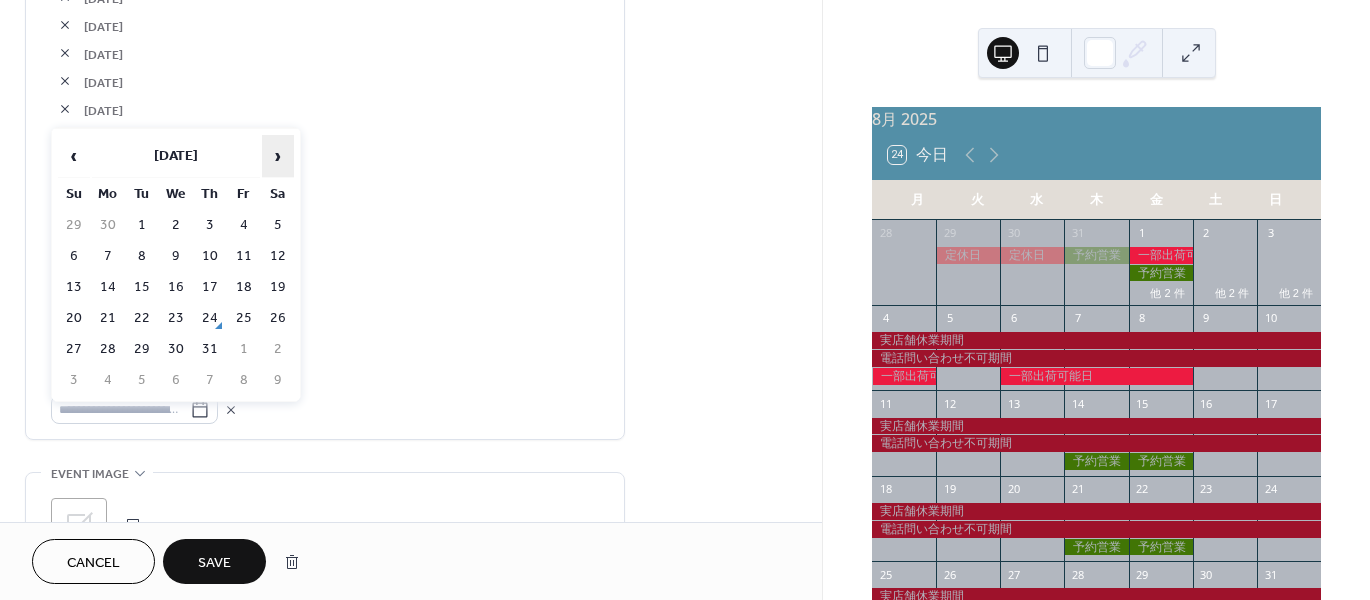 click on "›" at bounding box center [278, 156] 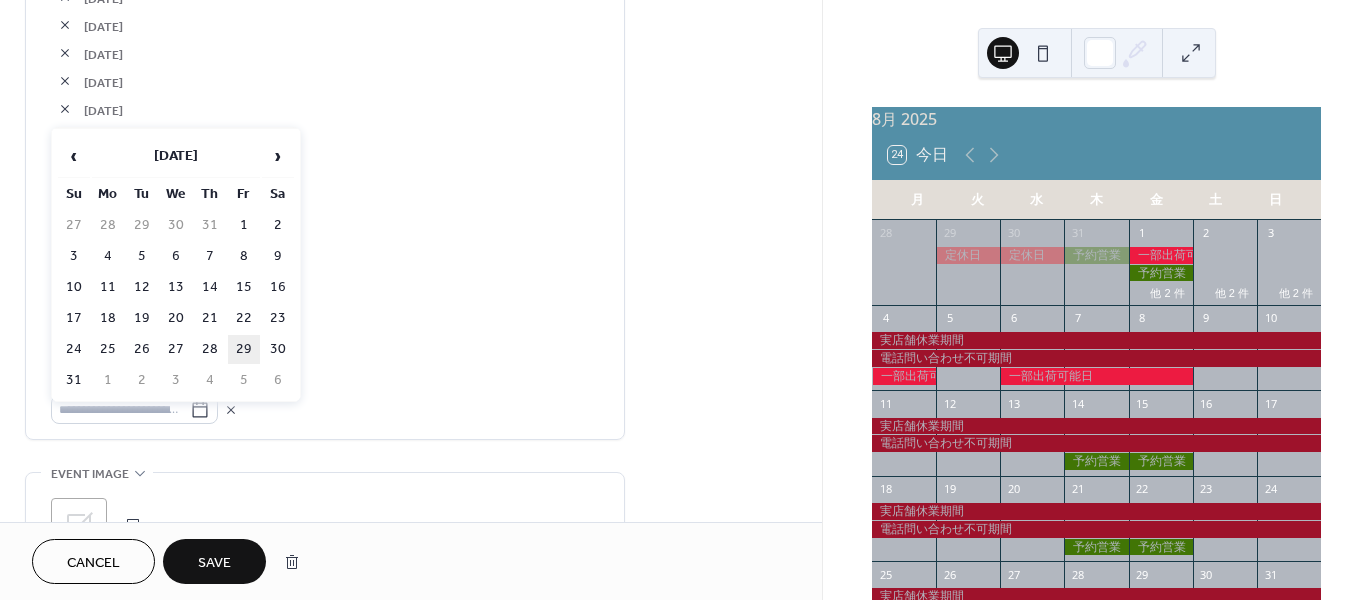 click on "29" at bounding box center (244, 349) 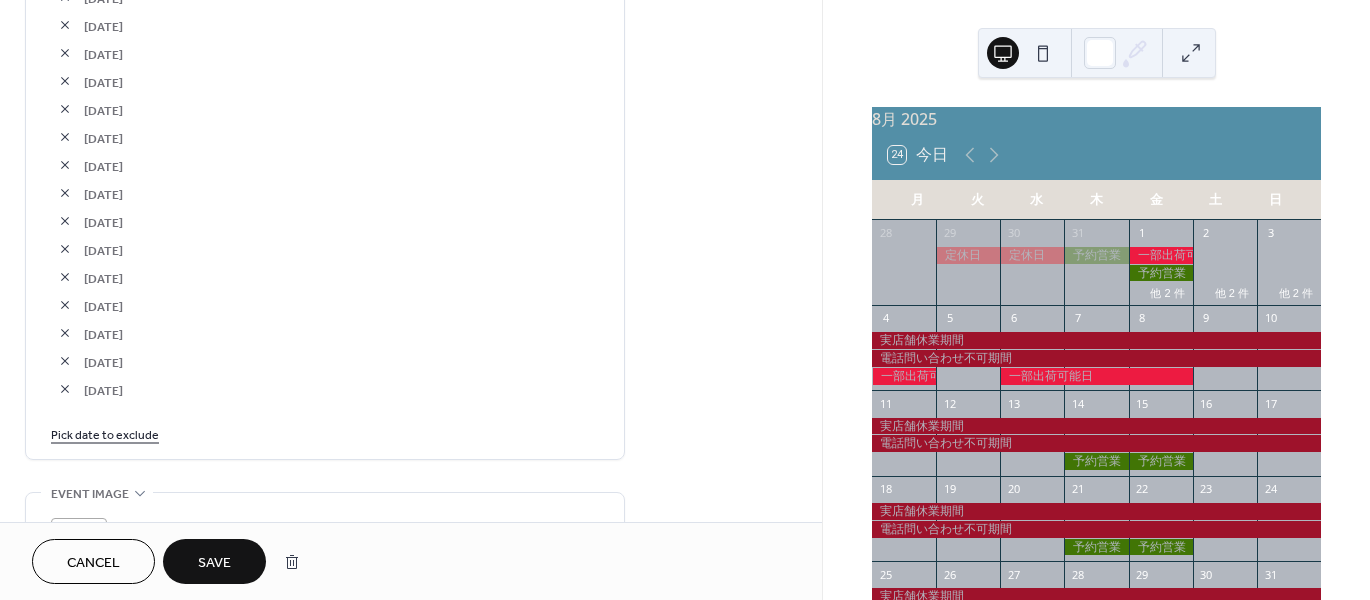click on "Pick date to exclude" at bounding box center (105, 433) 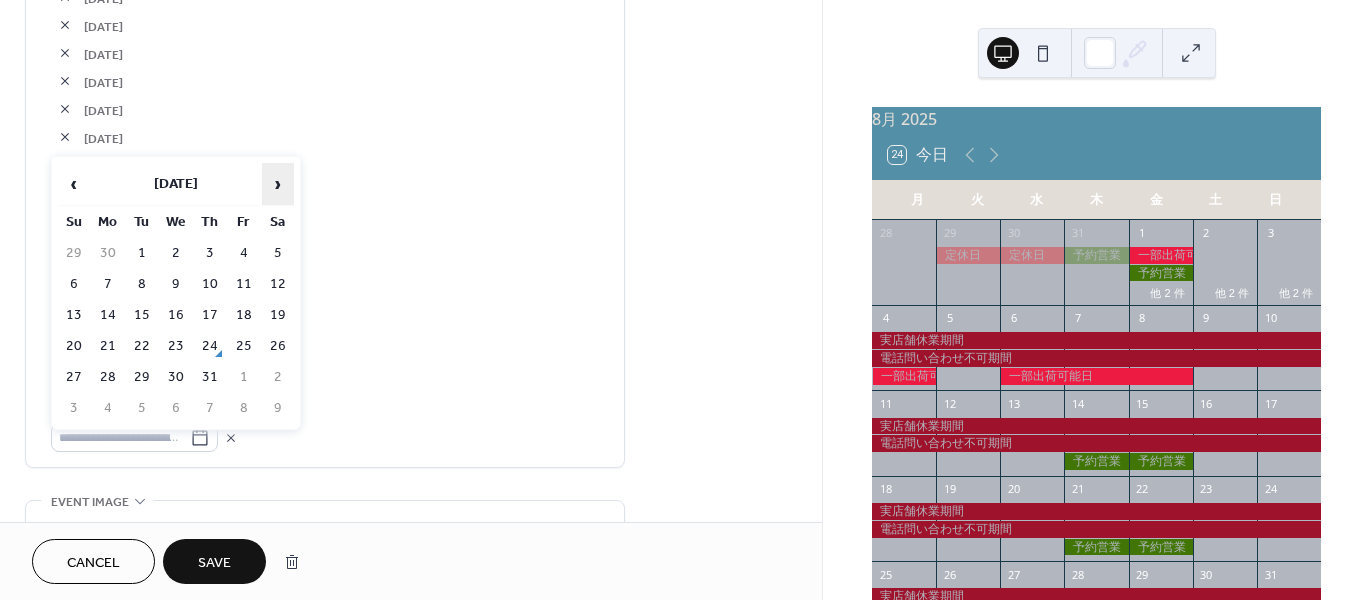 click on "›" at bounding box center [278, 184] 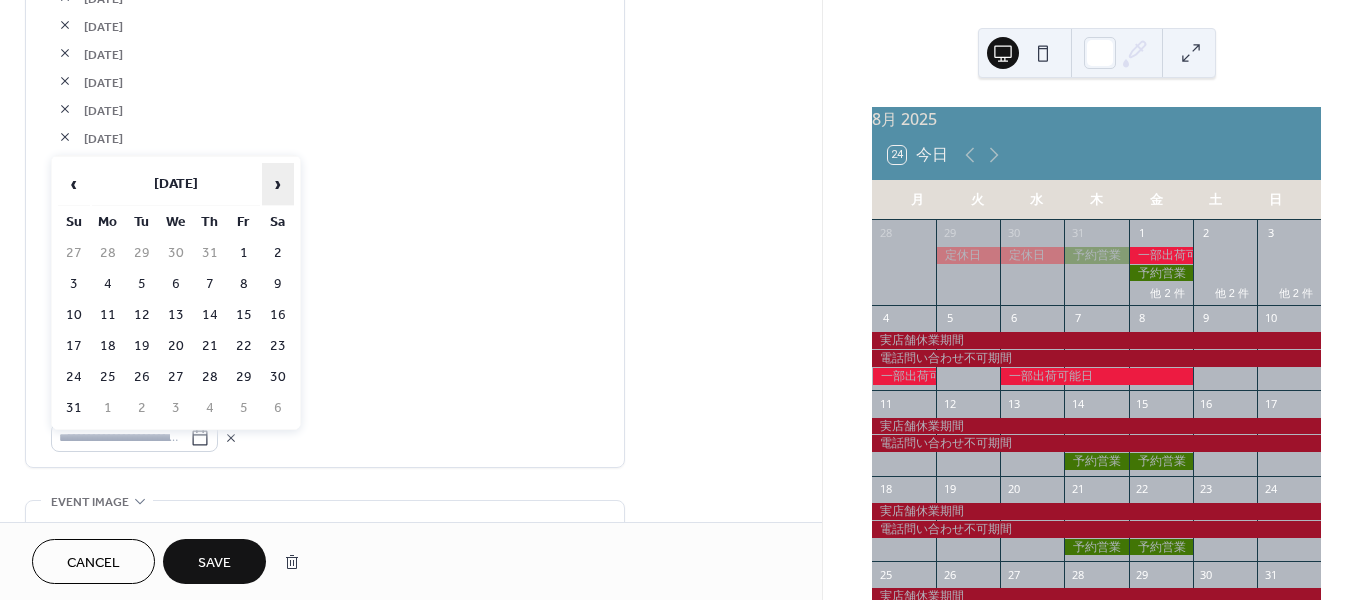 click on "›" at bounding box center (278, 184) 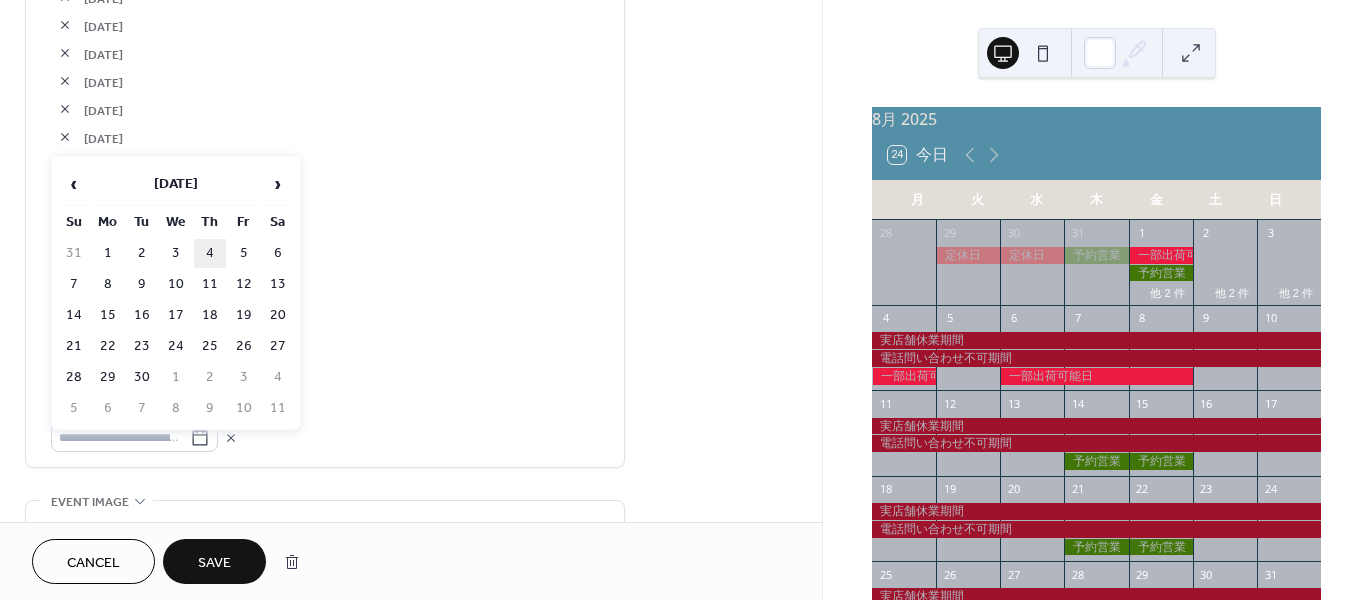 click on "4" at bounding box center [210, 253] 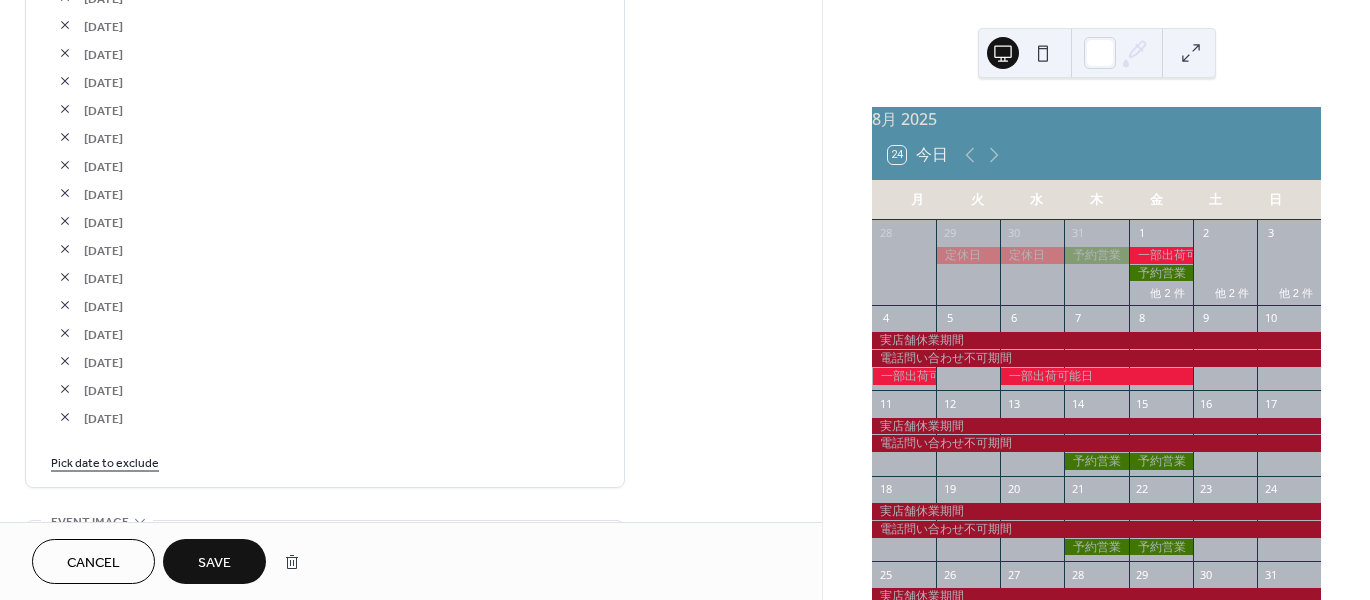 click on "Pick date to exclude" at bounding box center (105, 461) 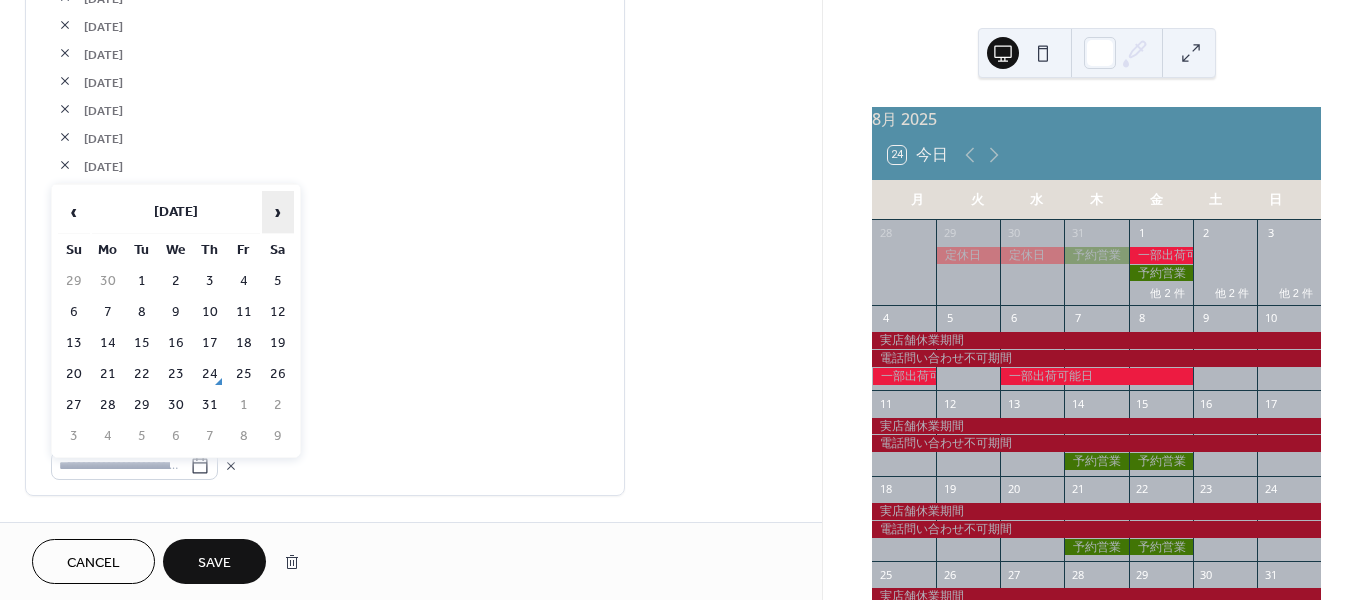 click on "›" at bounding box center [278, 212] 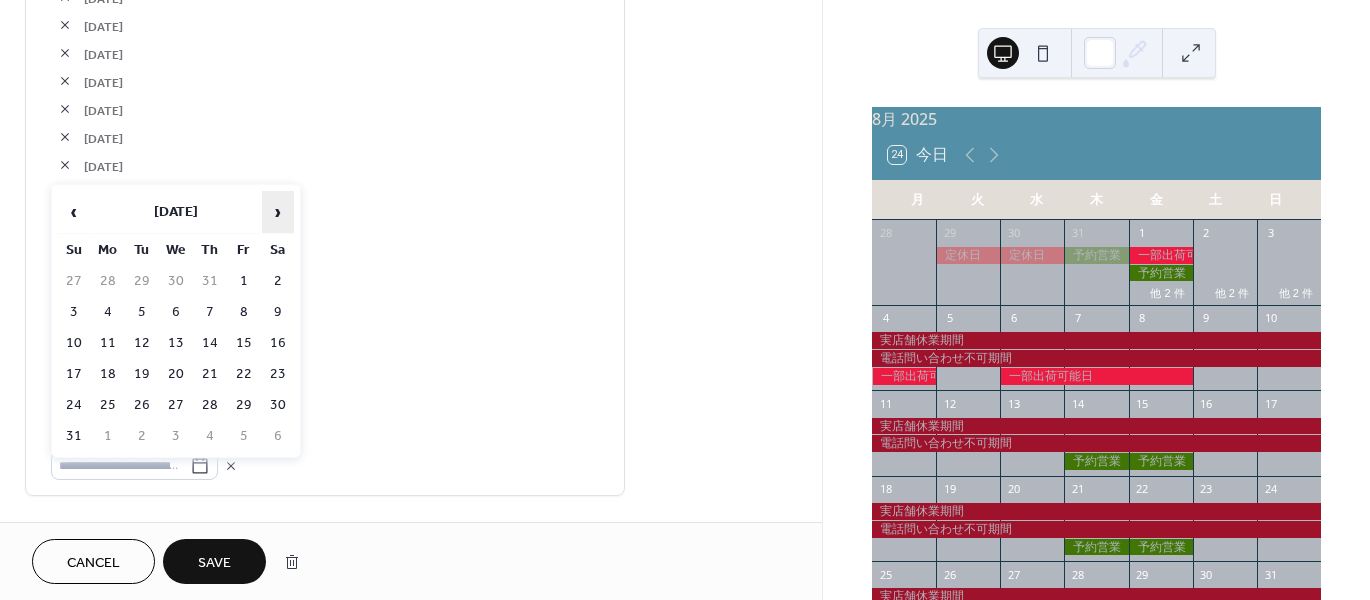 click on "›" at bounding box center (278, 212) 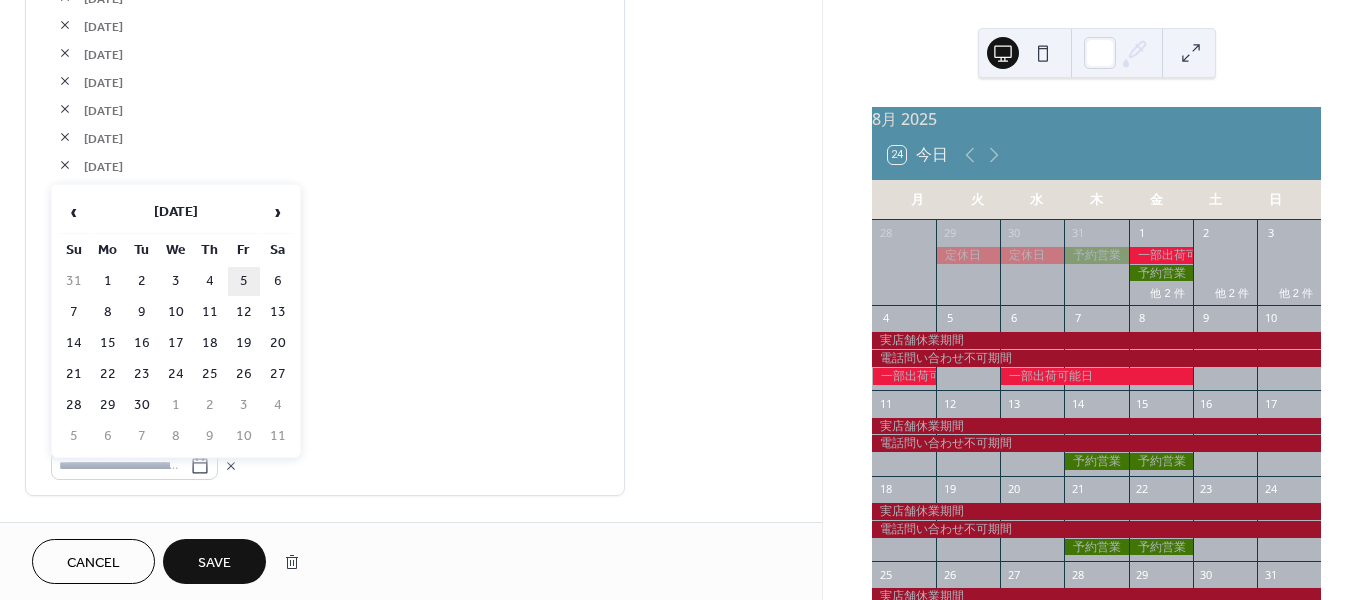 click on "5" at bounding box center (244, 281) 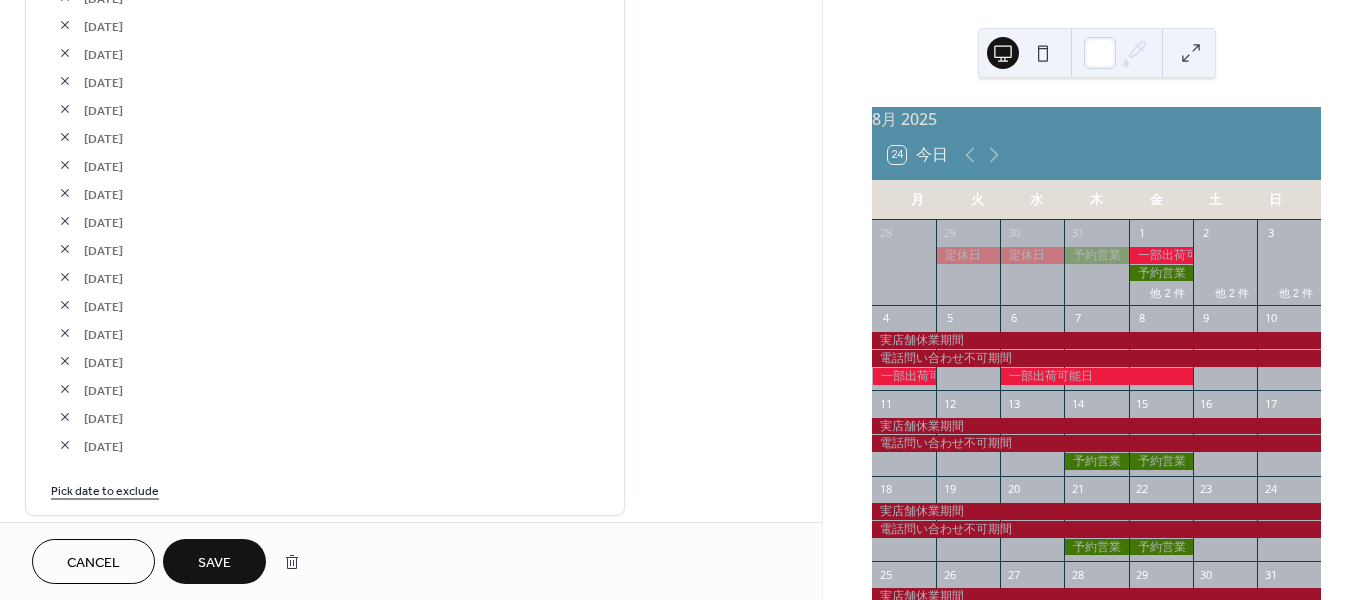 click on "Pick date to exclude" at bounding box center (105, 489) 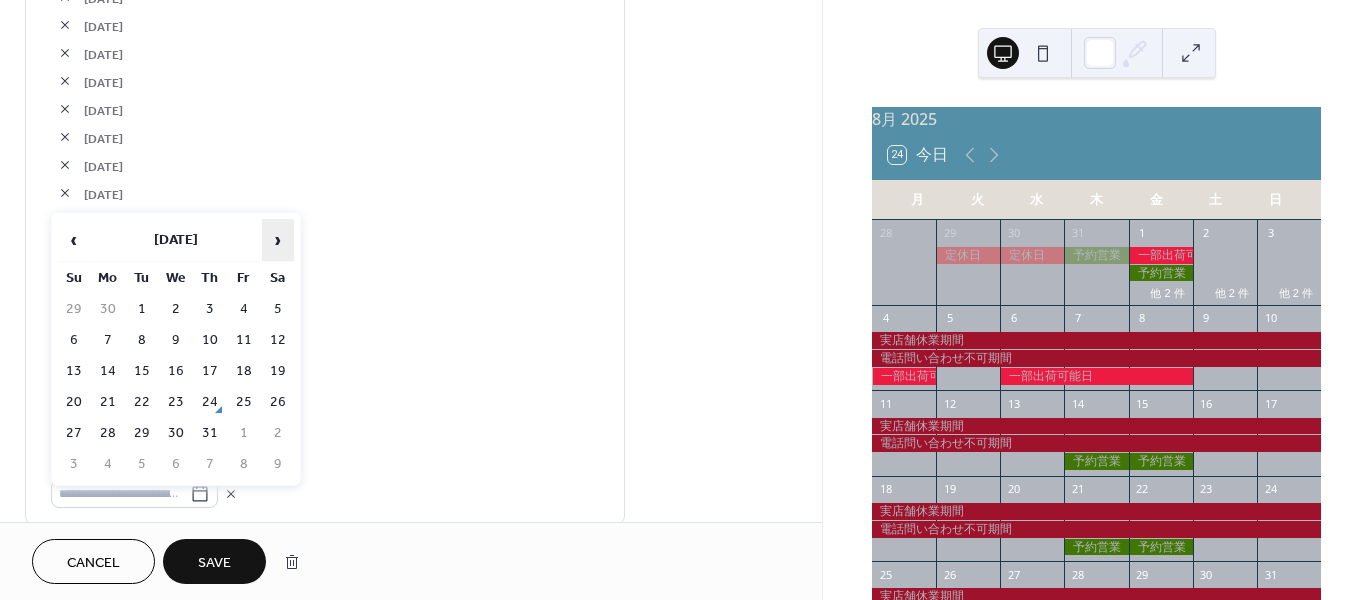 click on "›" at bounding box center [278, 240] 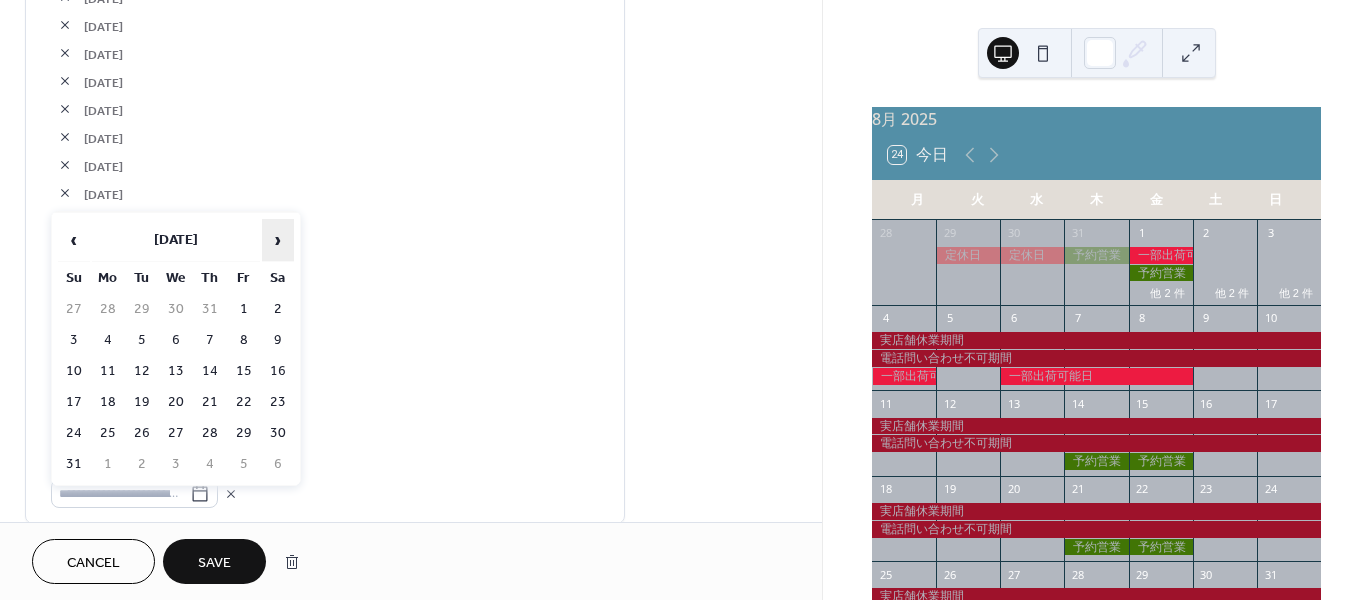 click on "›" at bounding box center (278, 240) 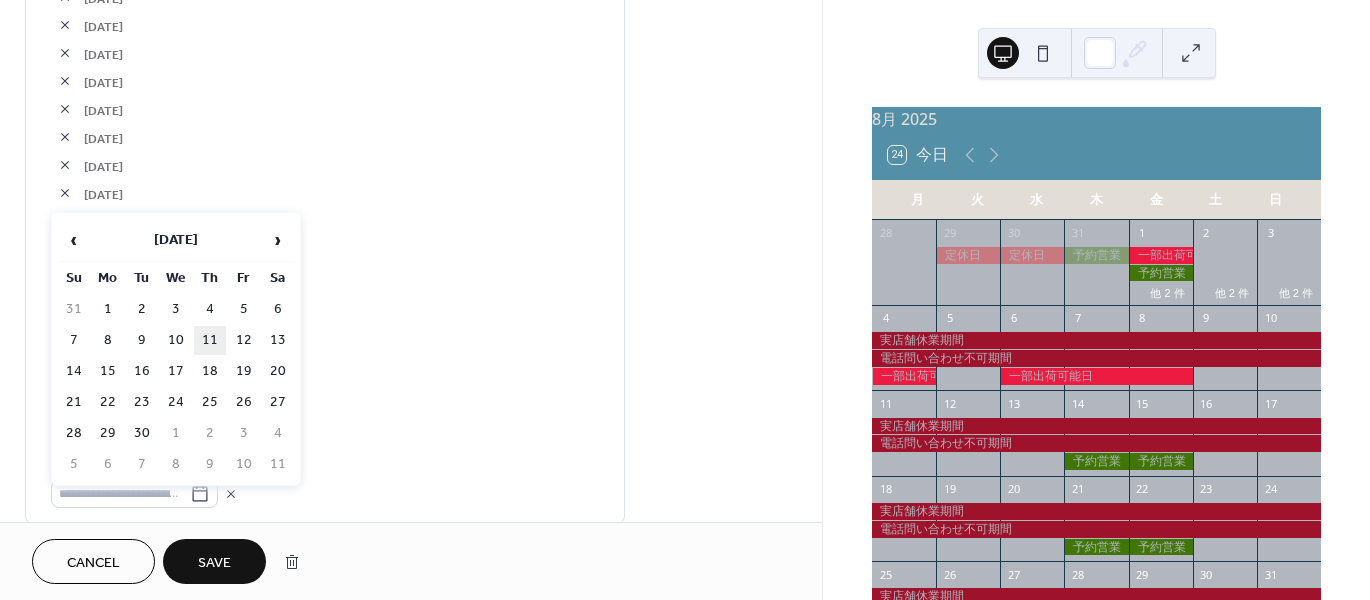 click on "11" at bounding box center (210, 340) 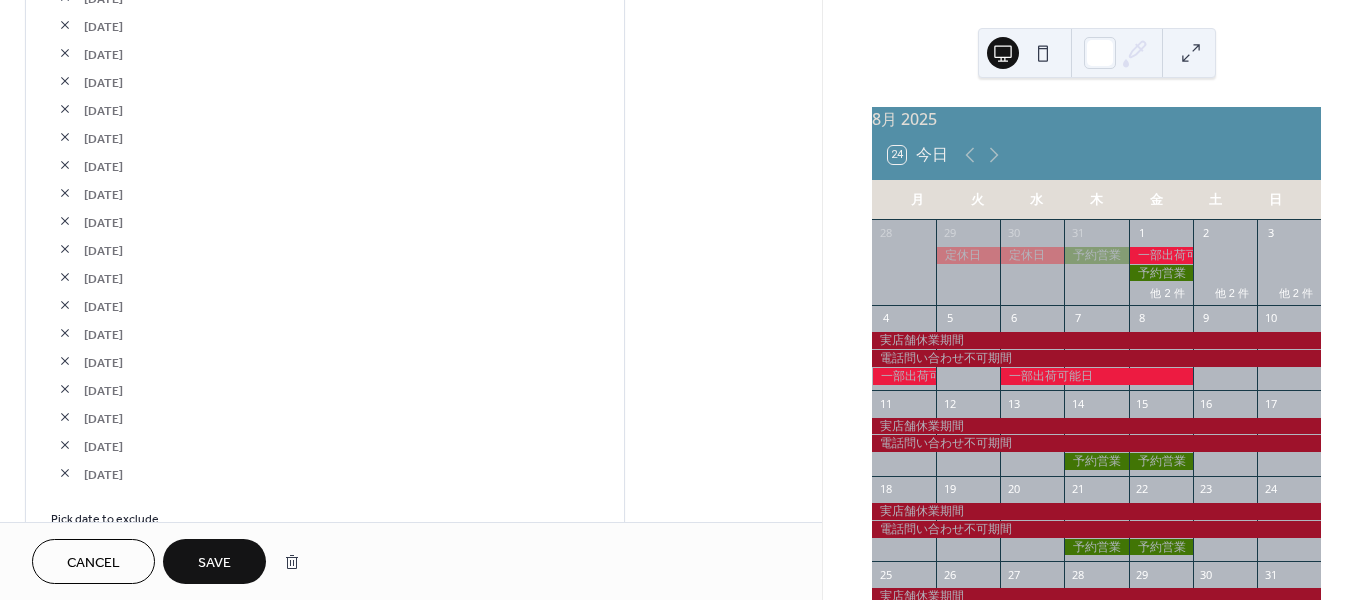 click on "Pick date to exclude" at bounding box center (105, 517) 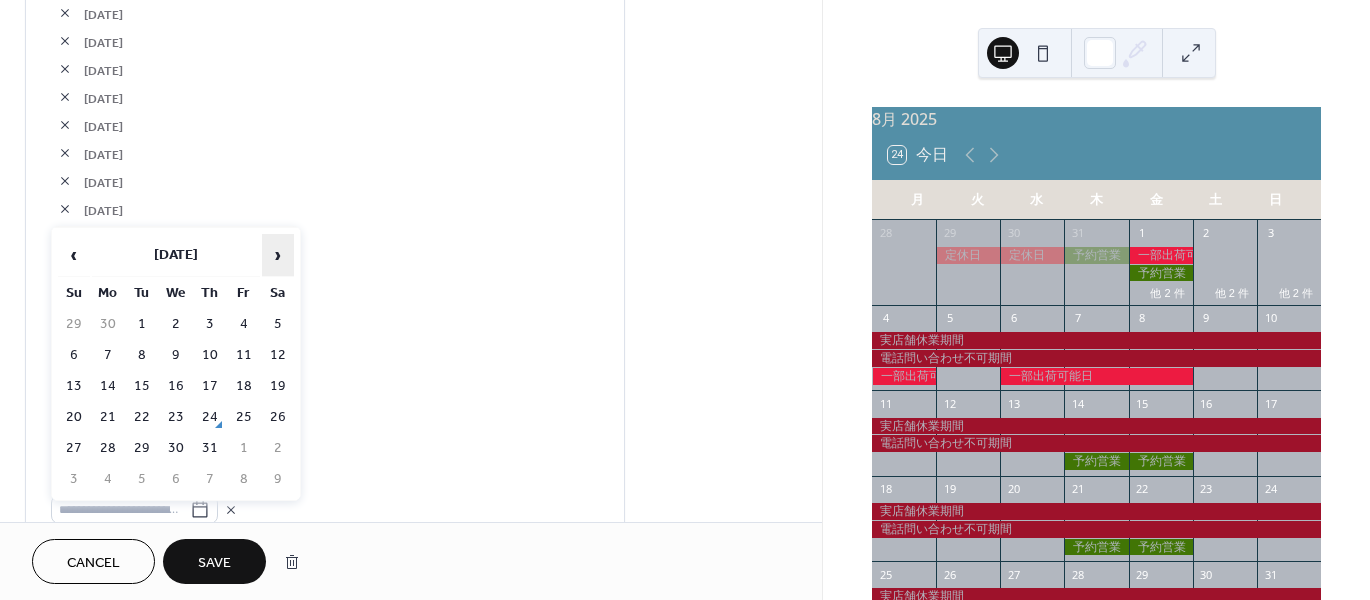 click on "›" at bounding box center [278, 255] 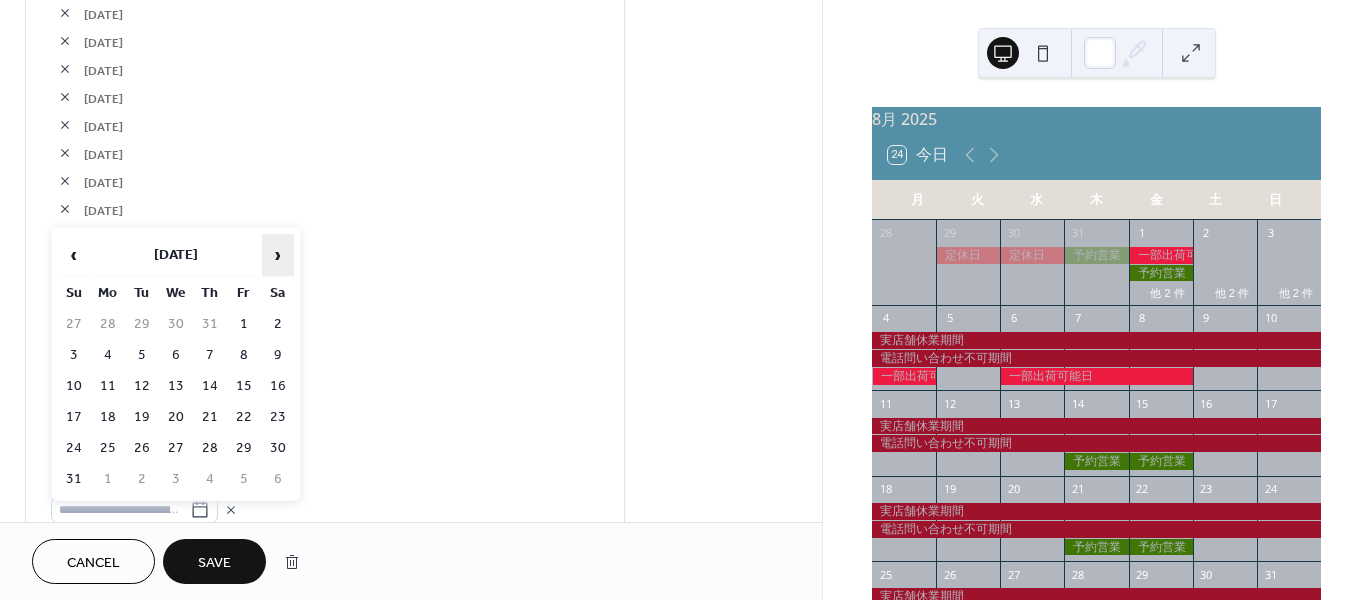 click on "›" at bounding box center (278, 255) 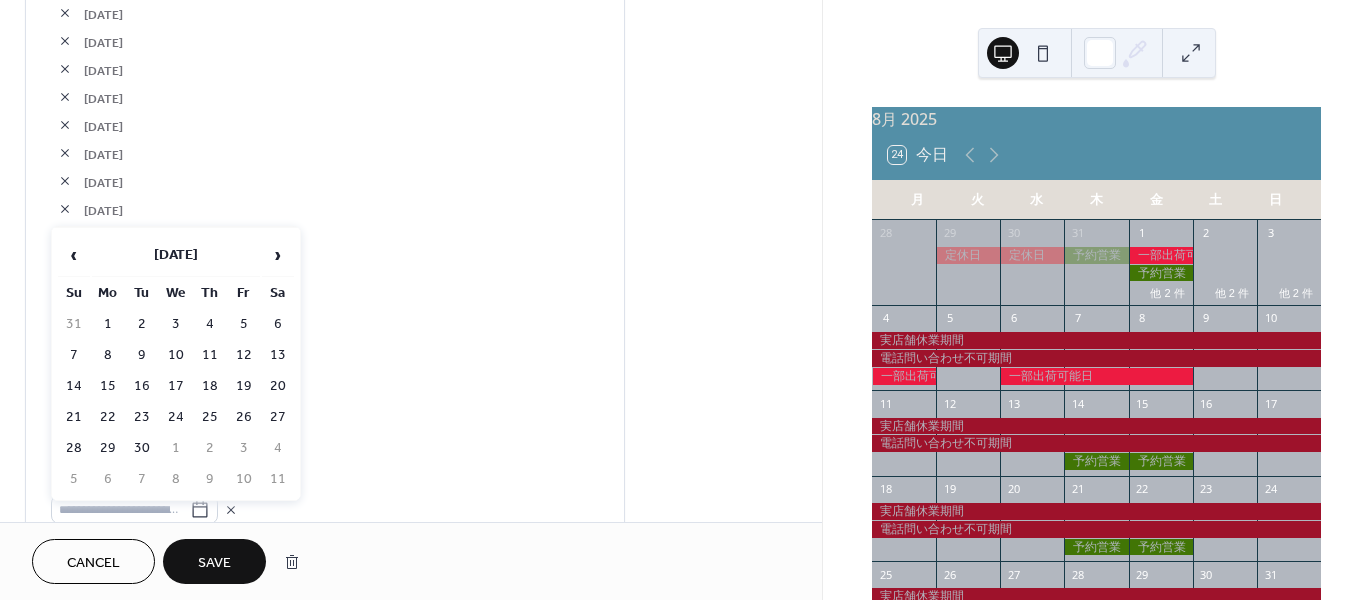 click on "12" at bounding box center [244, 355] 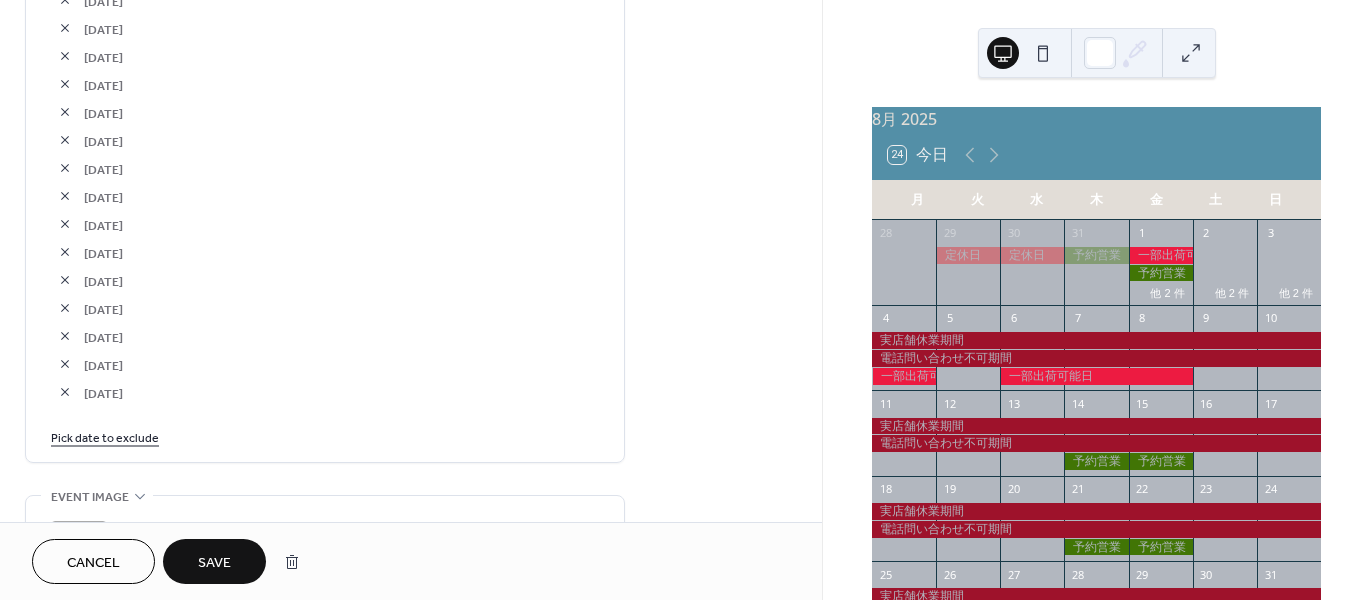 scroll, scrollTop: 1612, scrollLeft: 0, axis: vertical 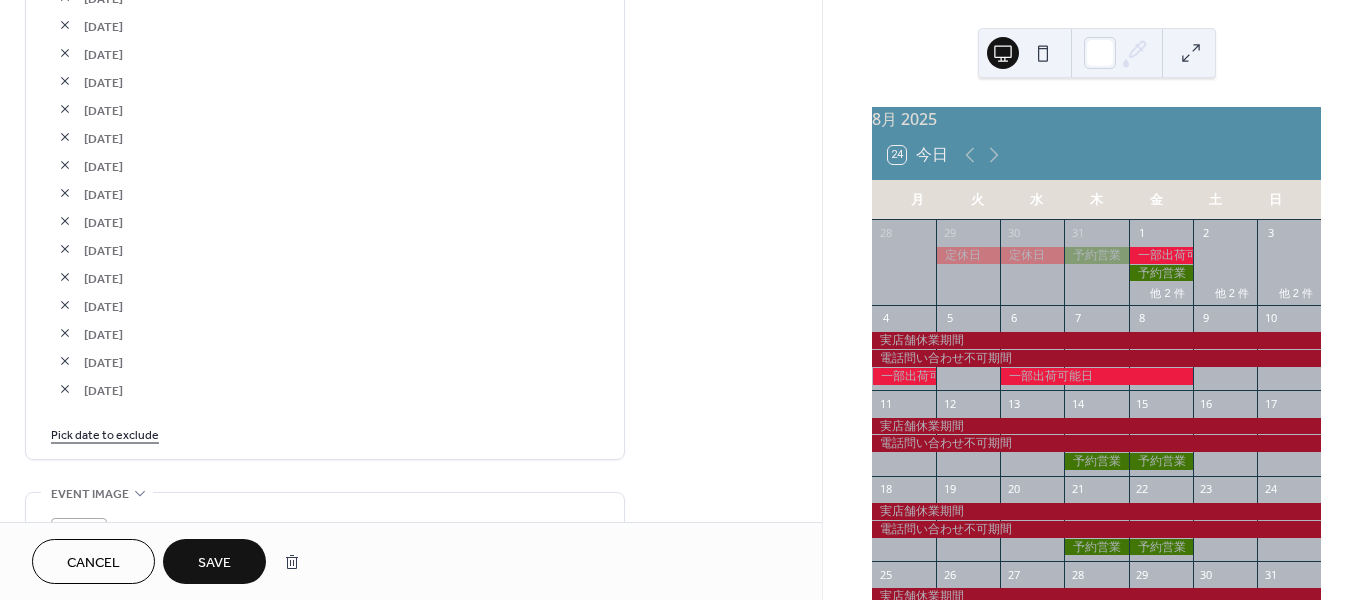 click on "Pick date to exclude" at bounding box center [105, 433] 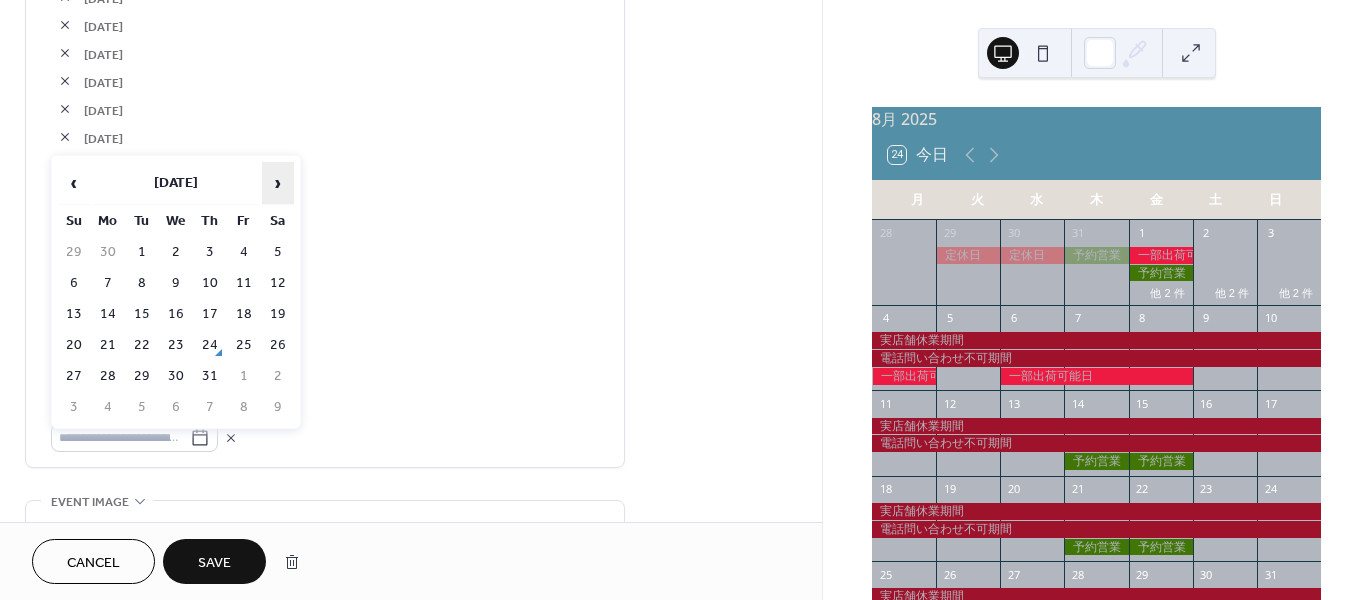 click on "›" at bounding box center [278, 183] 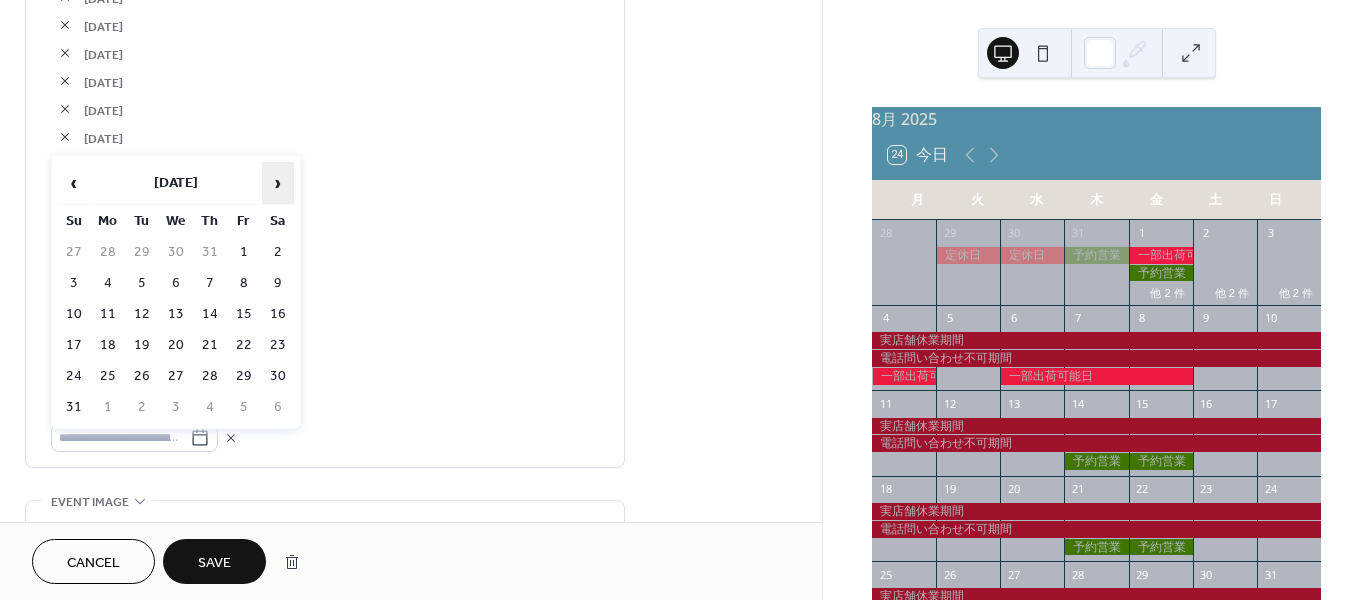click on "›" at bounding box center [278, 183] 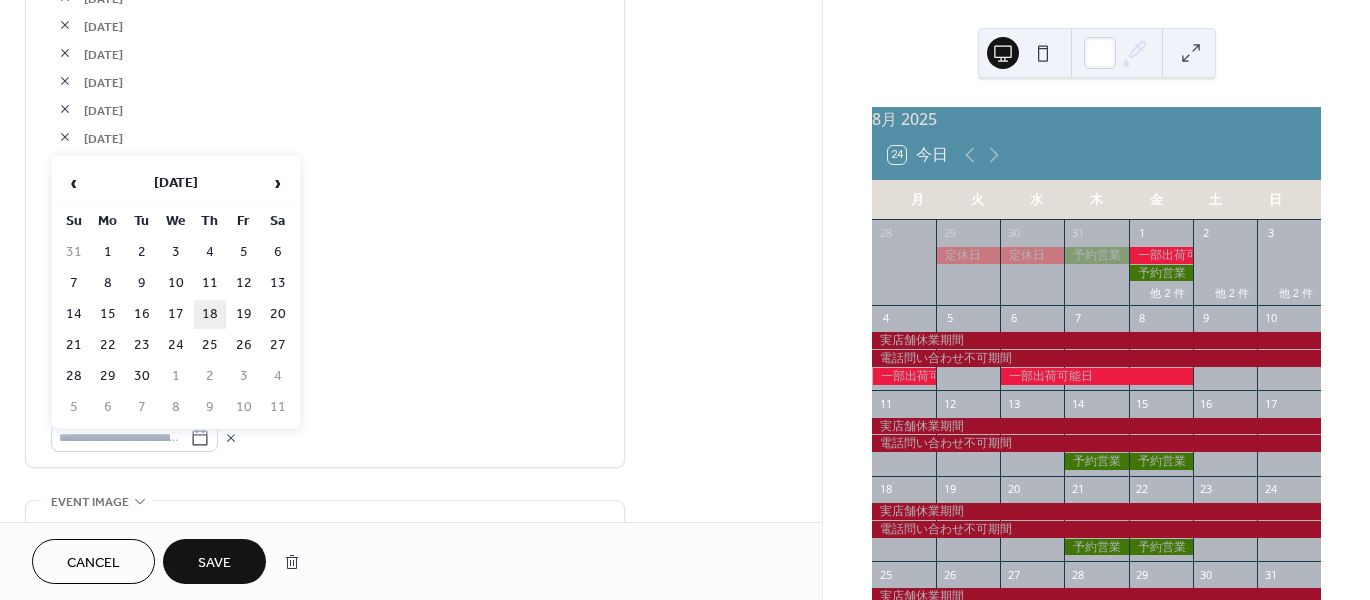 click on "18" at bounding box center [210, 314] 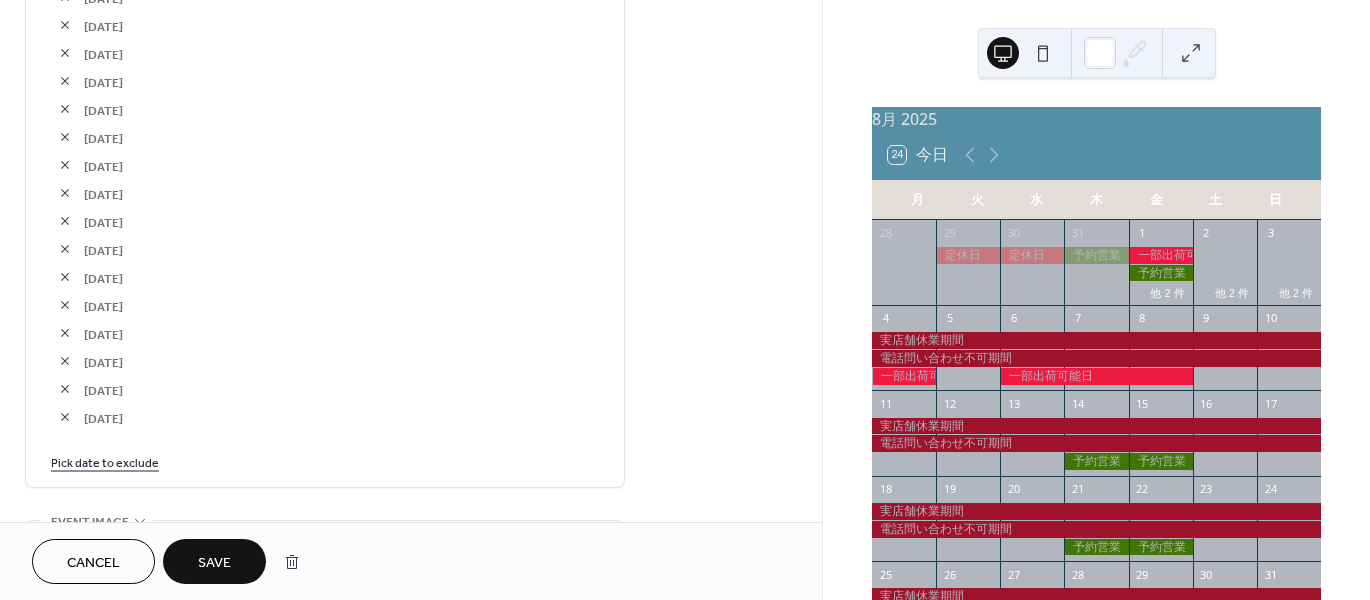 click on "Pick date to exclude" at bounding box center [105, 461] 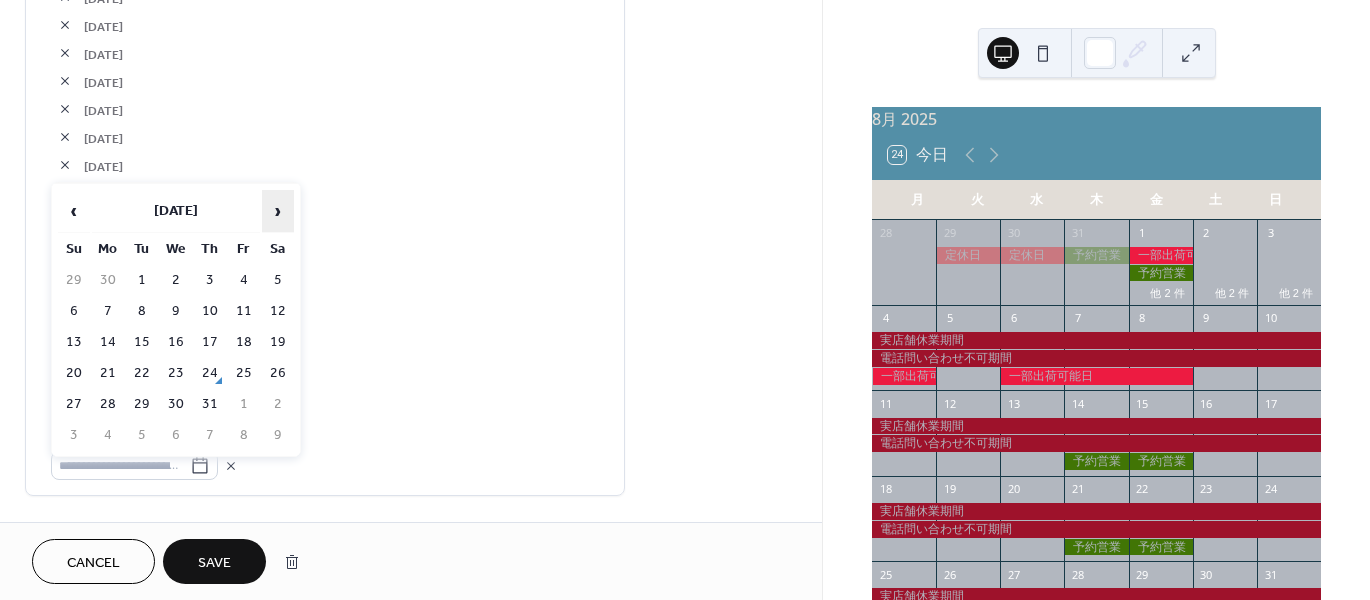 click on "›" at bounding box center [278, 211] 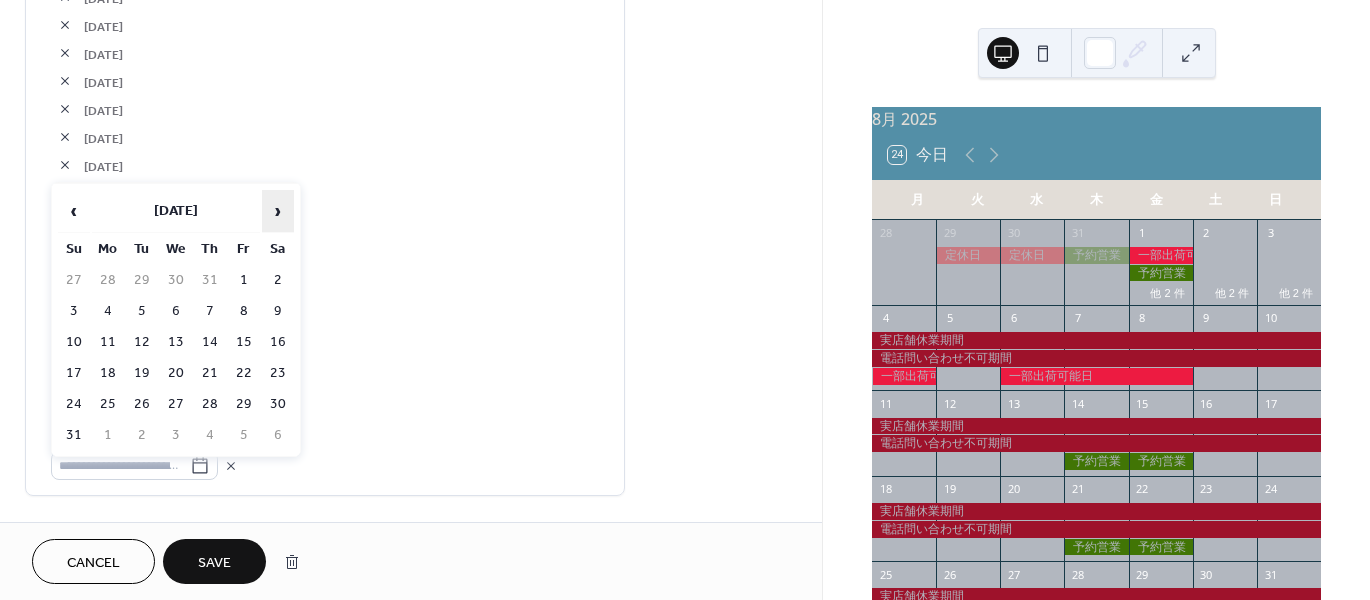 click on "›" at bounding box center [278, 211] 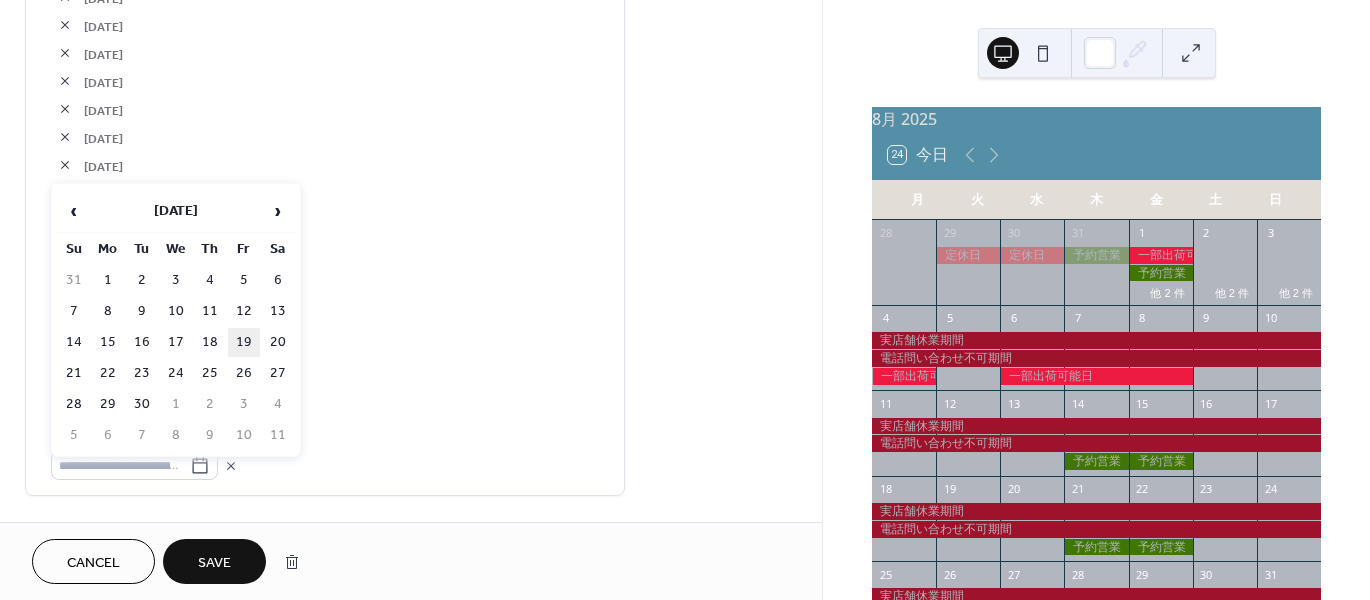 click on "19" at bounding box center (244, 342) 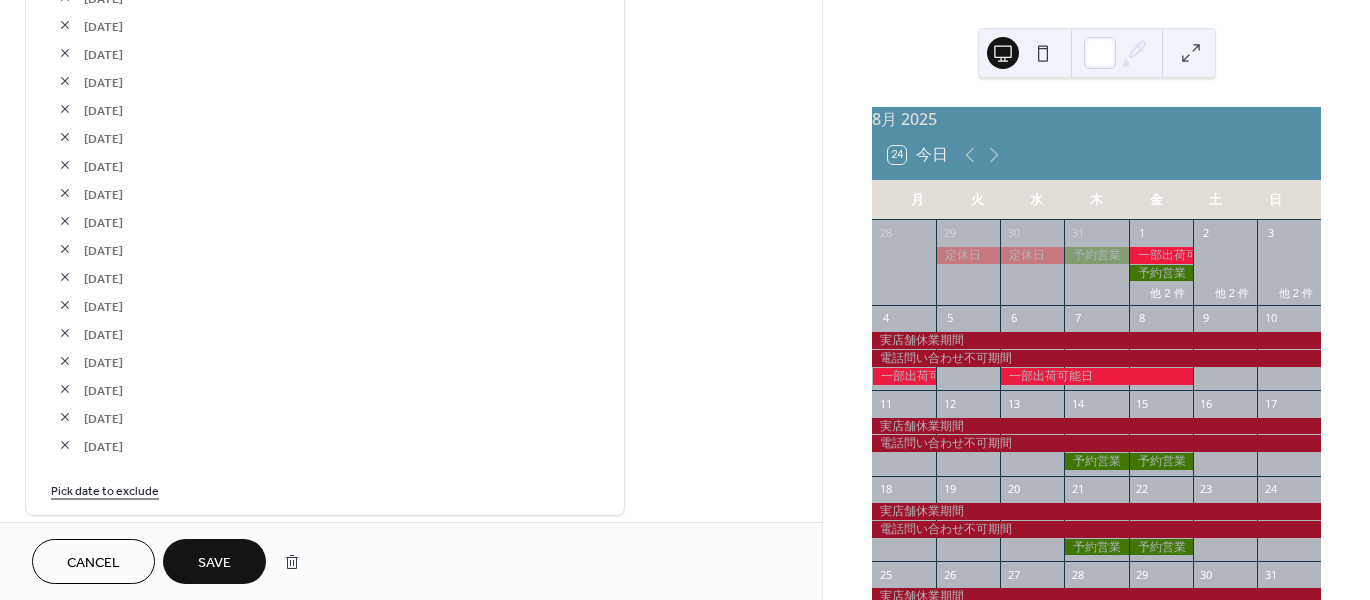 click on "Save" at bounding box center [214, 563] 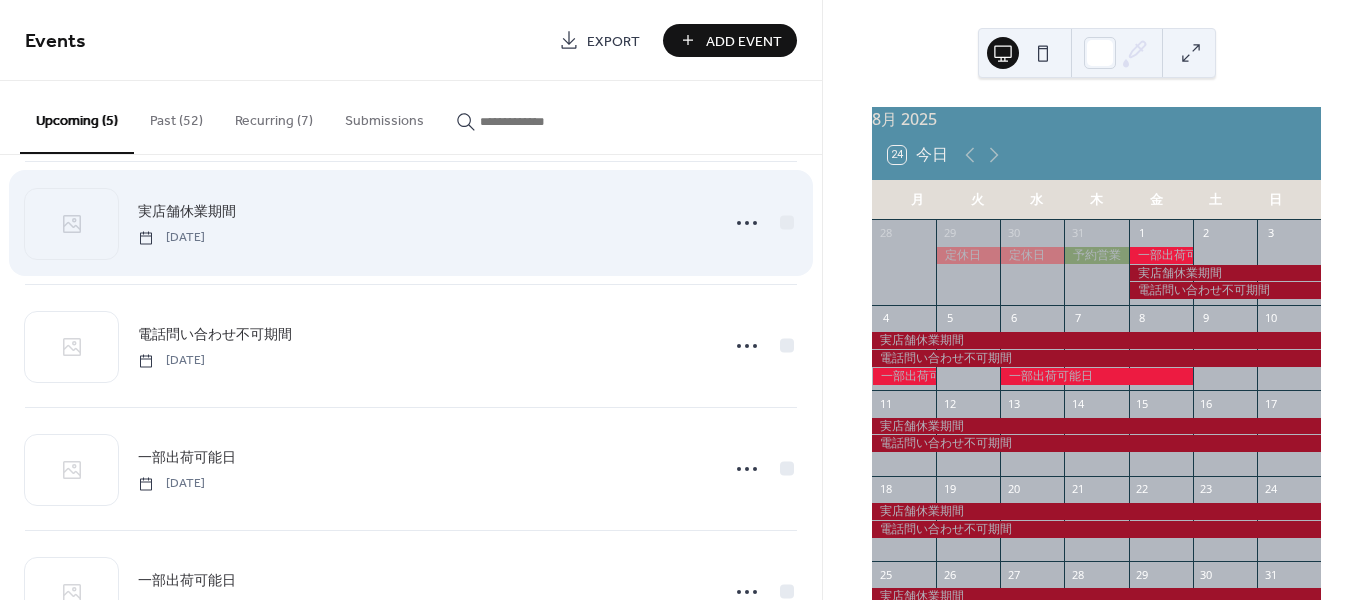 scroll, scrollTop: 0, scrollLeft: 0, axis: both 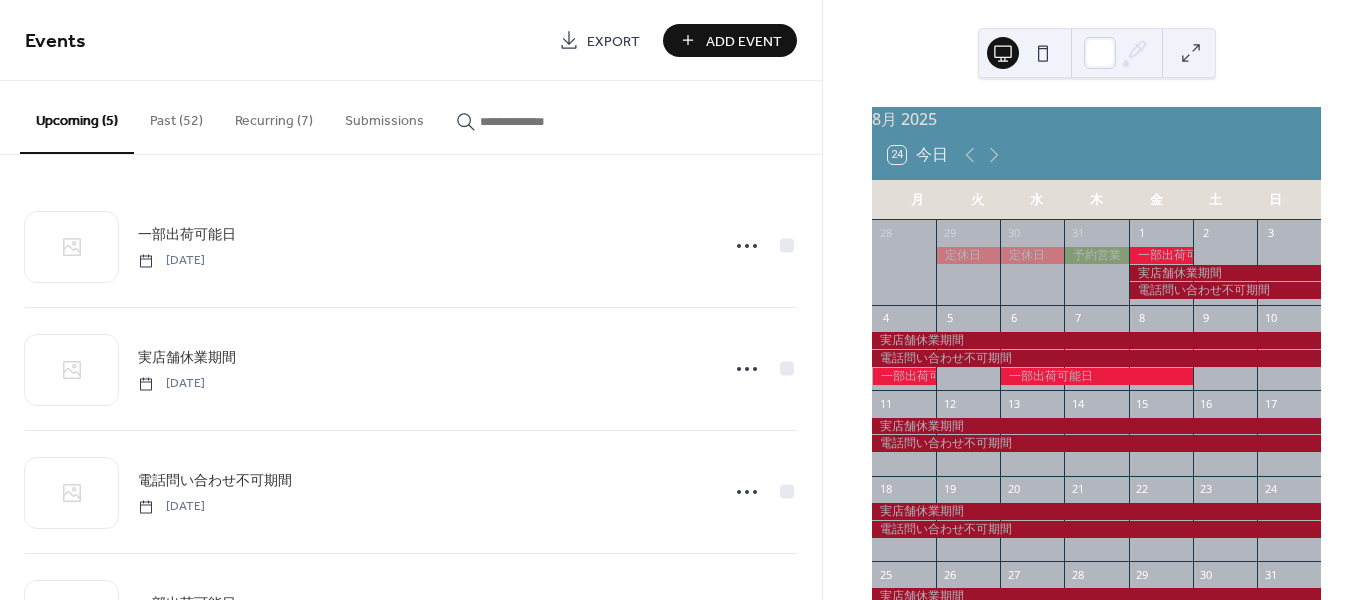 click on "Recurring (7)" at bounding box center [274, 116] 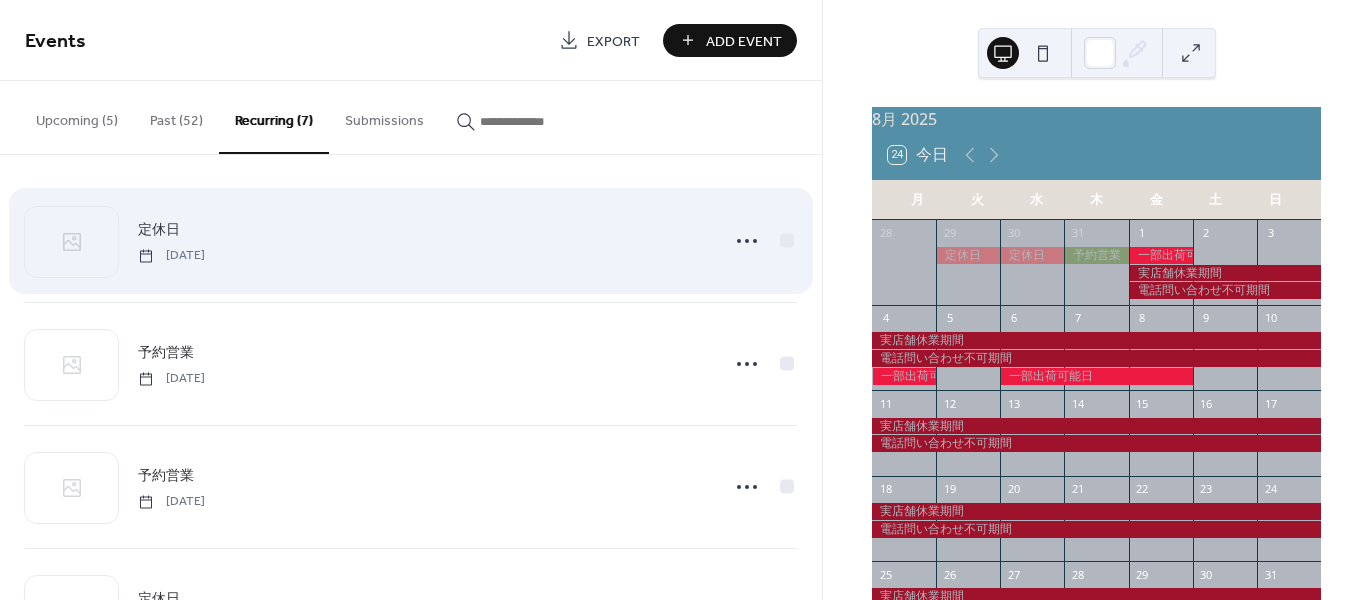 scroll, scrollTop: 0, scrollLeft: 0, axis: both 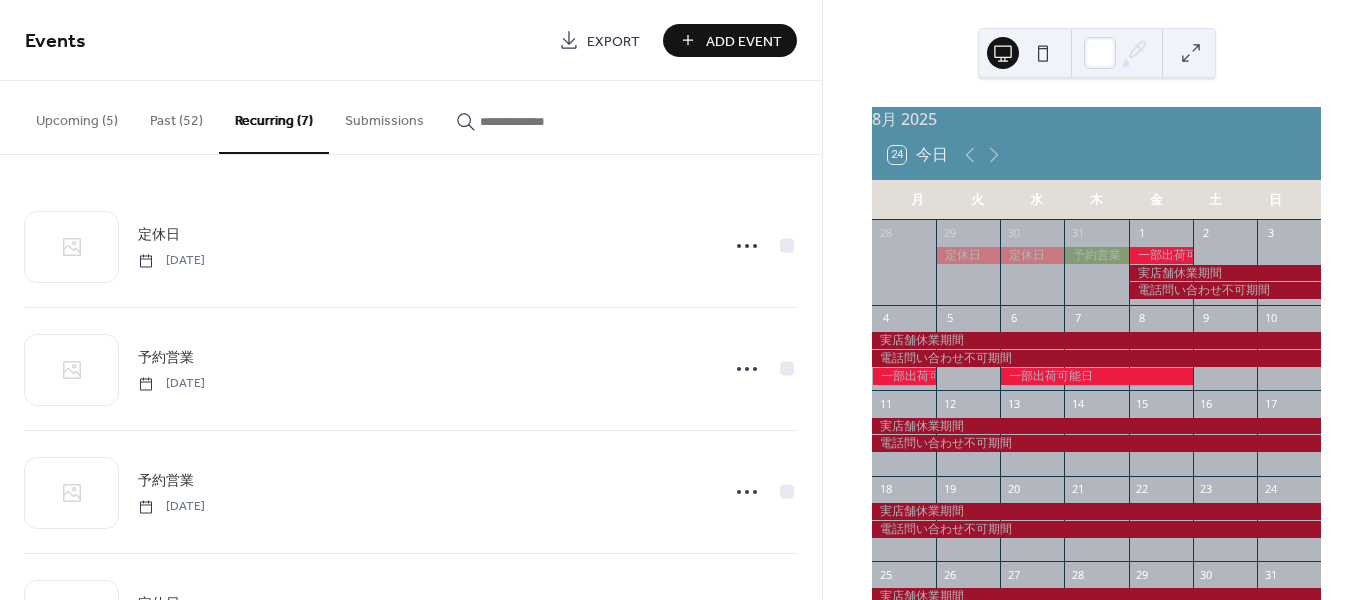 click on "Upcoming (5)" at bounding box center (77, 116) 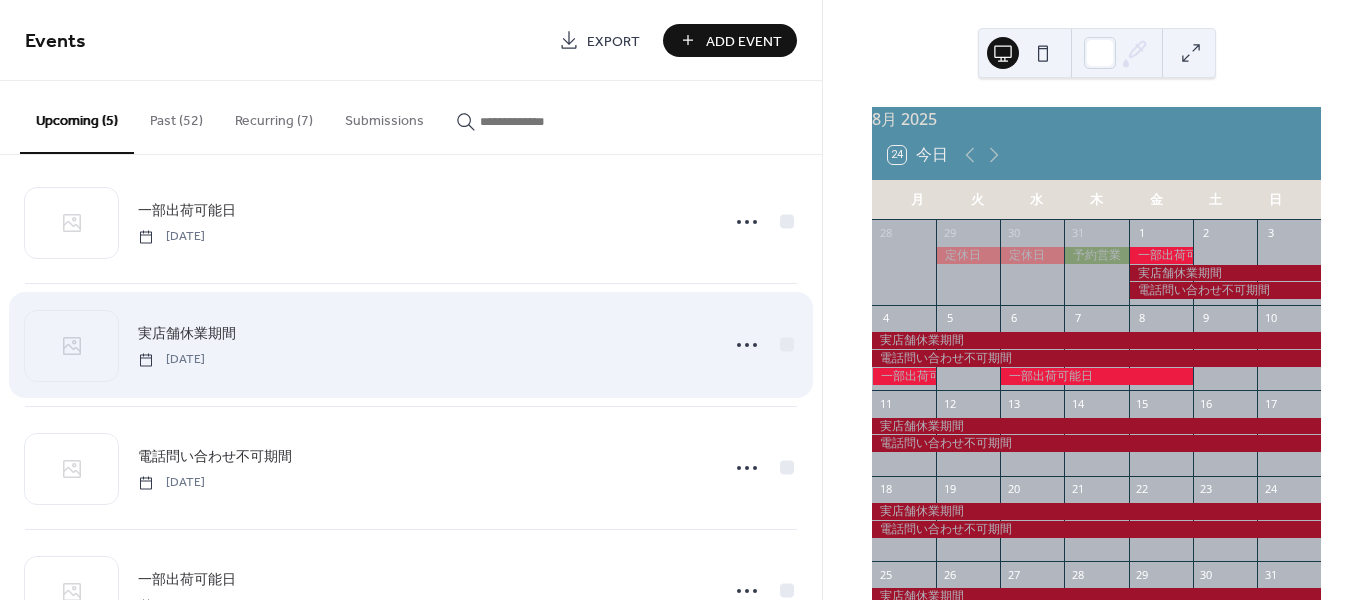 scroll, scrollTop: 0, scrollLeft: 0, axis: both 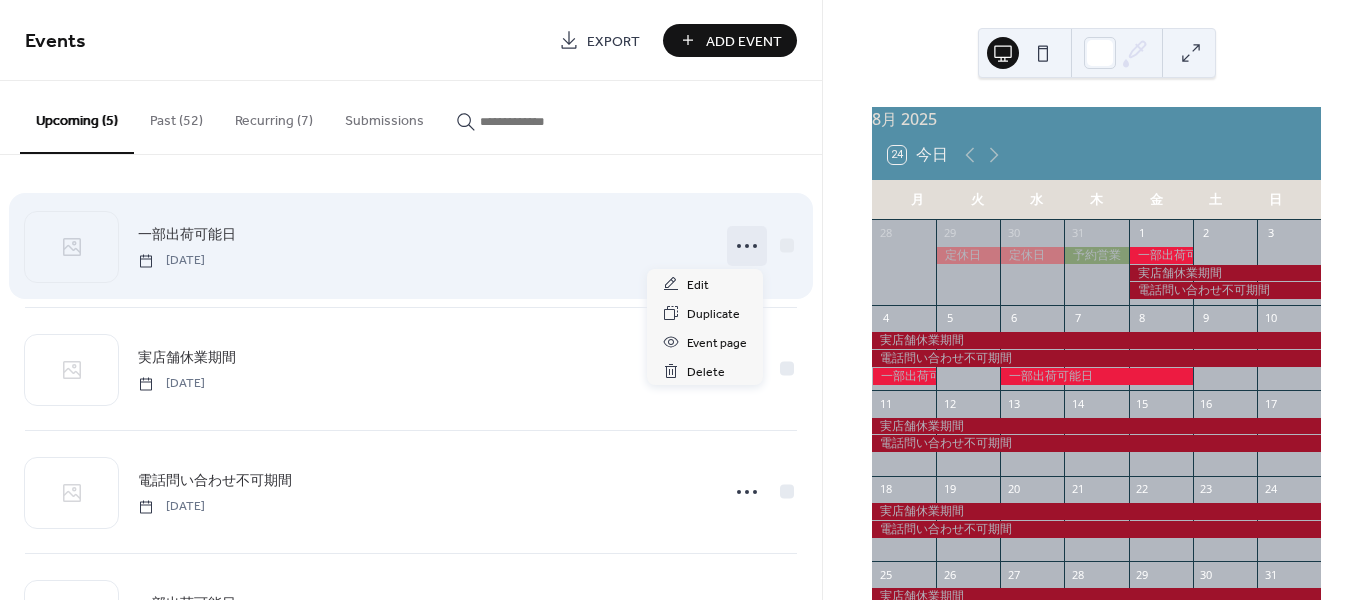 click 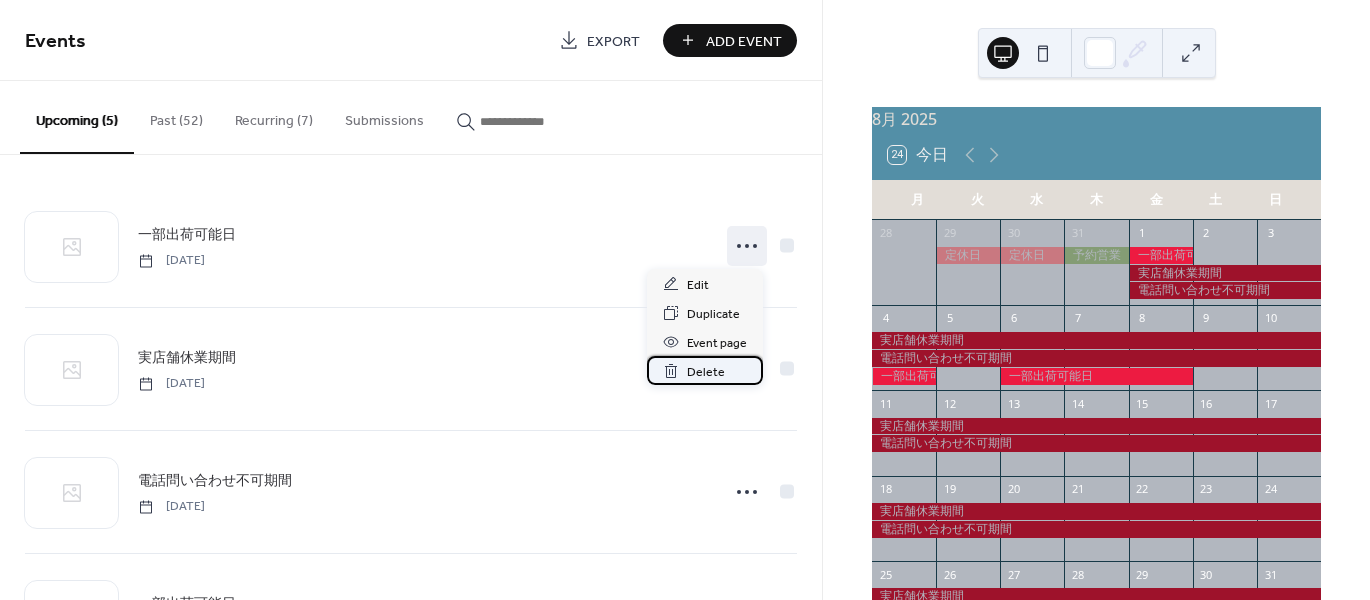 click on "Delete" at bounding box center (706, 372) 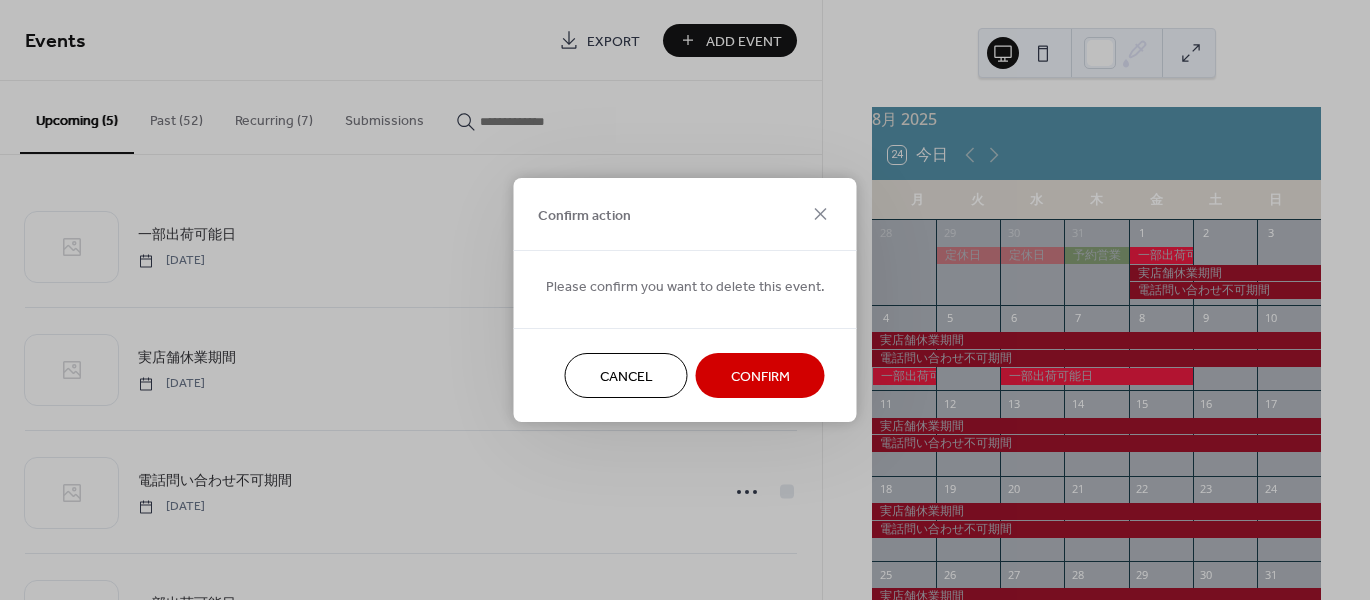 click on "Confirm" at bounding box center (760, 377) 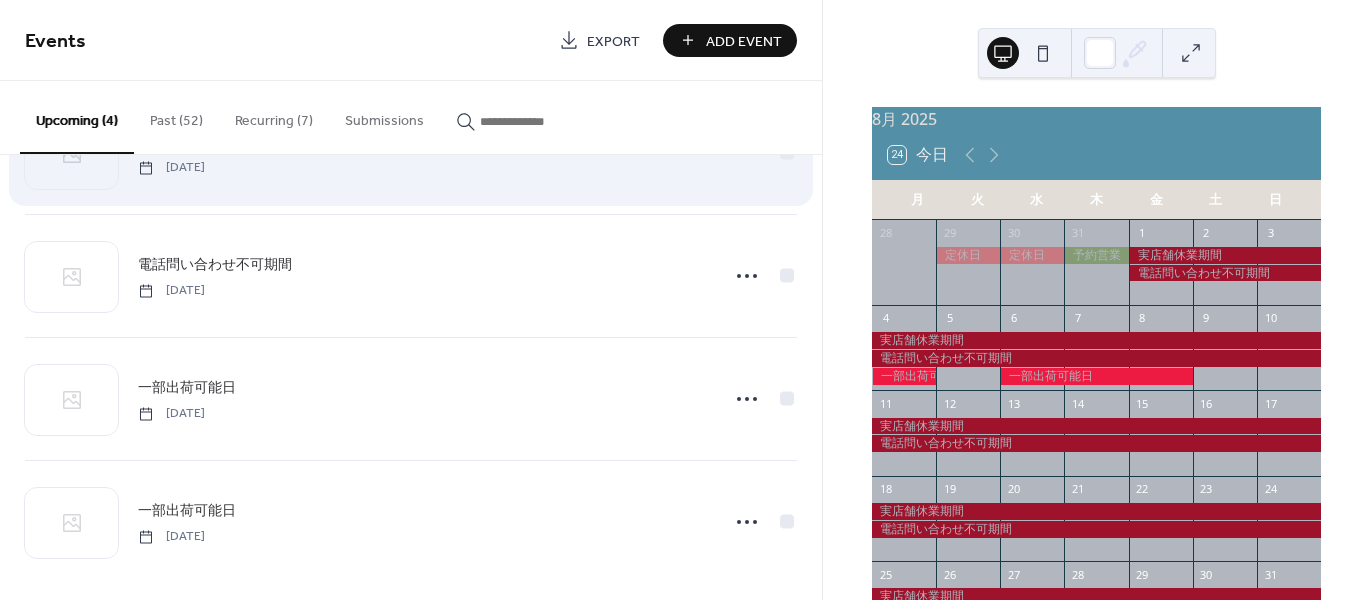 scroll, scrollTop: 104, scrollLeft: 0, axis: vertical 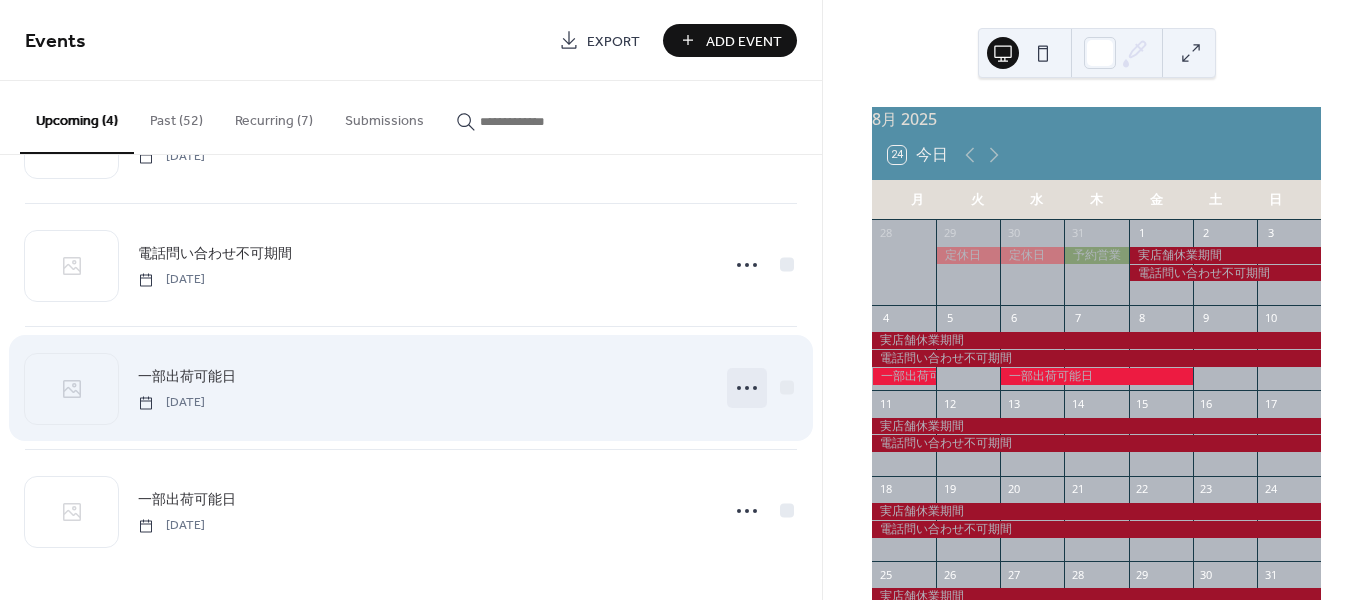 click 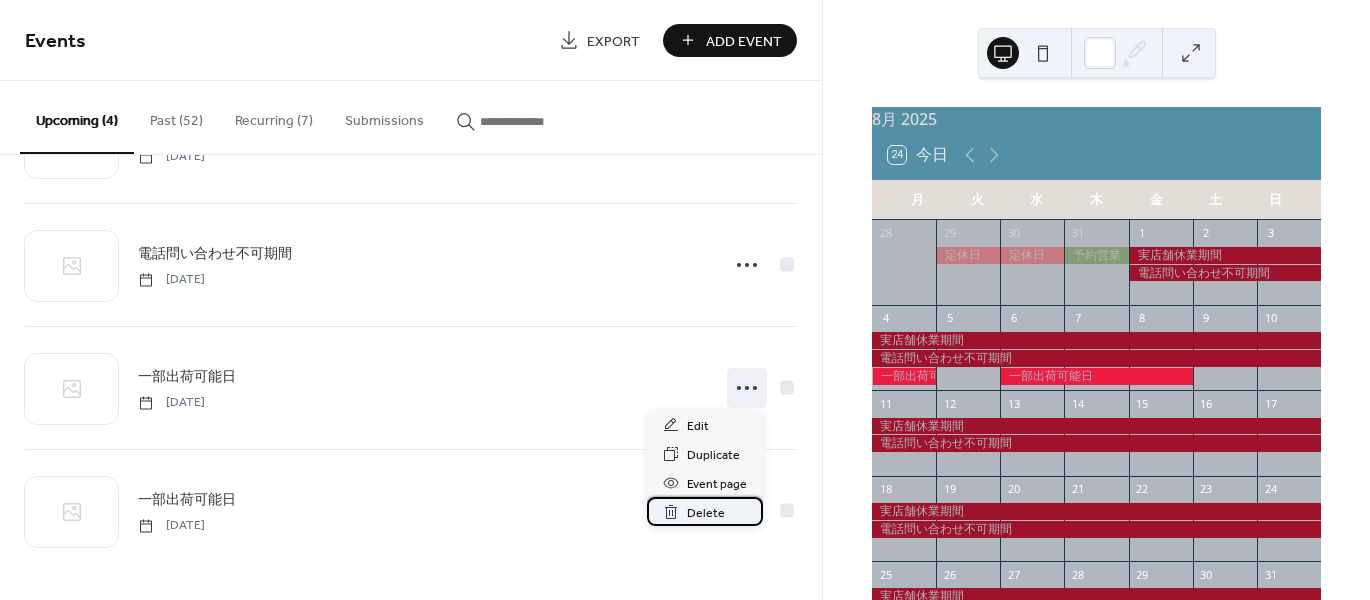 click on "Delete" at bounding box center (706, 513) 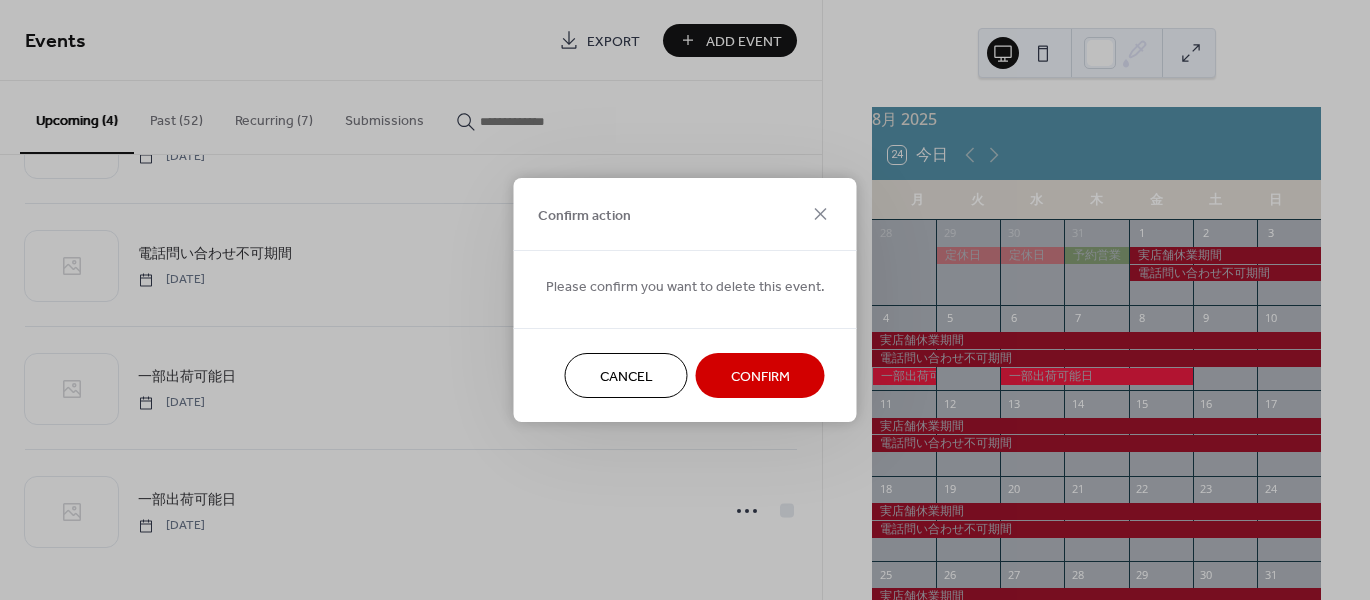 click on "Confirm" at bounding box center [760, 377] 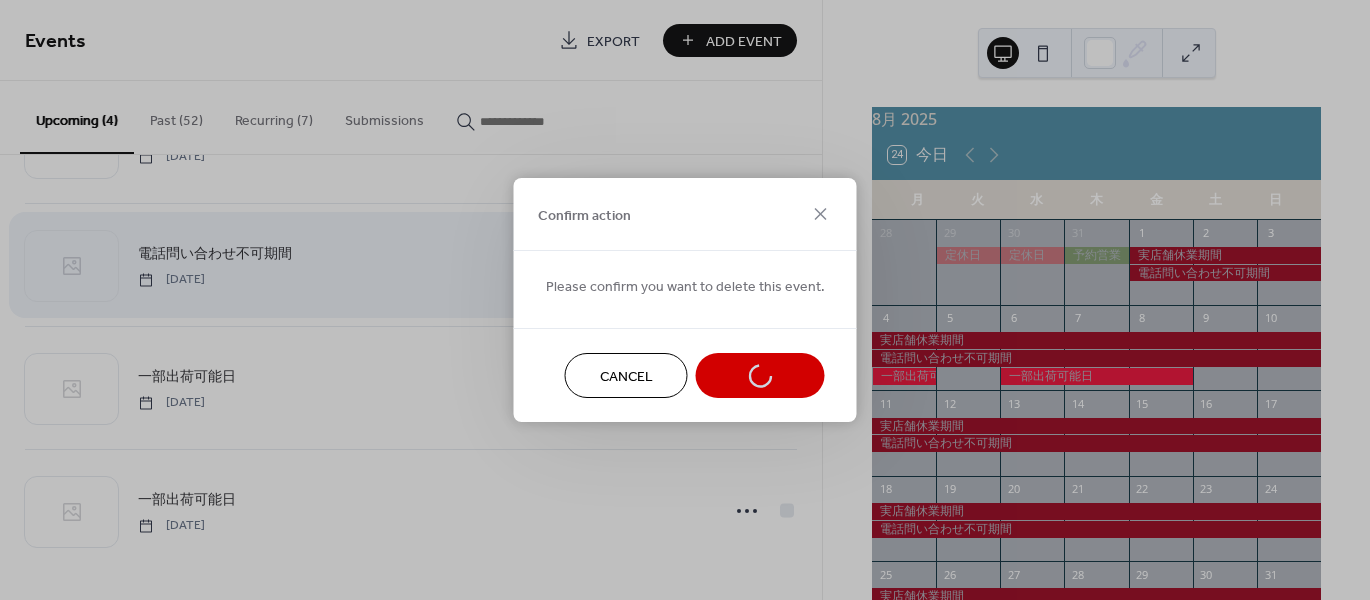 scroll, scrollTop: 0, scrollLeft: 0, axis: both 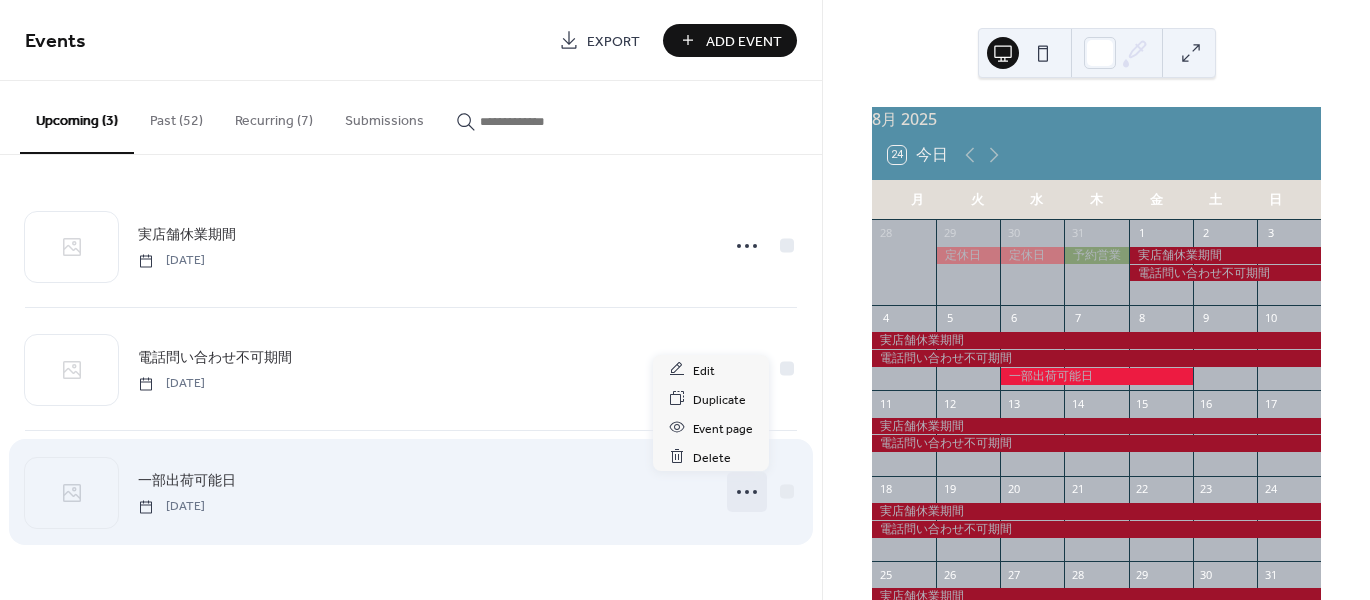 click 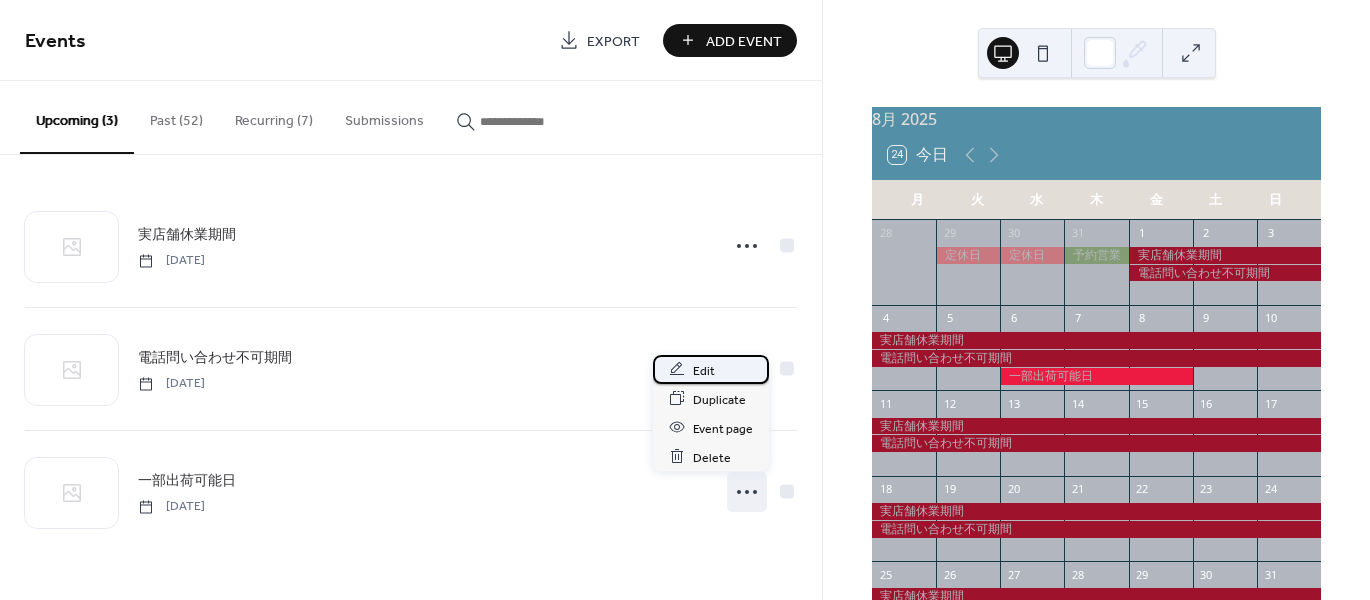 click on "Edit" at bounding box center (704, 370) 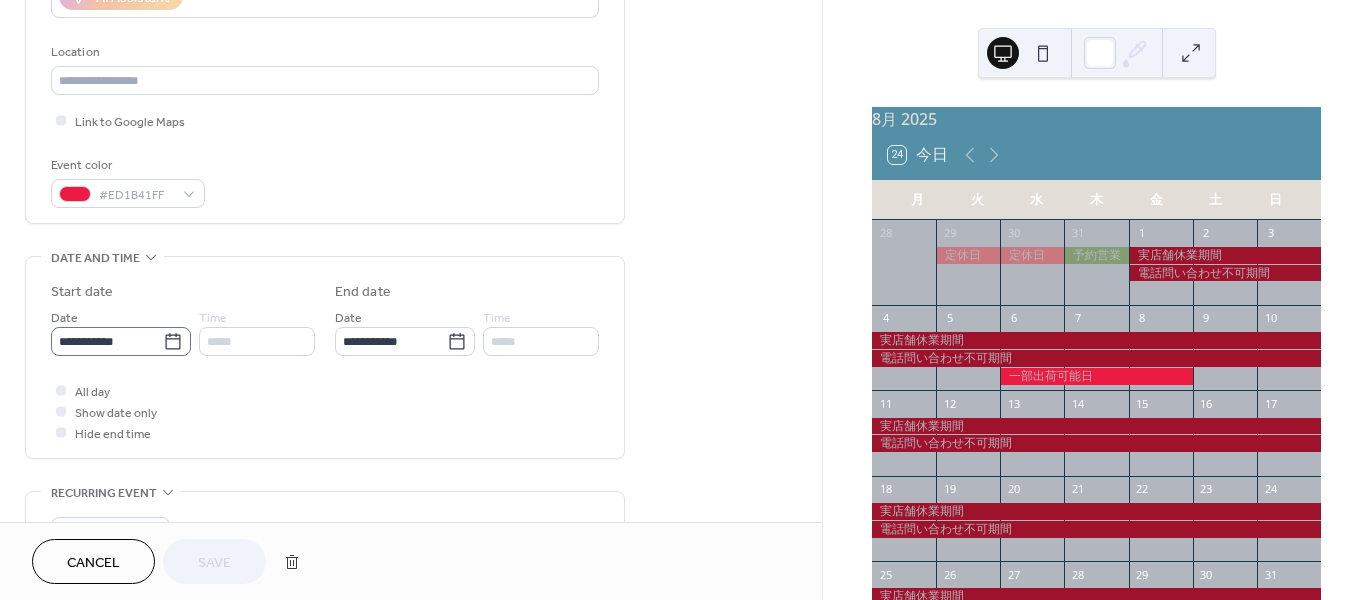 scroll, scrollTop: 400, scrollLeft: 0, axis: vertical 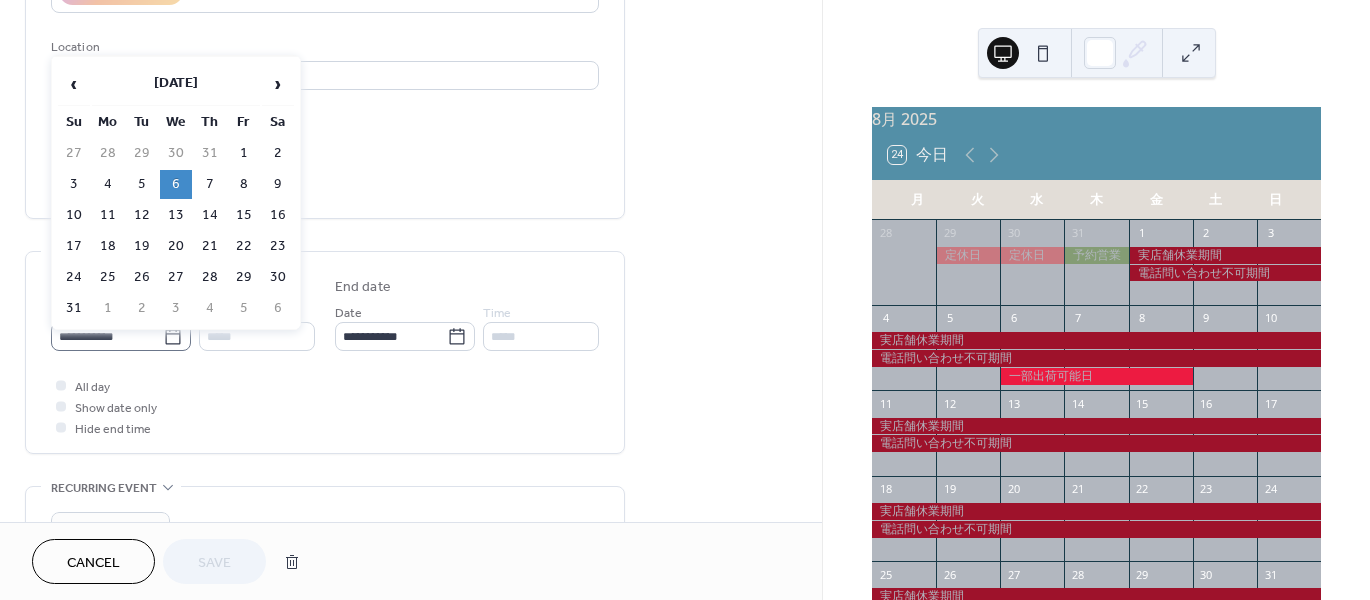 click 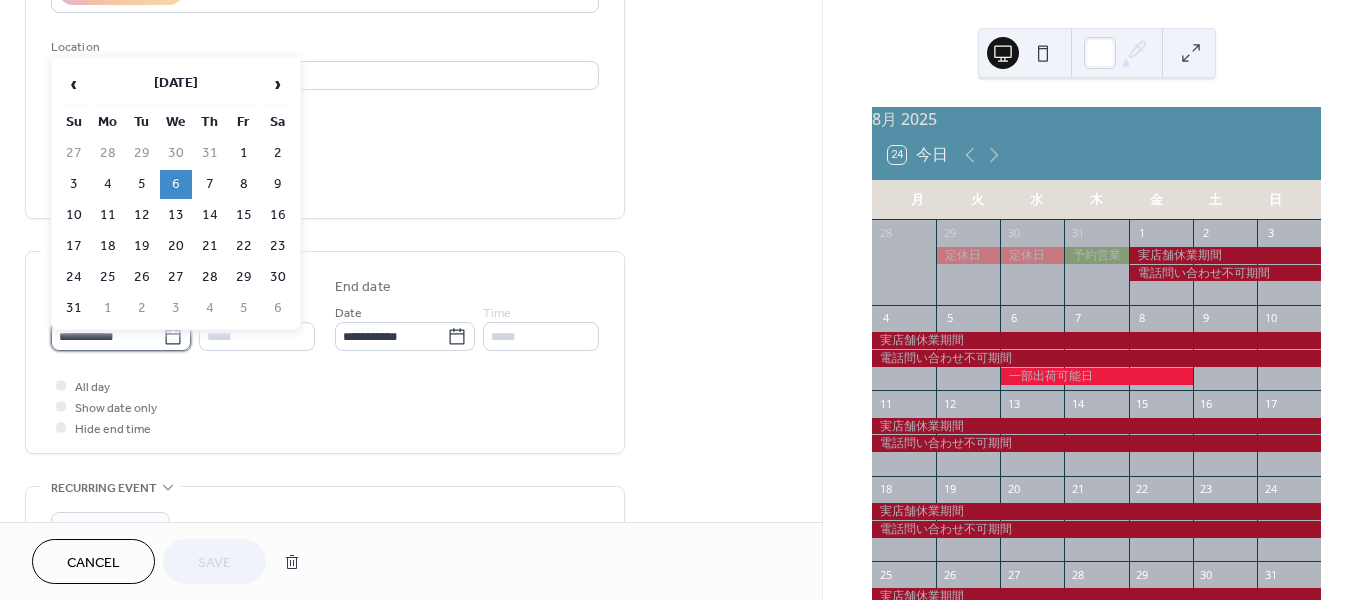 click on "**********" at bounding box center [107, 336] 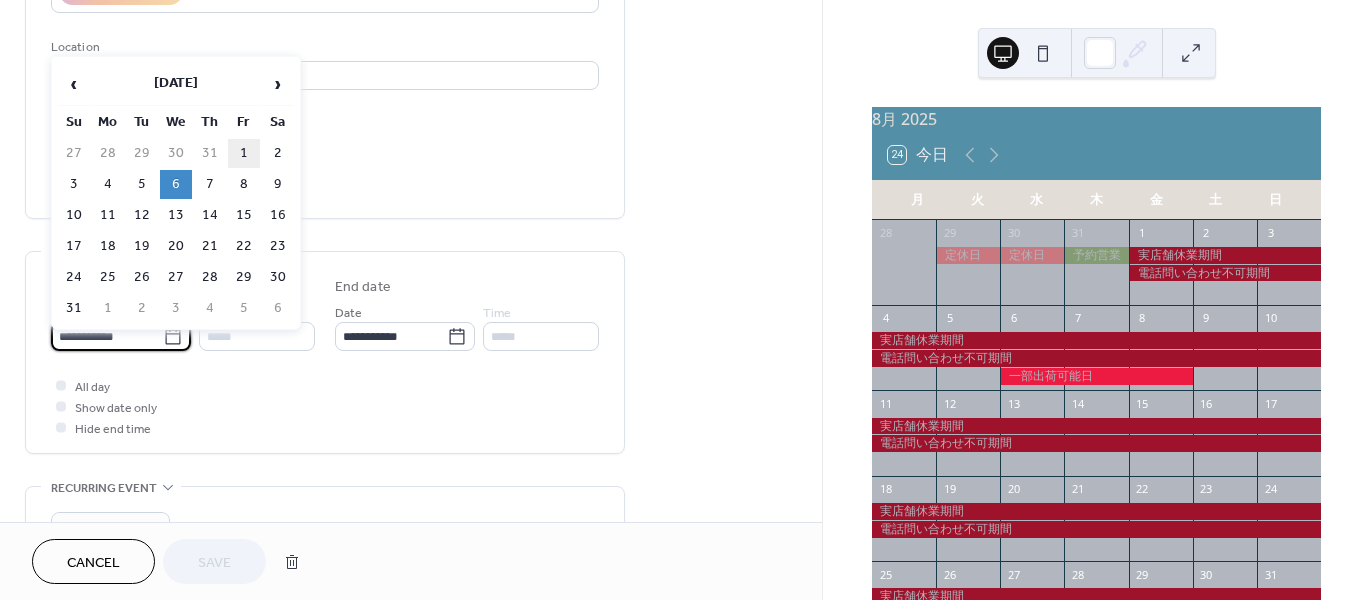 click on "1" at bounding box center [244, 153] 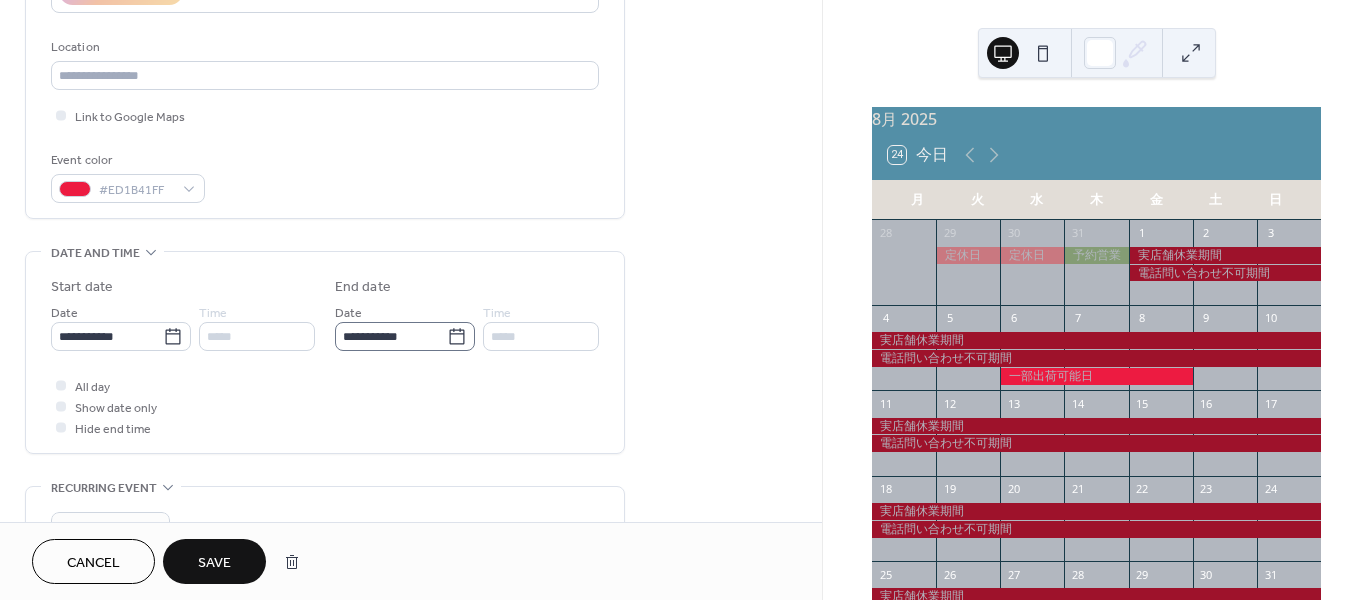 click 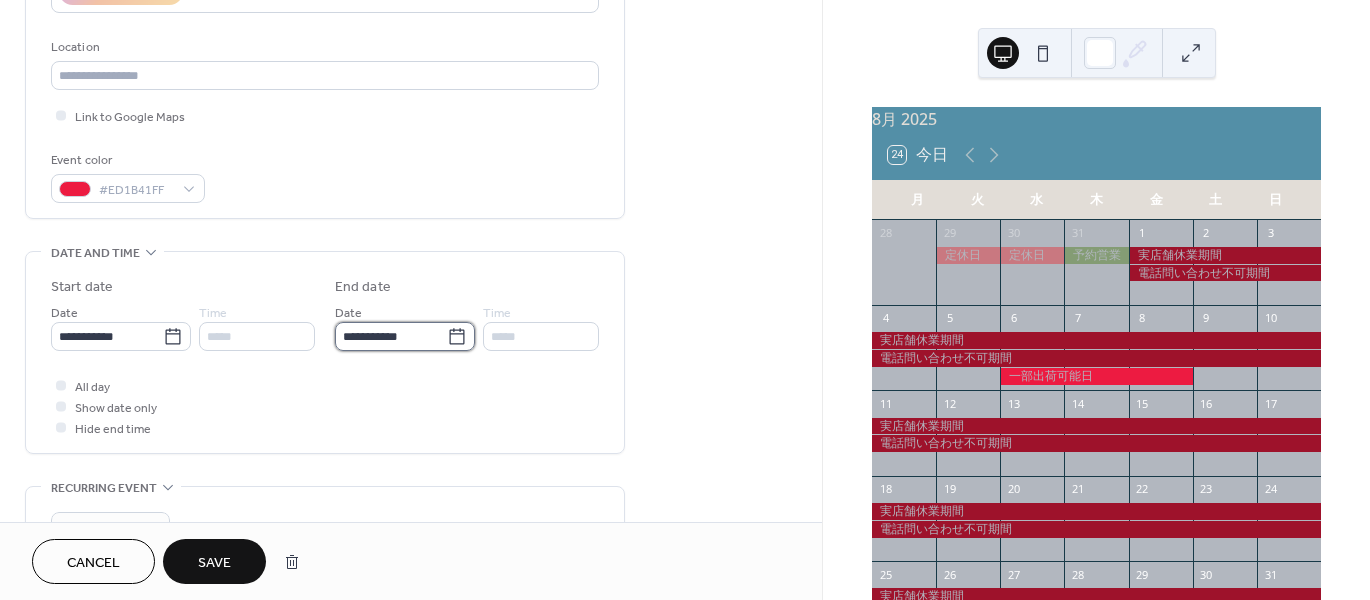 click on "**********" at bounding box center (391, 336) 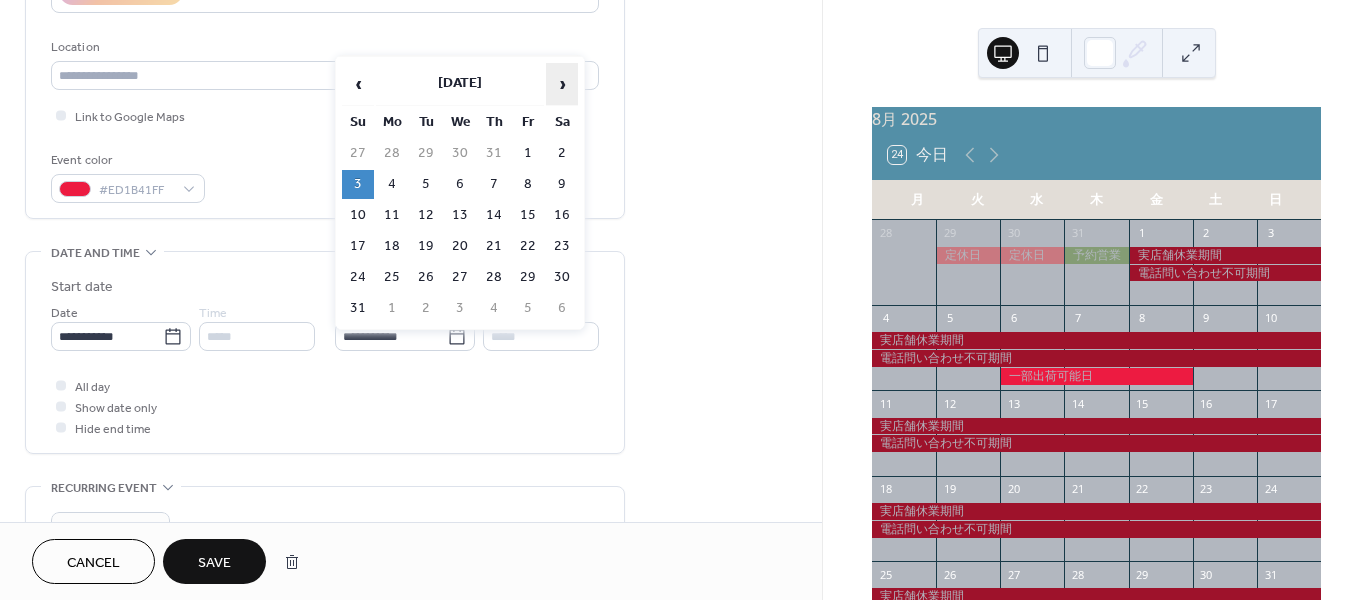 click on "›" at bounding box center [562, 84] 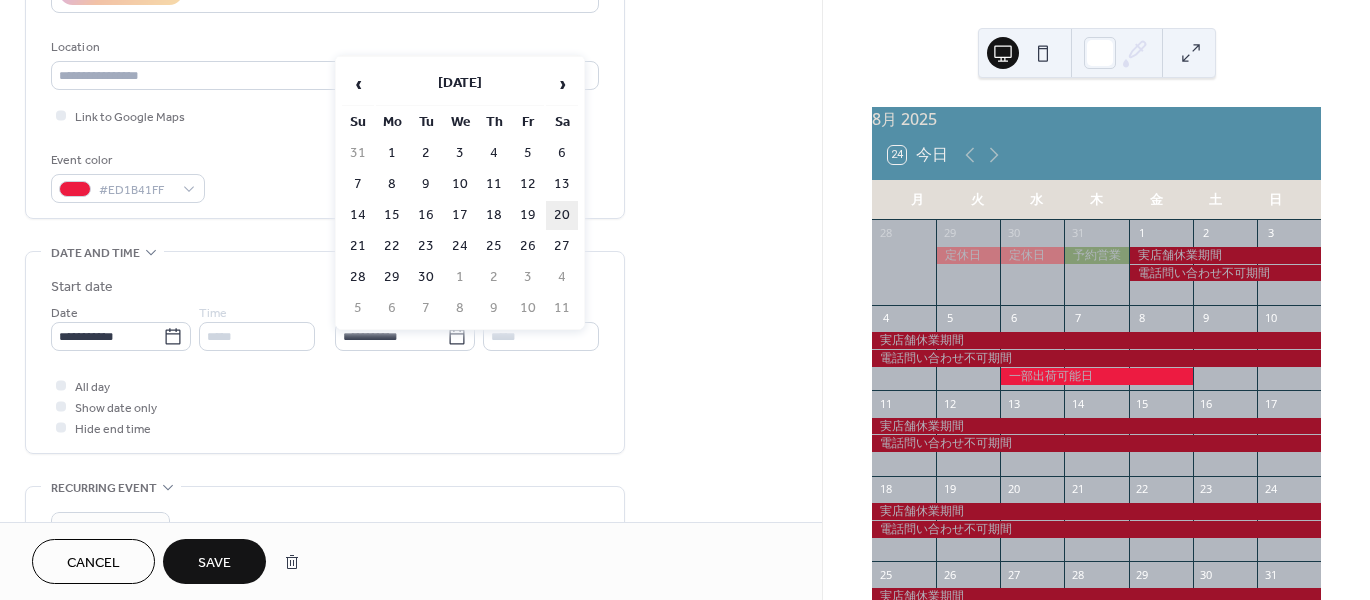 click on "20" at bounding box center [562, 215] 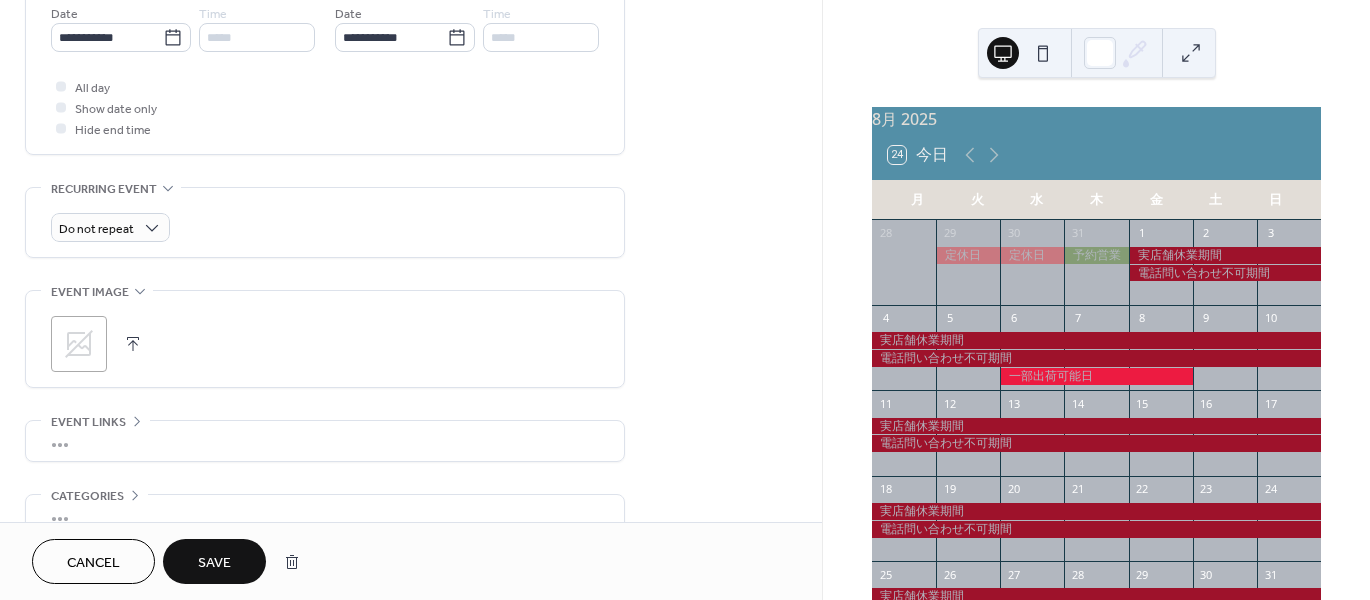 scroll, scrollTop: 700, scrollLeft: 0, axis: vertical 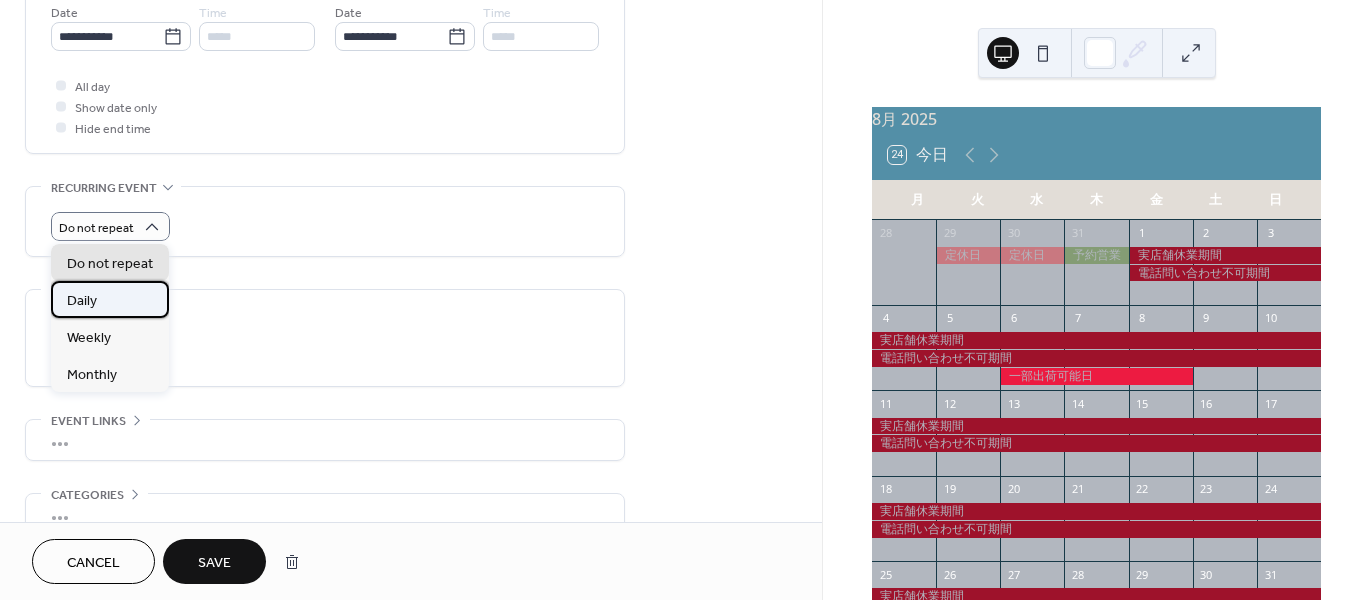 click on "Daily" at bounding box center [110, 299] 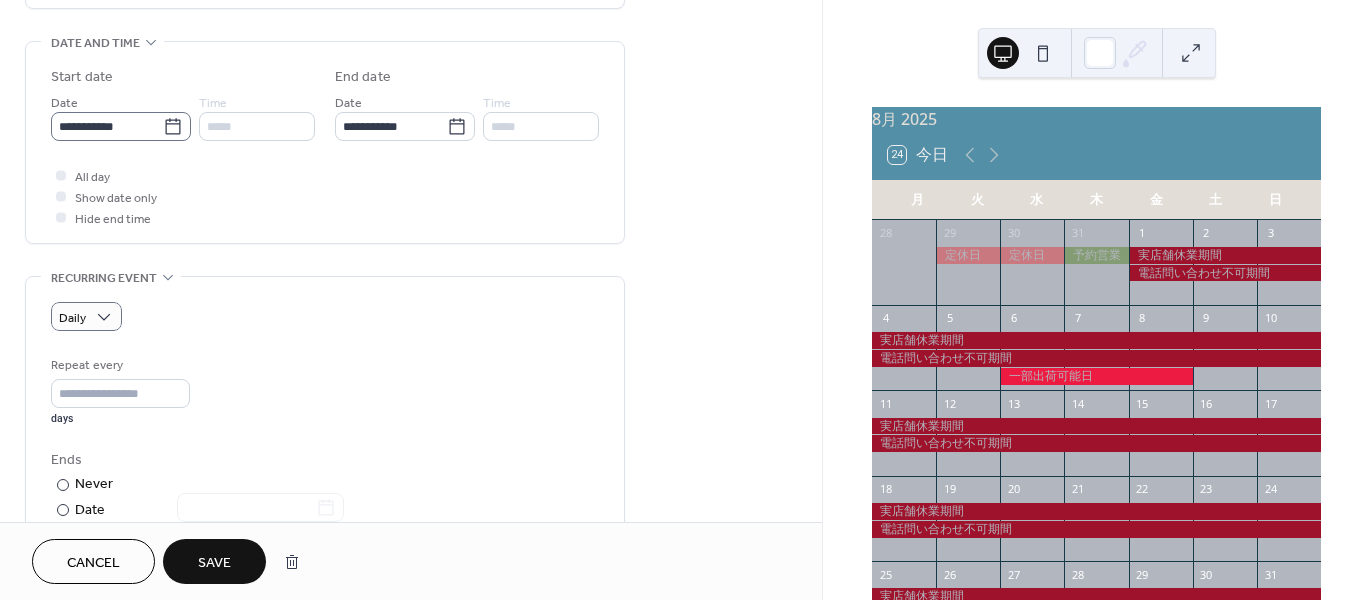 scroll, scrollTop: 500, scrollLeft: 0, axis: vertical 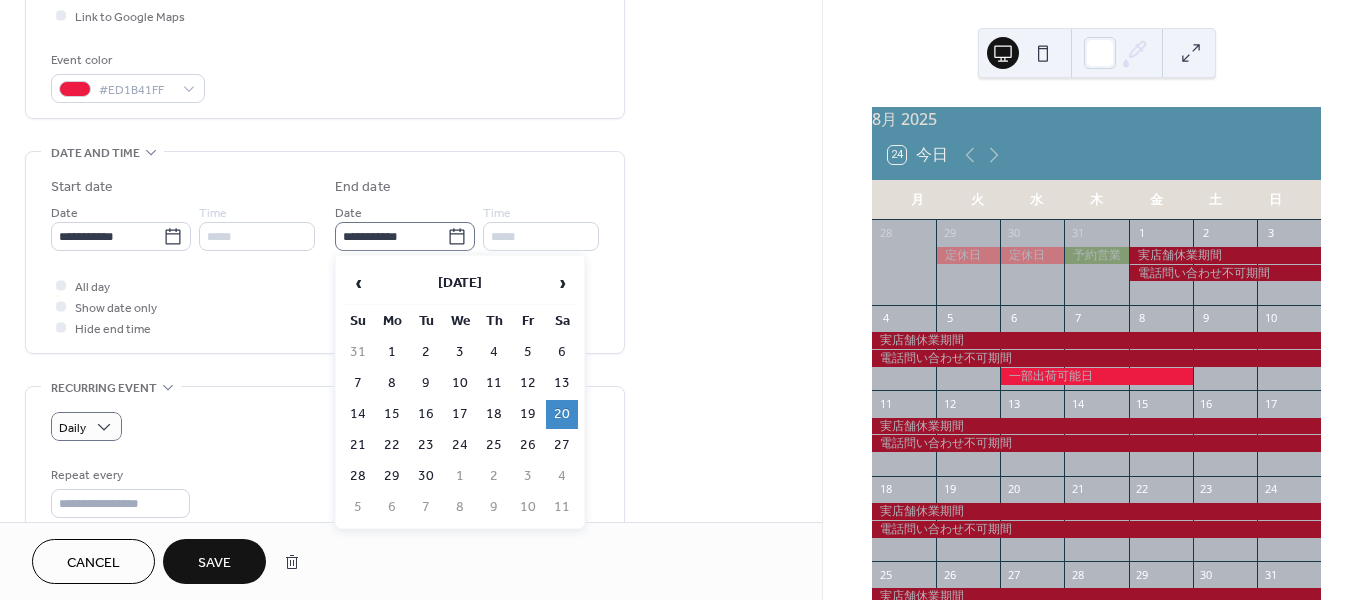 click 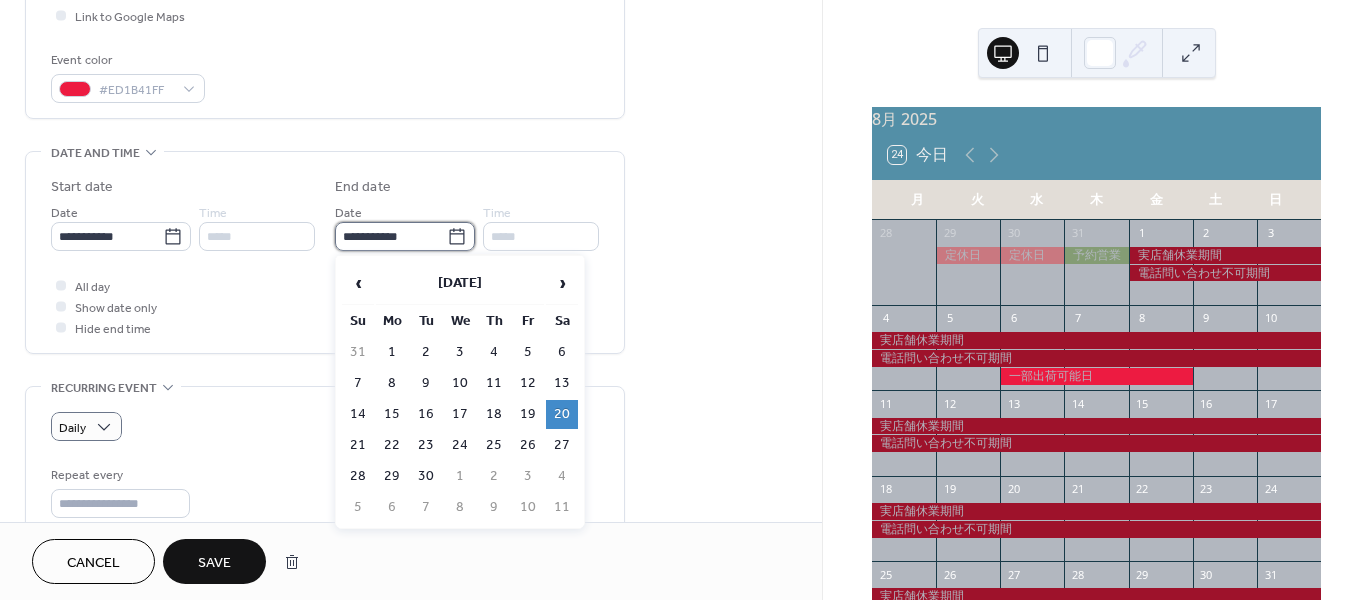 click on "**********" at bounding box center (391, 236) 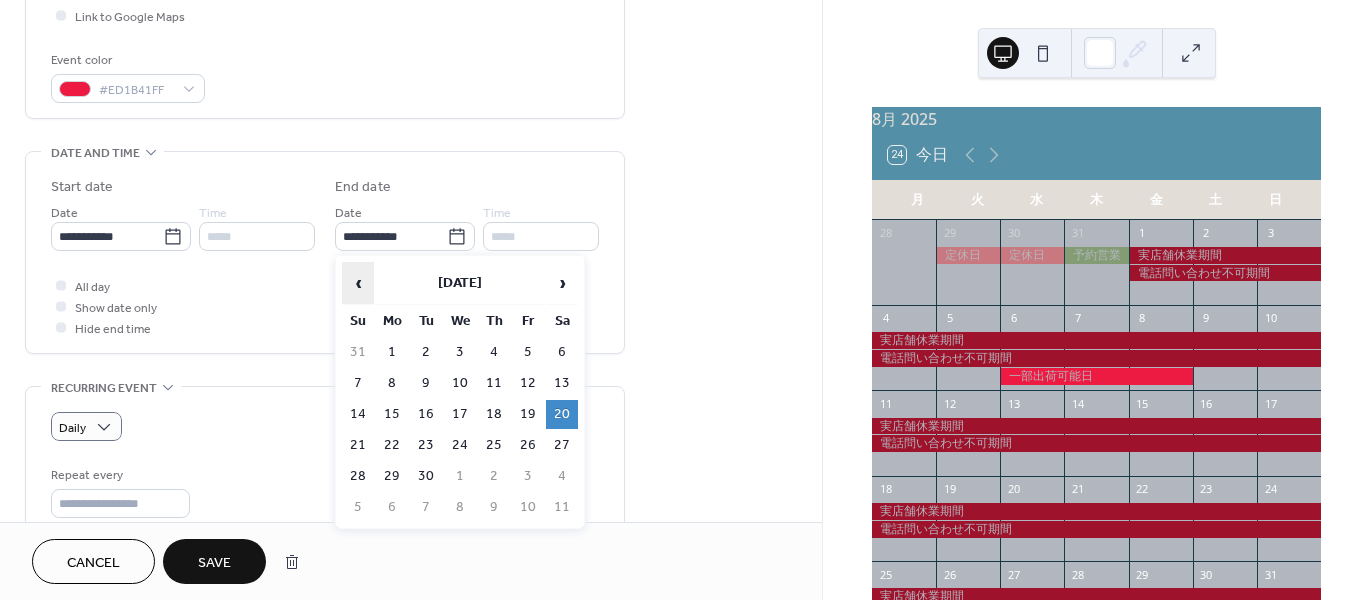 click on "‹" at bounding box center [358, 283] 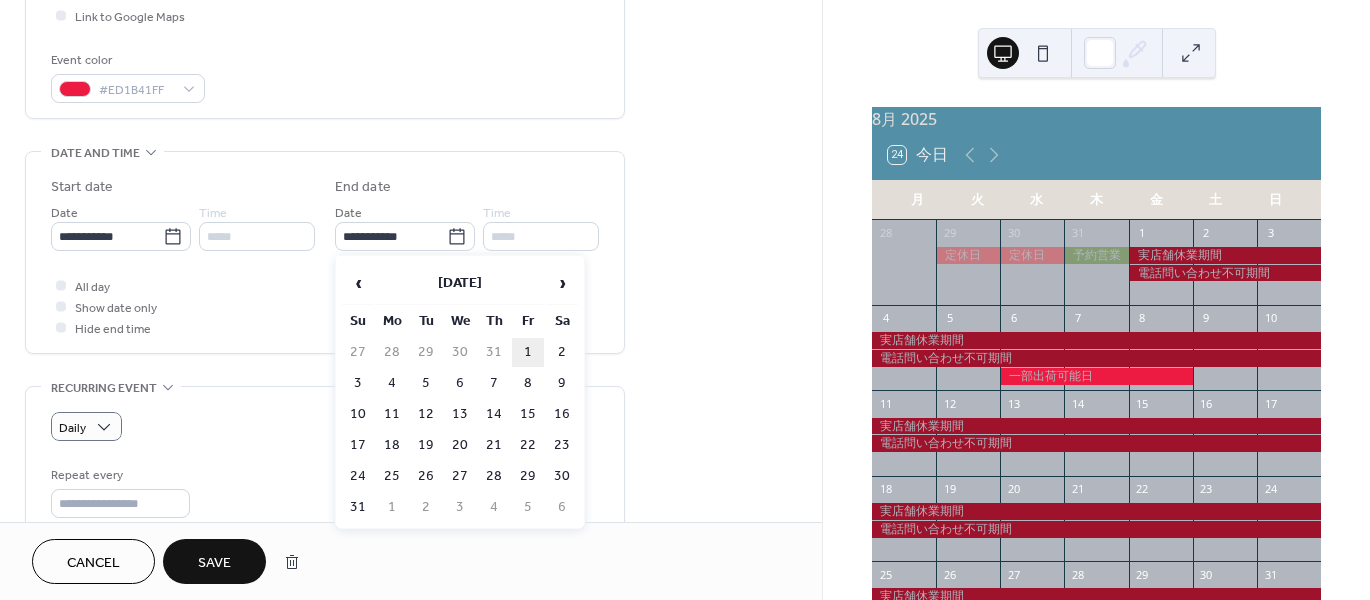 click on "1" at bounding box center (528, 352) 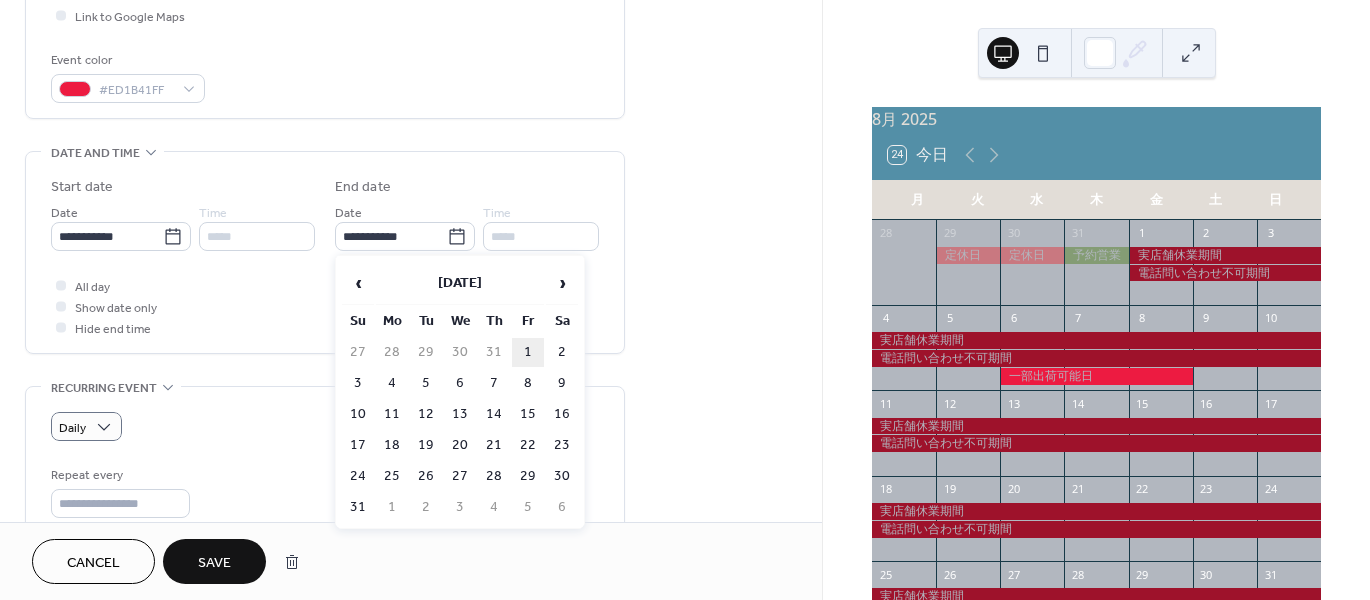 type on "**********" 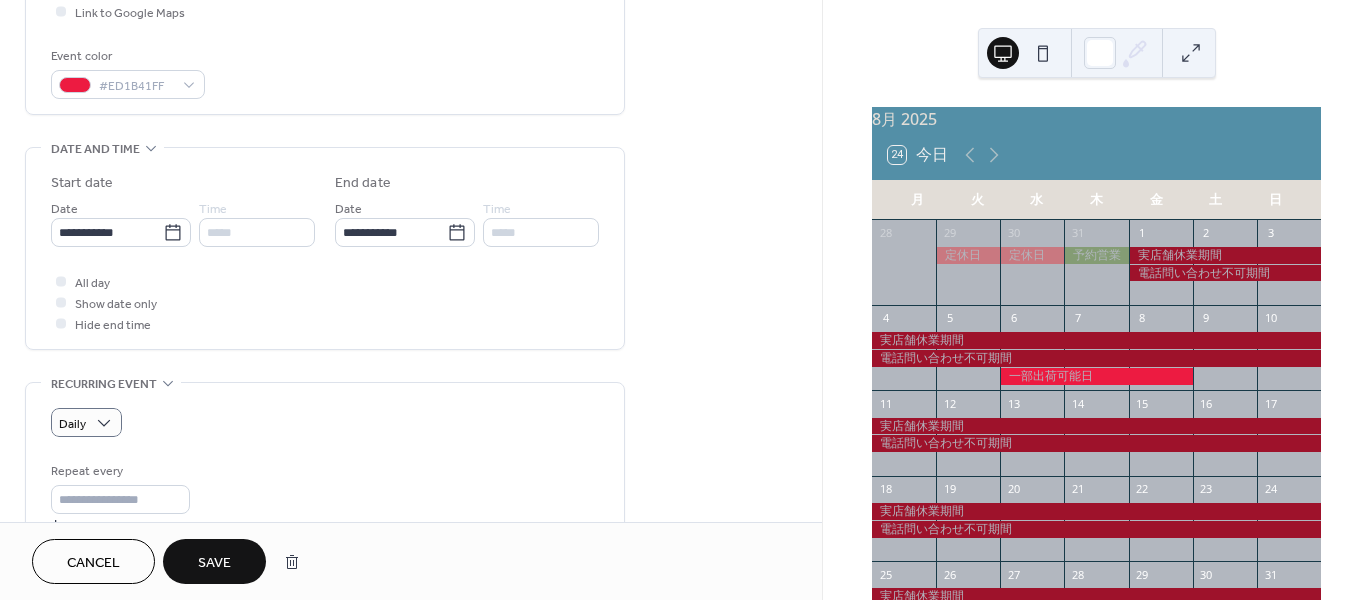 scroll, scrollTop: 500, scrollLeft: 0, axis: vertical 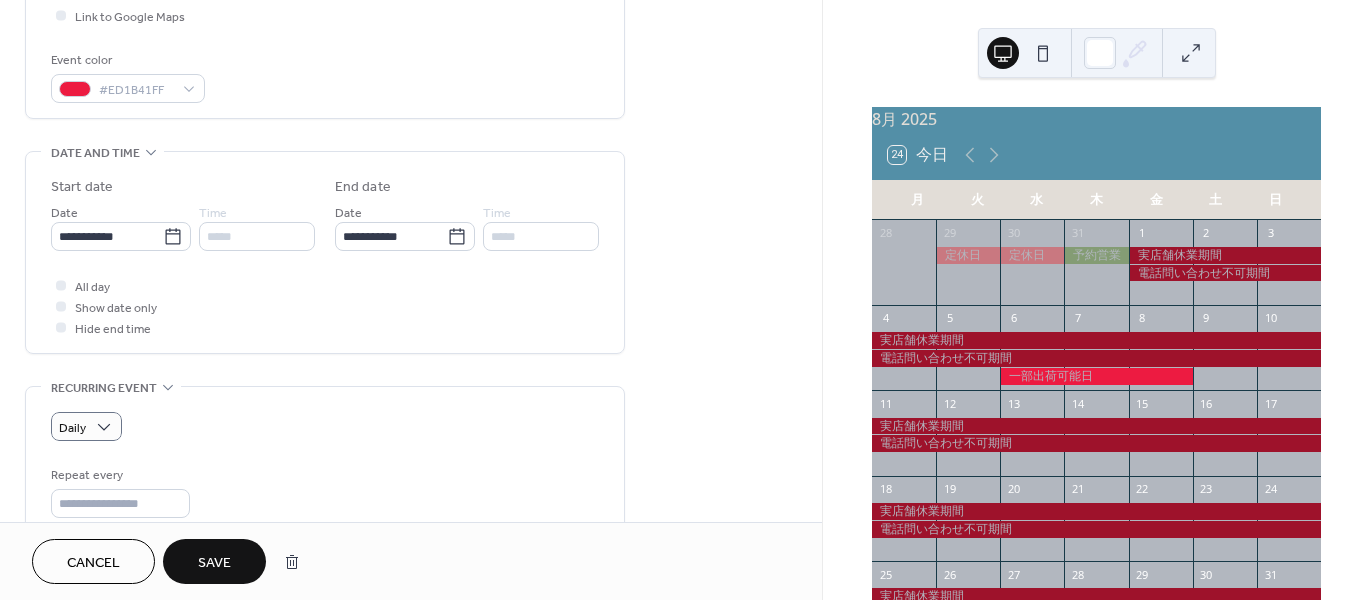 click on "Cancel" at bounding box center [93, 563] 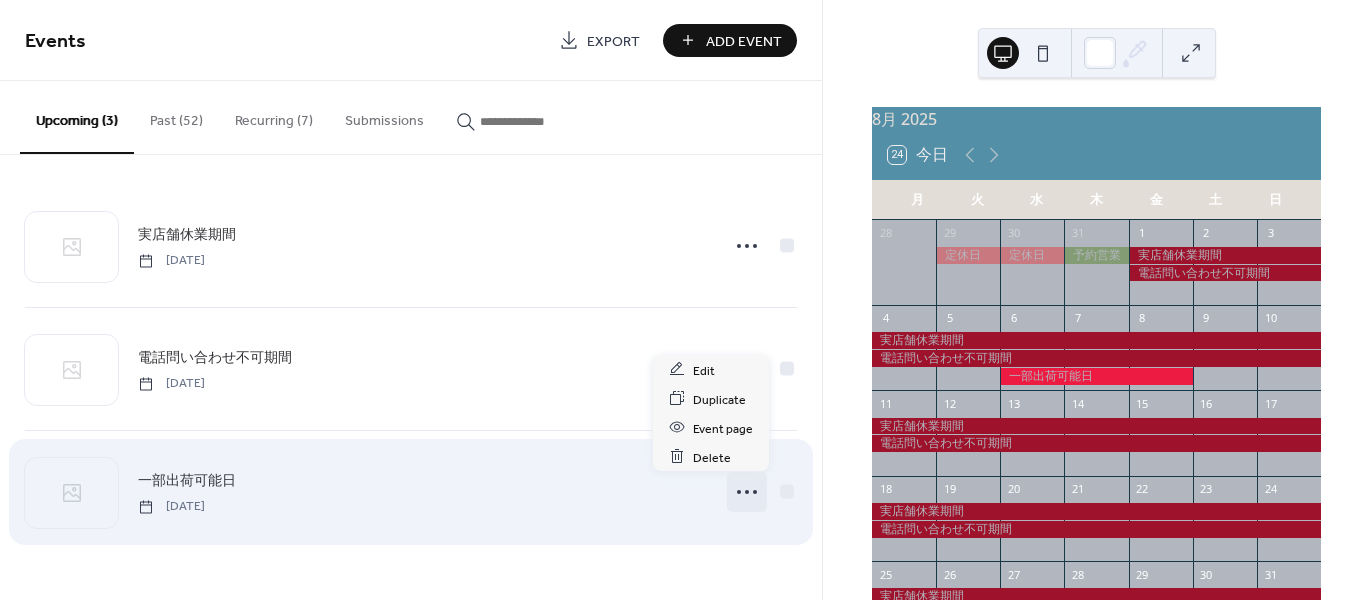 click 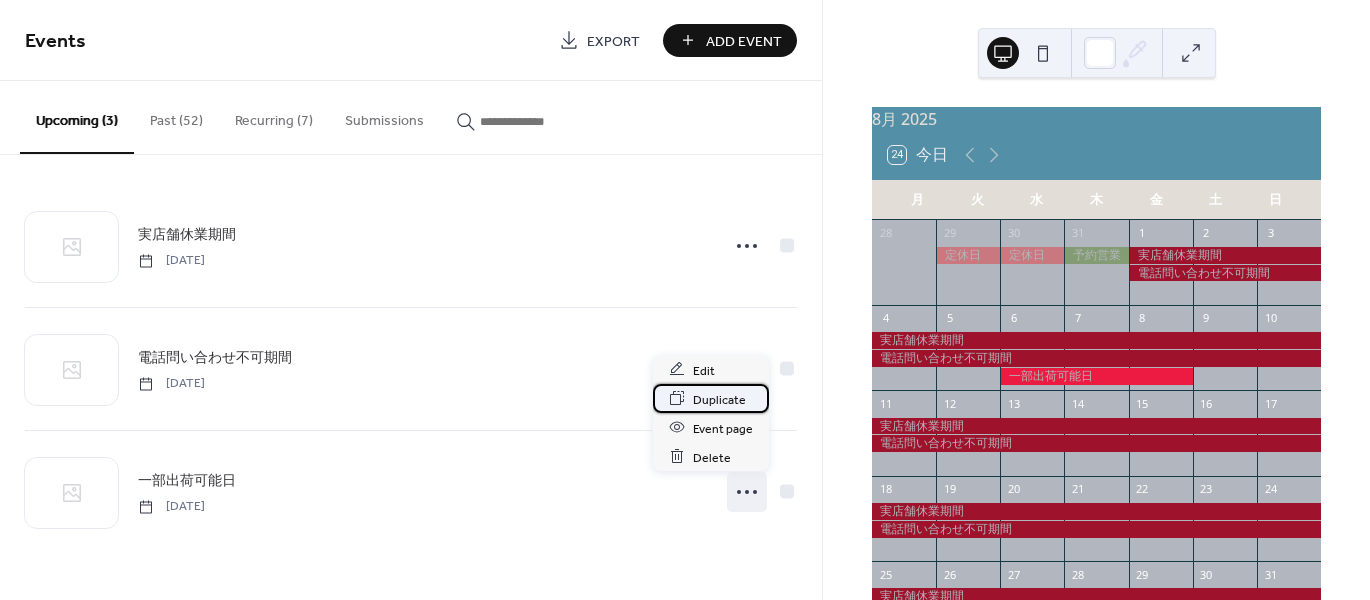 click on "Duplicate" at bounding box center (719, 399) 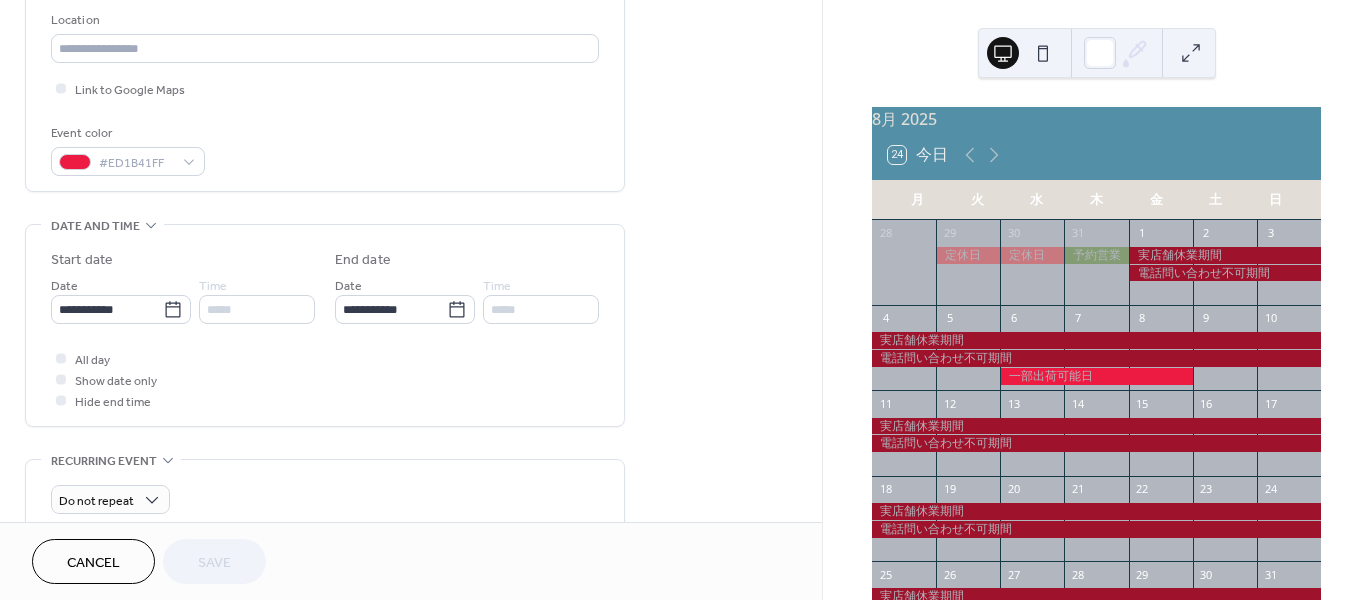 scroll, scrollTop: 500, scrollLeft: 0, axis: vertical 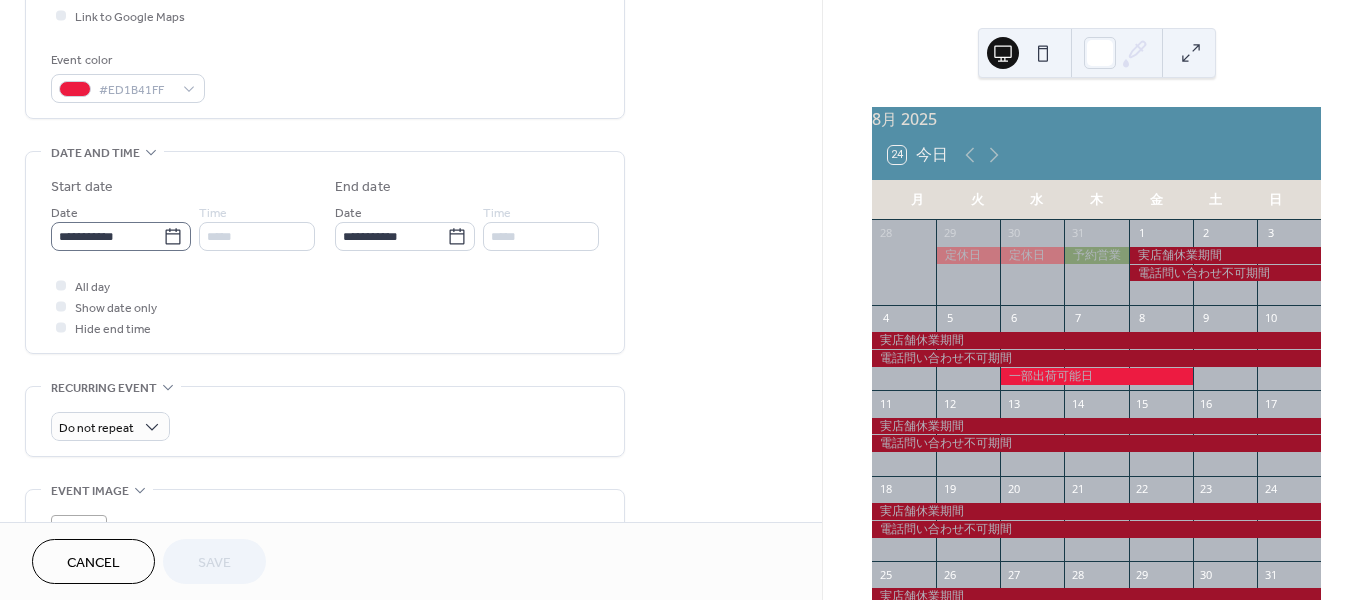 click 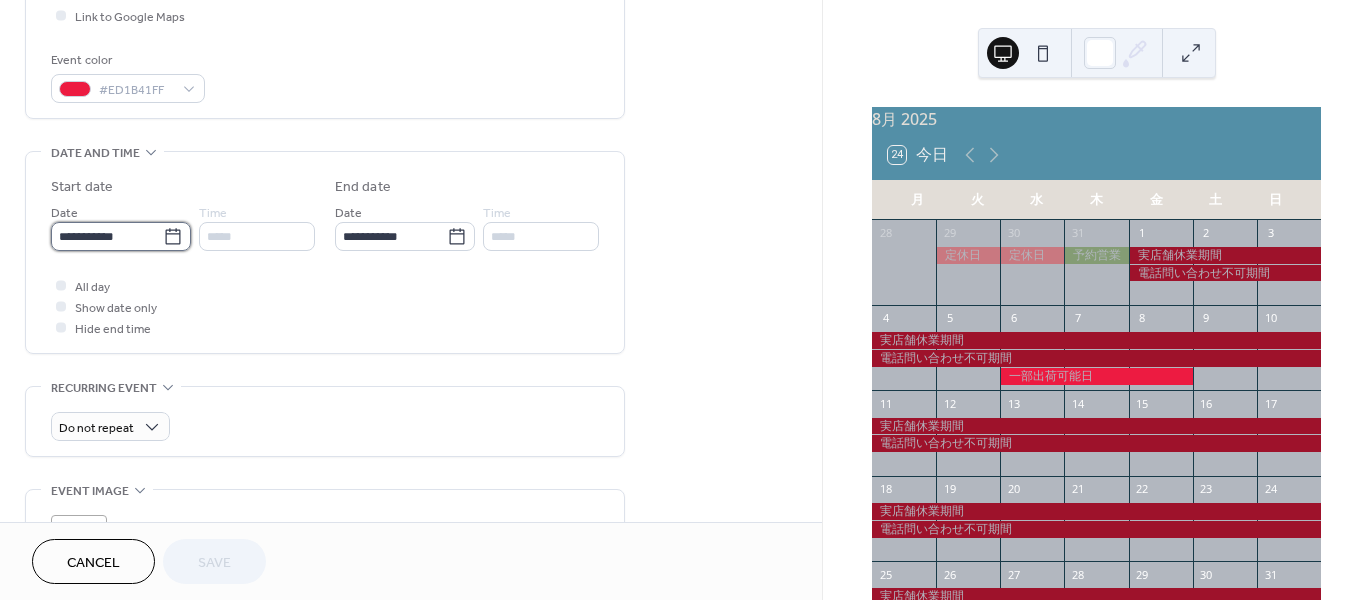 click on "**********" at bounding box center [107, 236] 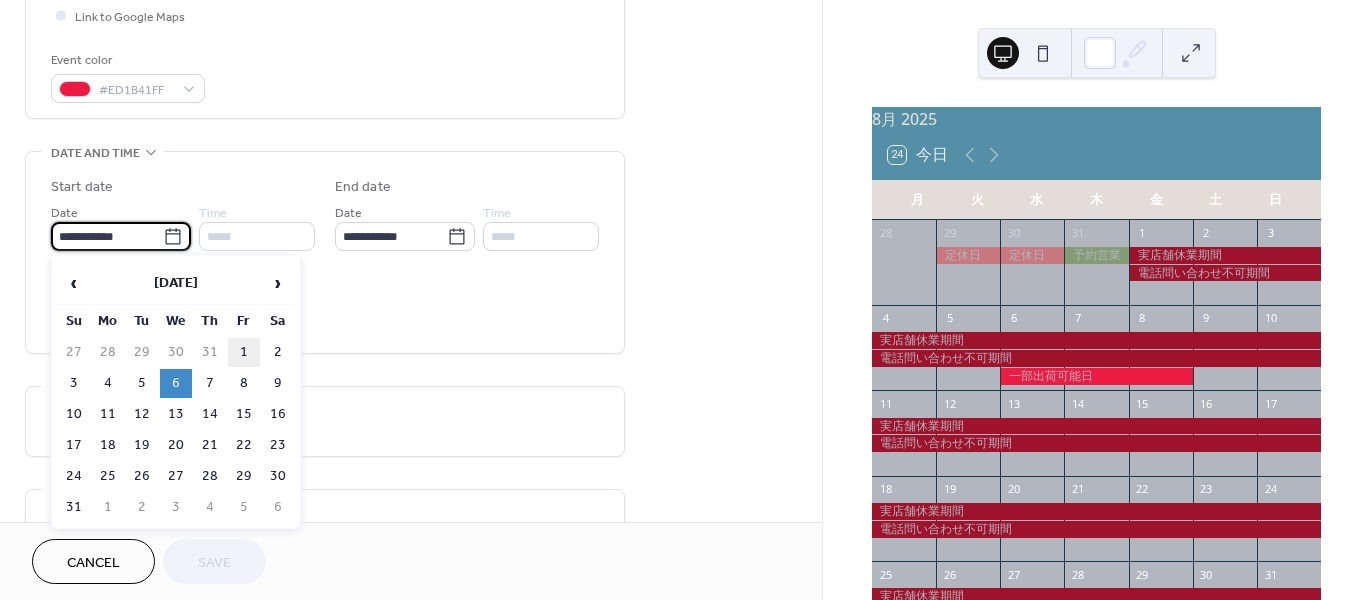 click on "1" at bounding box center (244, 352) 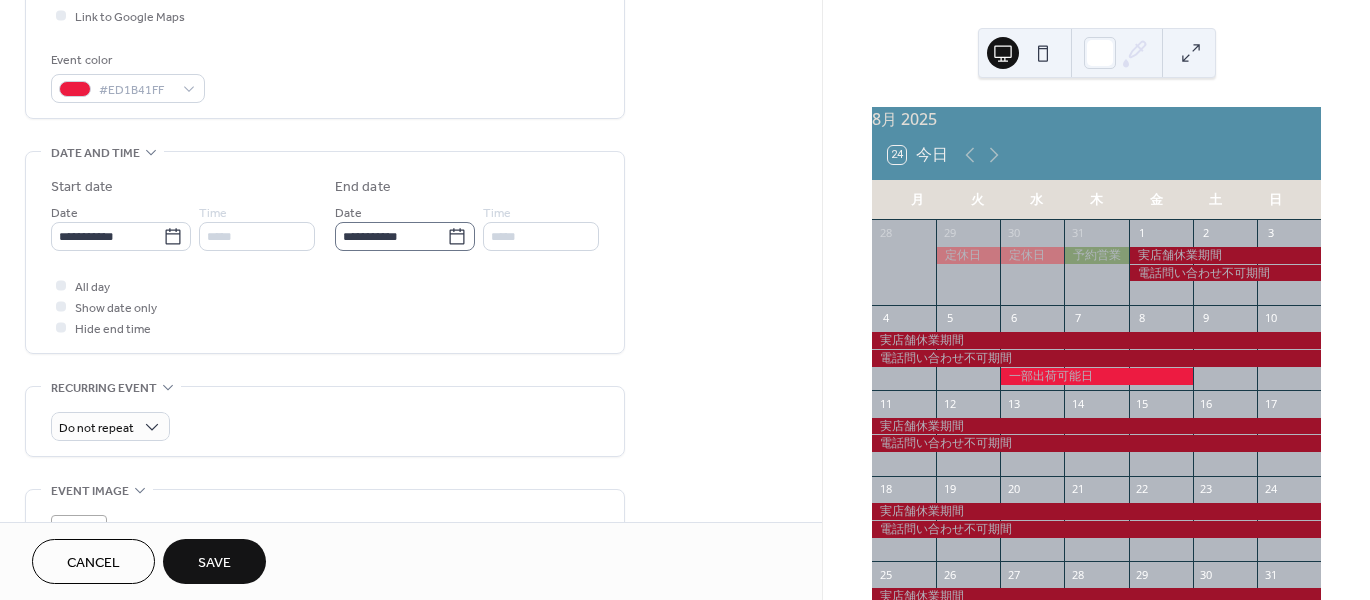 click 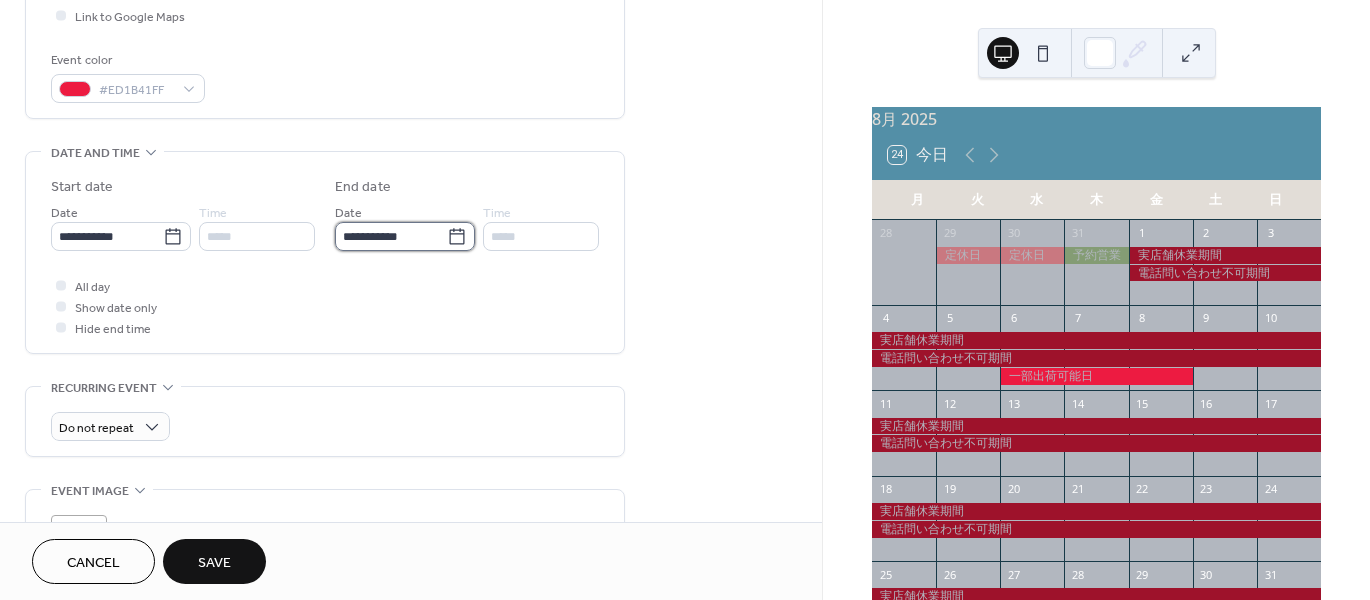 click on "**********" at bounding box center [391, 236] 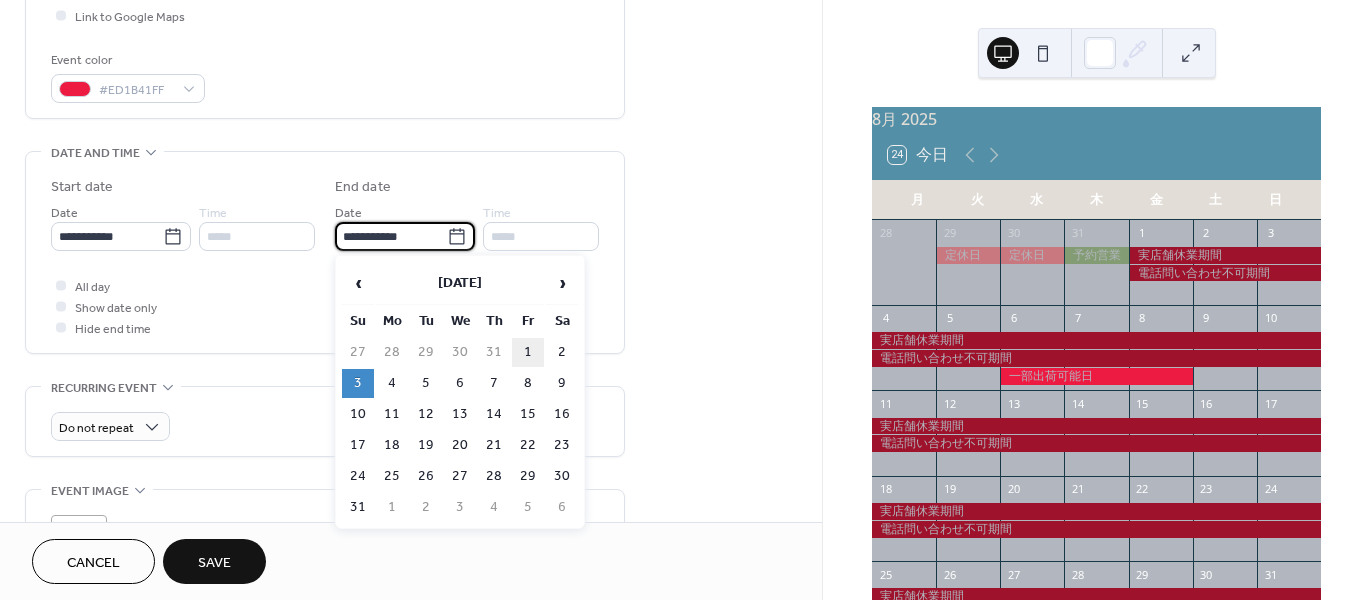 click on "1" at bounding box center [528, 352] 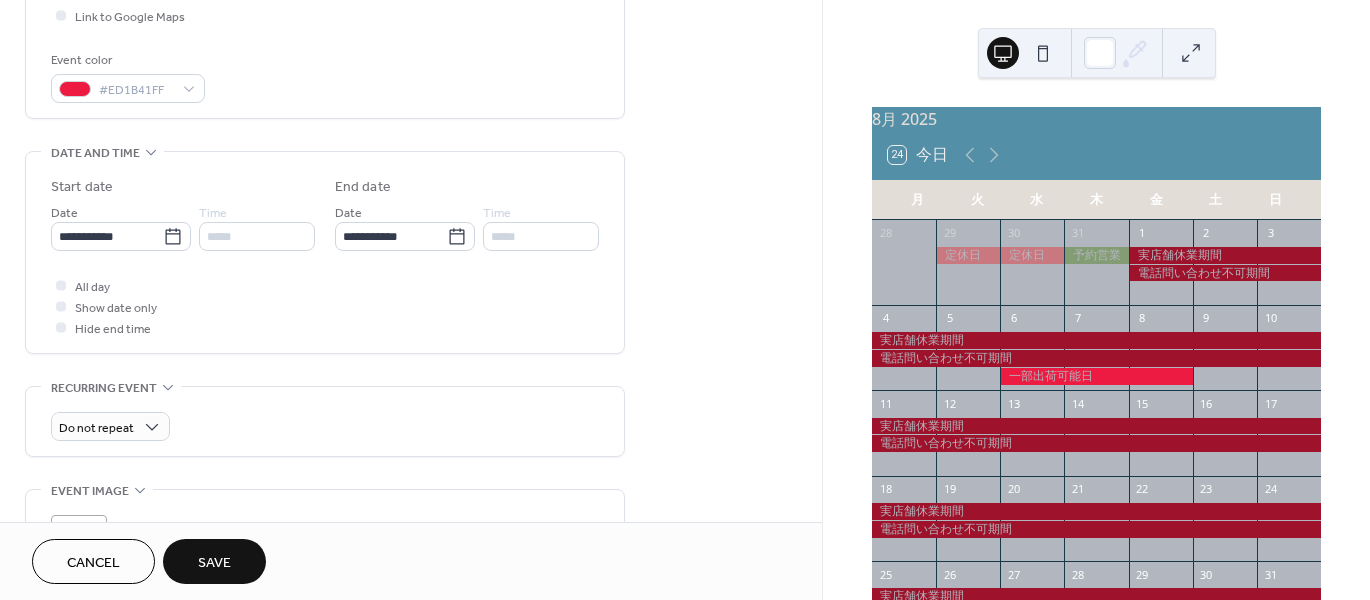 click on "Save" at bounding box center (214, 563) 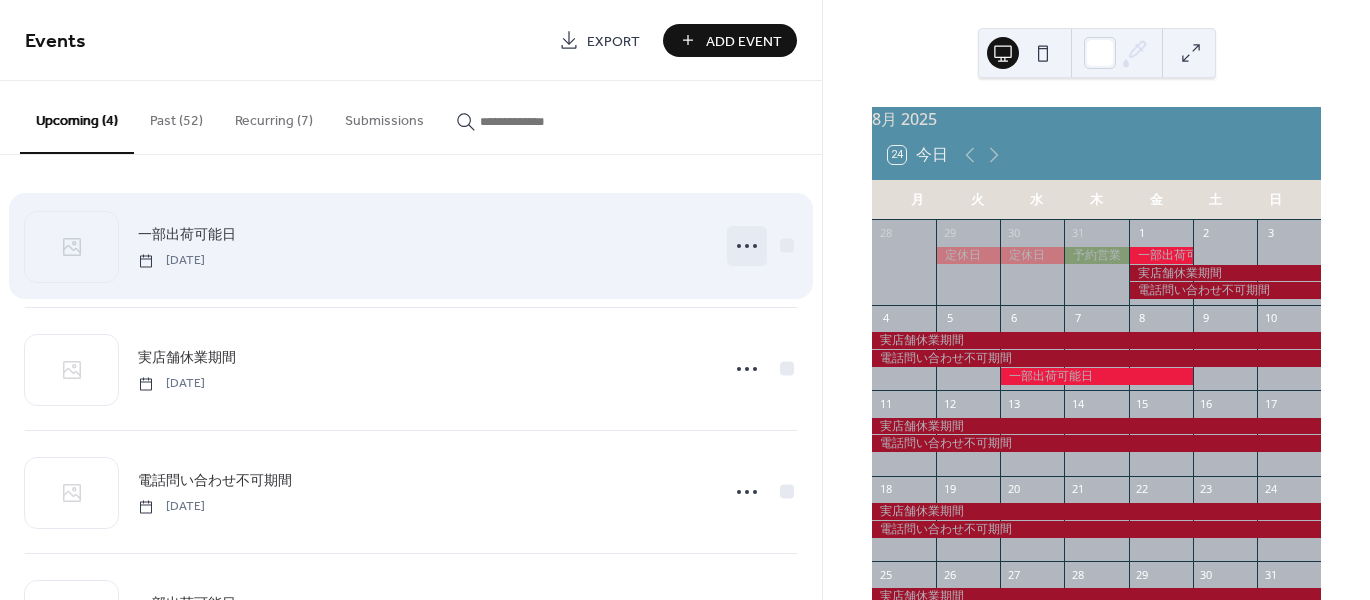 click 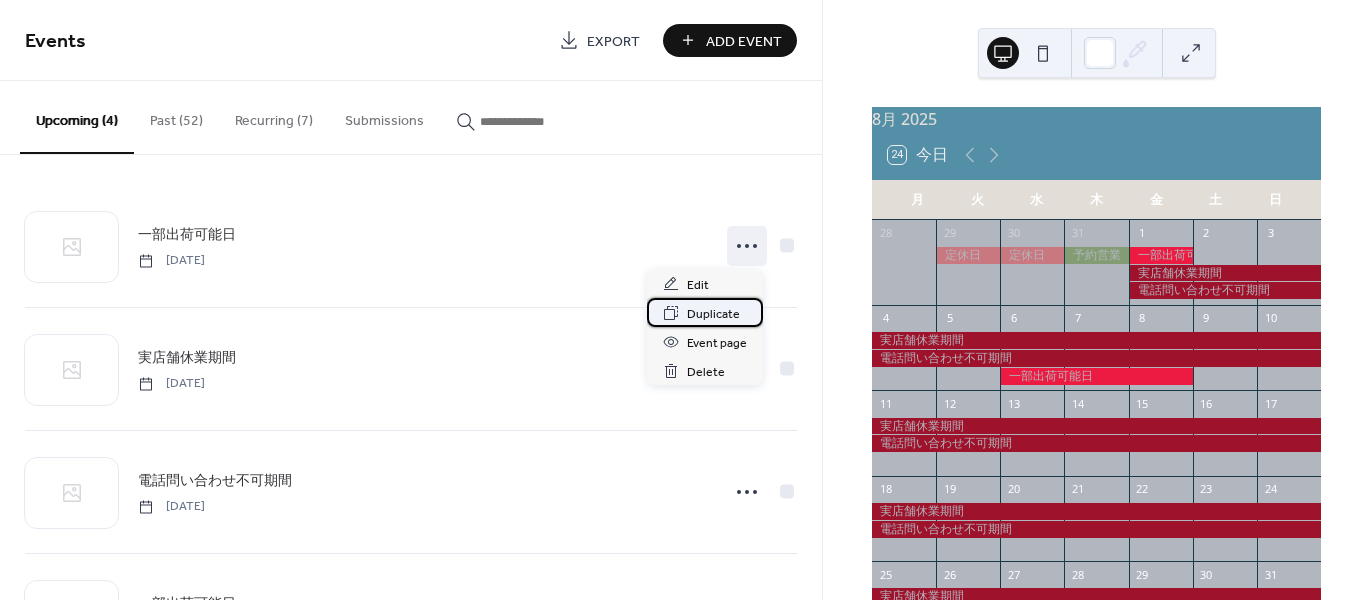 click on "Duplicate" at bounding box center [713, 314] 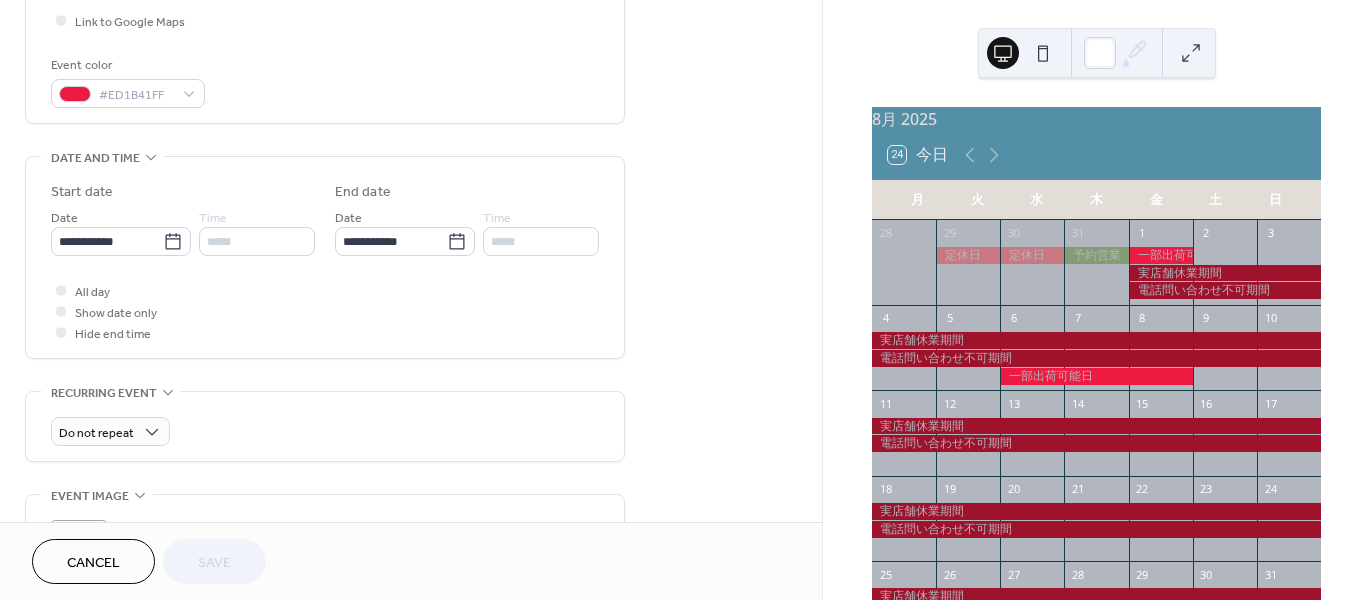 scroll, scrollTop: 500, scrollLeft: 0, axis: vertical 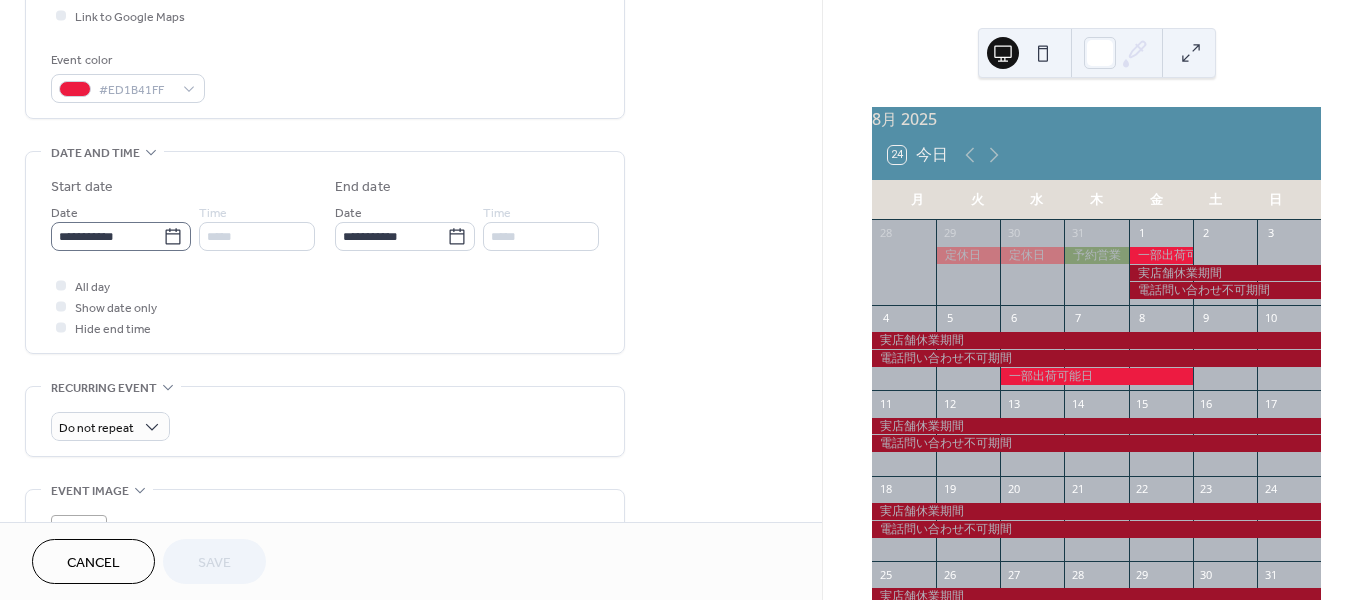 click 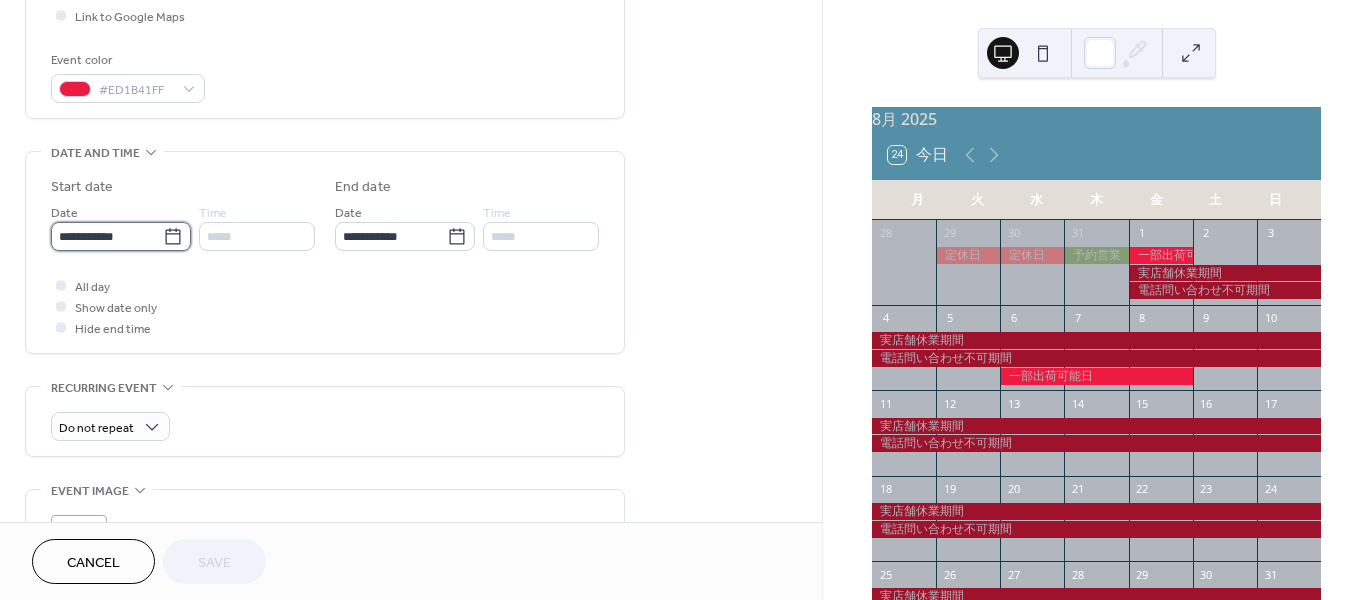 click on "**********" at bounding box center [107, 236] 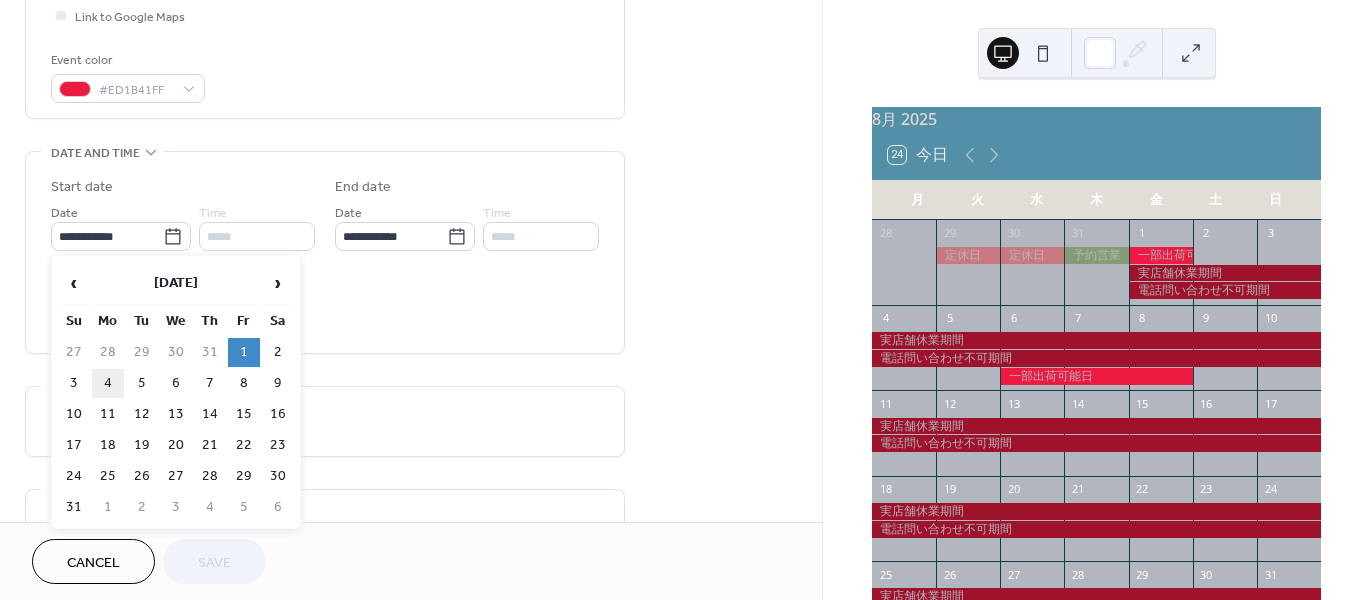 click on "4" at bounding box center (108, 383) 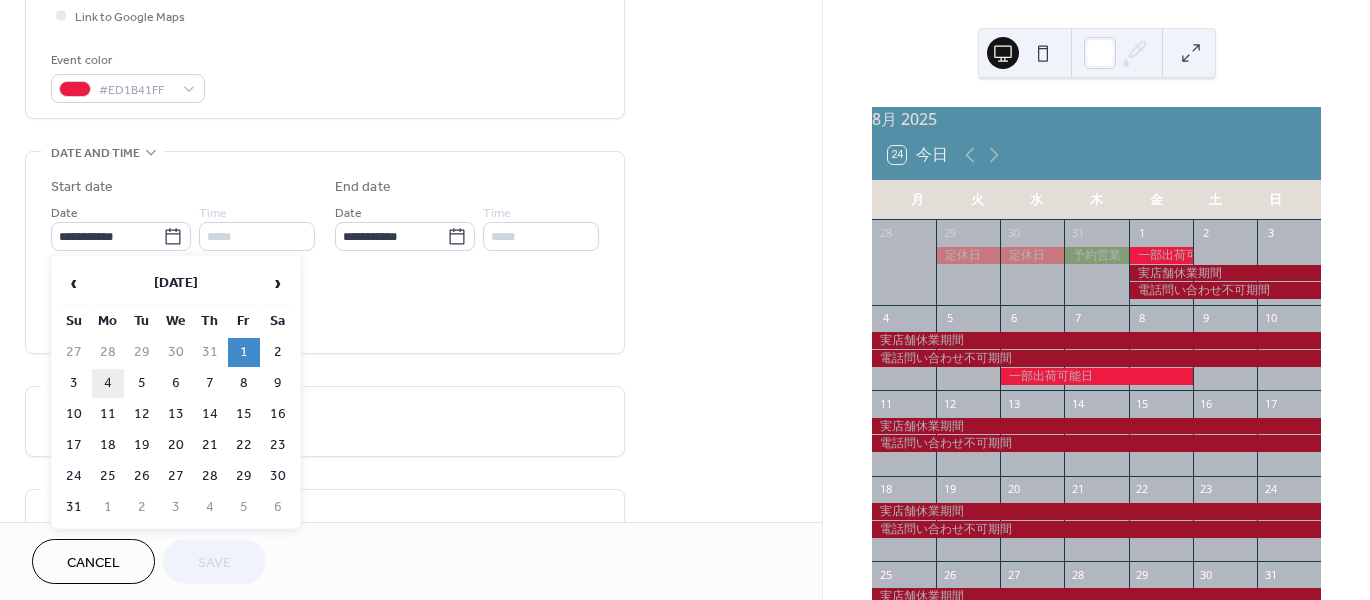 type on "**********" 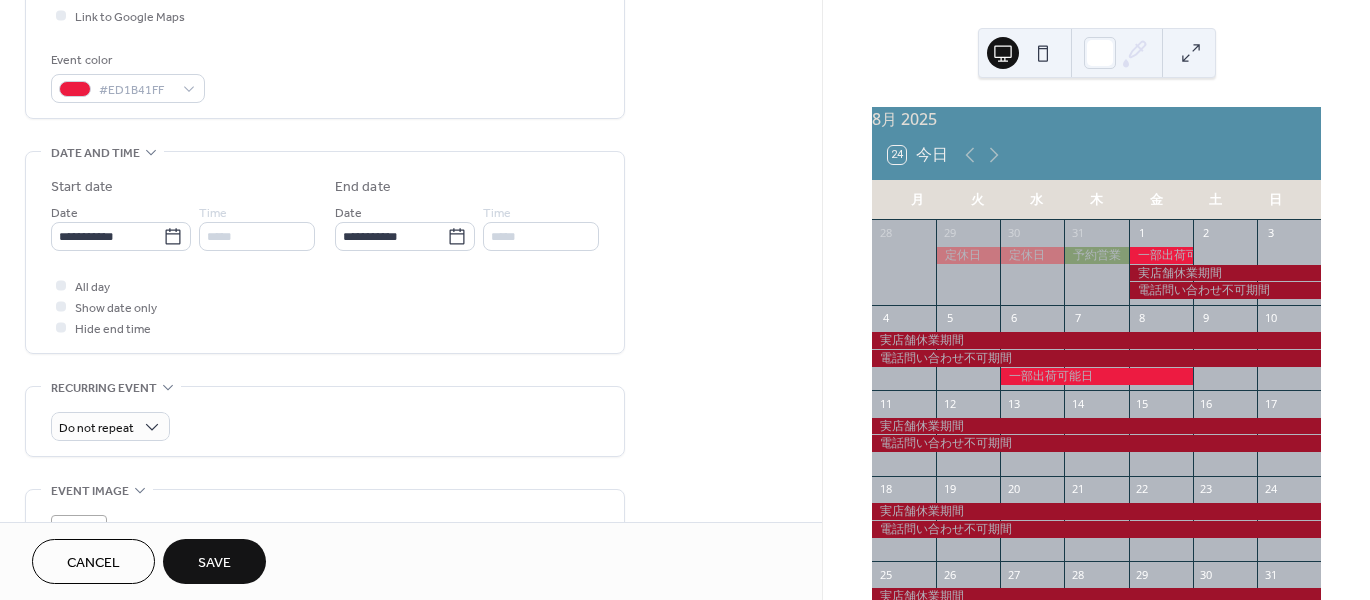 click on "Save" at bounding box center [214, 563] 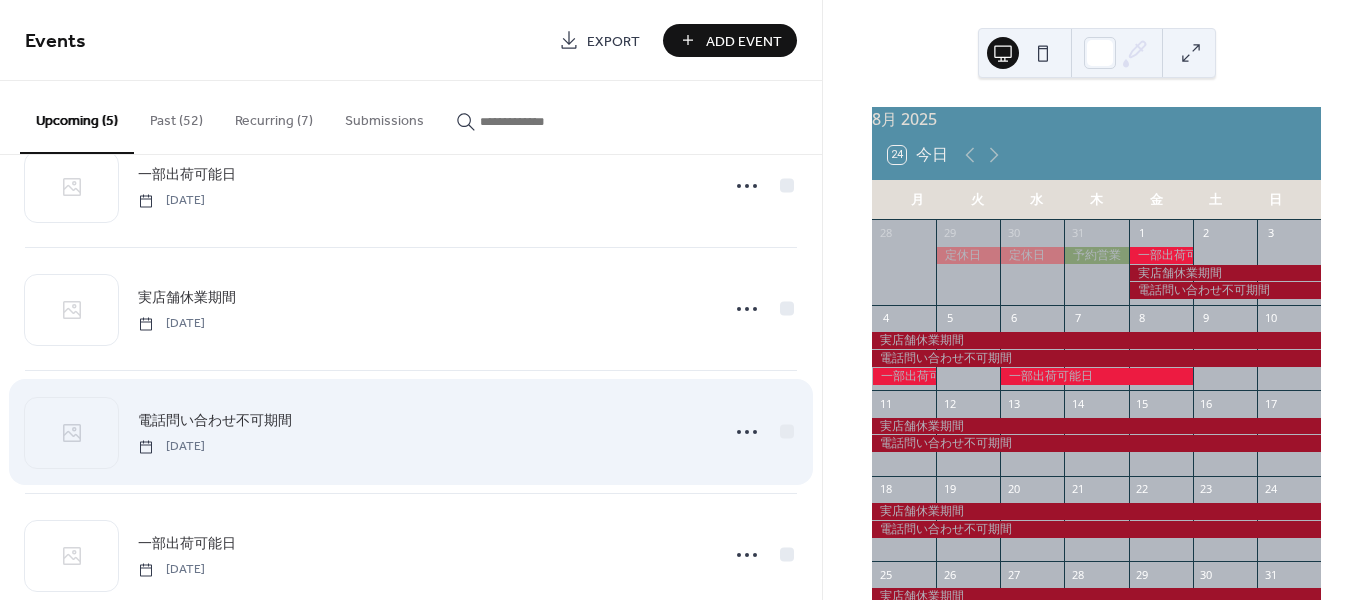 scroll, scrollTop: 227, scrollLeft: 0, axis: vertical 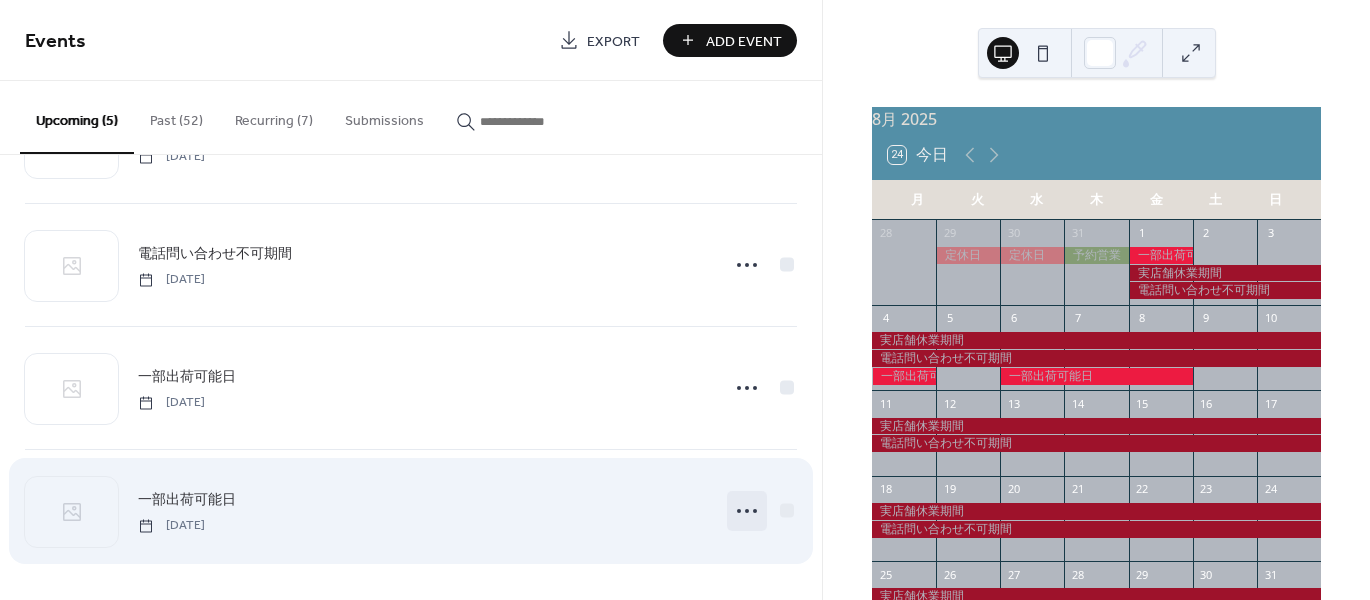 click 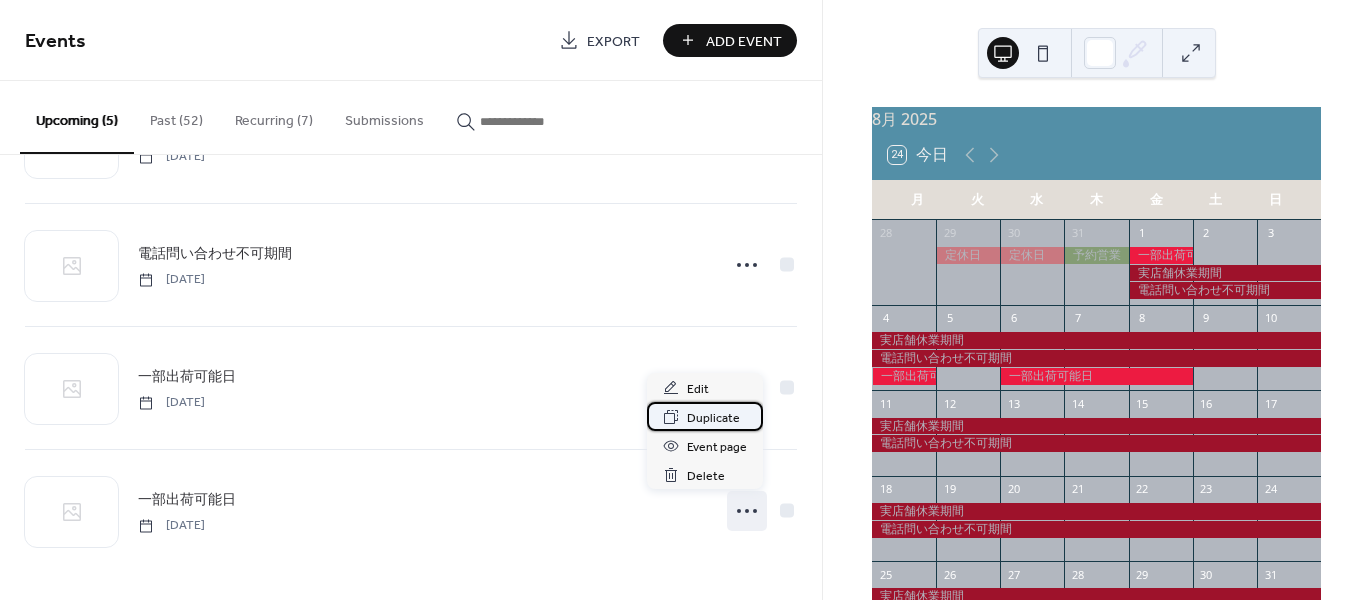 click on "Duplicate" at bounding box center (713, 418) 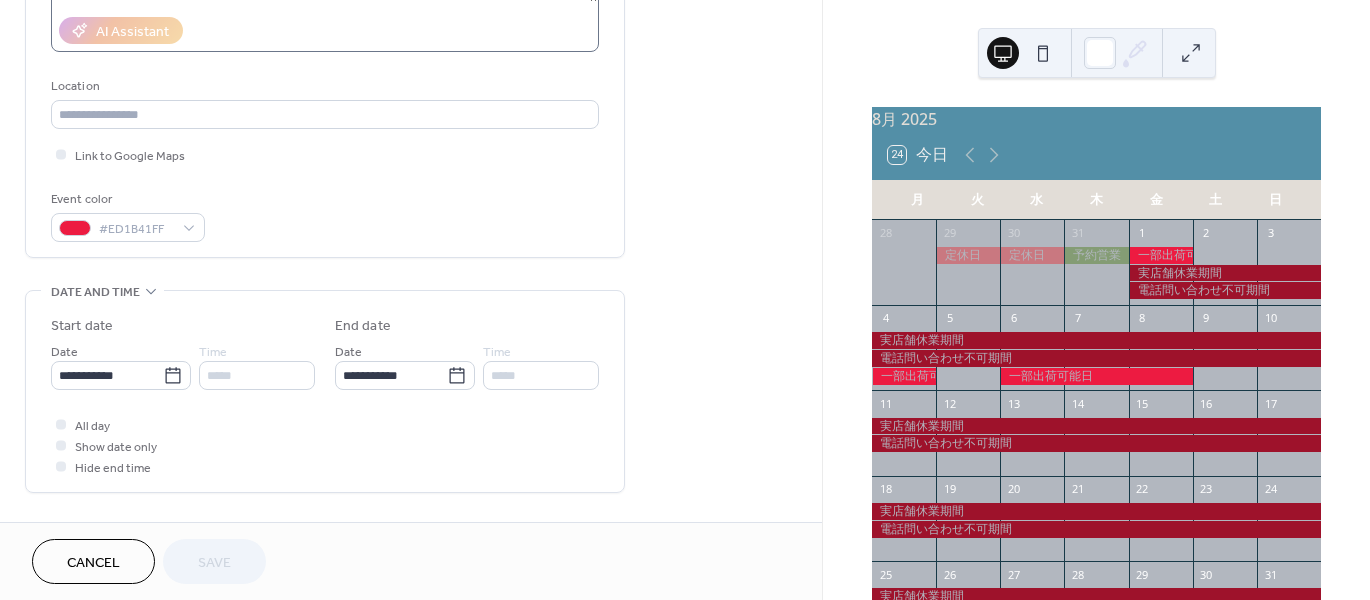 scroll, scrollTop: 400, scrollLeft: 0, axis: vertical 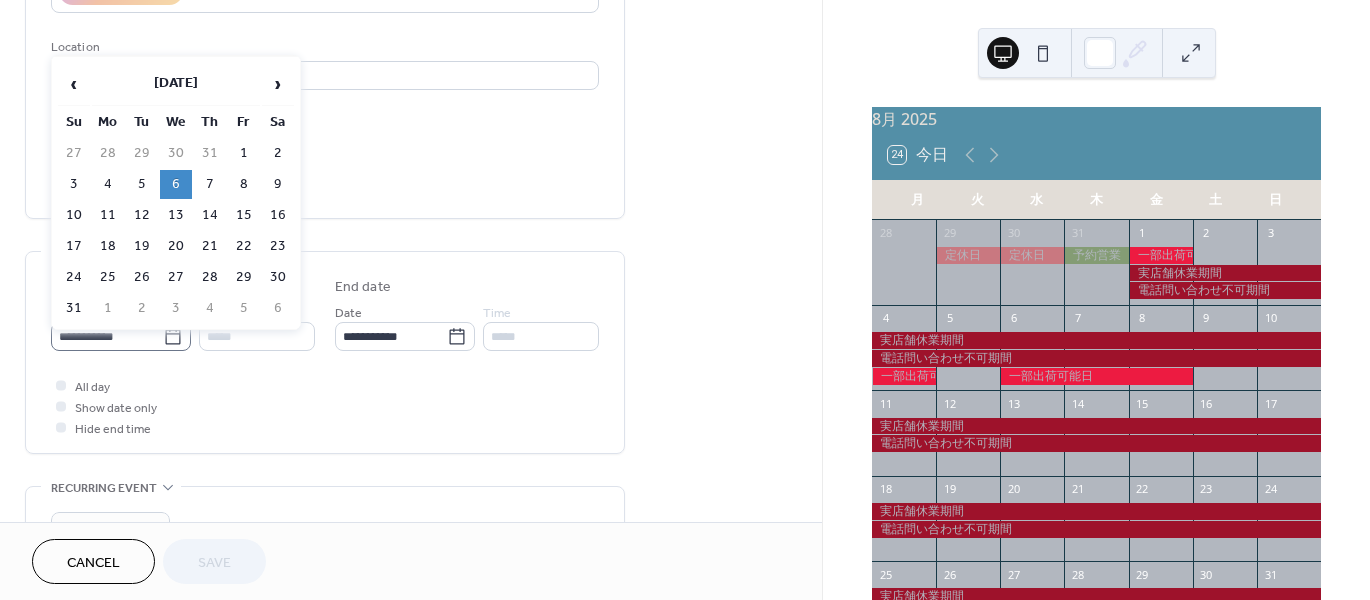 click 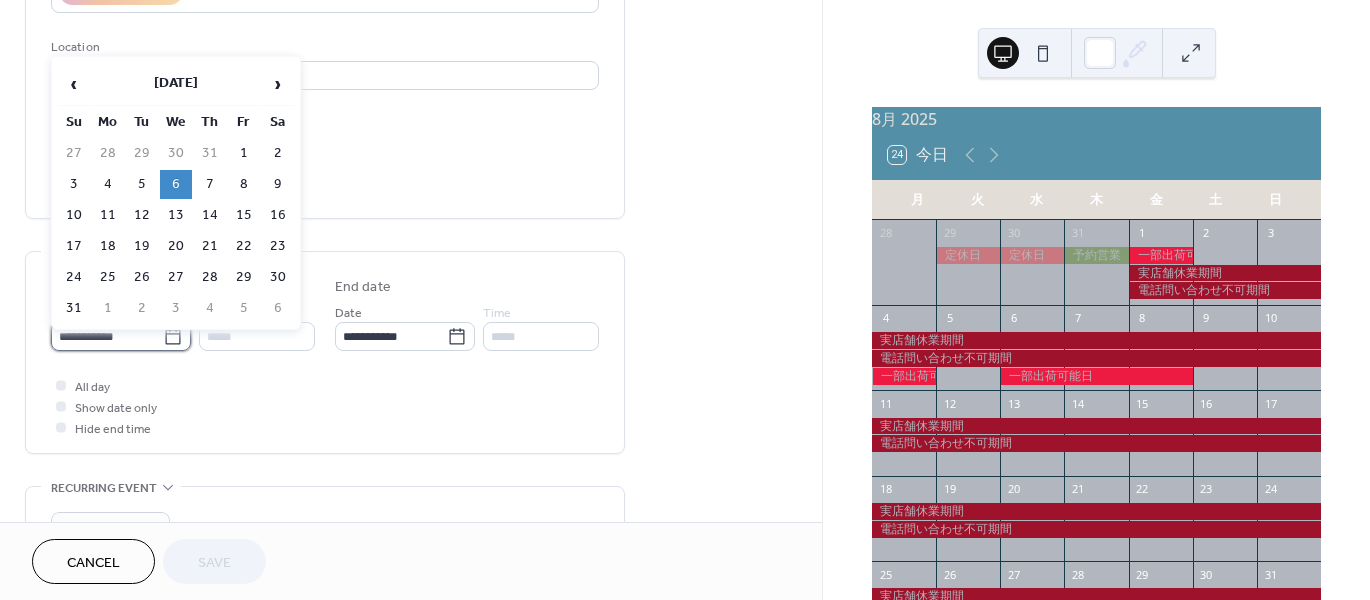 click on "**********" at bounding box center [107, 336] 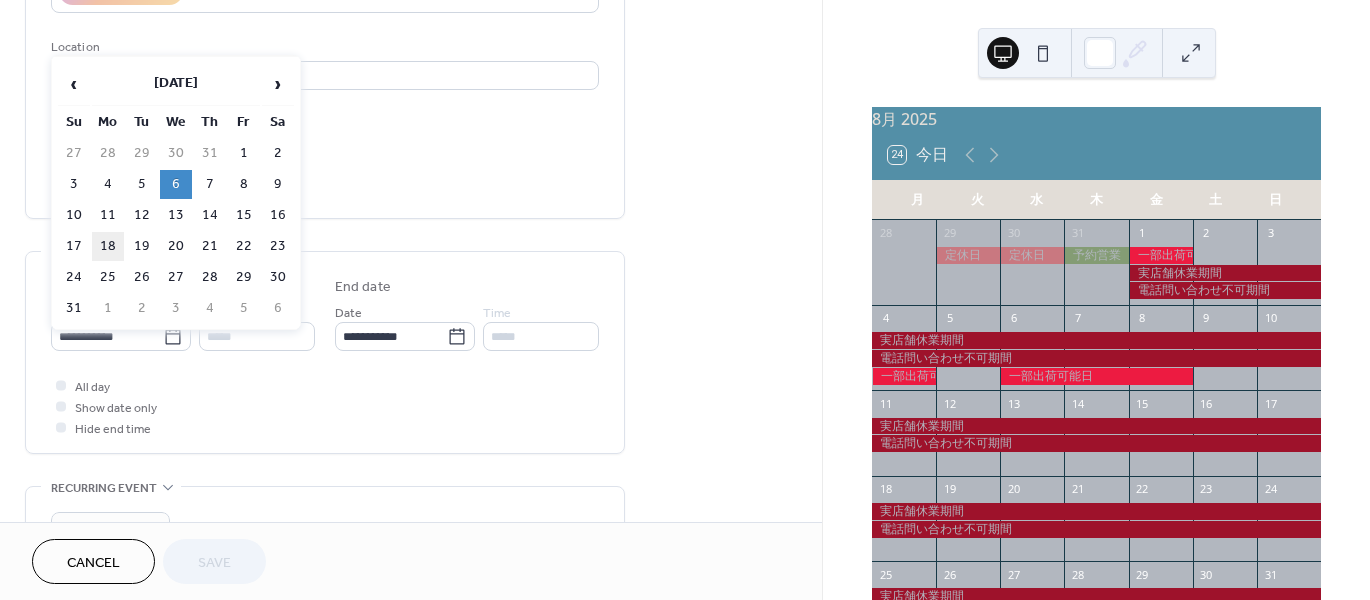 click on "18" at bounding box center (108, 246) 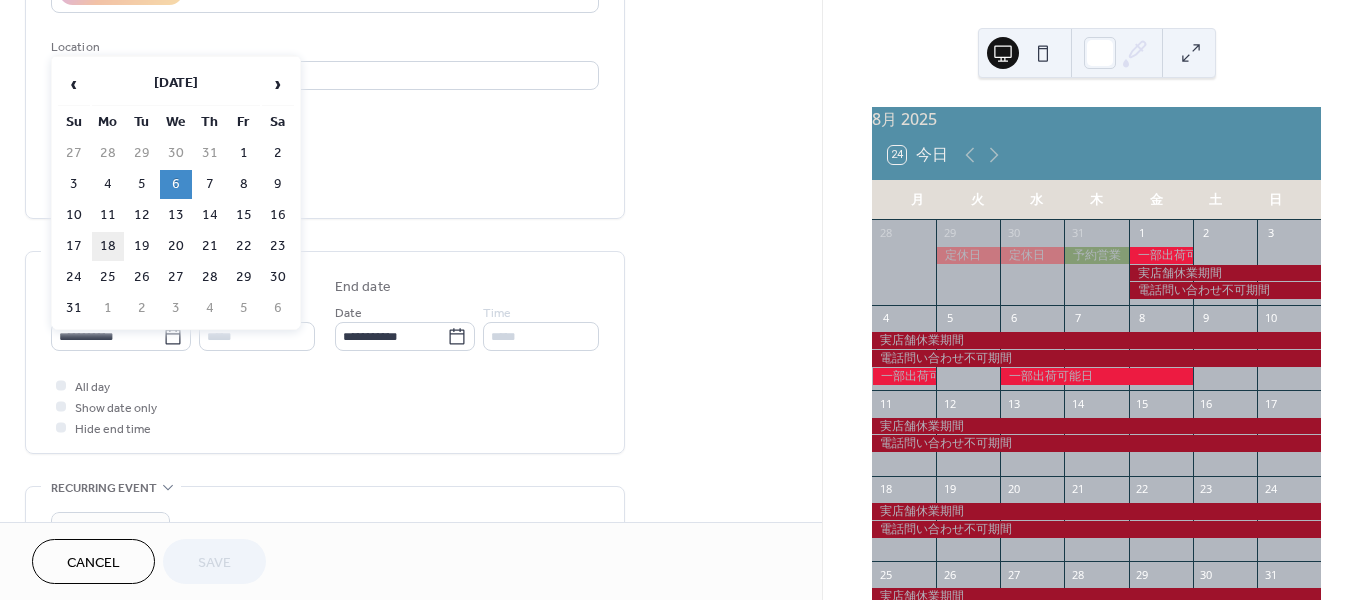 type on "**********" 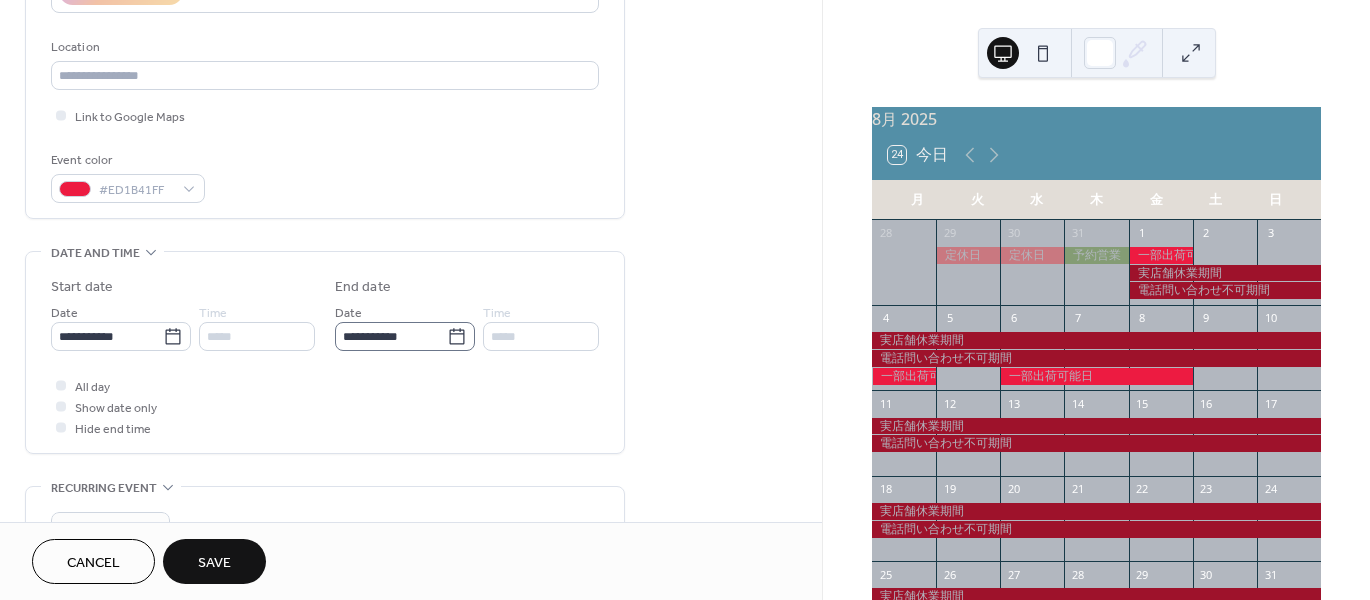 click 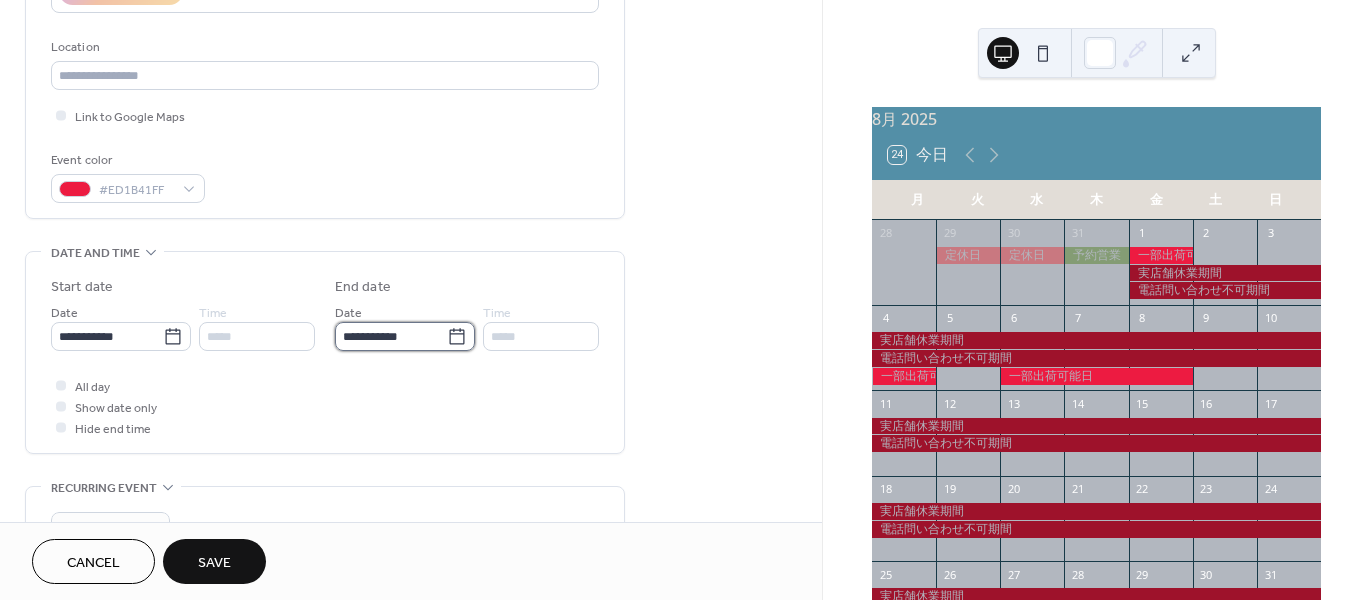 click on "**********" at bounding box center [391, 336] 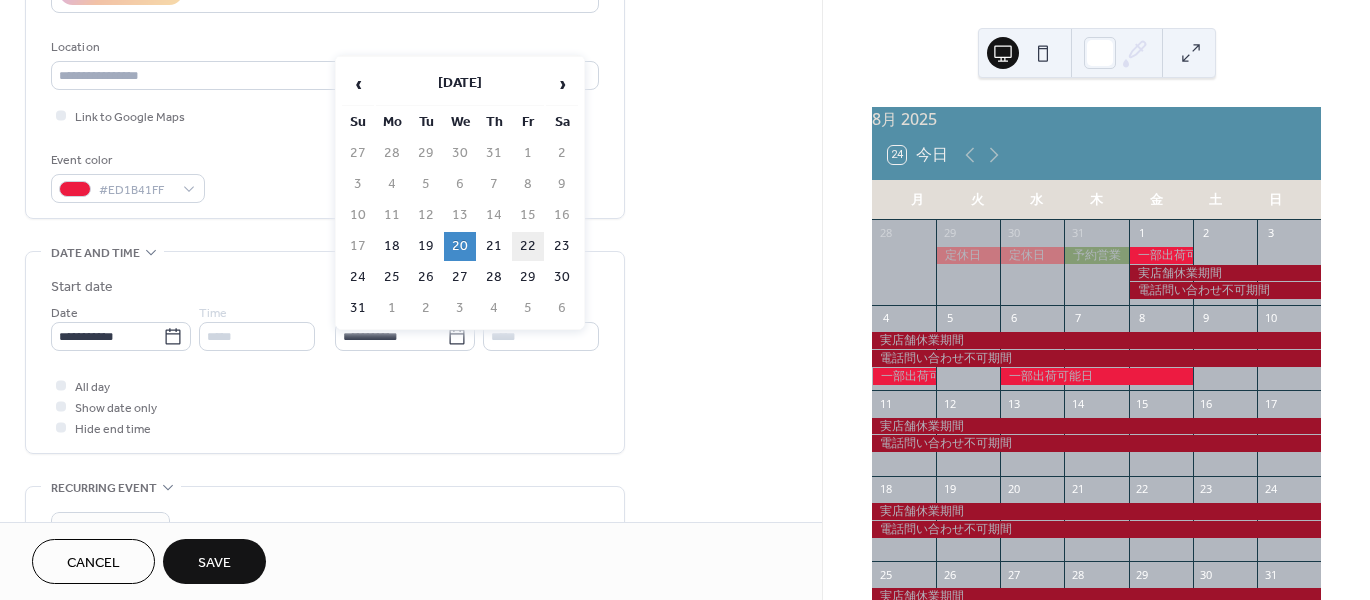 click on "22" at bounding box center [528, 246] 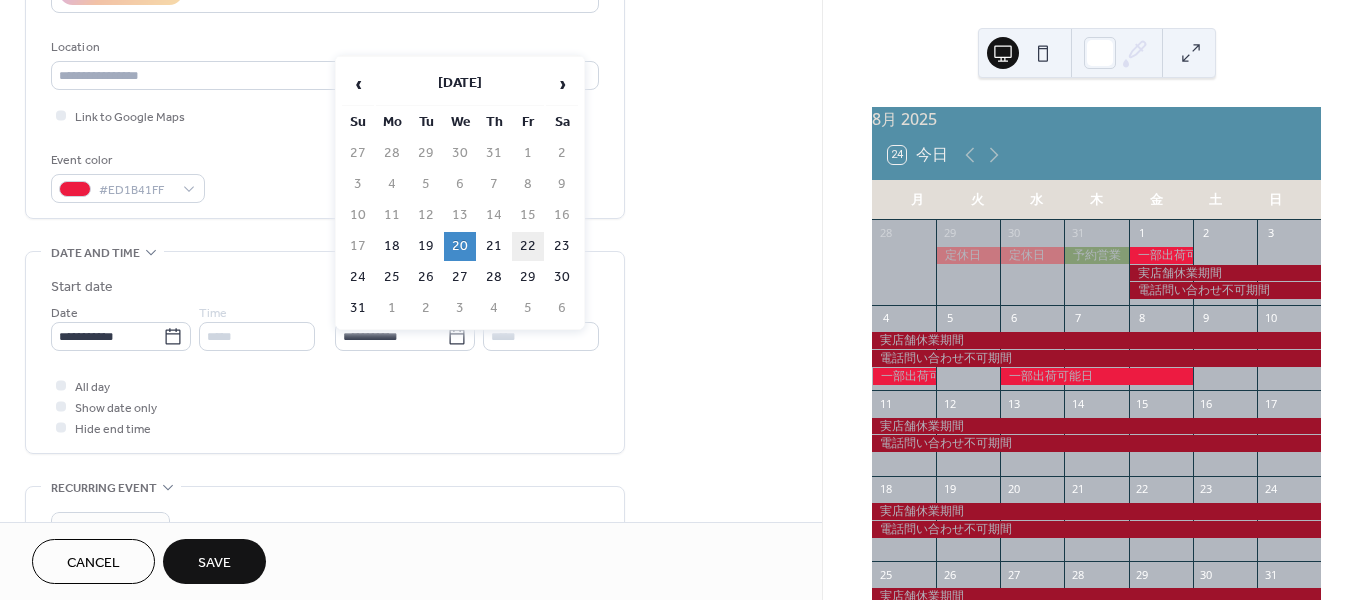 type on "**********" 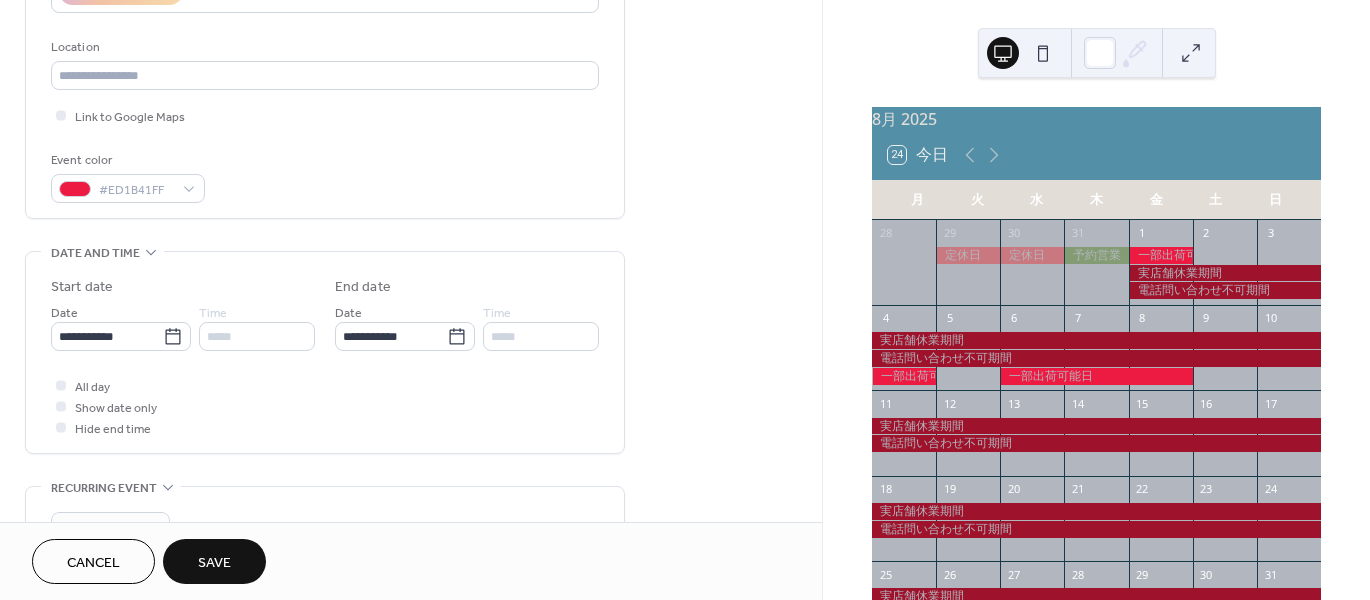 click on "Save" at bounding box center [214, 561] 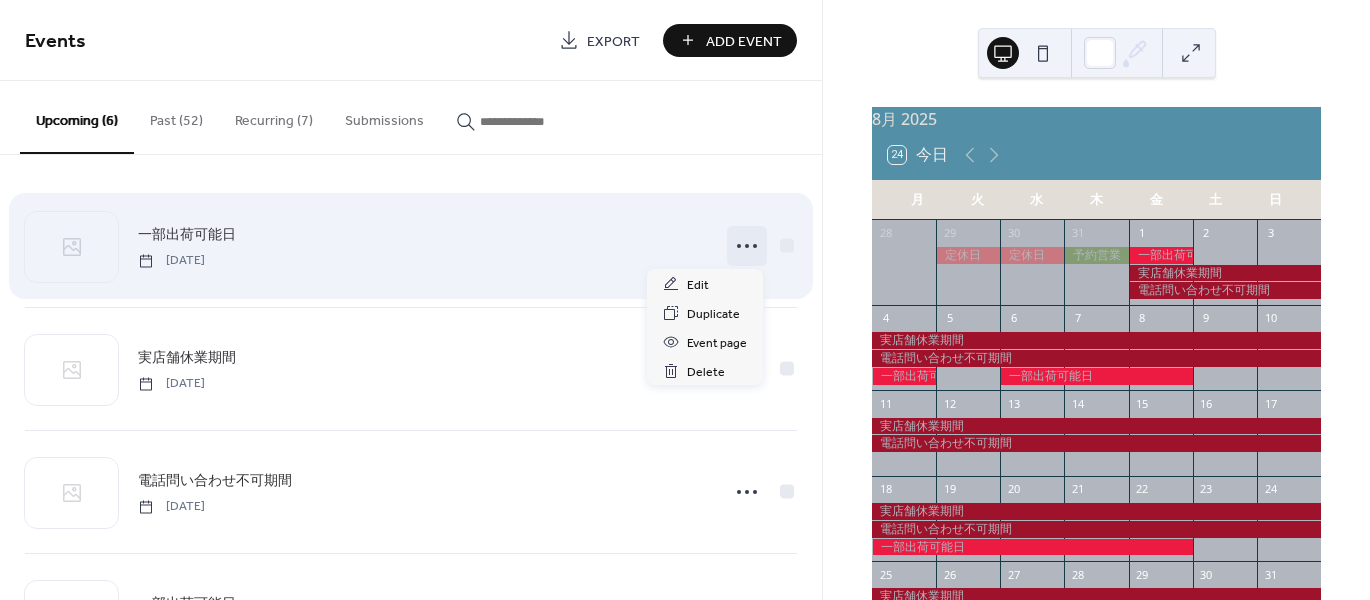 click 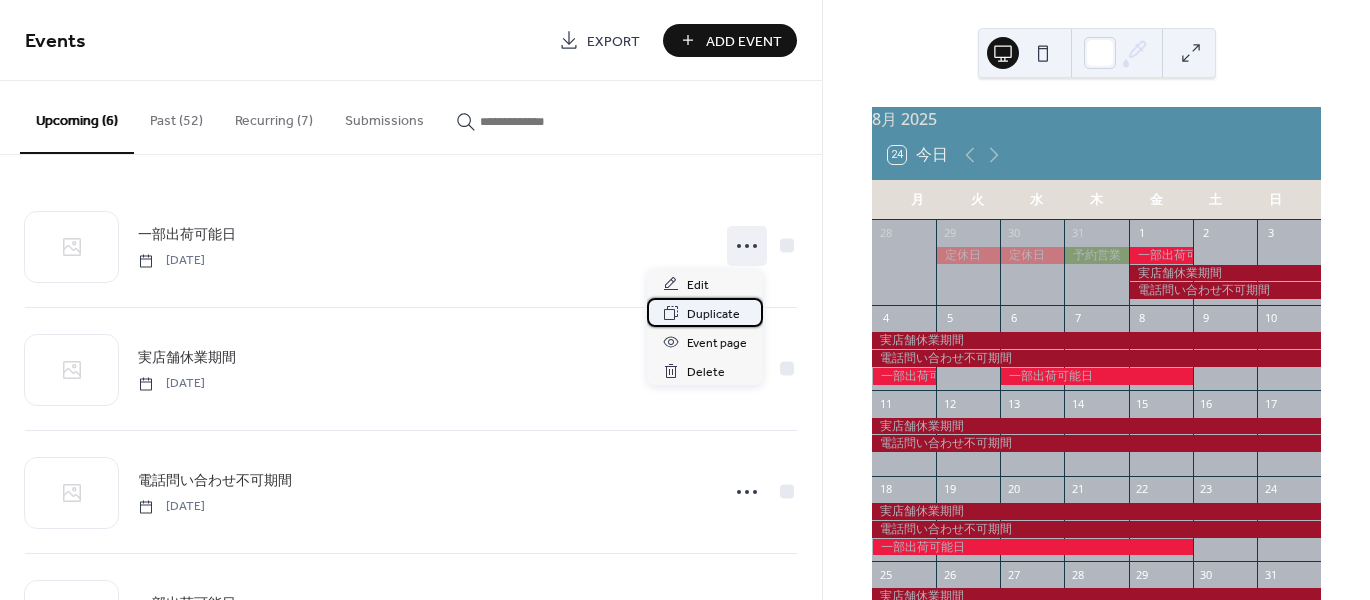 click on "Duplicate" at bounding box center [713, 314] 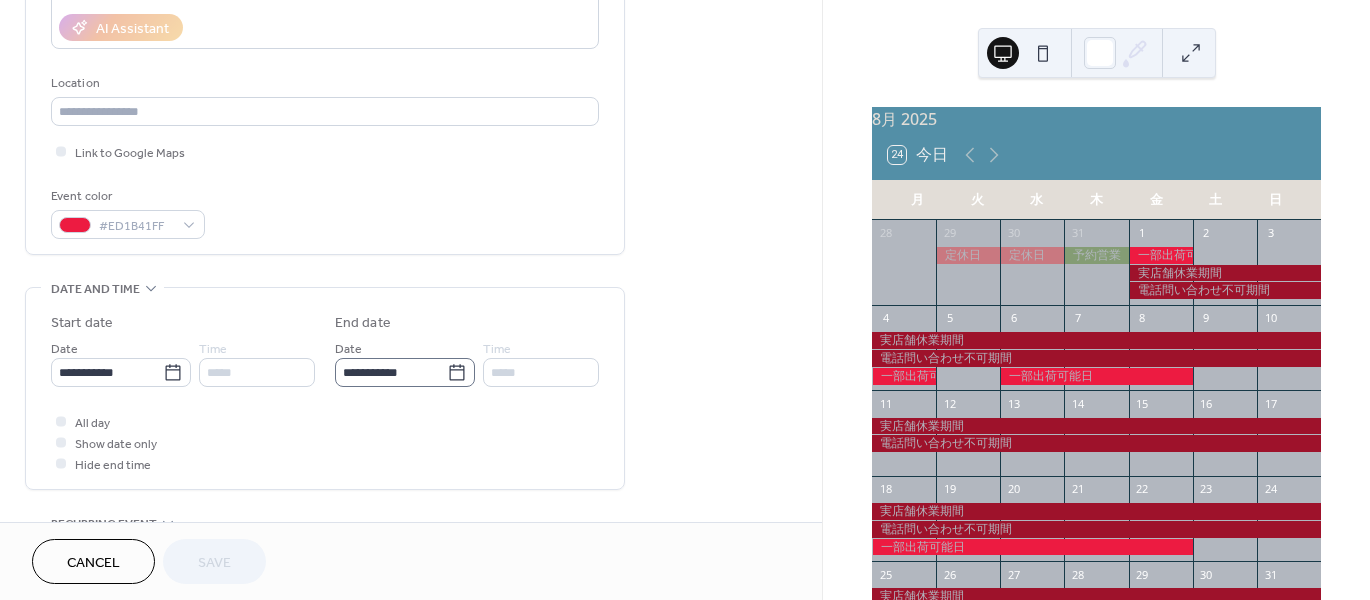 scroll, scrollTop: 400, scrollLeft: 0, axis: vertical 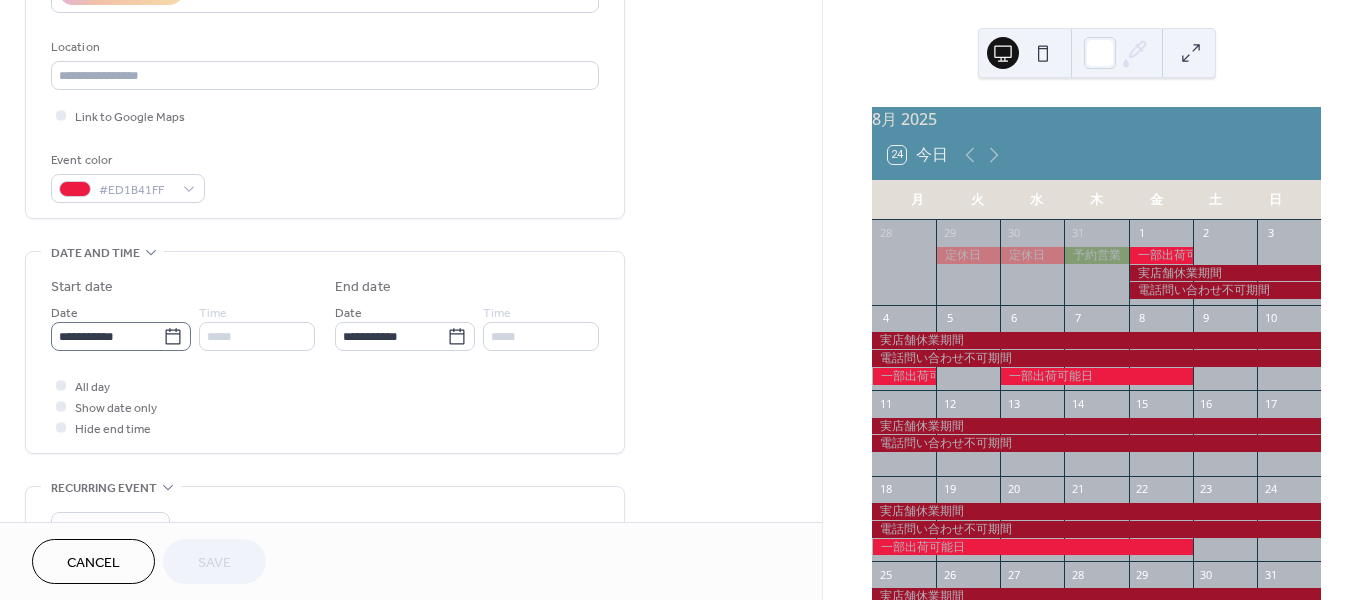click on "**********" at bounding box center (121, 336) 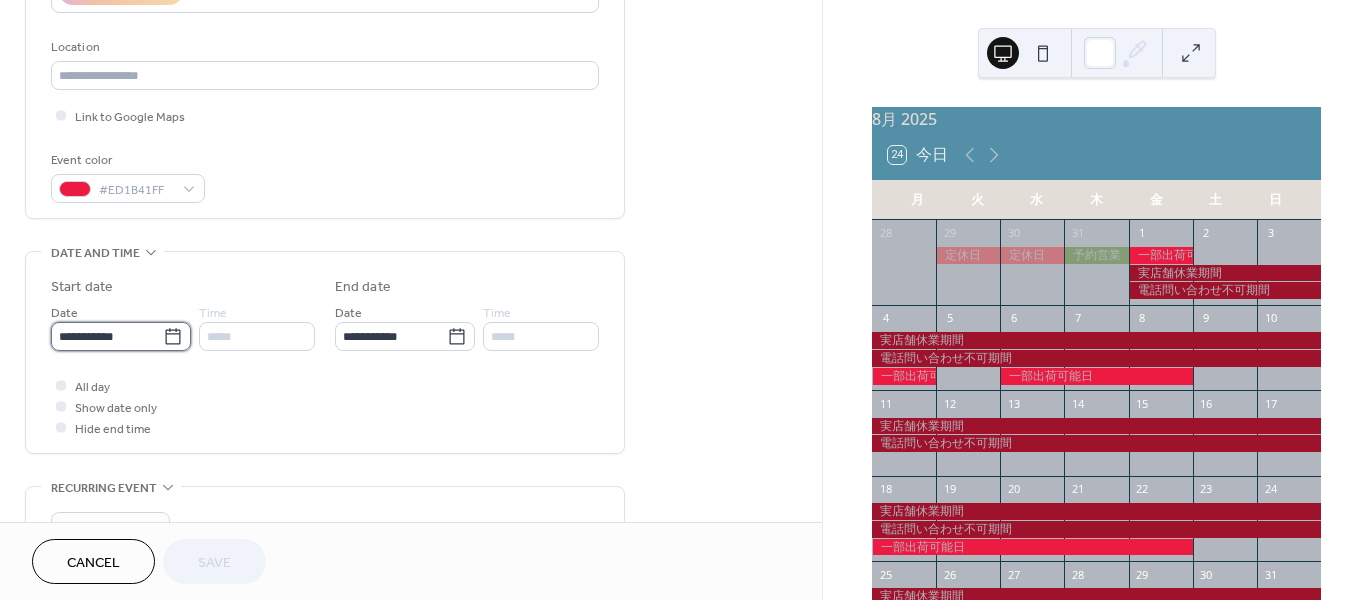 click on "**********" at bounding box center (107, 336) 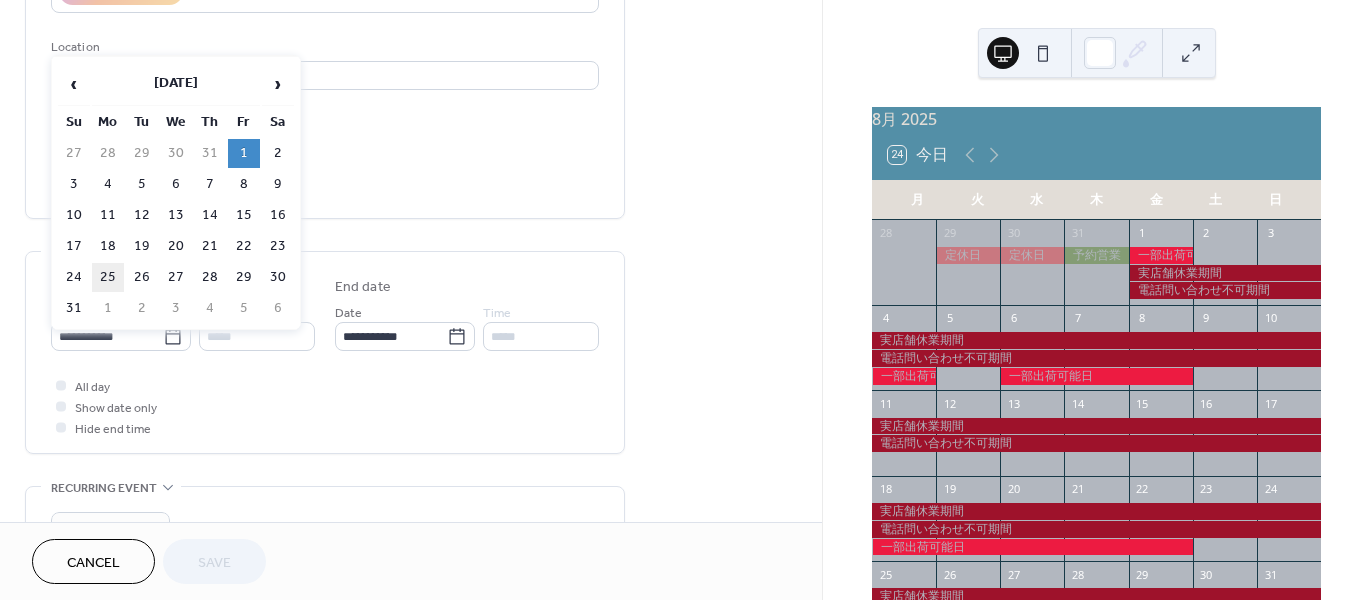 click on "25" at bounding box center [108, 277] 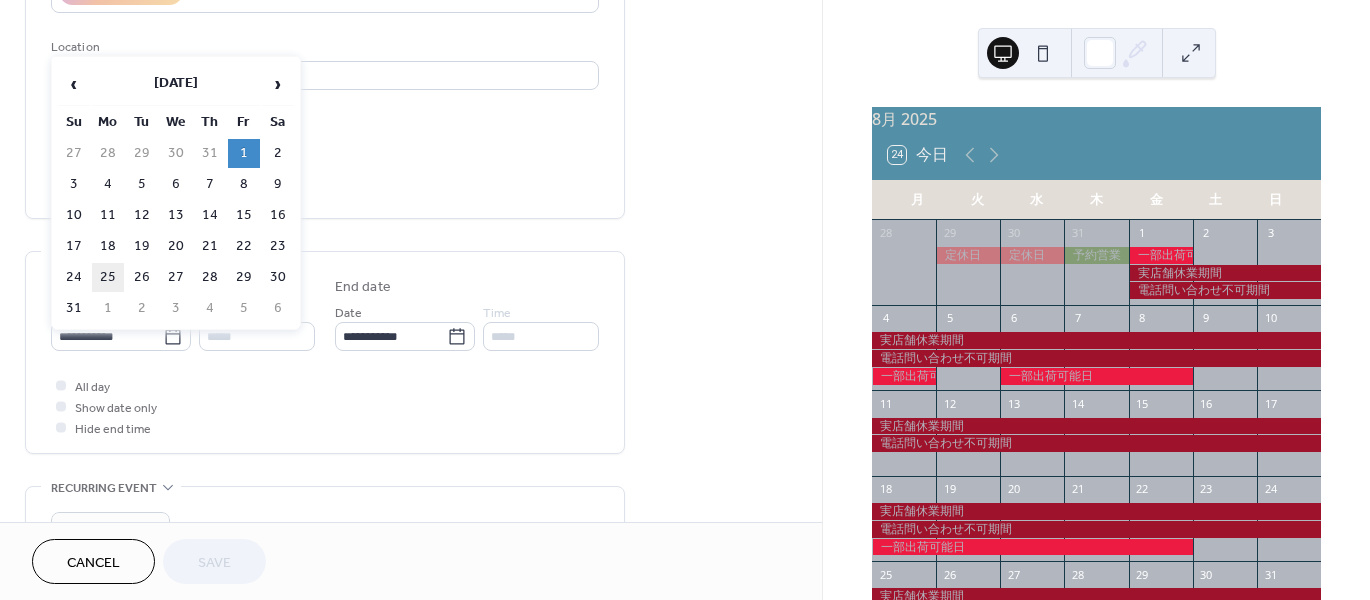 type on "**********" 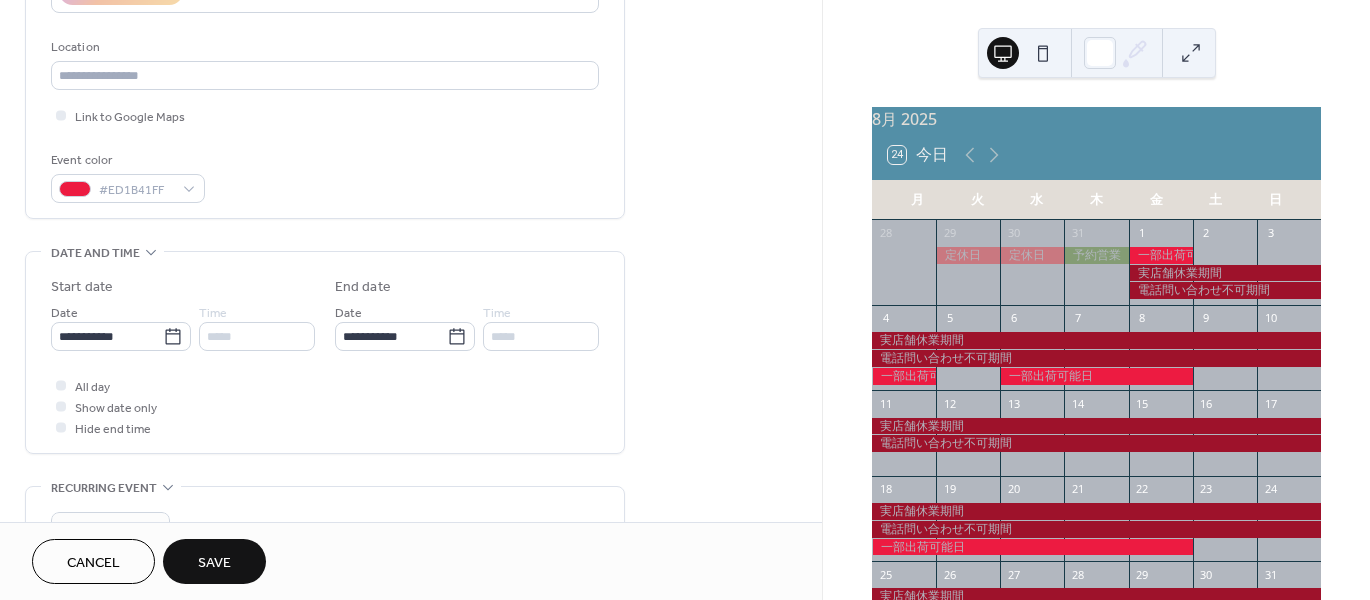 click on "Save" at bounding box center (214, 561) 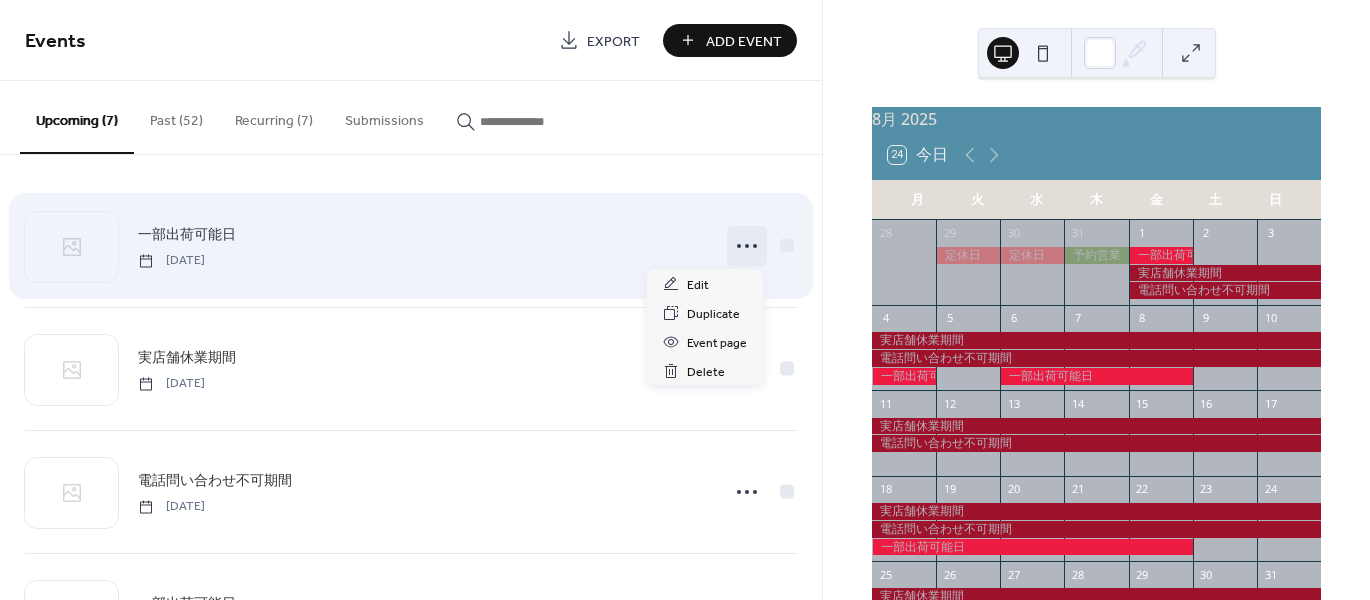 click at bounding box center [747, 246] 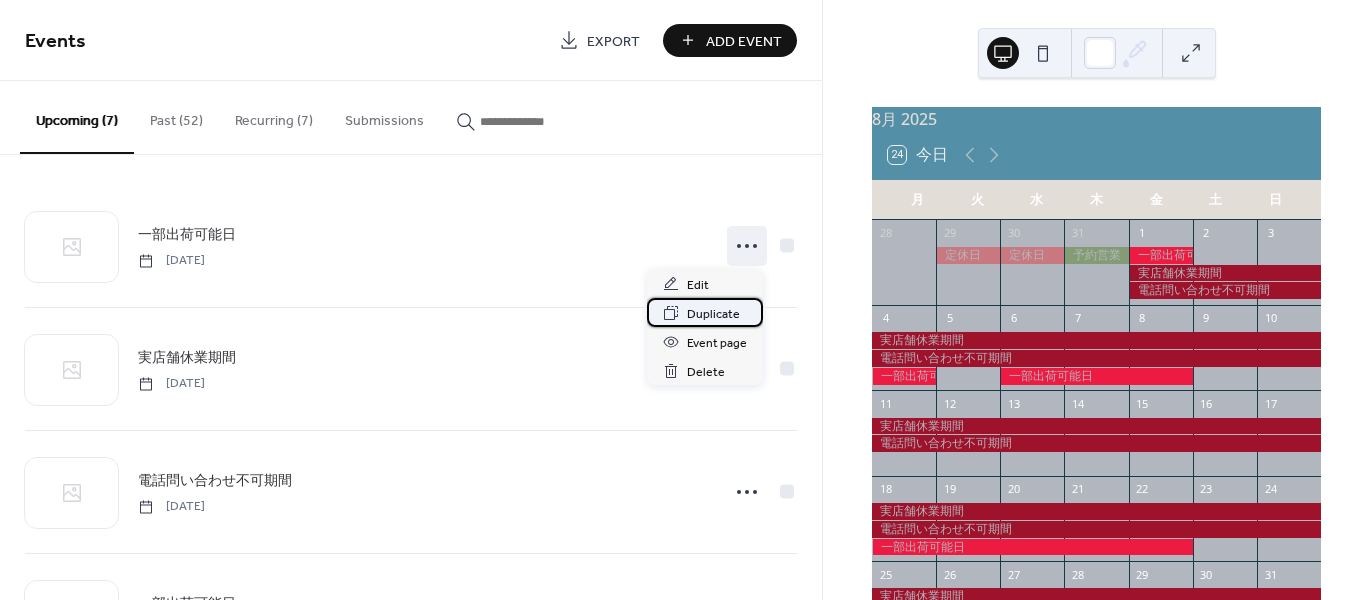 click on "Duplicate" at bounding box center (713, 314) 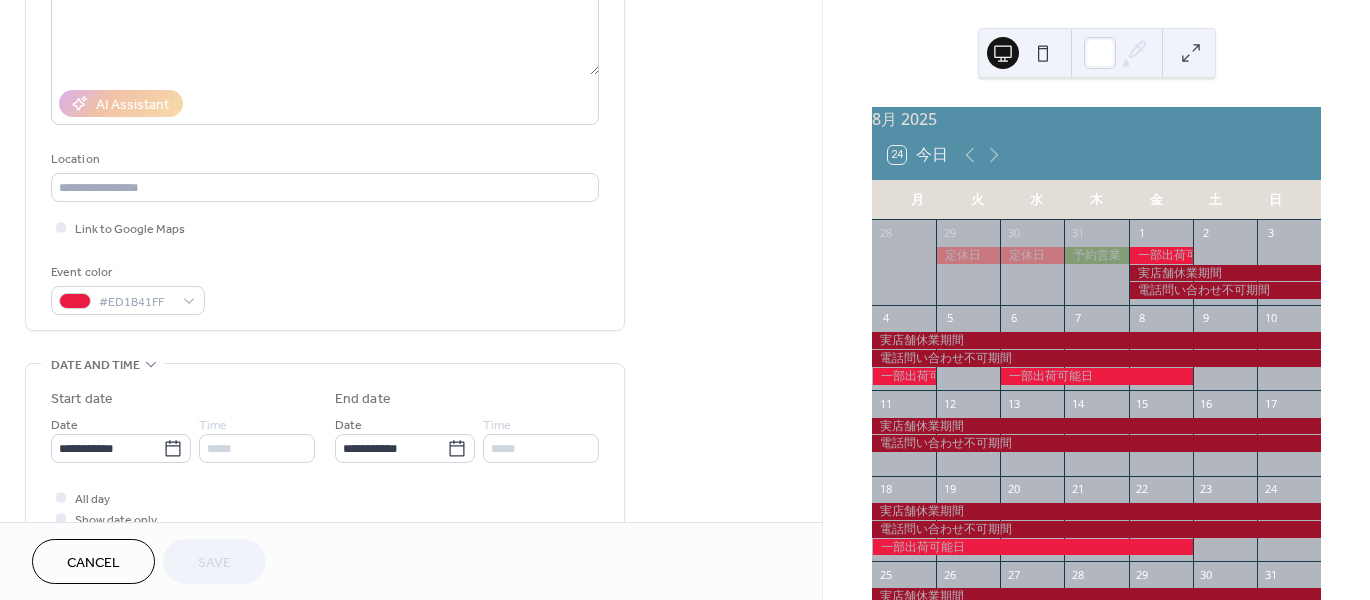 scroll, scrollTop: 400, scrollLeft: 0, axis: vertical 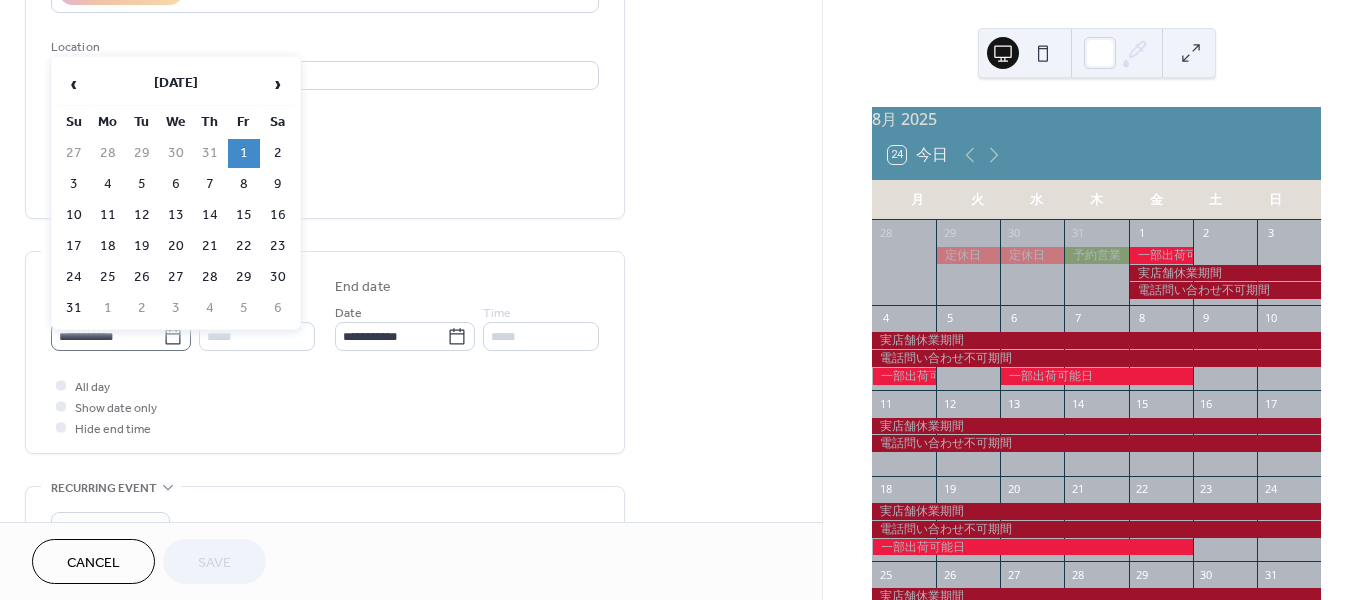 click 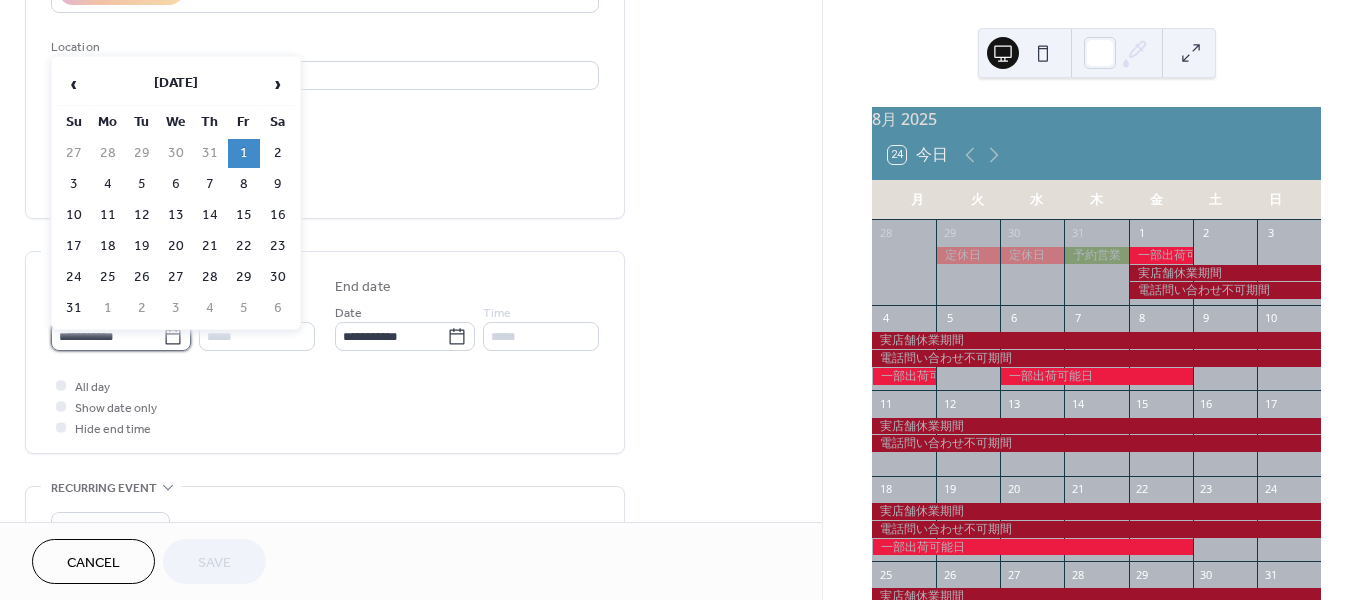 click on "**********" at bounding box center [107, 336] 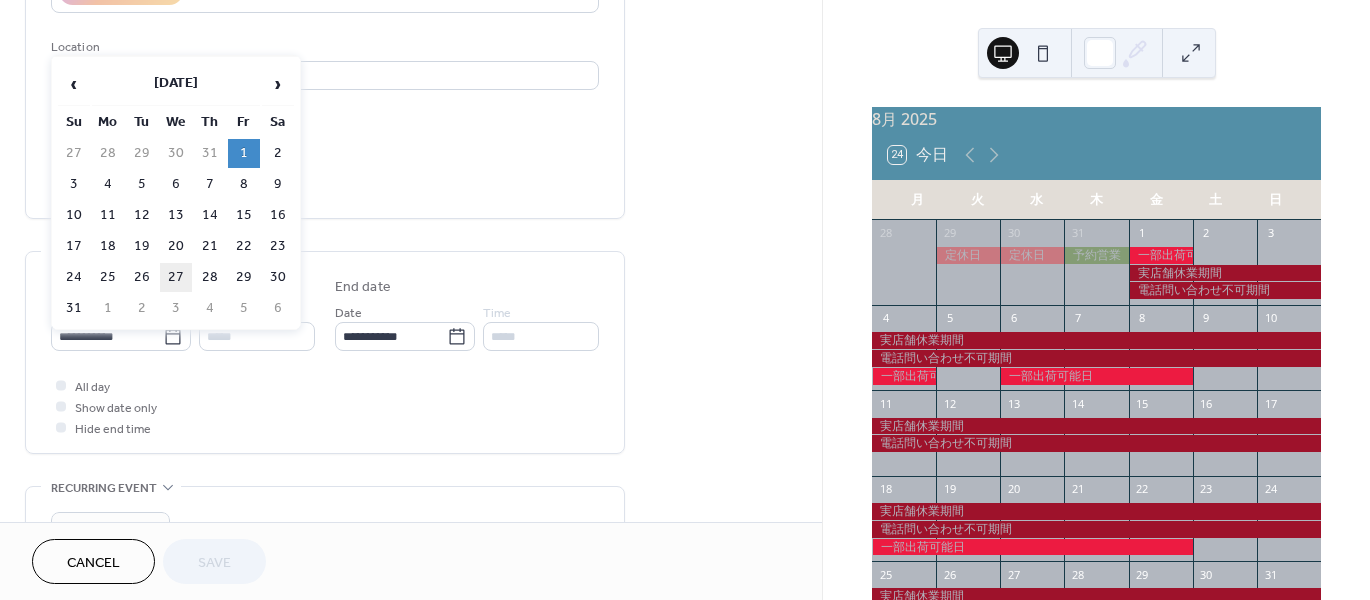 click on "27" at bounding box center [176, 277] 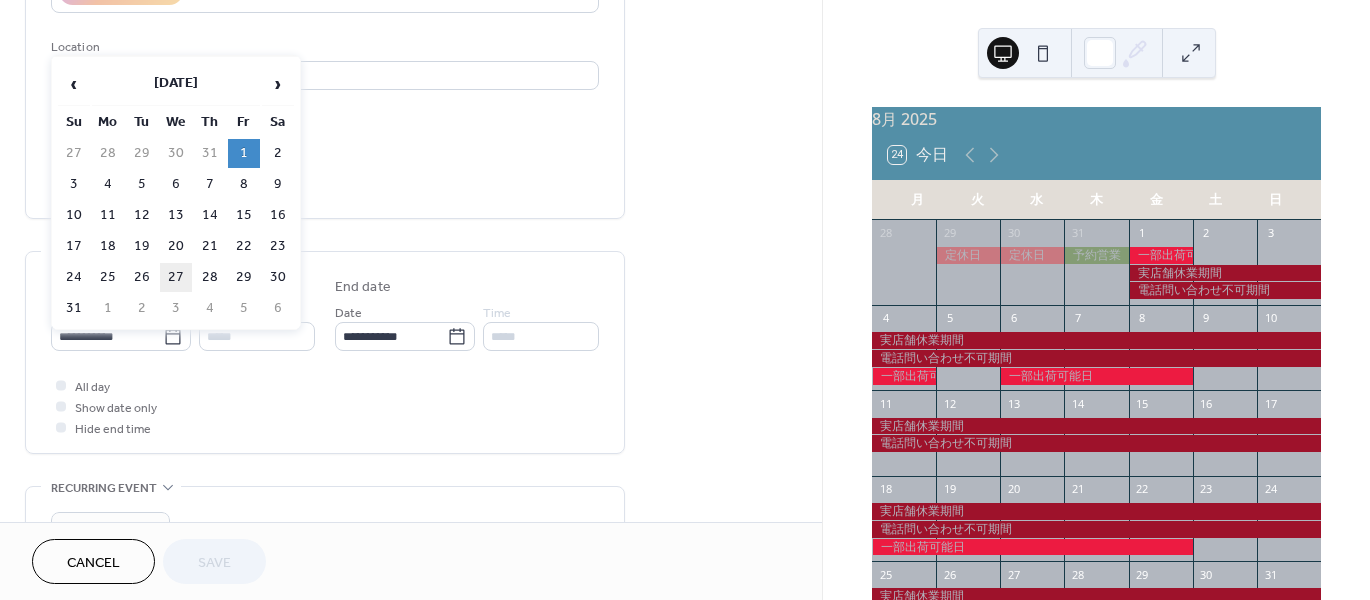 type on "**********" 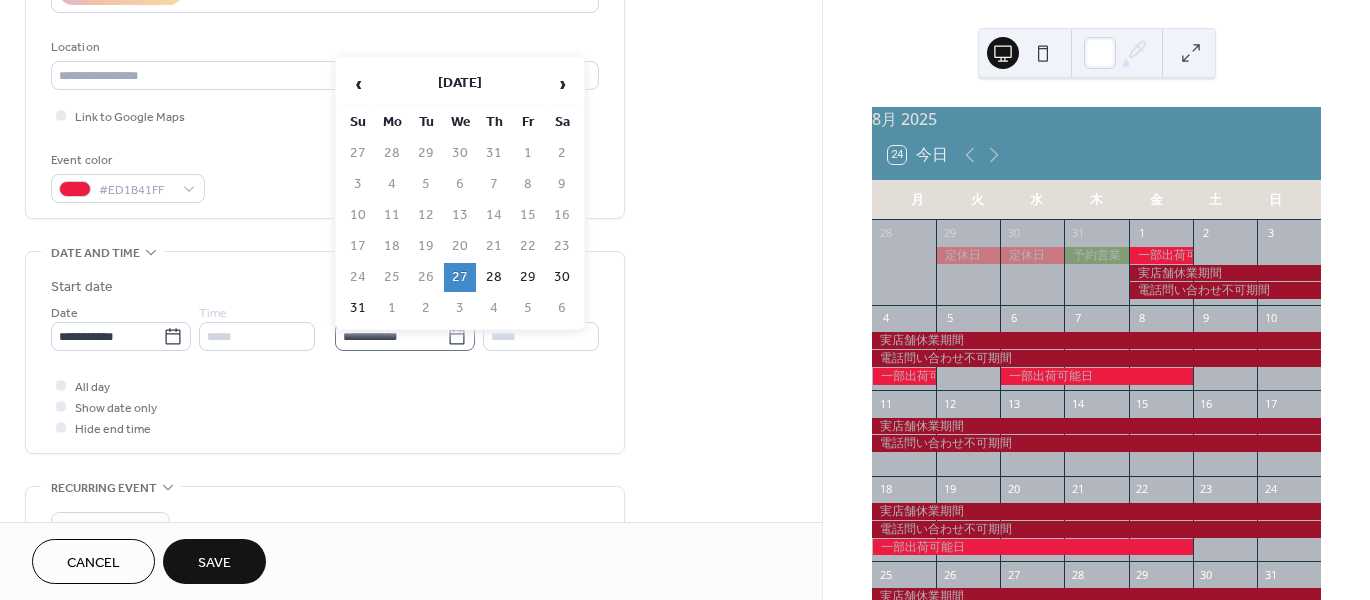 click 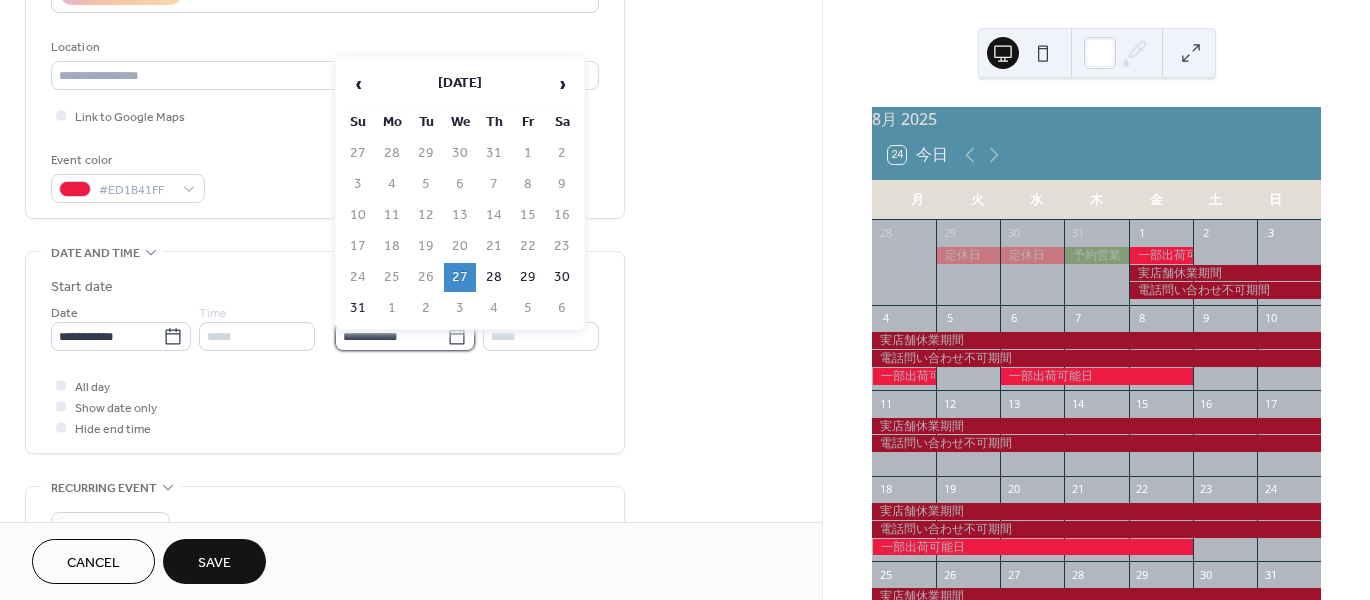 click on "**********" at bounding box center (391, 336) 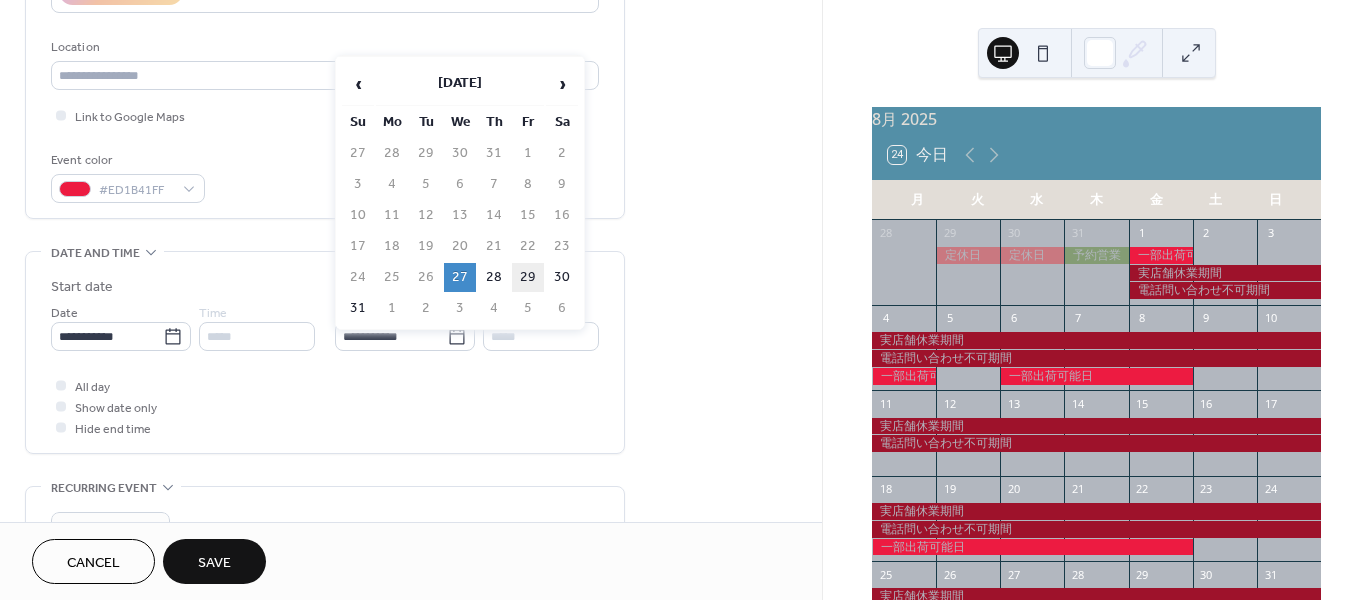 click on "29" at bounding box center [528, 277] 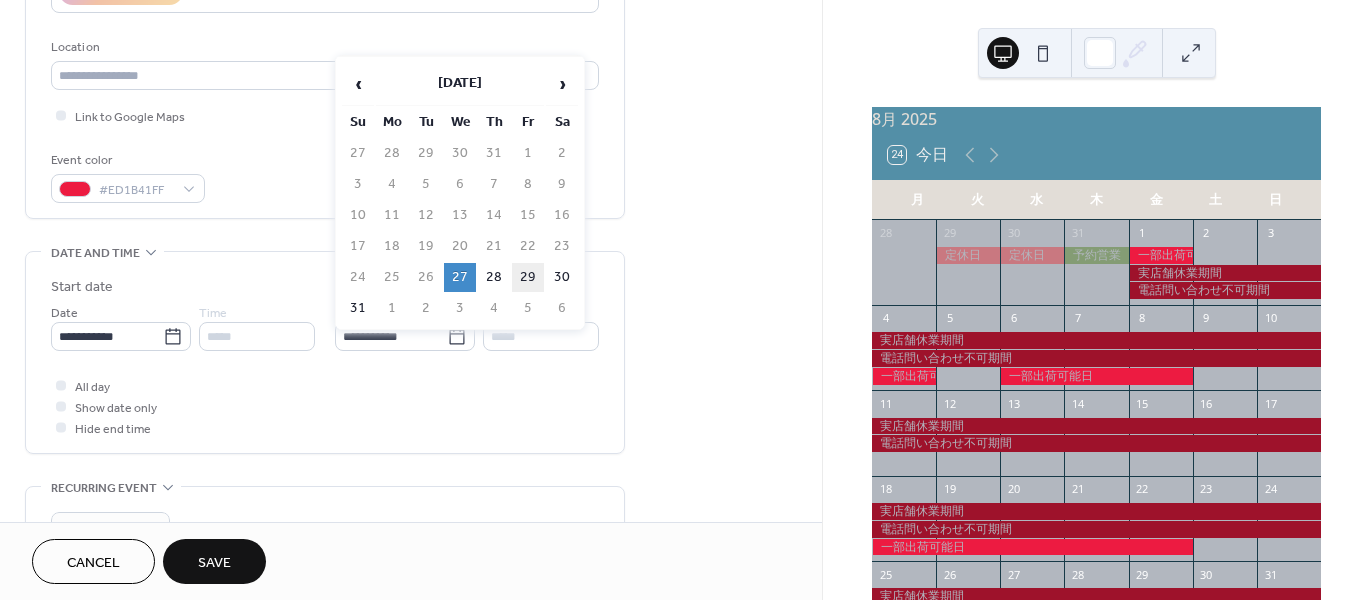 type on "**********" 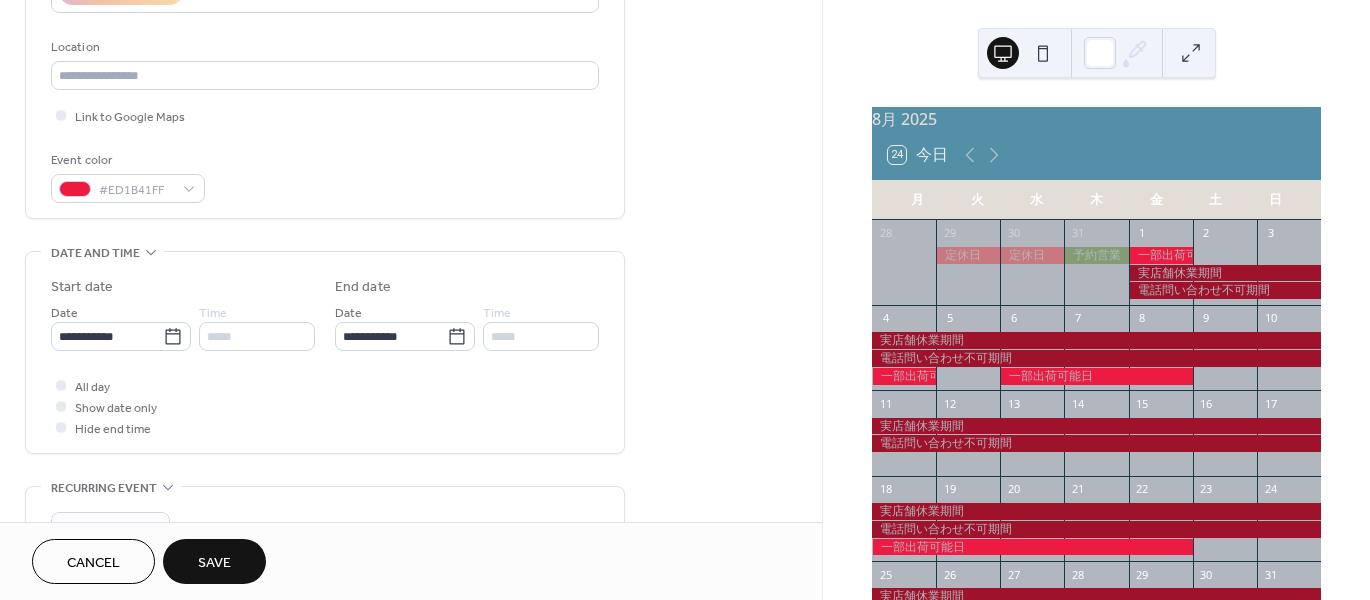 click on "Save" at bounding box center [214, 563] 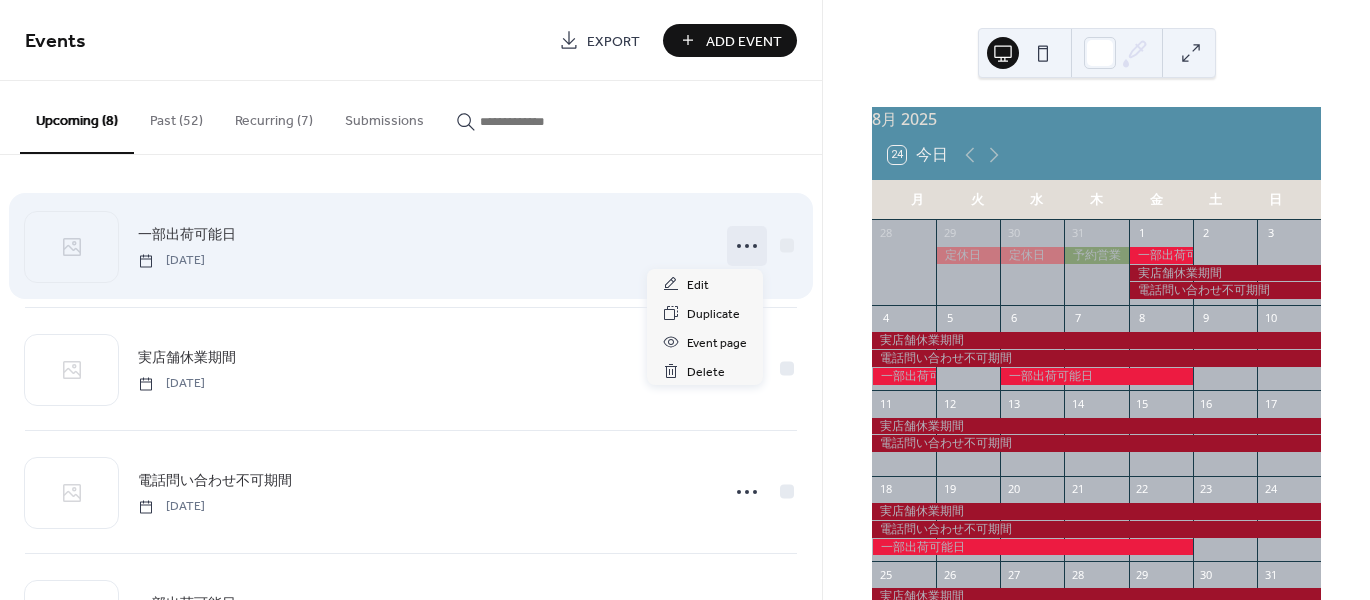 click 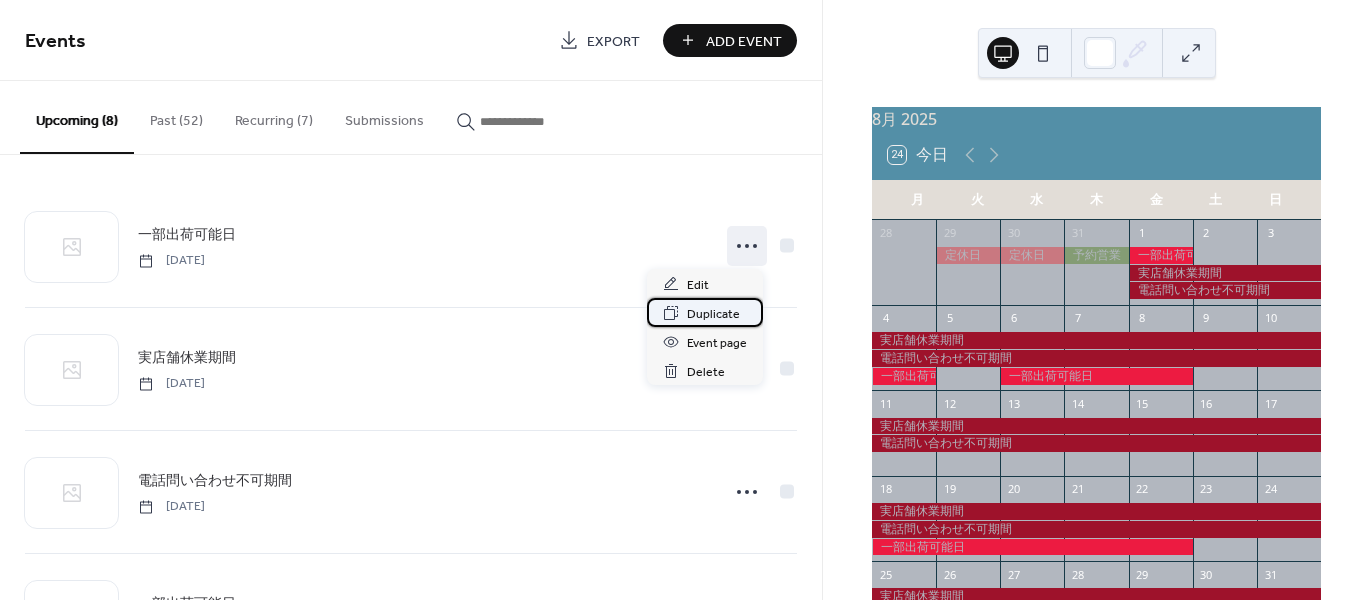 click on "Duplicate" at bounding box center (713, 314) 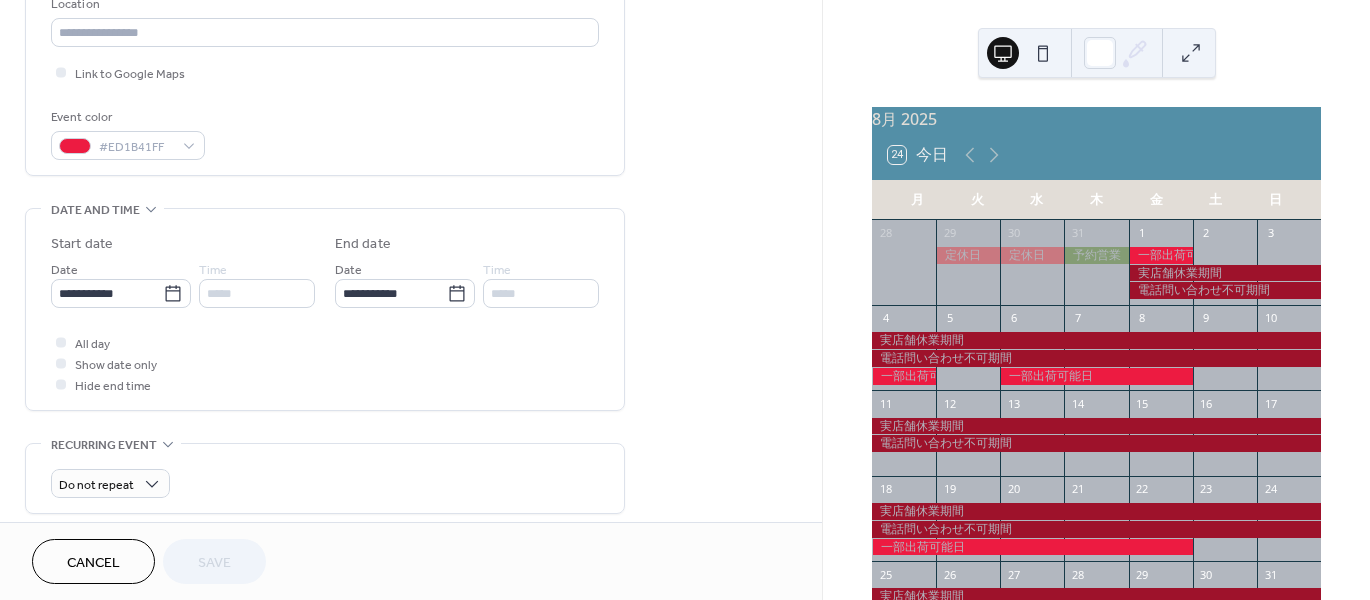 scroll, scrollTop: 500, scrollLeft: 0, axis: vertical 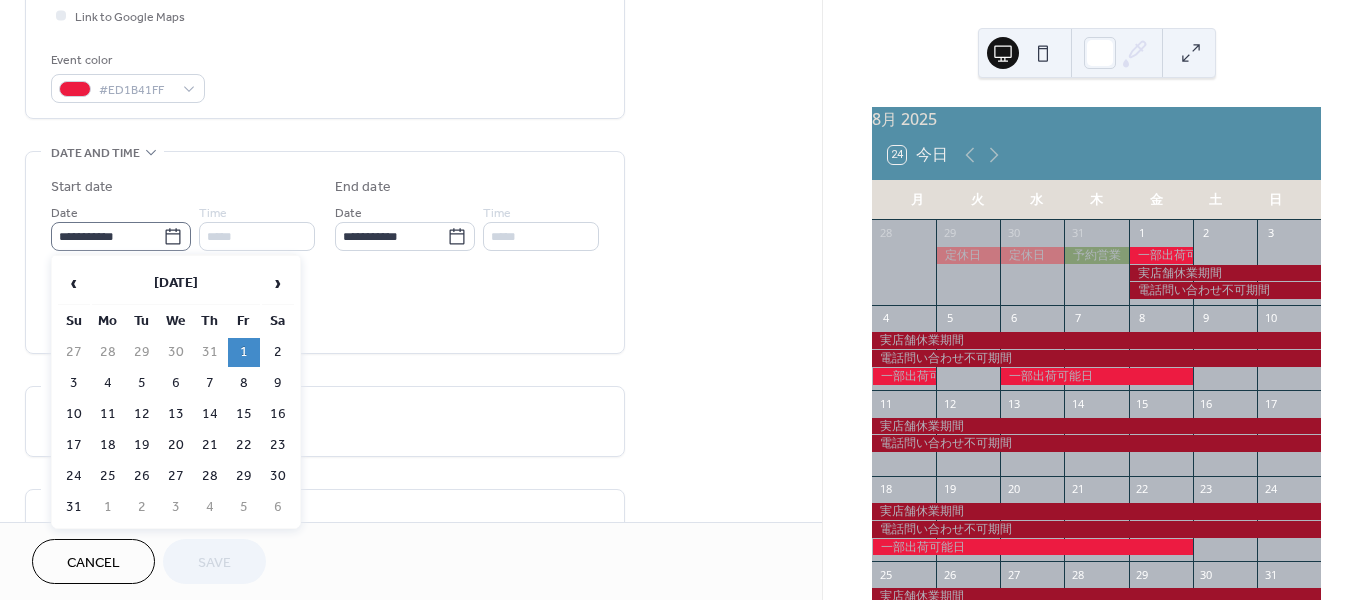 click 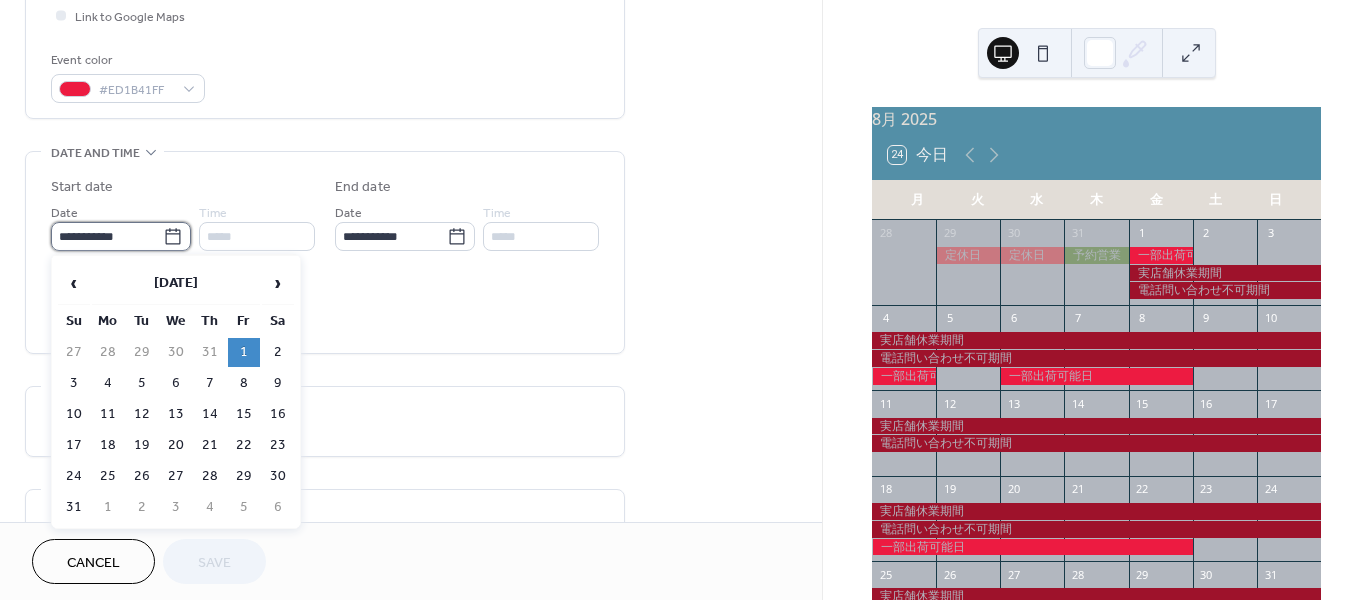 click on "**********" at bounding box center [107, 236] 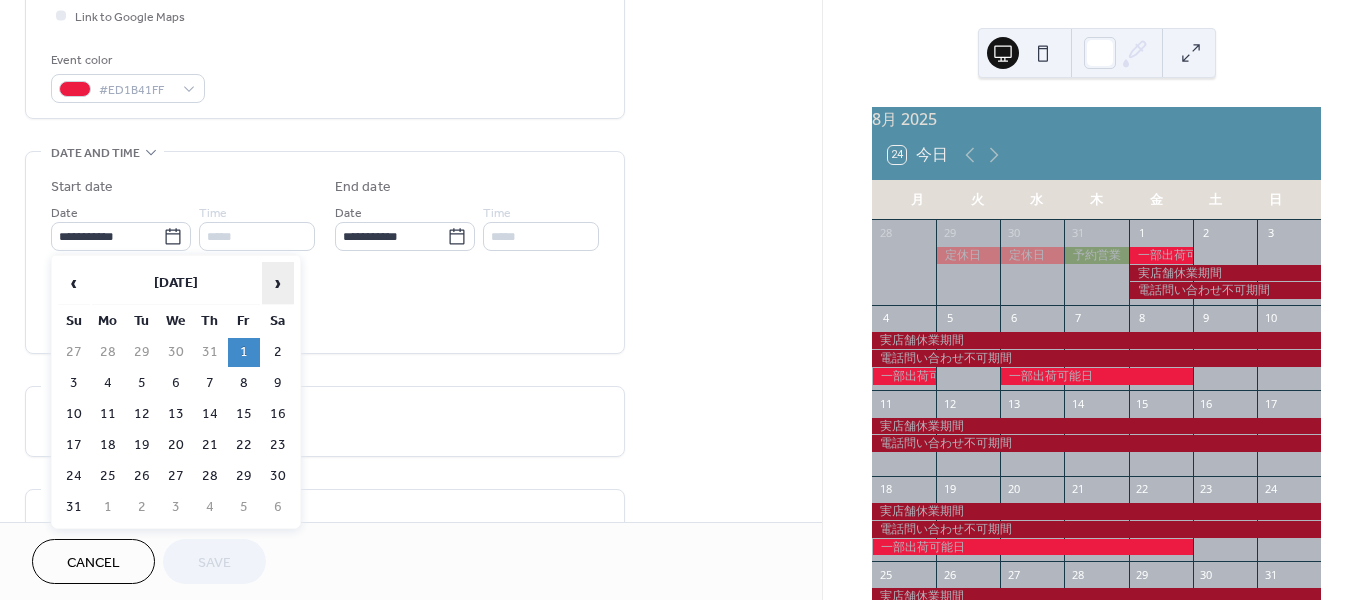 click on "›" at bounding box center [278, 283] 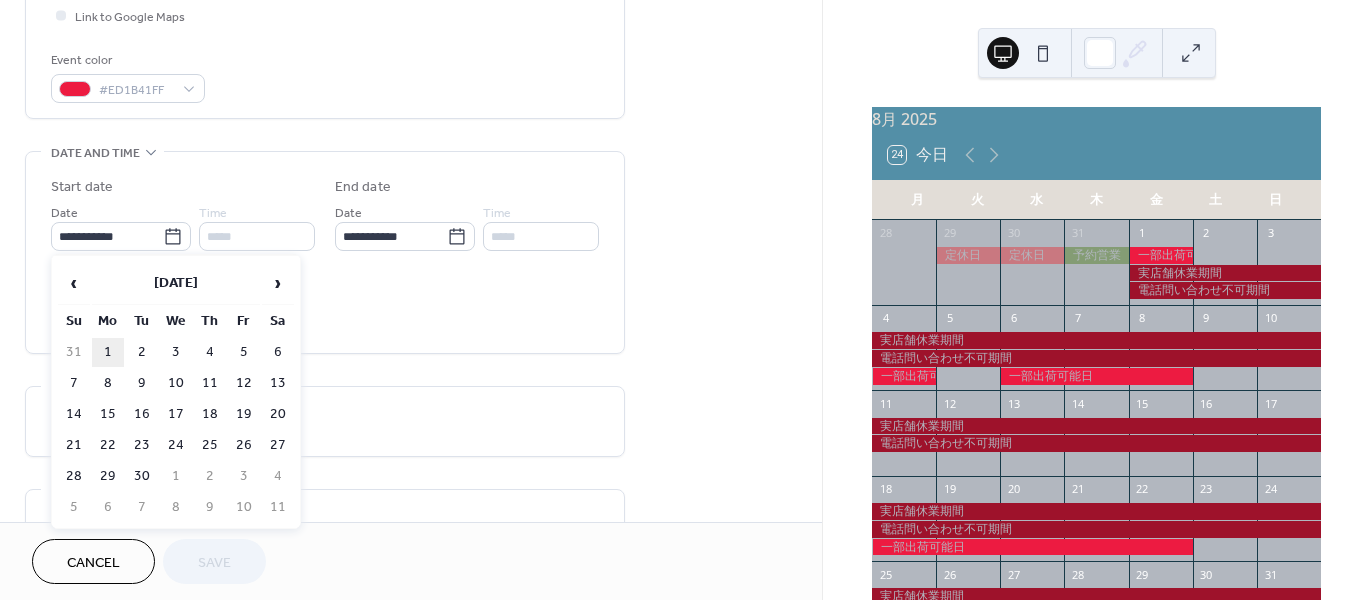 click on "1" at bounding box center (108, 352) 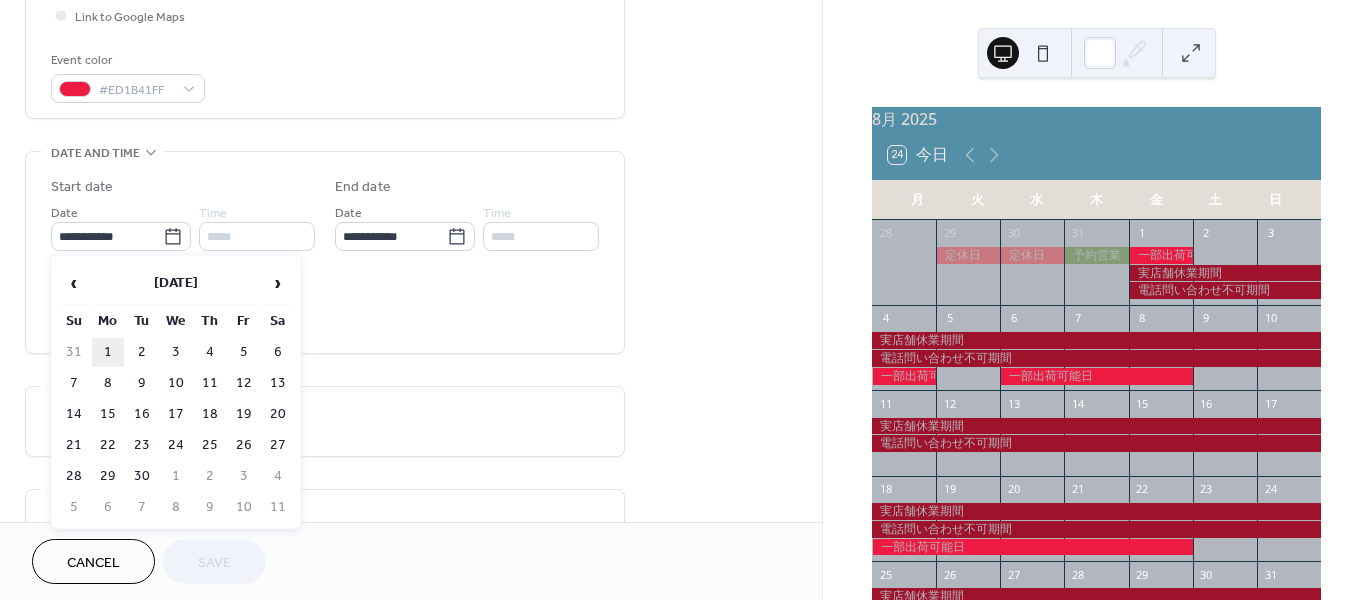 type on "**********" 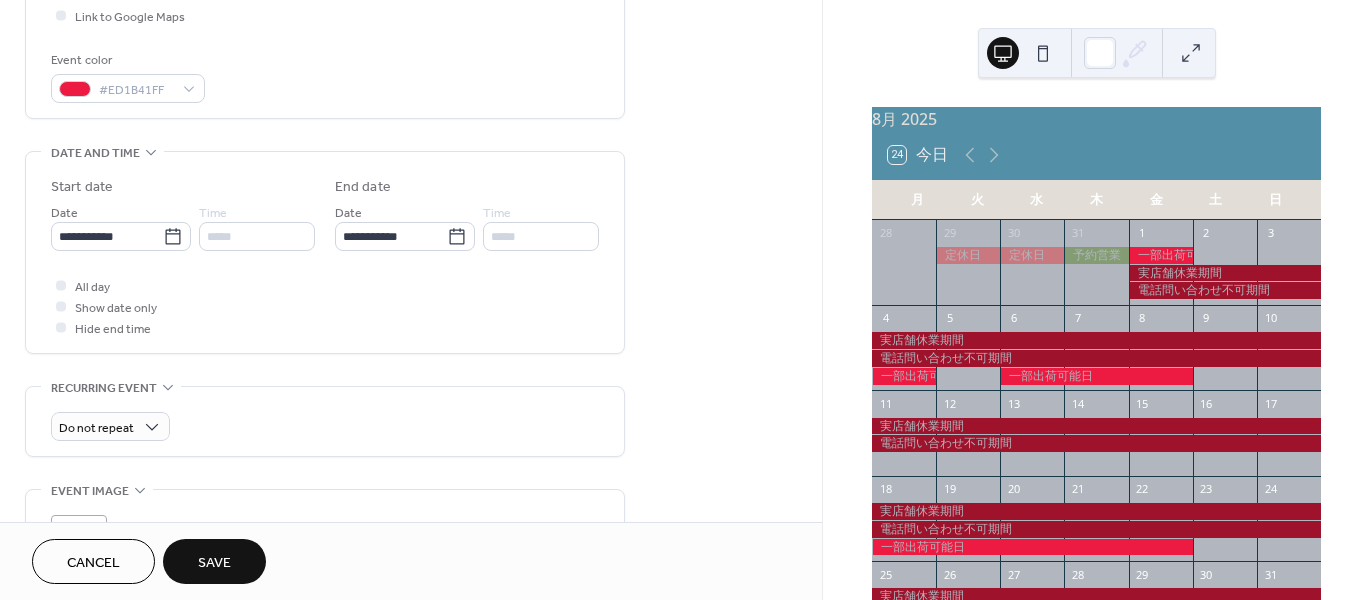 click on "Save" at bounding box center [214, 563] 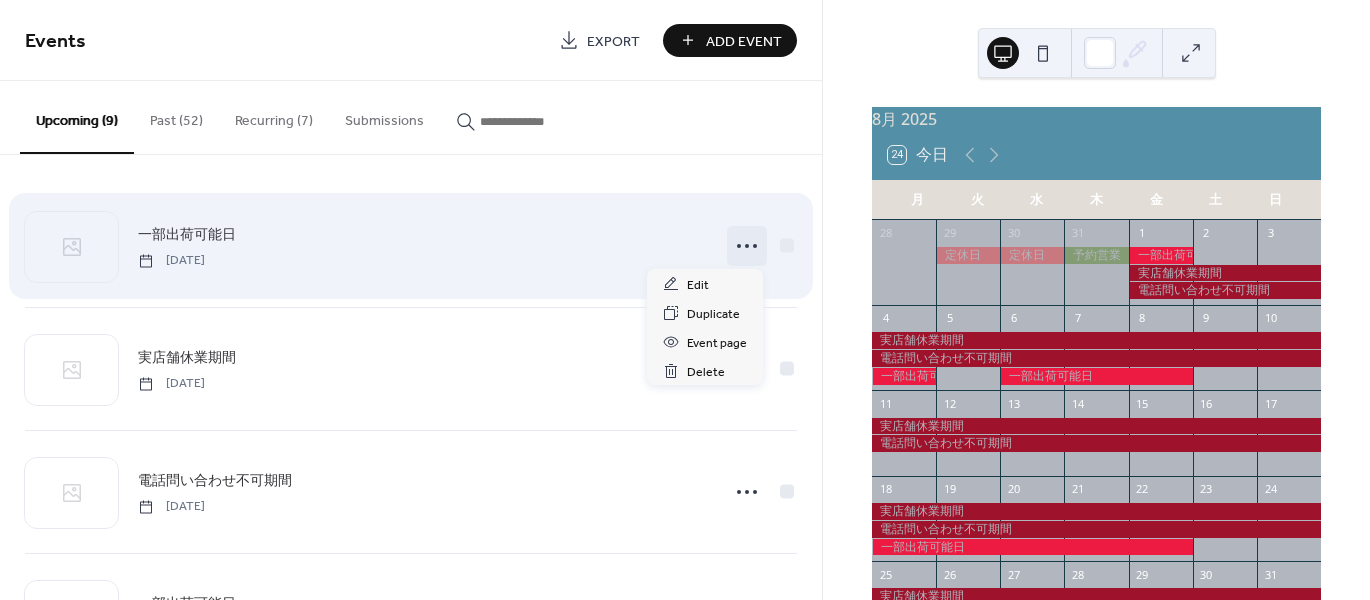 click 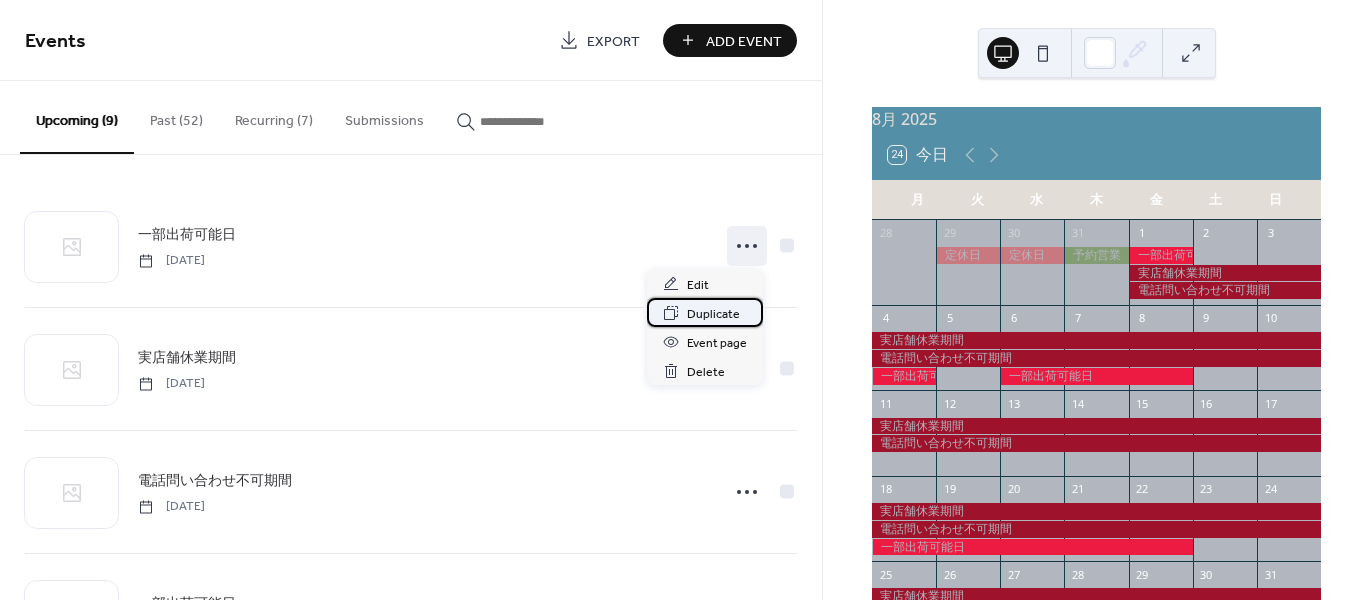 click on "Duplicate" at bounding box center [713, 314] 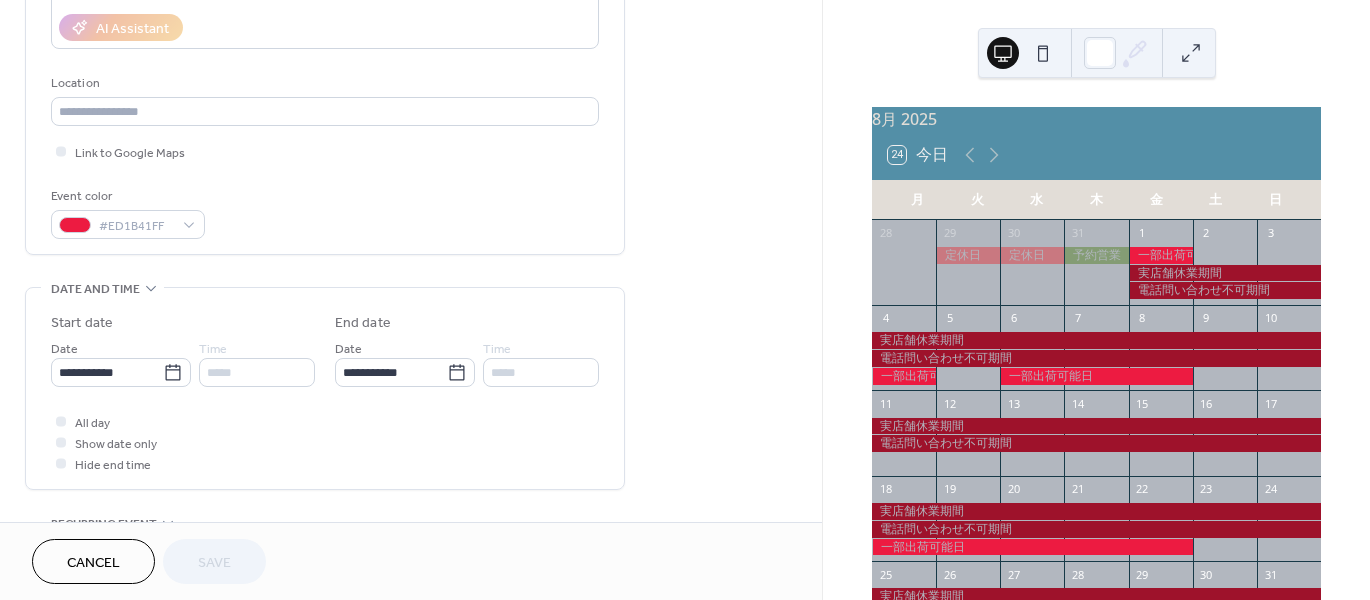 scroll, scrollTop: 400, scrollLeft: 0, axis: vertical 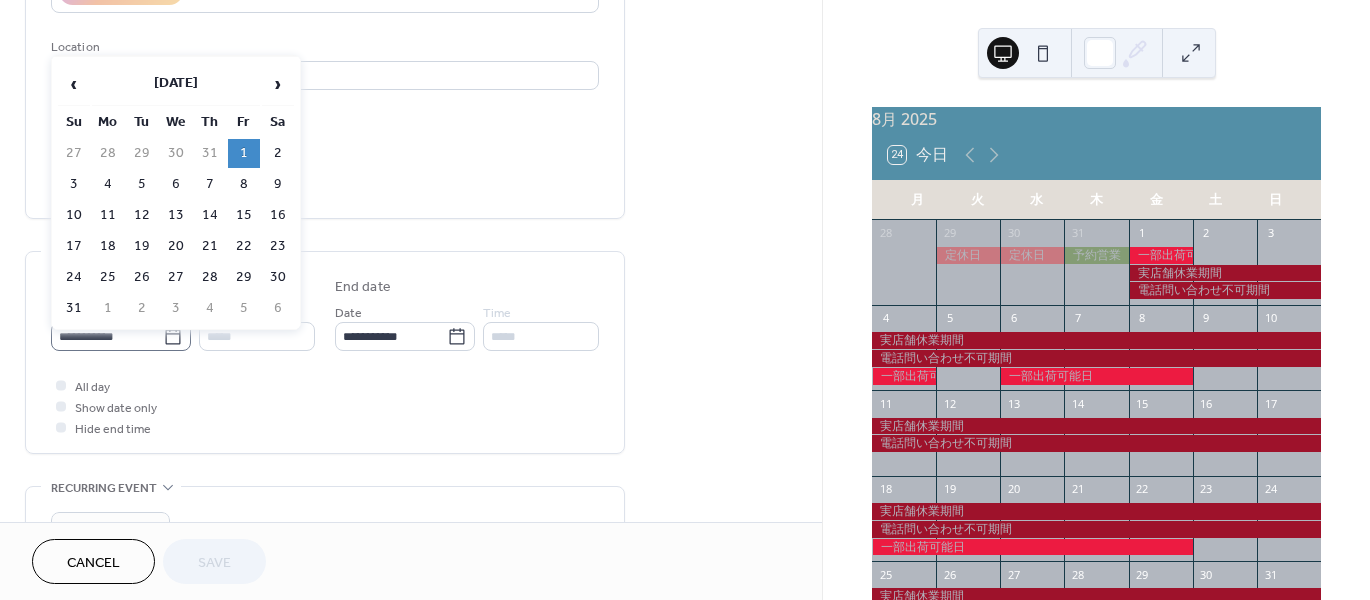 click 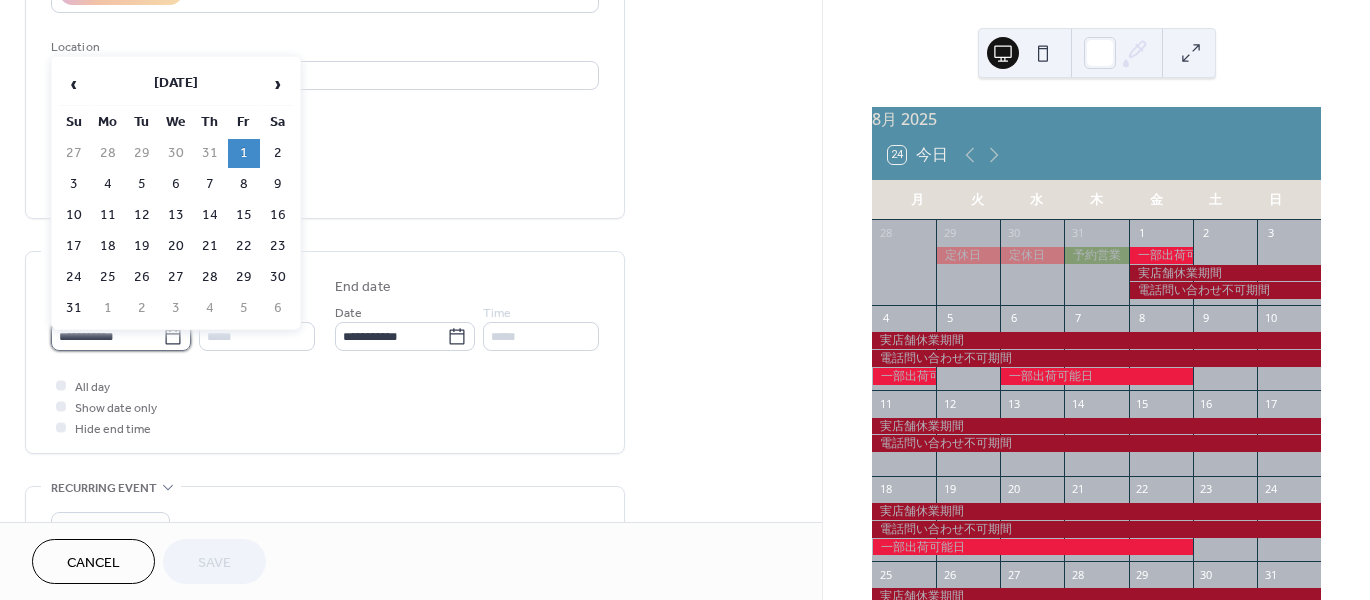 click on "**********" at bounding box center [107, 336] 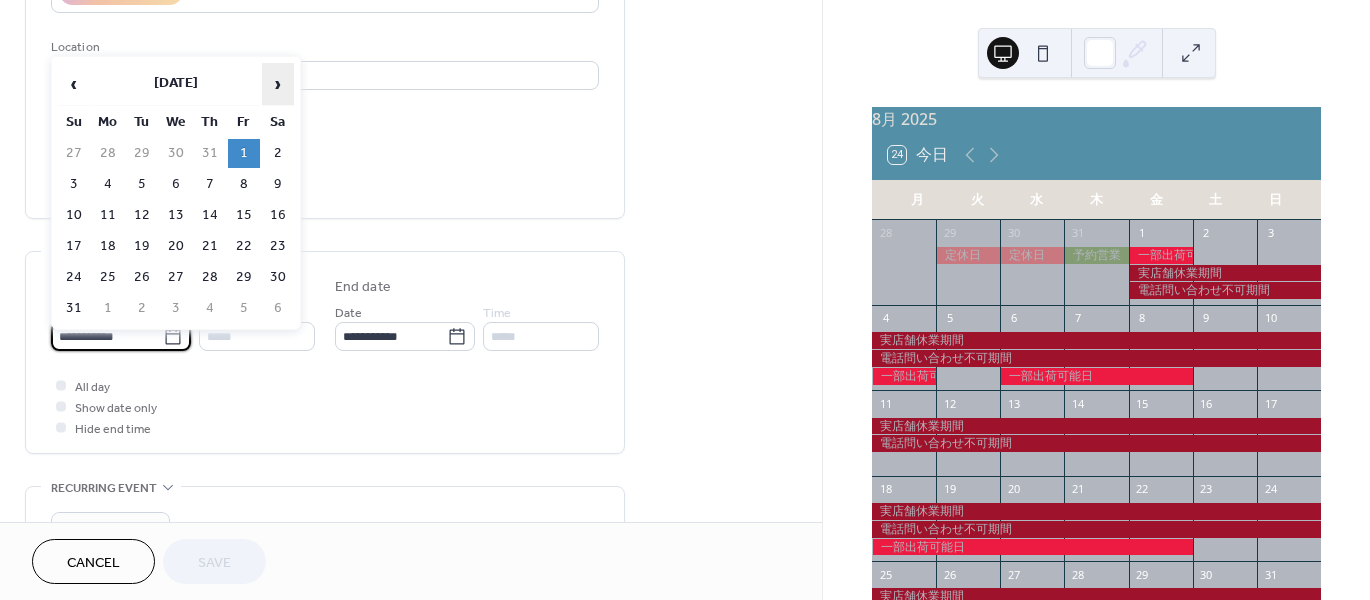 click on "›" at bounding box center [278, 84] 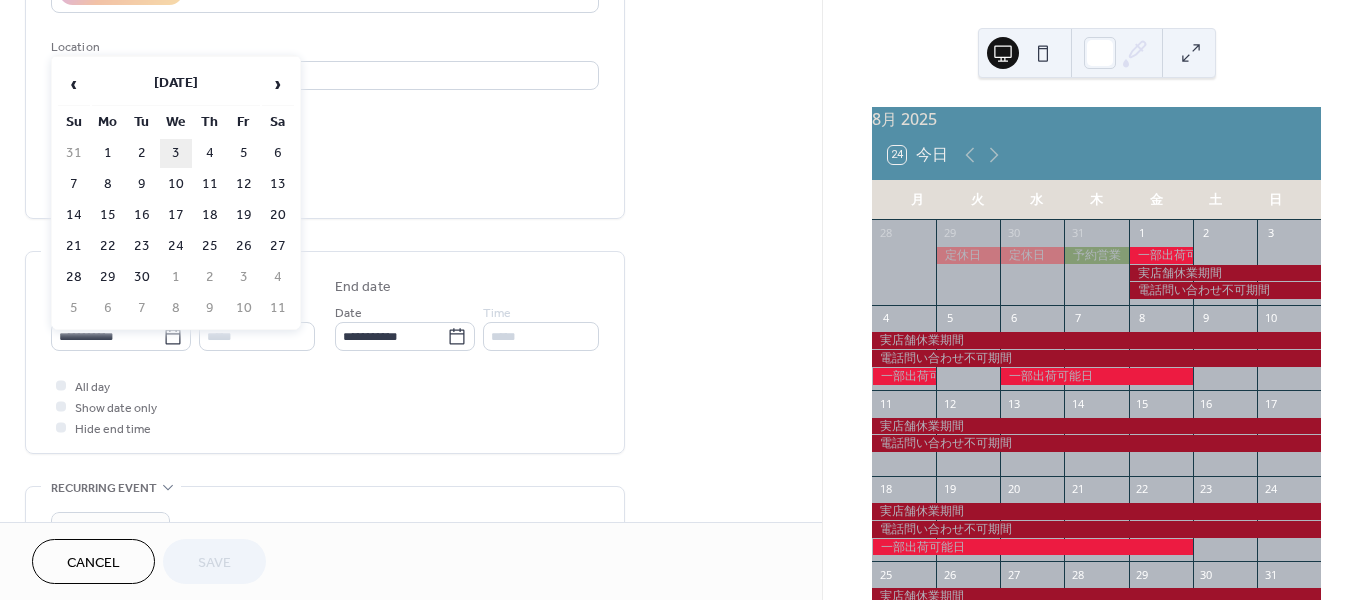 click on "3" at bounding box center (176, 153) 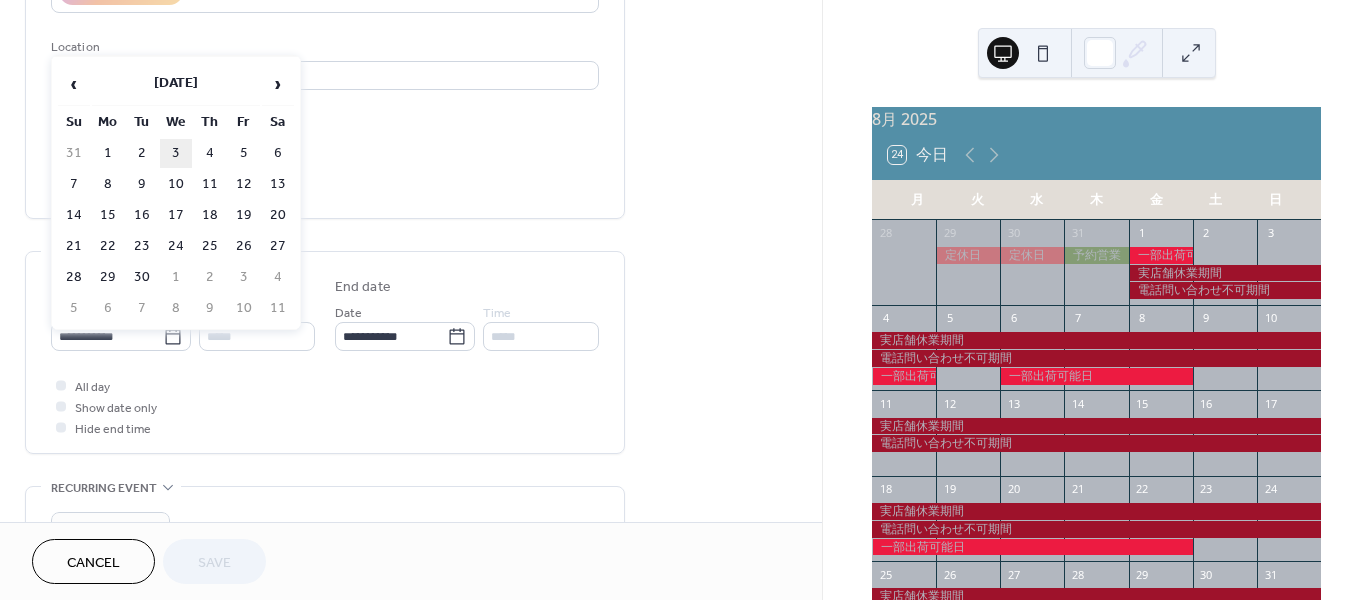 type on "**********" 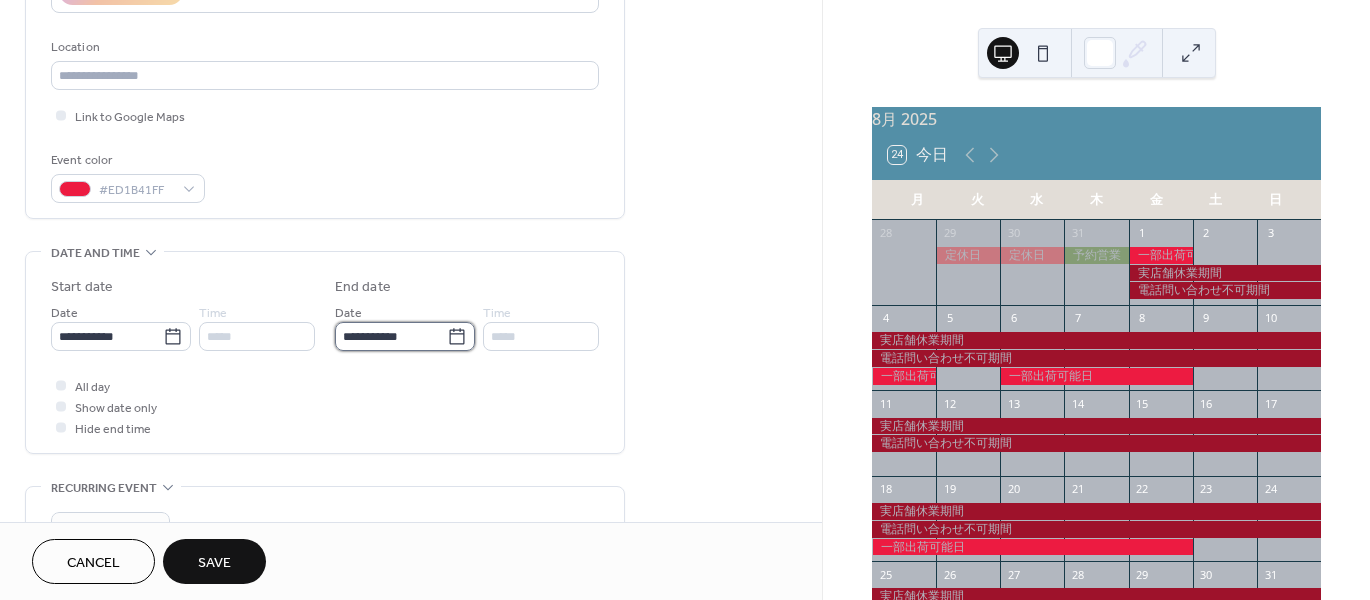 click on "**********" at bounding box center [391, 336] 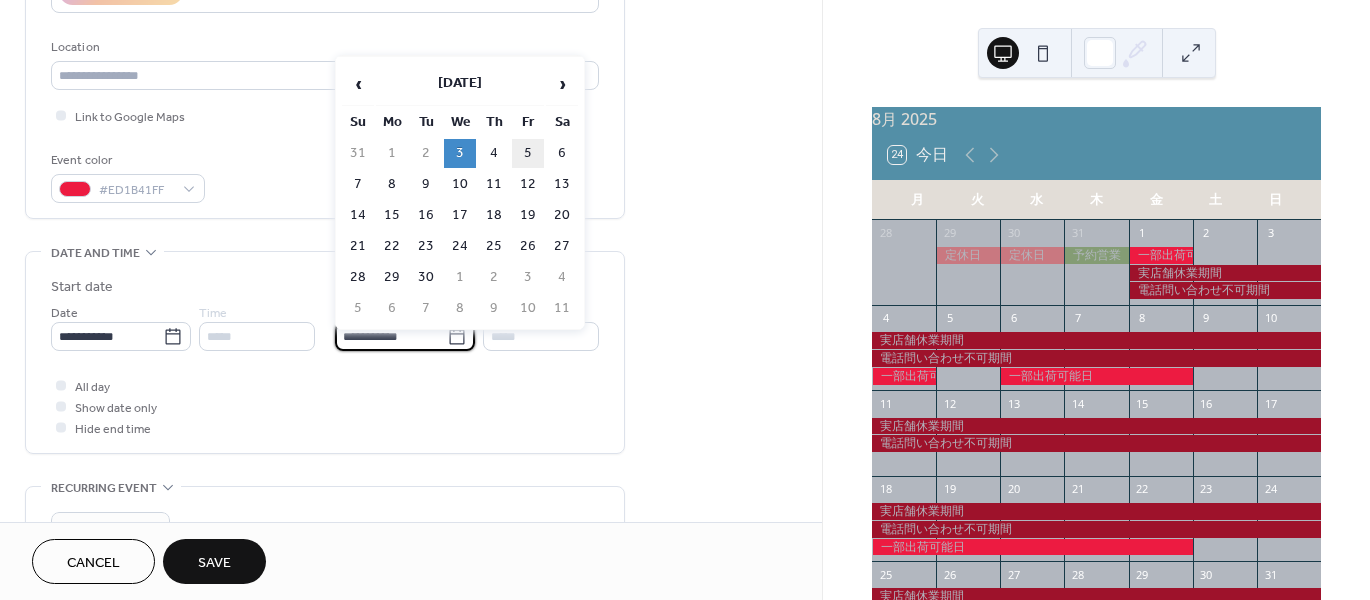 click on "5" at bounding box center [528, 153] 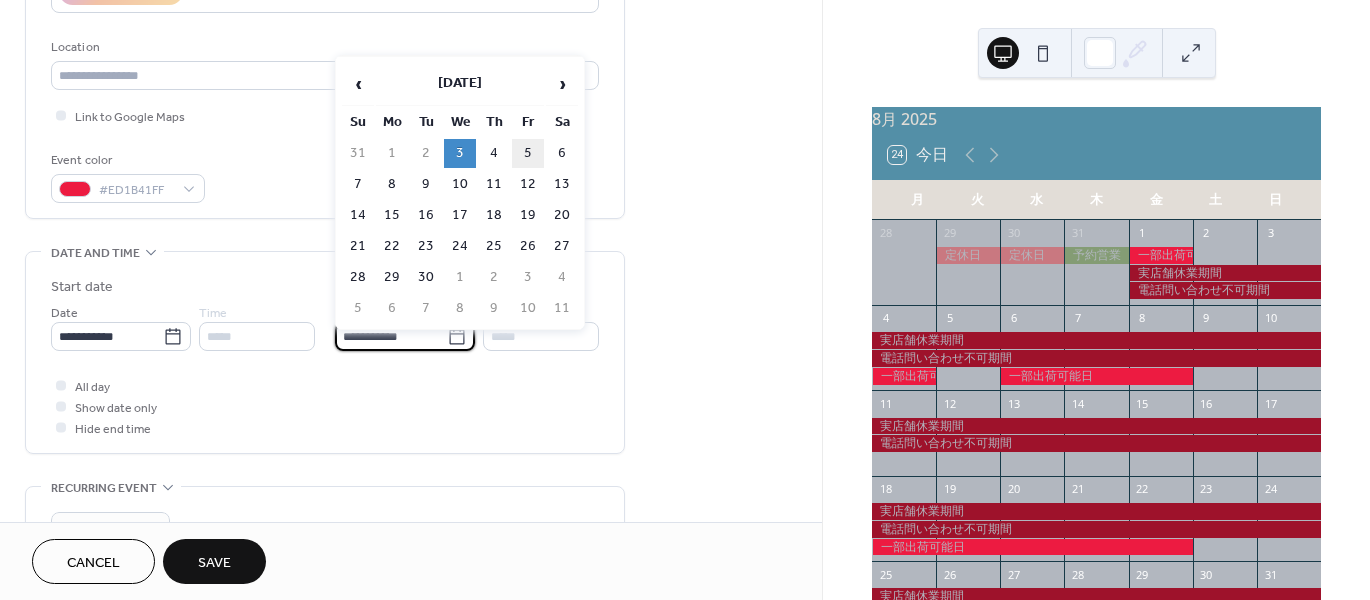 type on "**********" 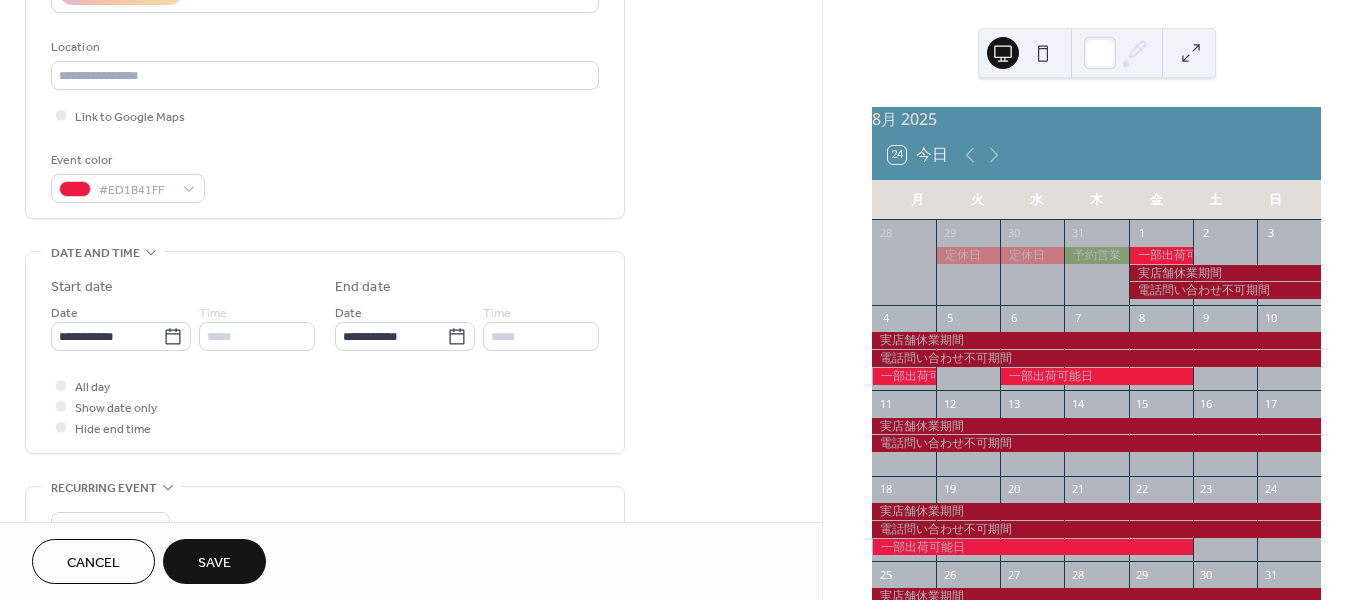 click on "Save" at bounding box center (214, 563) 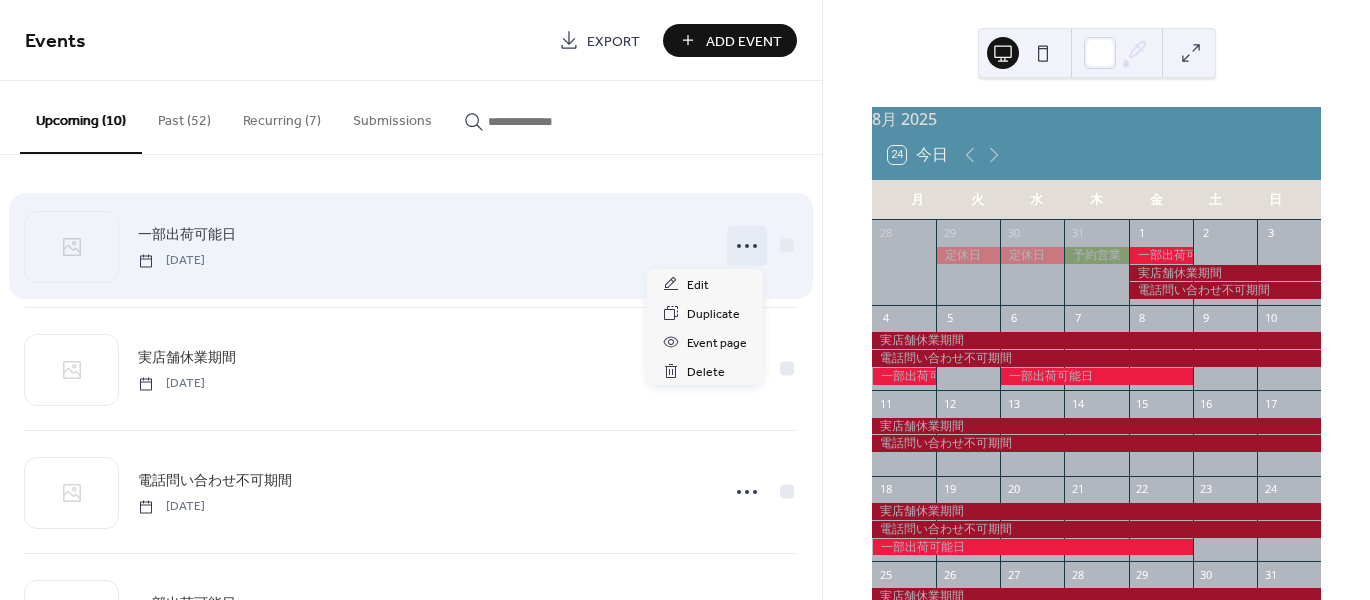 click 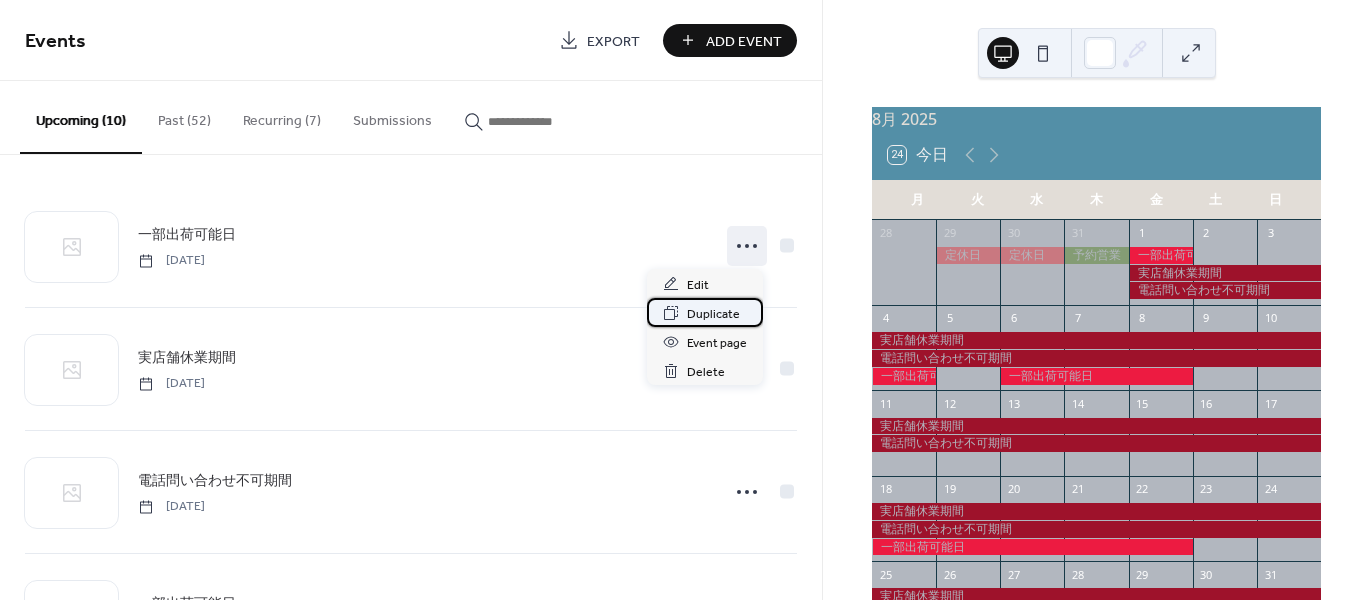 click on "Duplicate" at bounding box center [713, 314] 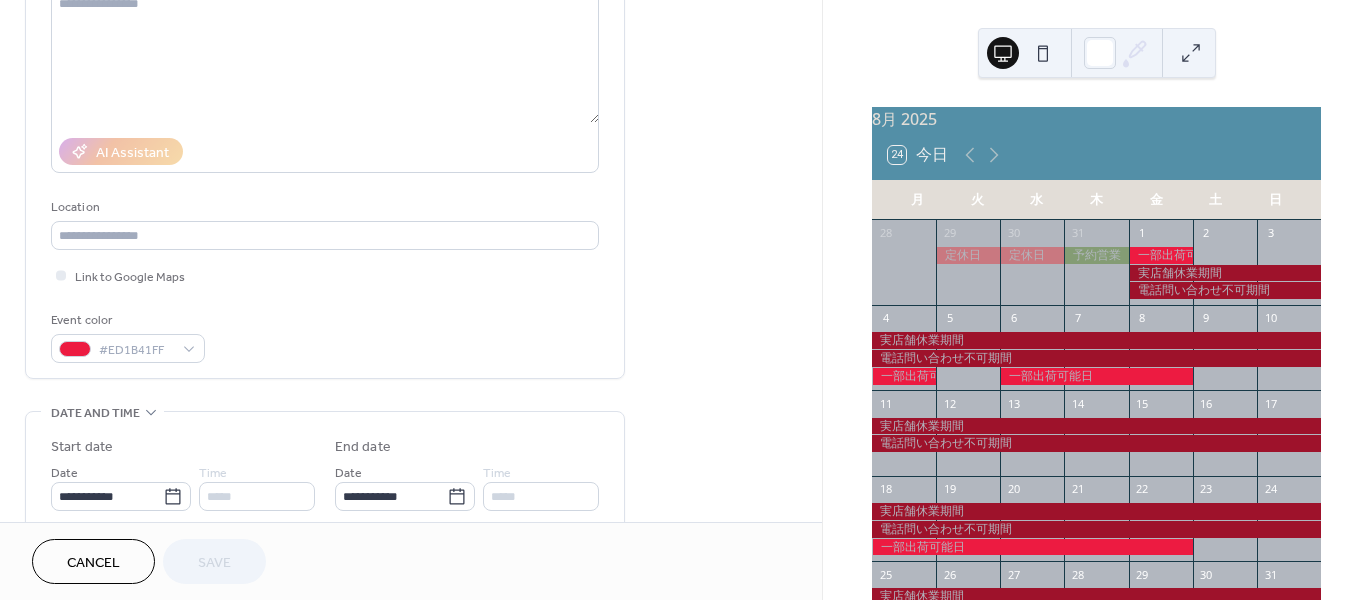 scroll, scrollTop: 300, scrollLeft: 0, axis: vertical 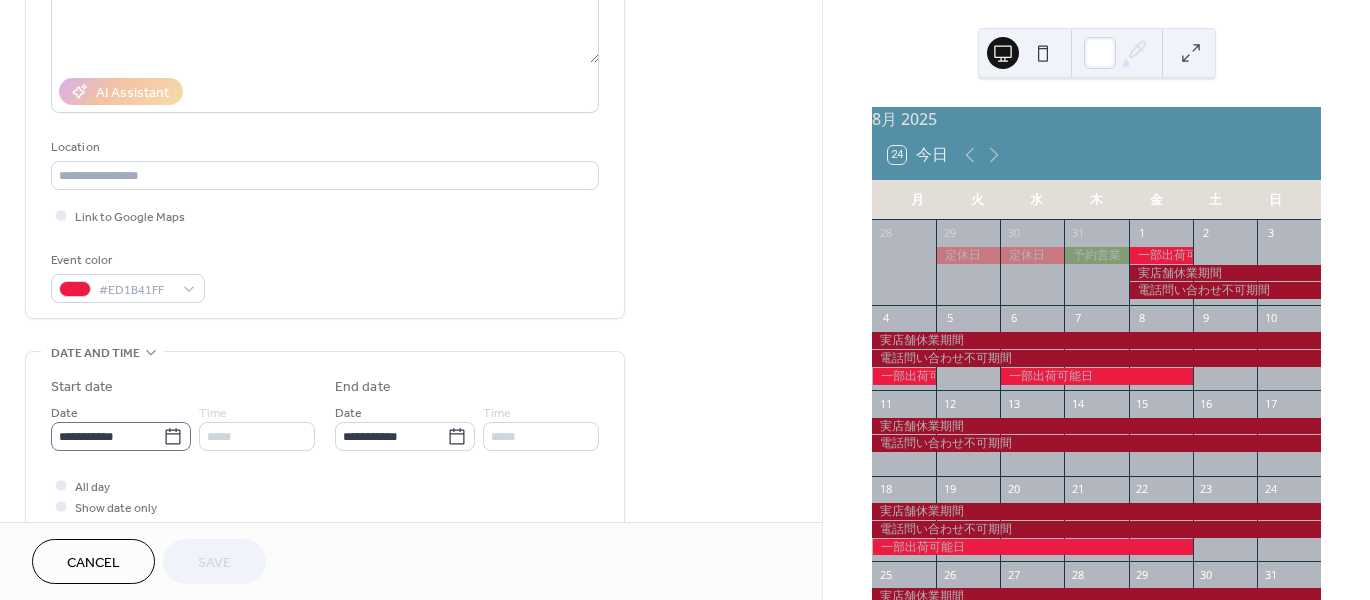 click 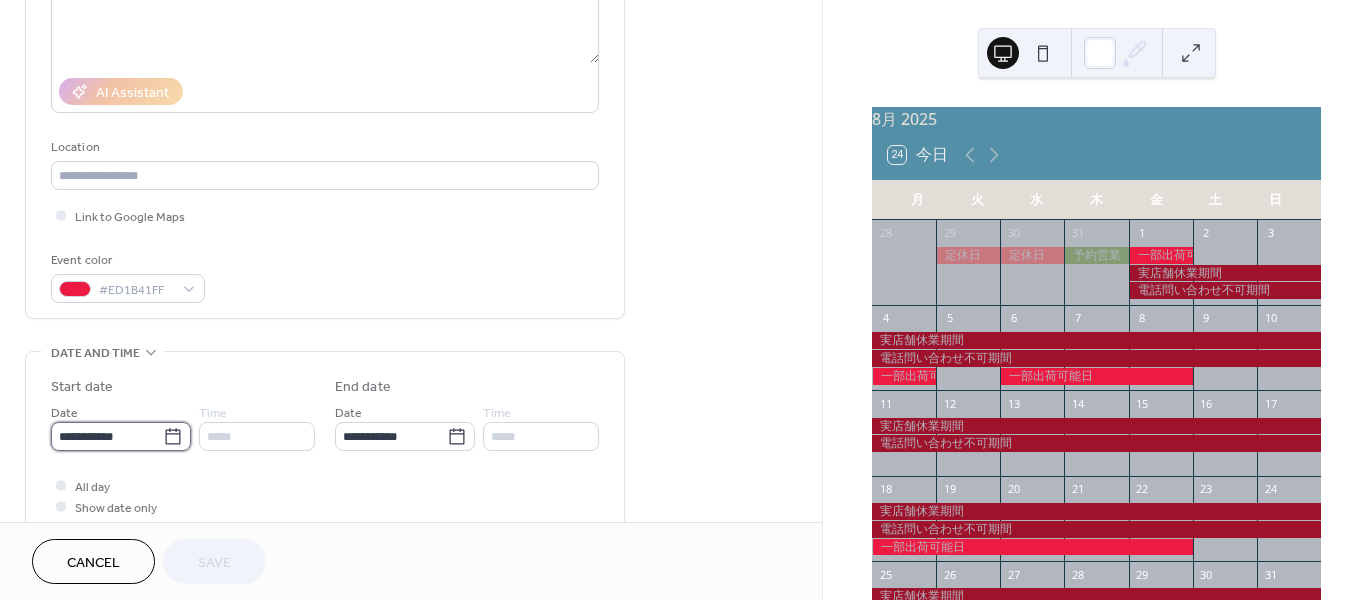 click on "**********" at bounding box center [107, 436] 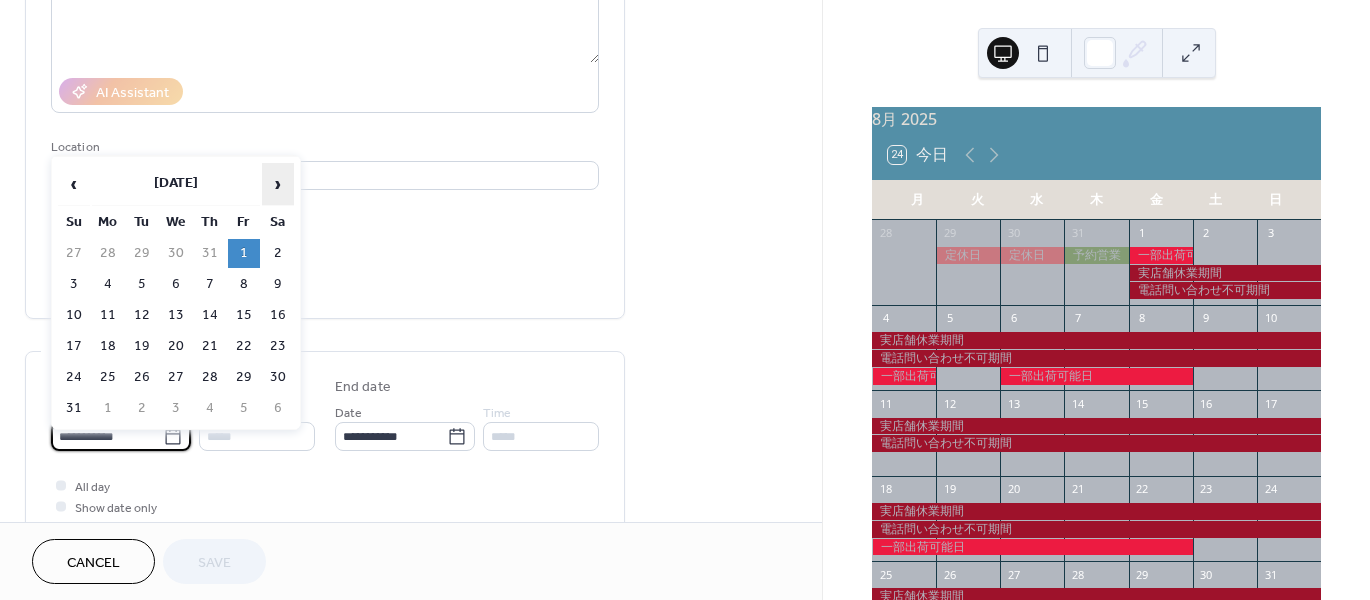 click on "›" at bounding box center (278, 184) 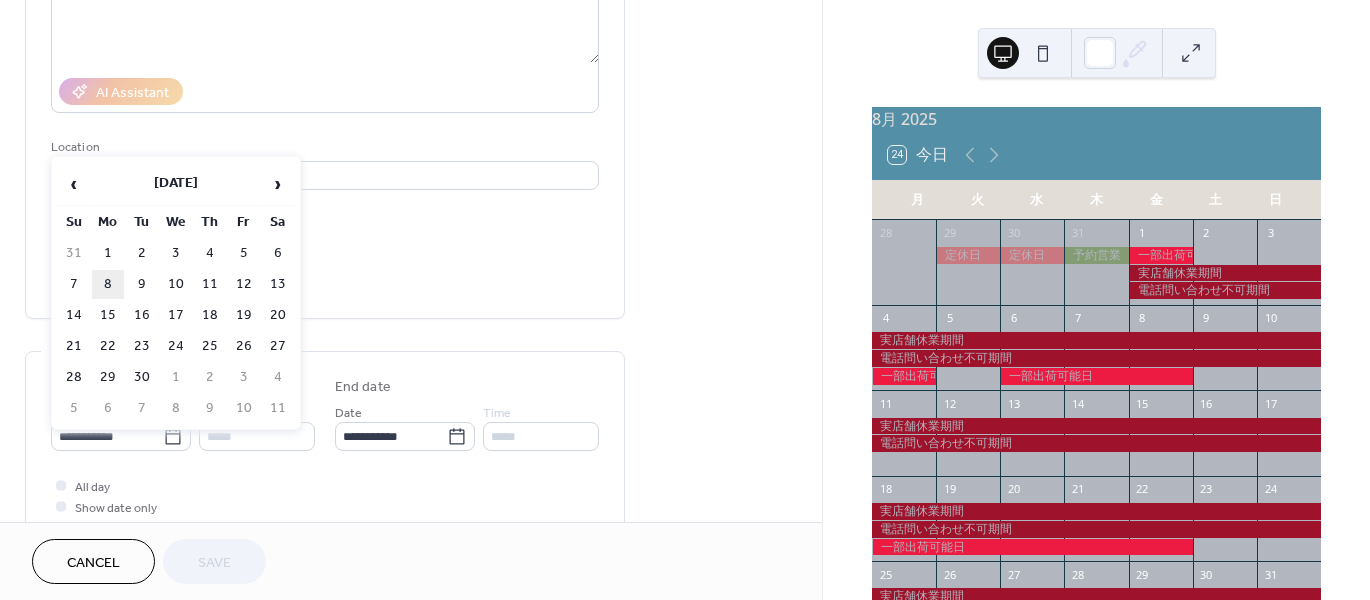 click on "8" at bounding box center [108, 284] 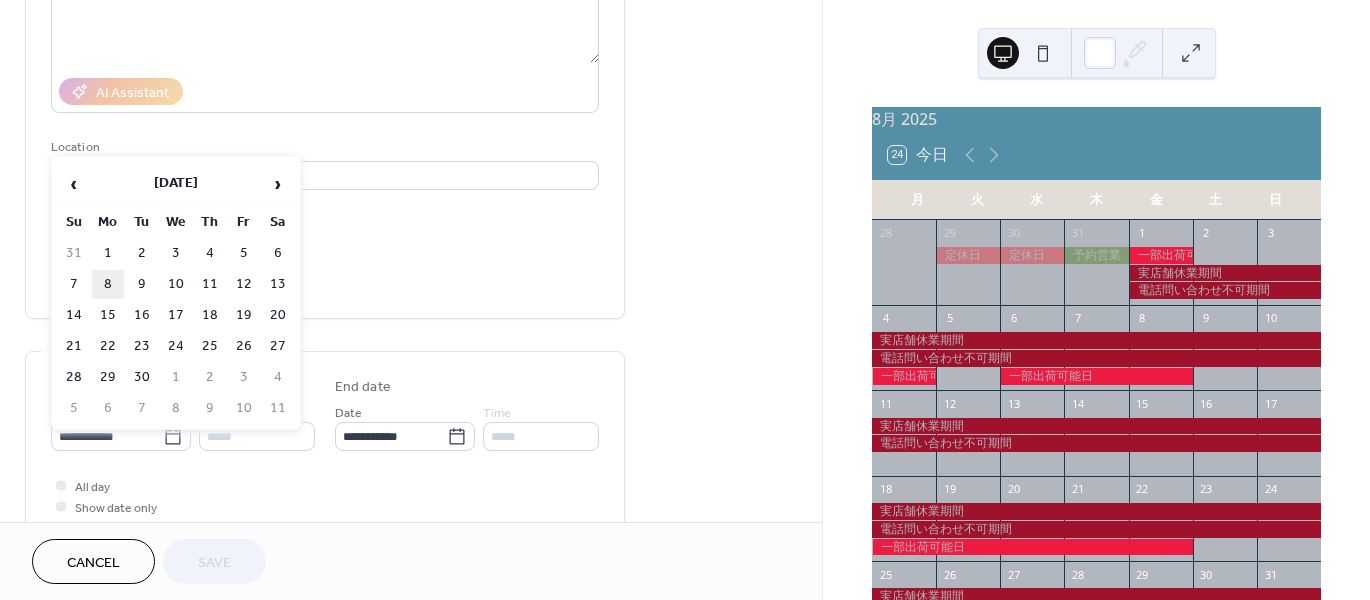 type on "**********" 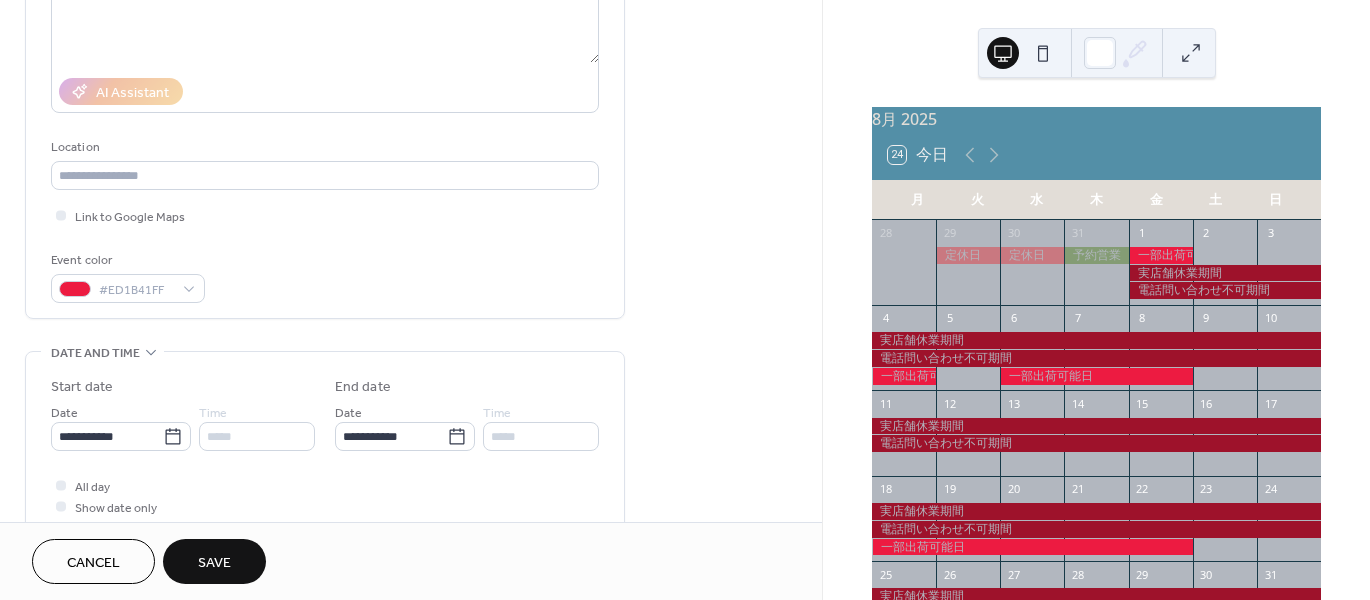 click on "Save" at bounding box center [214, 563] 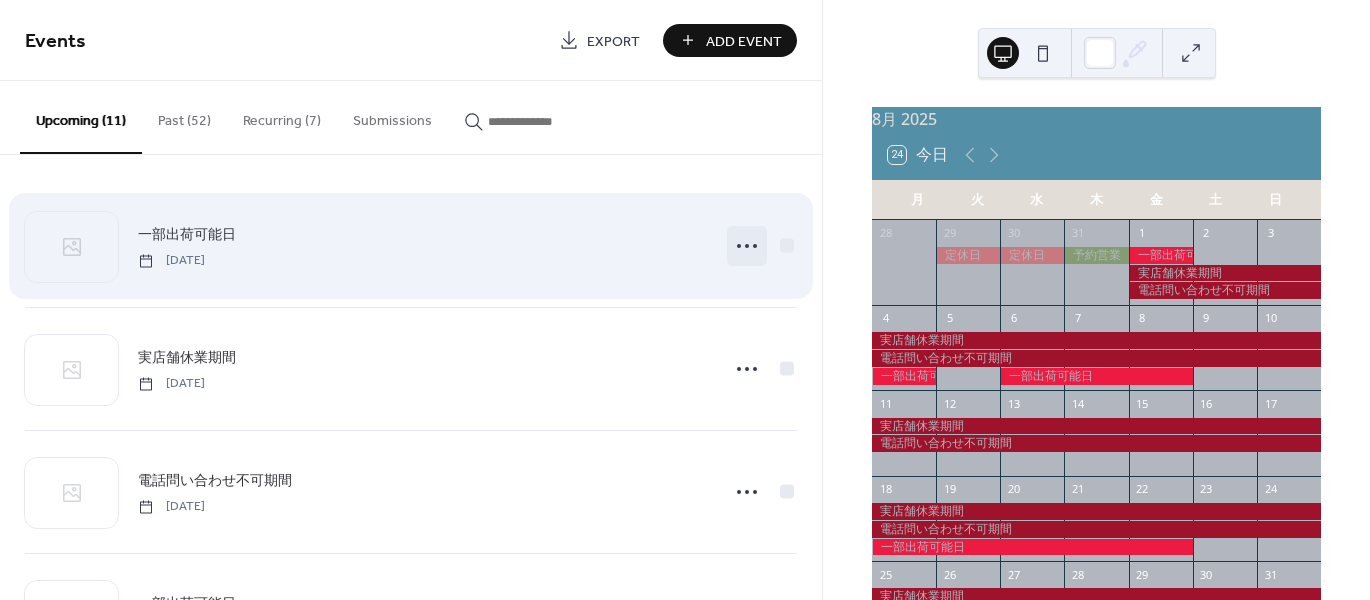 click 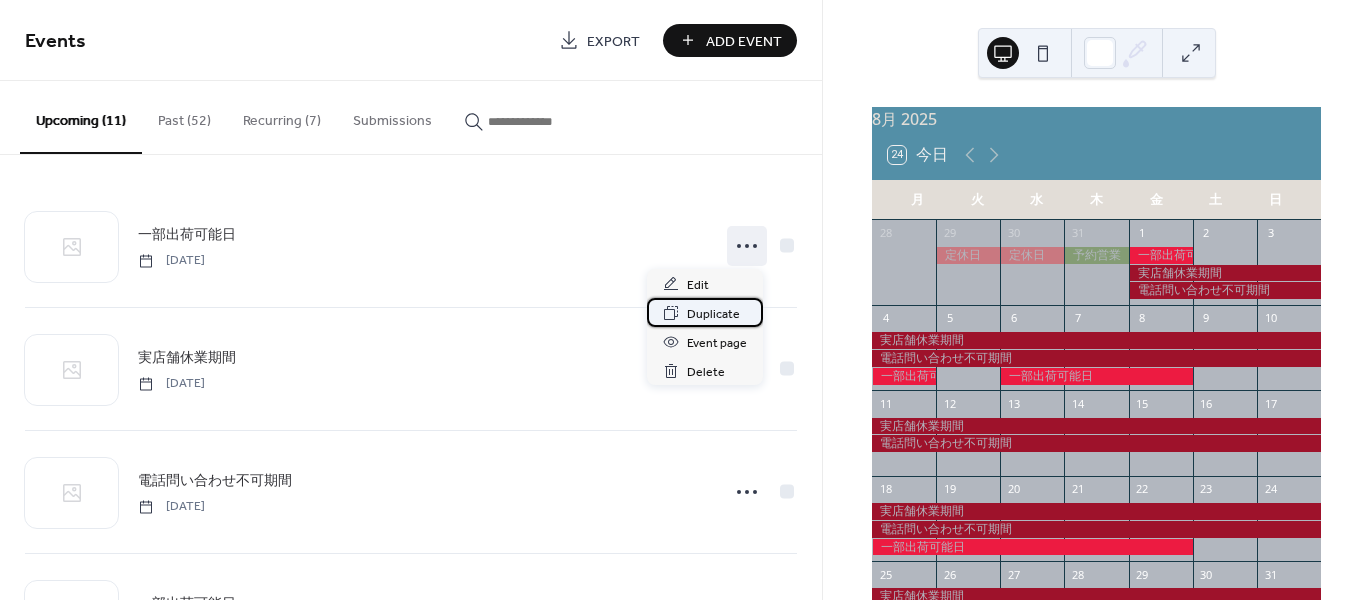 click on "Duplicate" at bounding box center [713, 314] 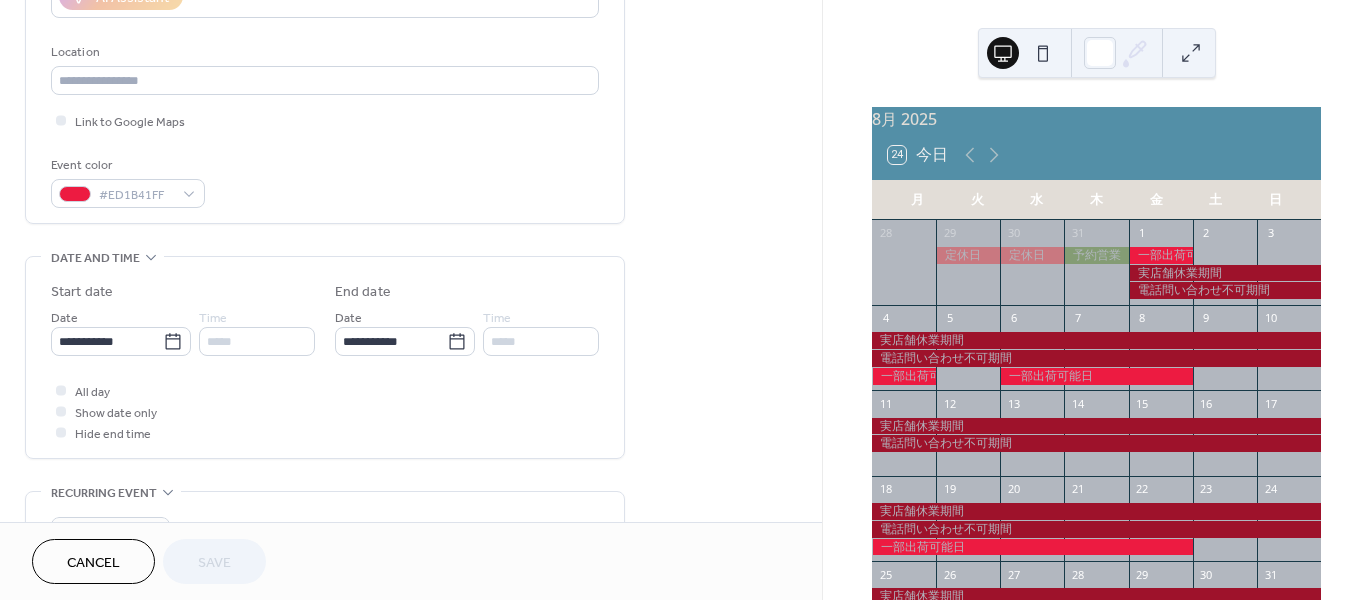 scroll, scrollTop: 400, scrollLeft: 0, axis: vertical 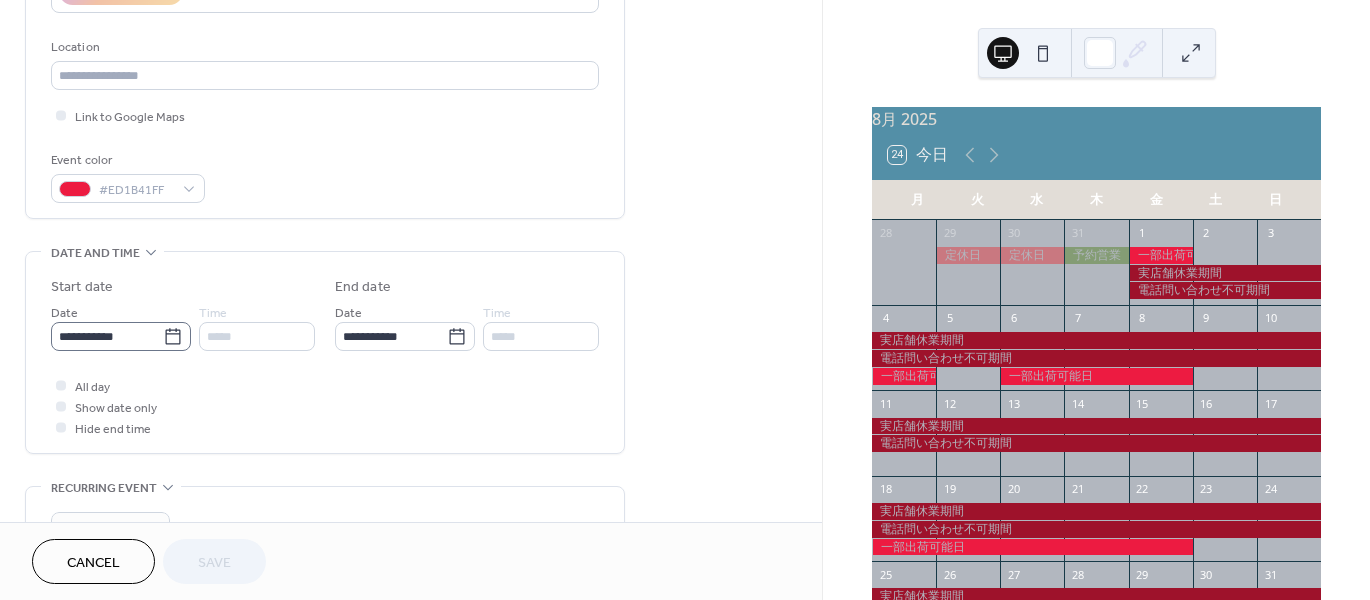 click 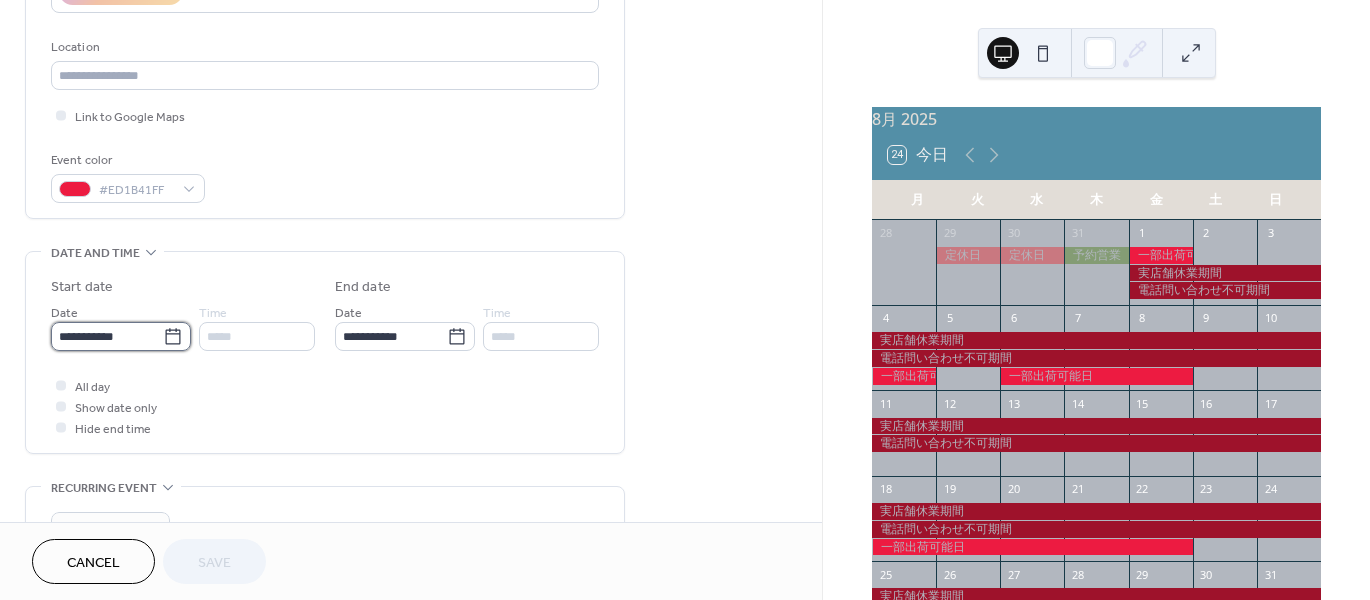 click on "**********" at bounding box center (107, 336) 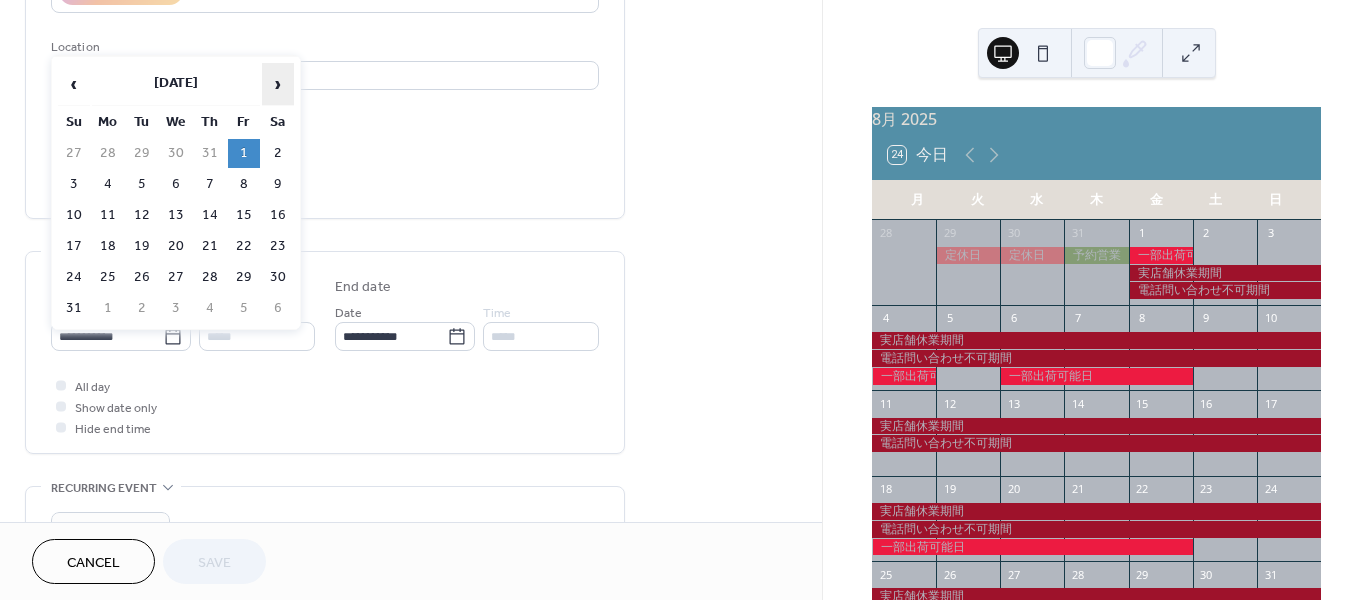 click on "›" at bounding box center [278, 84] 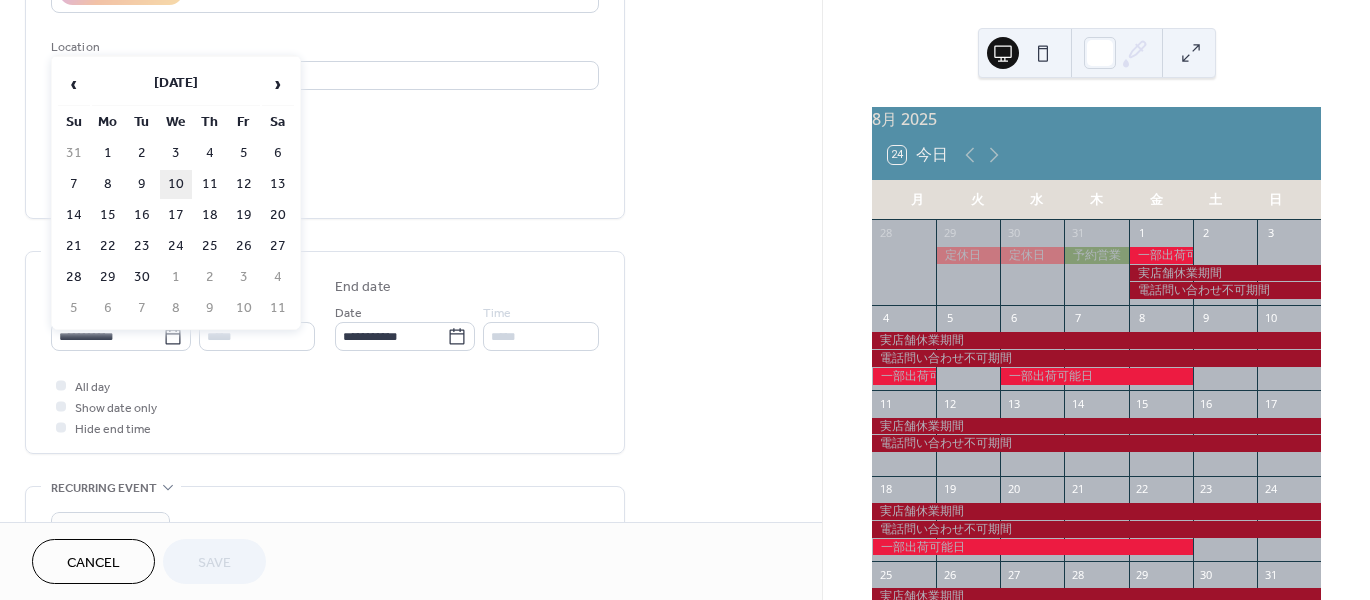 click on "10" at bounding box center [176, 184] 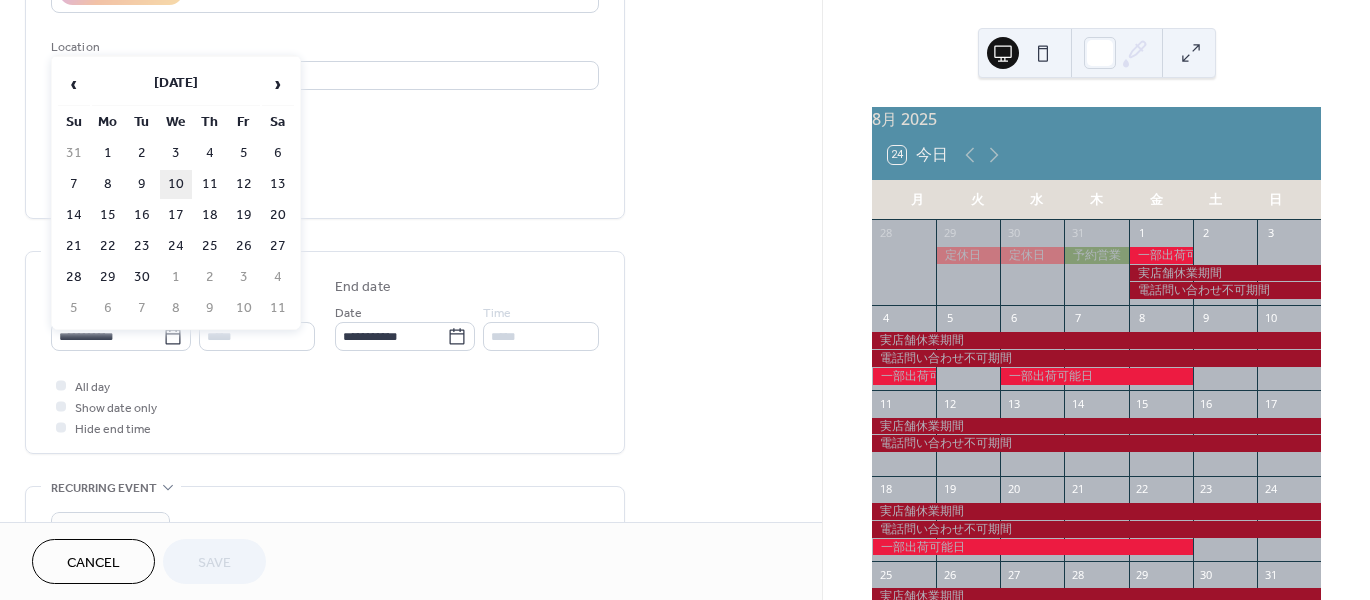 type on "**********" 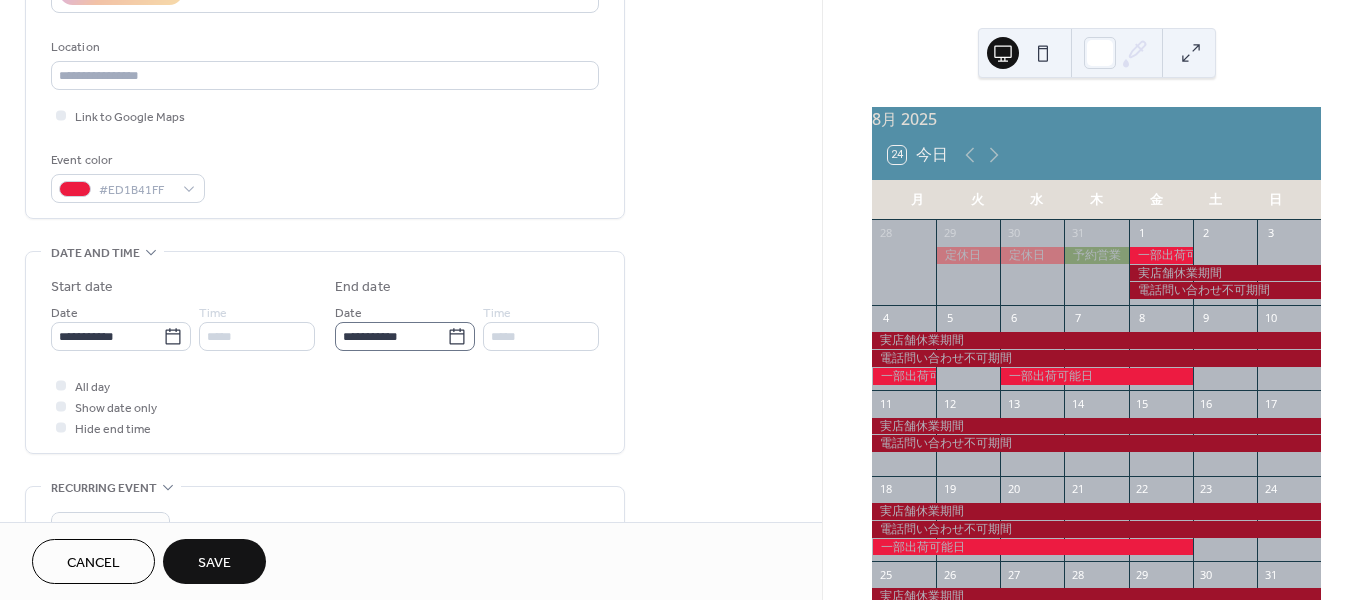 click 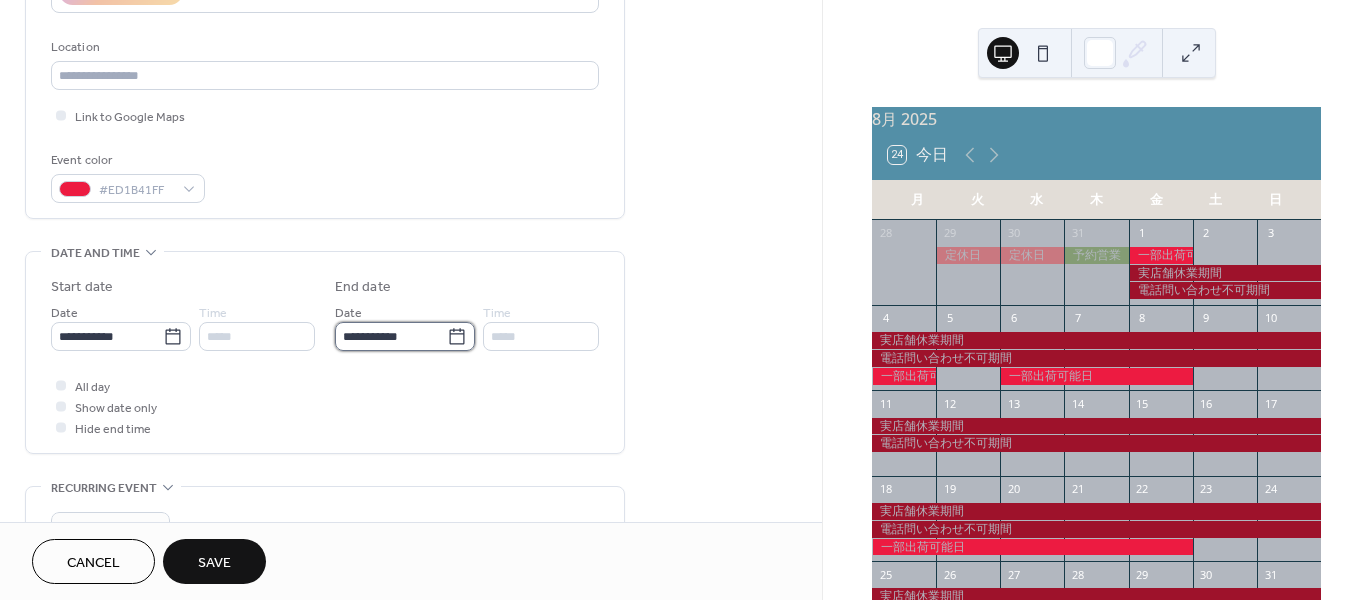 click on "**********" at bounding box center [391, 336] 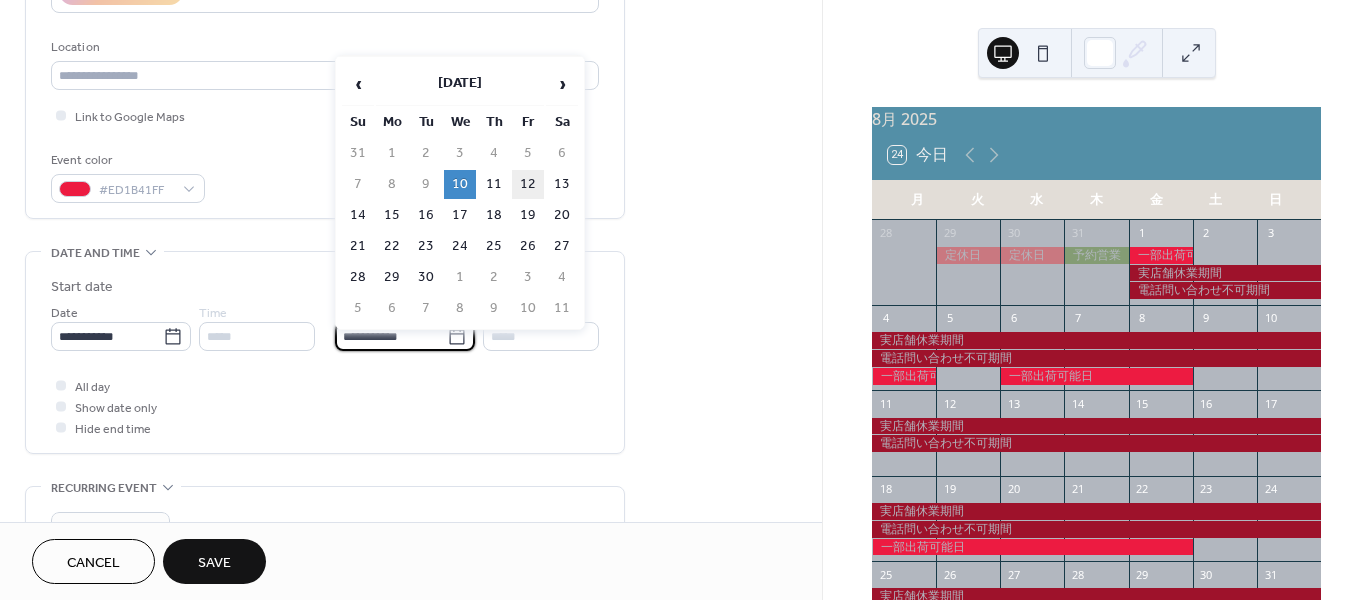 click on "12" at bounding box center (528, 184) 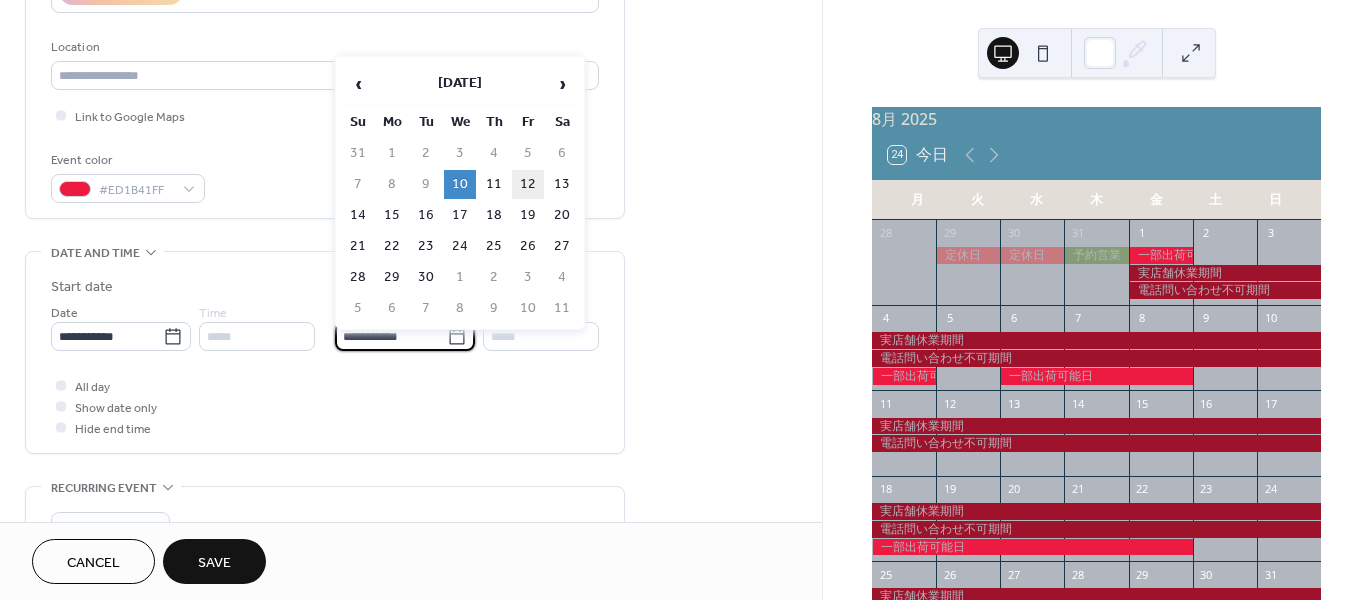 type on "**********" 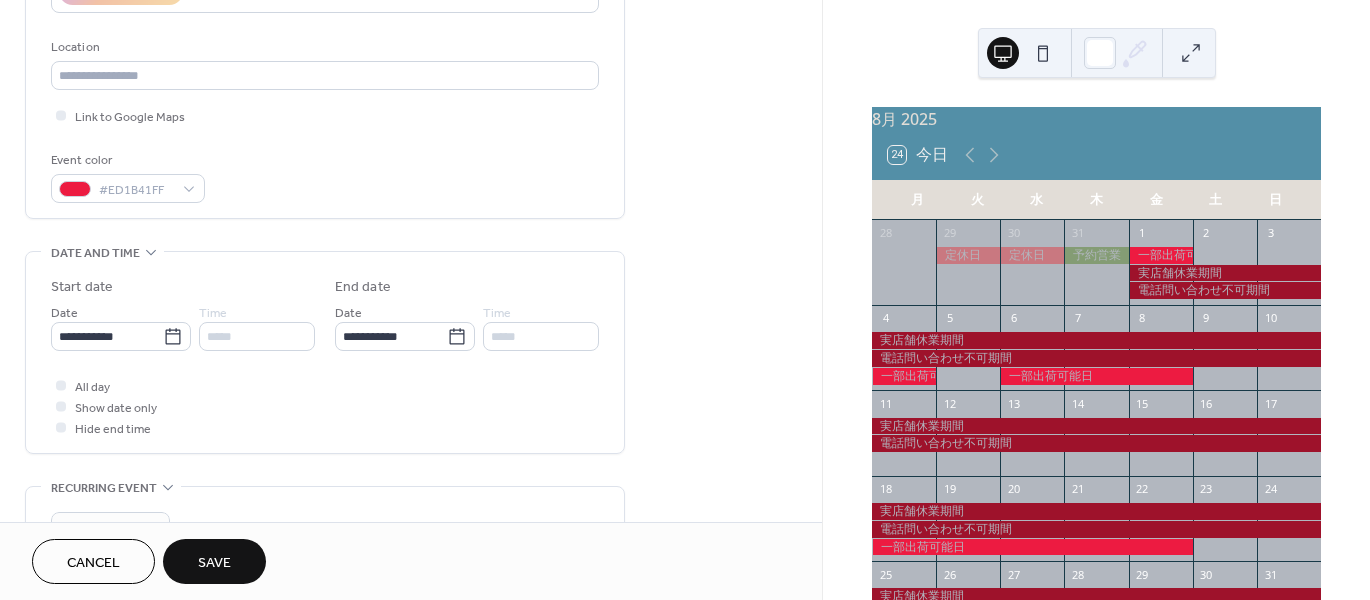 click on "Save" at bounding box center (214, 563) 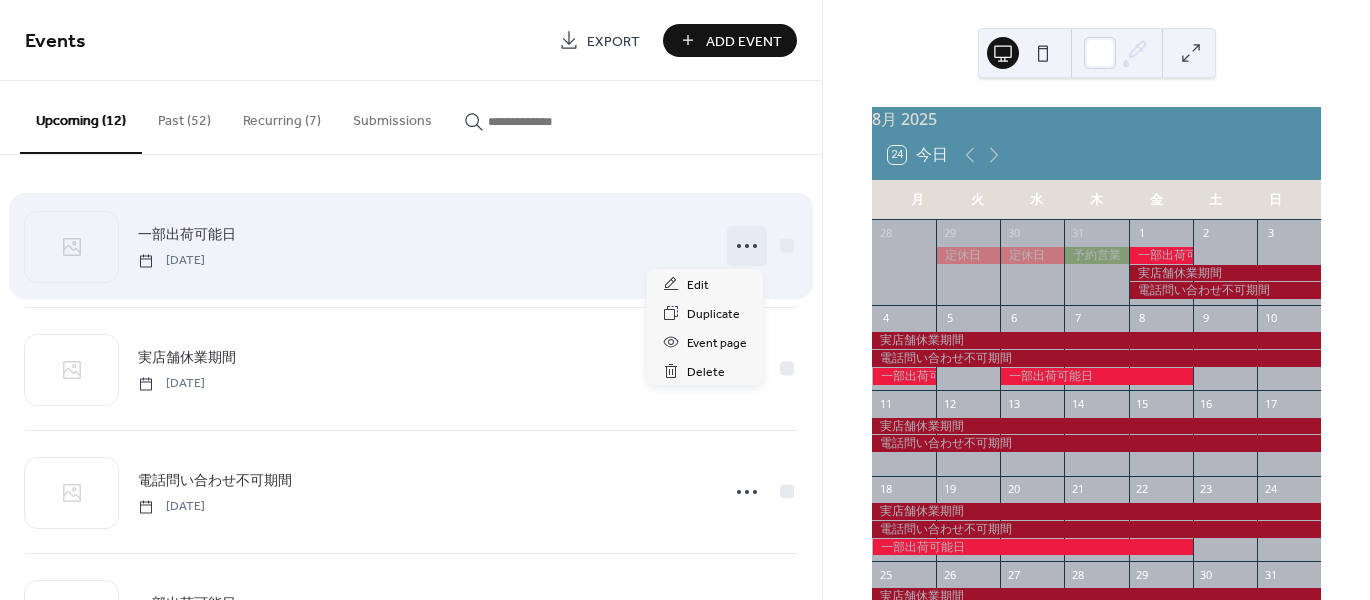 click 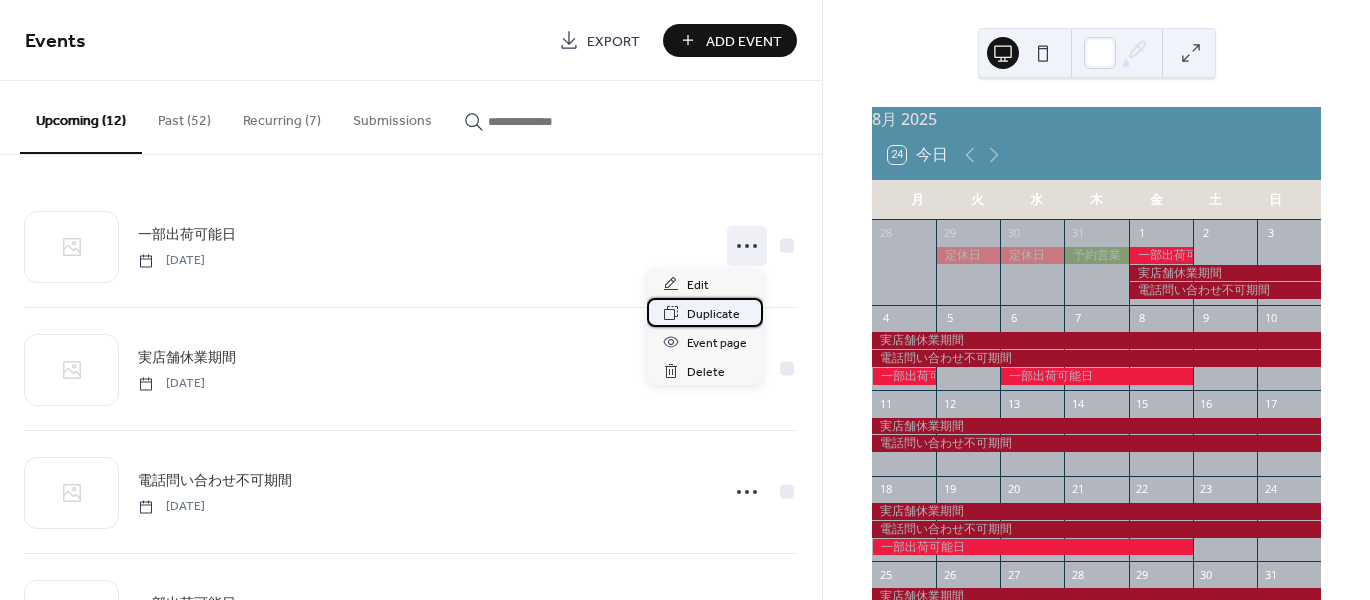 click on "Duplicate" at bounding box center [713, 314] 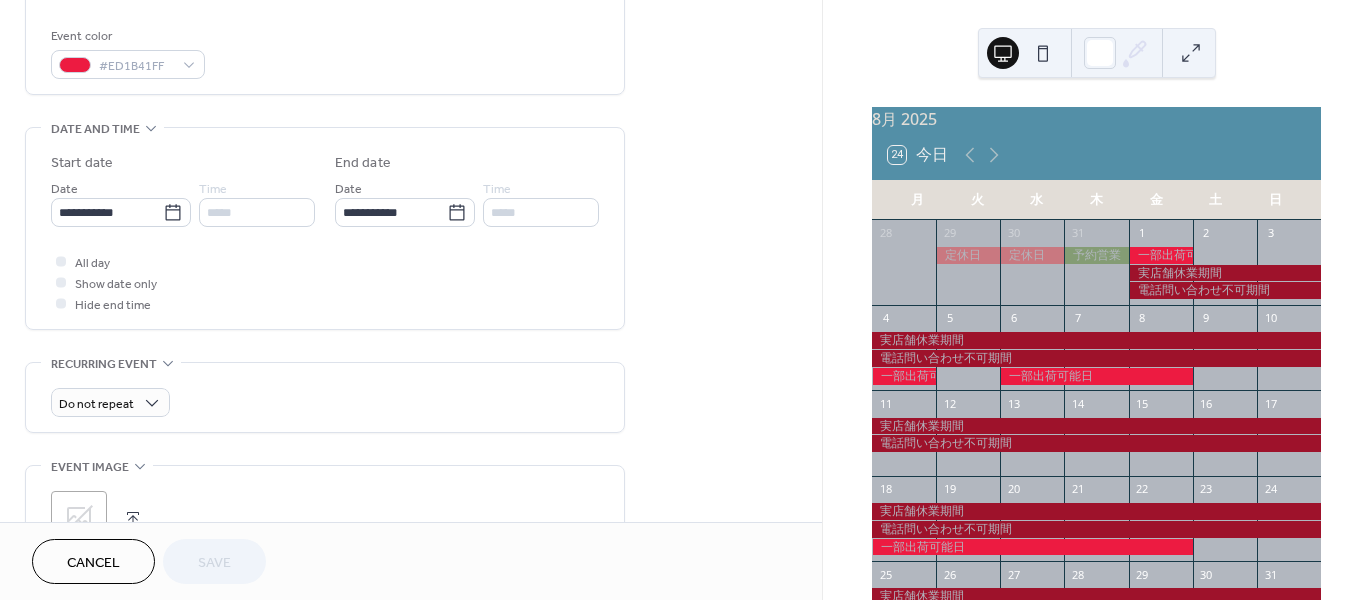 scroll, scrollTop: 504, scrollLeft: 0, axis: vertical 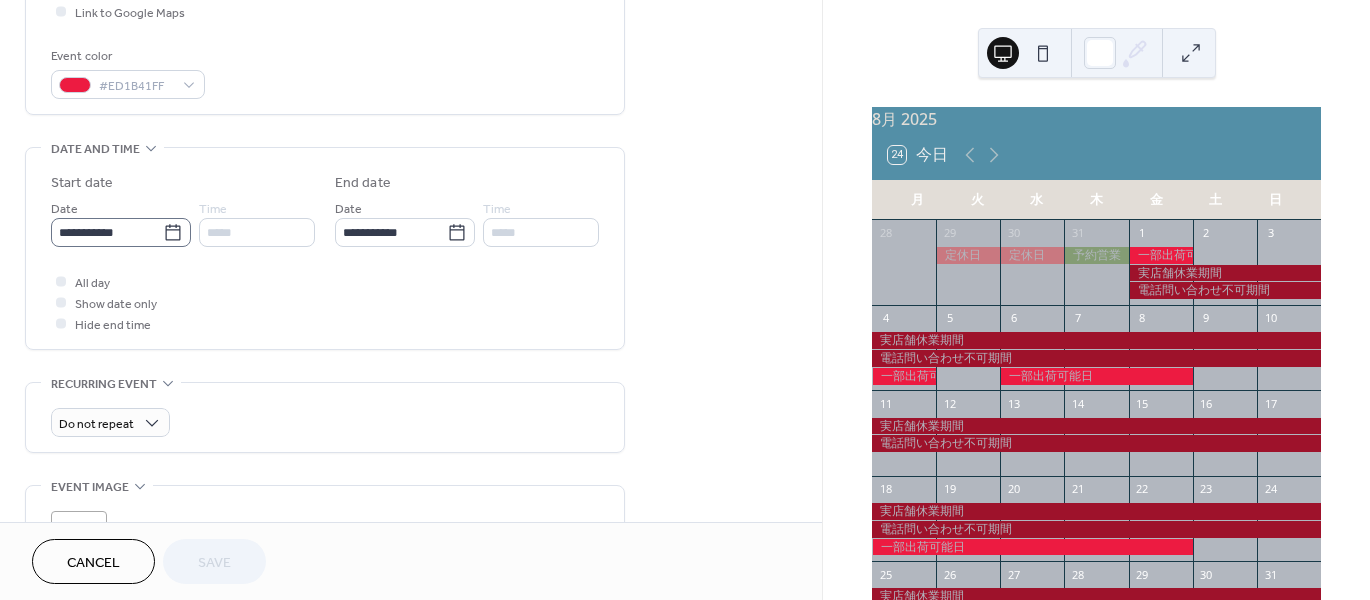 click 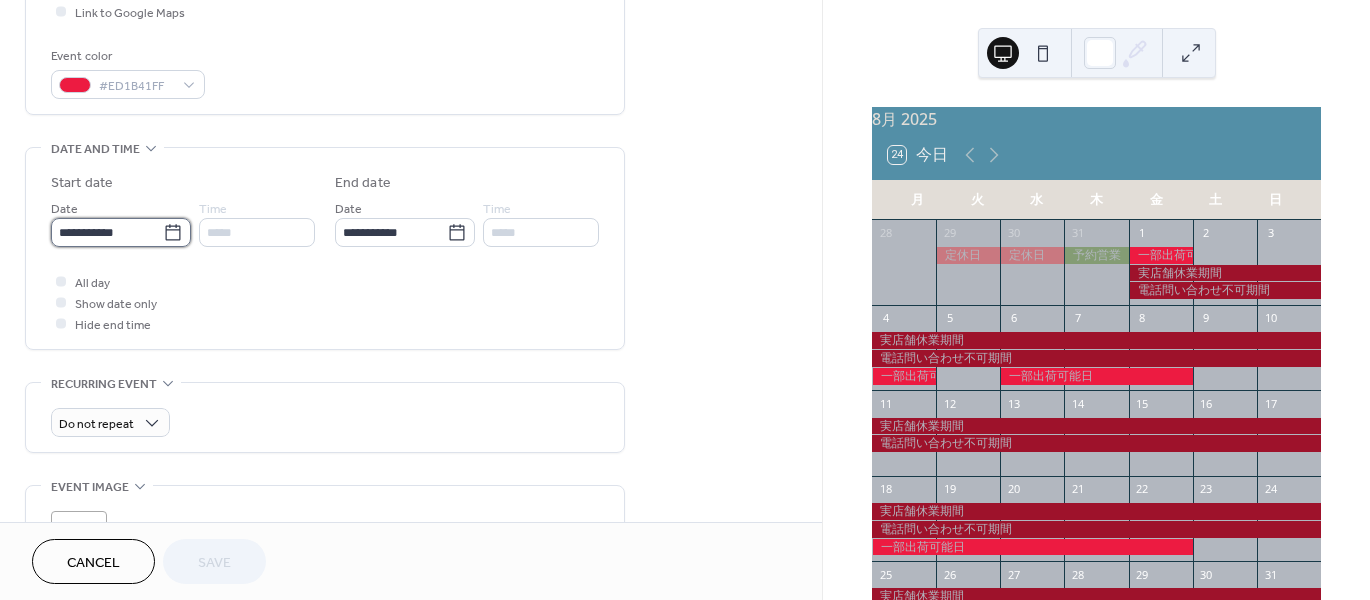 click on "**********" at bounding box center (107, 232) 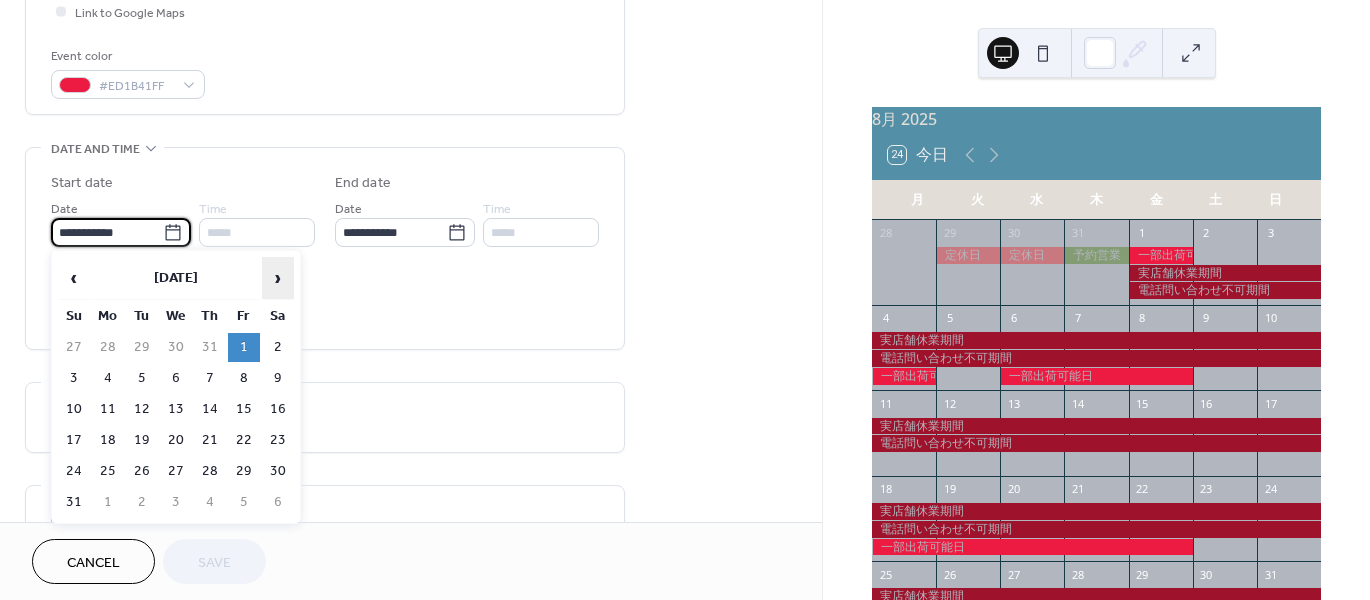 click on "›" at bounding box center (278, 278) 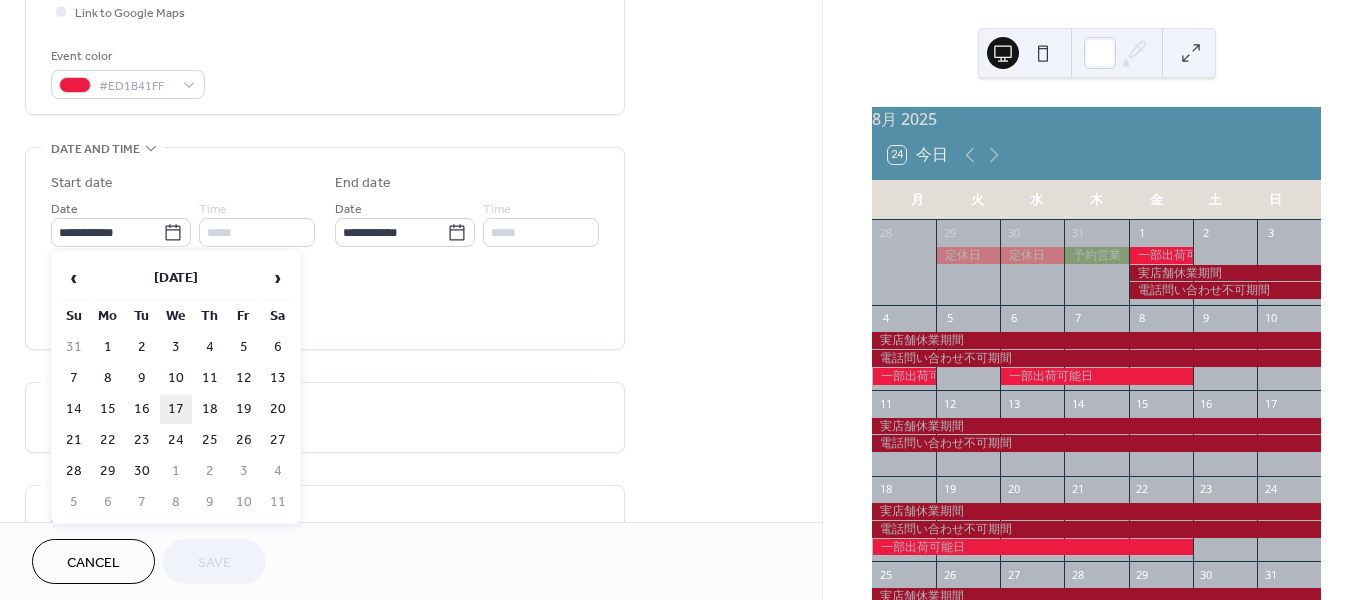 click on "17" at bounding box center (176, 409) 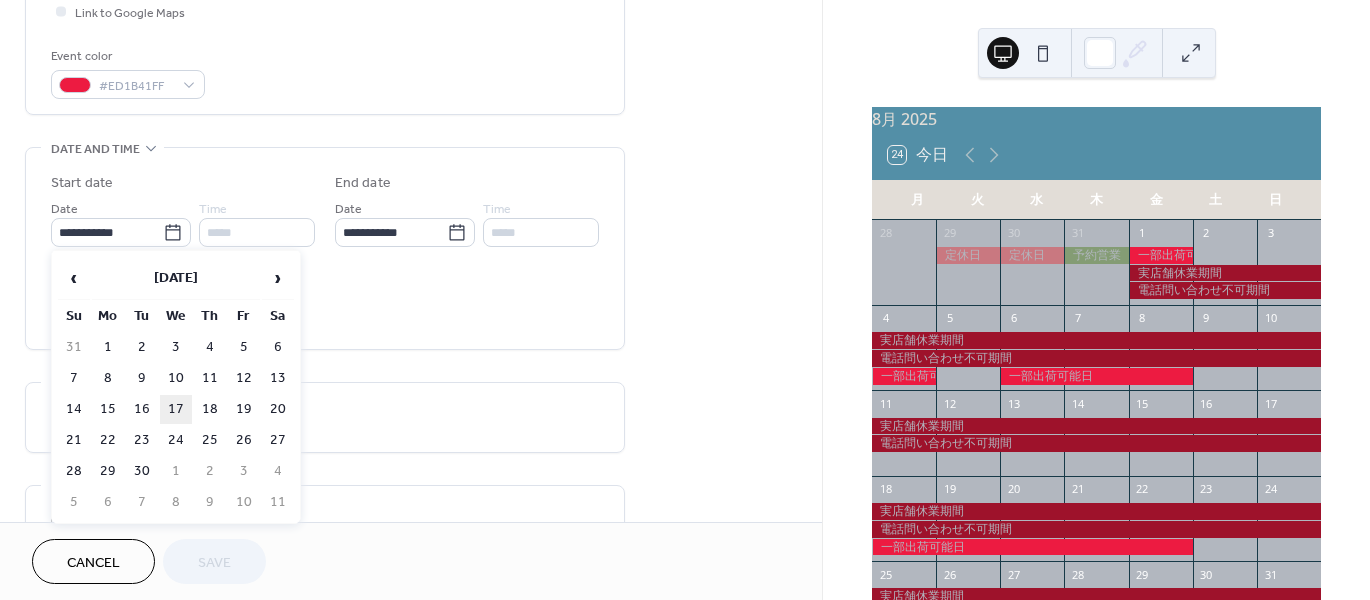 type on "**********" 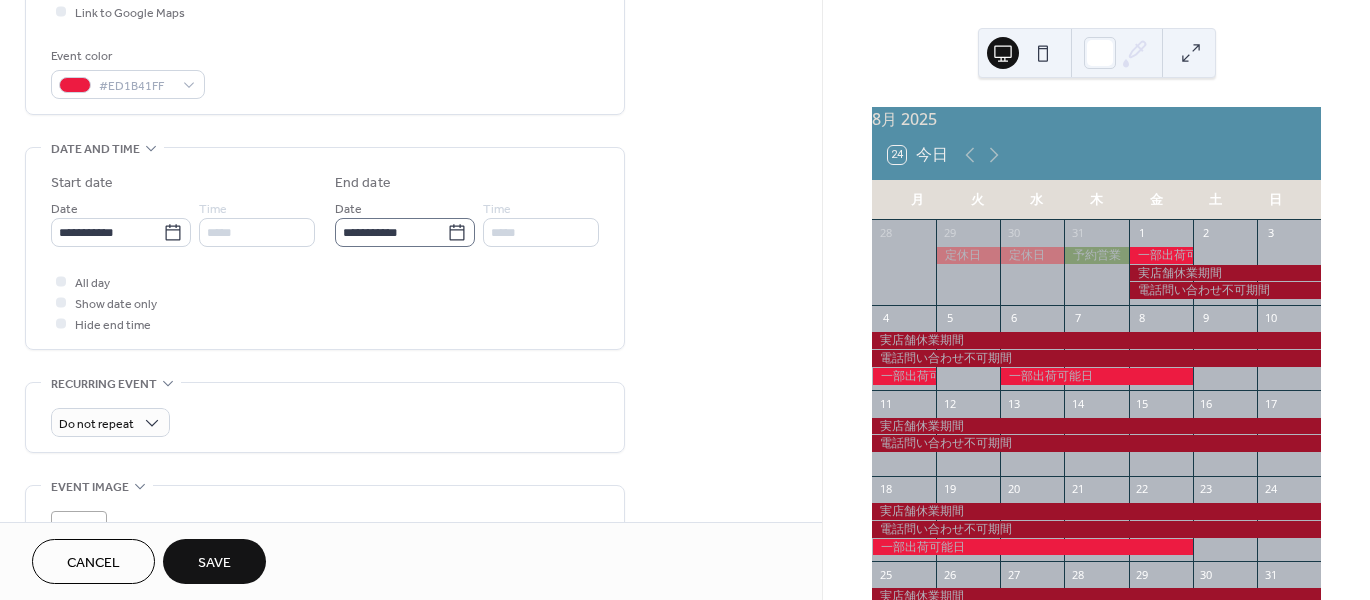 click 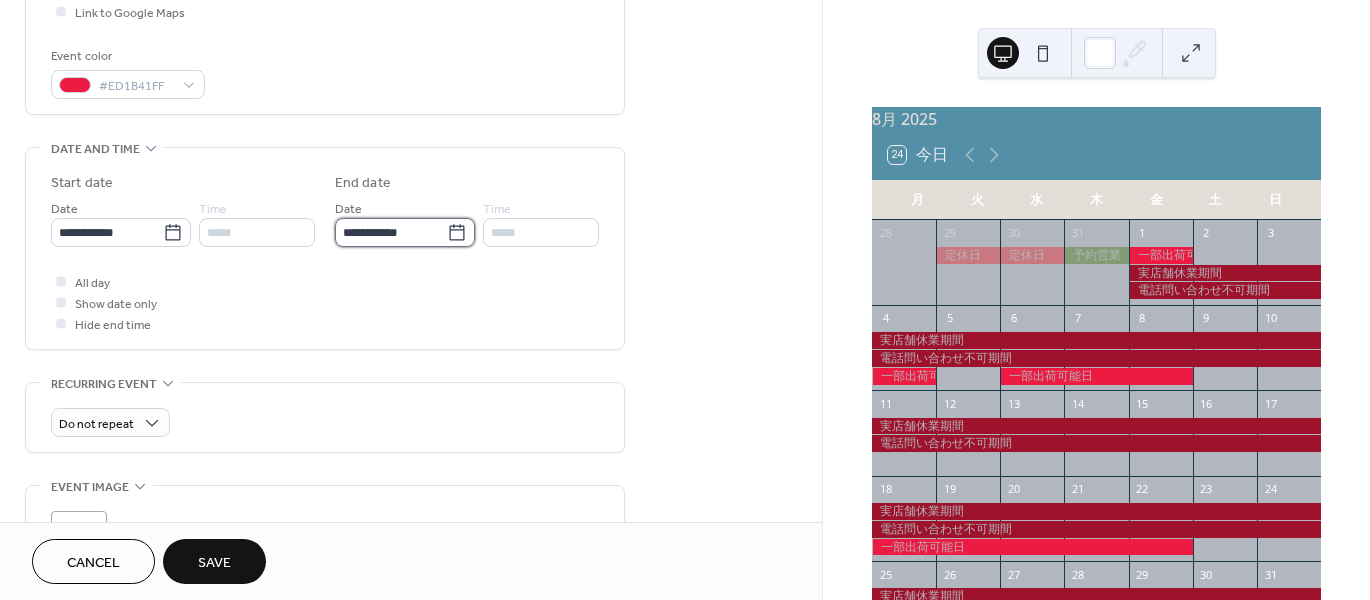 click on "**********" at bounding box center [391, 232] 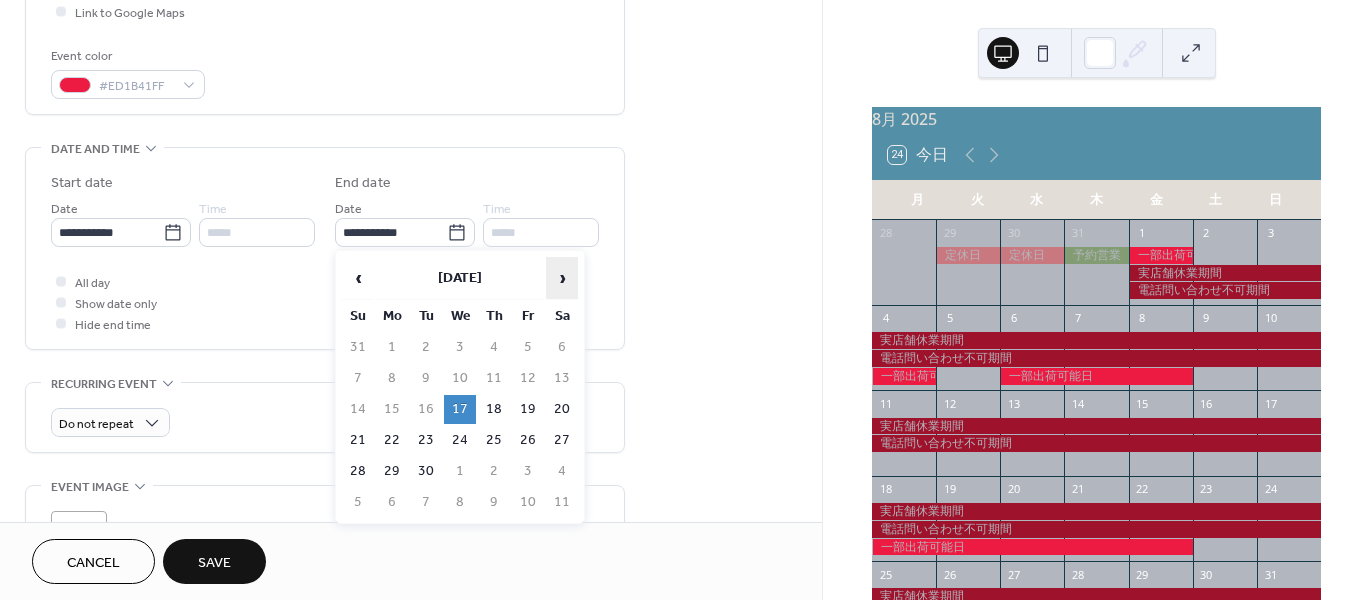 click on "›" at bounding box center (562, 278) 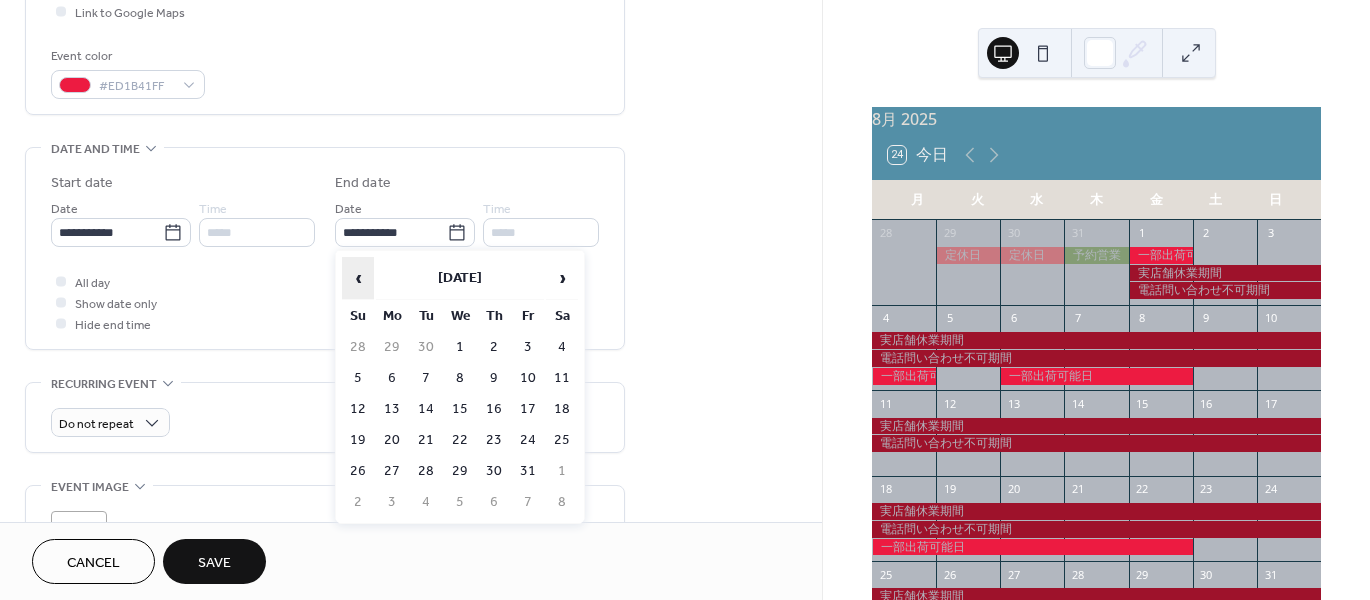 click on "‹" at bounding box center (358, 278) 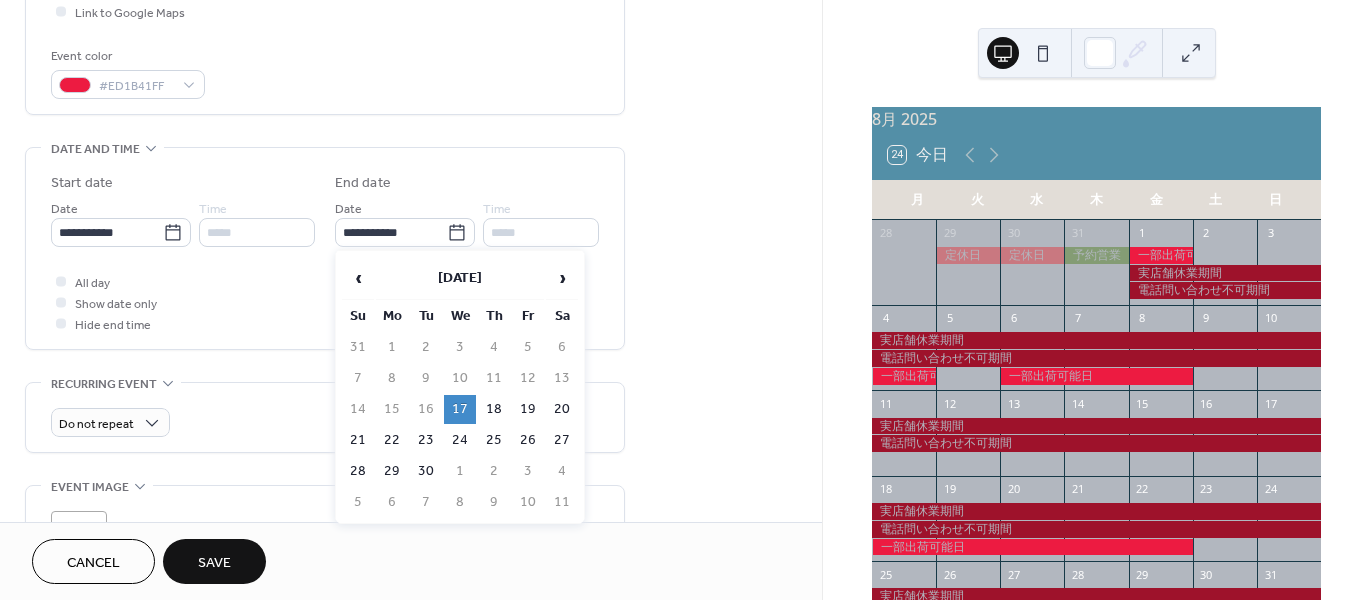 click on "20" at bounding box center [562, 409] 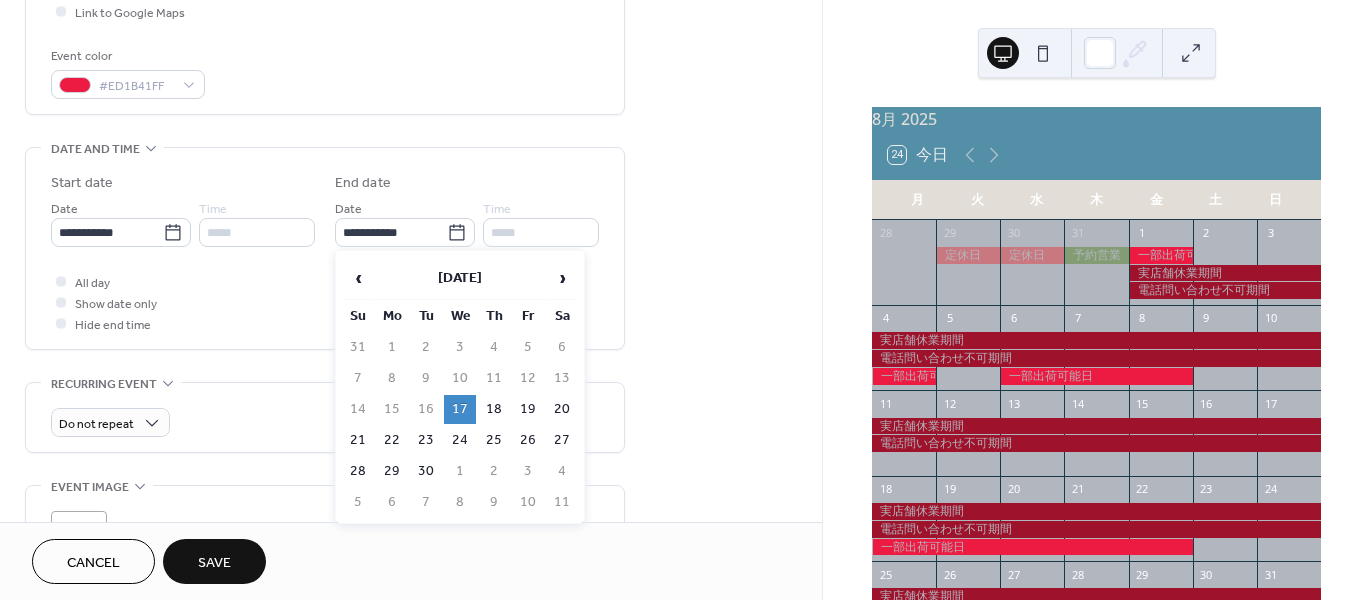 type on "**********" 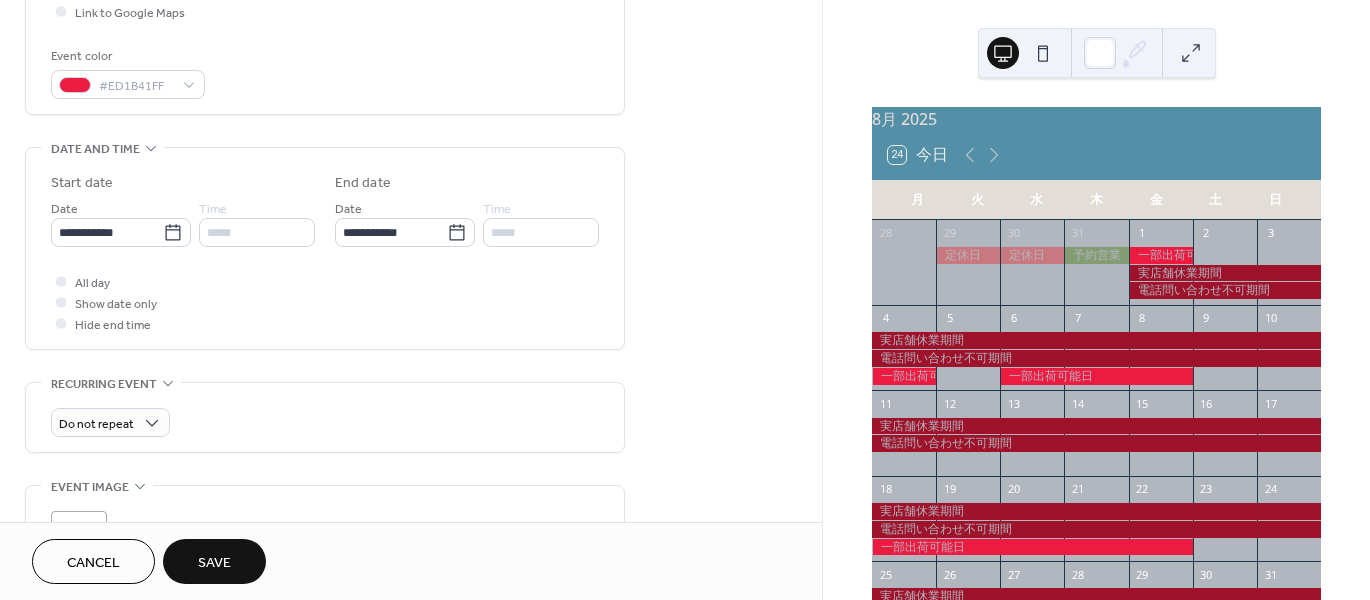 click on "Save" at bounding box center (214, 561) 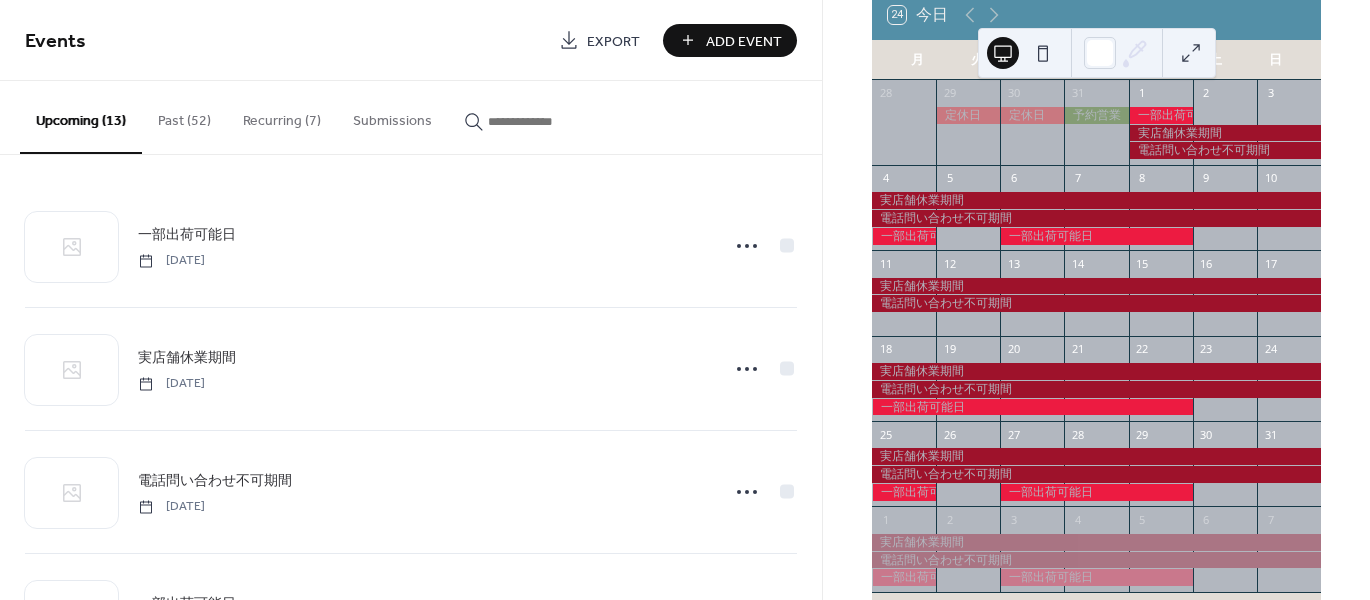 scroll, scrollTop: 91, scrollLeft: 0, axis: vertical 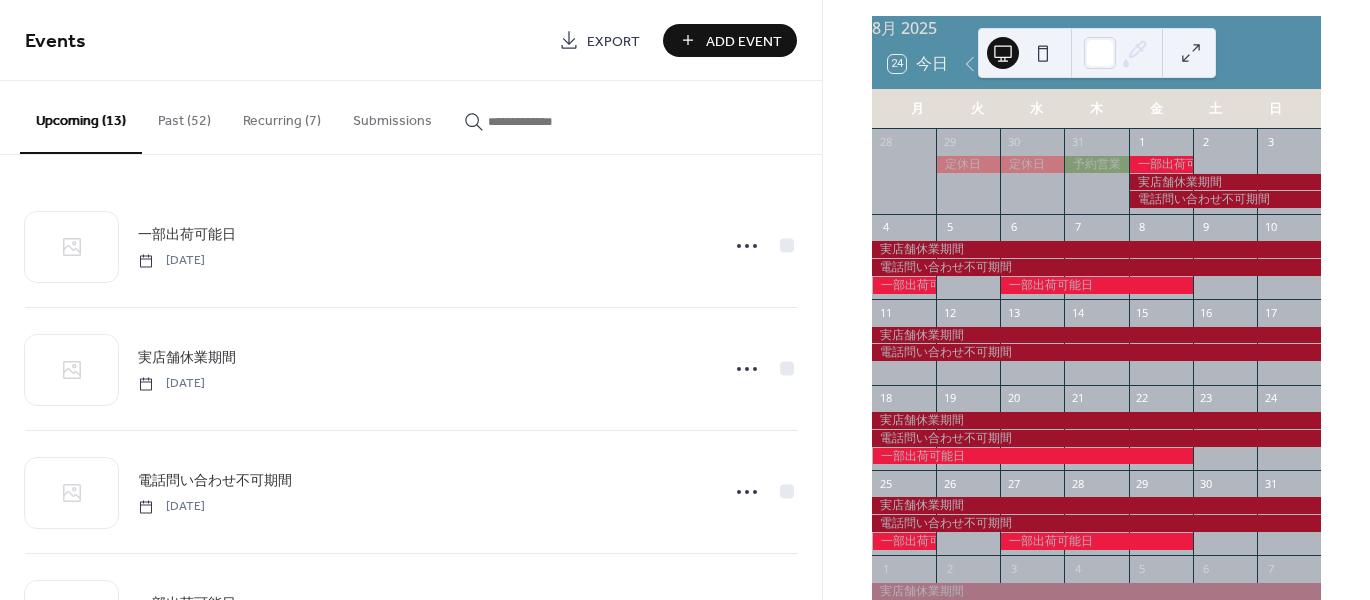 click 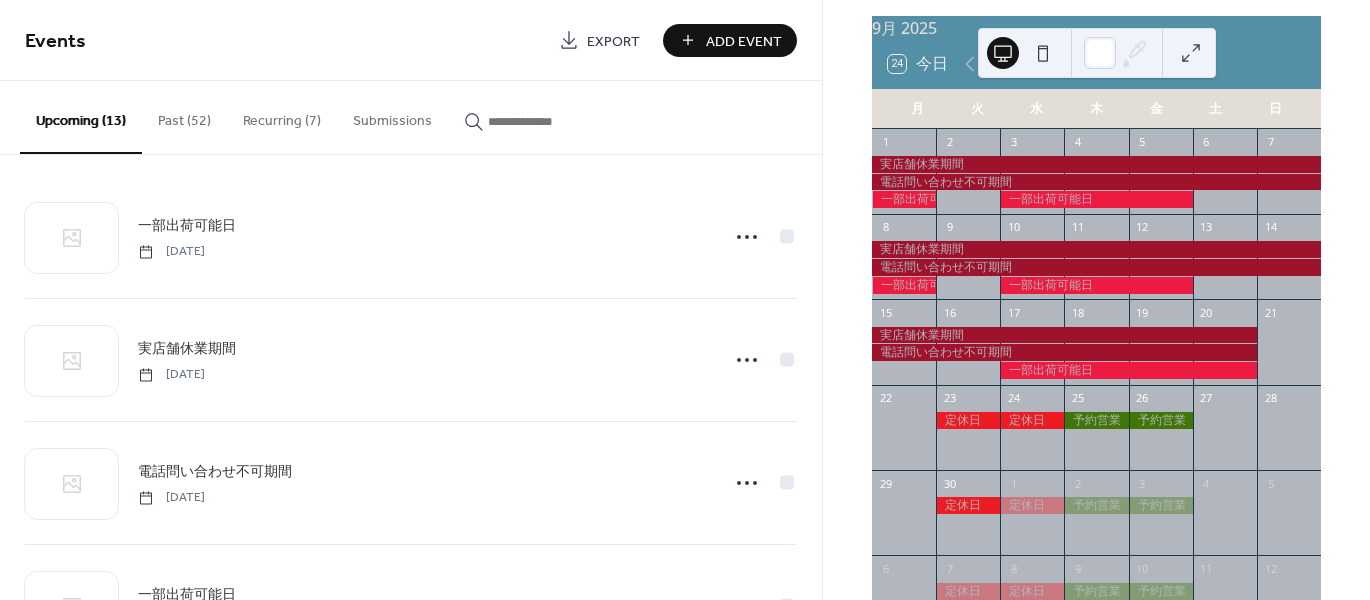 scroll, scrollTop: 0, scrollLeft: 0, axis: both 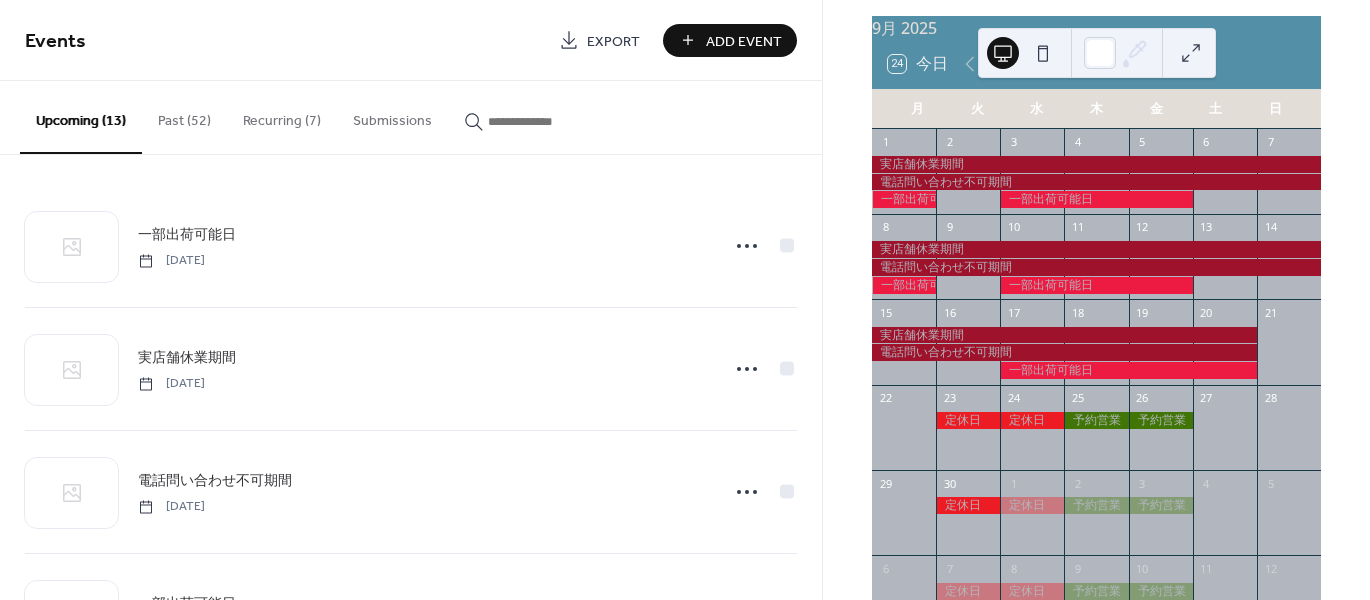 click on "Past (52)" at bounding box center (184, 116) 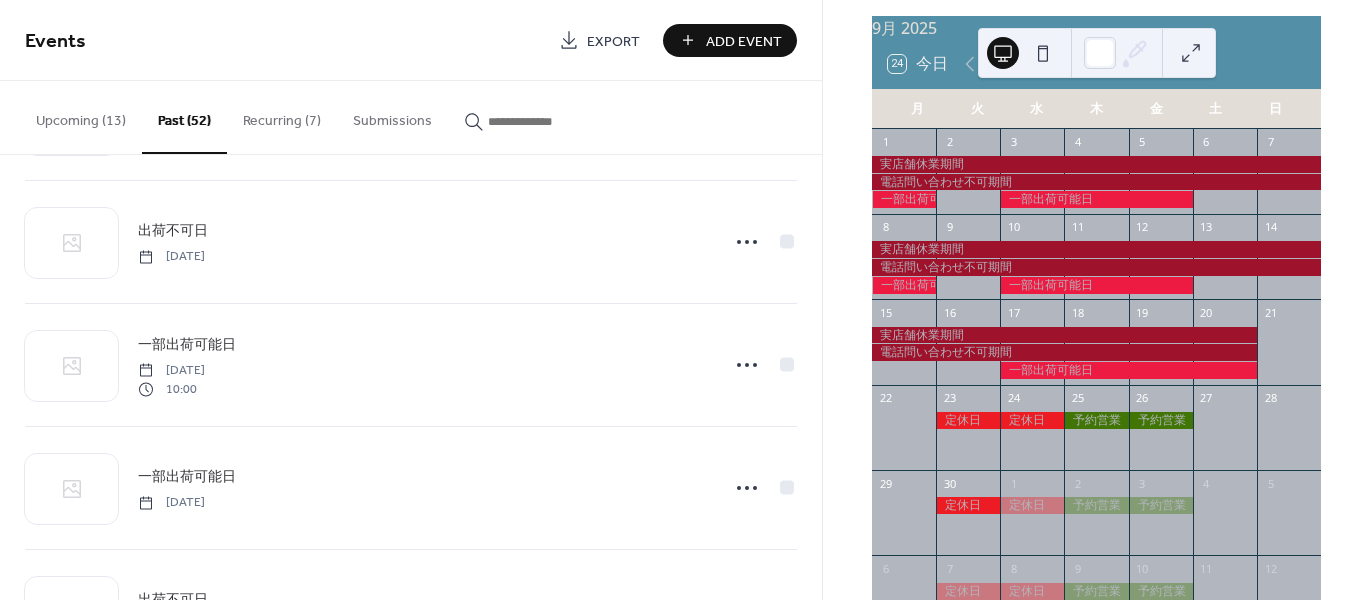 scroll, scrollTop: 1000, scrollLeft: 0, axis: vertical 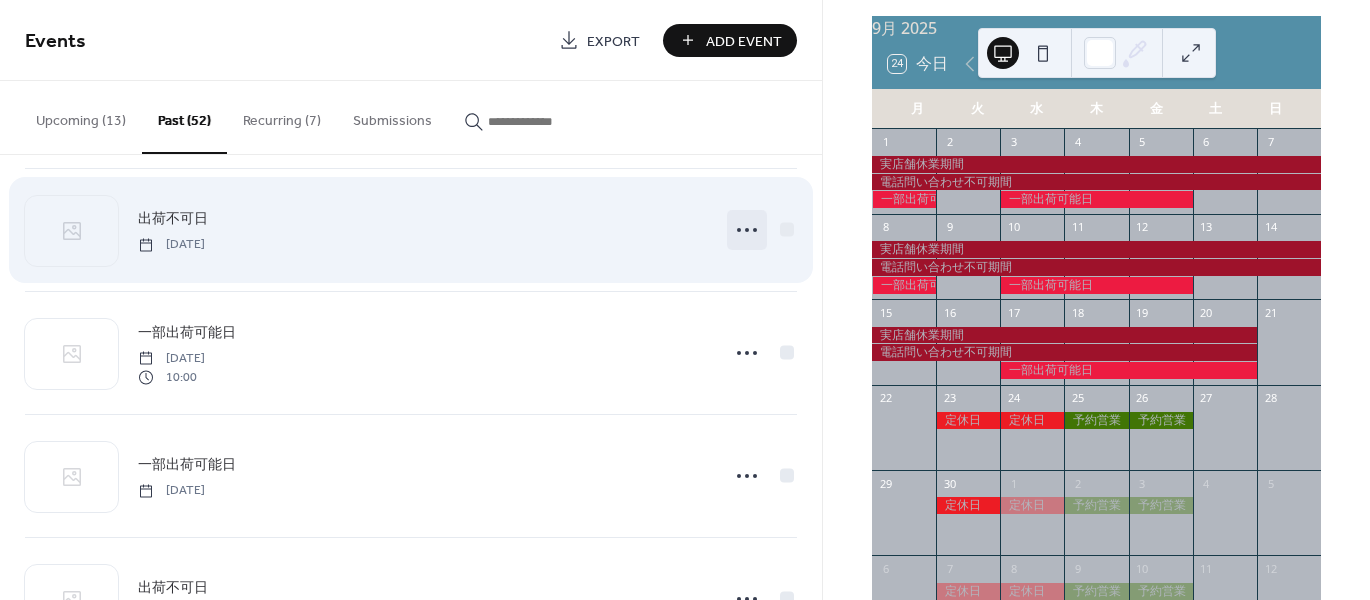 click 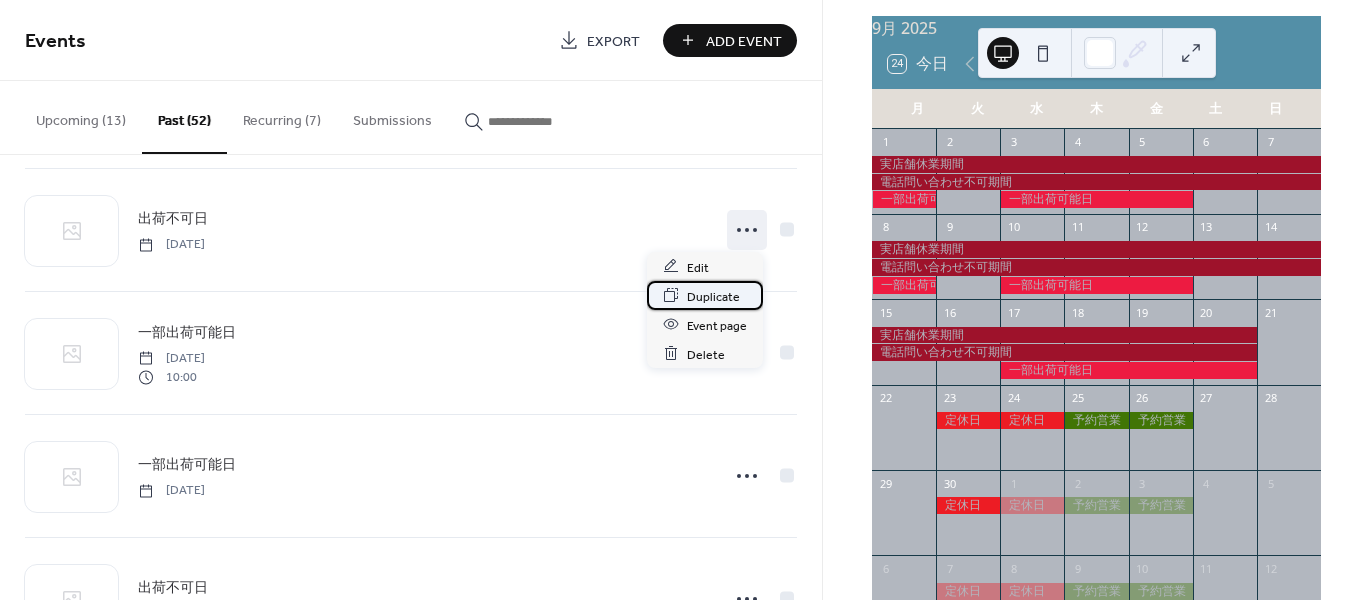 click on "Duplicate" at bounding box center (713, 296) 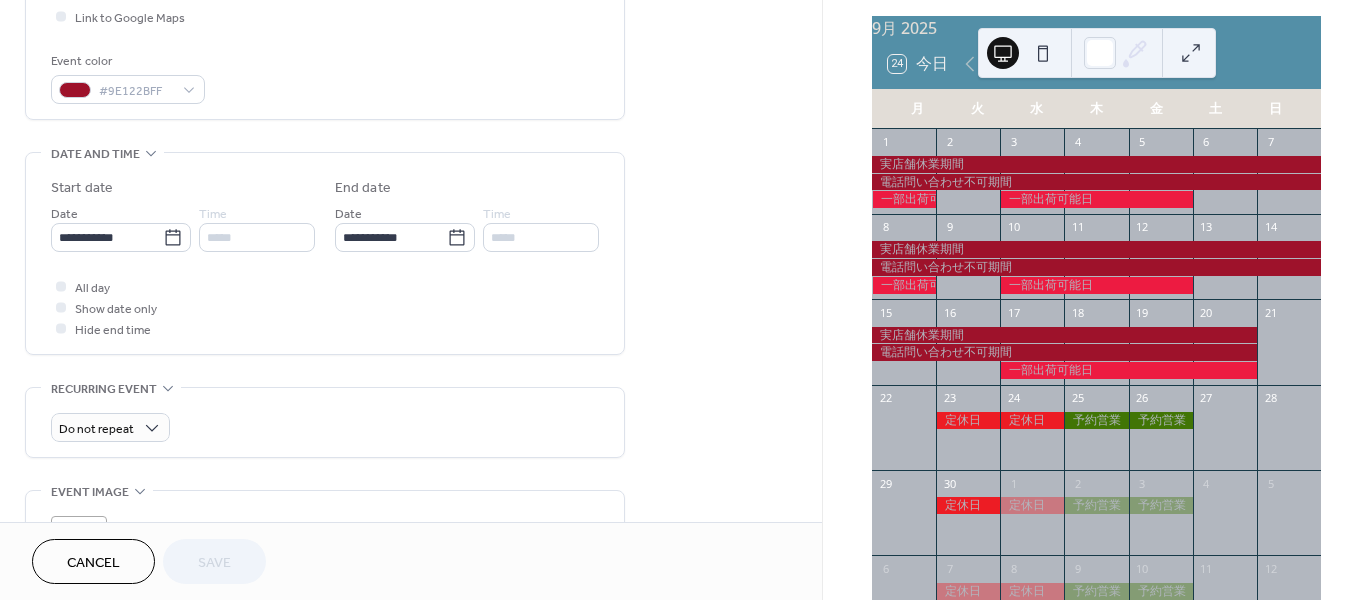 scroll, scrollTop: 500, scrollLeft: 0, axis: vertical 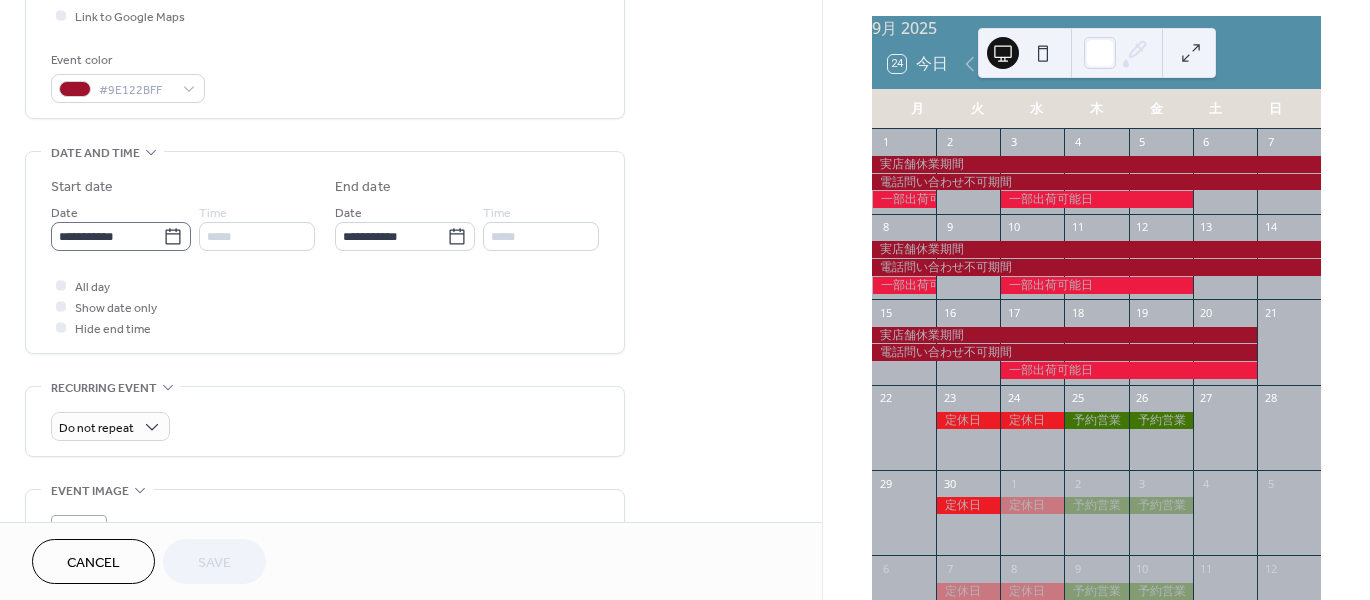 click 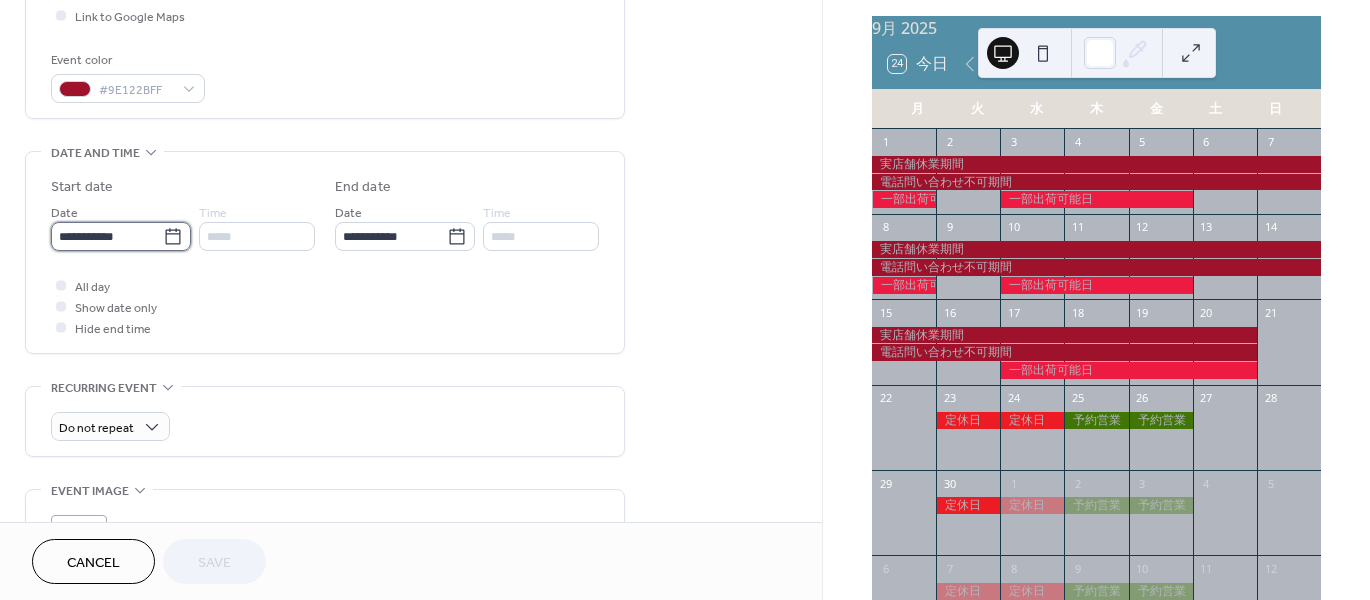 click on "**********" at bounding box center (107, 236) 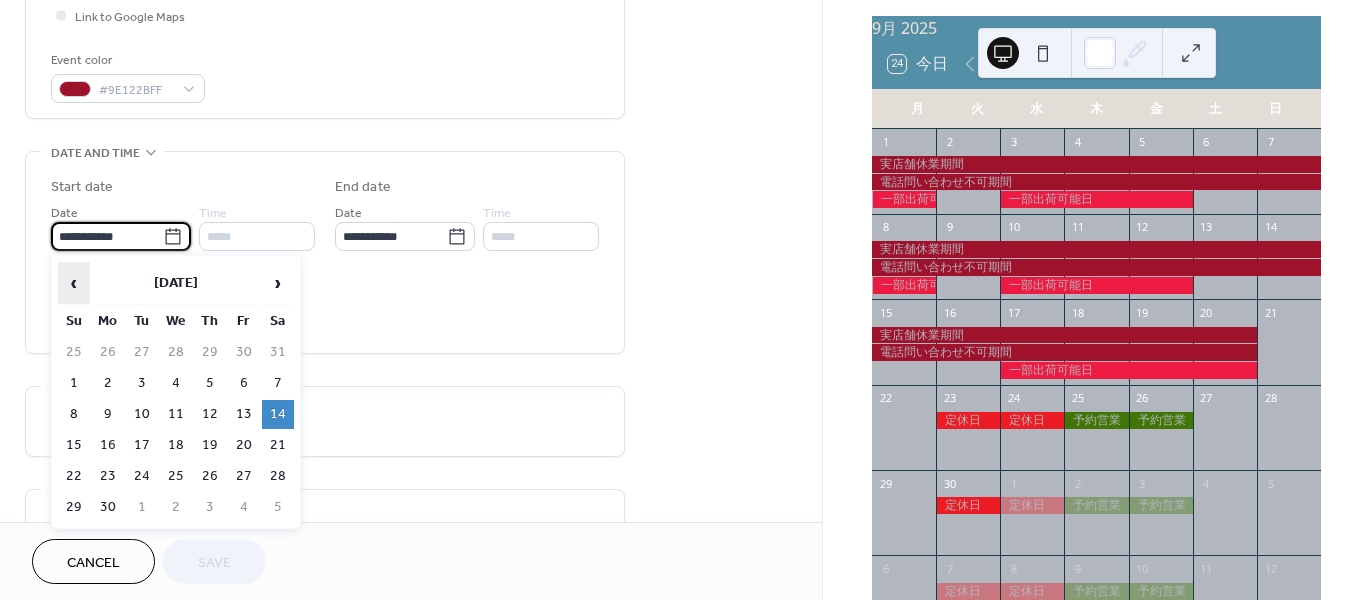 click on "‹" at bounding box center (74, 283) 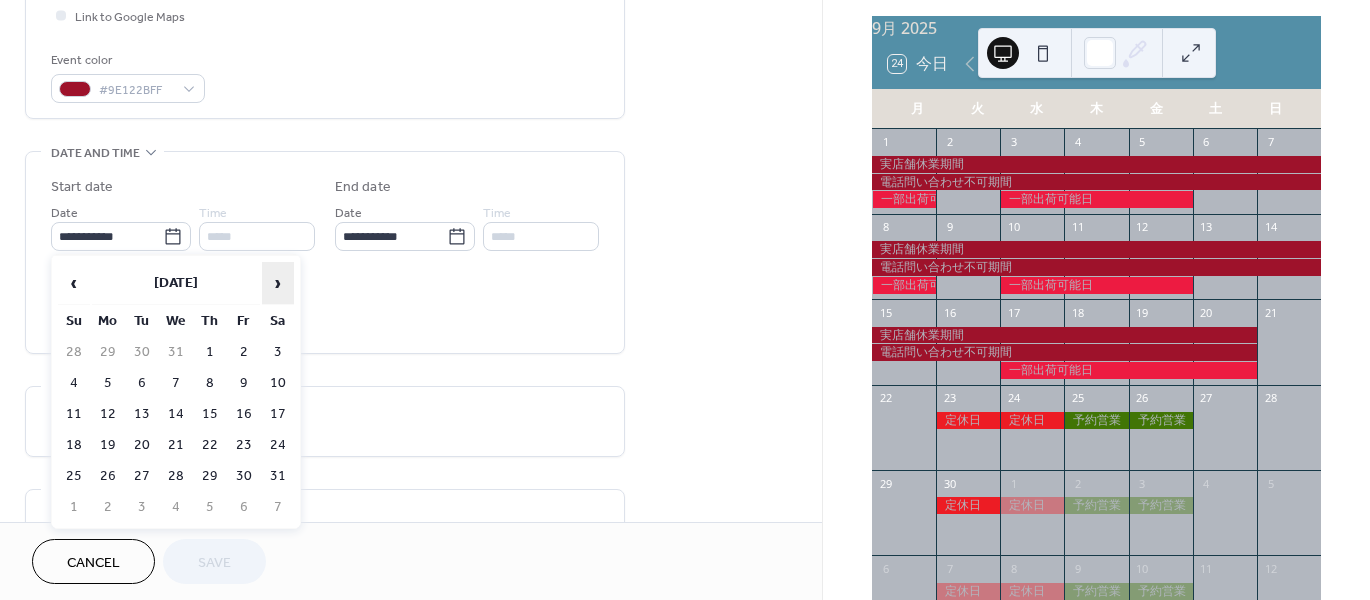 click on "›" at bounding box center (278, 283) 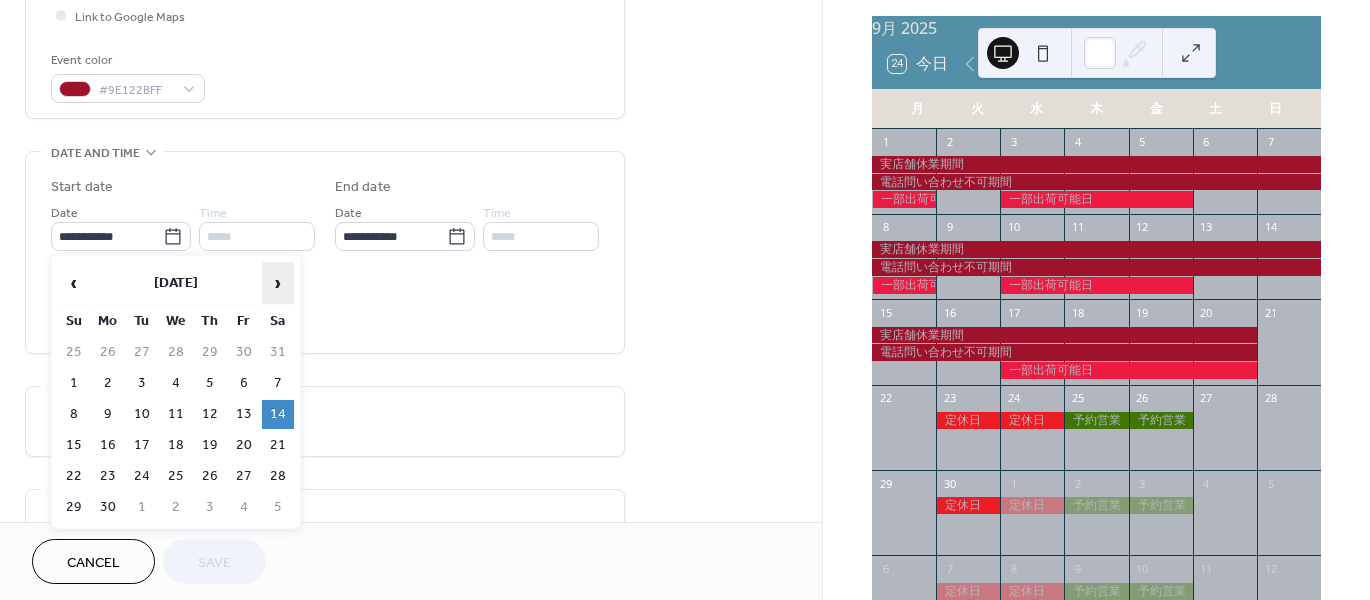 click on "›" at bounding box center [278, 283] 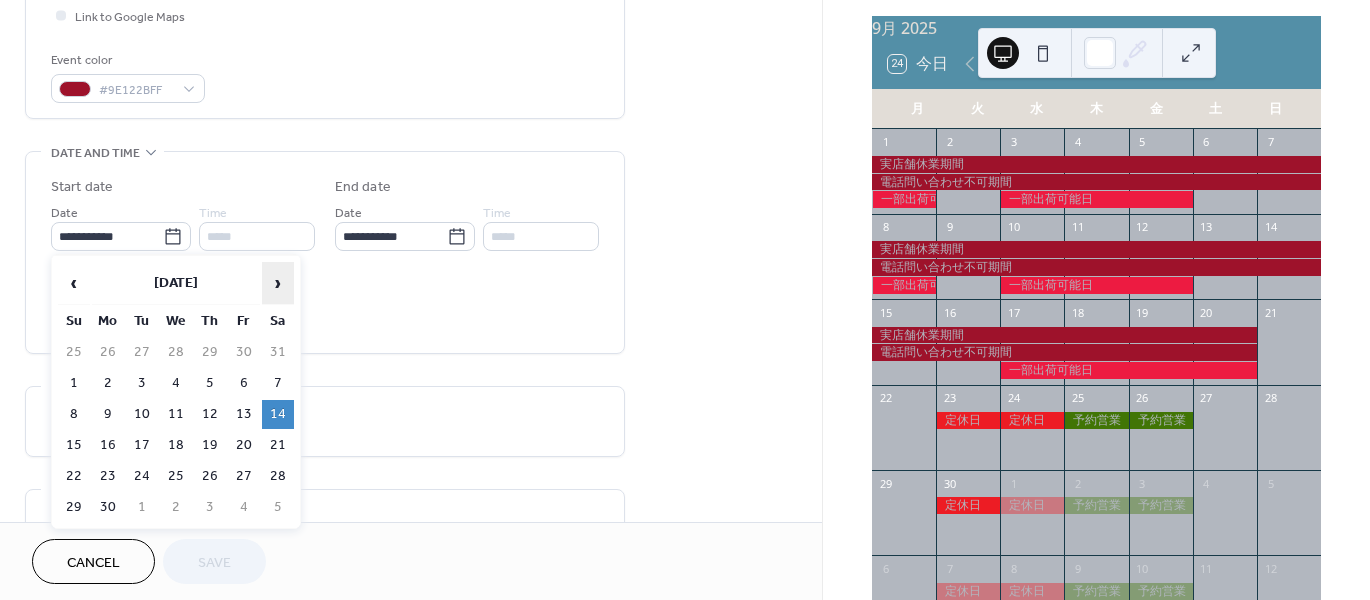 click on "›" at bounding box center [278, 283] 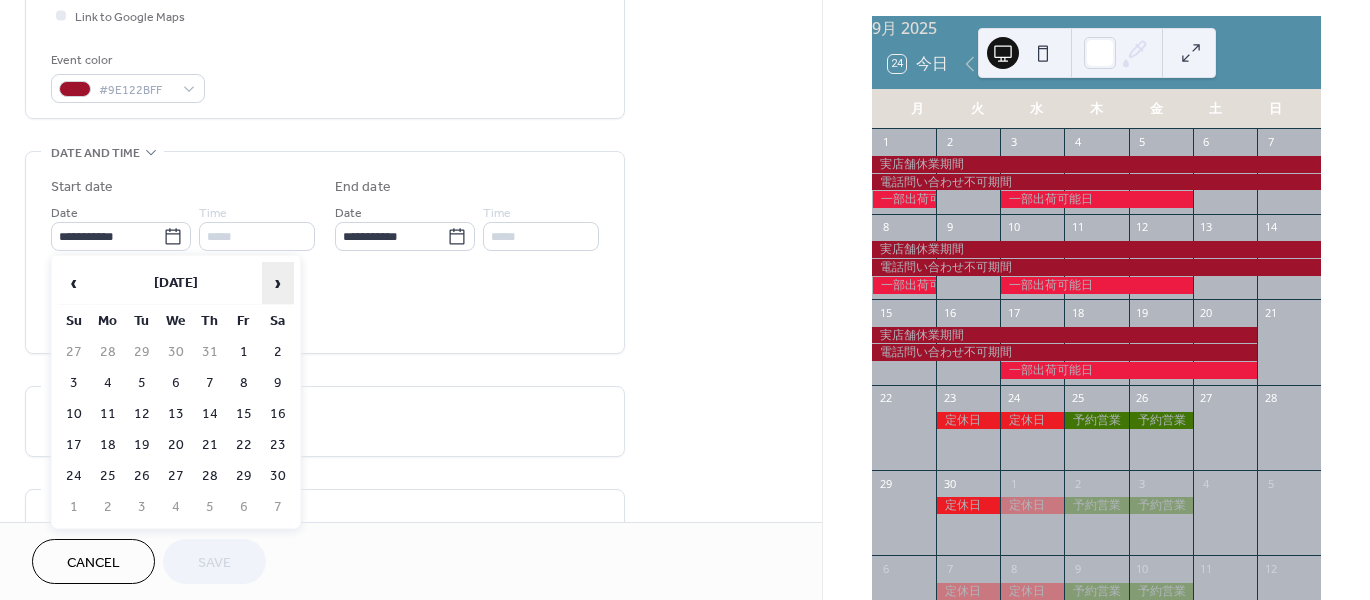 click on "›" at bounding box center [278, 283] 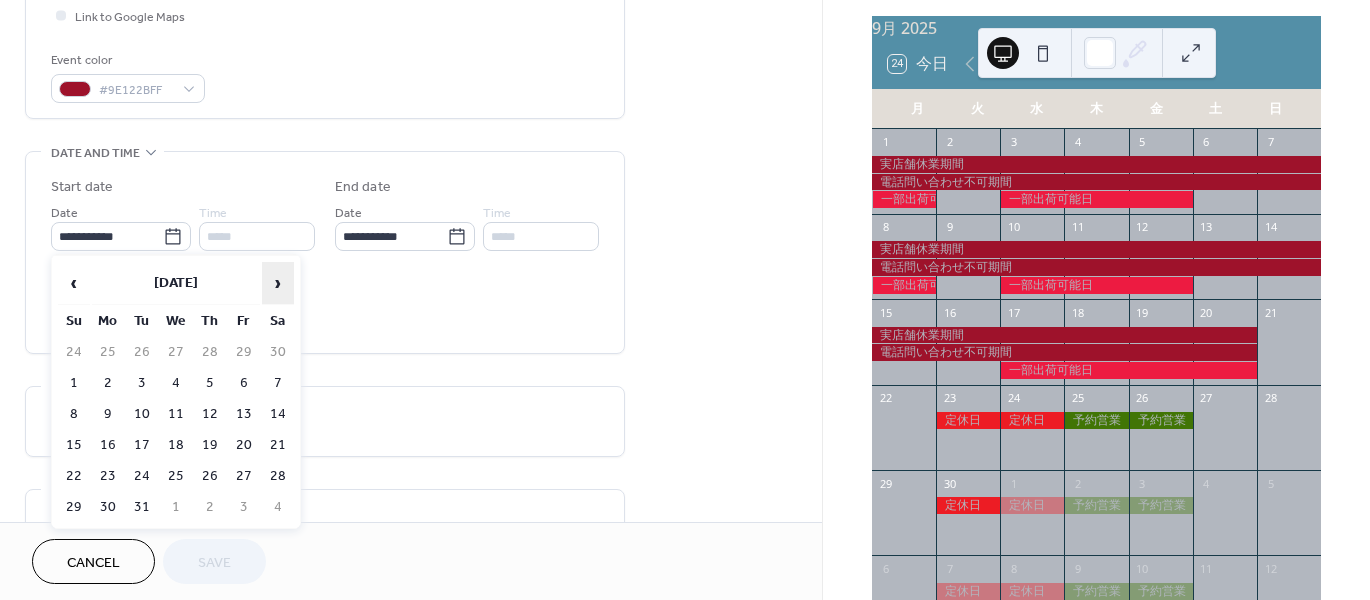 click on "›" at bounding box center (278, 283) 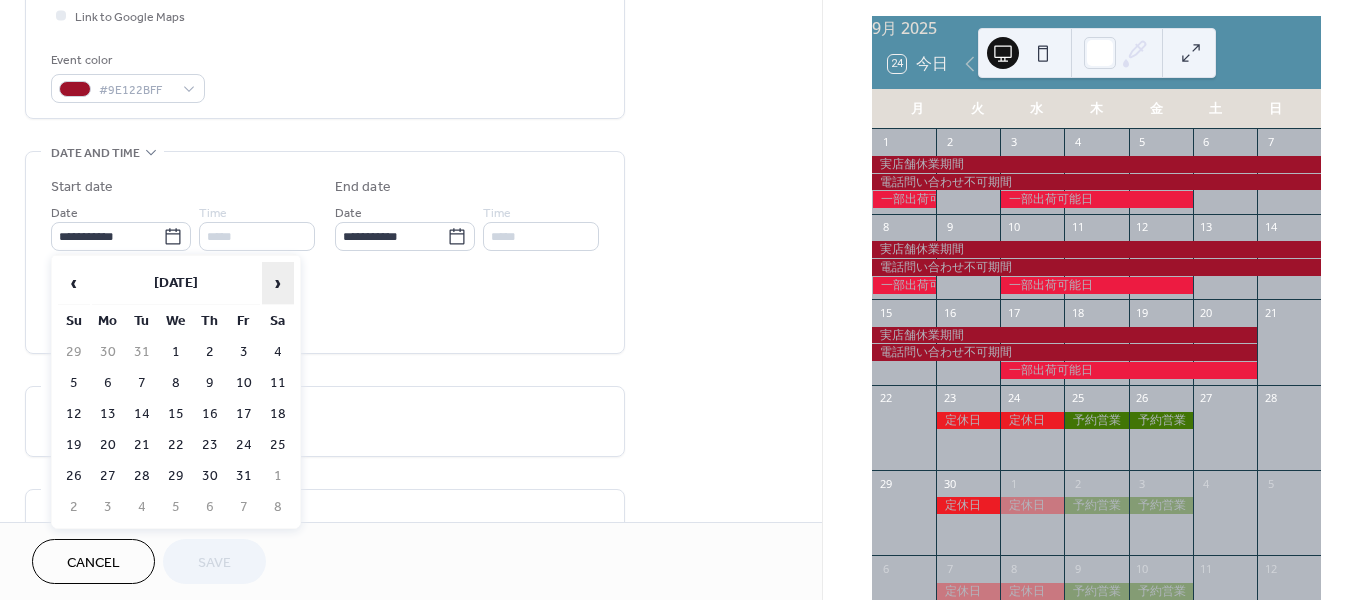 click on "›" at bounding box center (278, 283) 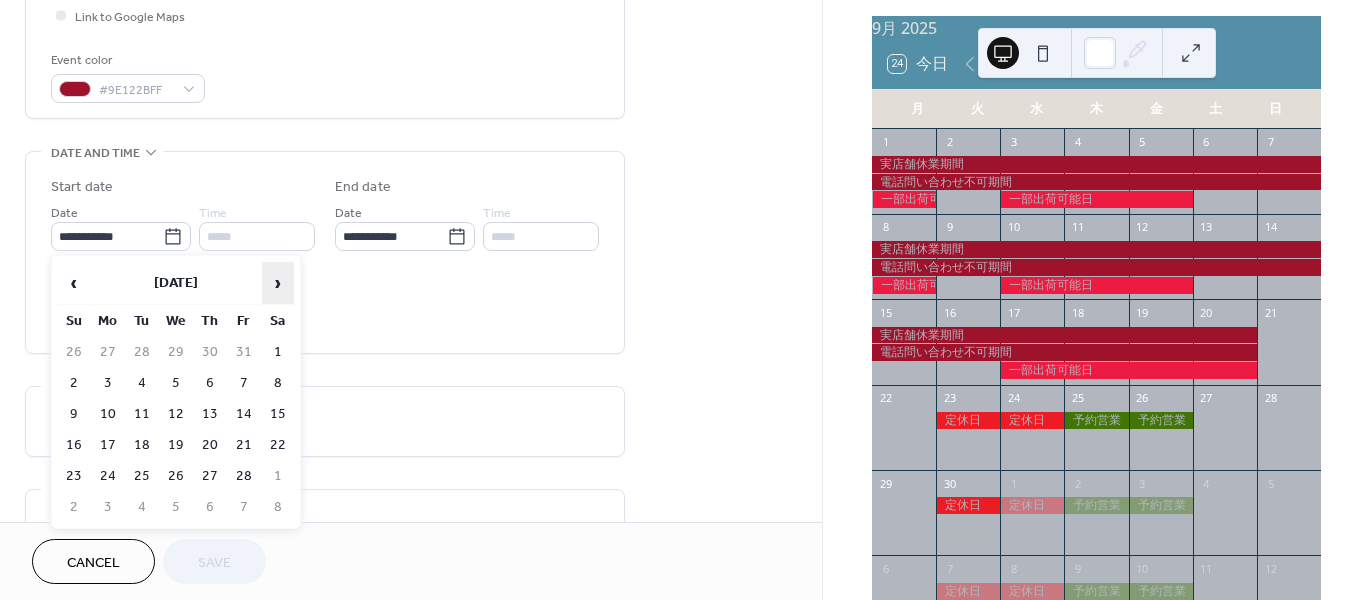 click on "›" at bounding box center (278, 283) 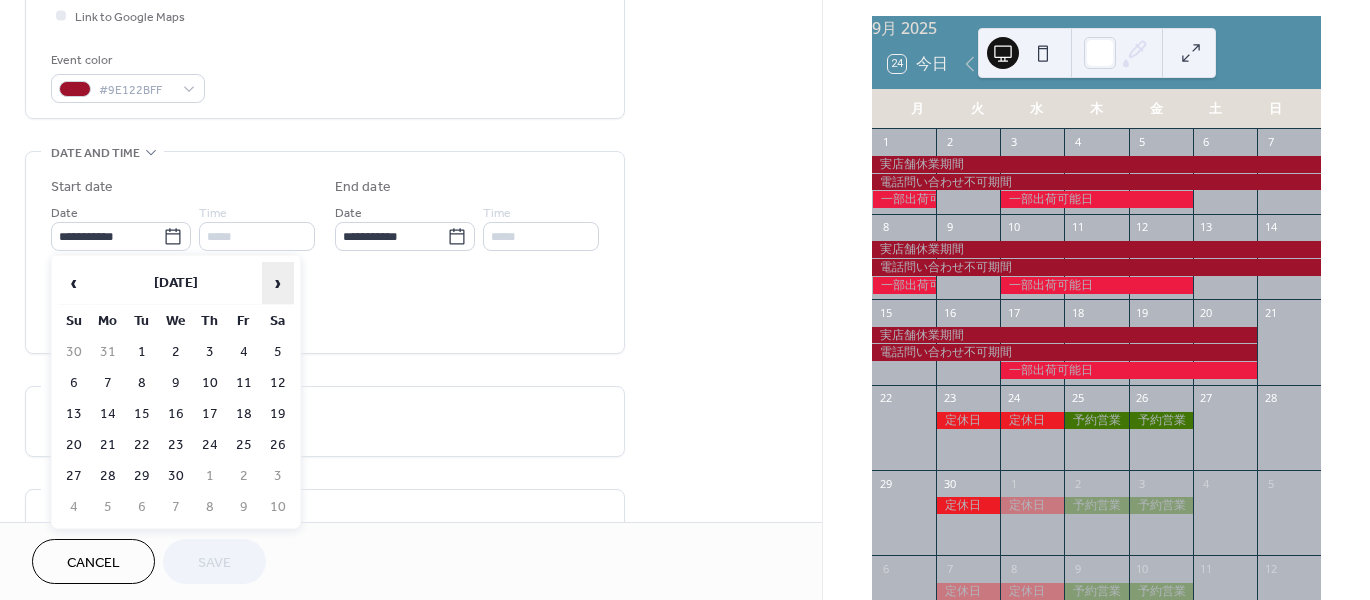 click on "›" at bounding box center (278, 283) 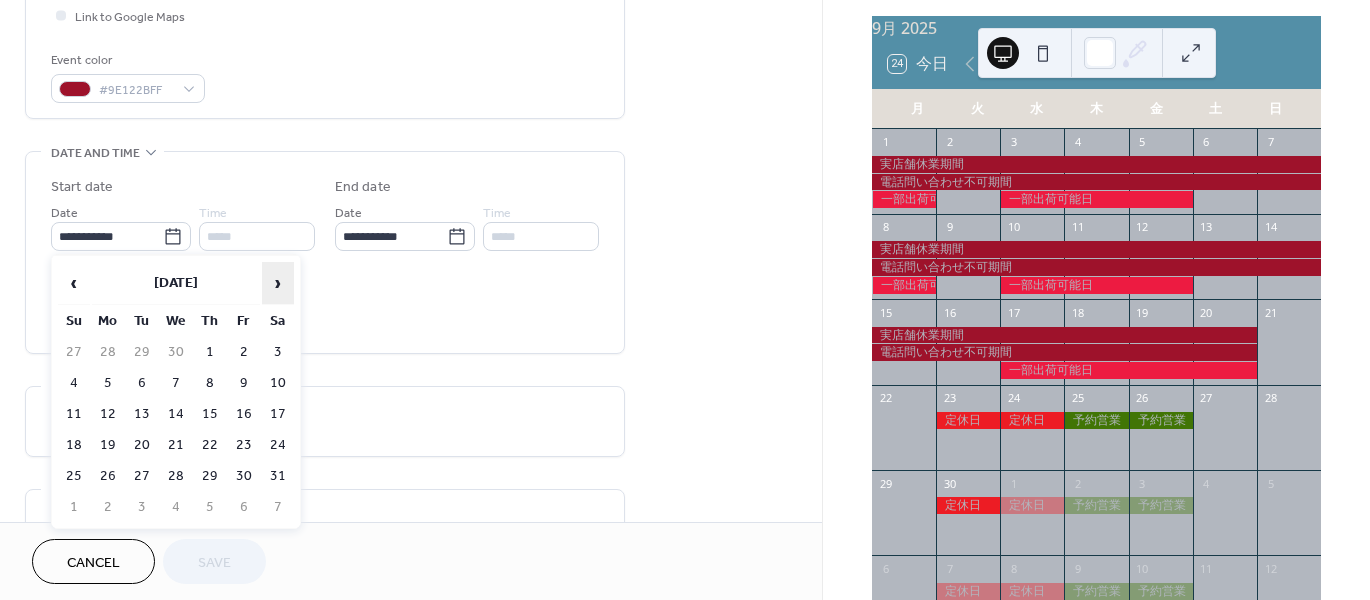 click on "›" at bounding box center [278, 283] 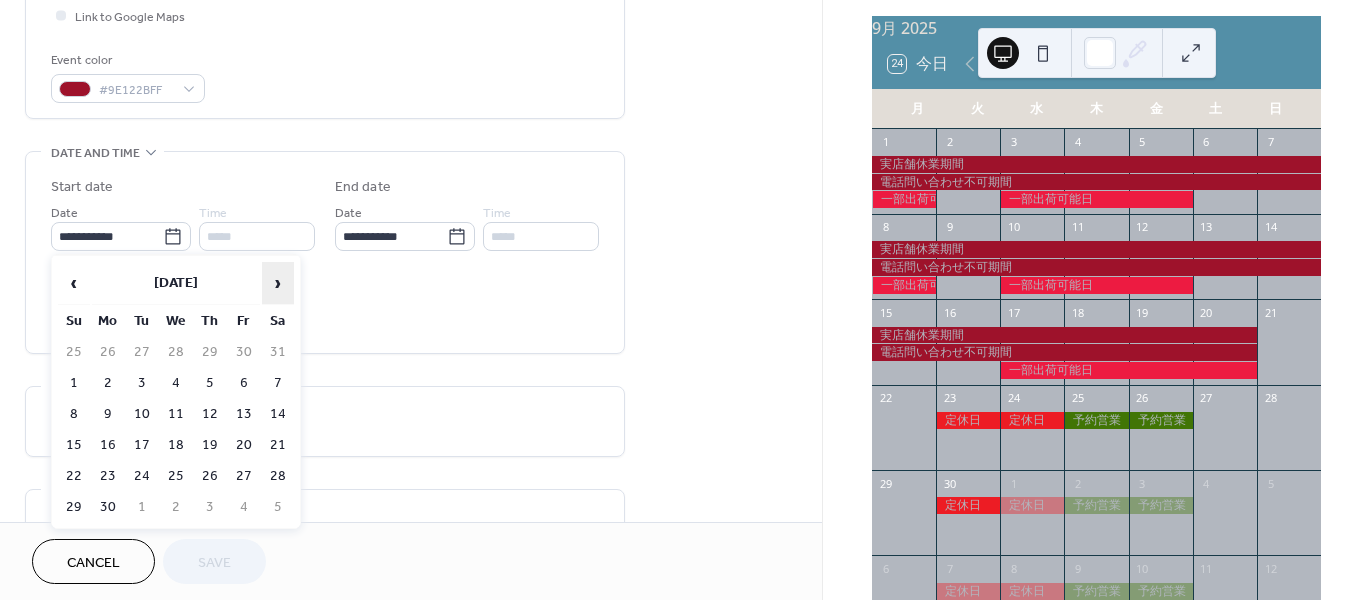 click on "›" at bounding box center [278, 283] 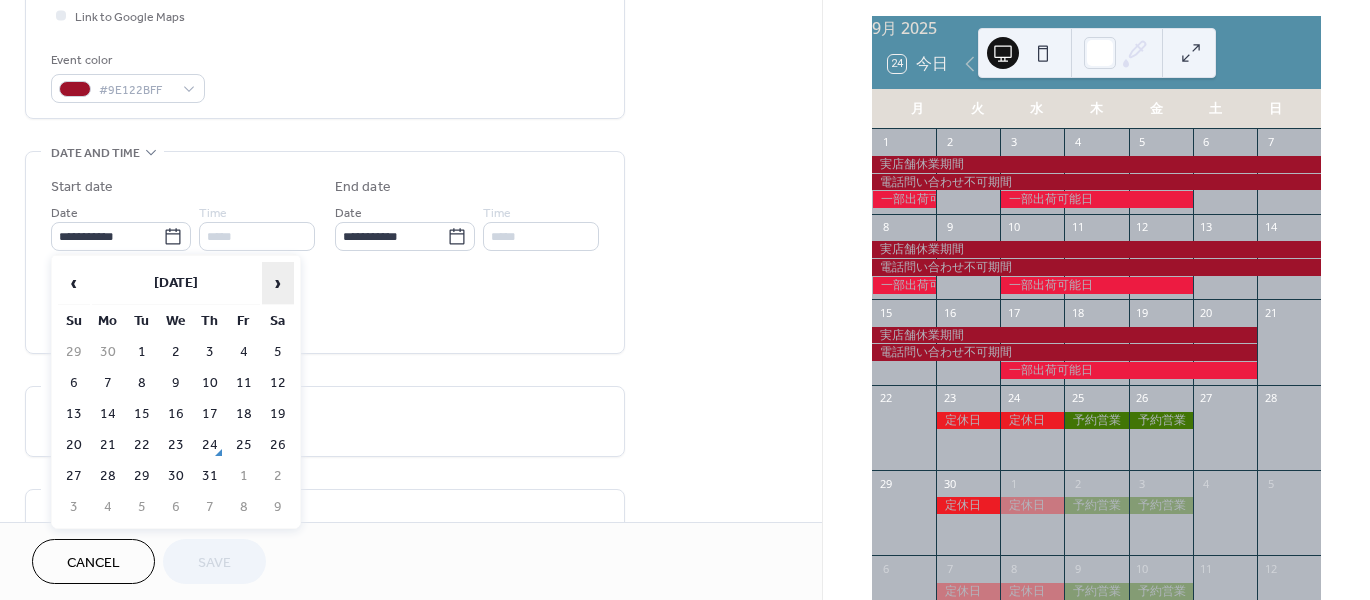 click on "›" at bounding box center (278, 283) 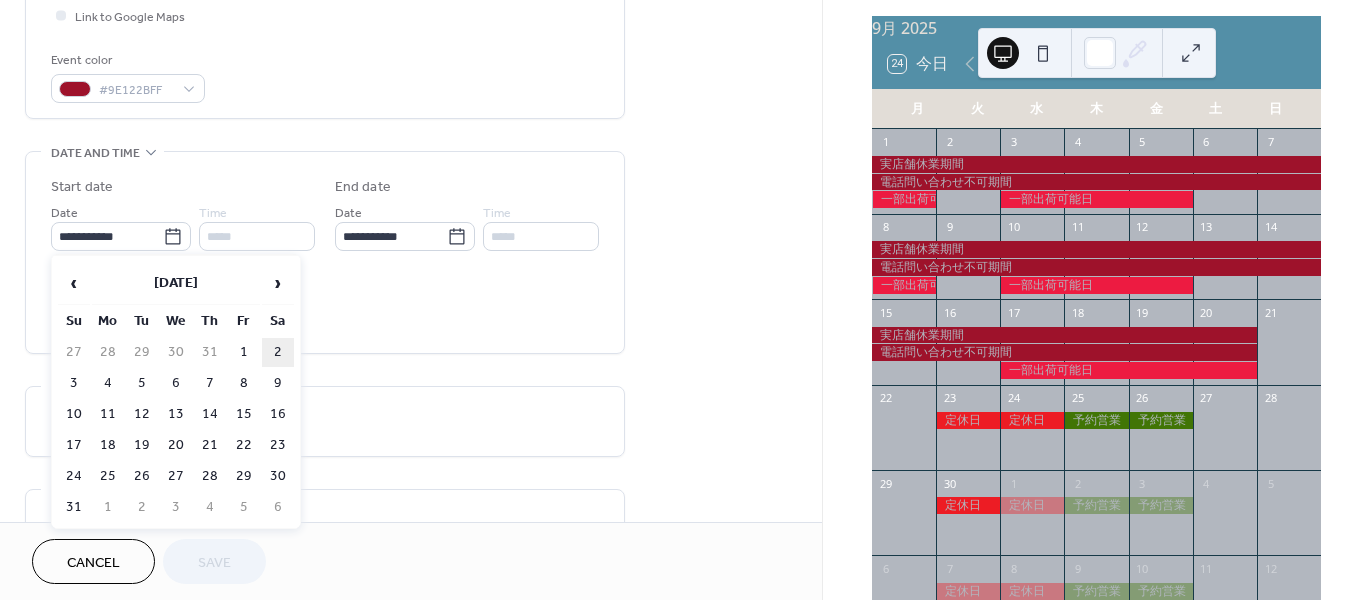 click on "2" at bounding box center [278, 352] 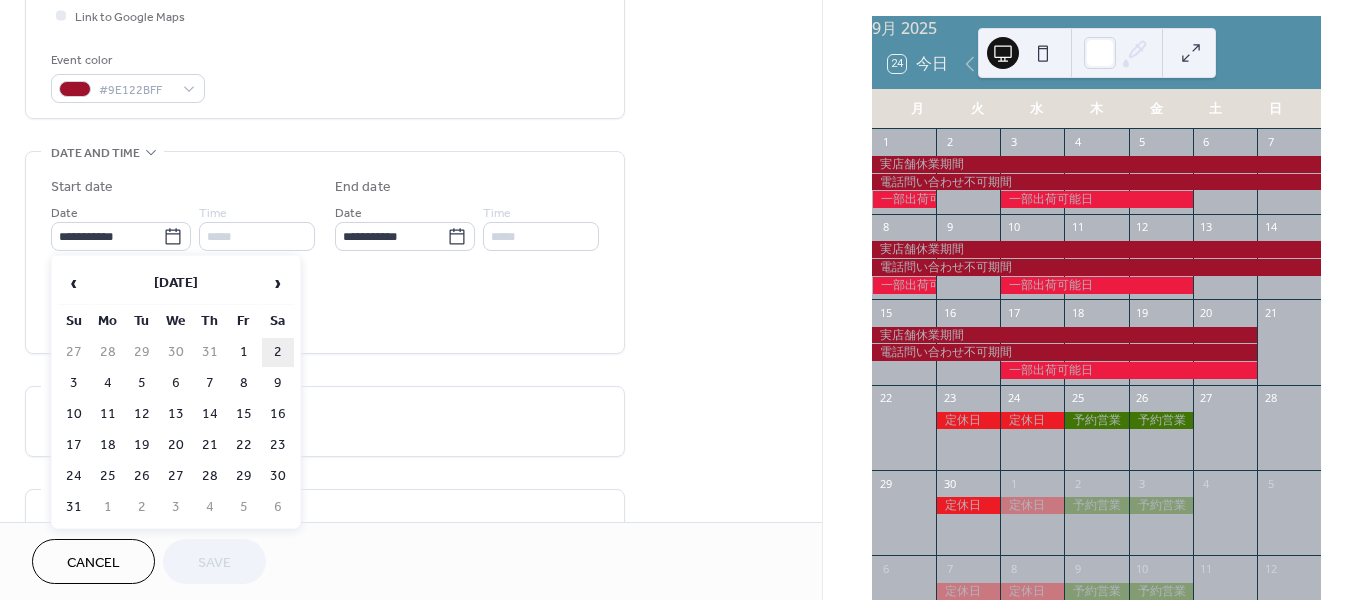 type on "**********" 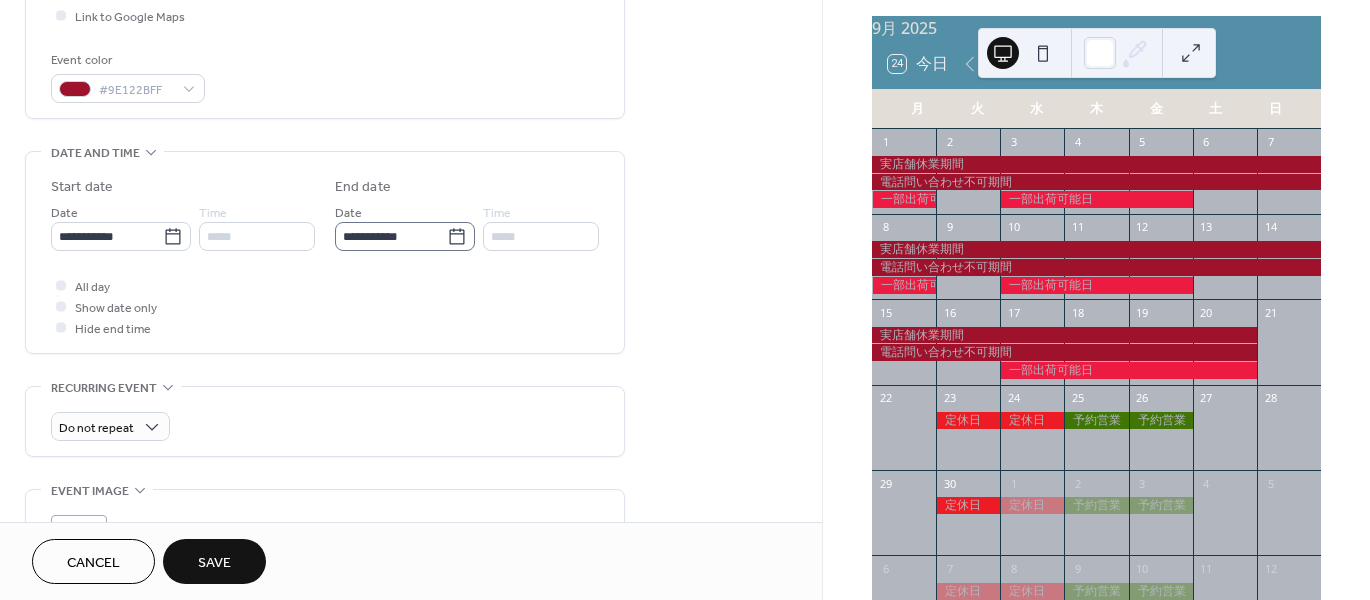 click 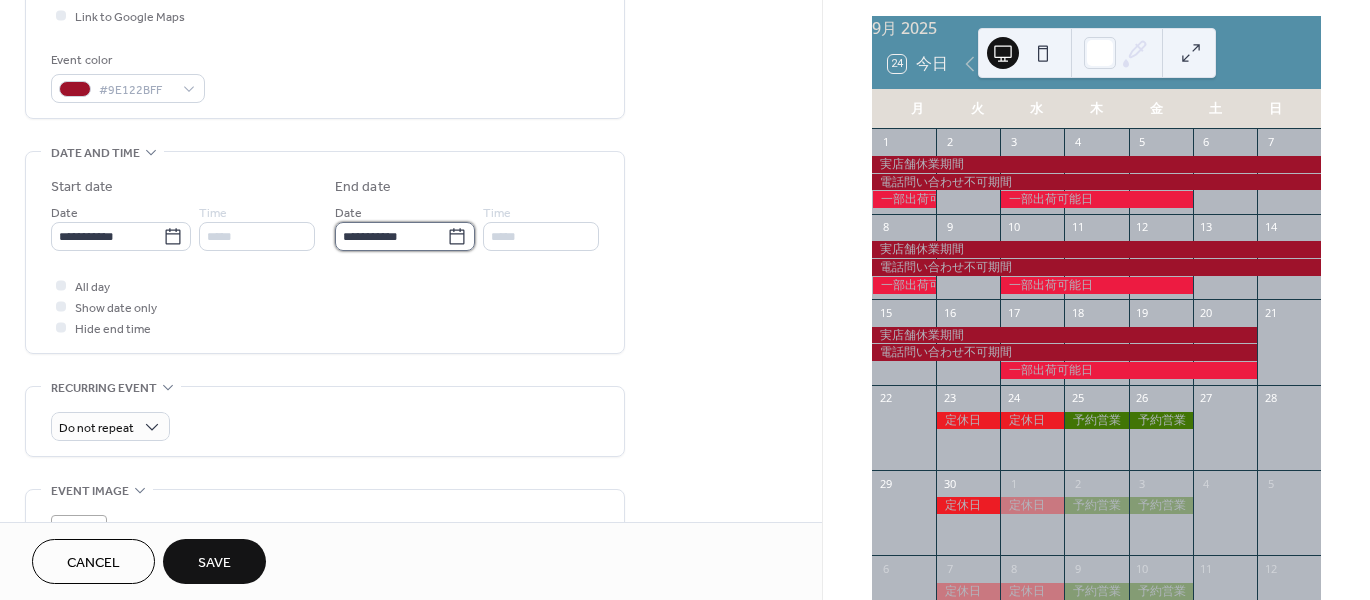 click on "**********" at bounding box center (391, 236) 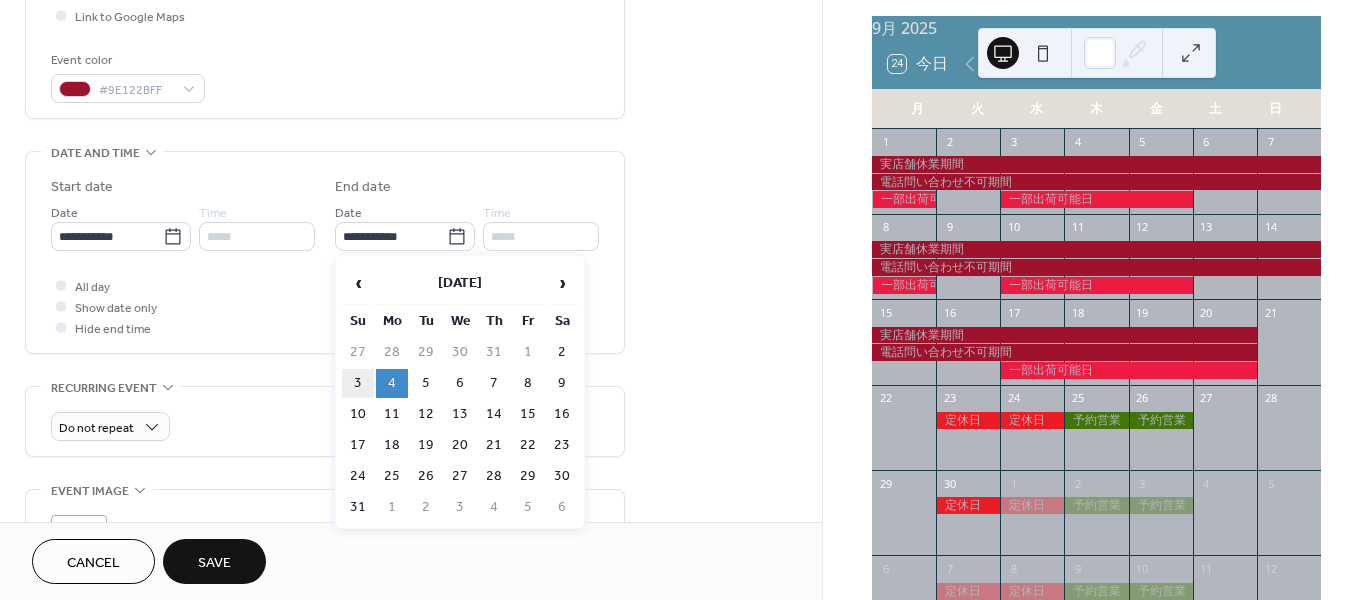 click on "3" at bounding box center [358, 383] 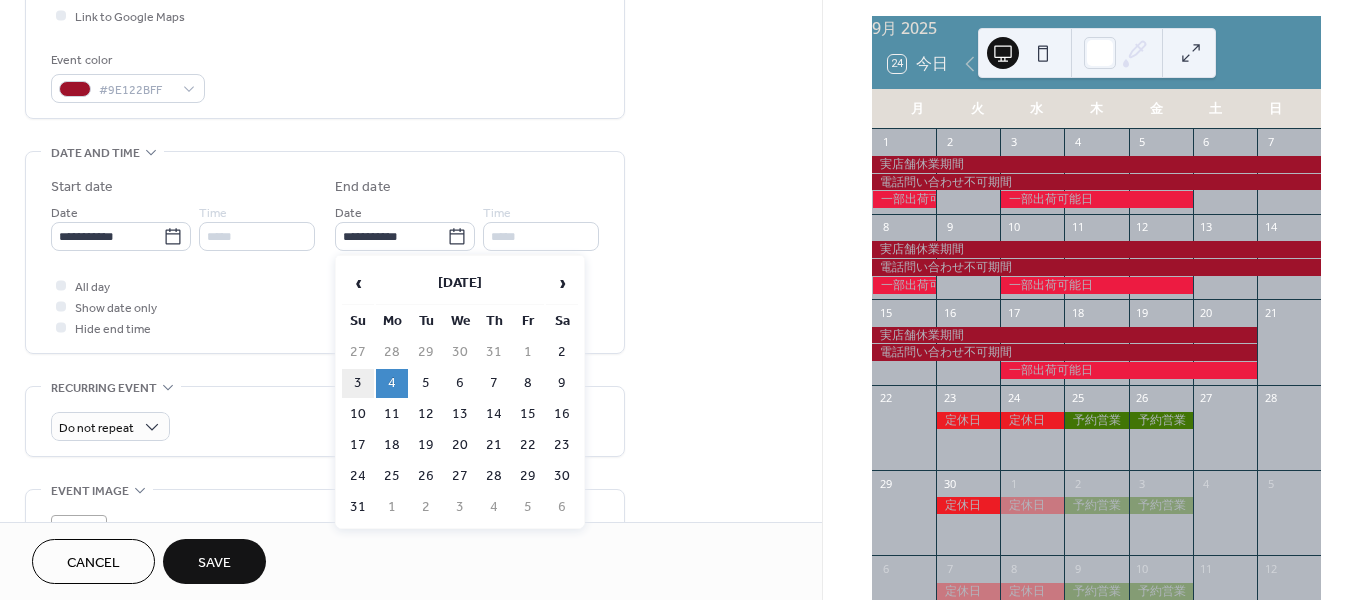 type on "**********" 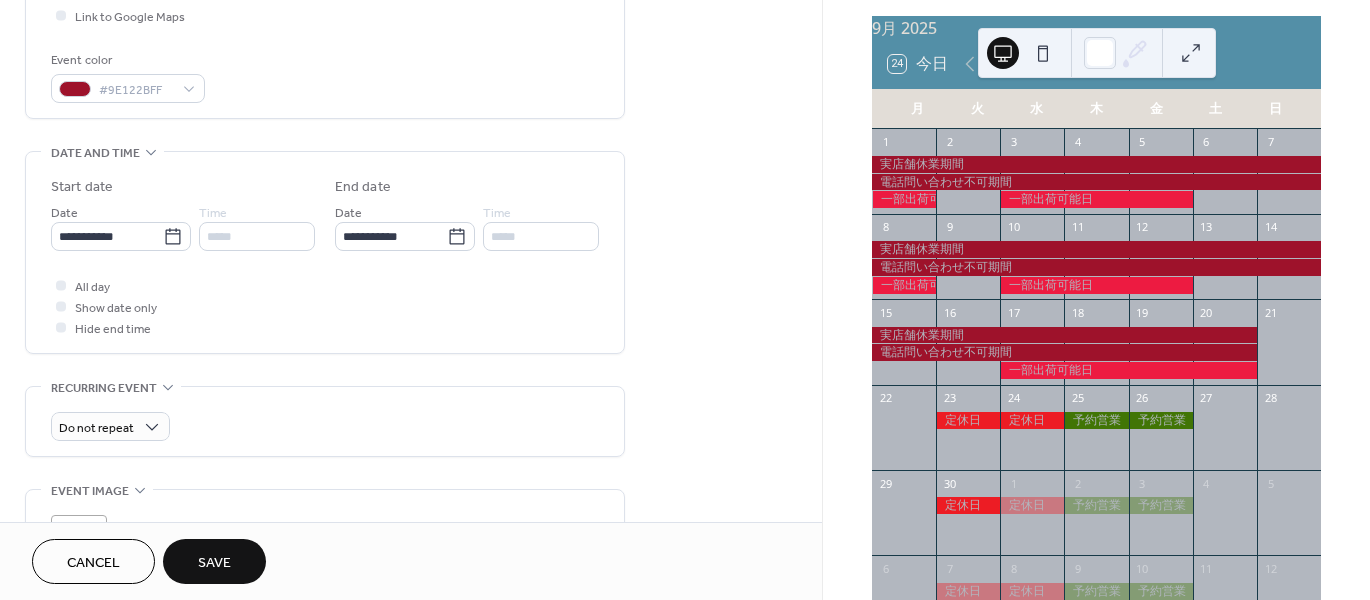 click on "Save" at bounding box center (214, 563) 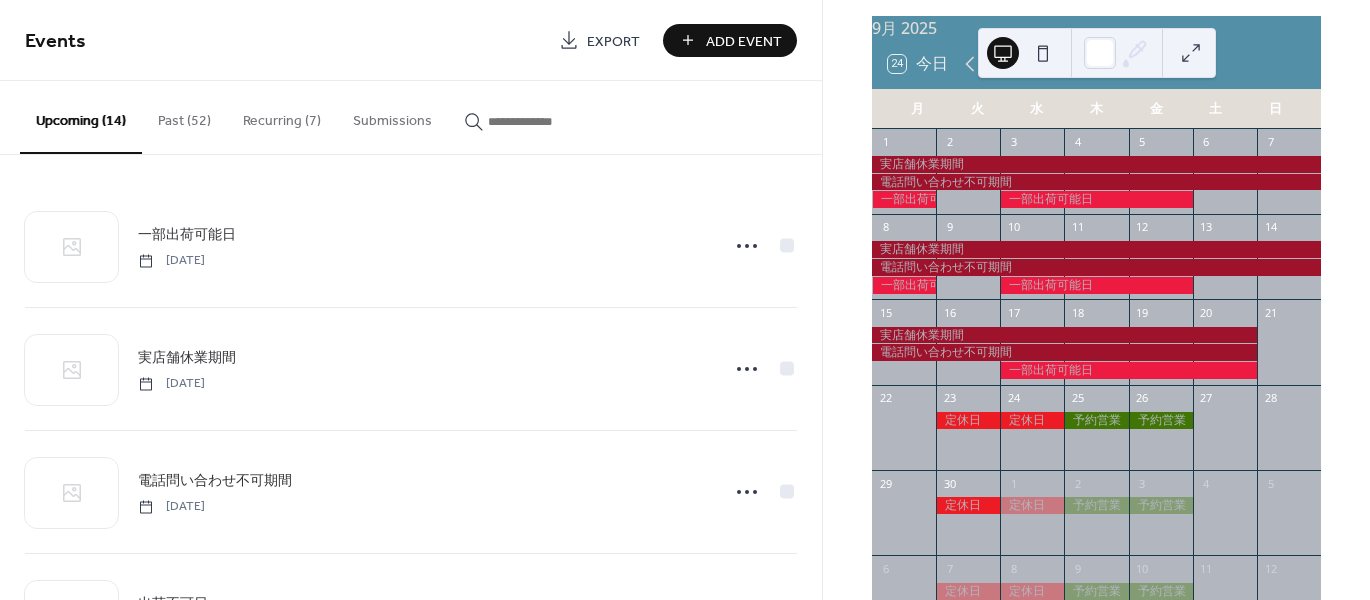 click 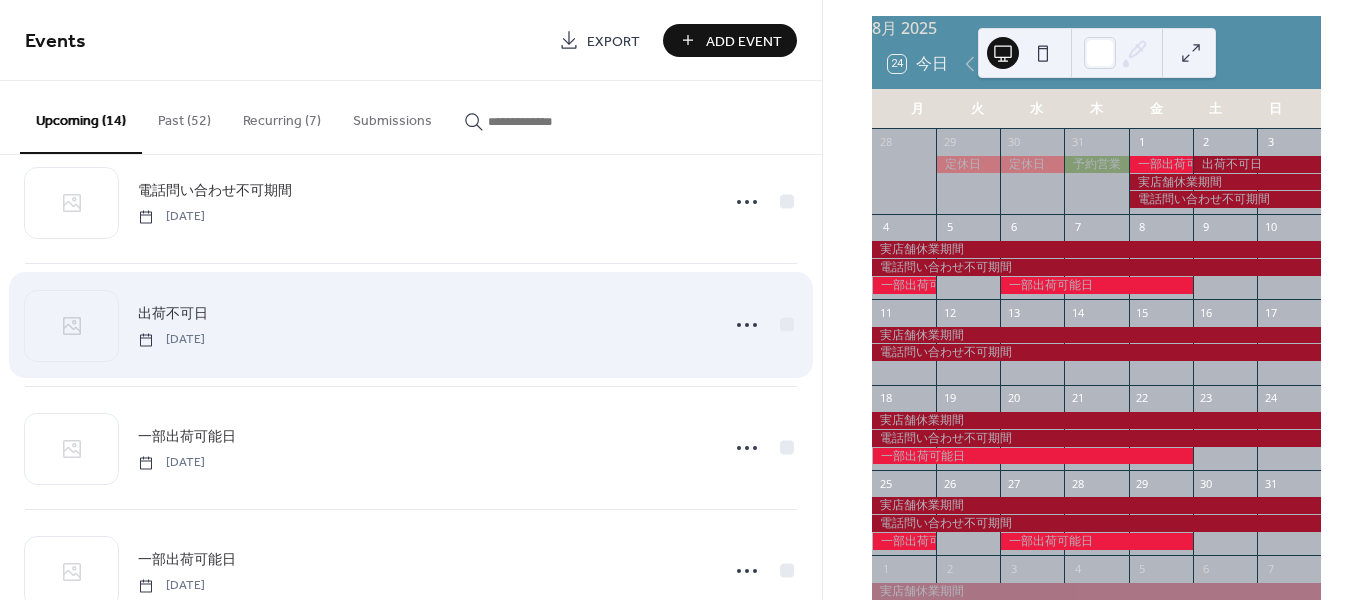 scroll, scrollTop: 300, scrollLeft: 0, axis: vertical 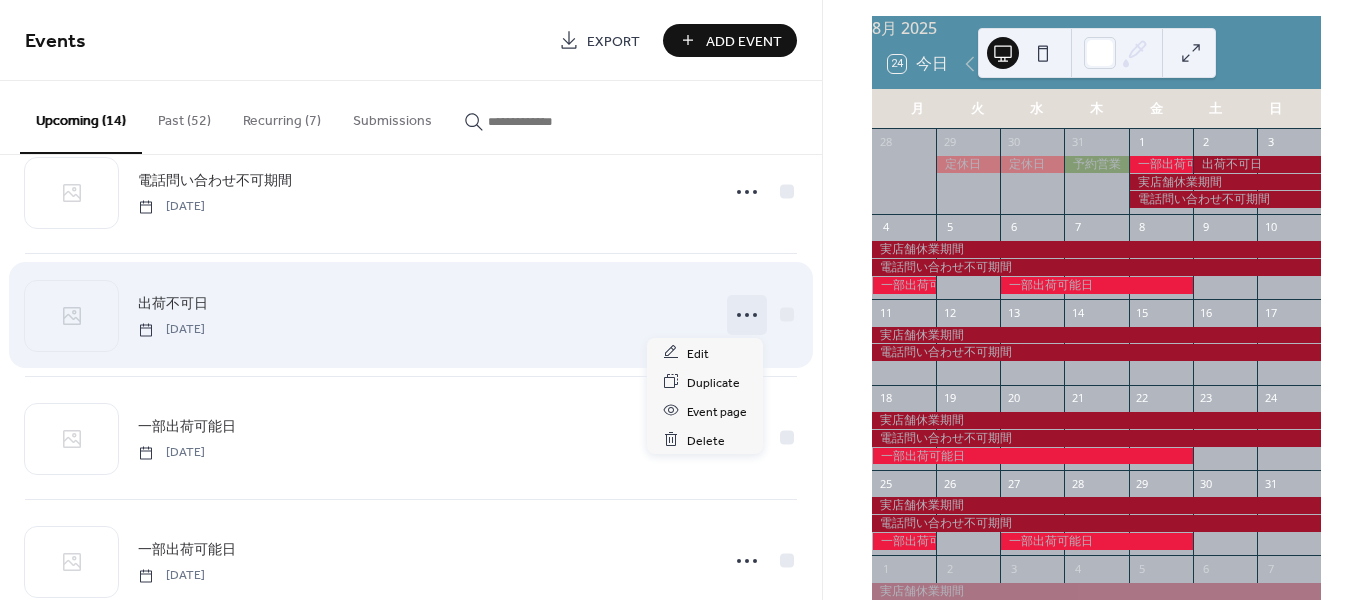 click 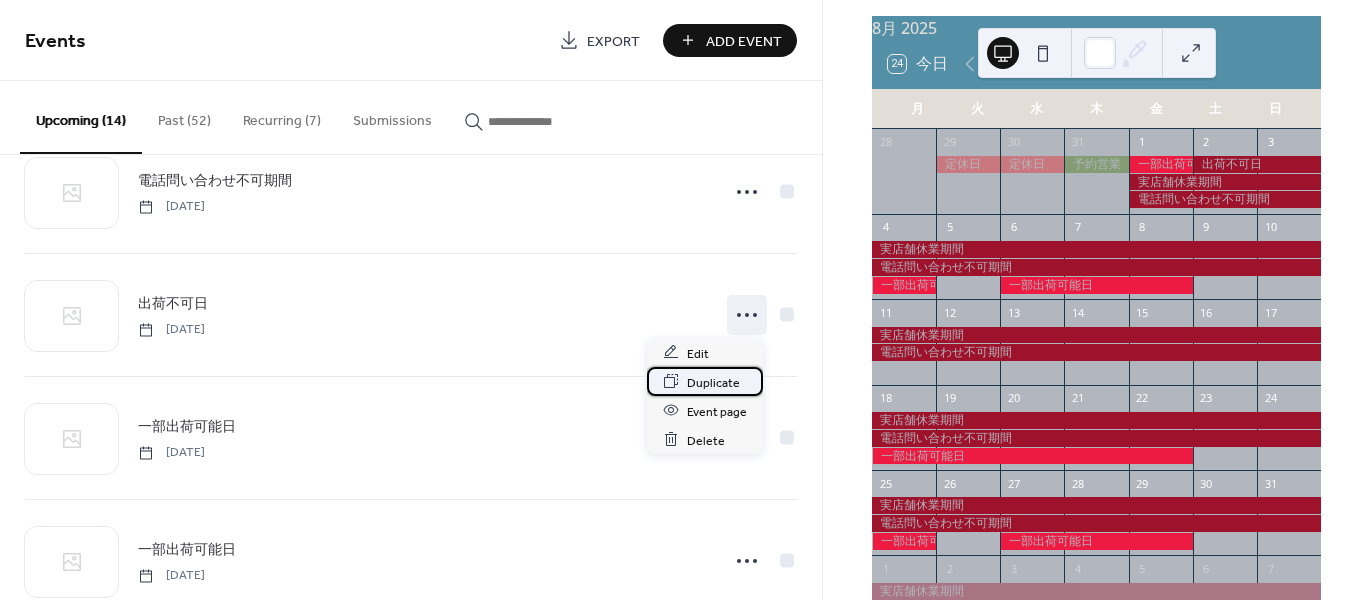 click on "Duplicate" at bounding box center (713, 382) 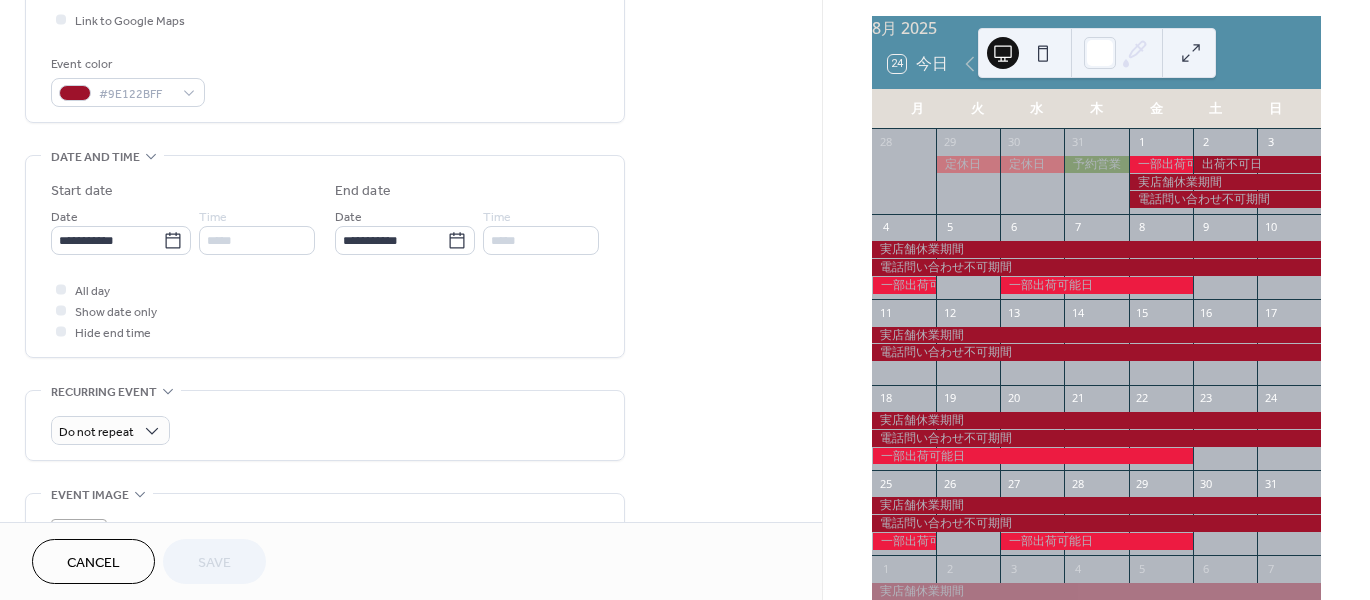 scroll, scrollTop: 500, scrollLeft: 0, axis: vertical 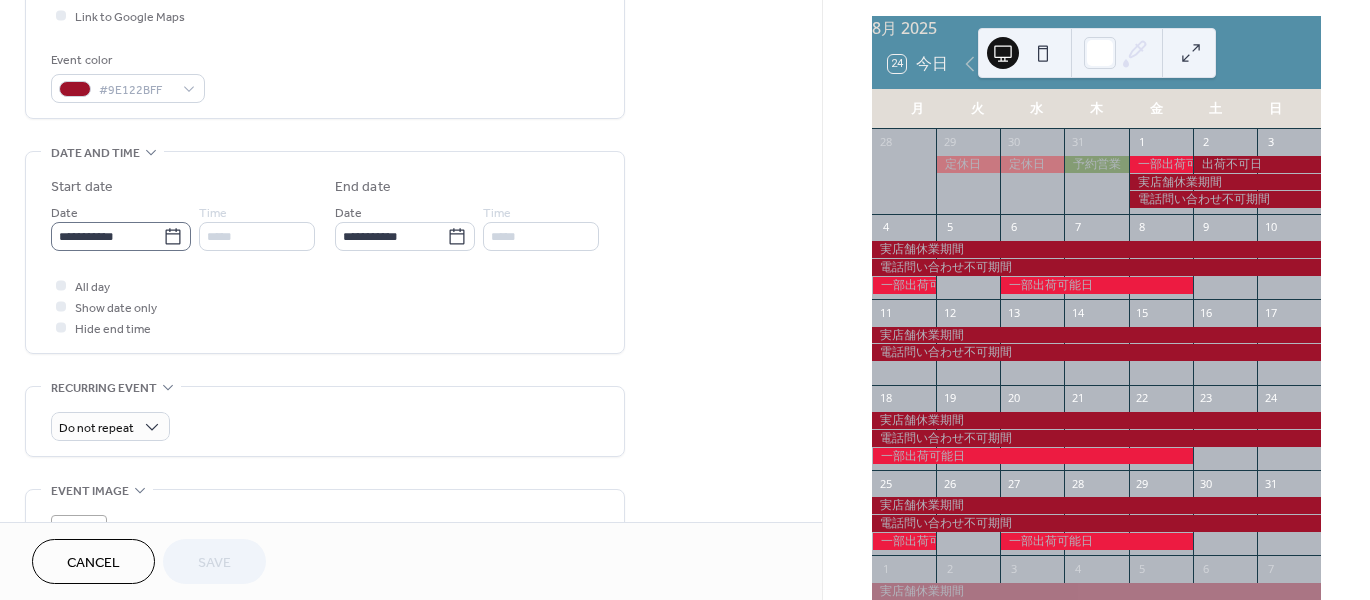 click 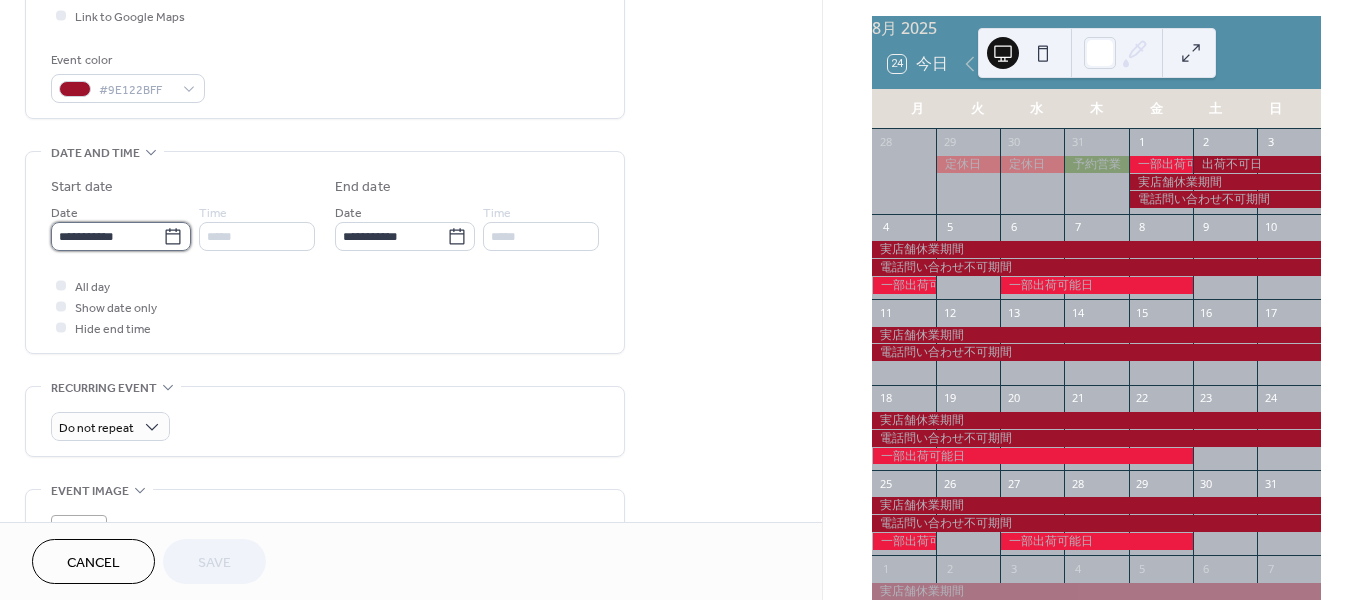 click on "**********" at bounding box center [107, 236] 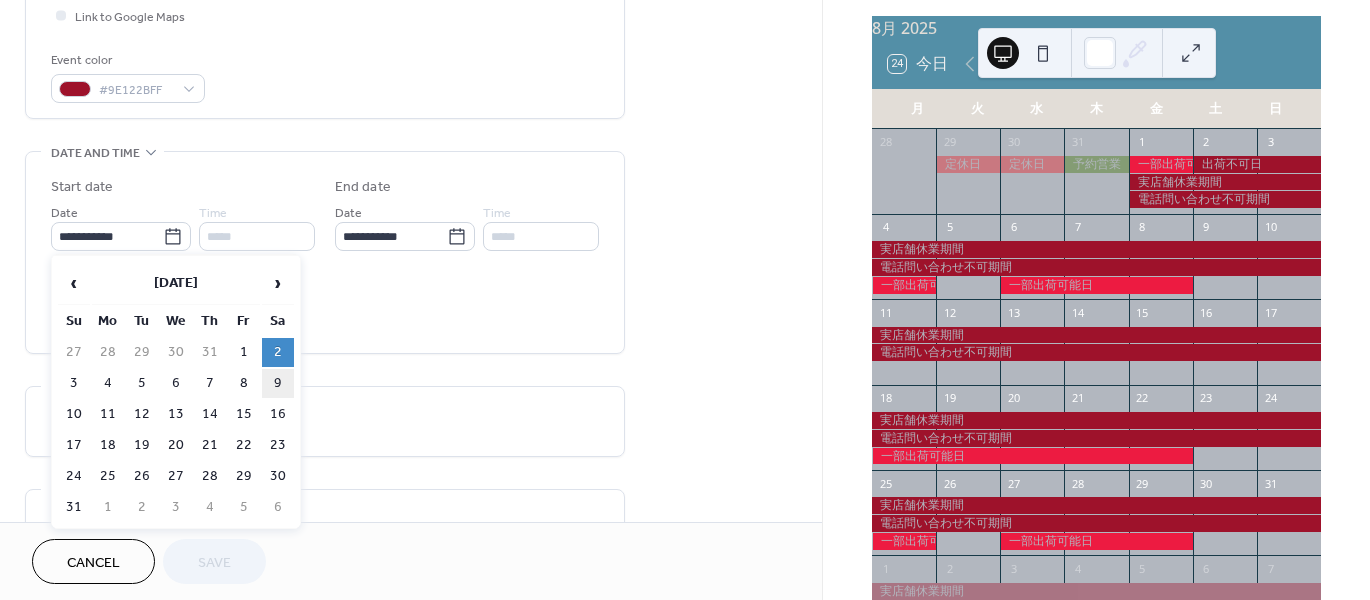 click on "9" at bounding box center [278, 383] 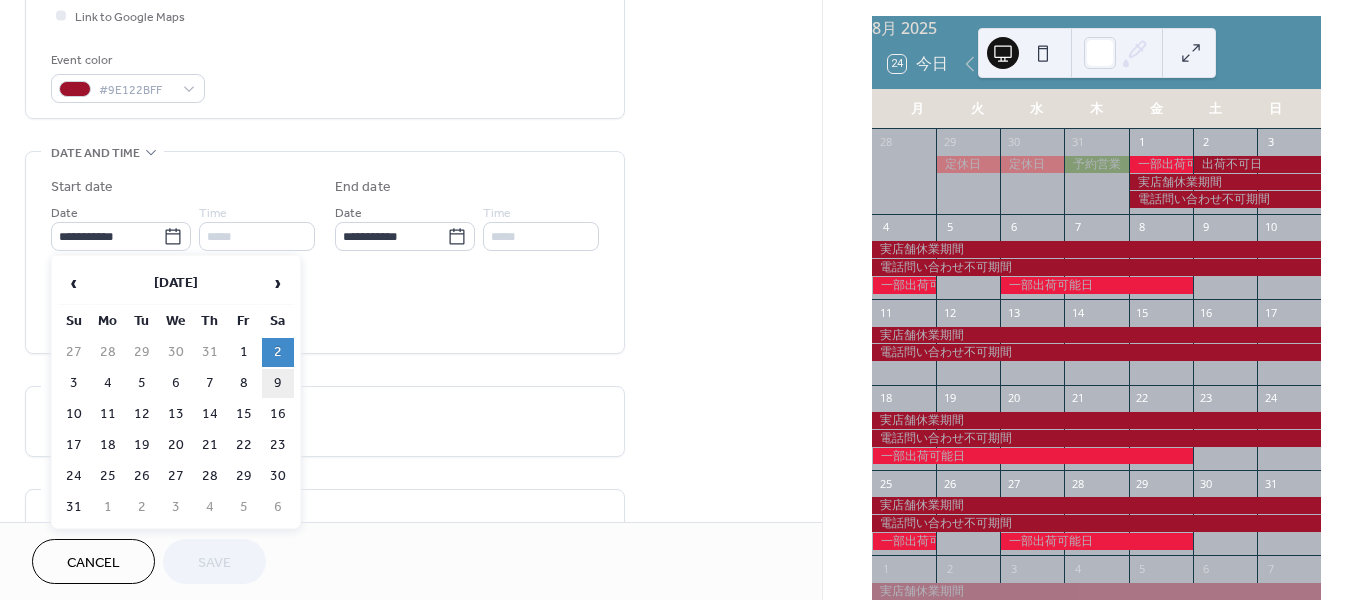 type on "**********" 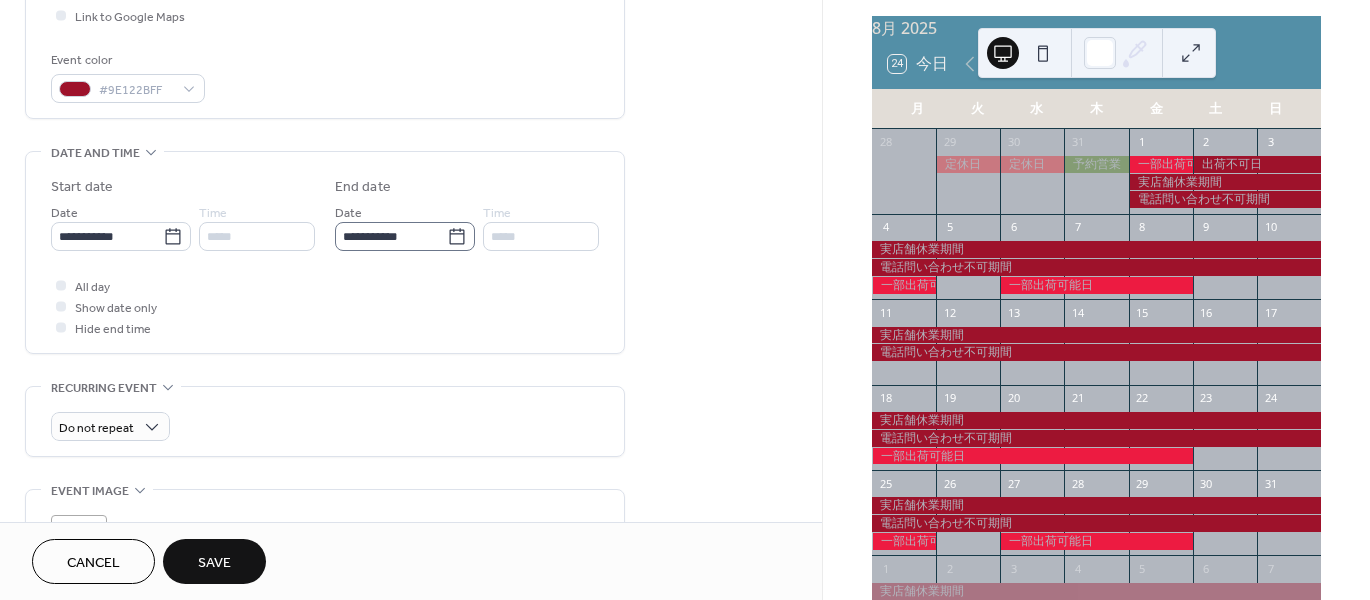 click 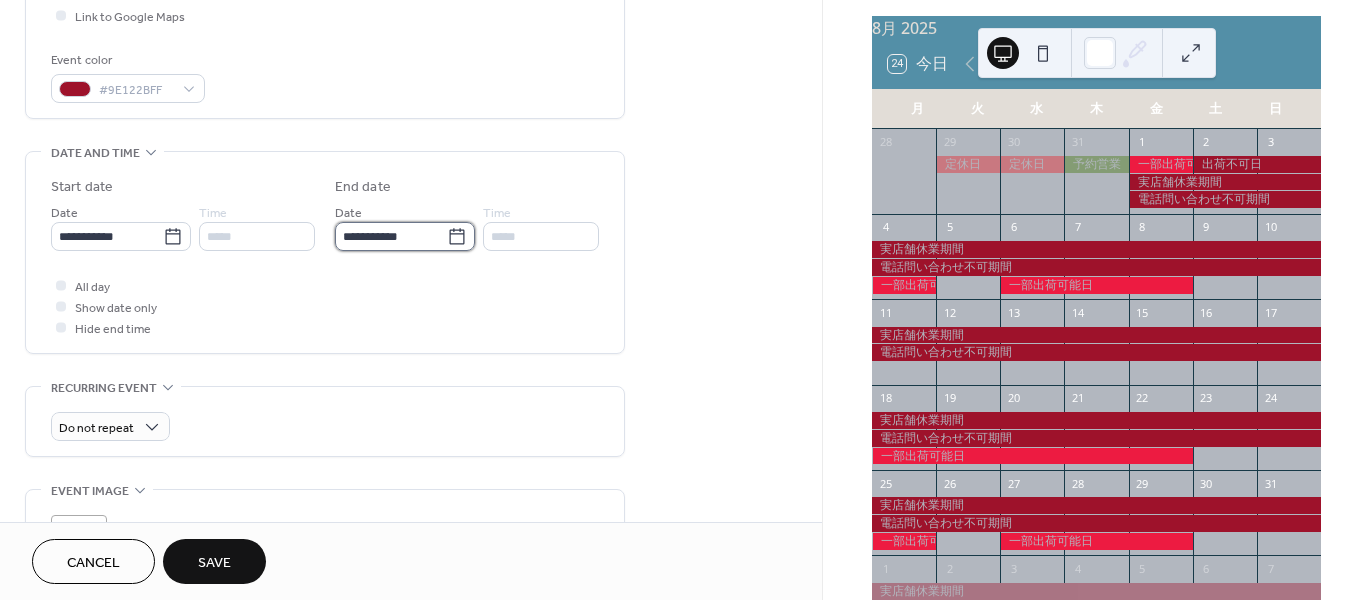 click on "**********" at bounding box center [391, 236] 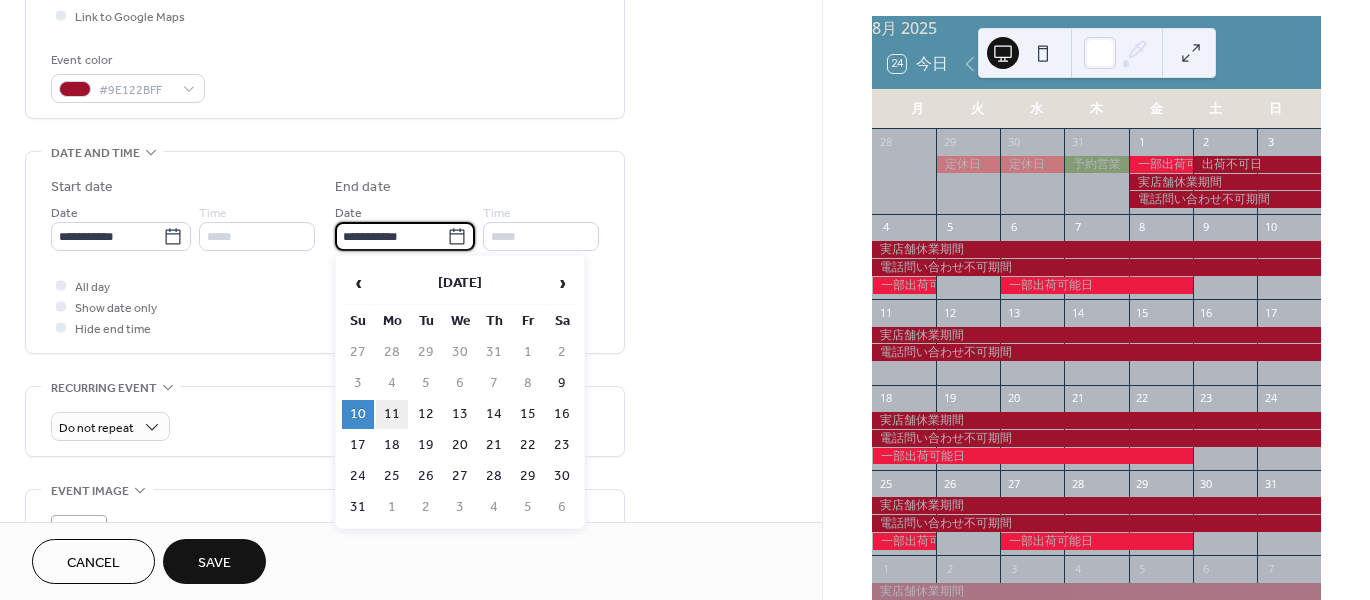click on "11" at bounding box center (392, 414) 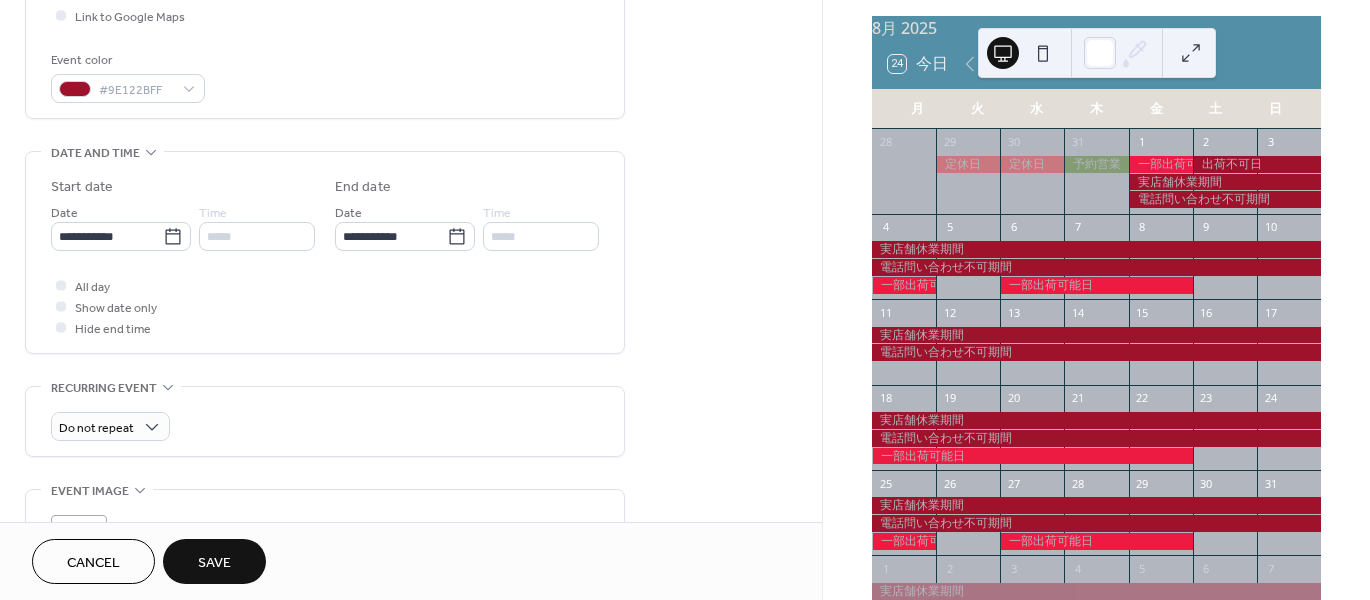 click on "Save" at bounding box center [214, 561] 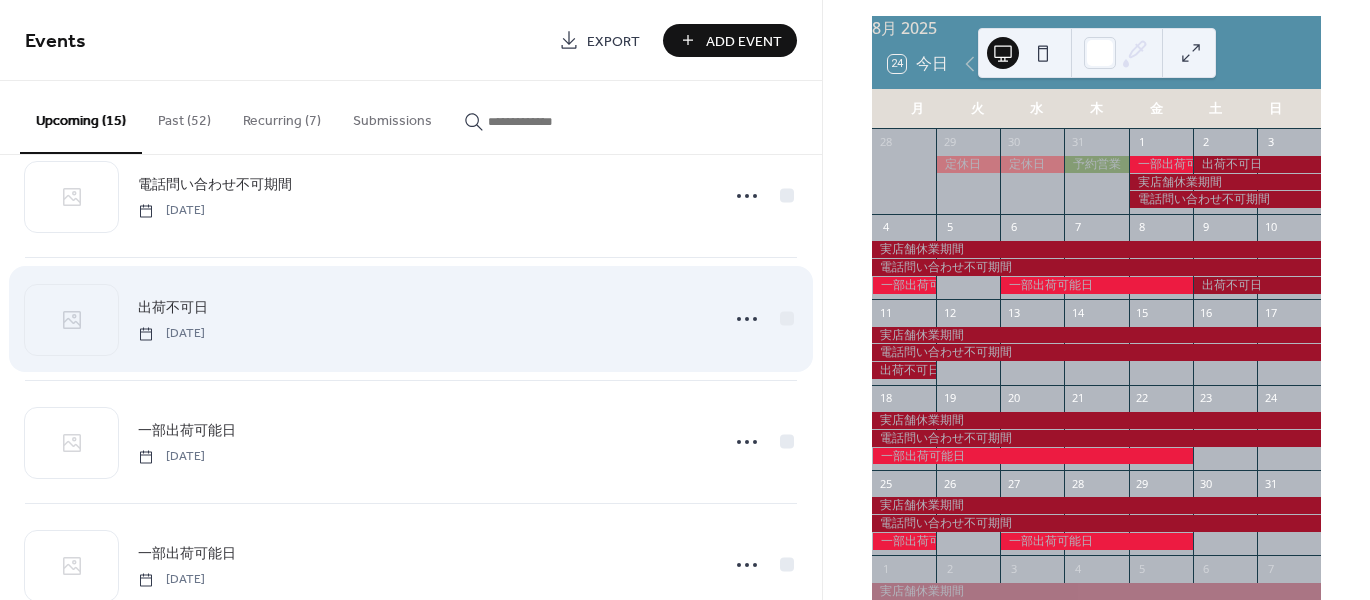 scroll, scrollTop: 300, scrollLeft: 0, axis: vertical 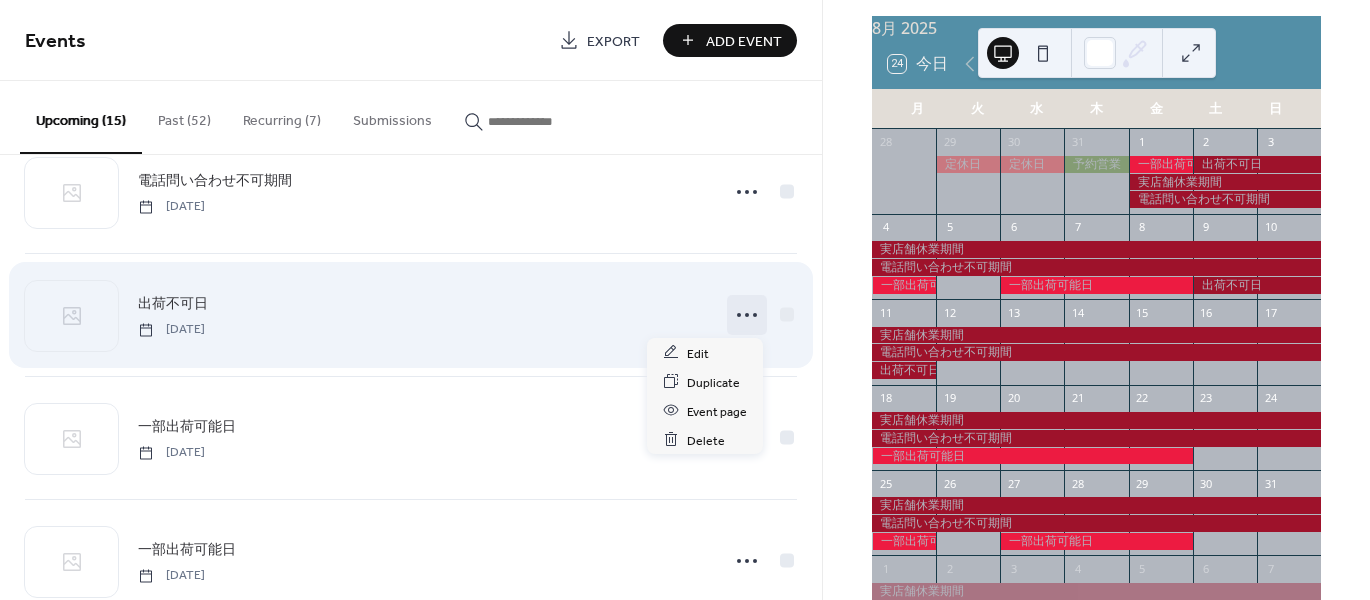 click 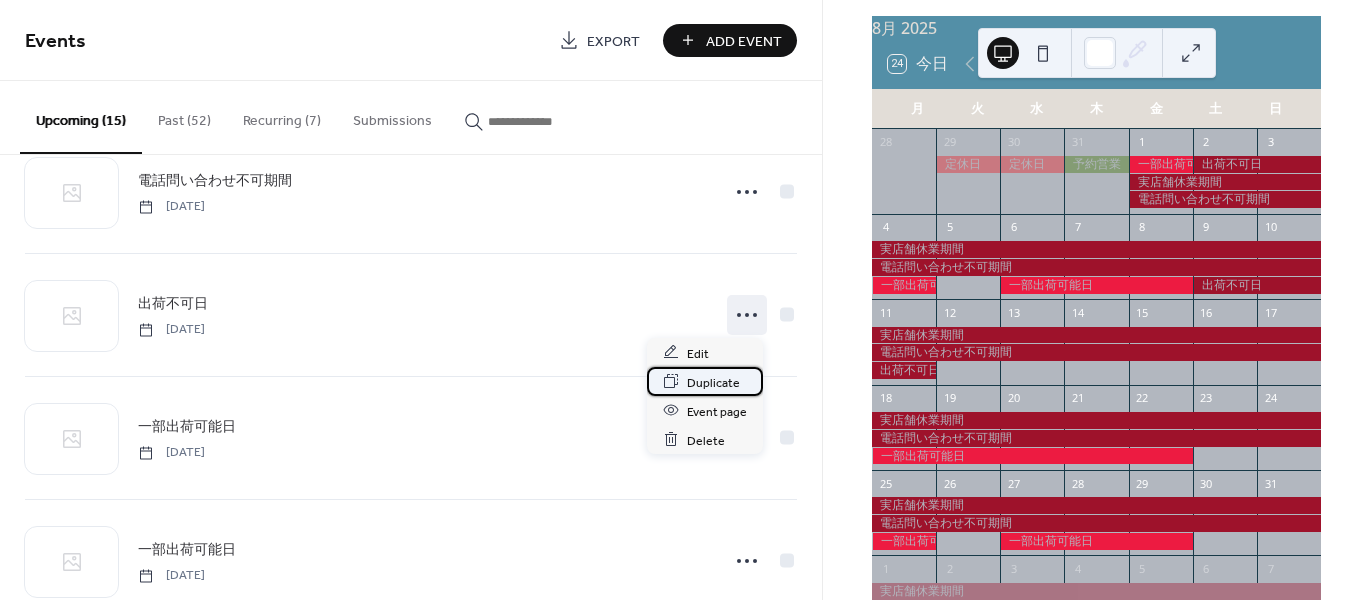 click on "Duplicate" at bounding box center (713, 382) 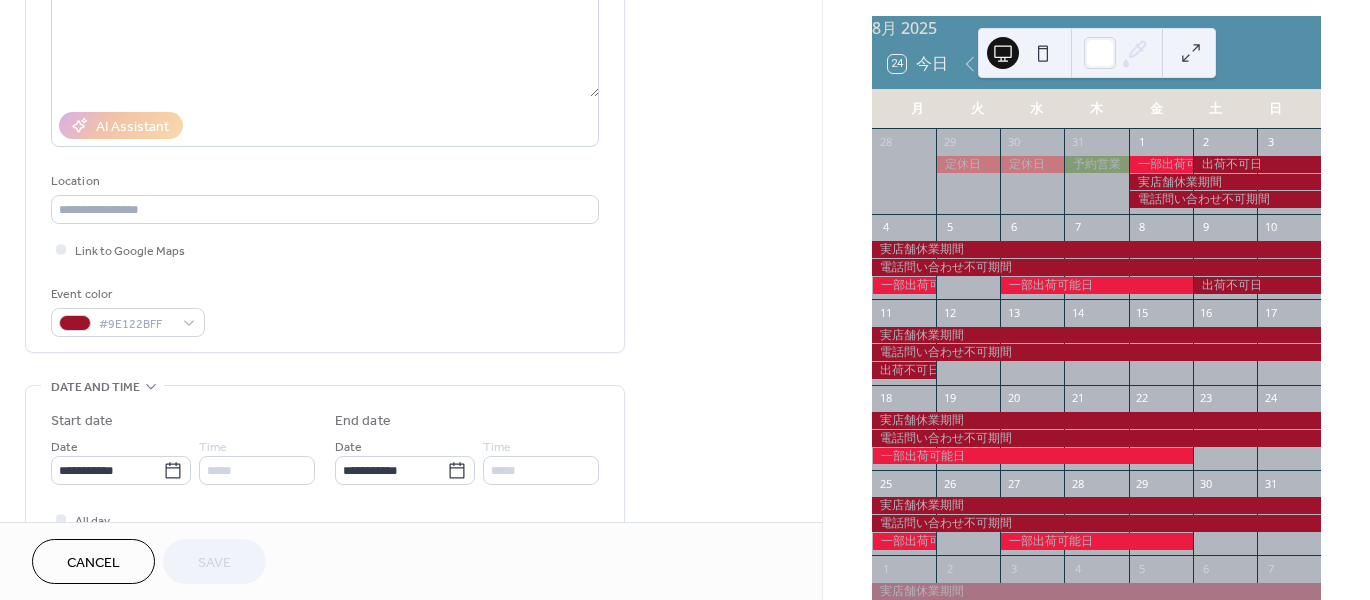 scroll, scrollTop: 300, scrollLeft: 0, axis: vertical 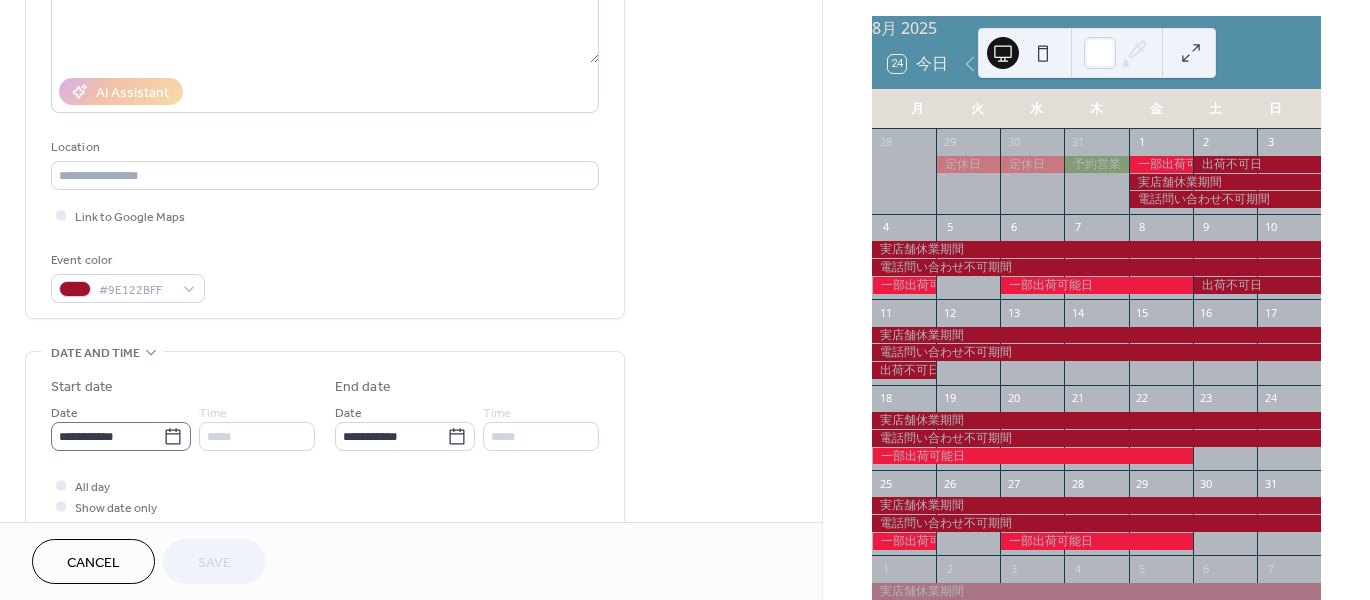 click 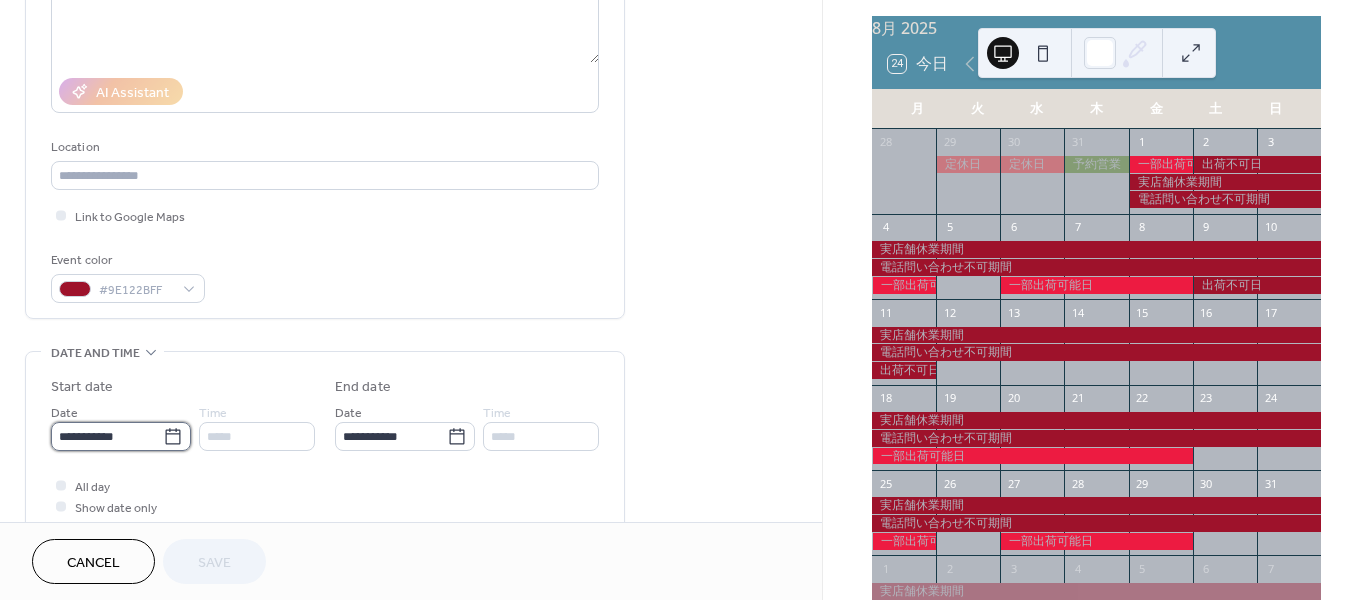 click on "**********" at bounding box center (107, 436) 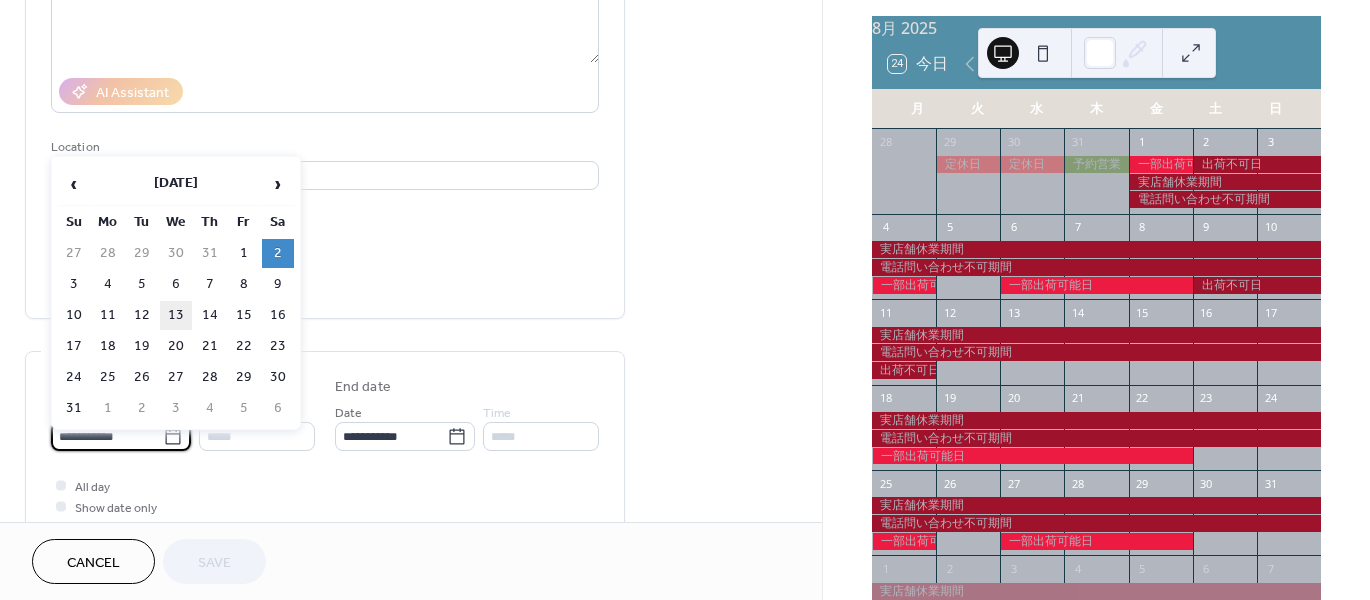 click on "13" at bounding box center [176, 315] 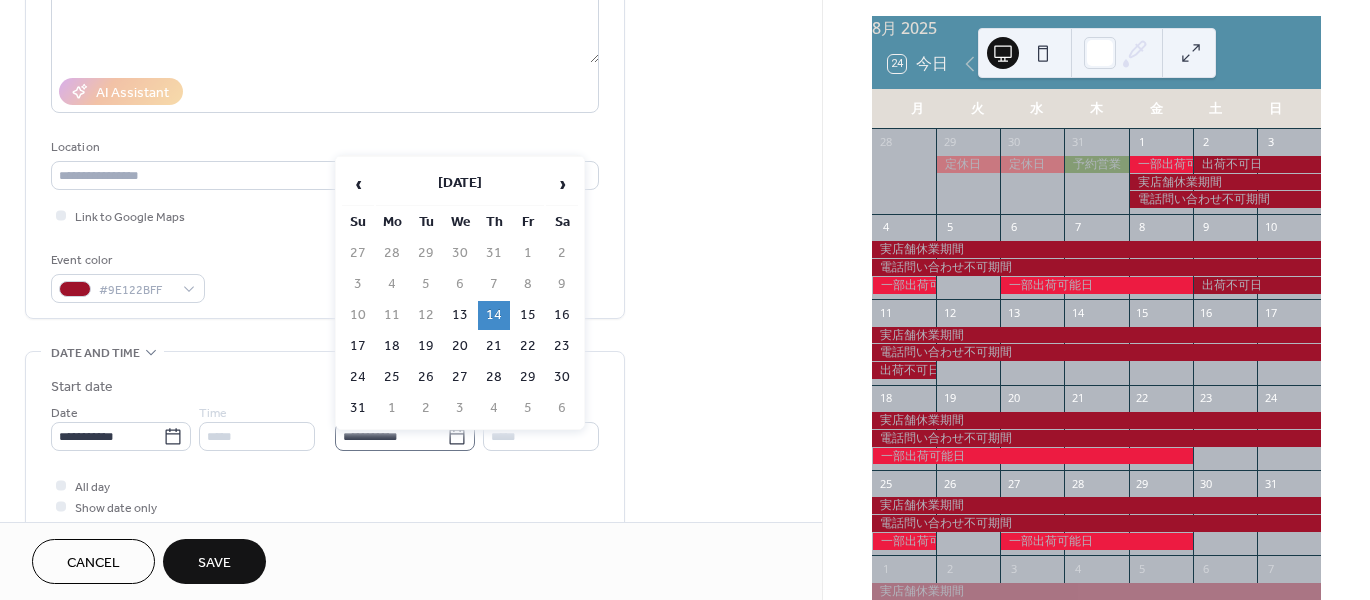 click 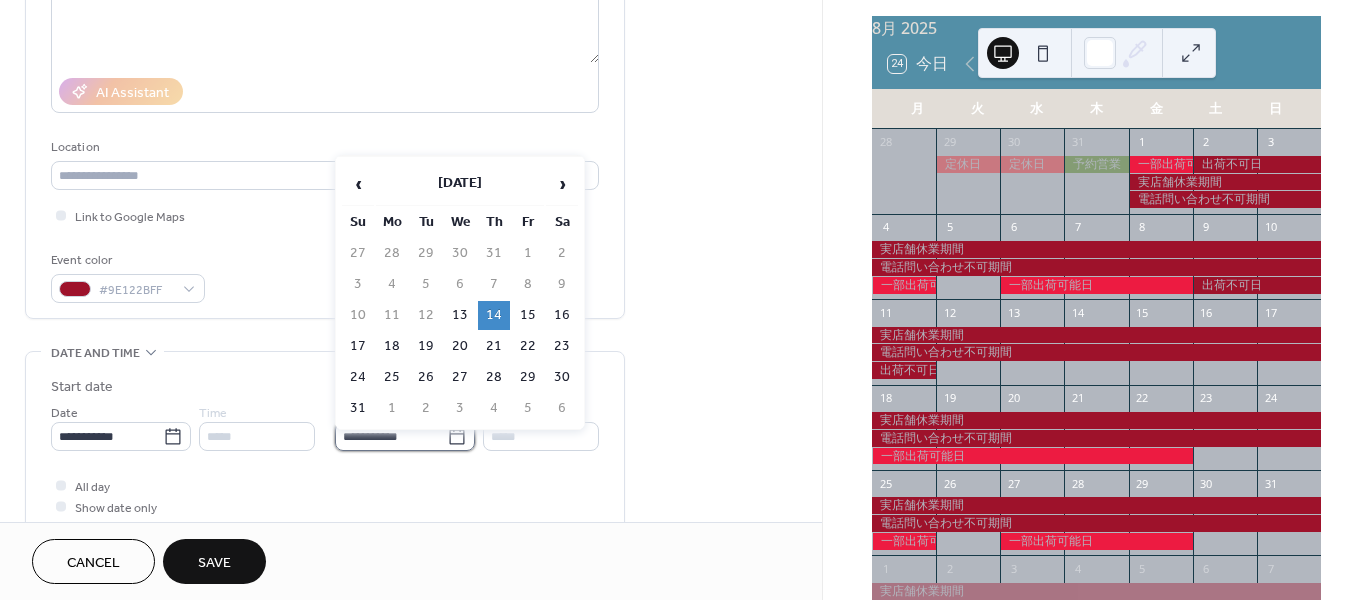 click on "**********" at bounding box center (391, 436) 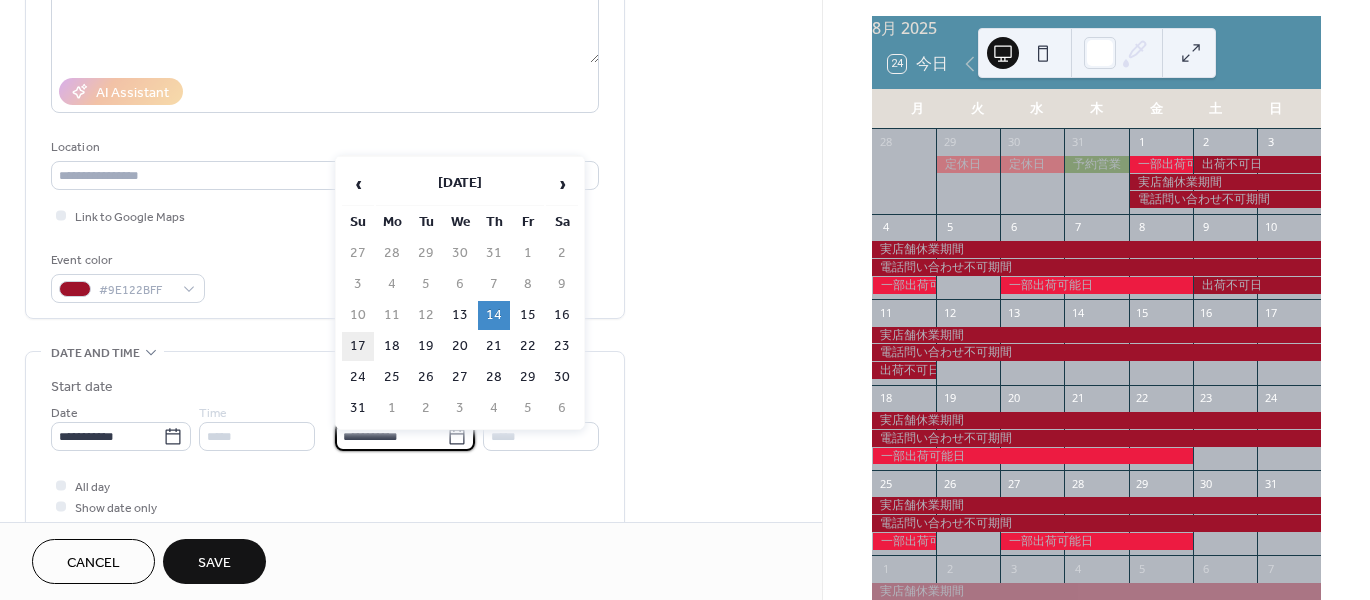 click on "17" at bounding box center [358, 346] 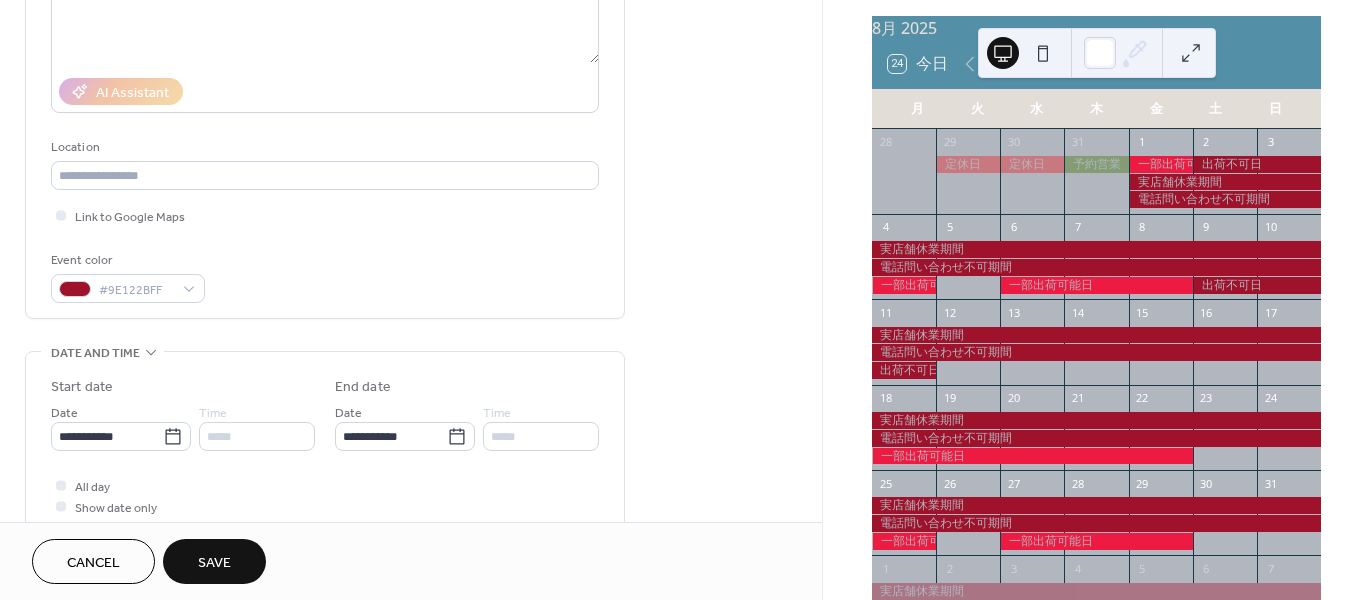 click on "Save" at bounding box center [214, 561] 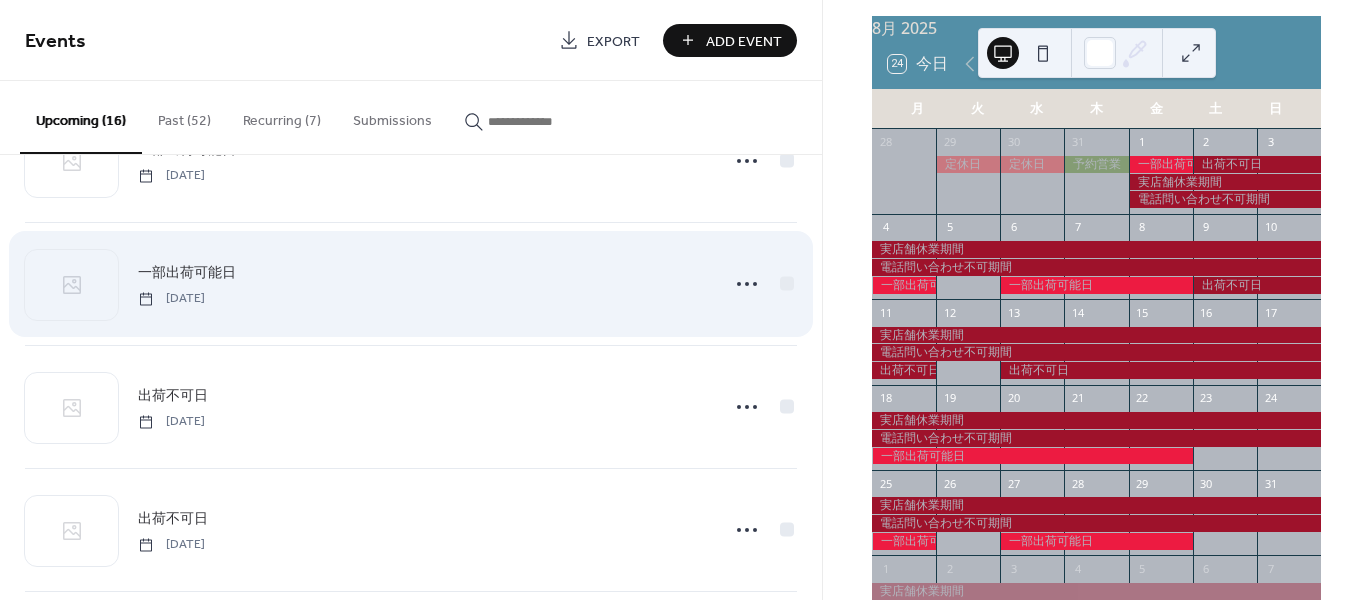 scroll, scrollTop: 600, scrollLeft: 0, axis: vertical 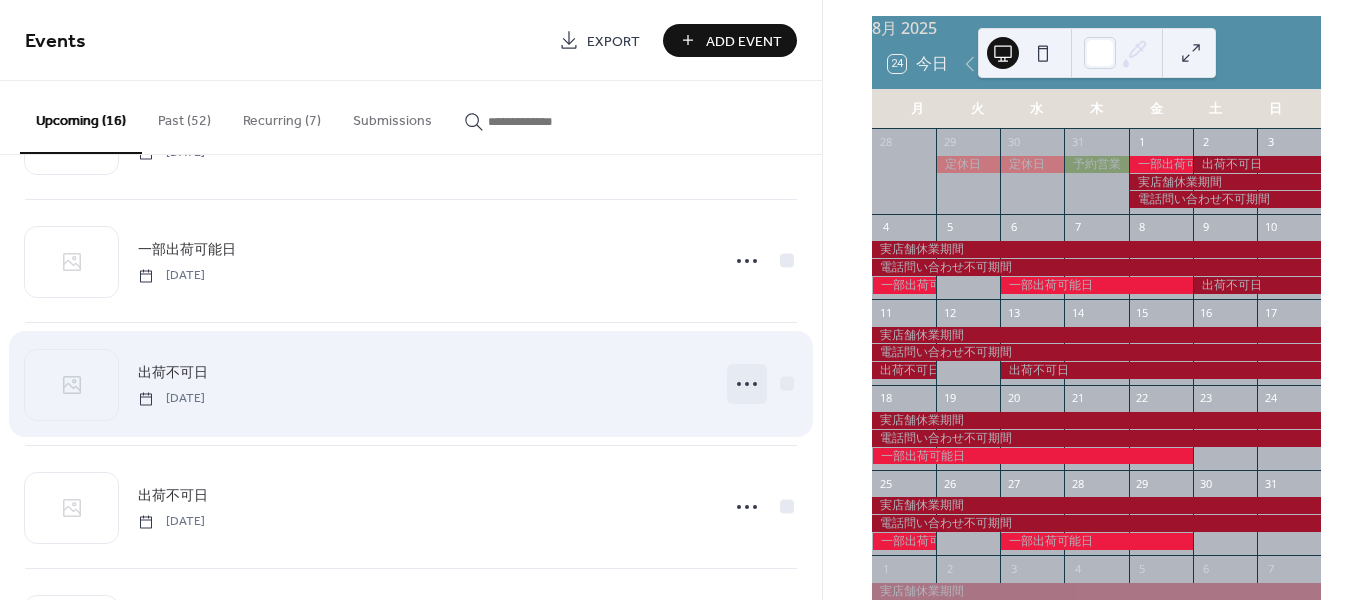 click 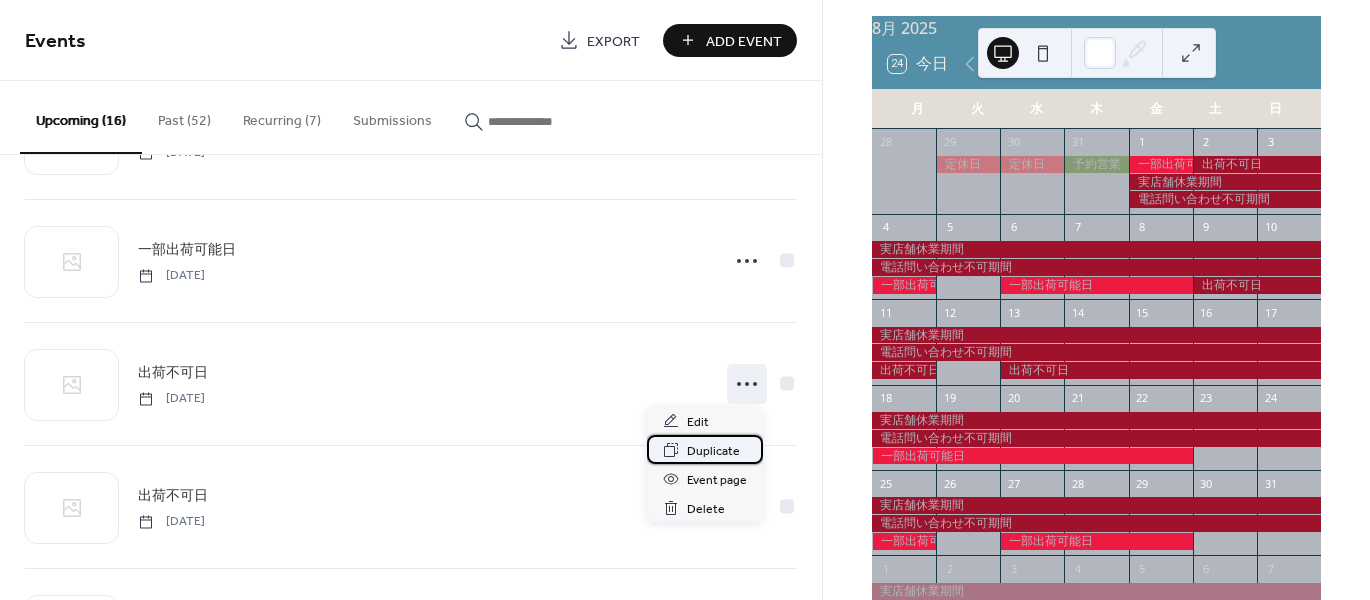 click on "Duplicate" at bounding box center (713, 451) 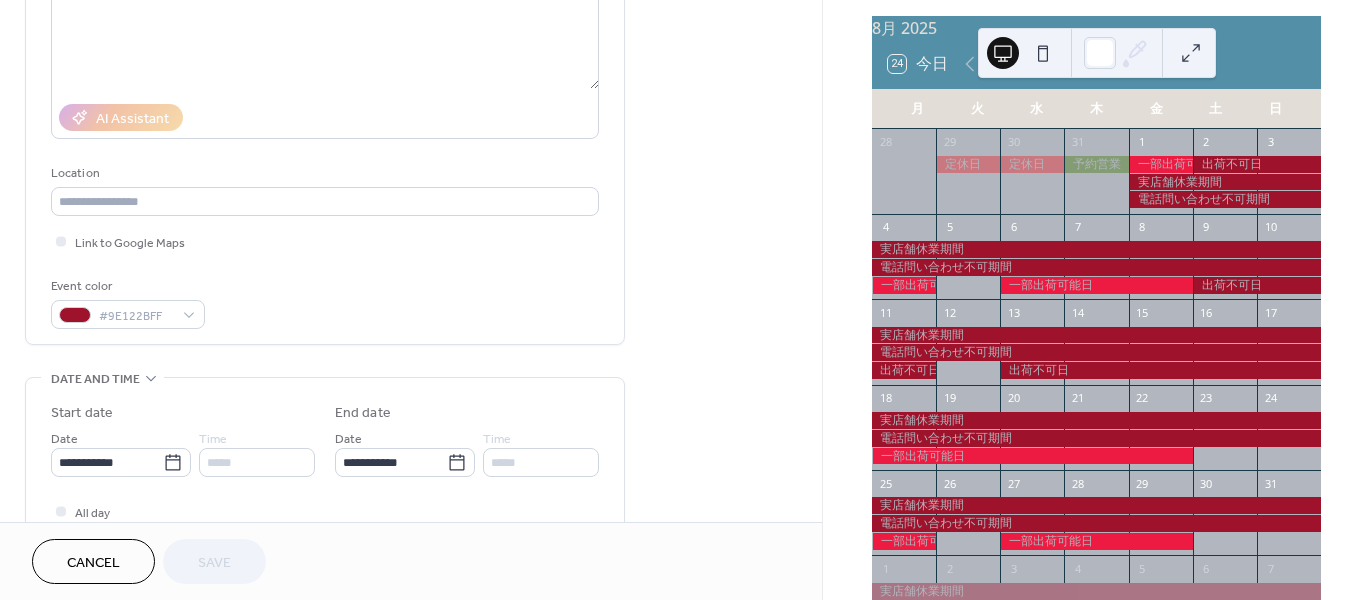 scroll, scrollTop: 400, scrollLeft: 0, axis: vertical 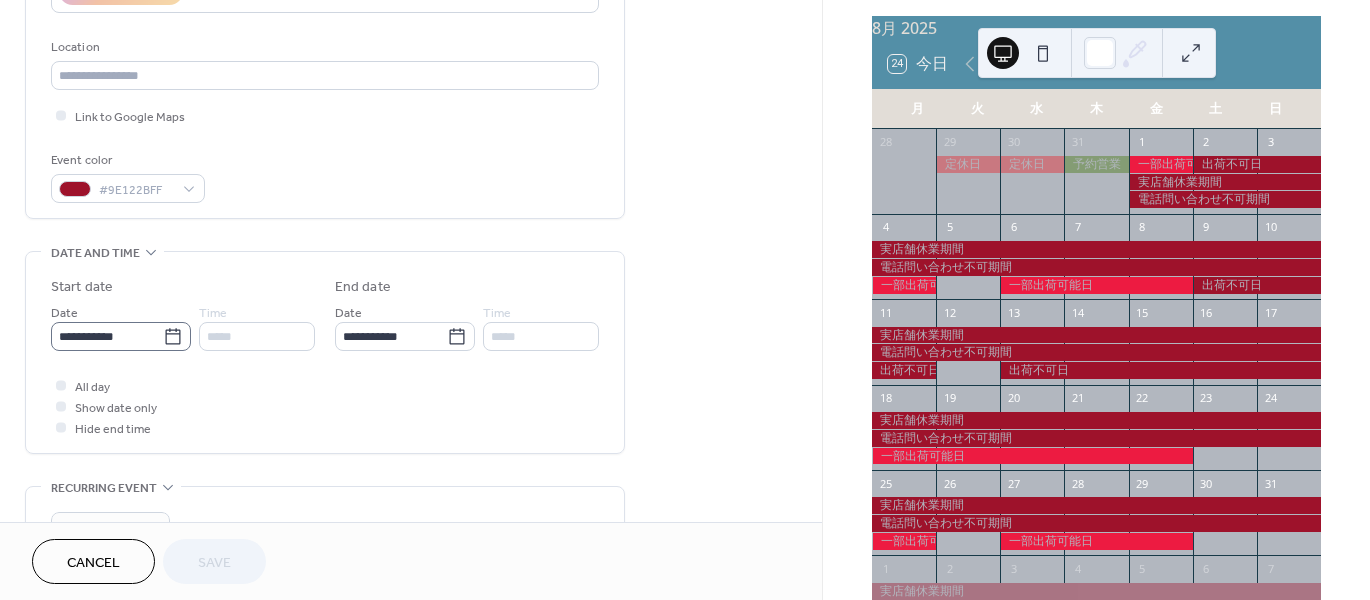 click on "**********" at bounding box center (121, 336) 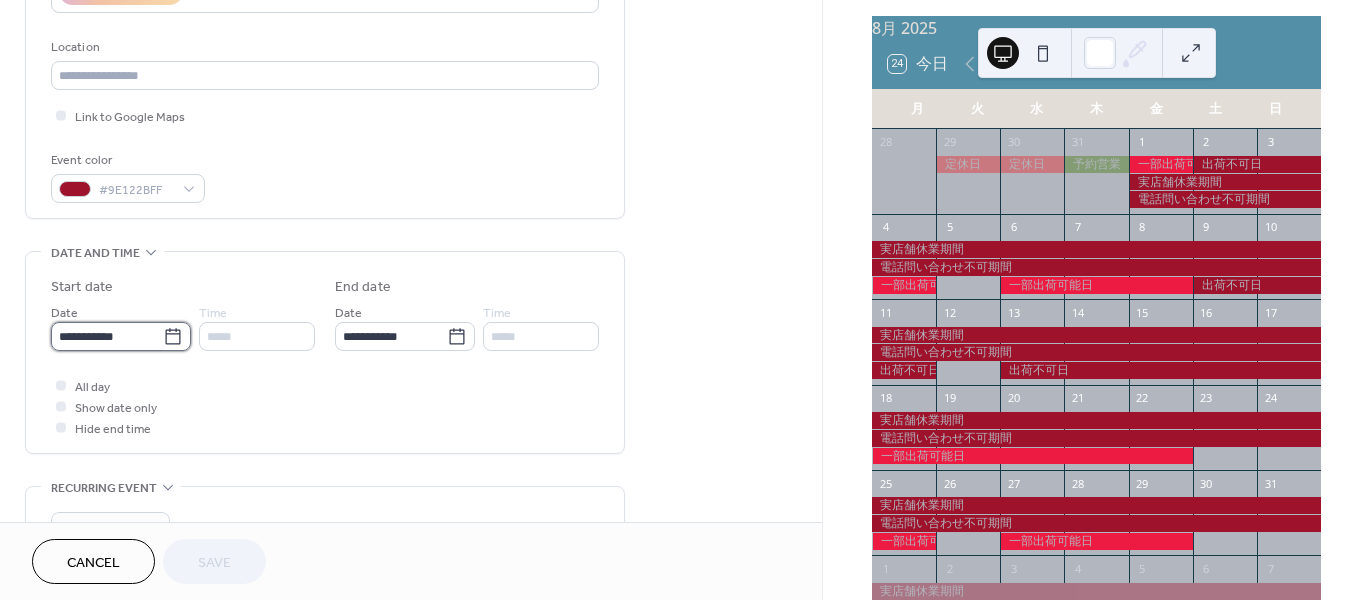 click on "**********" at bounding box center [107, 336] 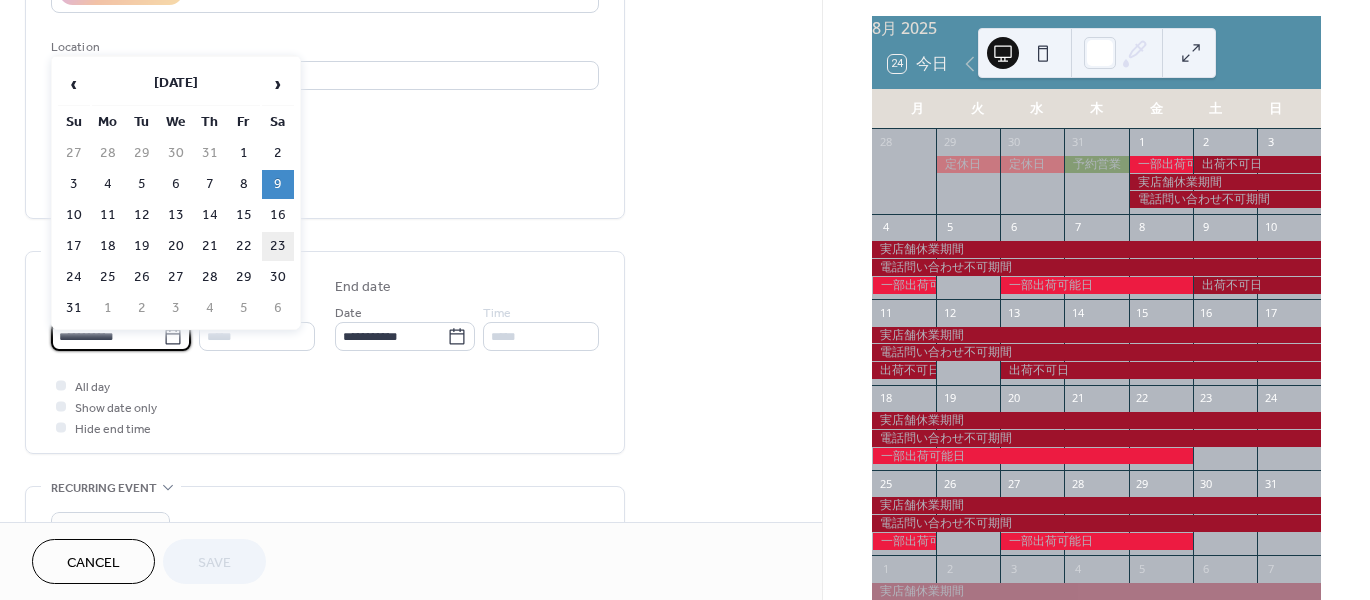 click on "23" at bounding box center (278, 246) 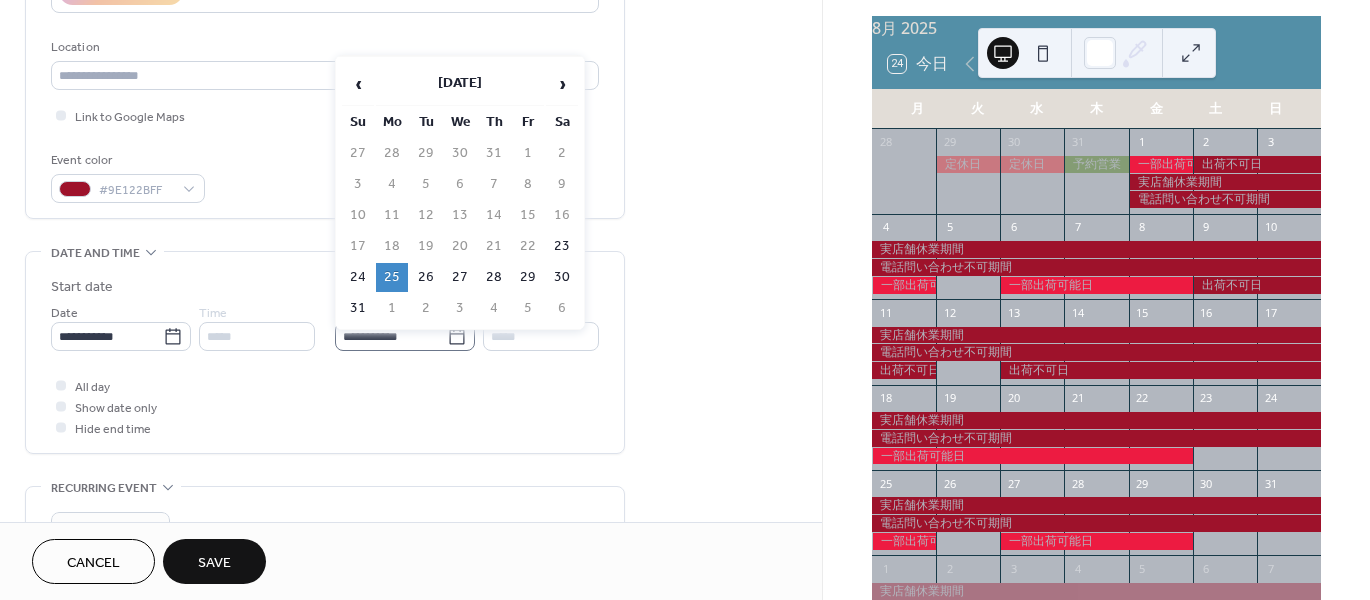 click 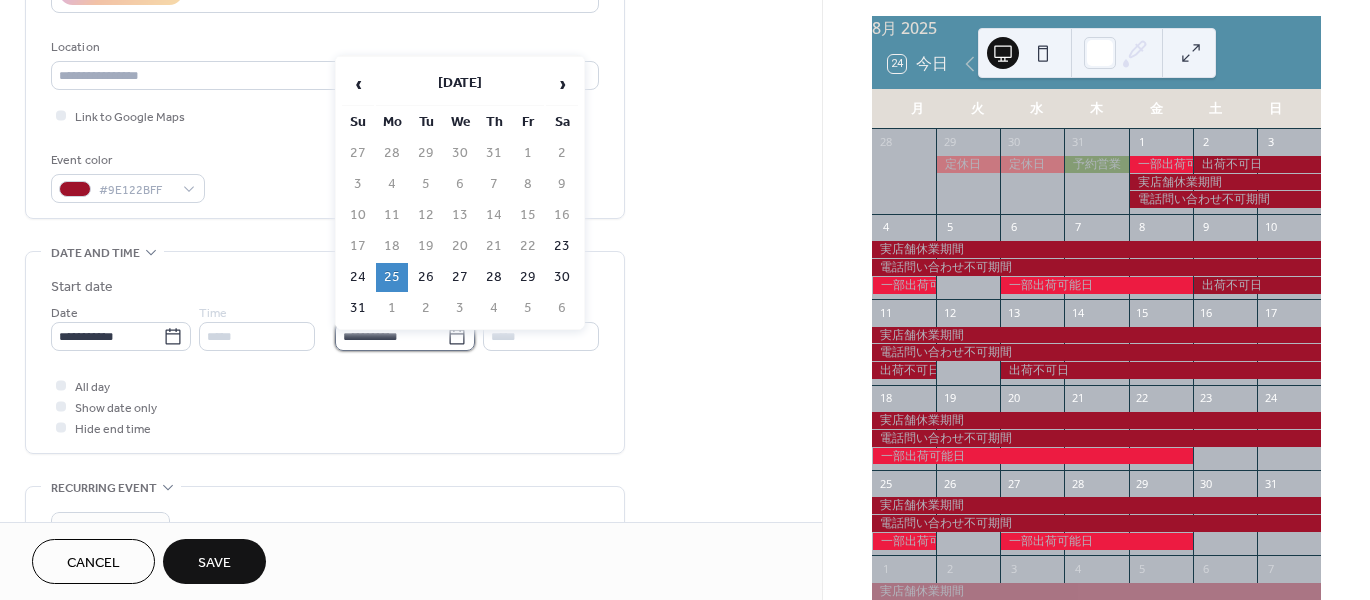click on "**********" at bounding box center (391, 336) 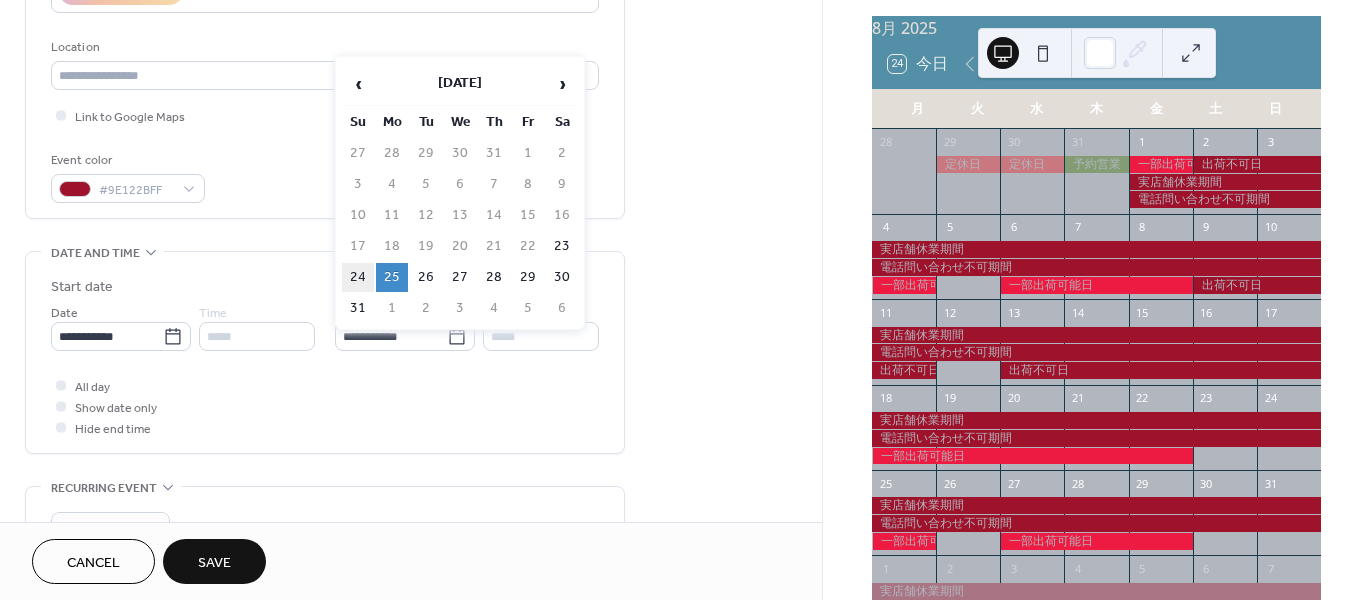 click on "24" at bounding box center (358, 277) 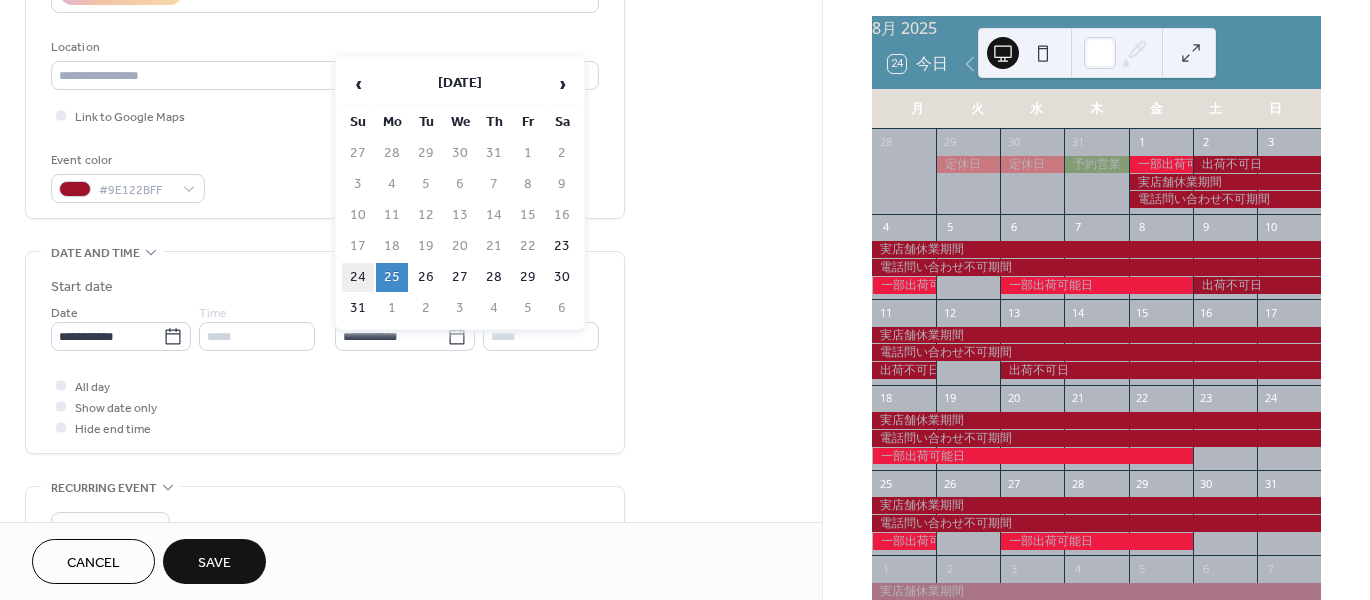 type on "**********" 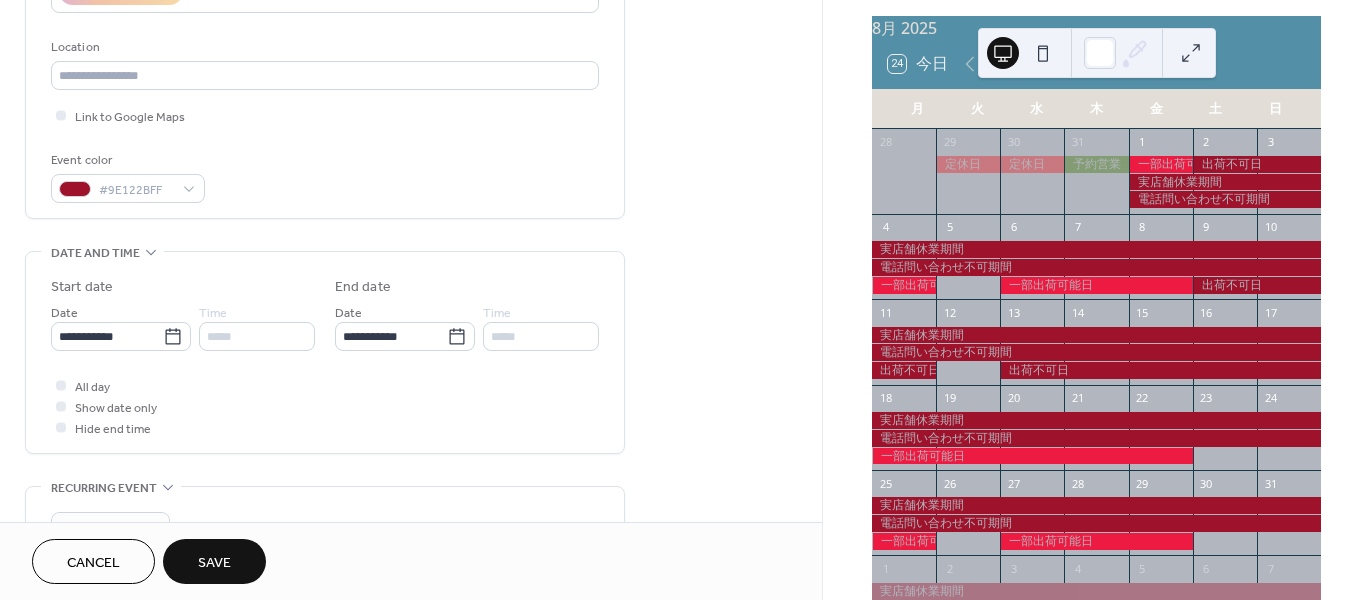 click on "Save" at bounding box center (214, 563) 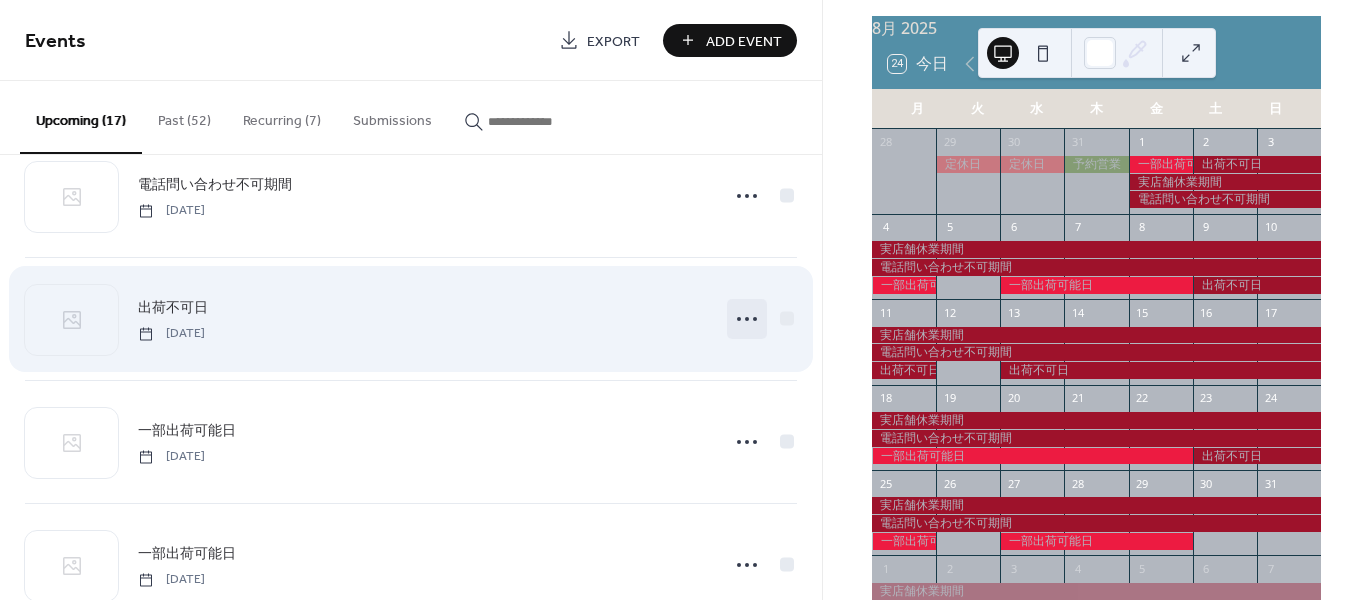 scroll, scrollTop: 300, scrollLeft: 0, axis: vertical 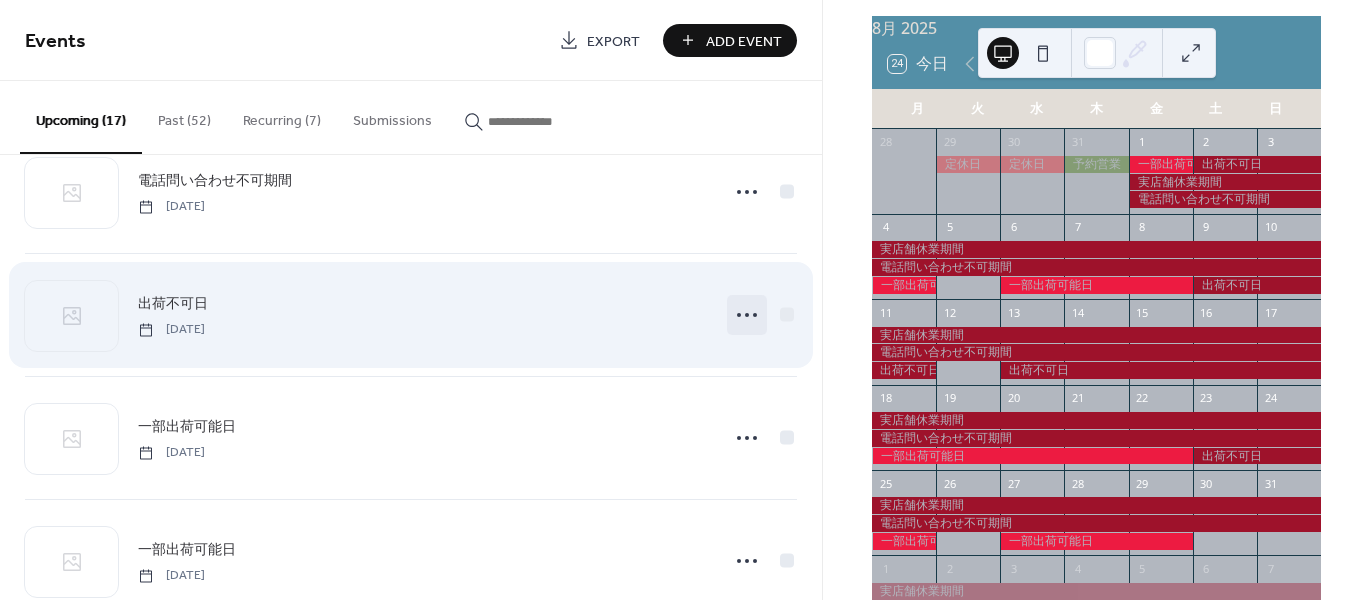 click 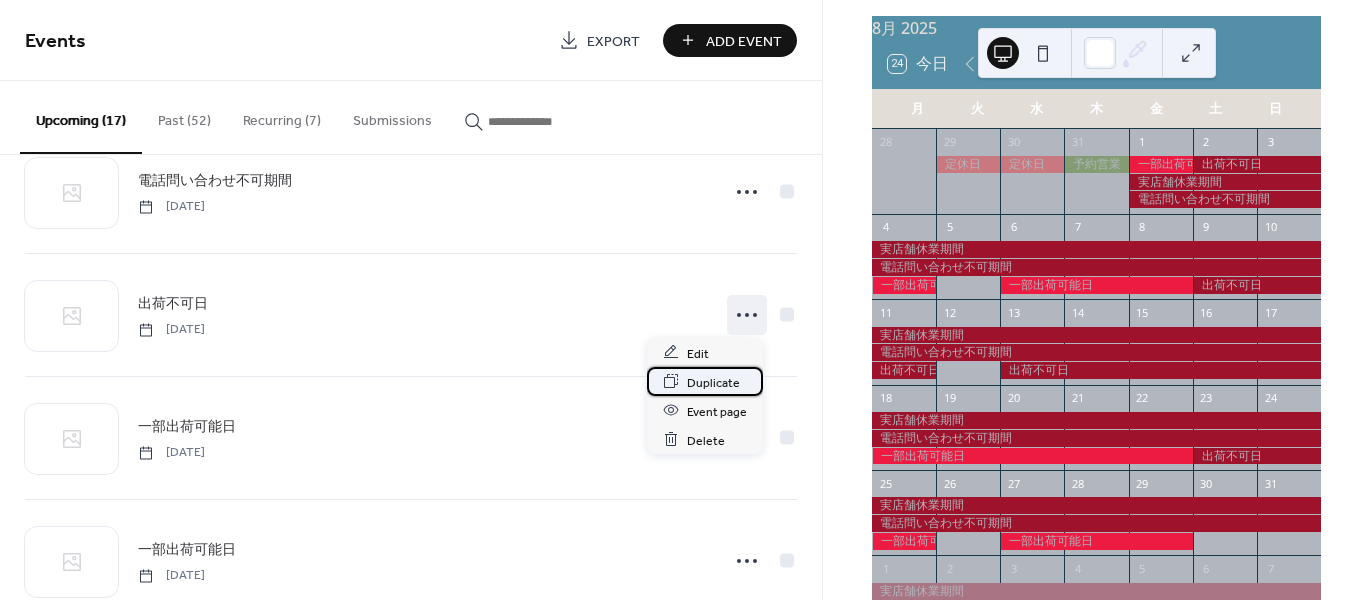 click on "Duplicate" at bounding box center [713, 382] 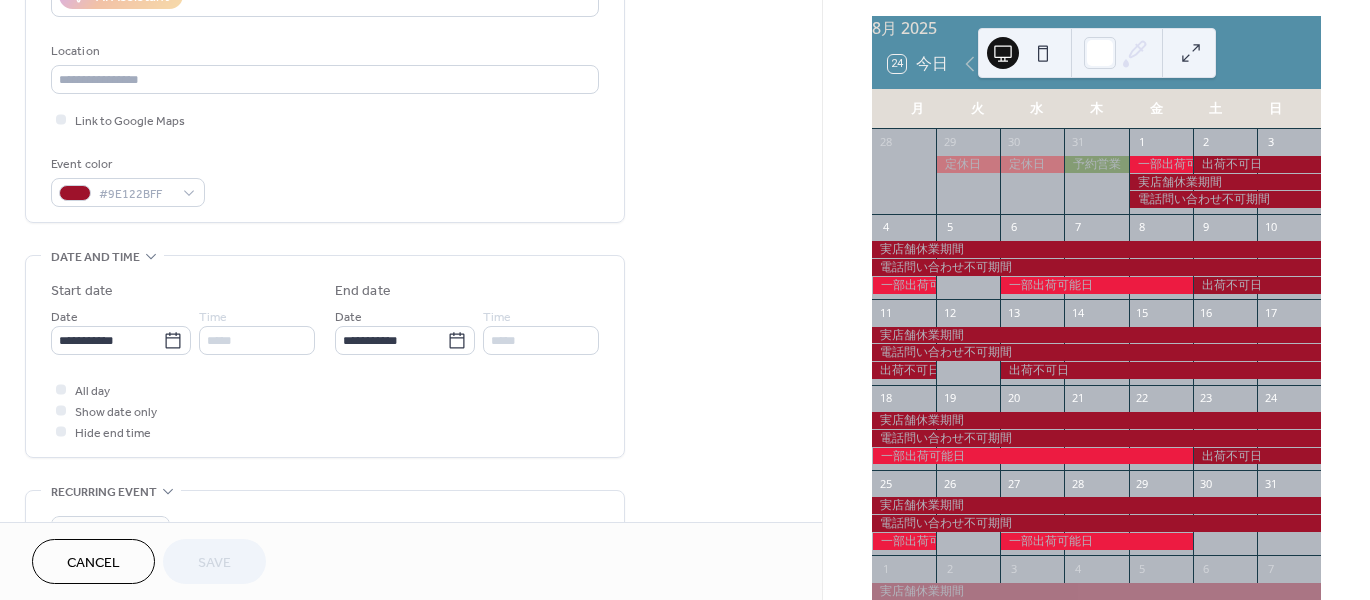 scroll, scrollTop: 400, scrollLeft: 0, axis: vertical 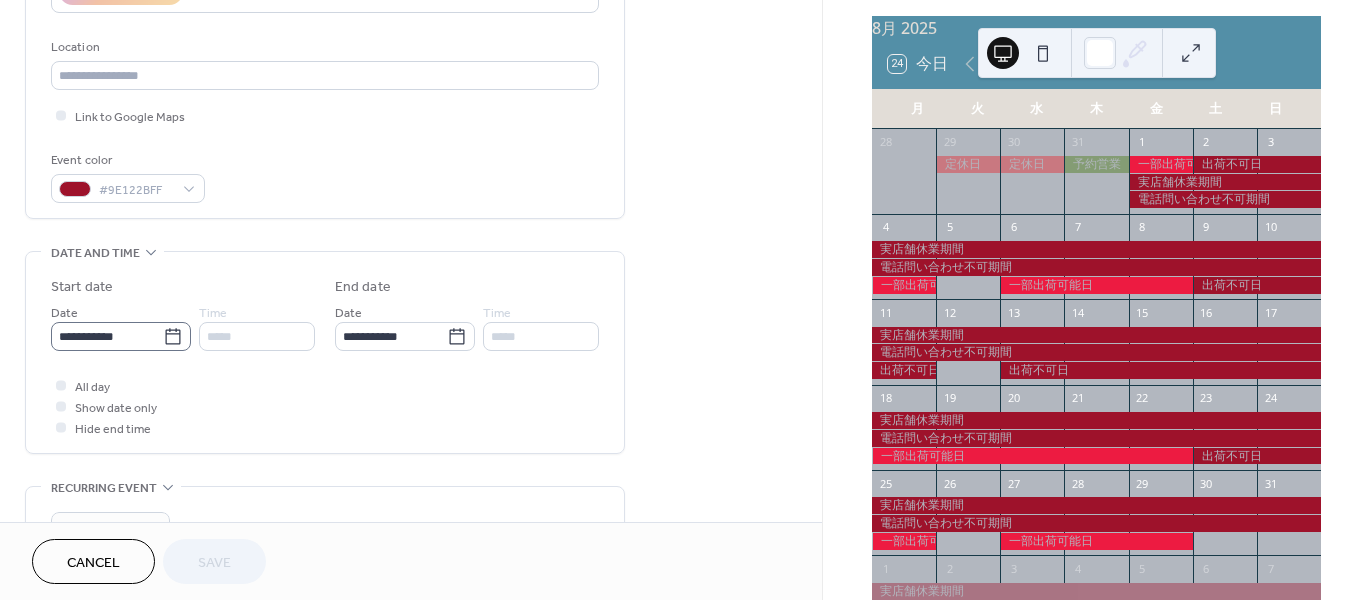 click 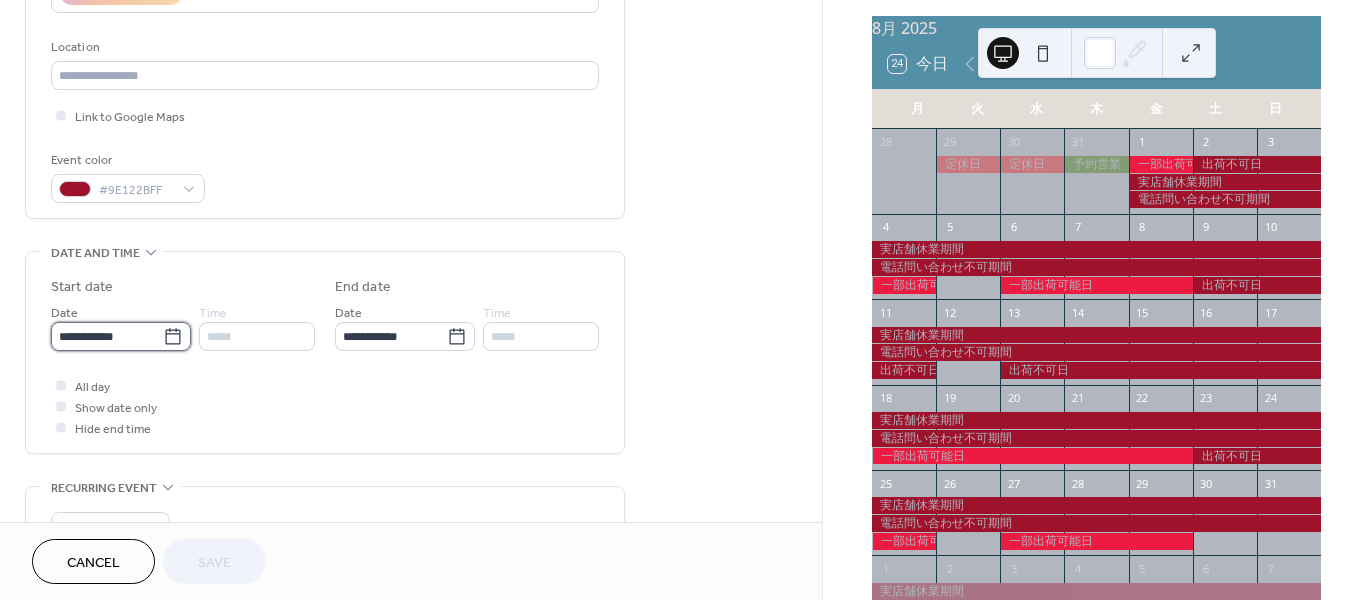 click on "**********" at bounding box center (107, 336) 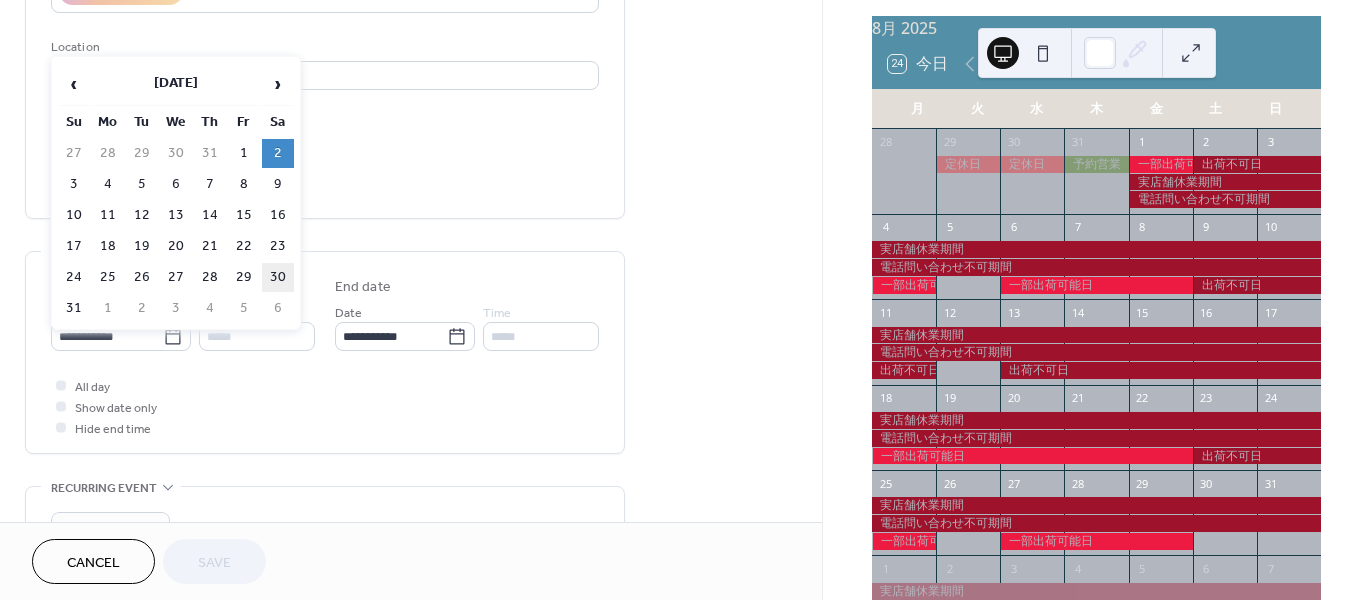 click on "30" at bounding box center [278, 277] 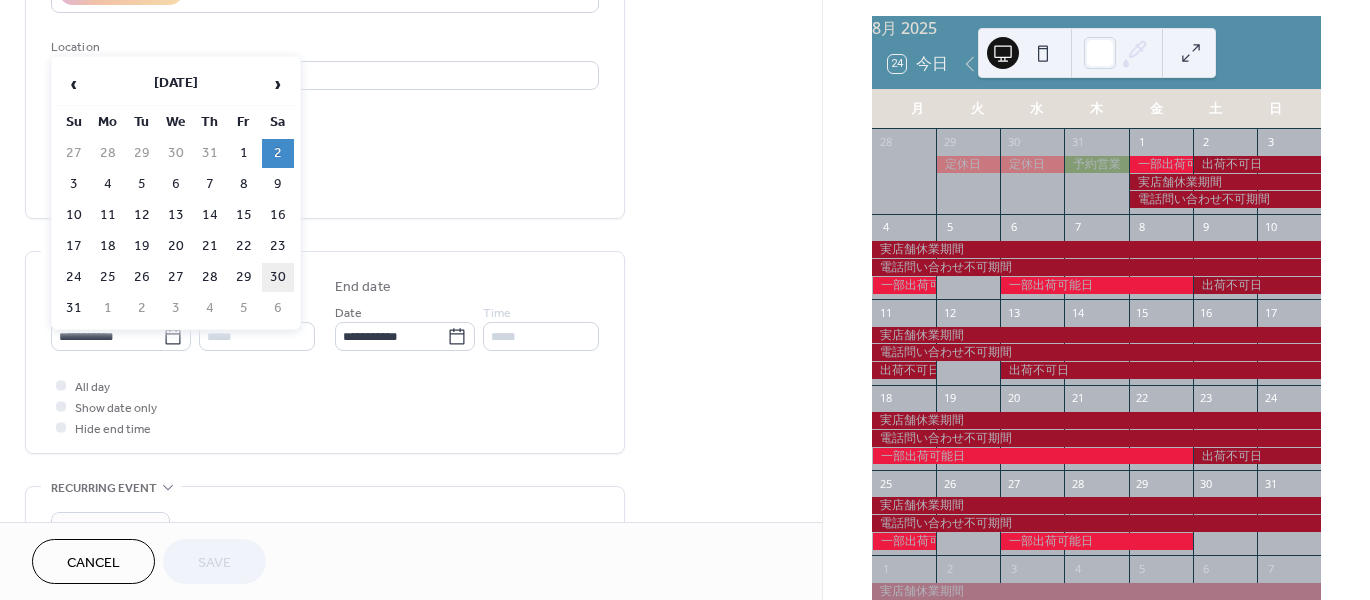 type on "**********" 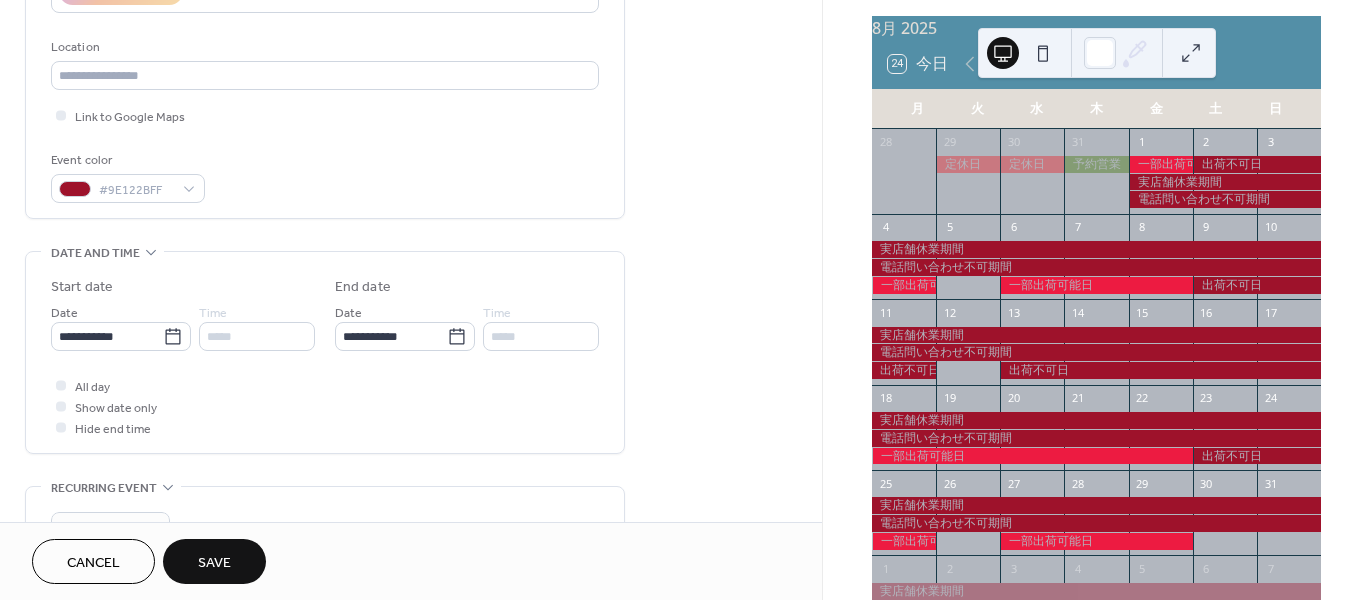 click on "Save" at bounding box center (214, 561) 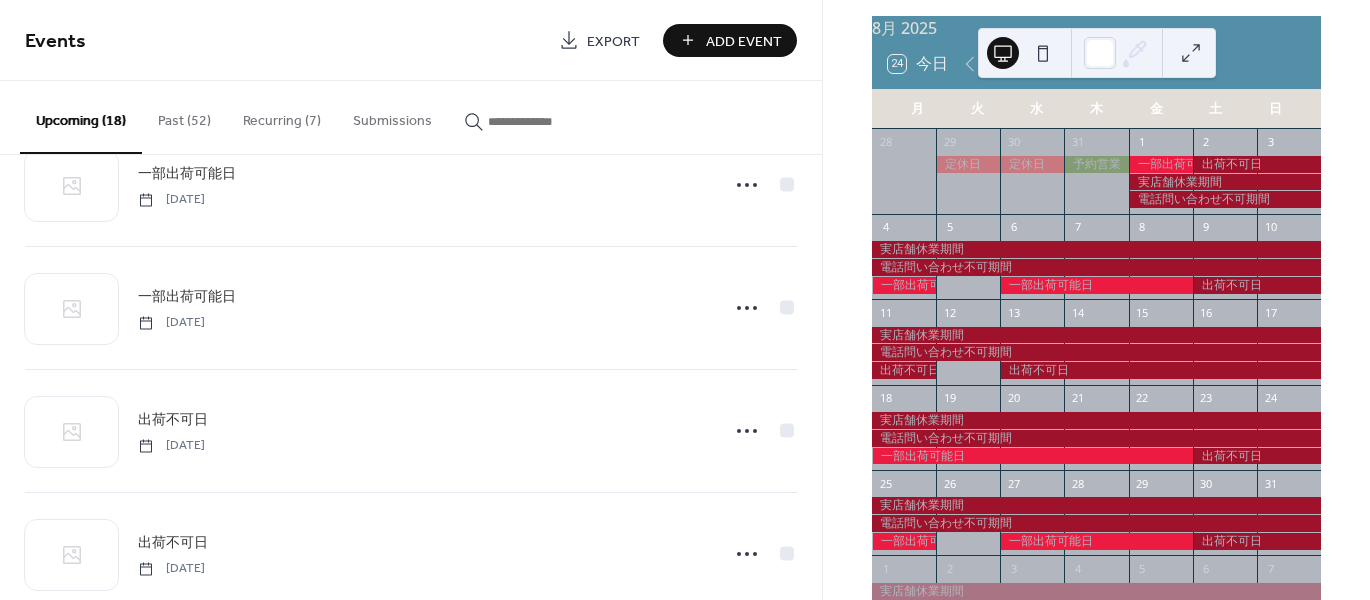 scroll, scrollTop: 600, scrollLeft: 0, axis: vertical 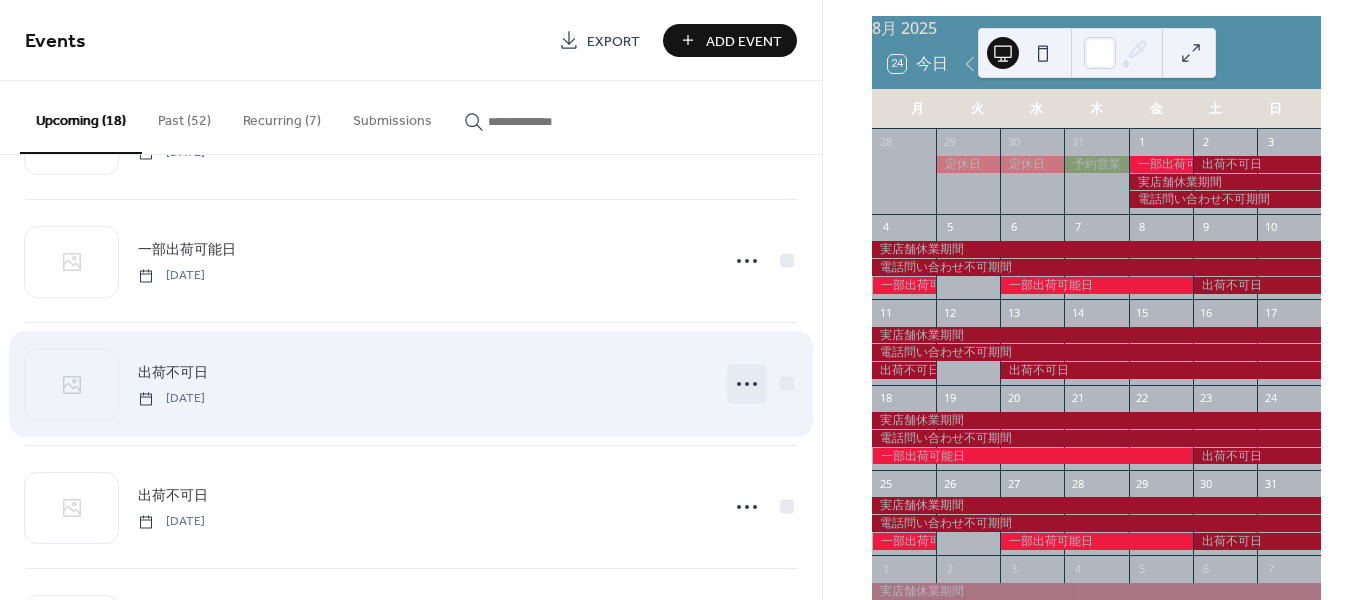 click 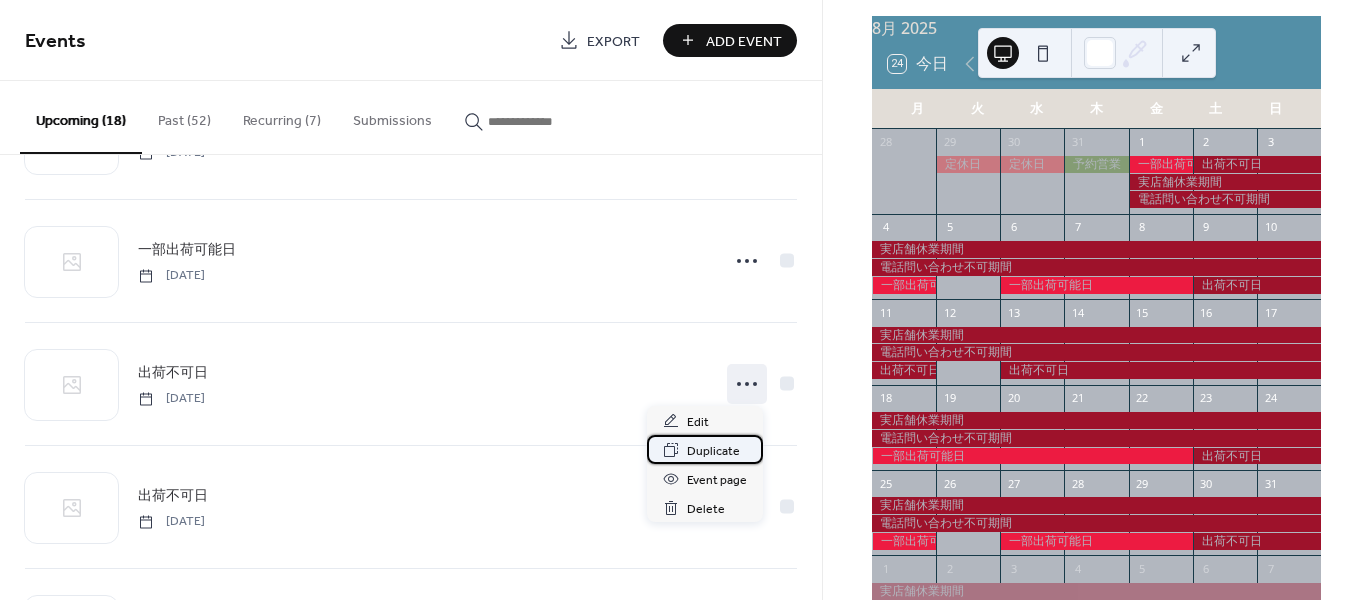 click on "Duplicate" at bounding box center (713, 451) 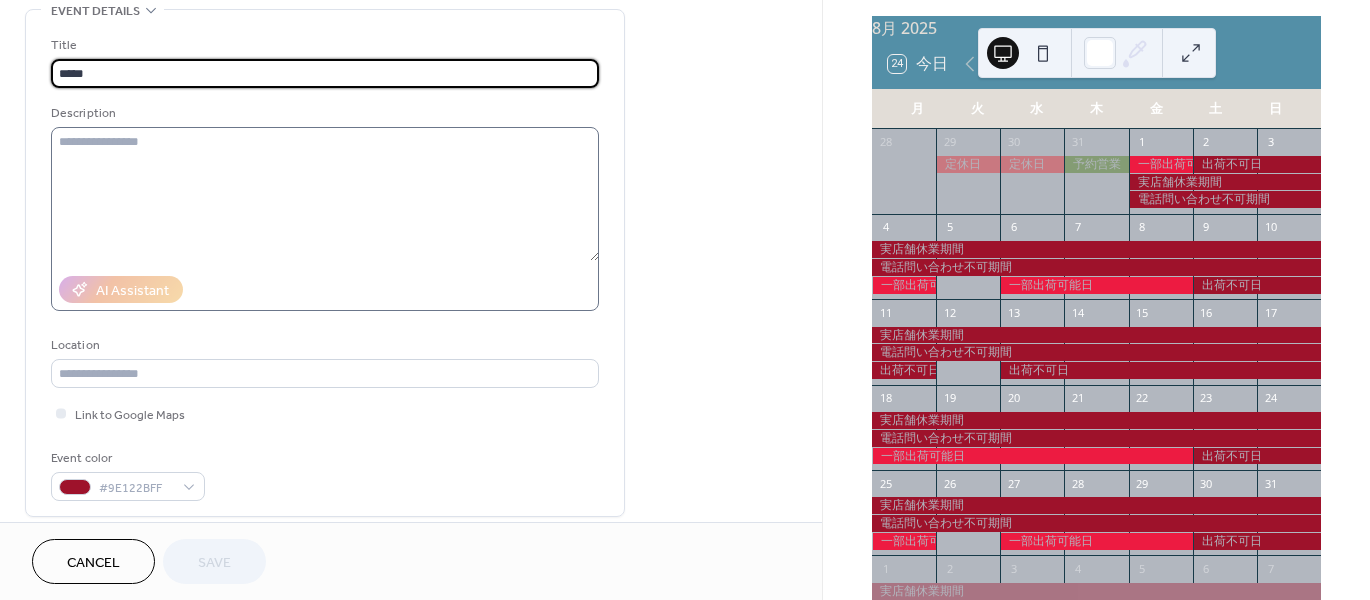 scroll, scrollTop: 500, scrollLeft: 0, axis: vertical 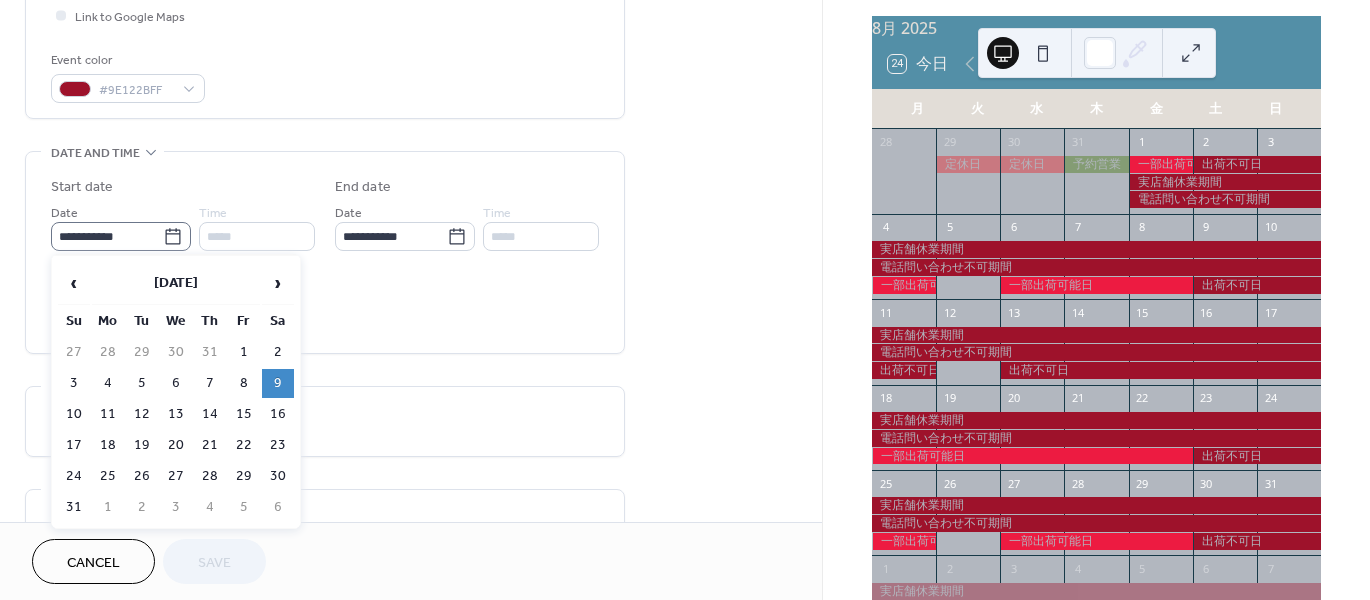 click 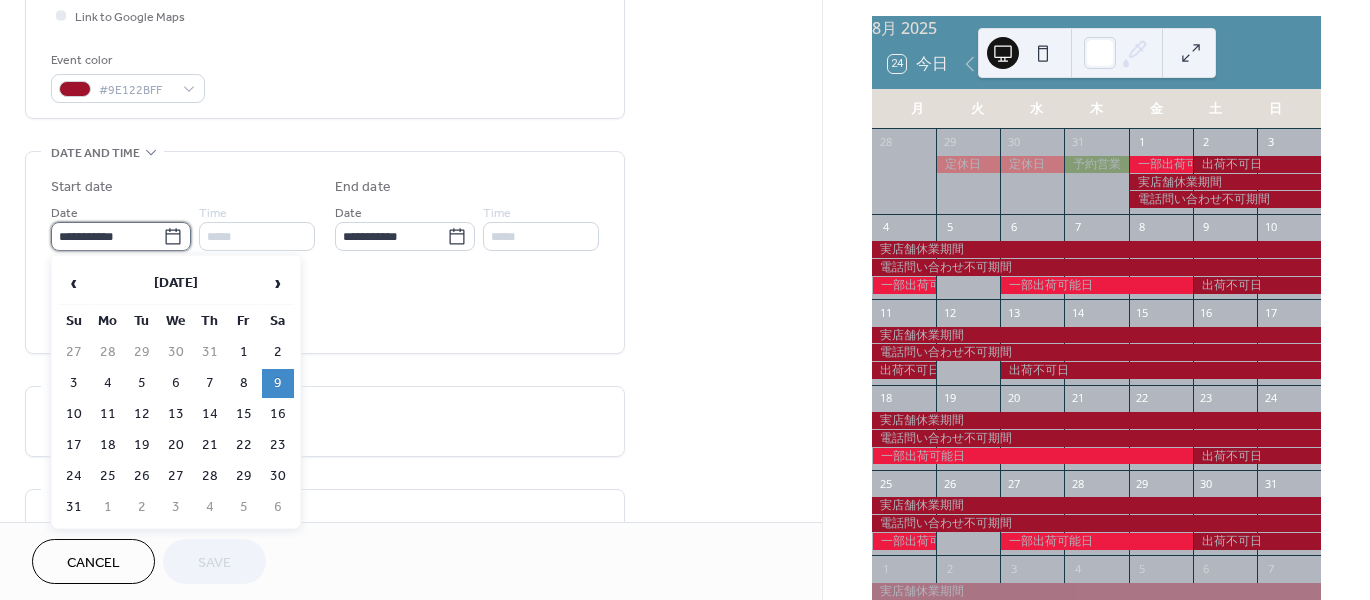 click on "**********" at bounding box center [107, 236] 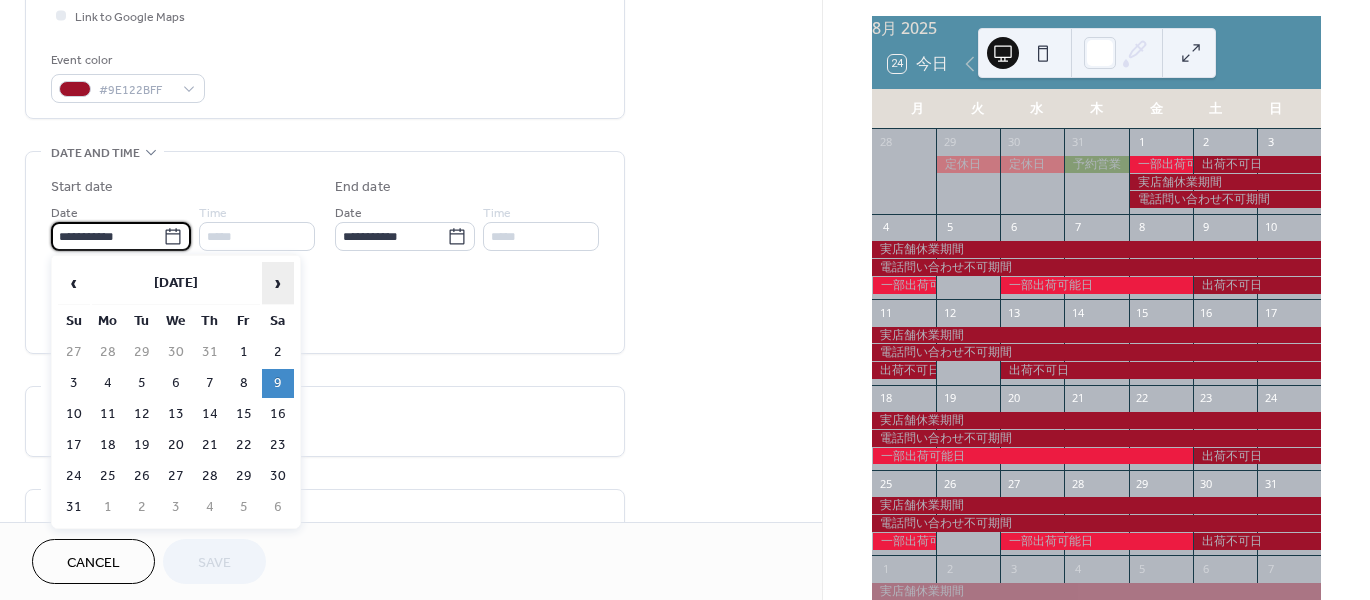 click on "›" at bounding box center [278, 283] 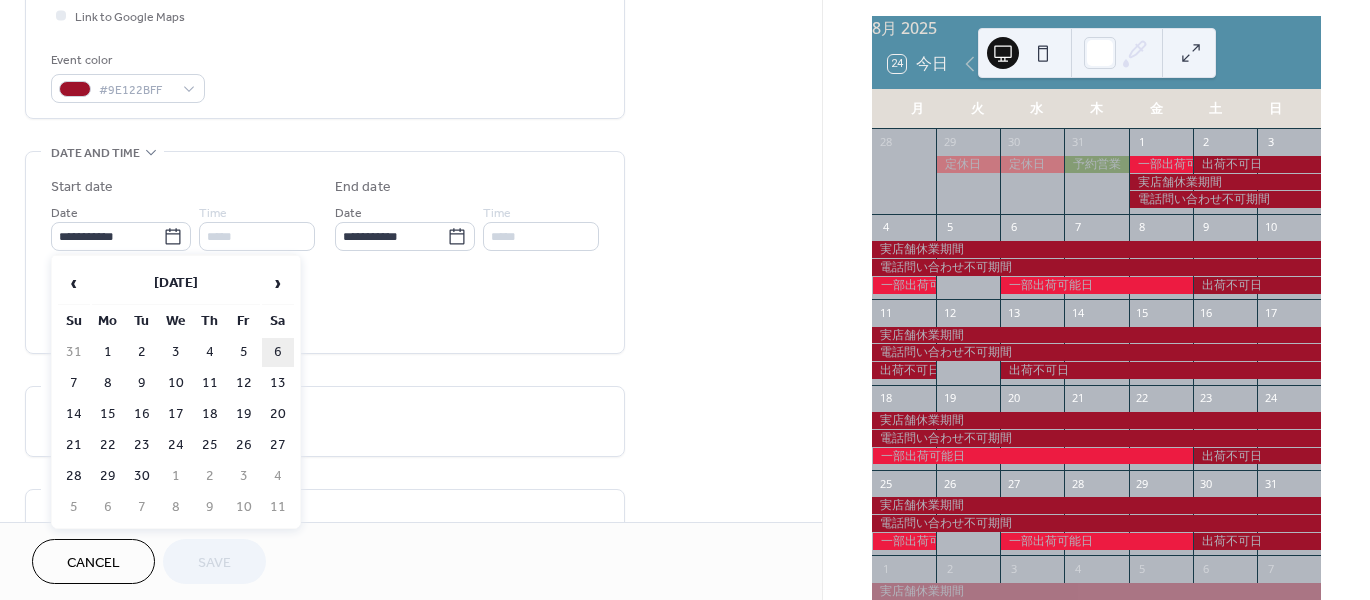 click on "6" at bounding box center (278, 352) 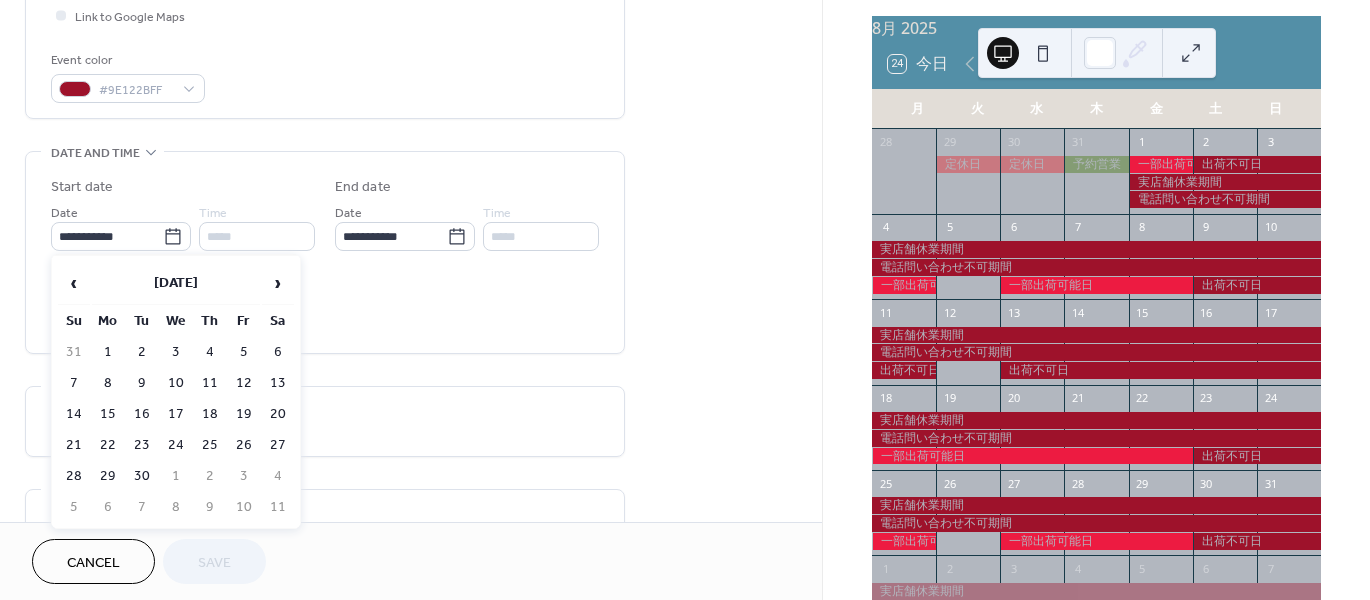 type on "**********" 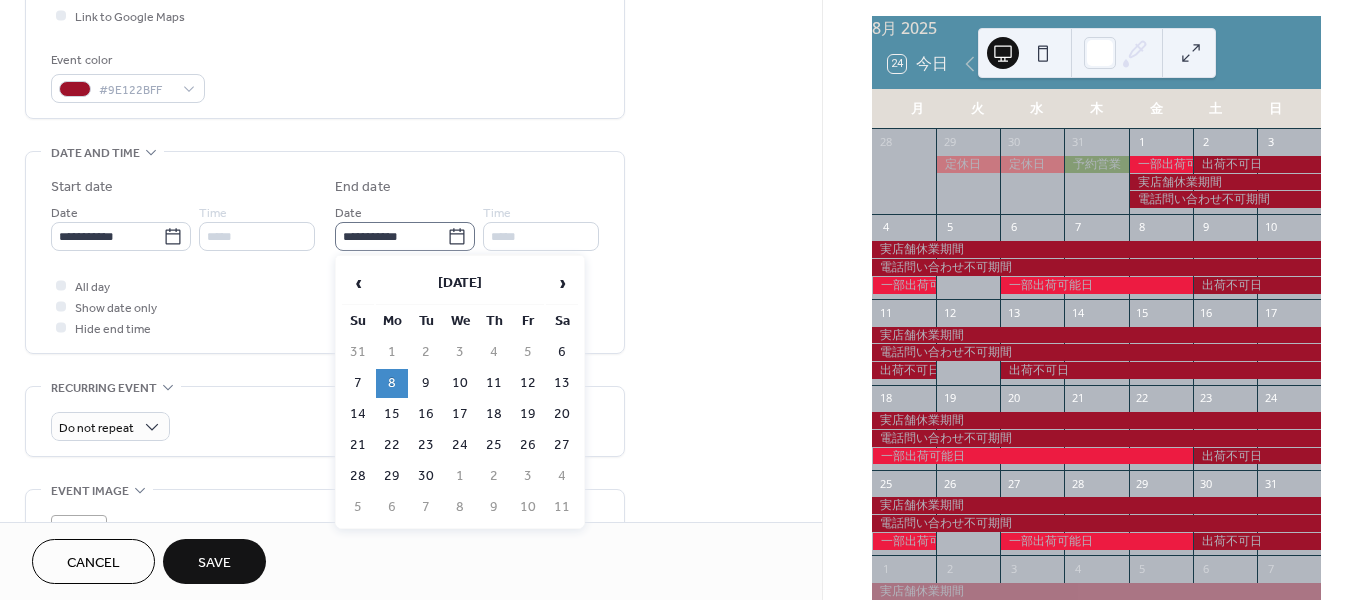 click on "**********" at bounding box center [405, 236] 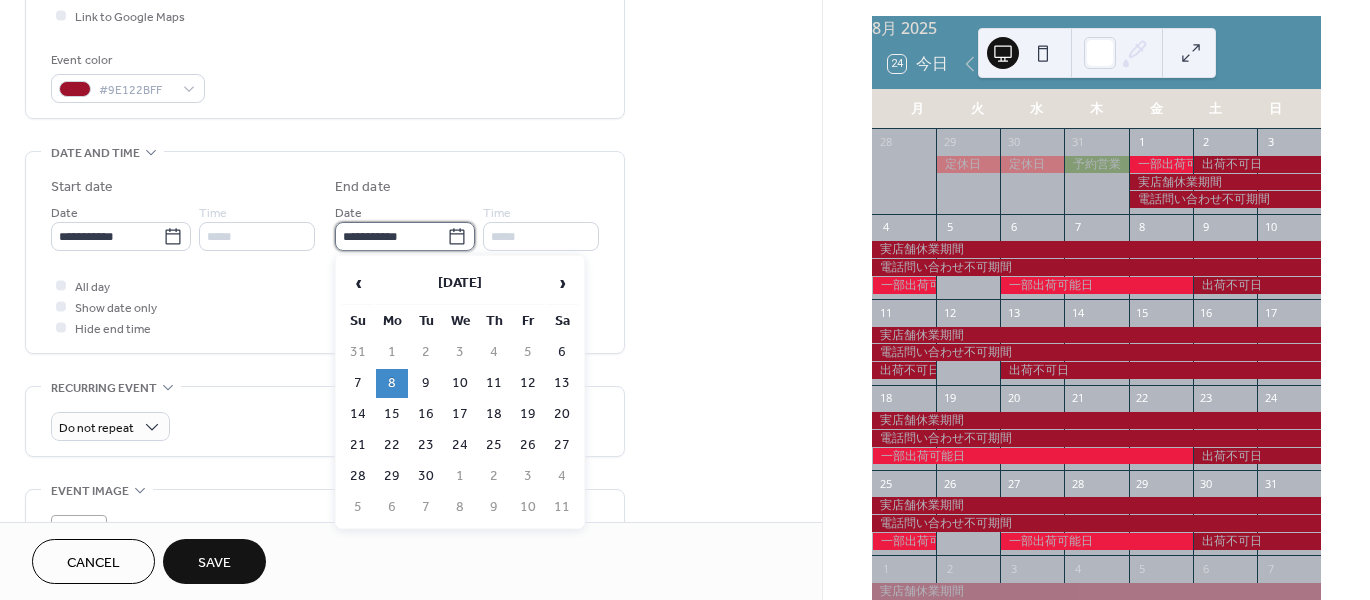 click on "**********" at bounding box center (391, 236) 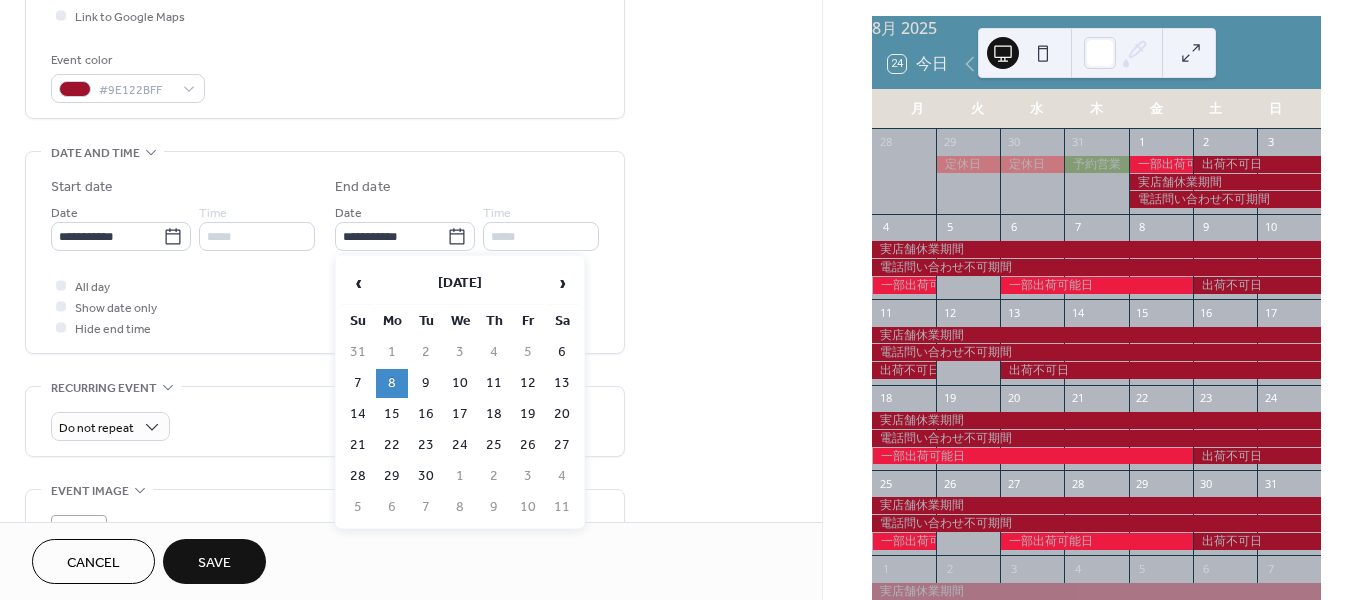 click on "7" at bounding box center (358, 383) 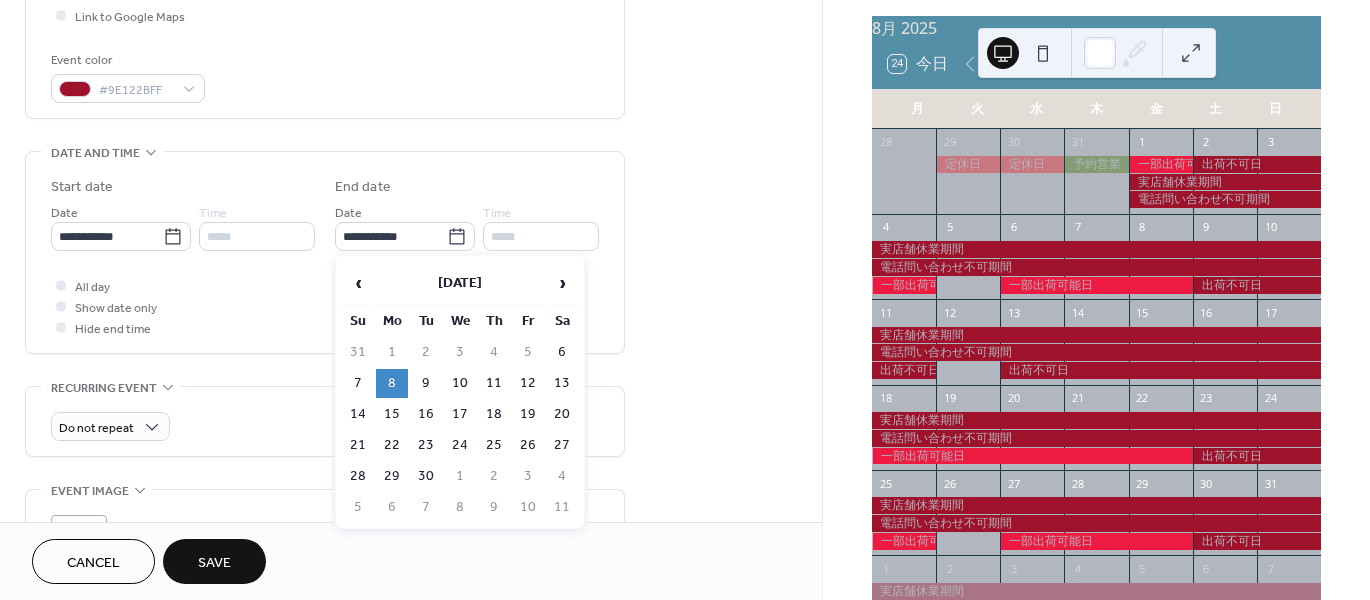 type on "**********" 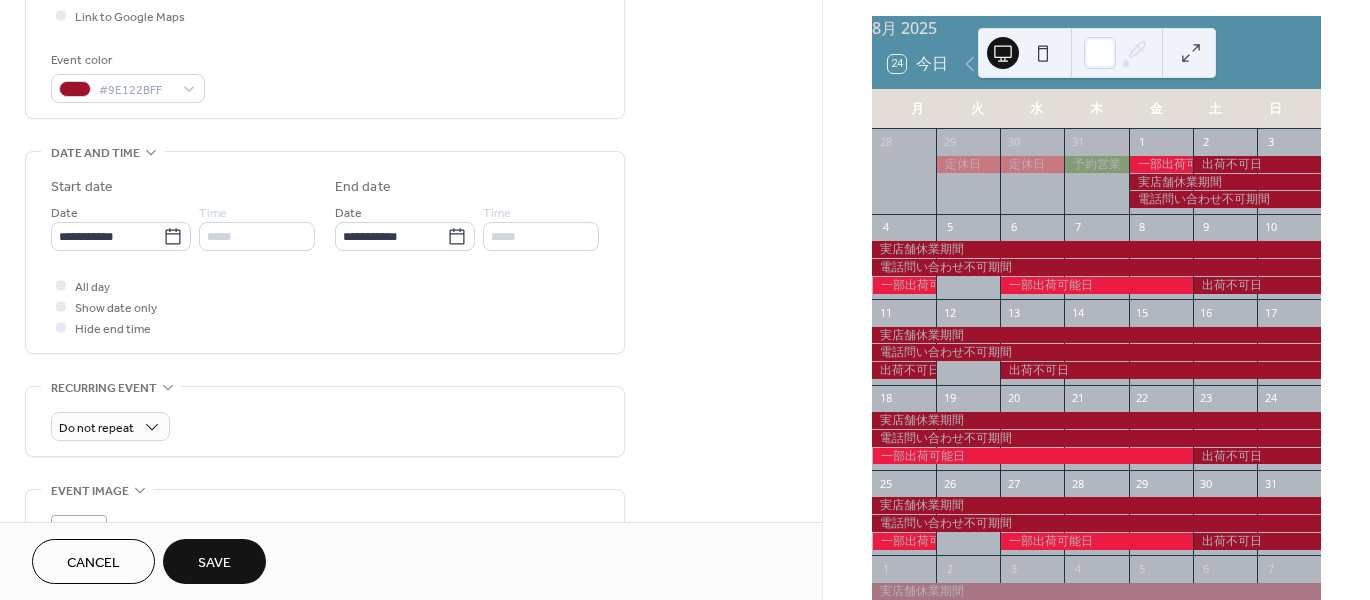 click on "Save" at bounding box center (214, 561) 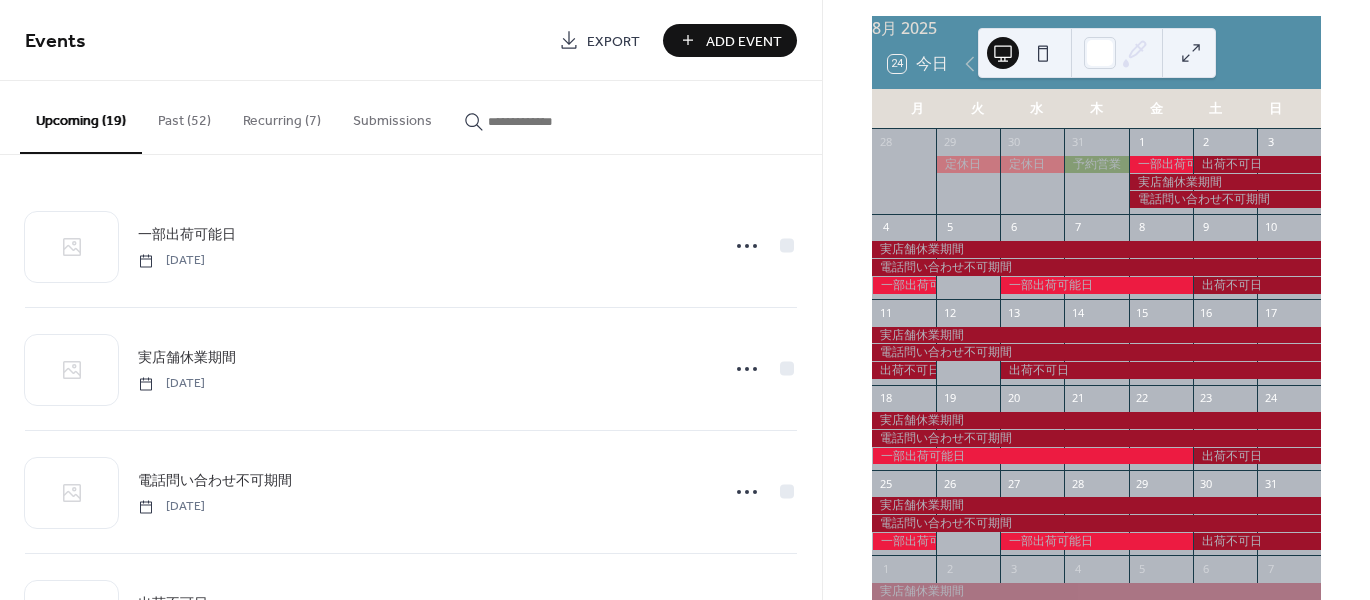 click 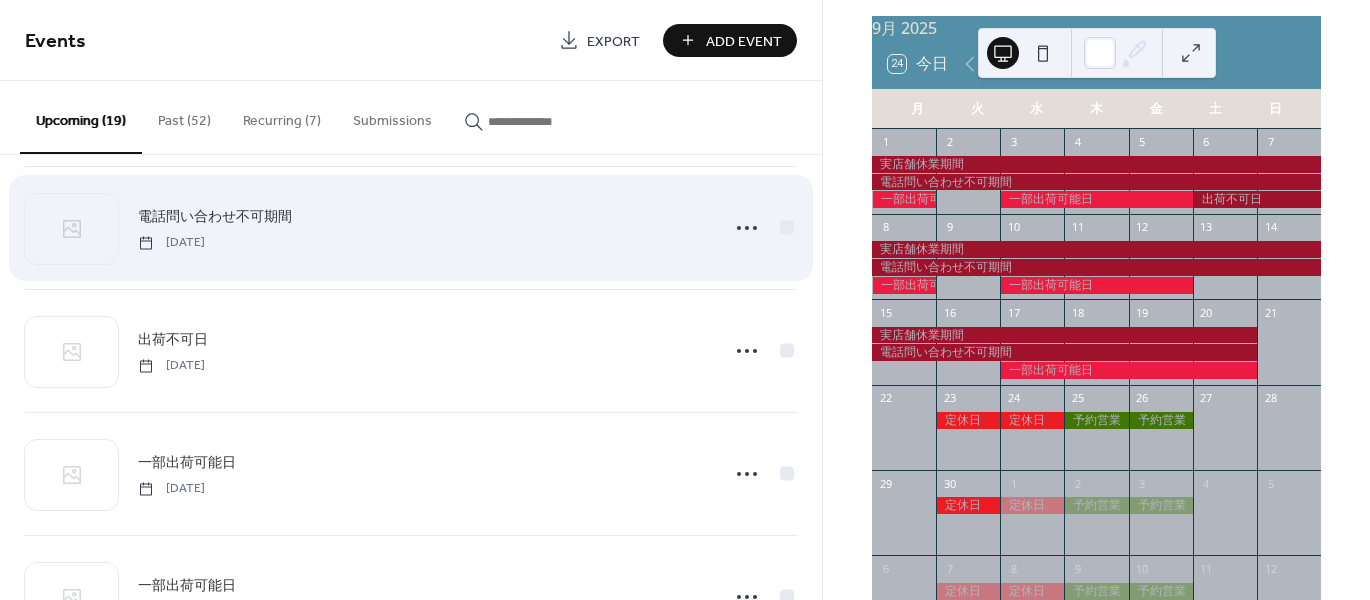 scroll, scrollTop: 300, scrollLeft: 0, axis: vertical 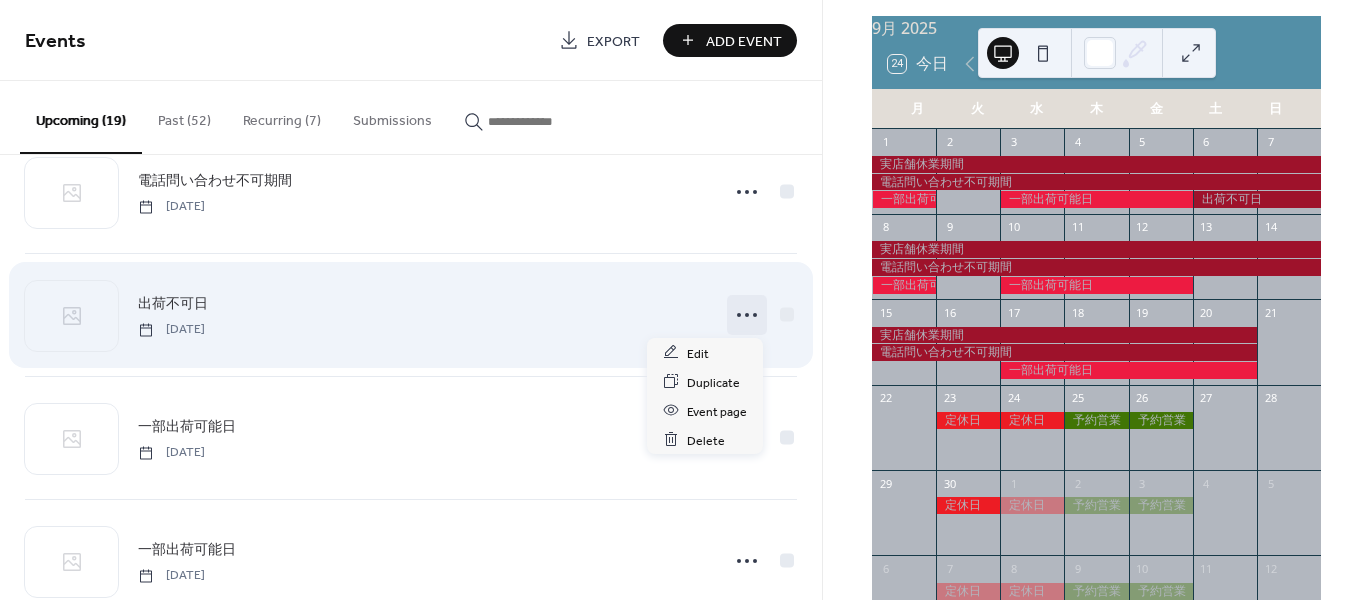 click 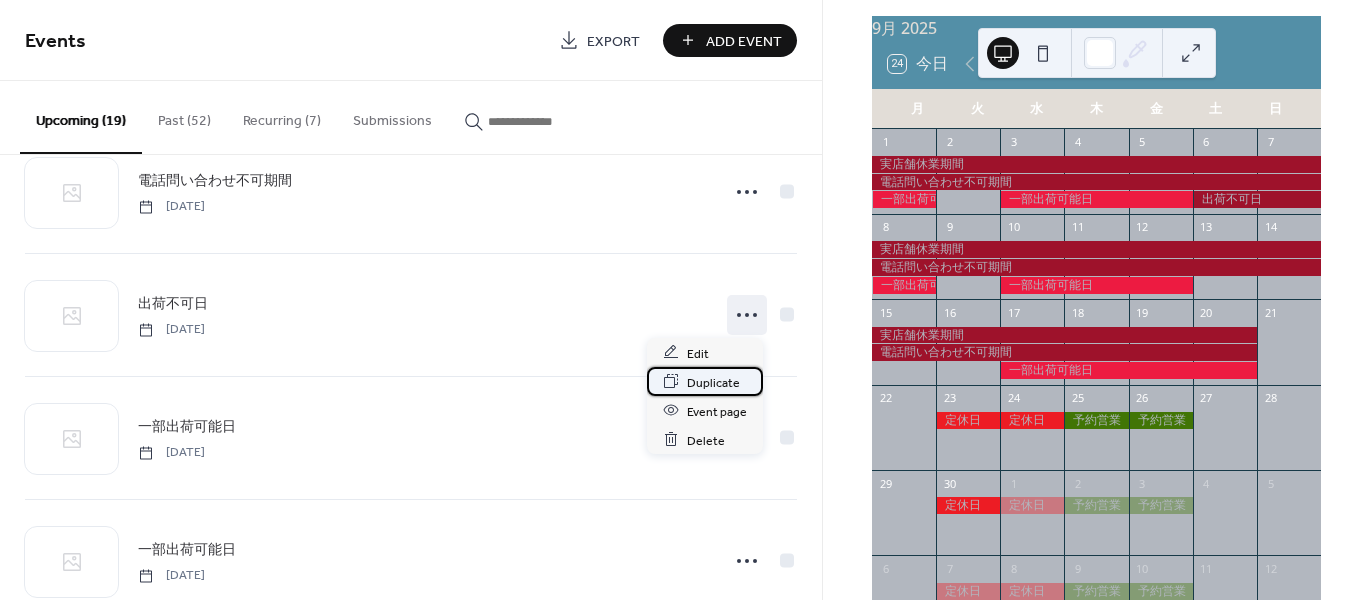 click on "Duplicate" at bounding box center (713, 382) 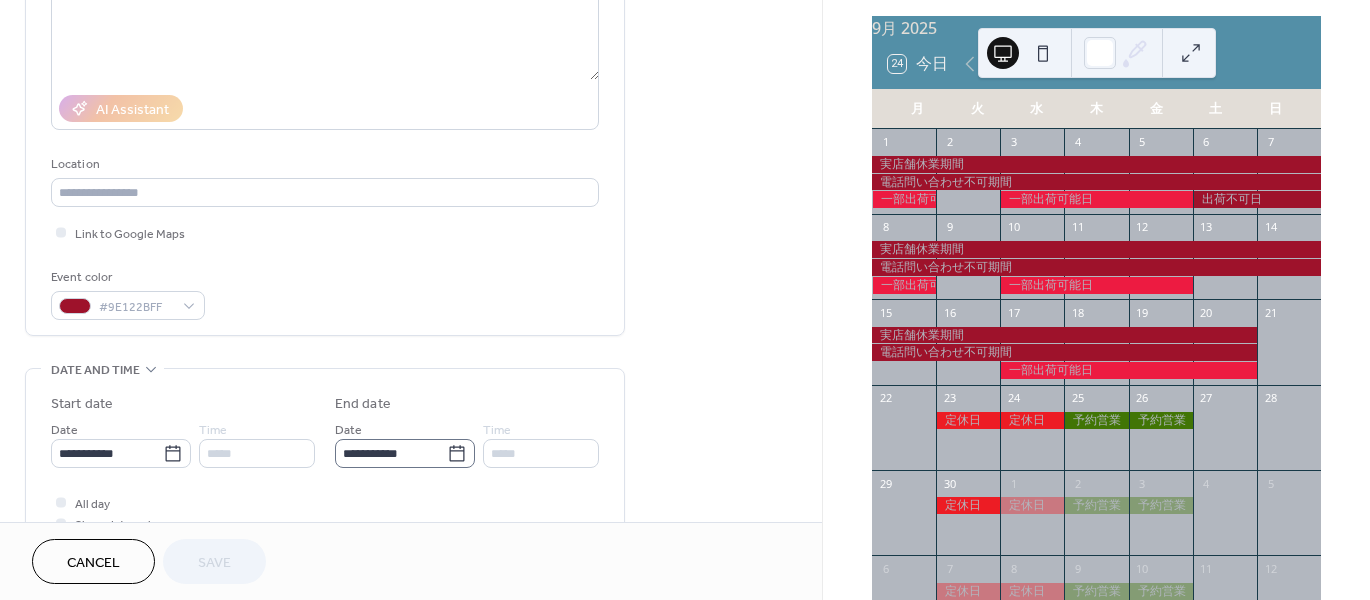 scroll, scrollTop: 400, scrollLeft: 0, axis: vertical 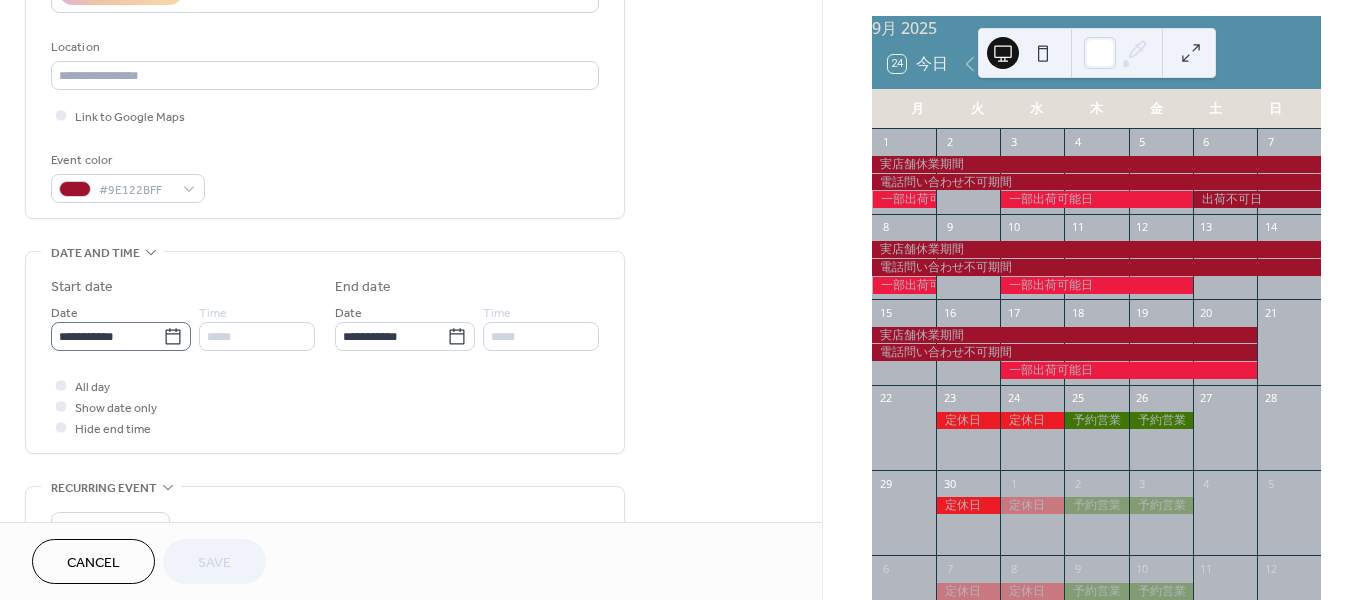 click 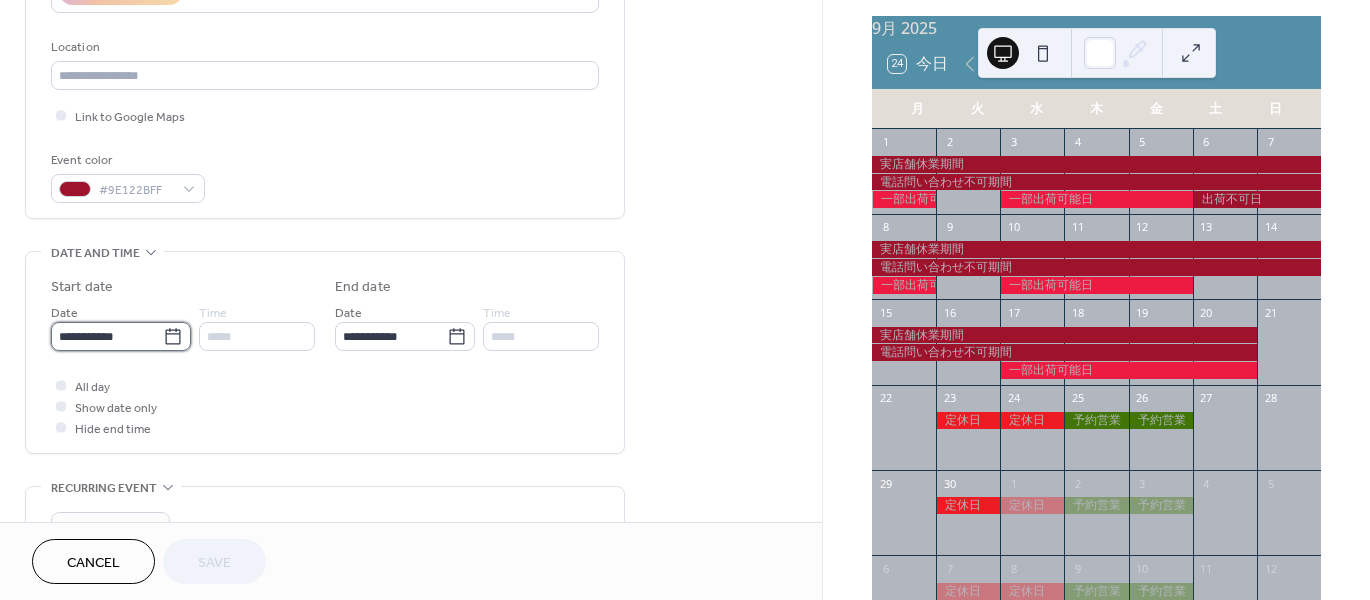 click on "**********" at bounding box center [107, 336] 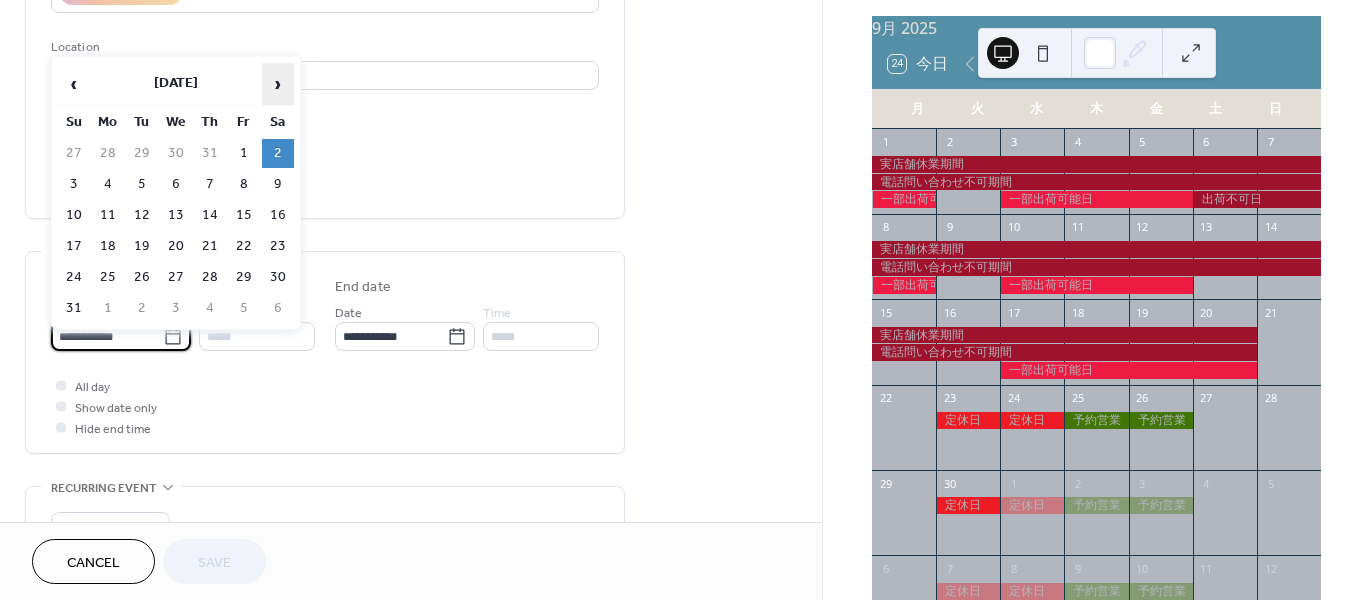 click on "›" at bounding box center [278, 84] 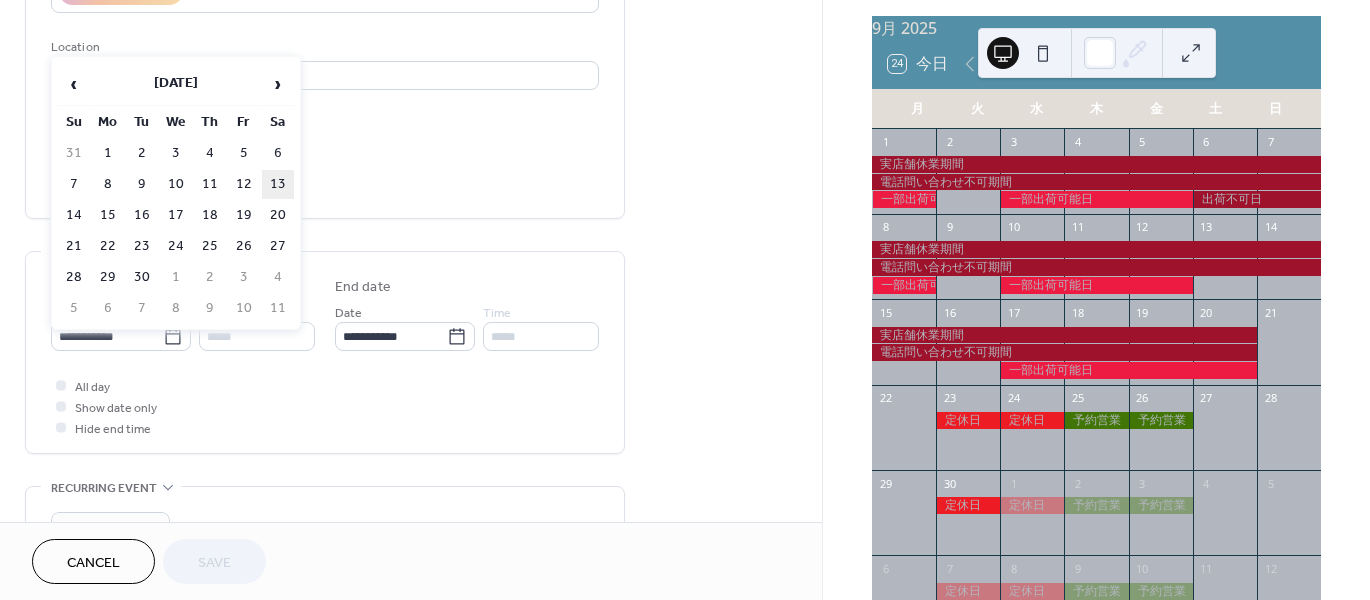 click on "13" at bounding box center [278, 184] 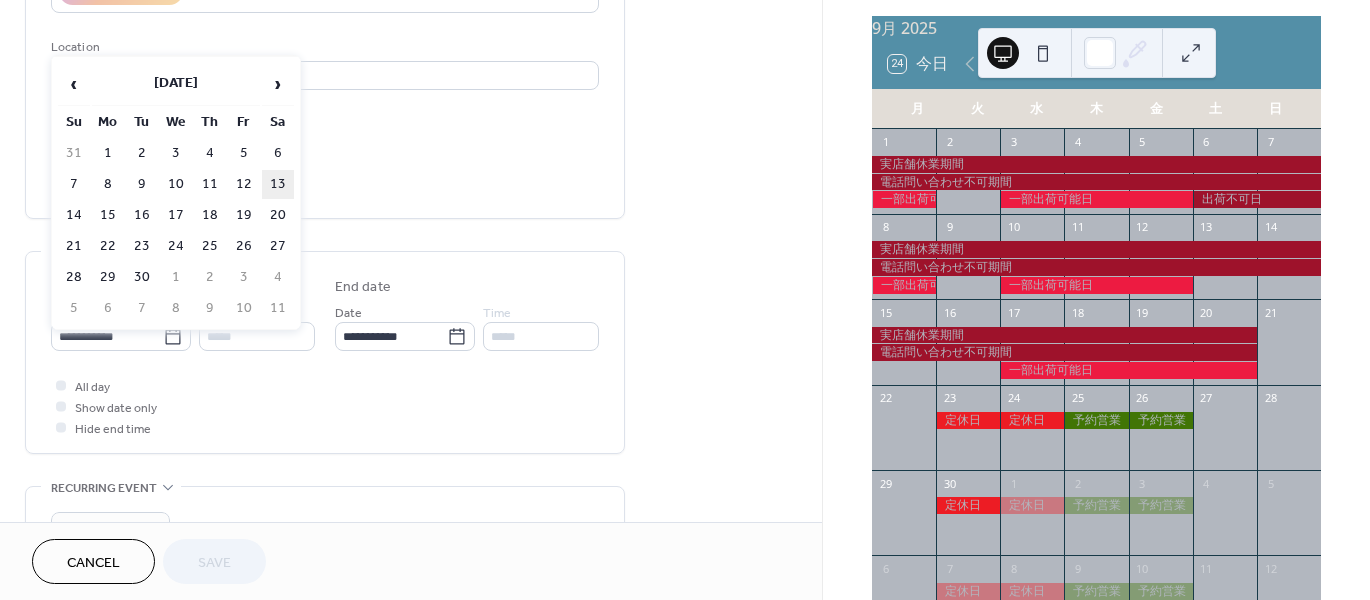 type on "**********" 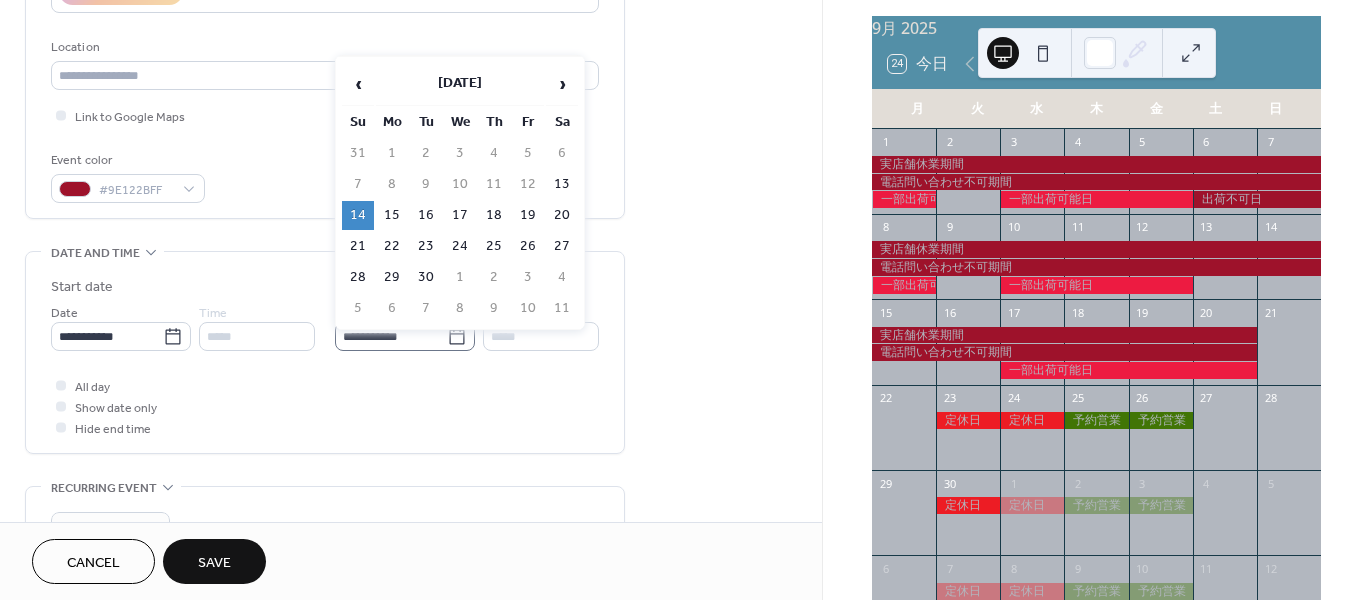click 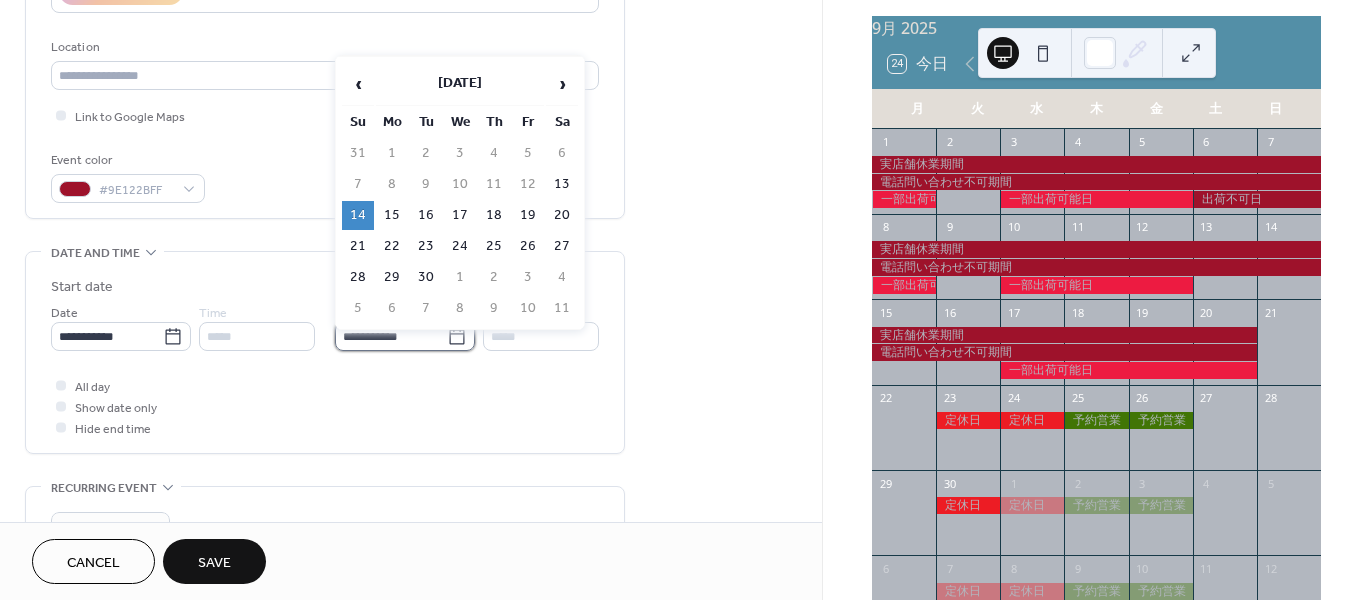click on "**********" at bounding box center (391, 336) 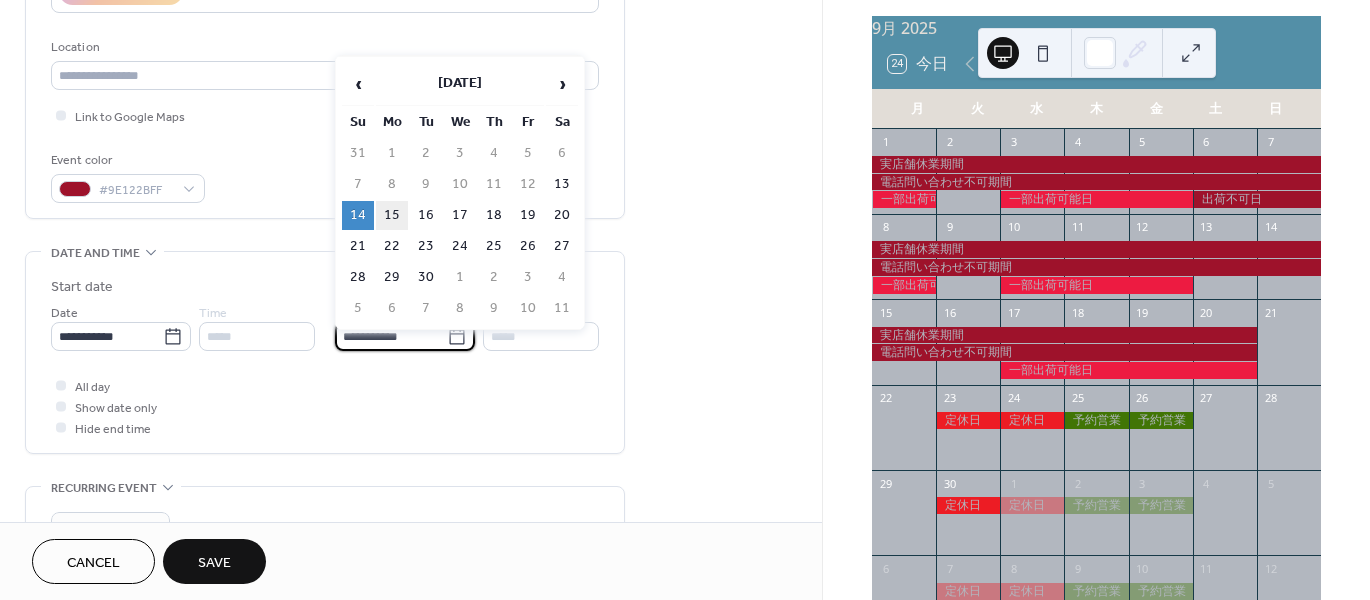 click on "15" at bounding box center (392, 215) 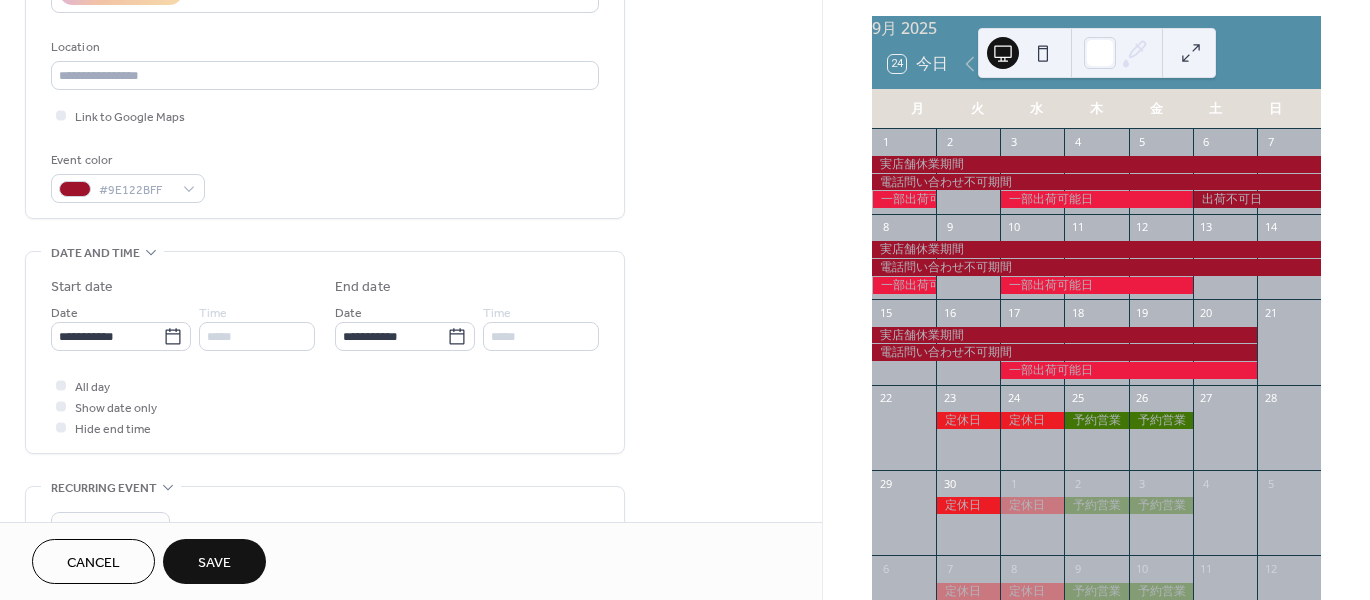 click on "Save" at bounding box center [214, 563] 